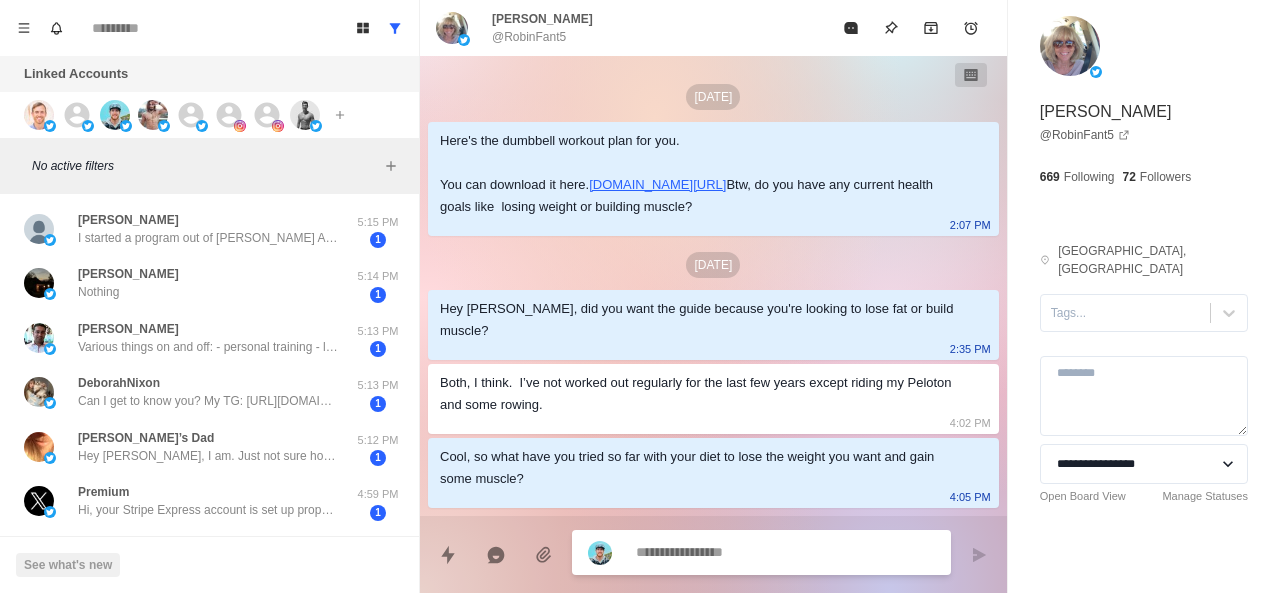 scroll, scrollTop: 0, scrollLeft: 0, axis: both 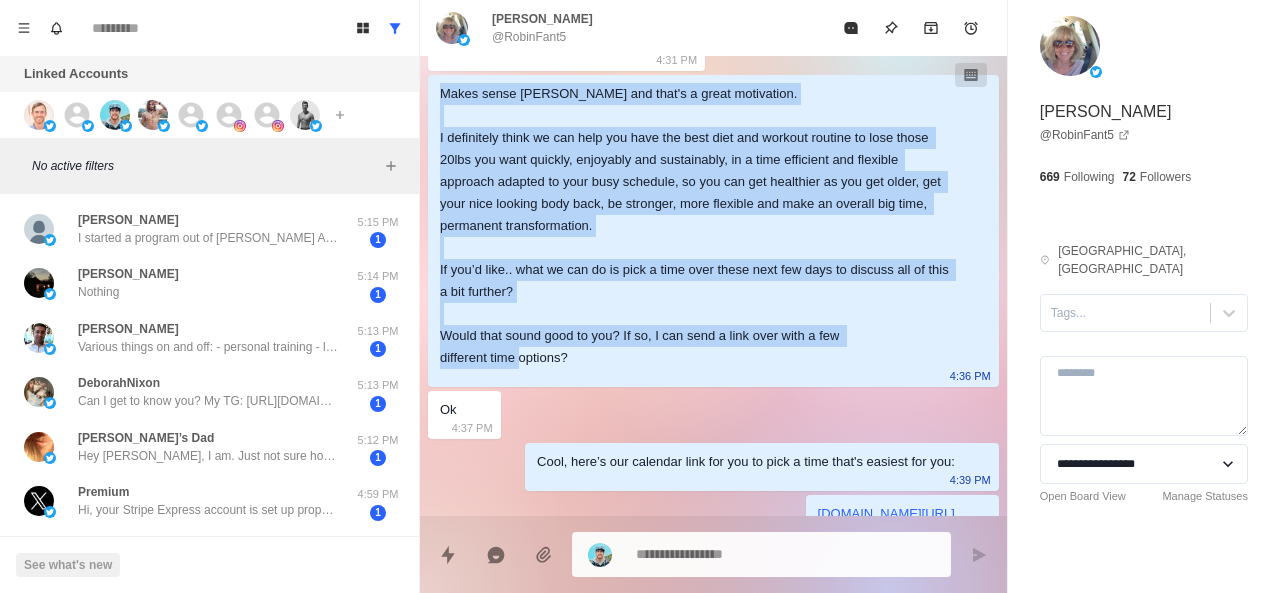 drag, startPoint x: 438, startPoint y: 139, endPoint x: 768, endPoint y: 417, distance: 431.49045 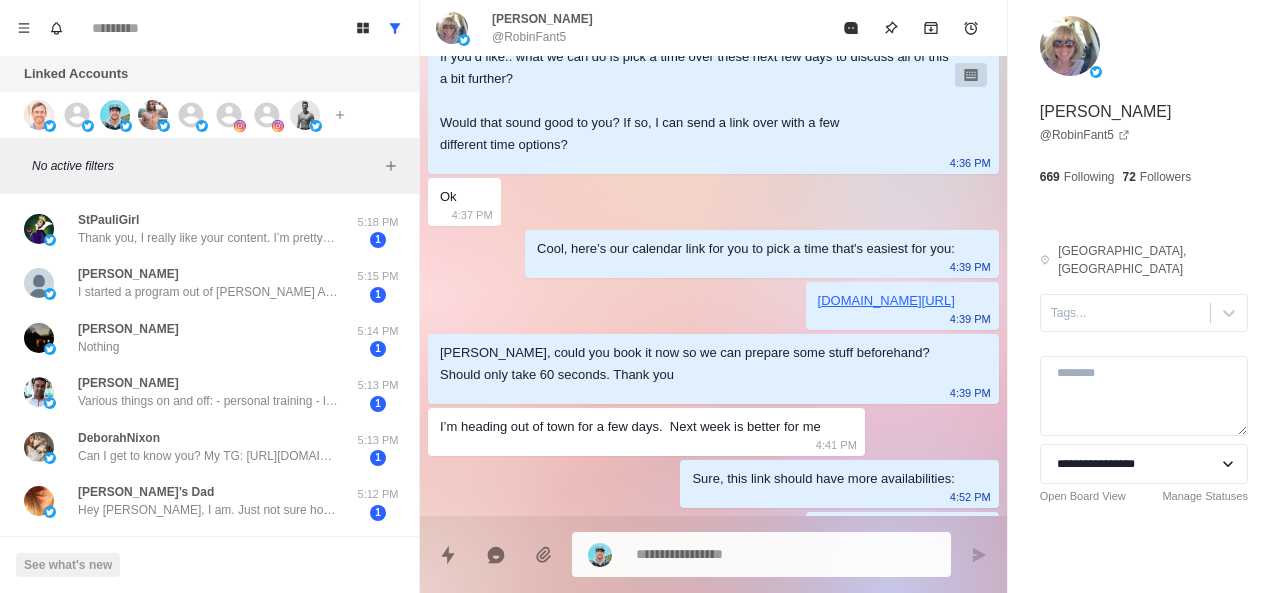 scroll, scrollTop: 1414, scrollLeft: 0, axis: vertical 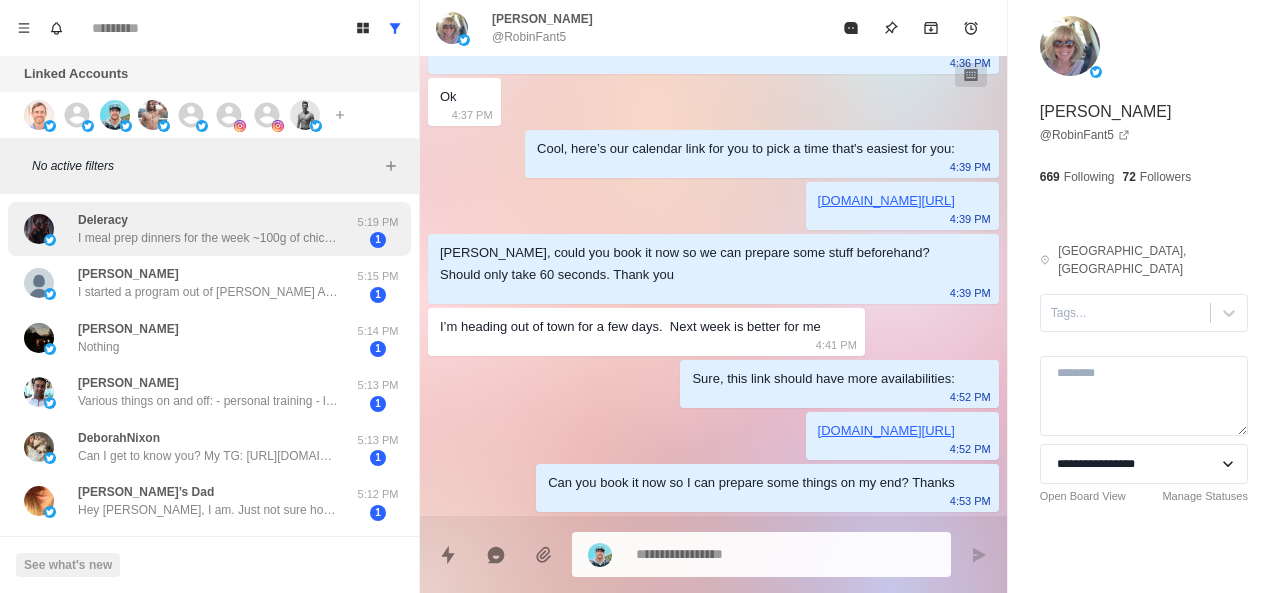 click on "I meal prep dinners for the week ~100g of chicken thighs and slightly more veggies (varies week to week), sometimes with rice. I tried a 4 day a week workout plan as well, but I just couldn’t make the time so it was only once or twice a week before I stopped altogether. Weekends and lunches can get a little dicey when it comes to the foods I eat which is my problem. I also sit in one spot all day for my job, so getting my movement up is a challenge." at bounding box center (208, 238) 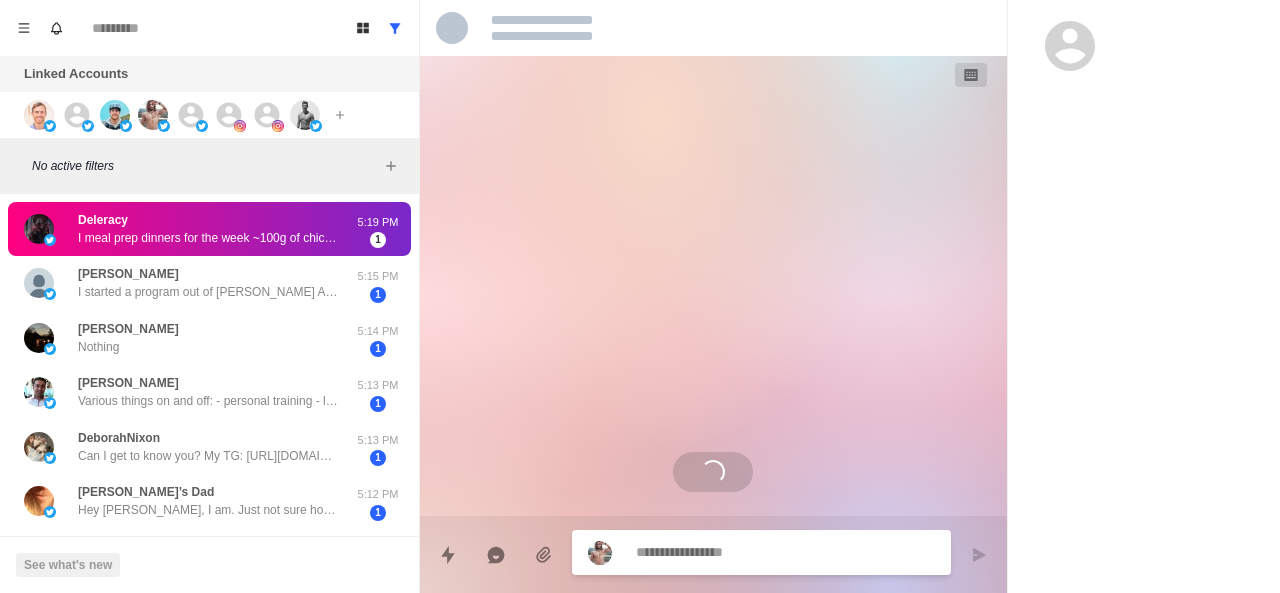 scroll, scrollTop: 138, scrollLeft: 0, axis: vertical 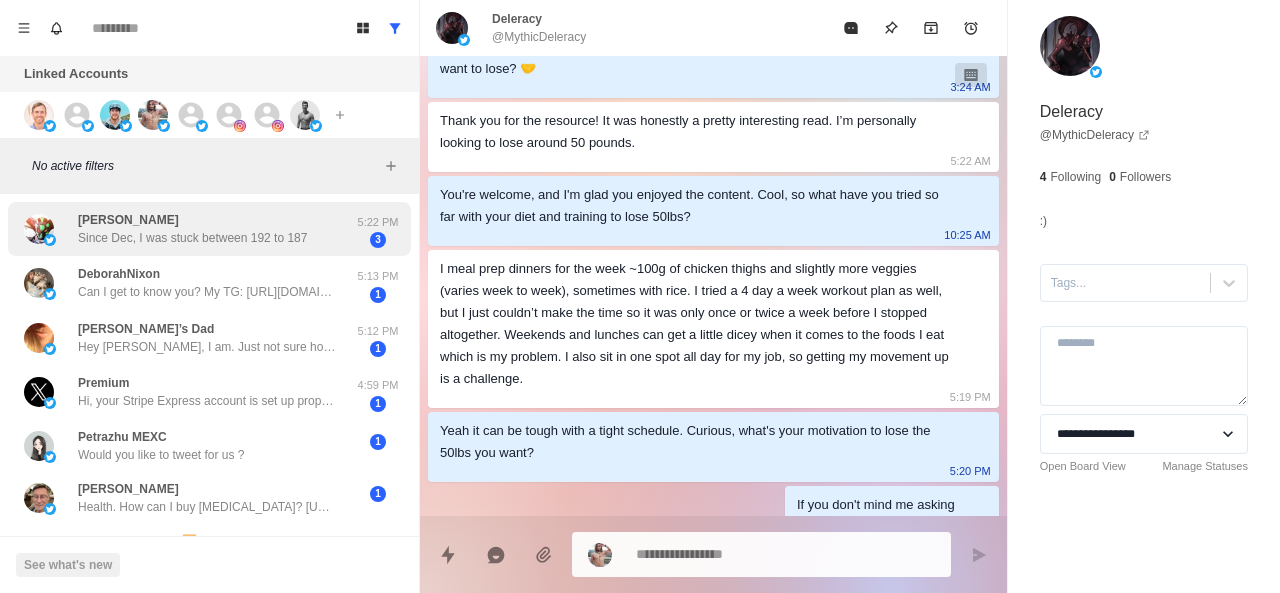 click on "[PERSON_NAME] Since Dec, I was stuck between 192 to 187" at bounding box center [188, 229] 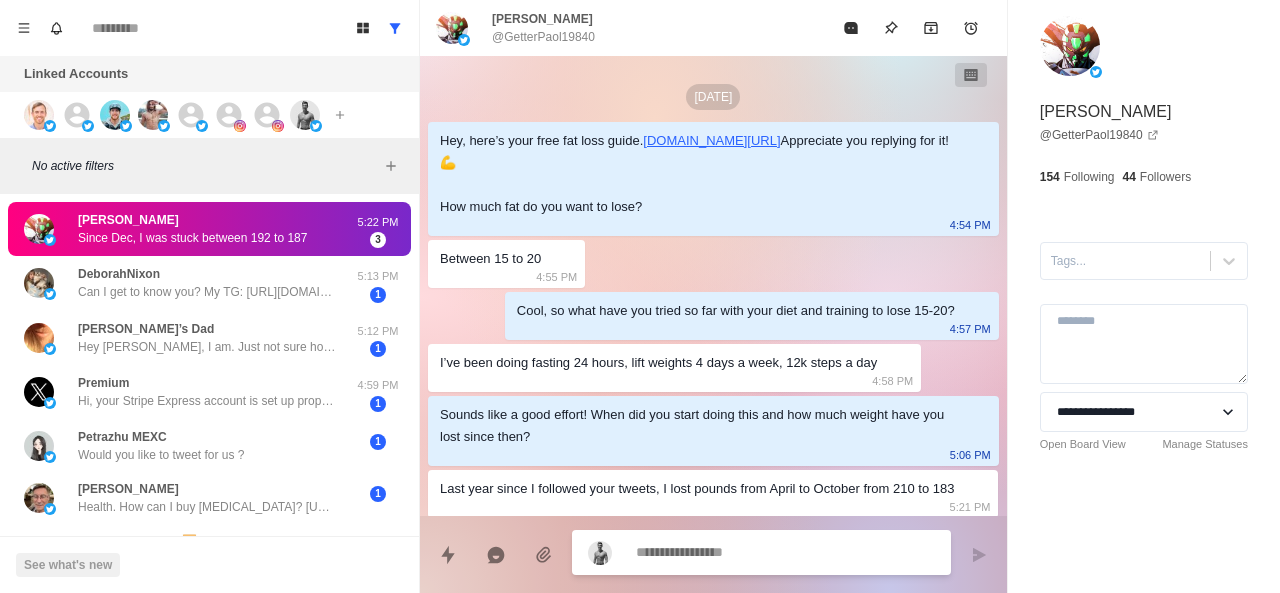 scroll, scrollTop: 272, scrollLeft: 0, axis: vertical 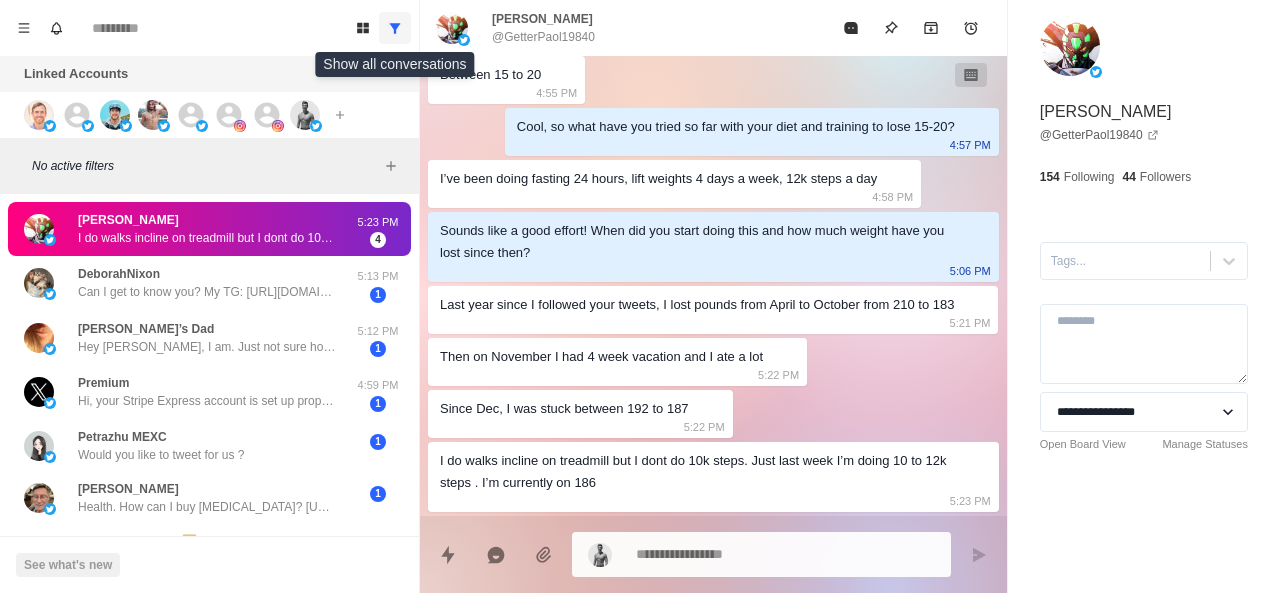 click 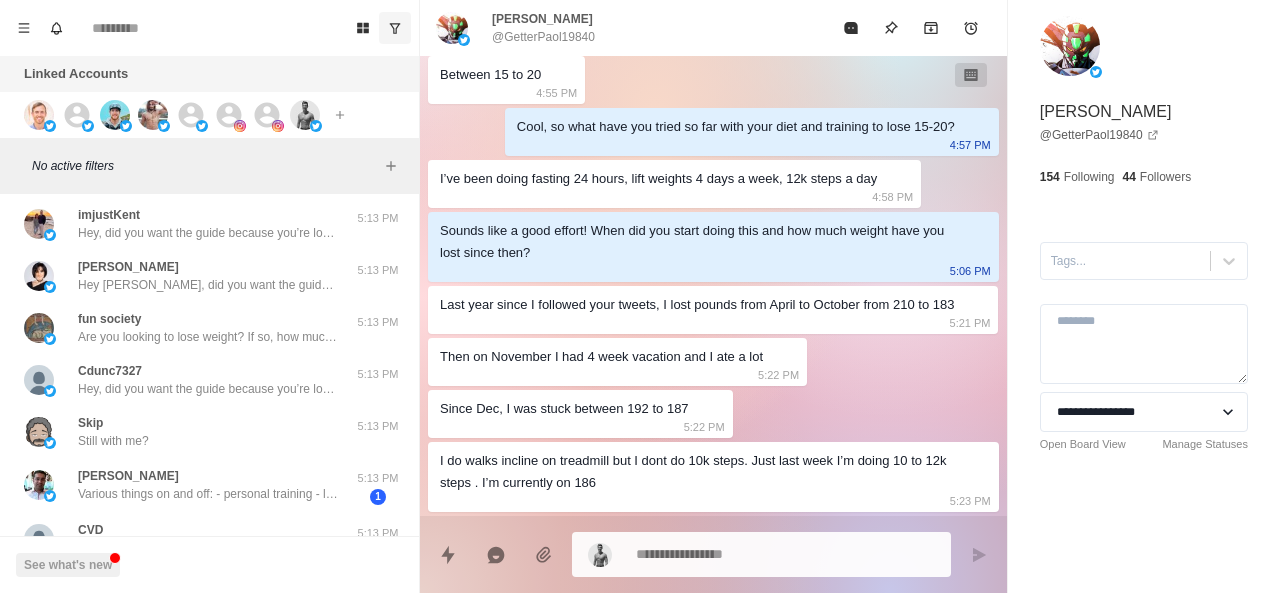 scroll, scrollTop: 660, scrollLeft: 0, axis: vertical 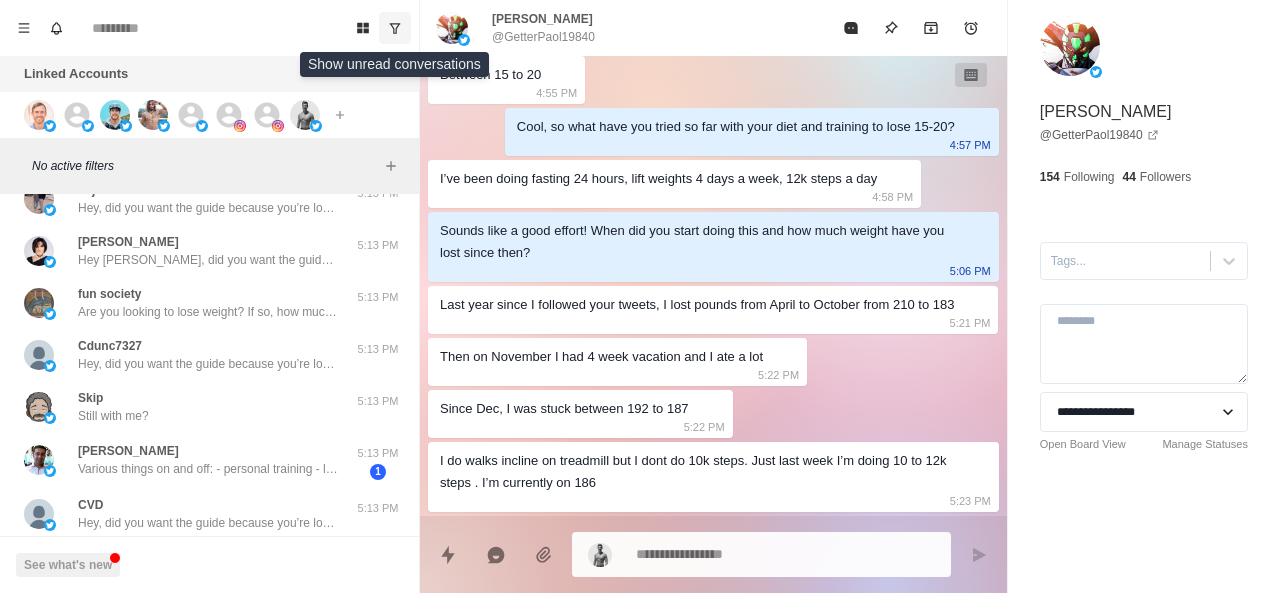 click at bounding box center [395, 28] 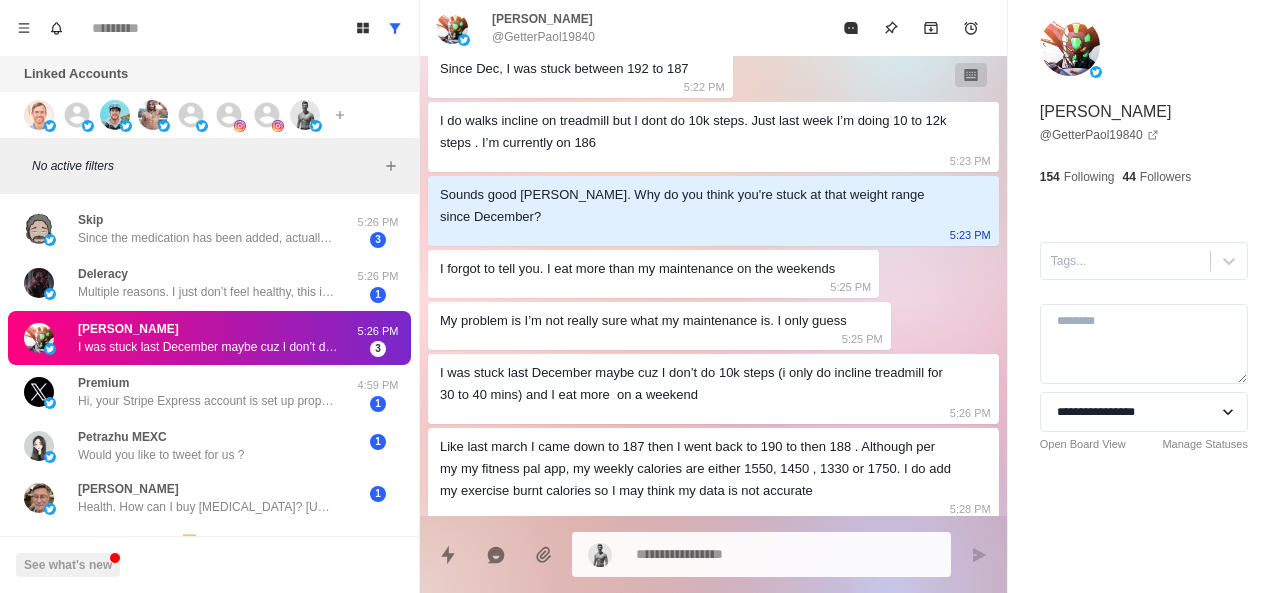 scroll, scrollTop: 716, scrollLeft: 0, axis: vertical 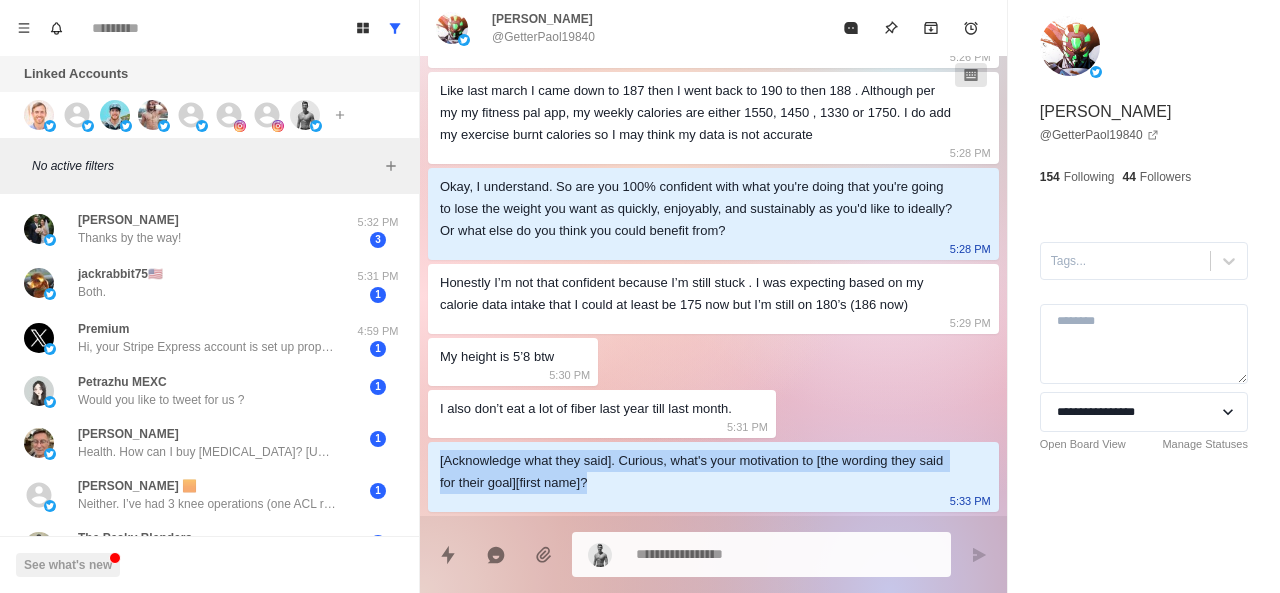 drag, startPoint x: 432, startPoint y: 455, endPoint x: 664, endPoint y: 486, distance: 234.06195 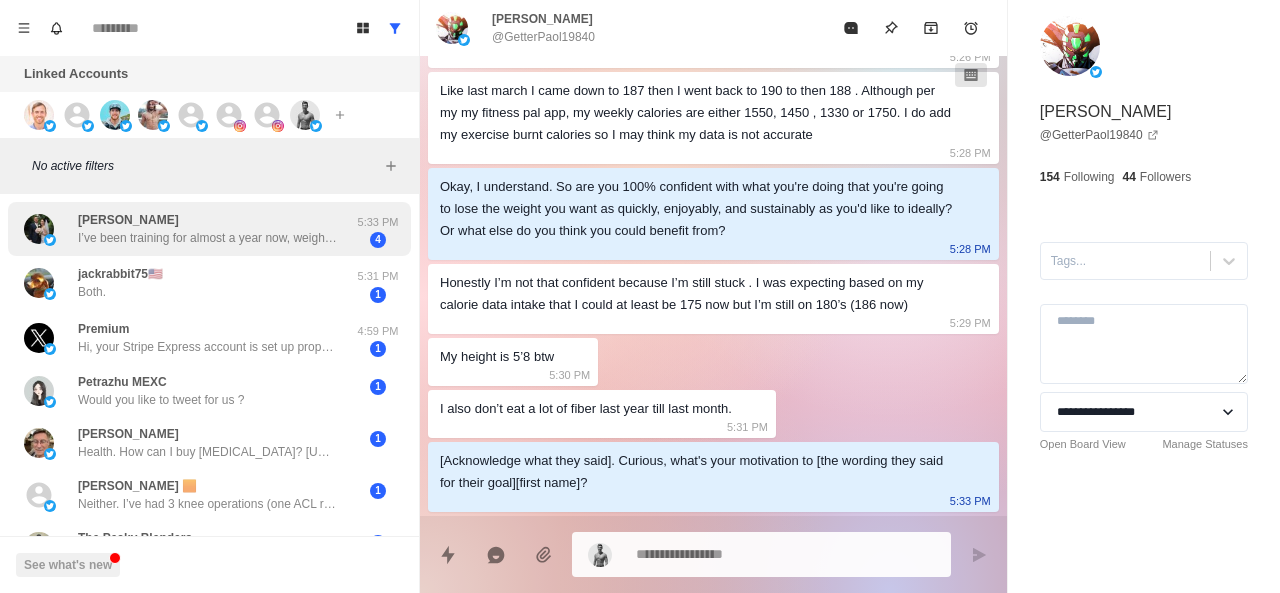 click on "Robbie Webb I’ve been training for almost a year now, weights have gone up but my body has hasn’t gone down, I know it’s my diet and I’m trying to sort it out! 5:33 PM 4" at bounding box center [209, 229] 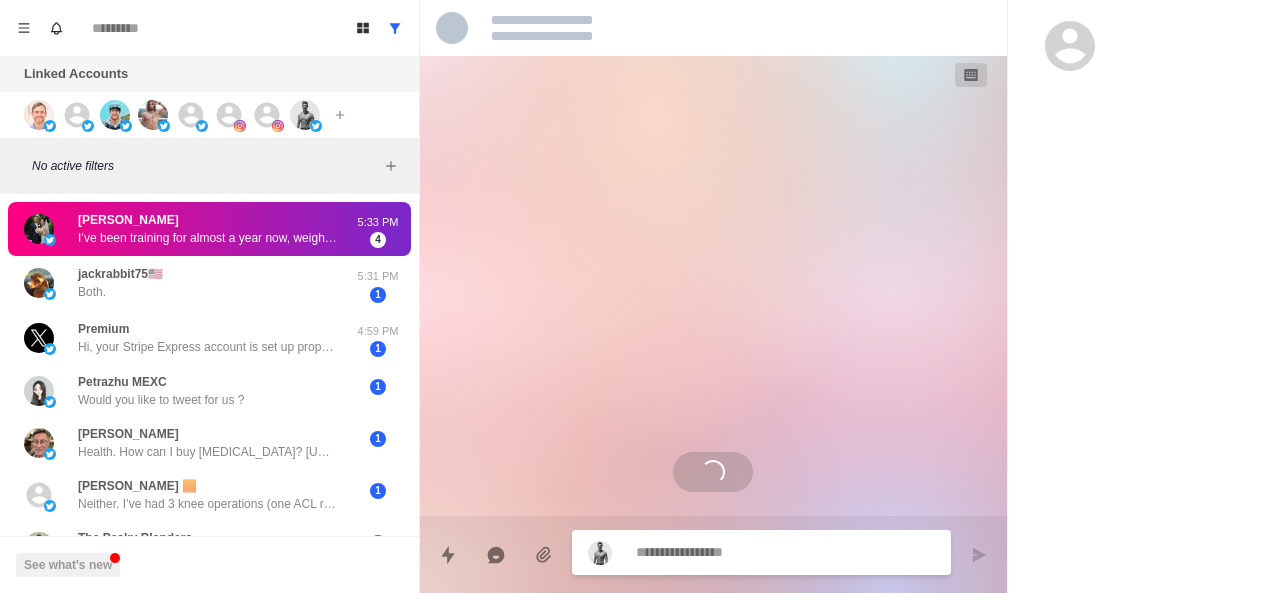 scroll, scrollTop: 0, scrollLeft: 0, axis: both 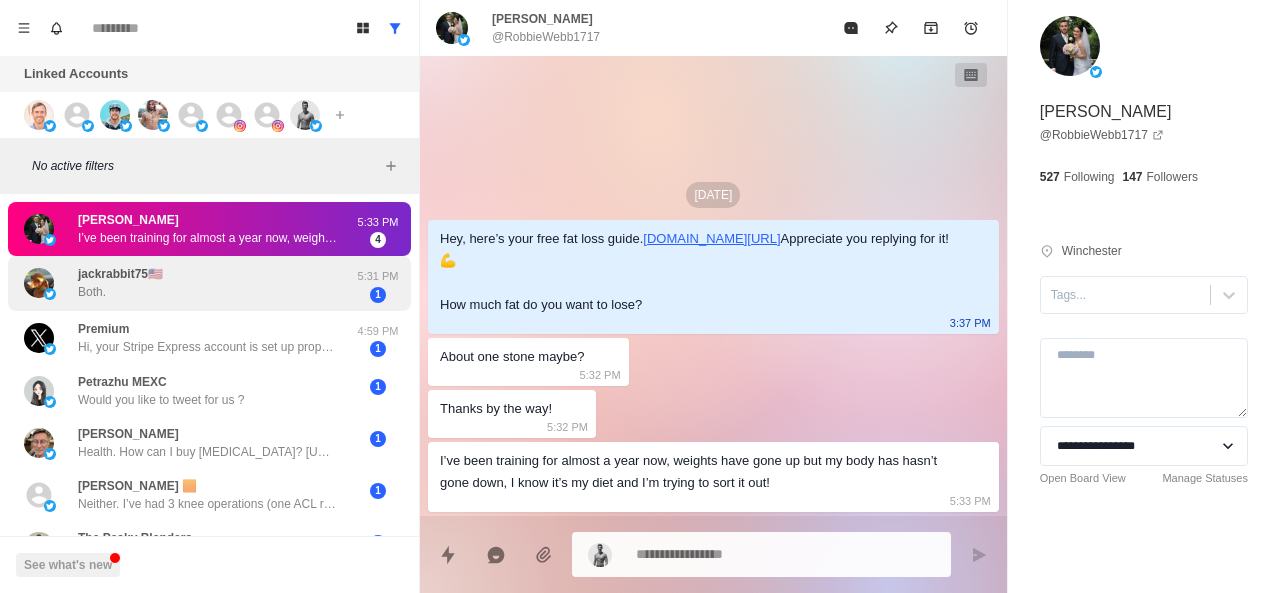 click on "jackrabbit75🇺🇸 Both." at bounding box center (188, 283) 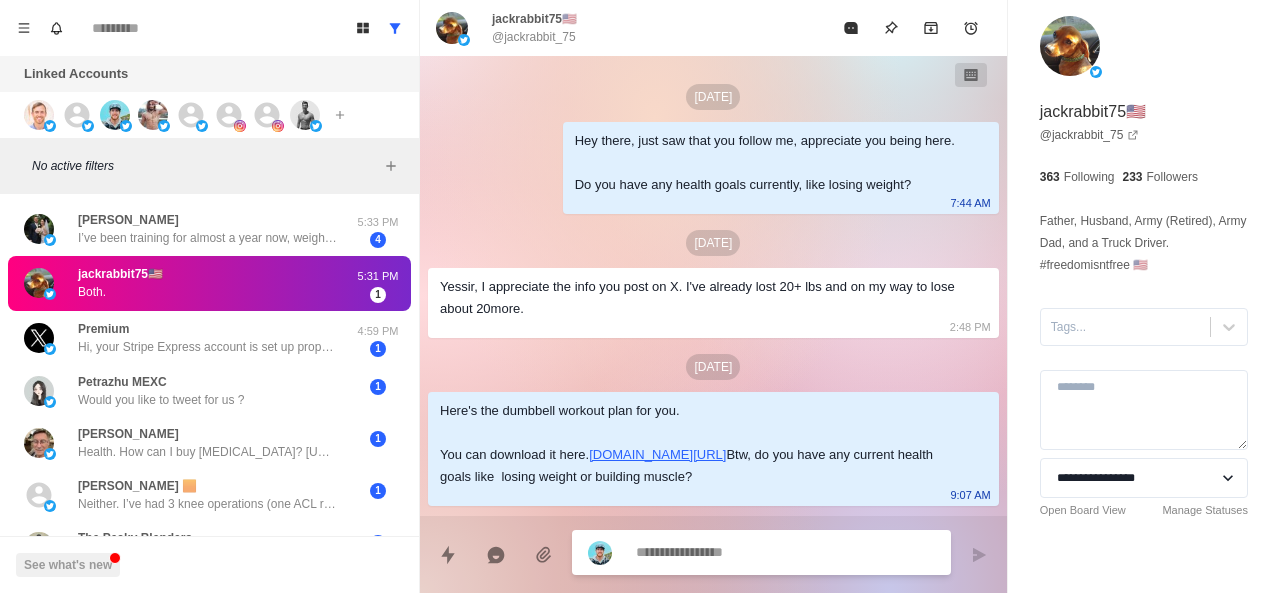 scroll, scrollTop: 214, scrollLeft: 0, axis: vertical 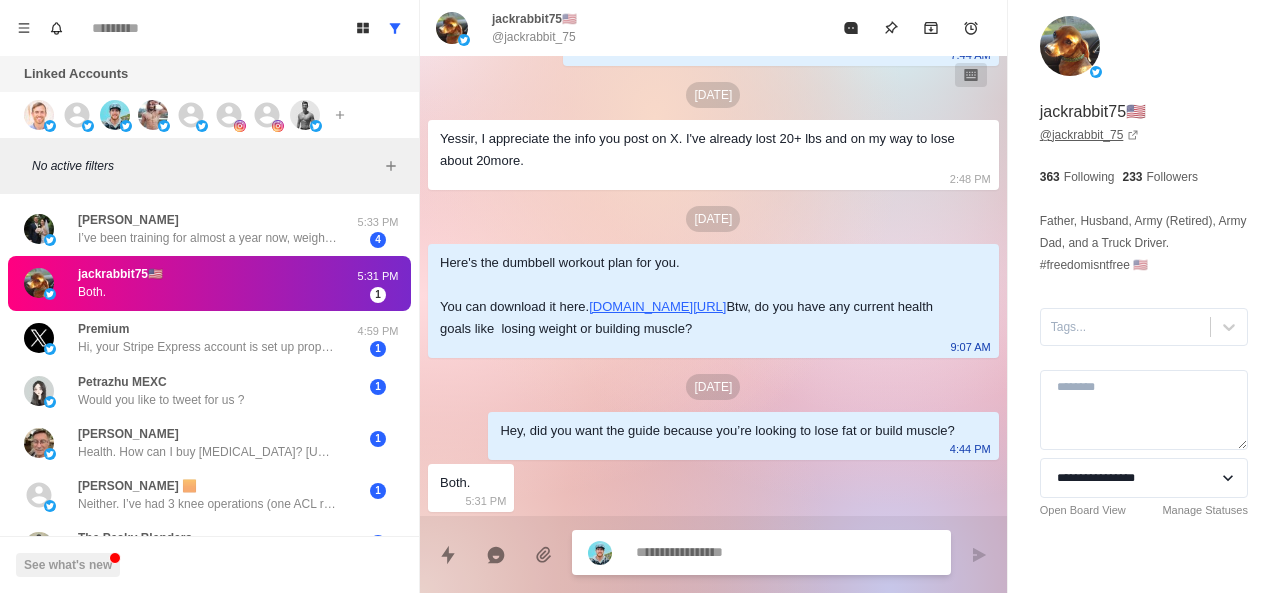 click on "@ jackrabbit_75" at bounding box center [1090, 135] 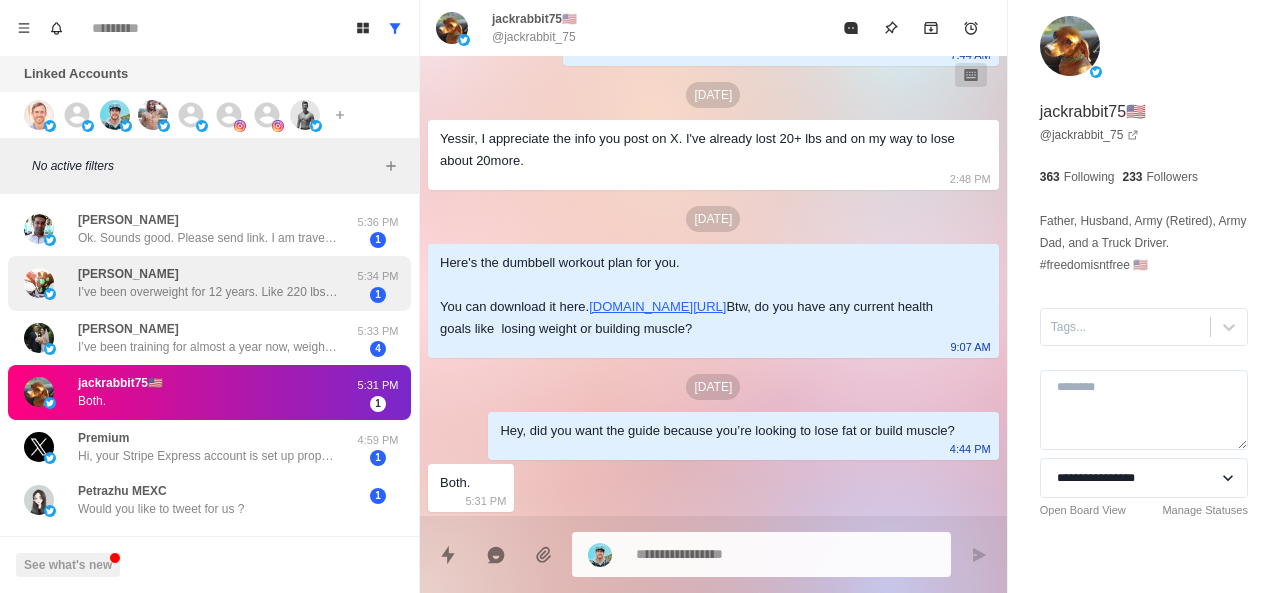 click on "Getter Paolo Gaming I’ve been overweight for 12 years. Like 220 lbs since 2020 covid. Never had the six pack abs . 5:34 PM 1" at bounding box center (209, 283) 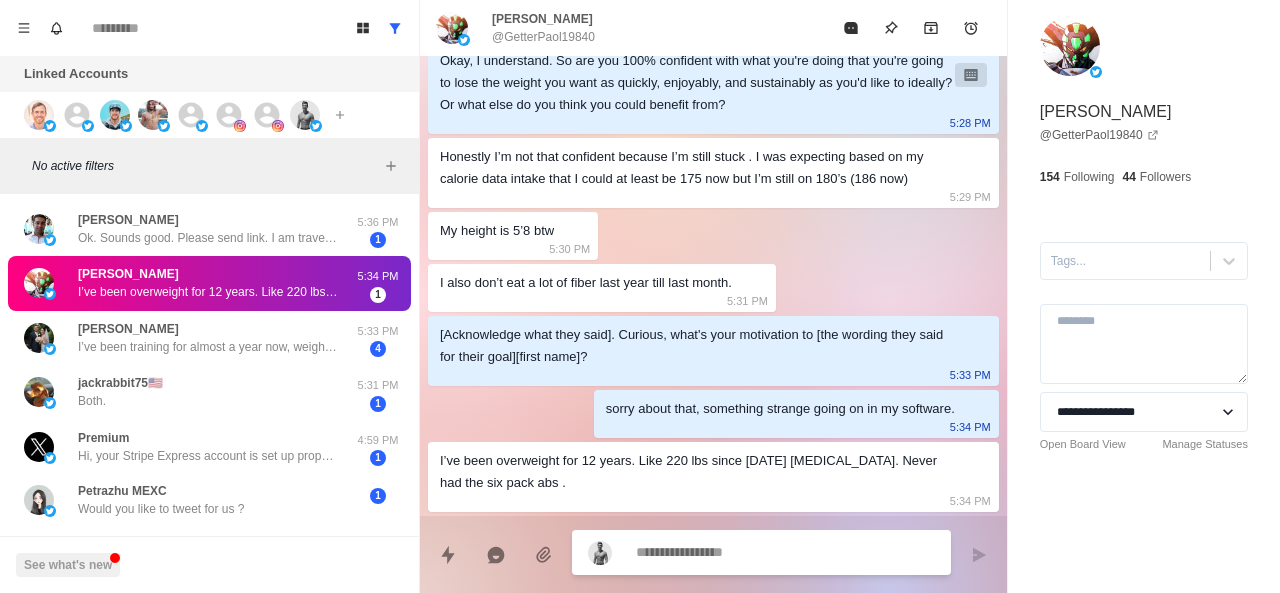 scroll, scrollTop: 1094, scrollLeft: 0, axis: vertical 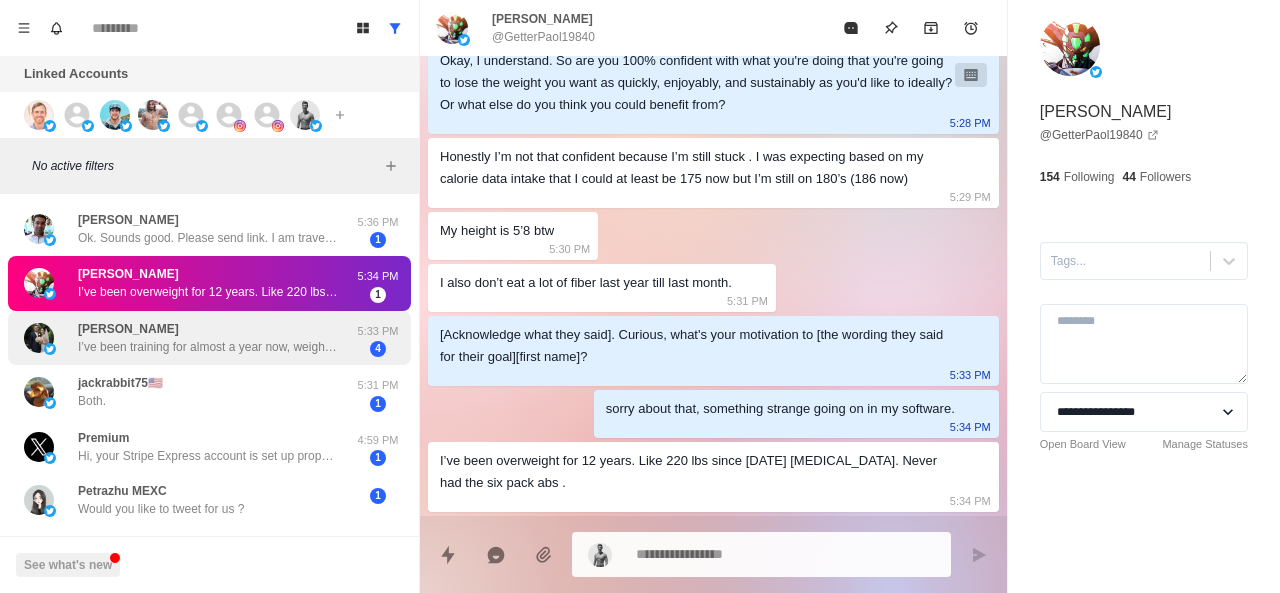 click on "Robbie Webb I’ve been training for almost a year now, weights have gone up but my body has hasn’t gone down, I know it’s my diet and I’m trying to sort it out!" at bounding box center (208, 338) 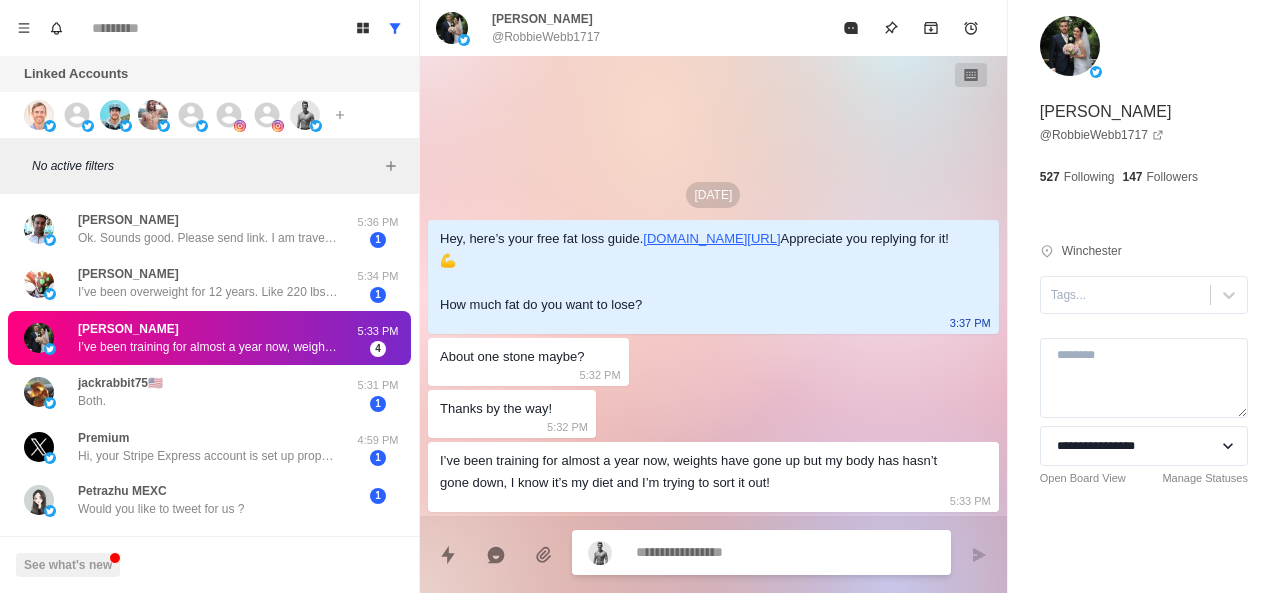 scroll, scrollTop: 0, scrollLeft: 0, axis: both 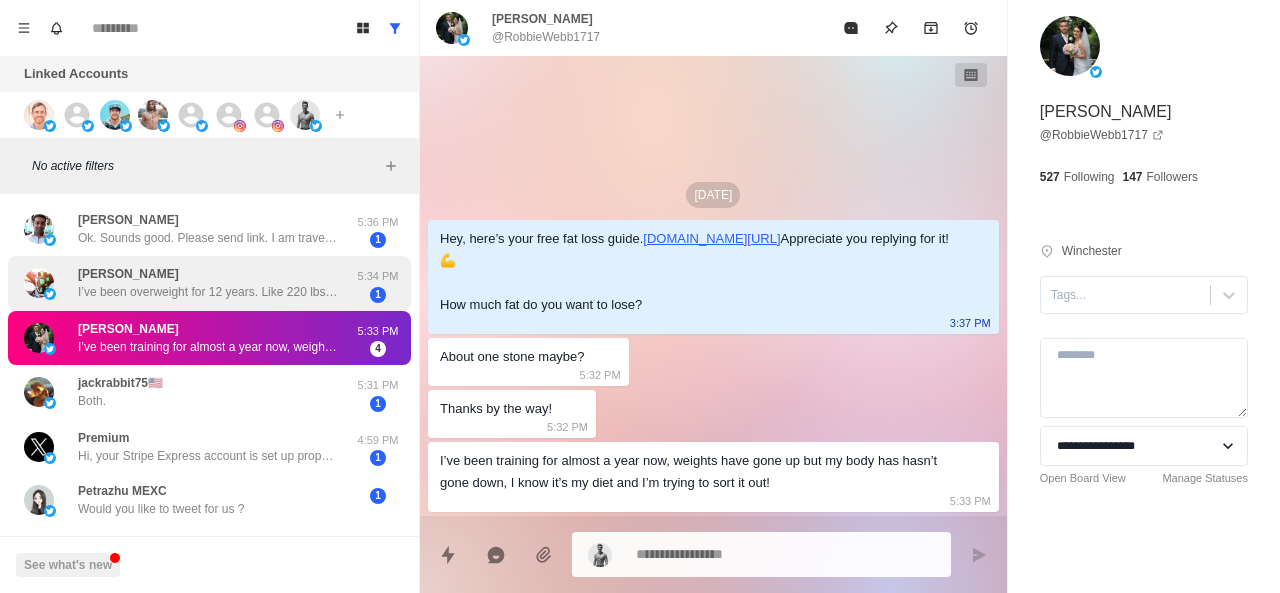 click on "I’ve been overweight for 12 years. Like 220 lbs since 2020 covid. Never had the six pack abs ." at bounding box center [208, 292] 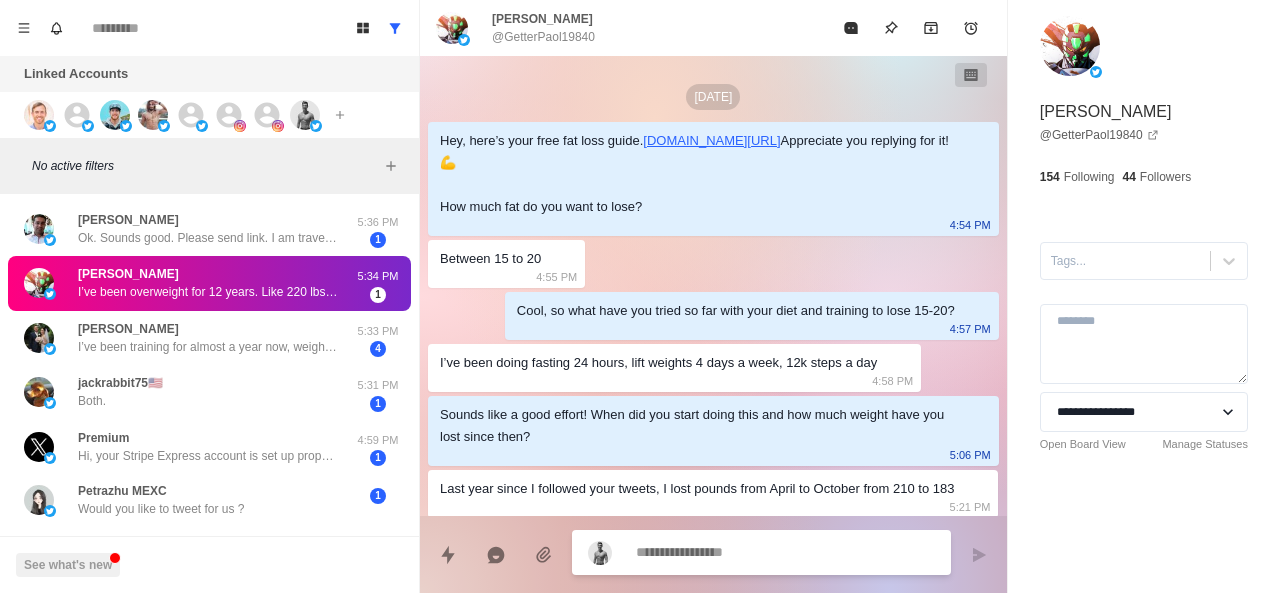 scroll, scrollTop: 1094, scrollLeft: 0, axis: vertical 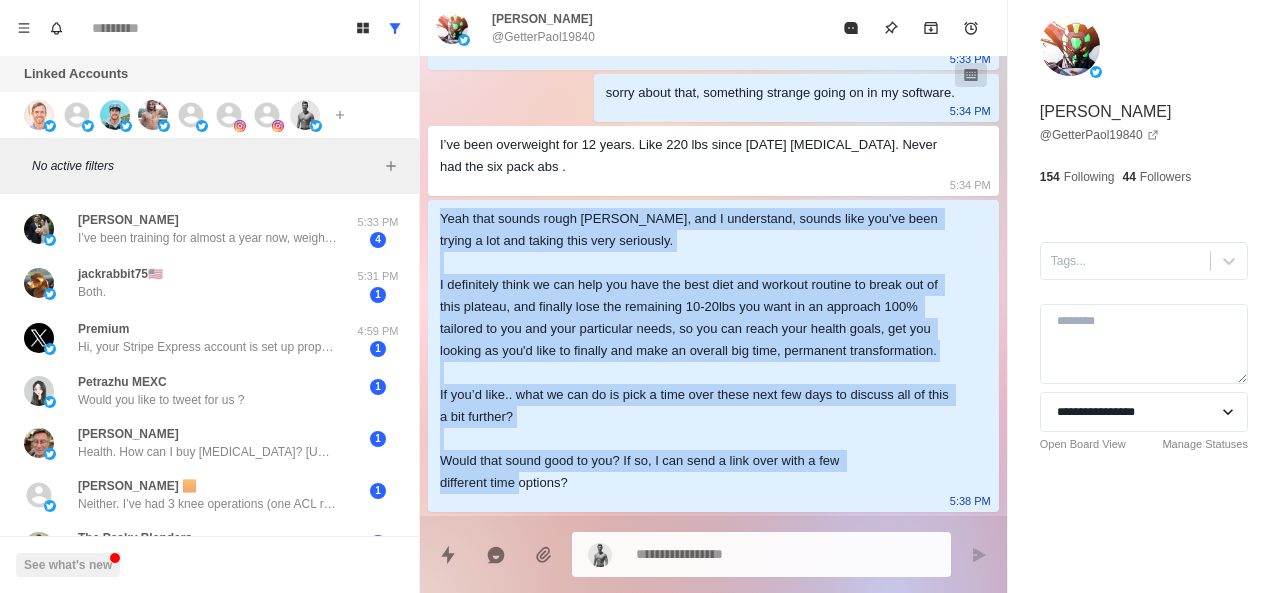 drag, startPoint x: 428, startPoint y: 192, endPoint x: 668, endPoint y: 485, distance: 378.7466 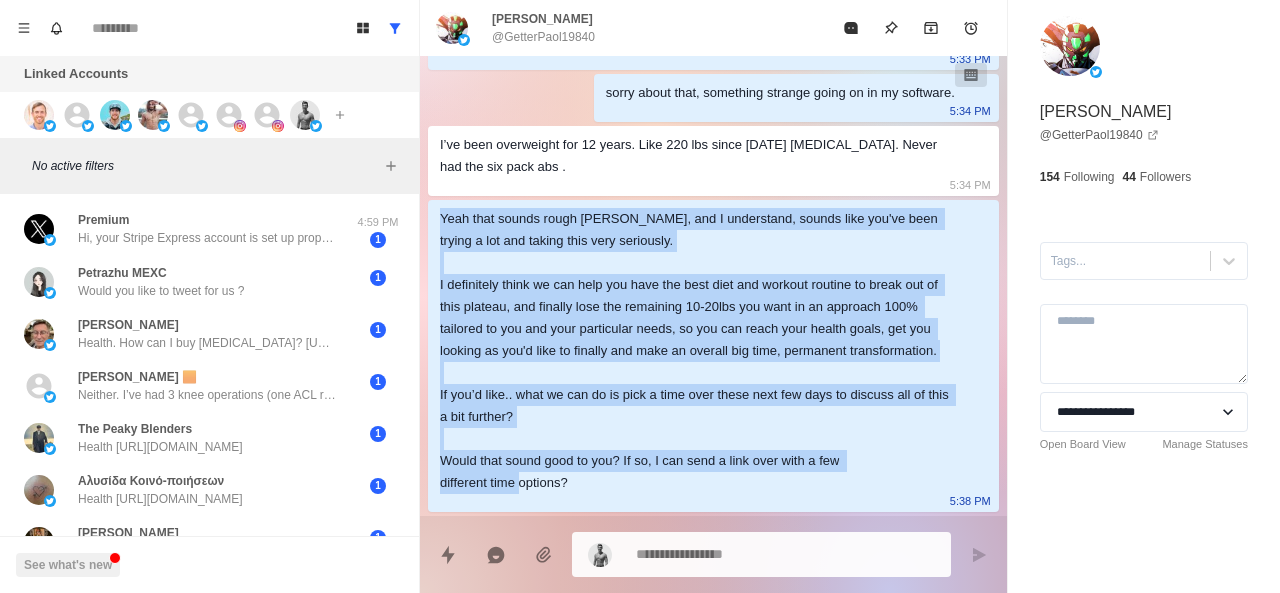 click on "Yeah that sounds rough Paolo, and I understand, sounds like you've been trying a lot and taking this very seriously.
I definitely think we can help you have the best diet and workout routine to break out of this plateau, and finally lose the remaining 10-20lbs you want in an approach 100% tailored to you and your particular needs, so you can reach your health goals, get you looking as you'd like to finally and make an overall big time, permanent transformation.
If you’d like.. what we can do is pick a time over these next few days to discuss all of this a bit further?
Would that sound good to you? If so, I can send a link over with a few different time options?" at bounding box center (697, 351) 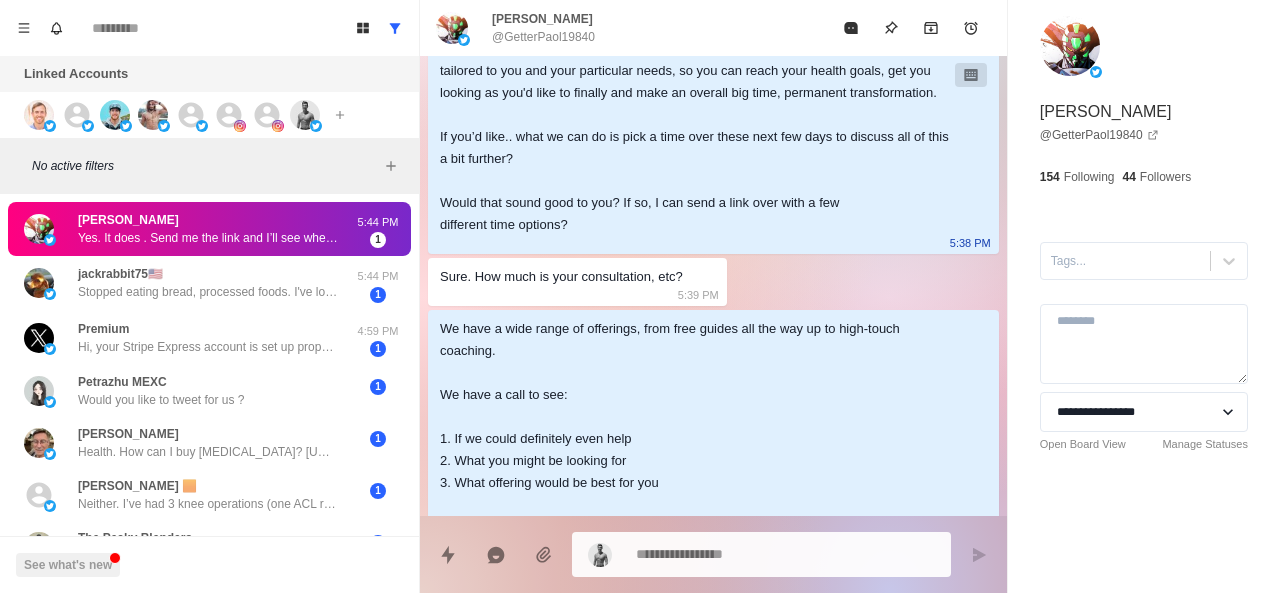 scroll, scrollTop: 1808, scrollLeft: 0, axis: vertical 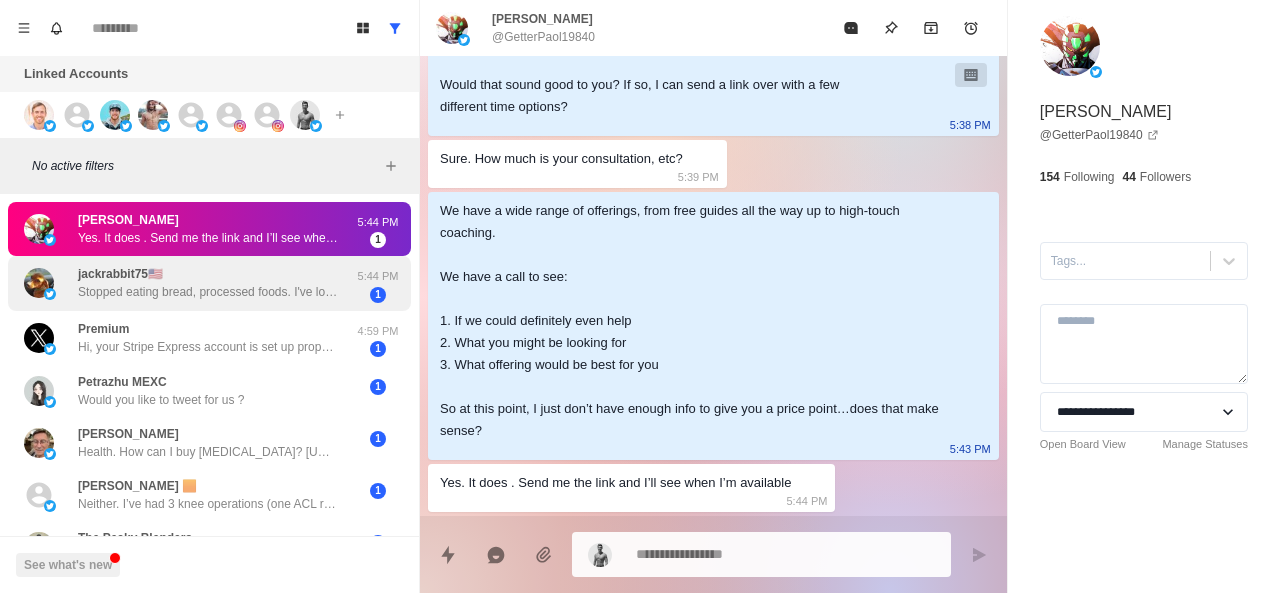 click on "Stopped eating bread, processed foods. I've lost over 20lbs since March of this year. I've stopped eating late nights. Drinking more water. Taking creatine, colostrum and protein powder. Really want to lose maybe 20more lbs while building muscle and toning up." at bounding box center (208, 292) 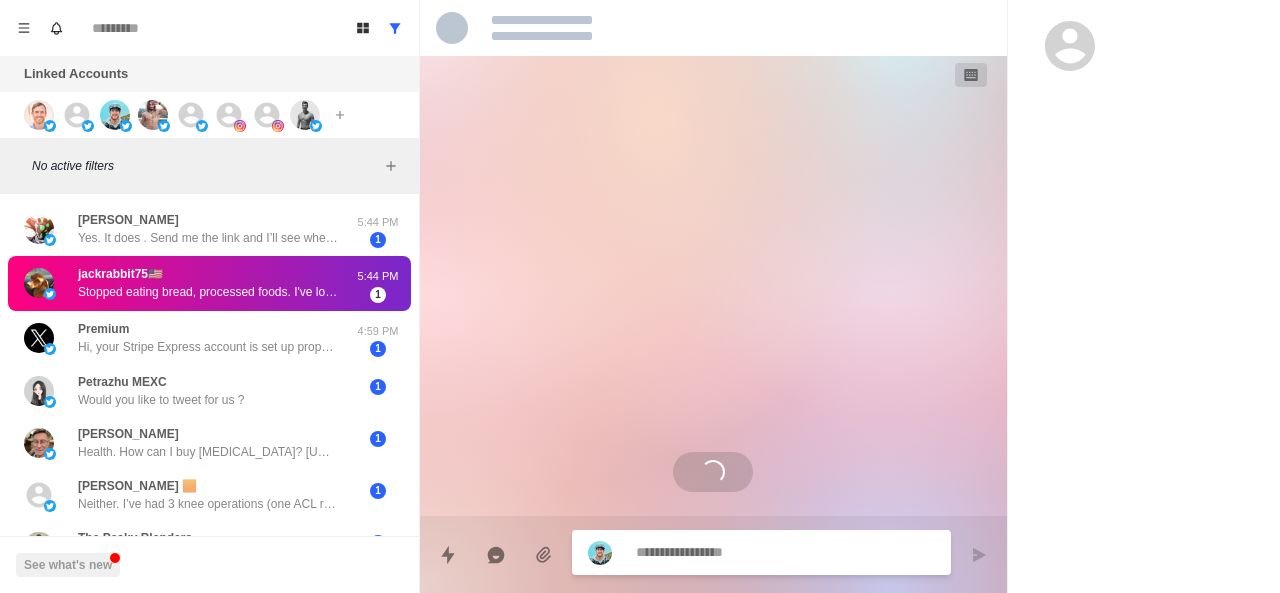 scroll, scrollTop: 406, scrollLeft: 0, axis: vertical 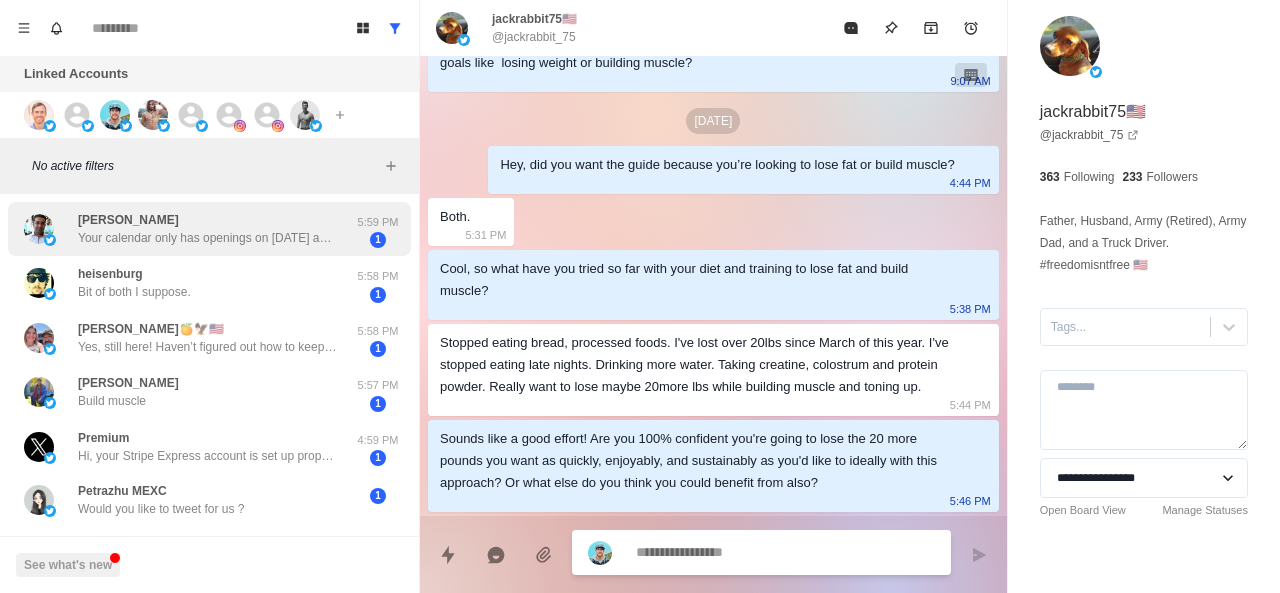 click on "Your calendar only has openings on today and tomorrow. I am already fully booked both days.
The earliest I can connect for 45mins is next week on Wed Thu or Fri…" at bounding box center (208, 238) 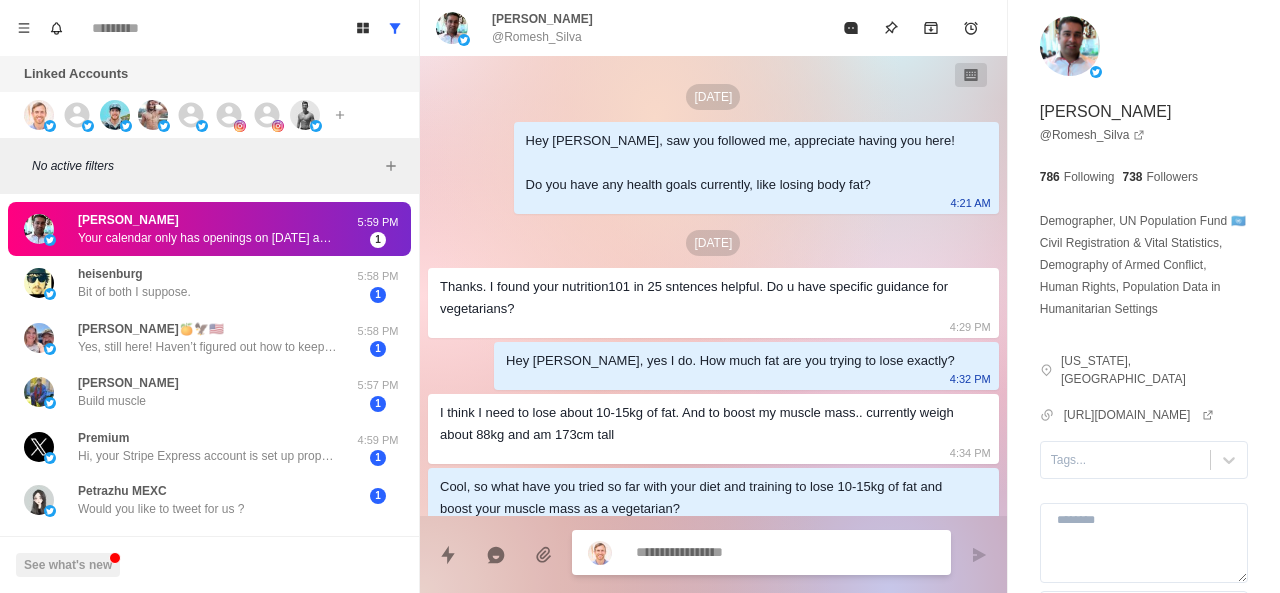 scroll, scrollTop: 1206, scrollLeft: 0, axis: vertical 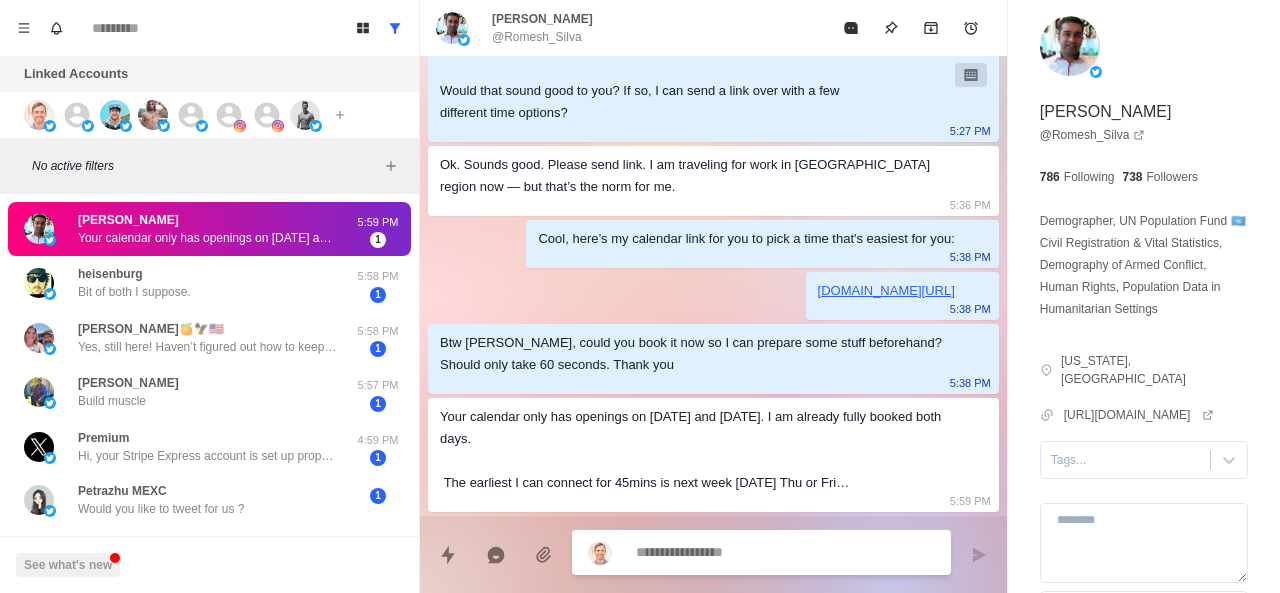 click at bounding box center (785, 552) 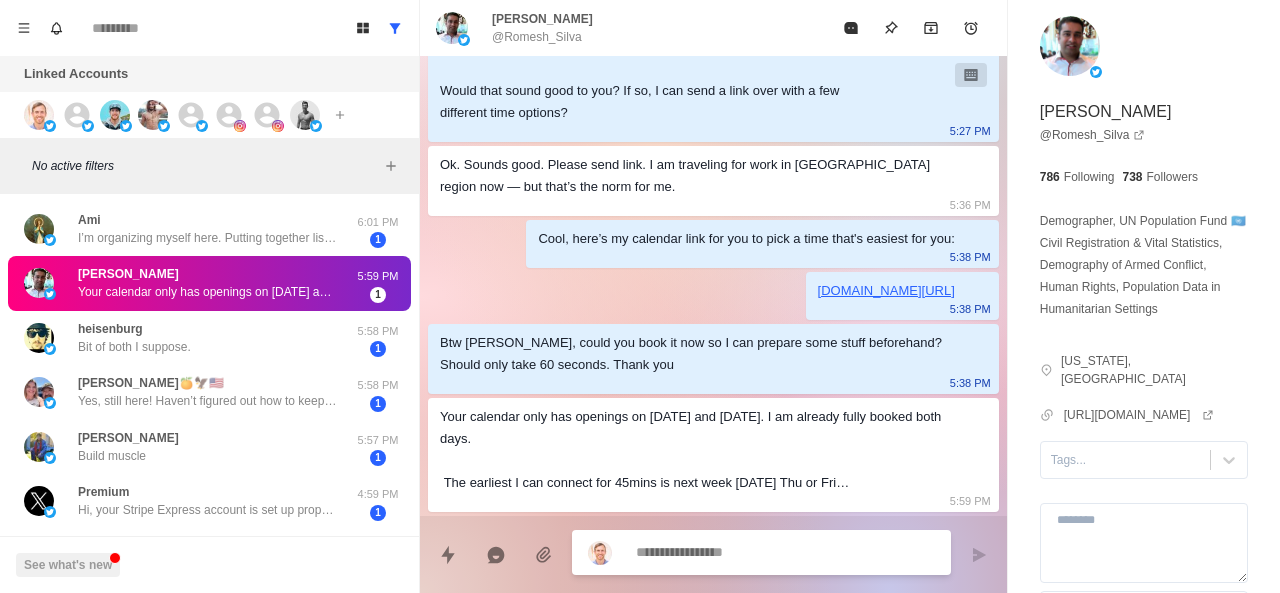 type on "*" 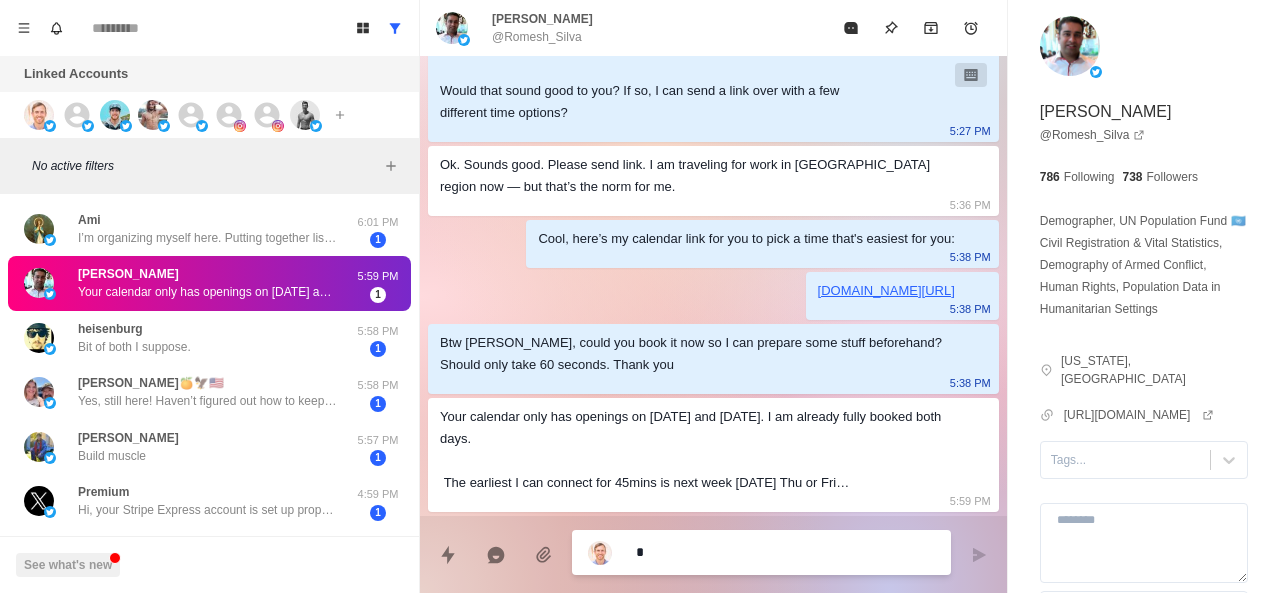 type on "**" 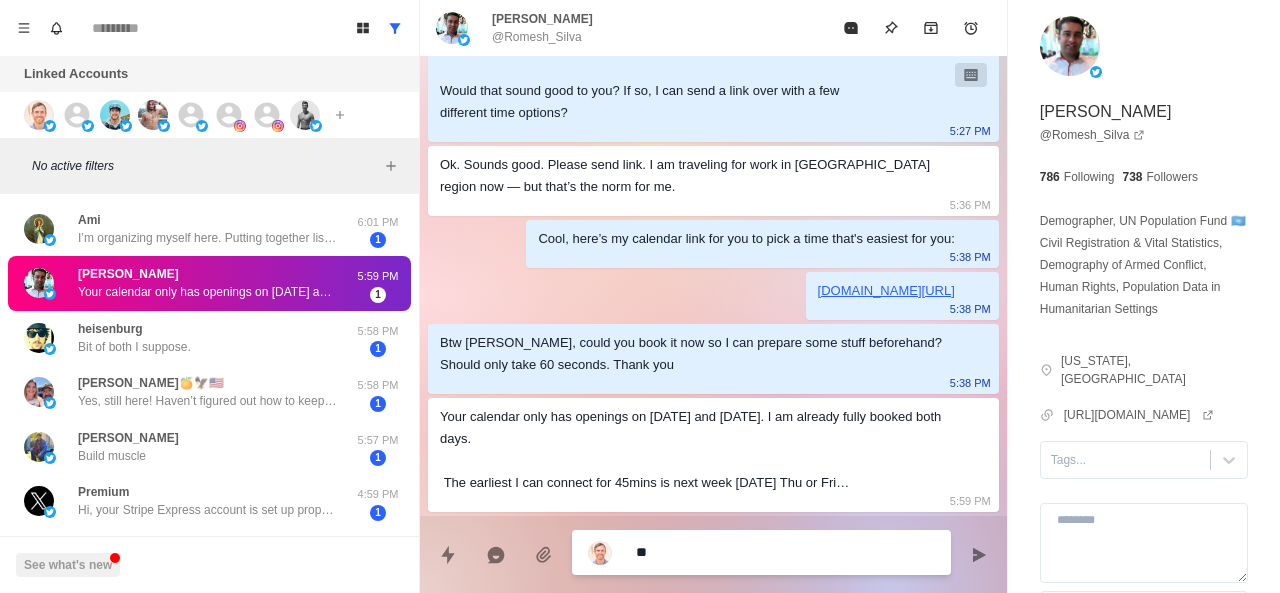 type on "*" 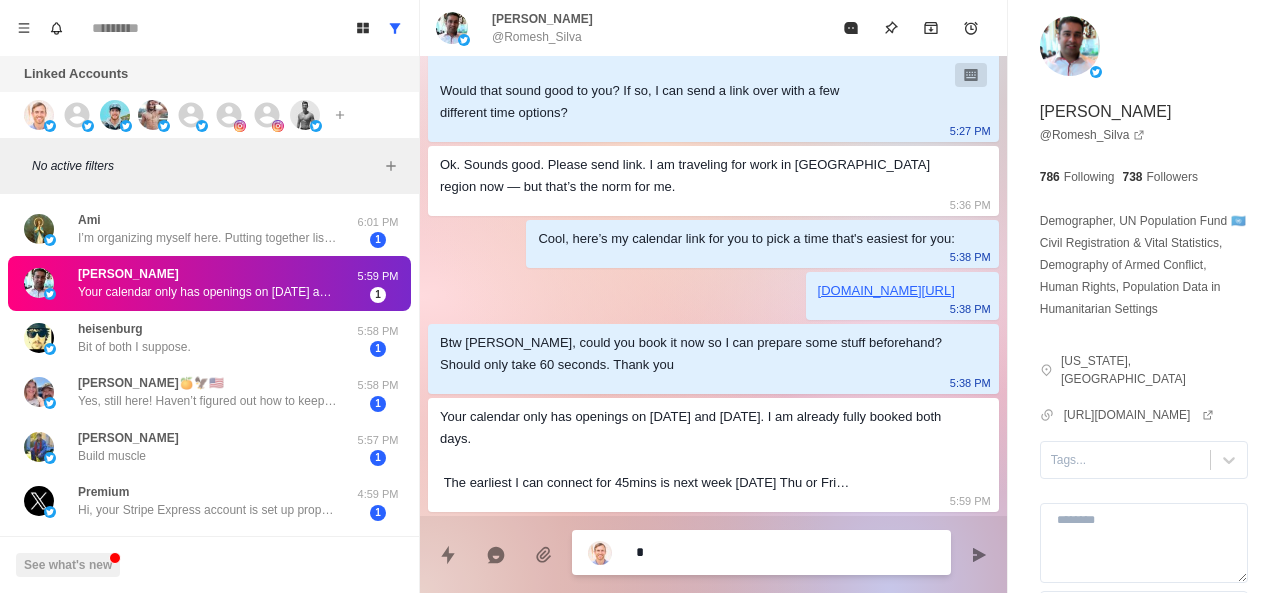 type 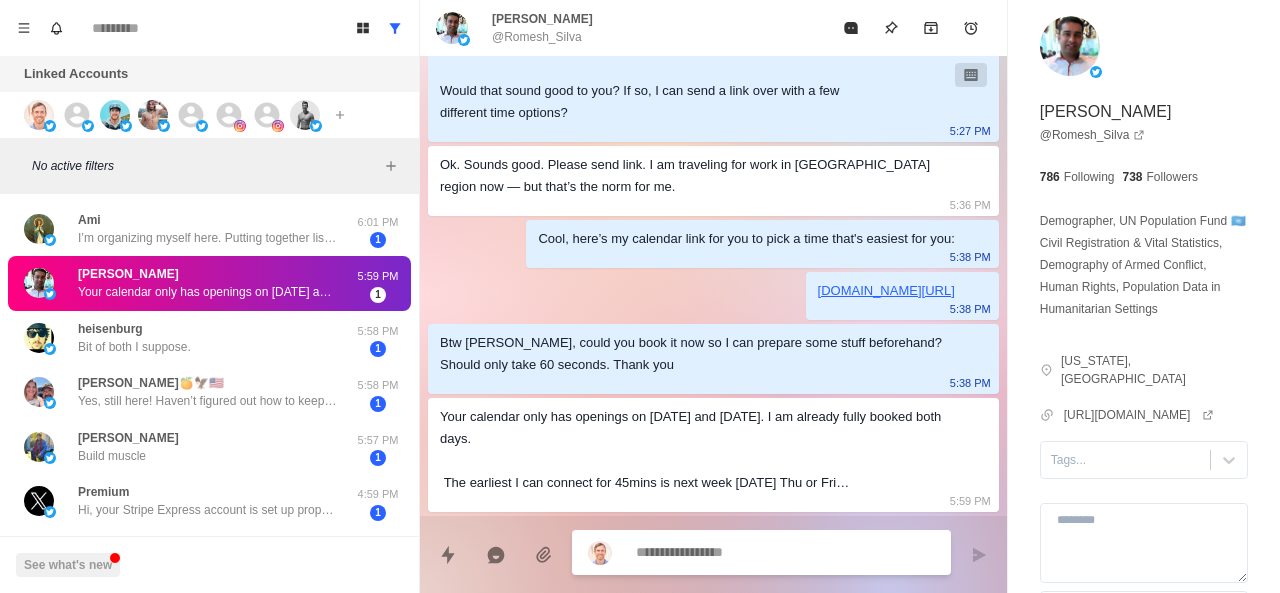 type on "*" 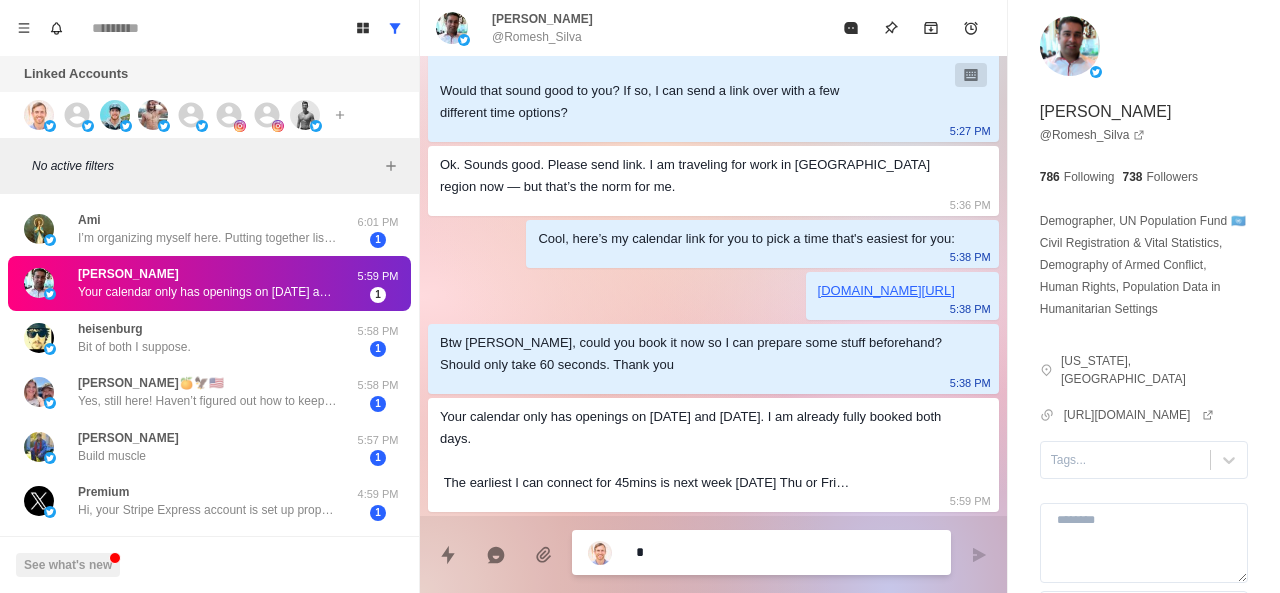 type on "**" 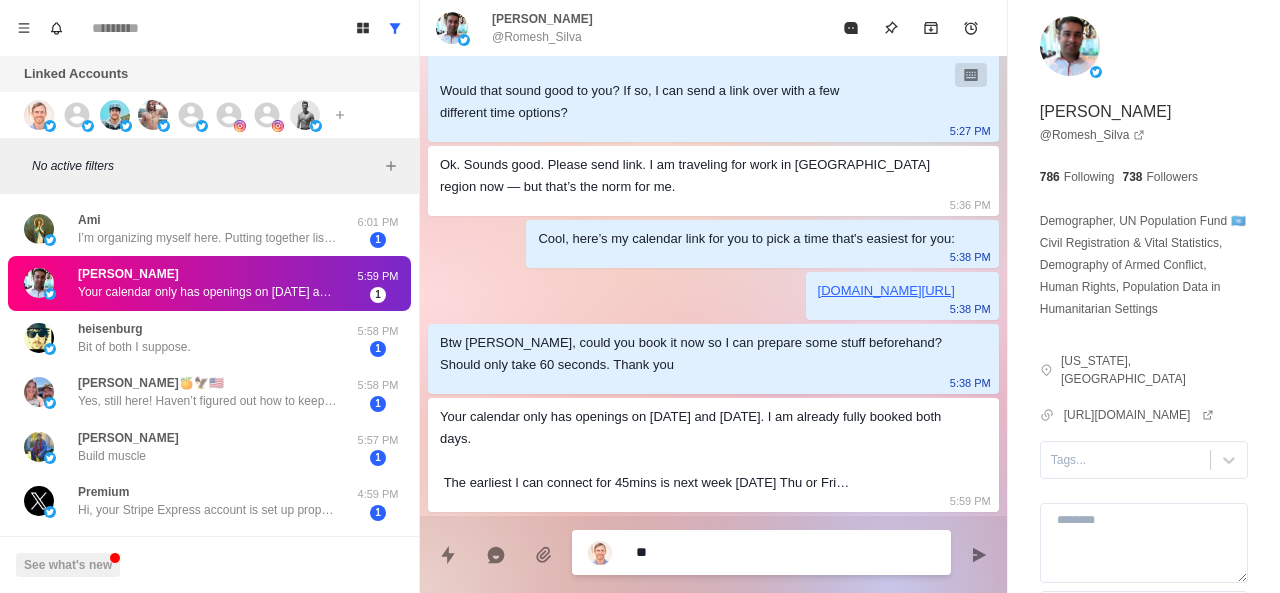 type on "*" 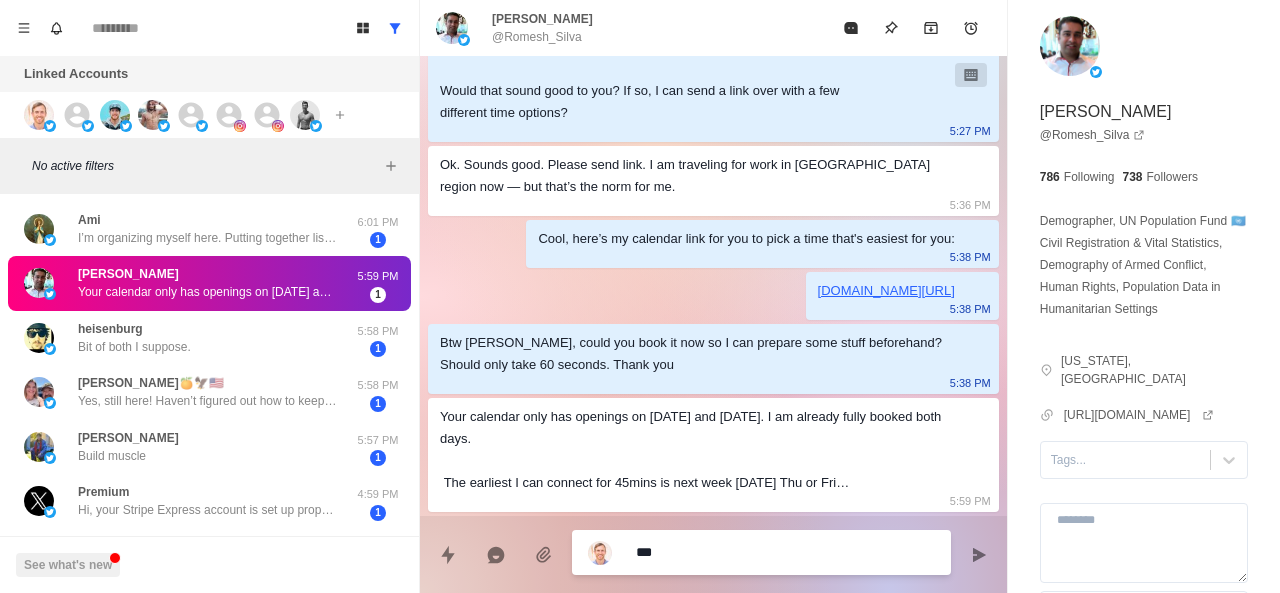 type on "****" 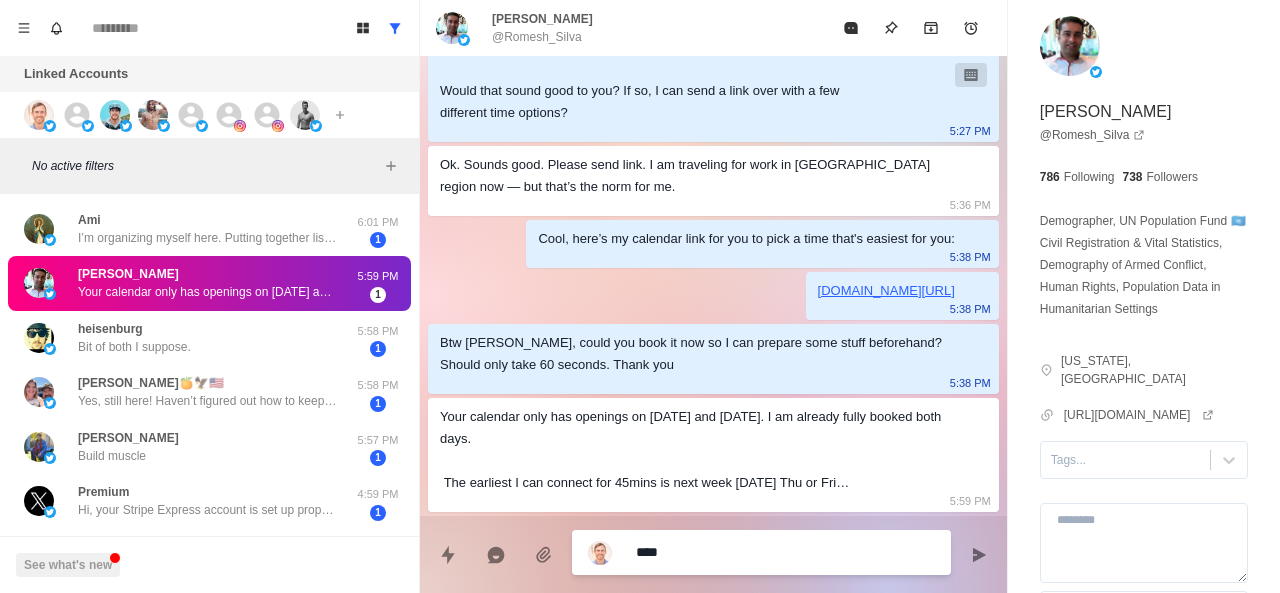 type on "*****" 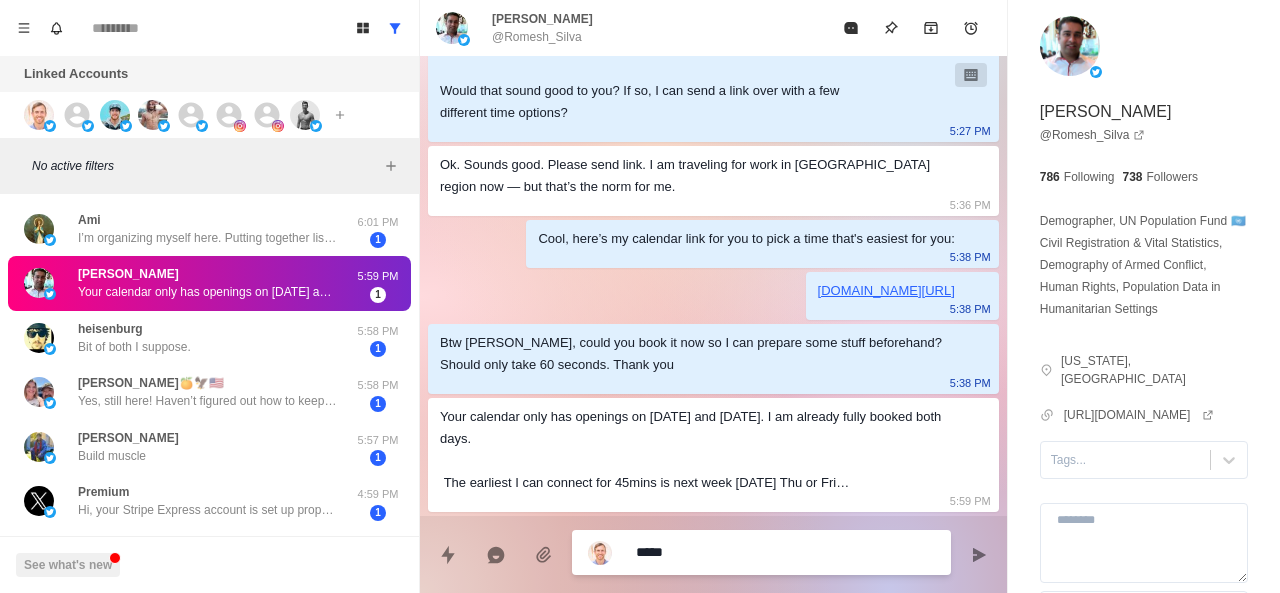 type on "*" 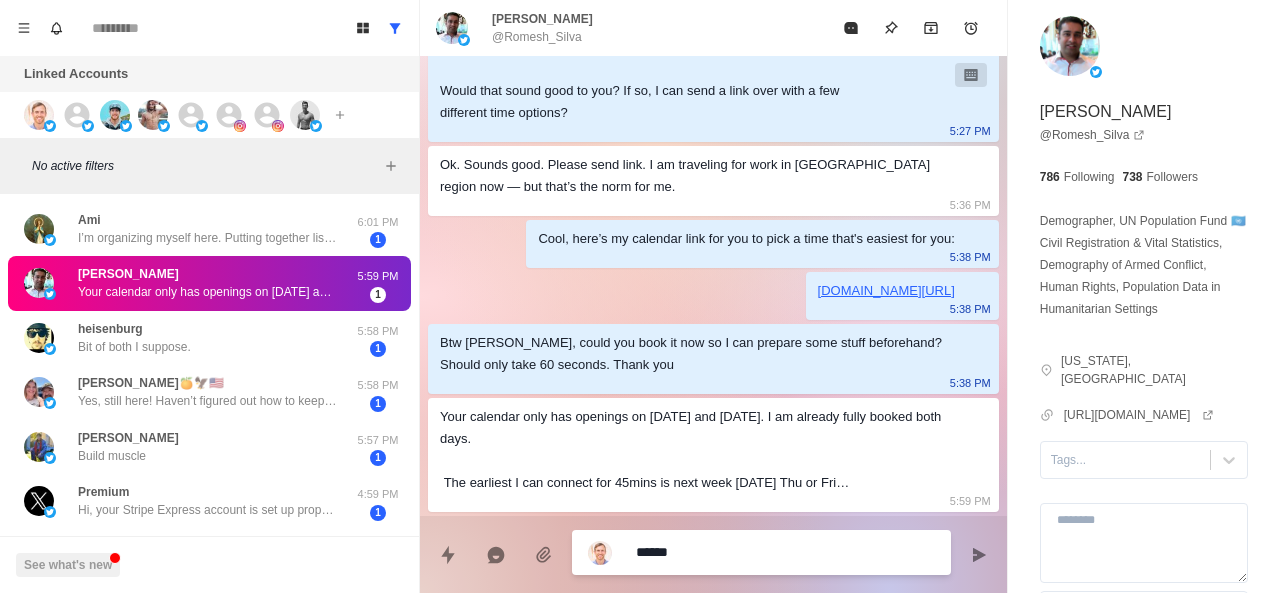 type on "*******" 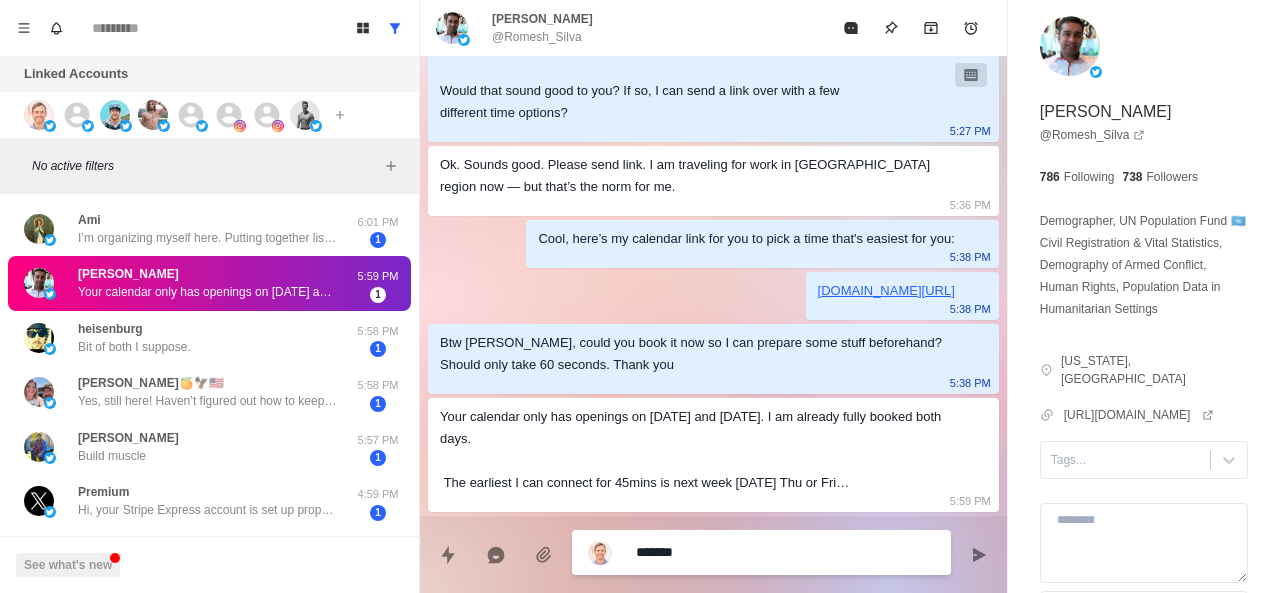 type on "*" 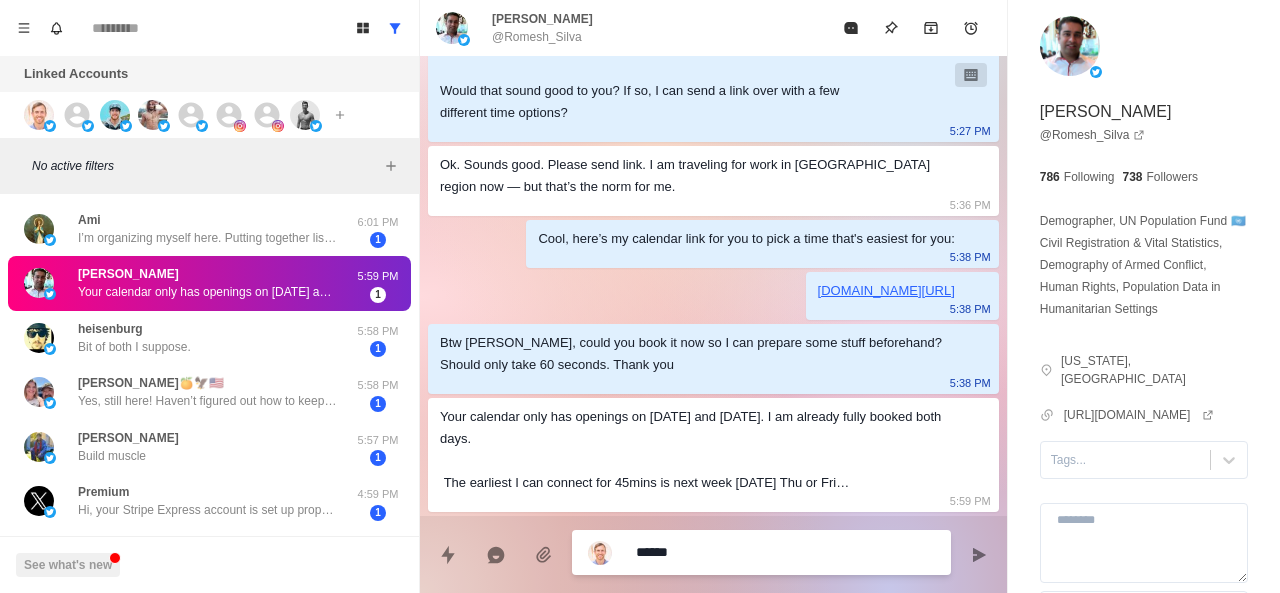 type on "*****" 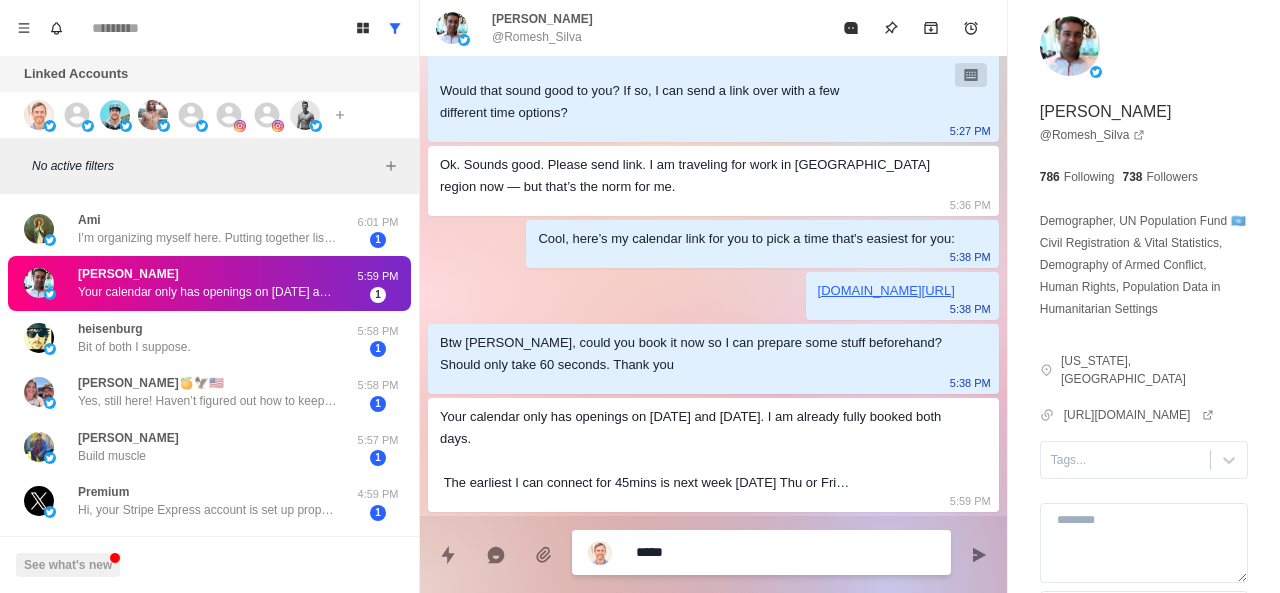 type on "****" 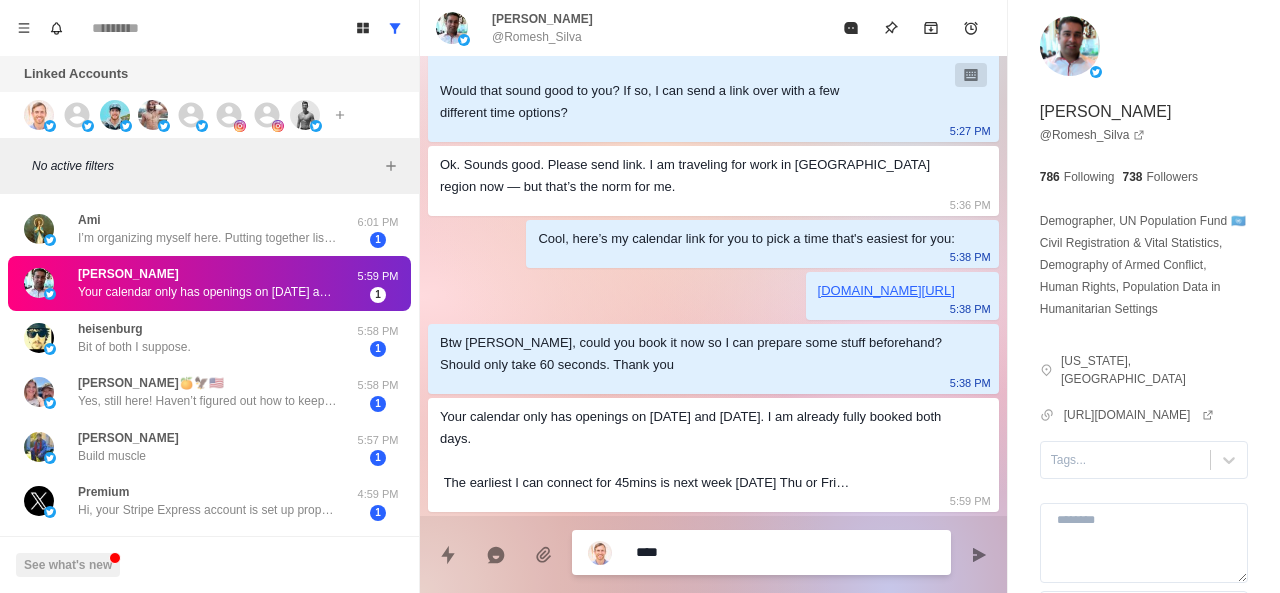 type on "***" 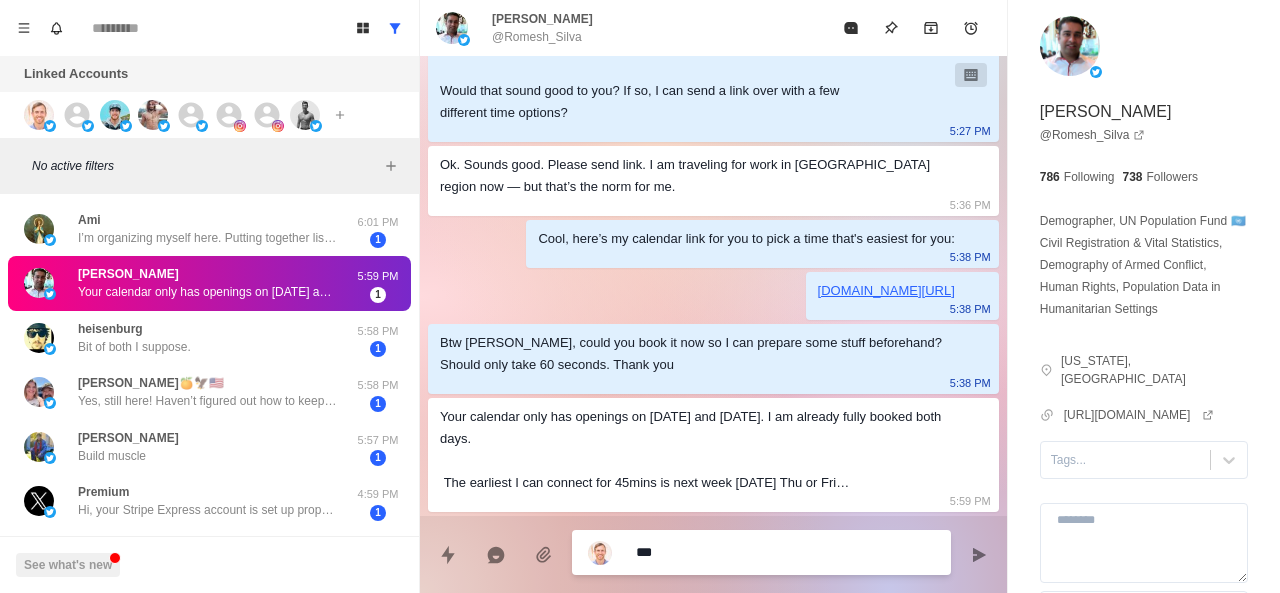 type on "**" 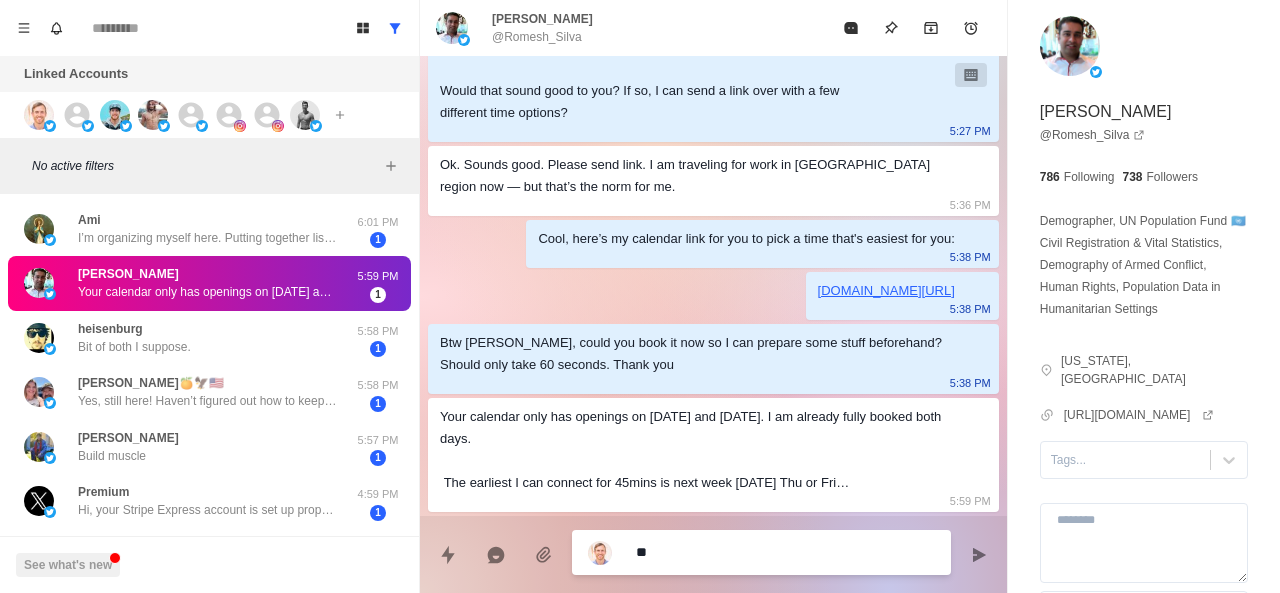 type on "*" 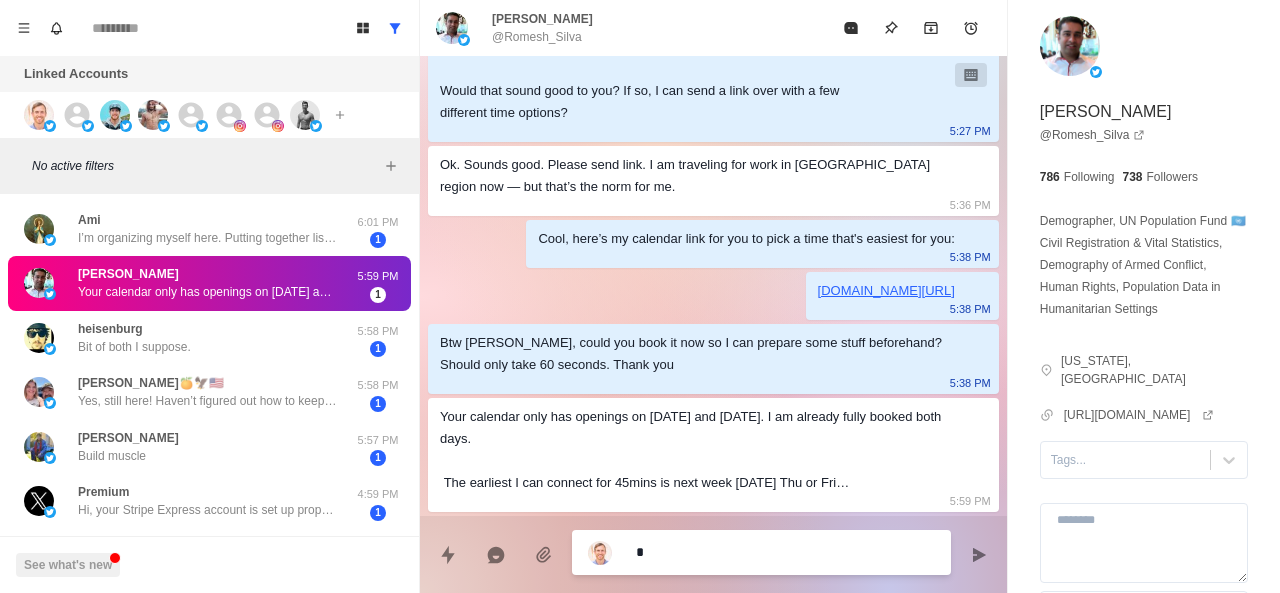 type 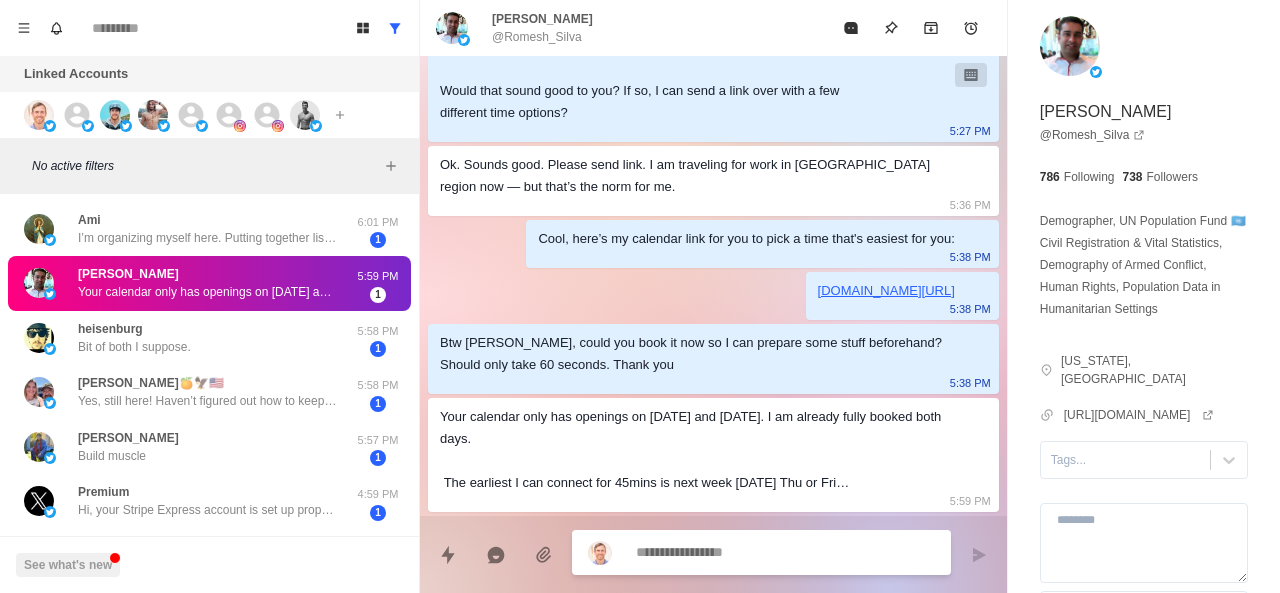 type on "*" 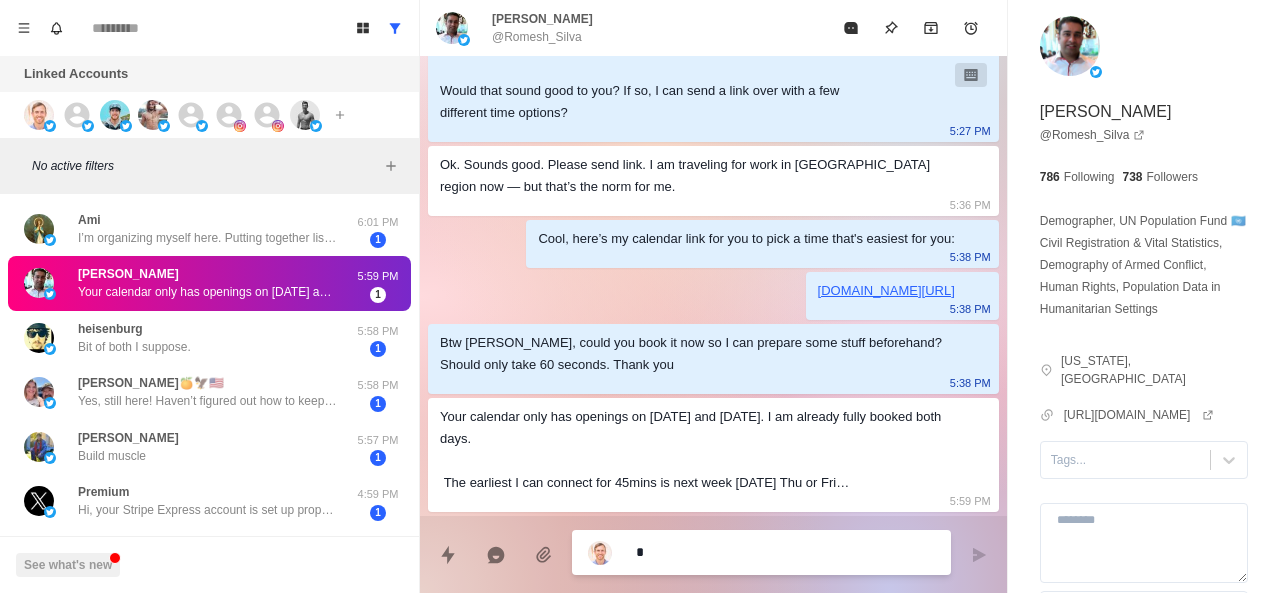 type on "**" 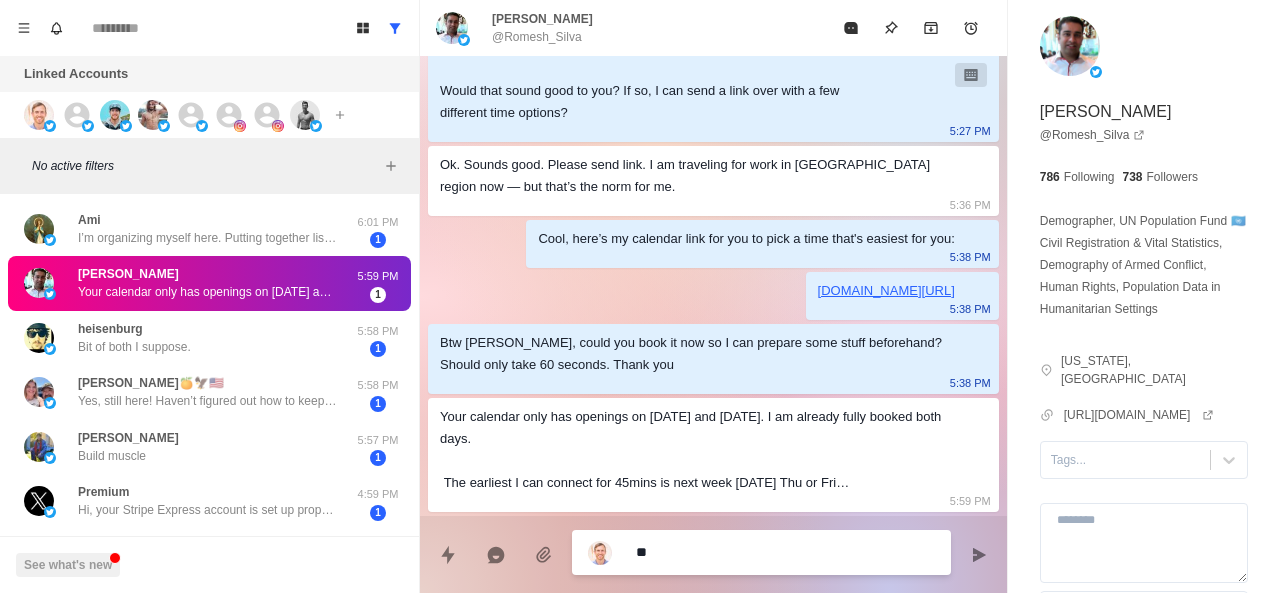 type on "***" 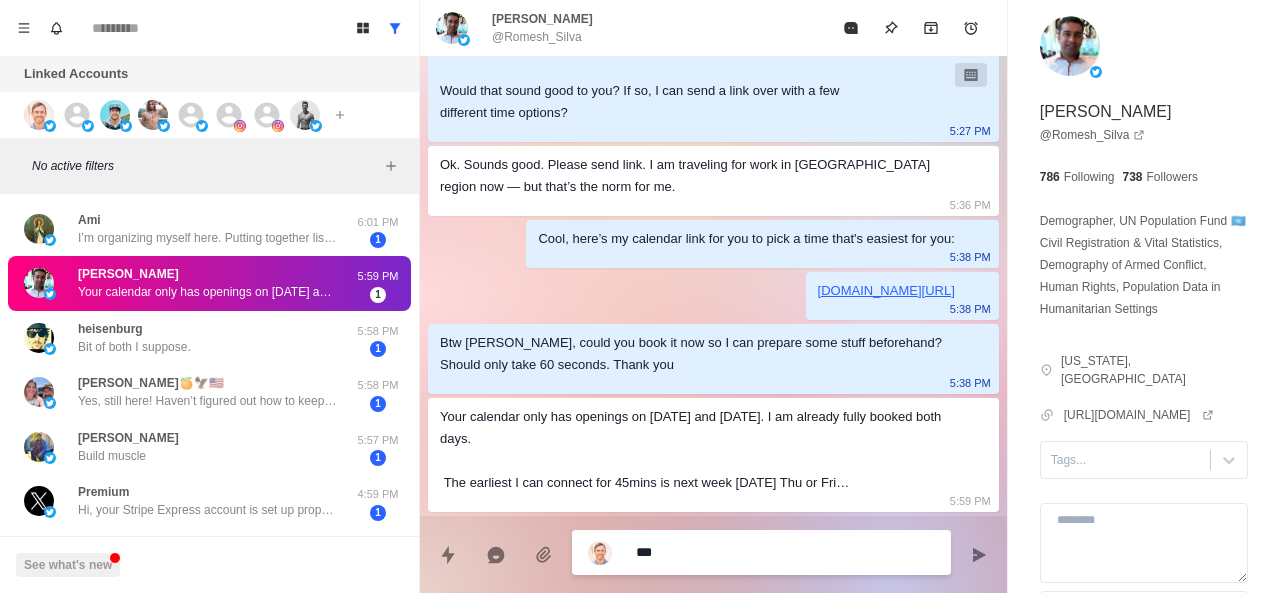 type on "****" 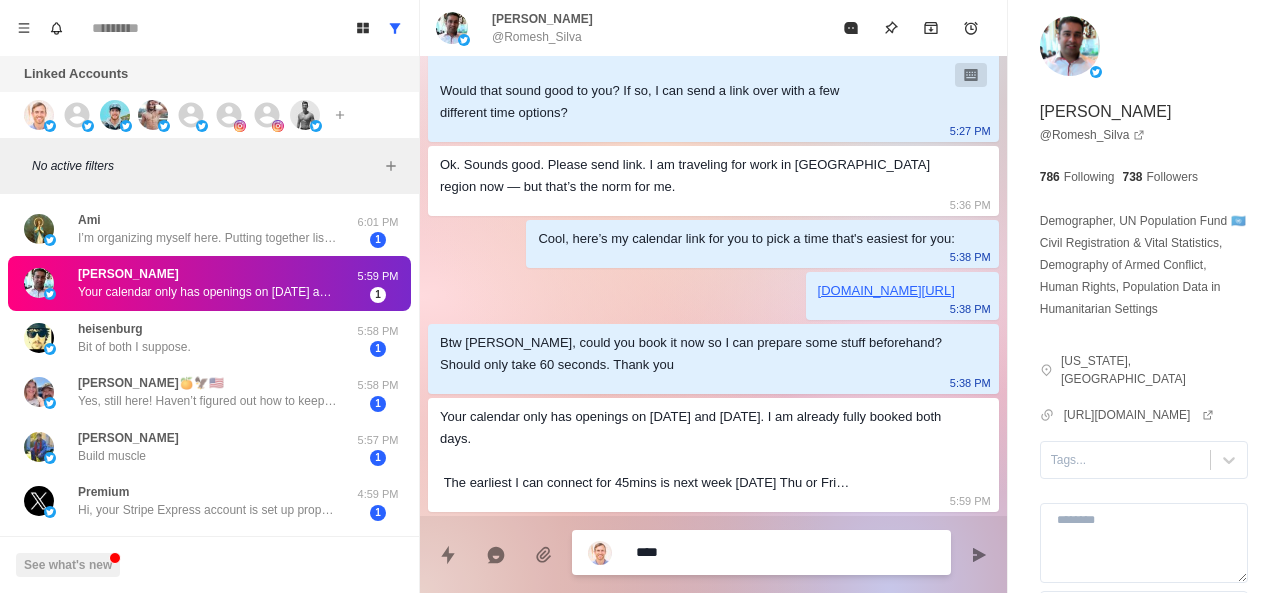 type on "*****" 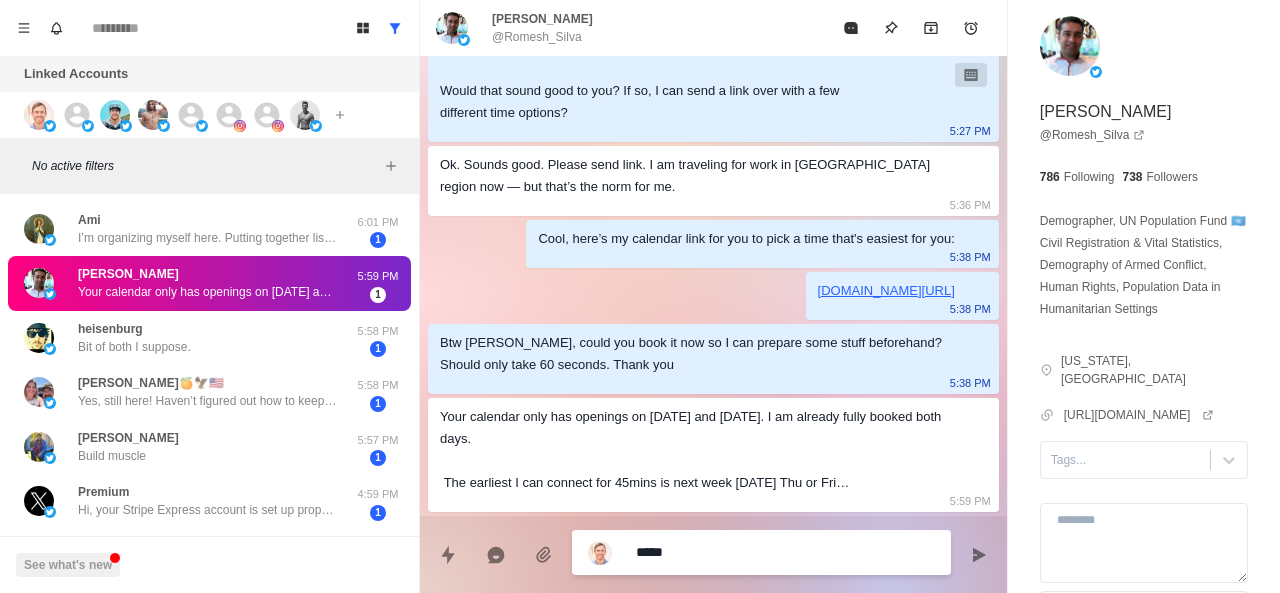 type on "******" 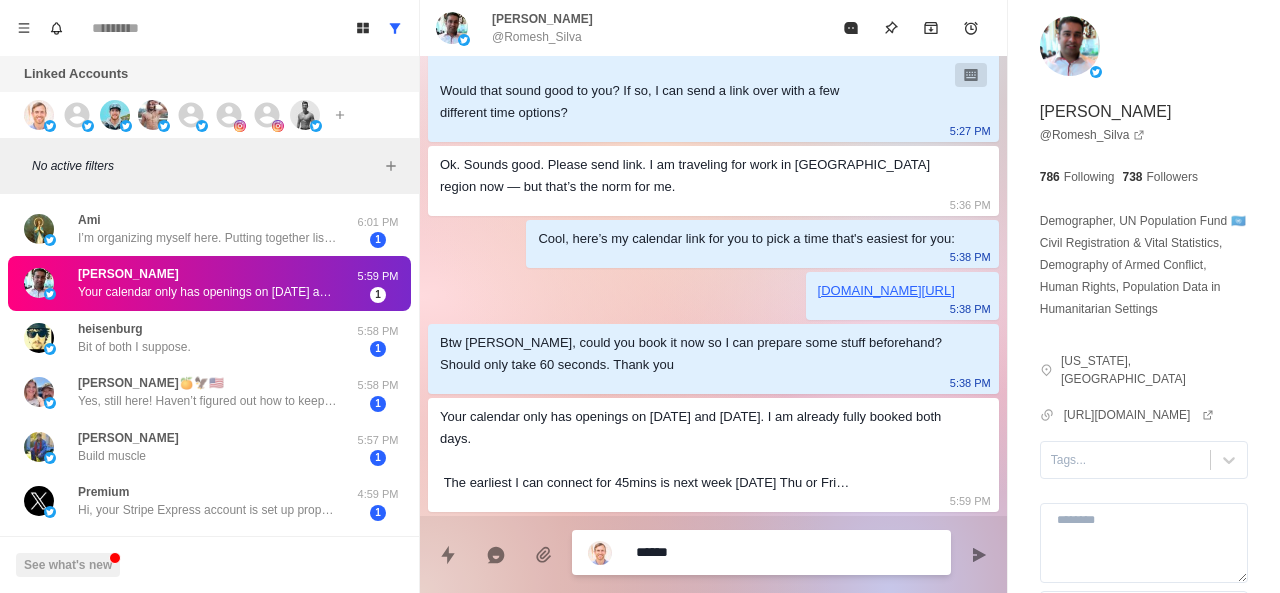 type on "*******" 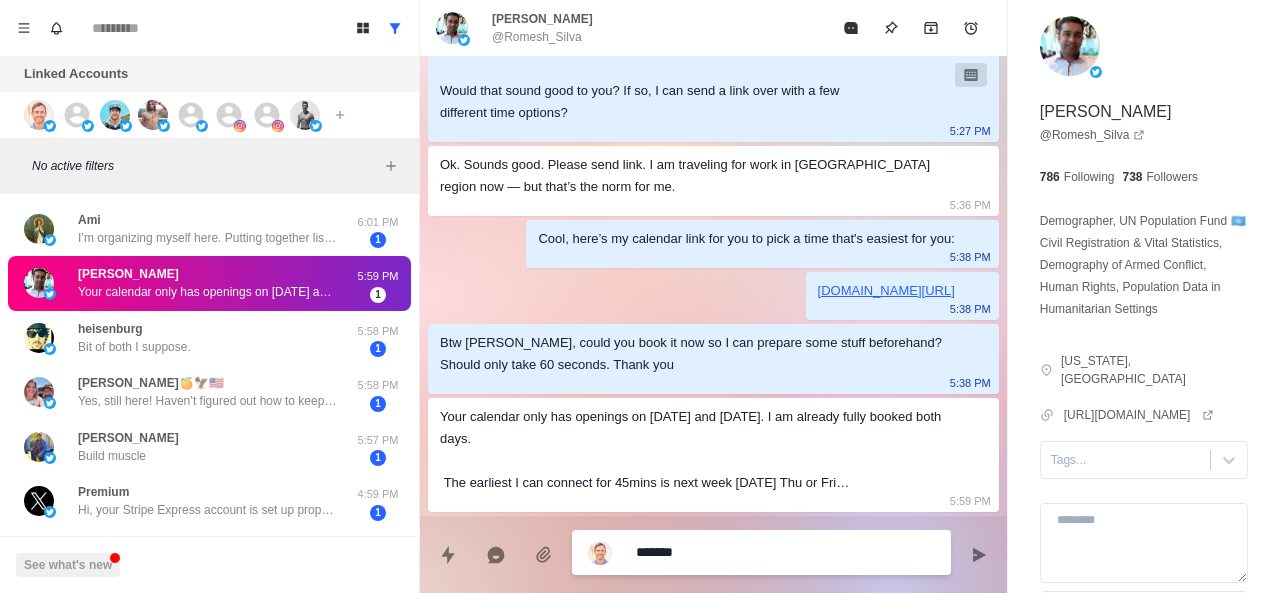 type on "*******" 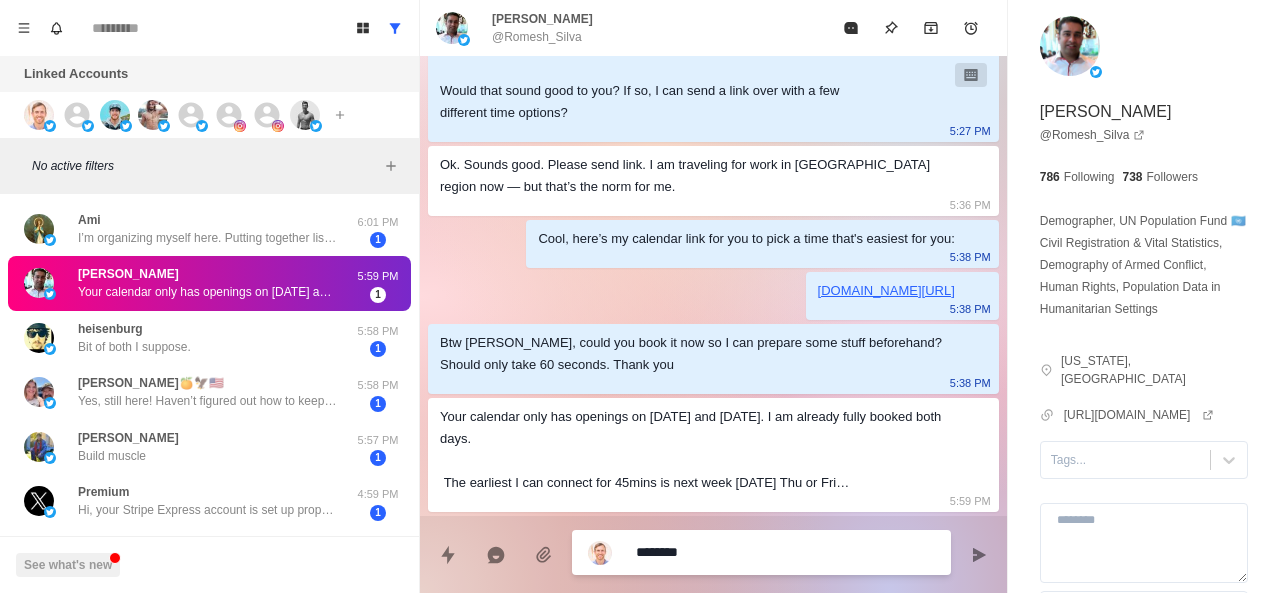 type on "*******" 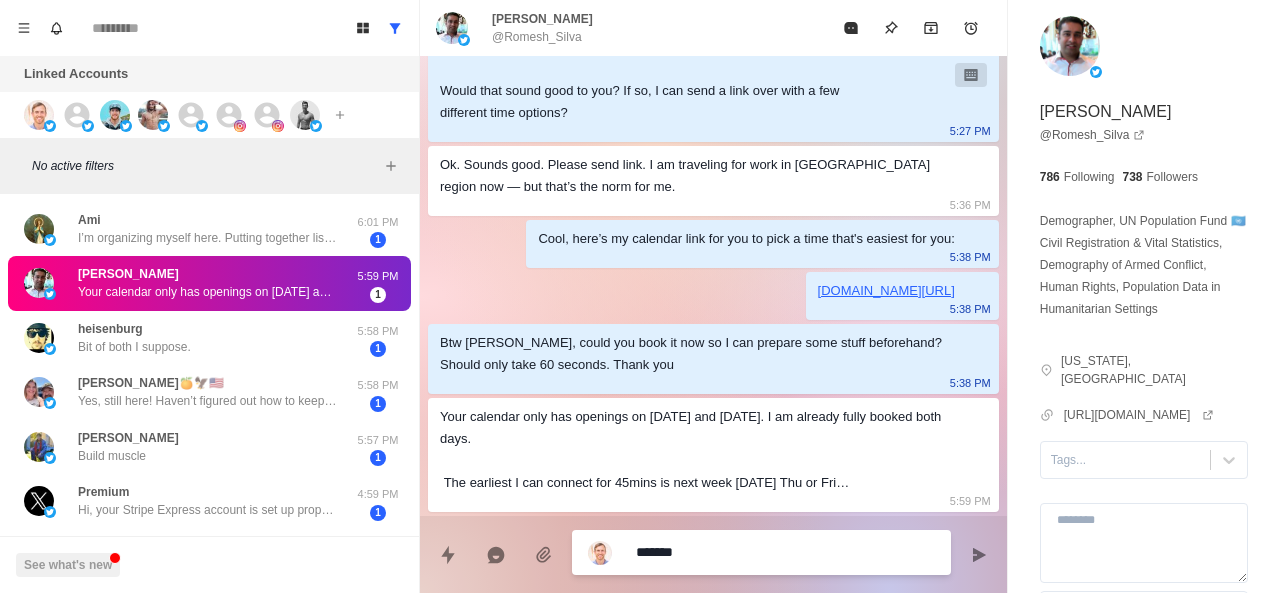 type on "********" 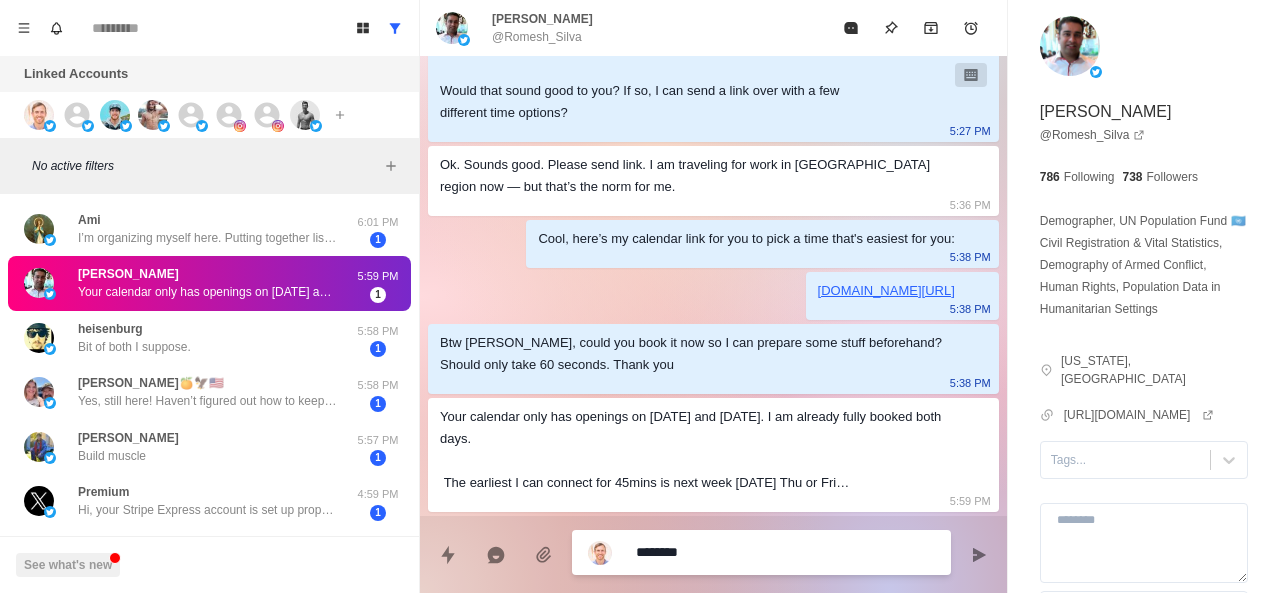 type on "********" 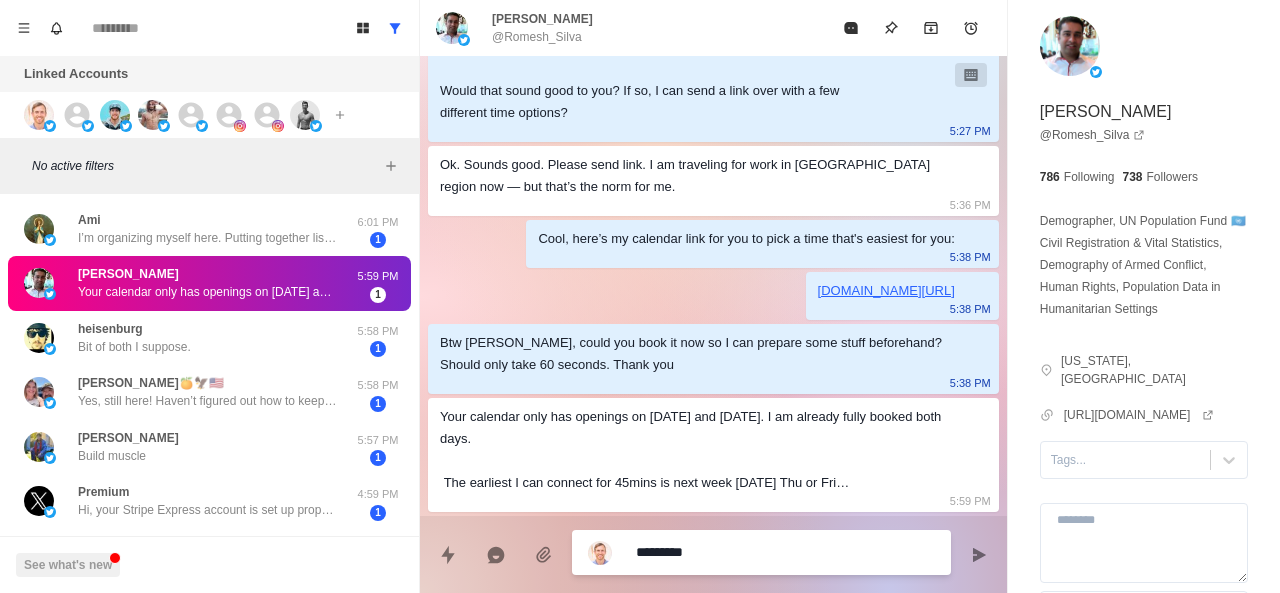 type on "*" 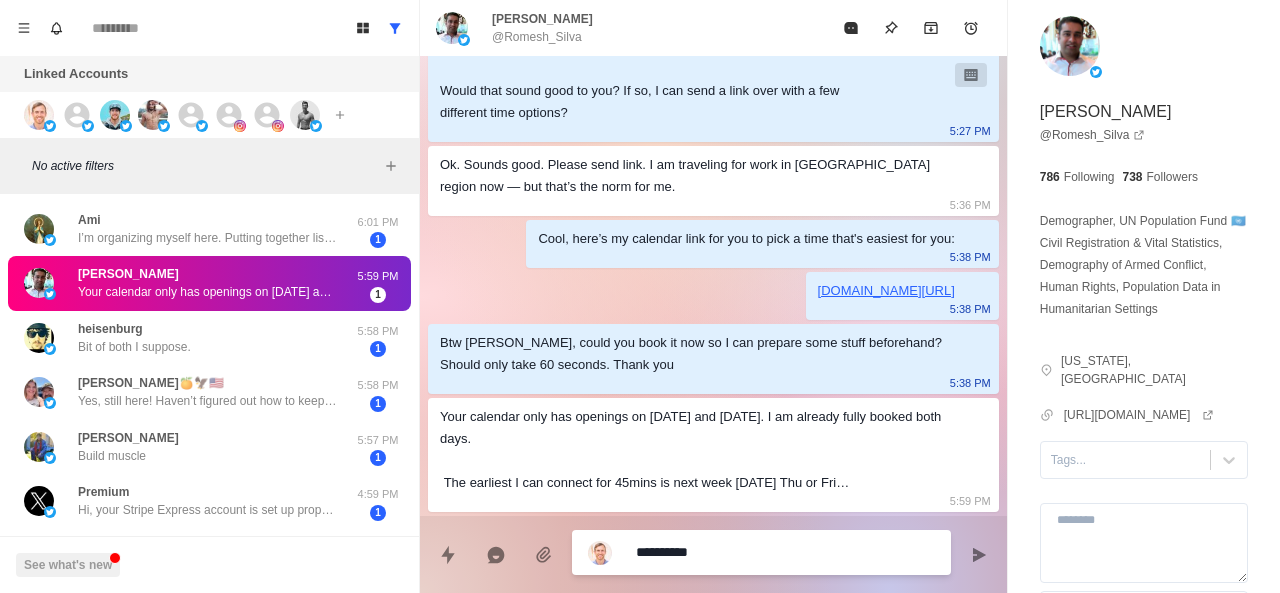 type on "**********" 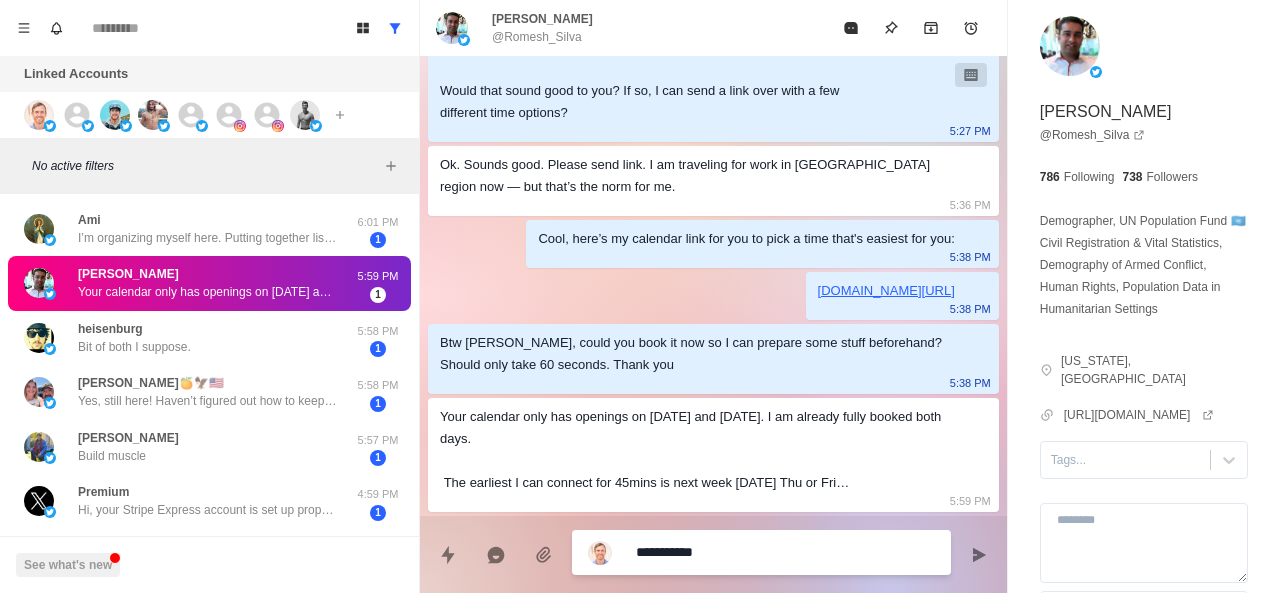 type on "**********" 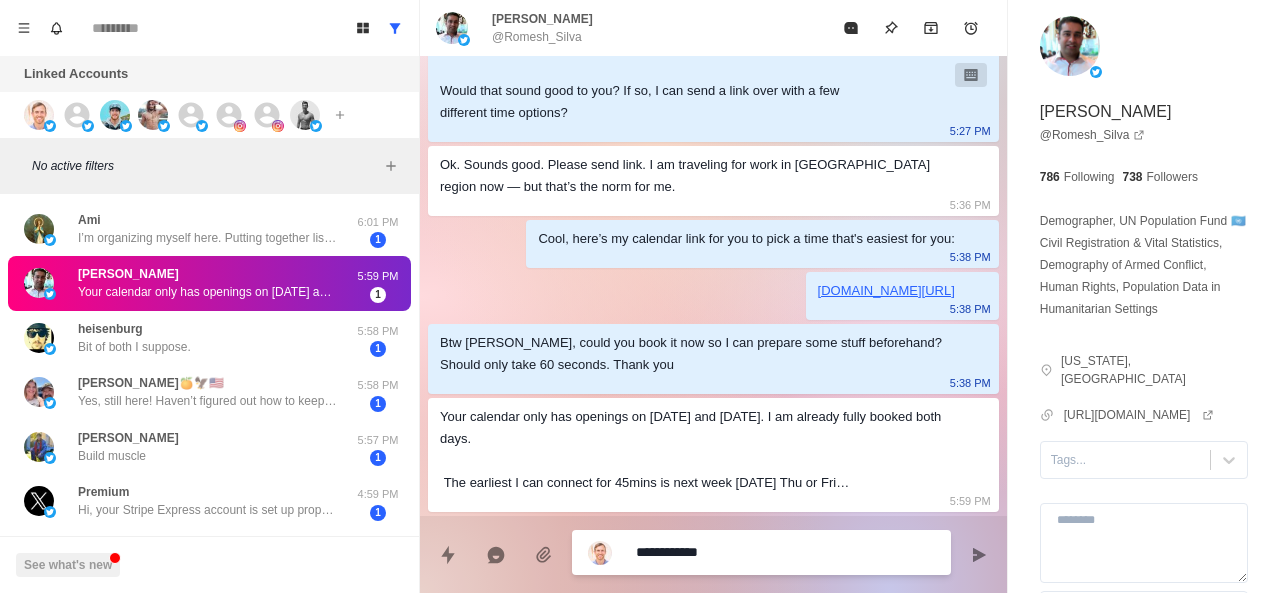 type on "*" 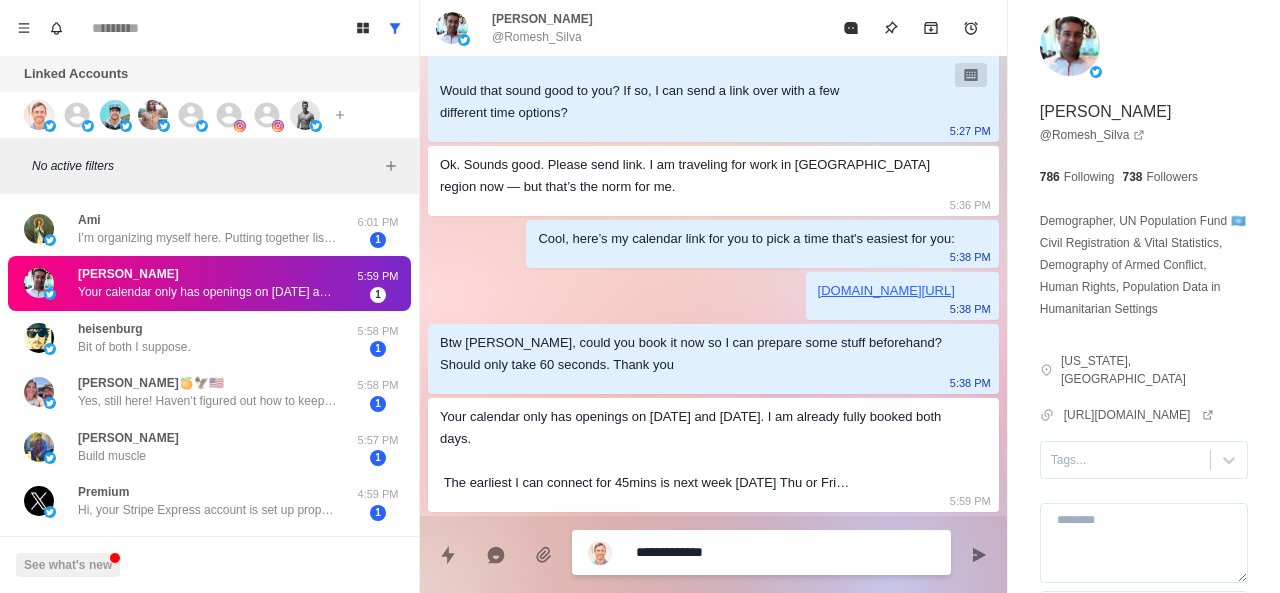 type on "**********" 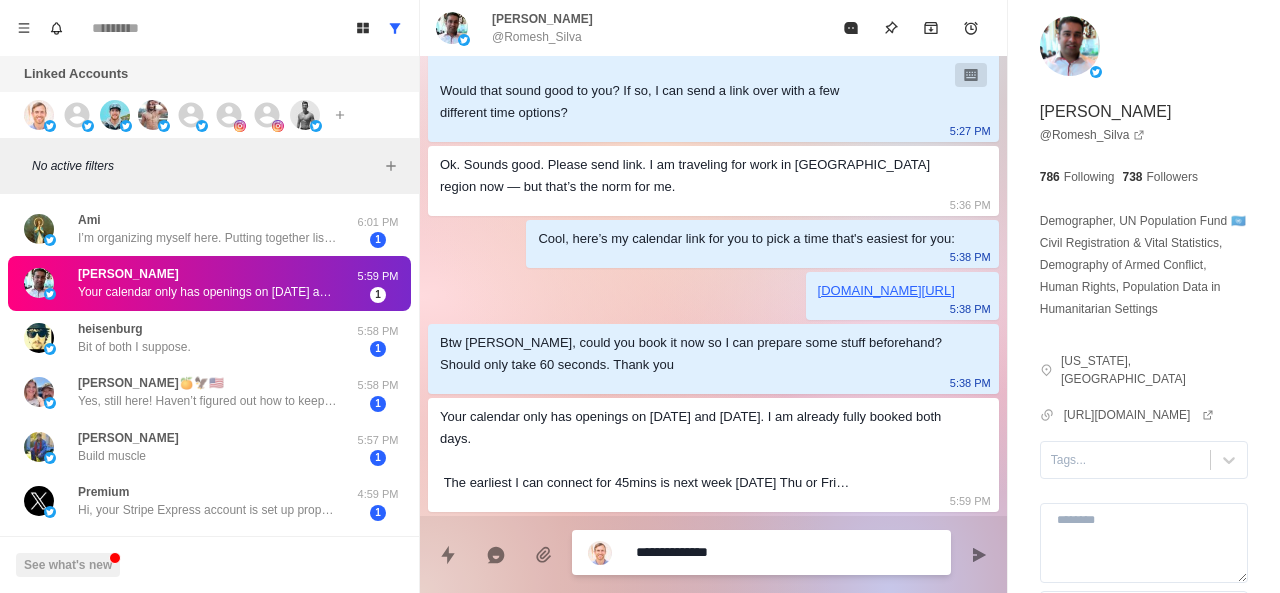 type on "*" 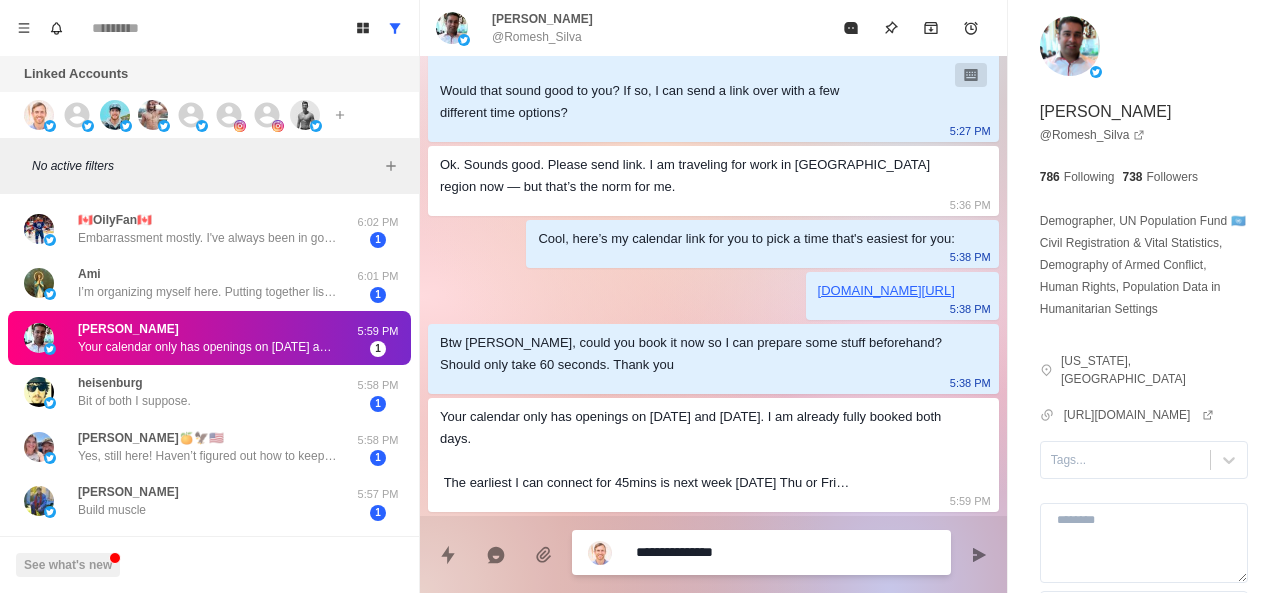 type on "**********" 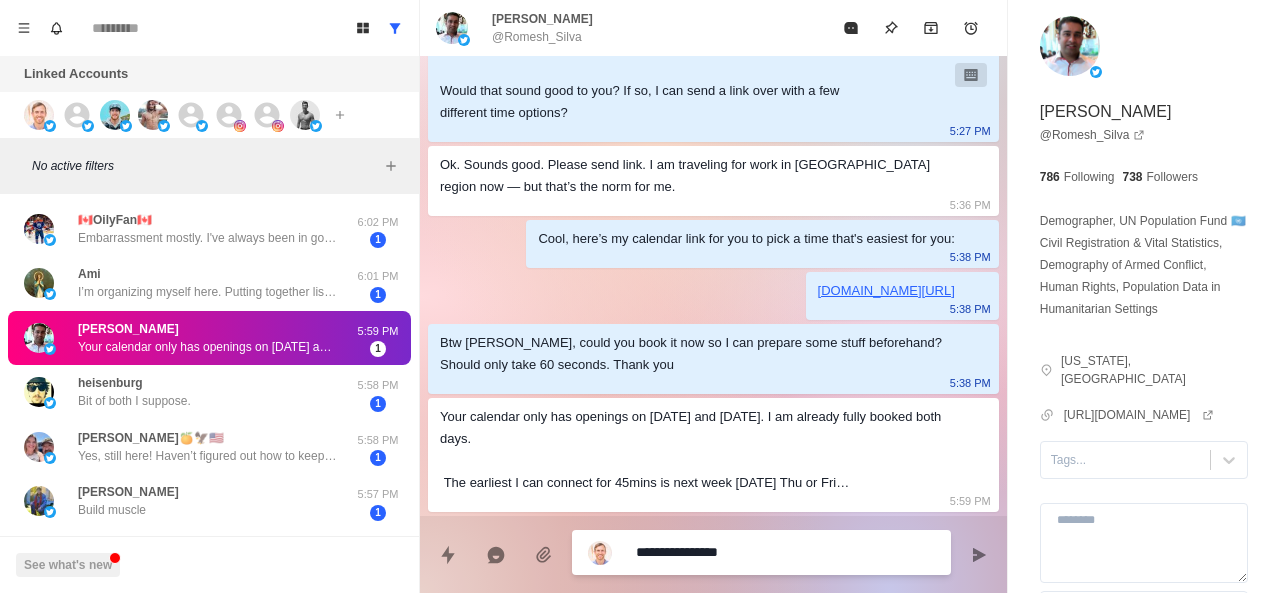 type on "**********" 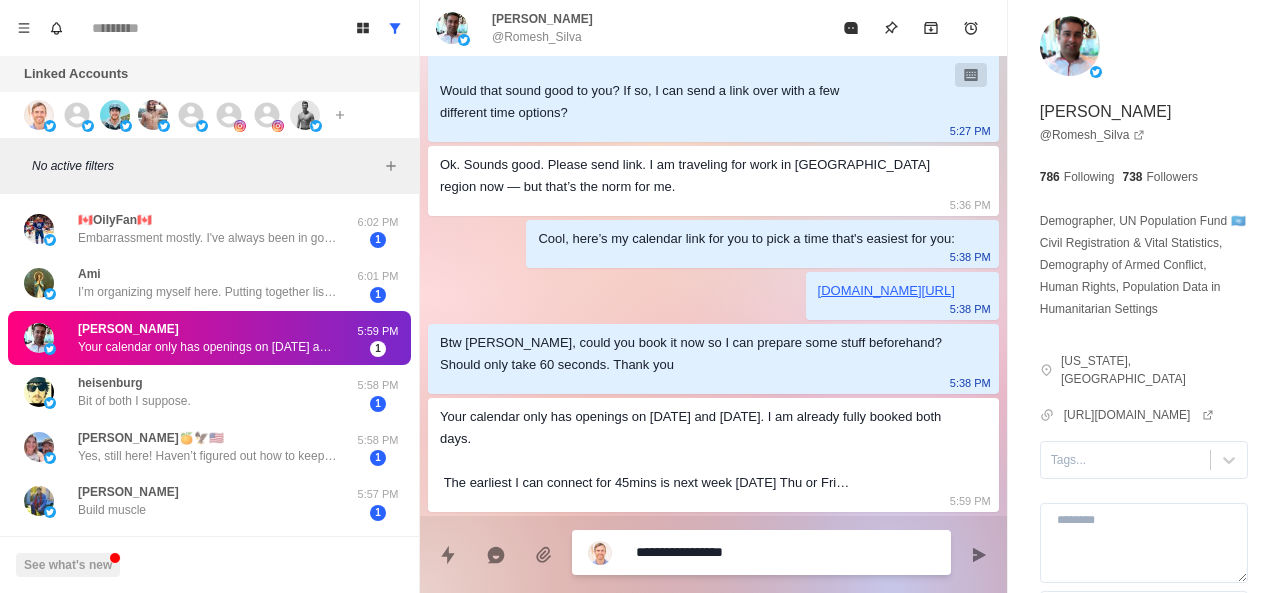 type on "**********" 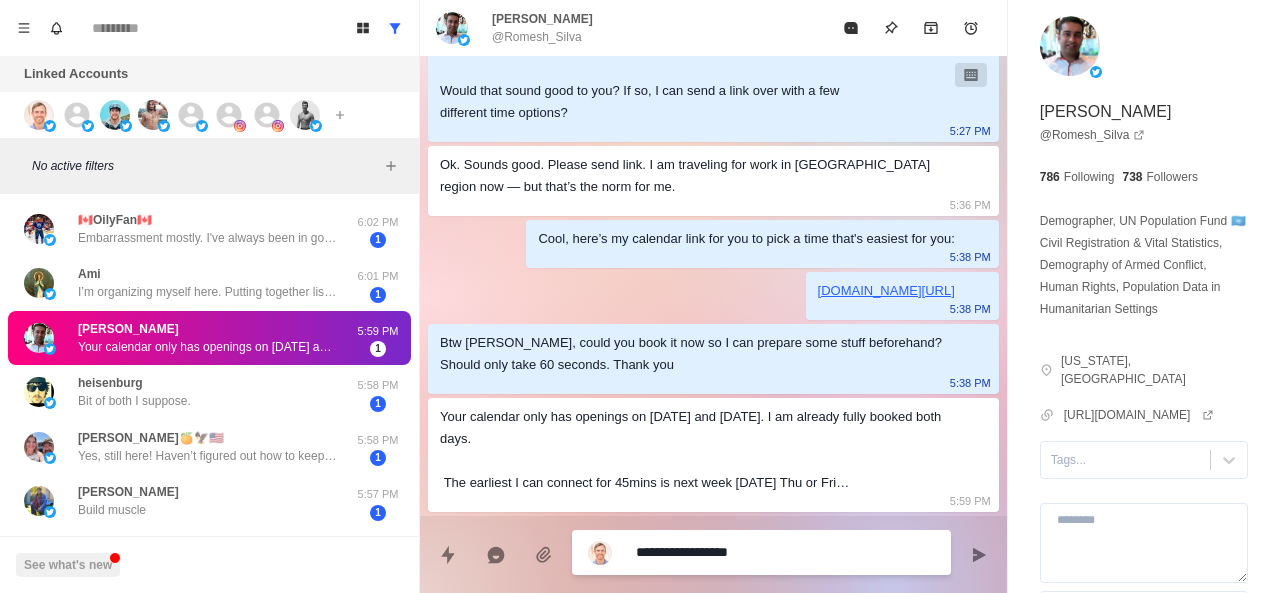 type on "**********" 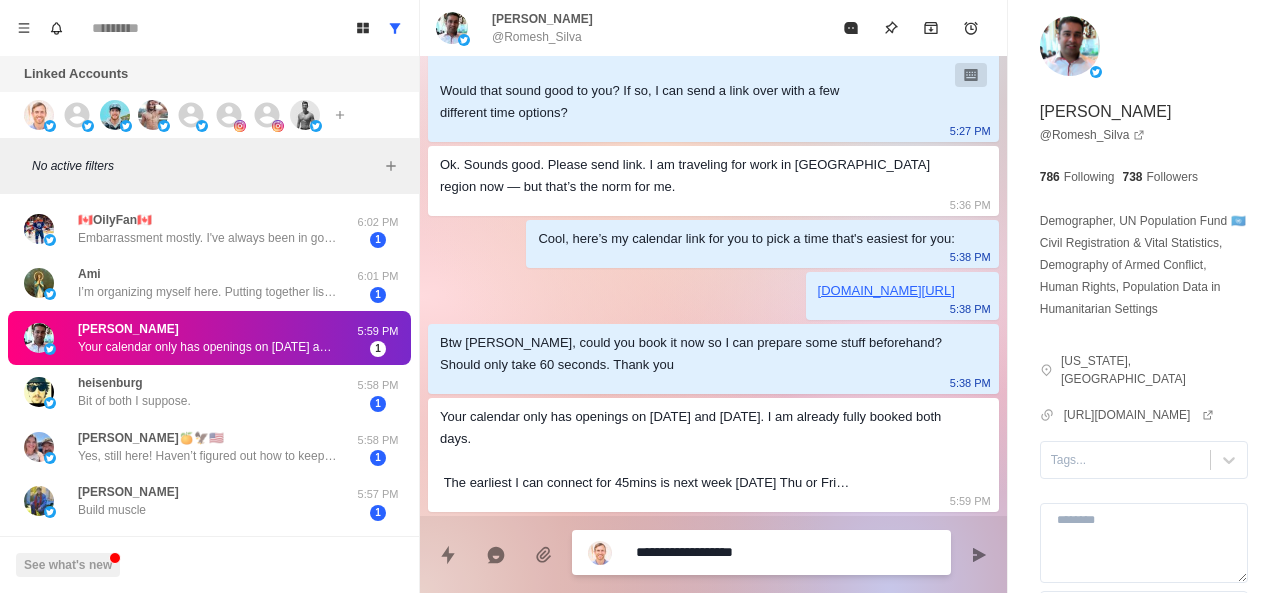 type on "**********" 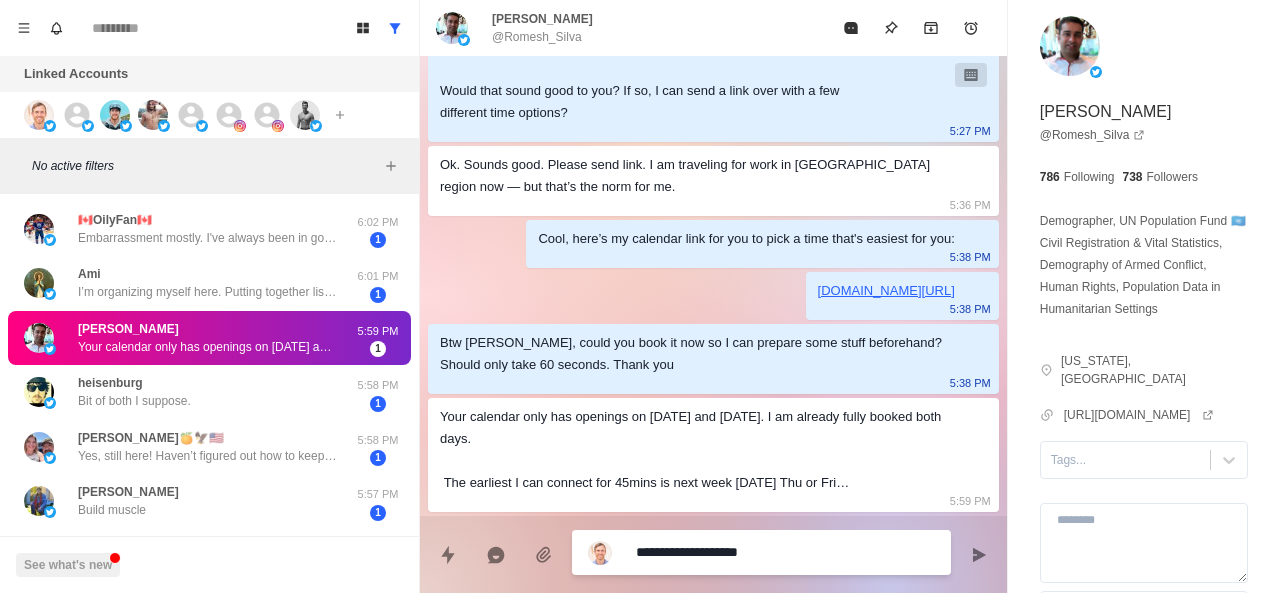 type on "**********" 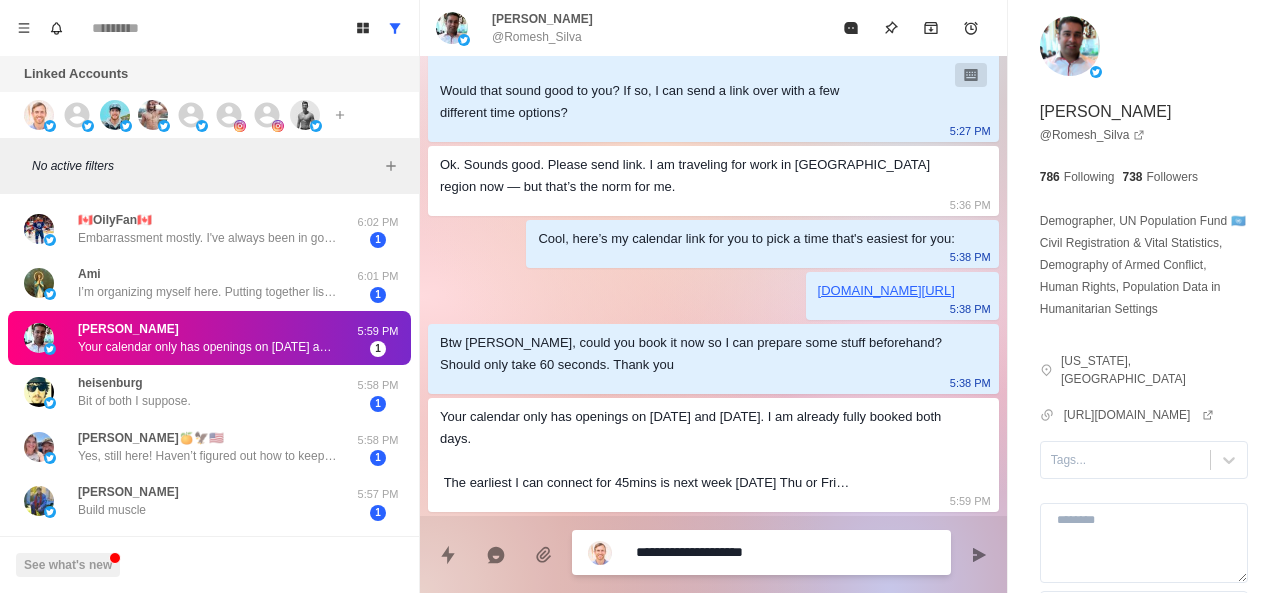 type on "**********" 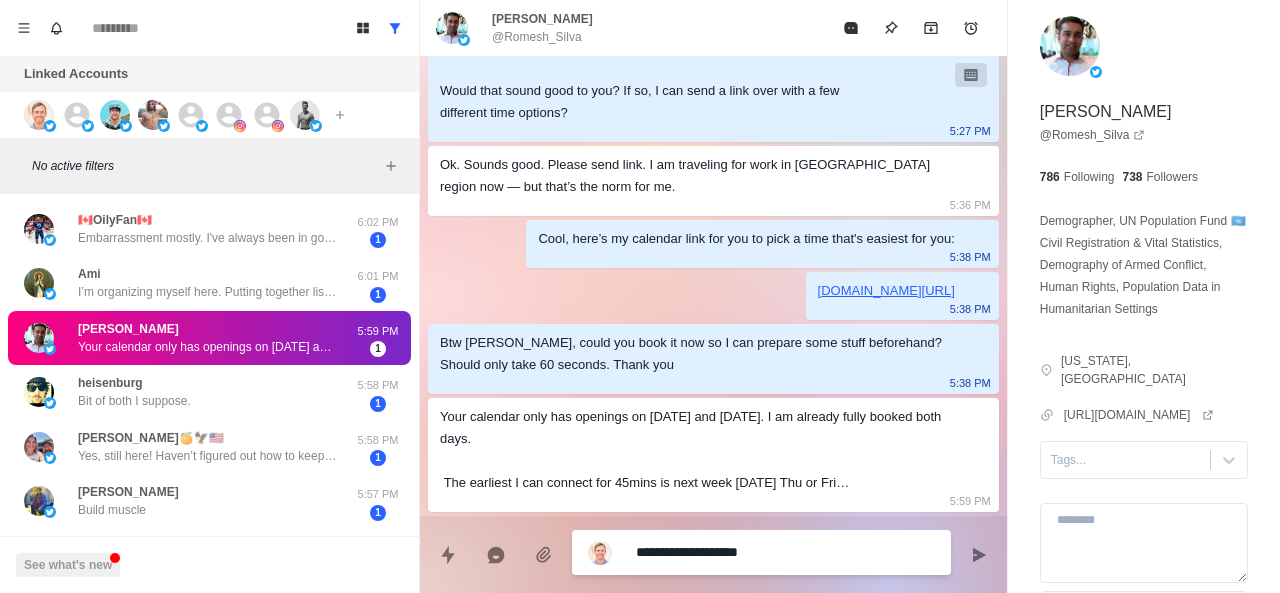 type on "**********" 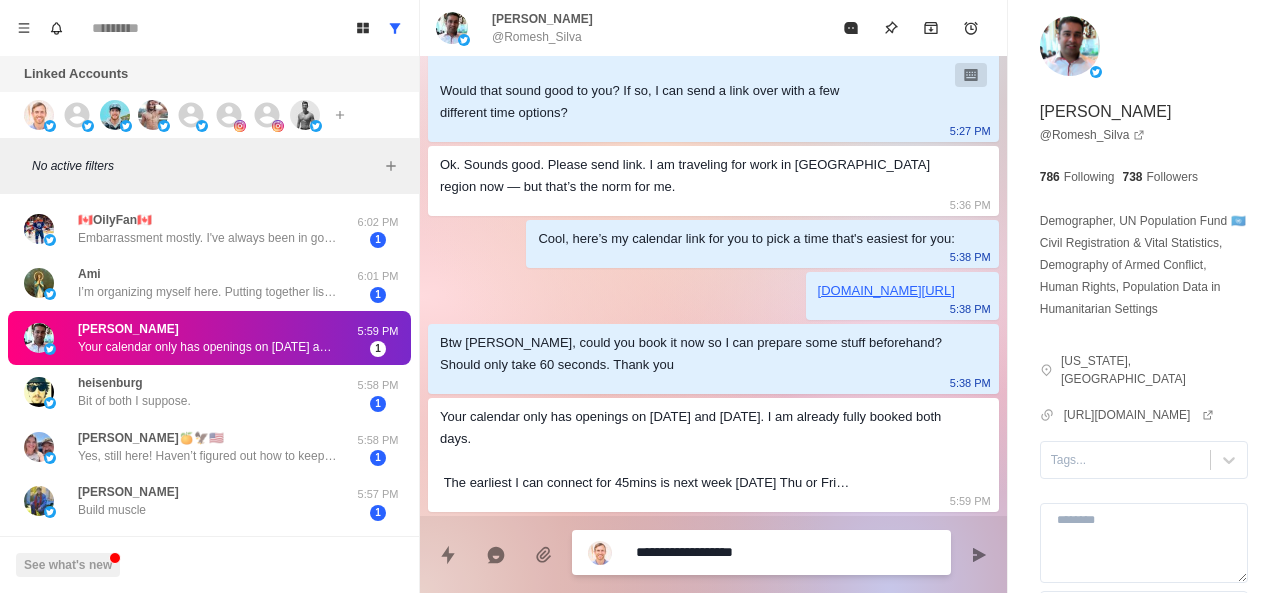 type on "**********" 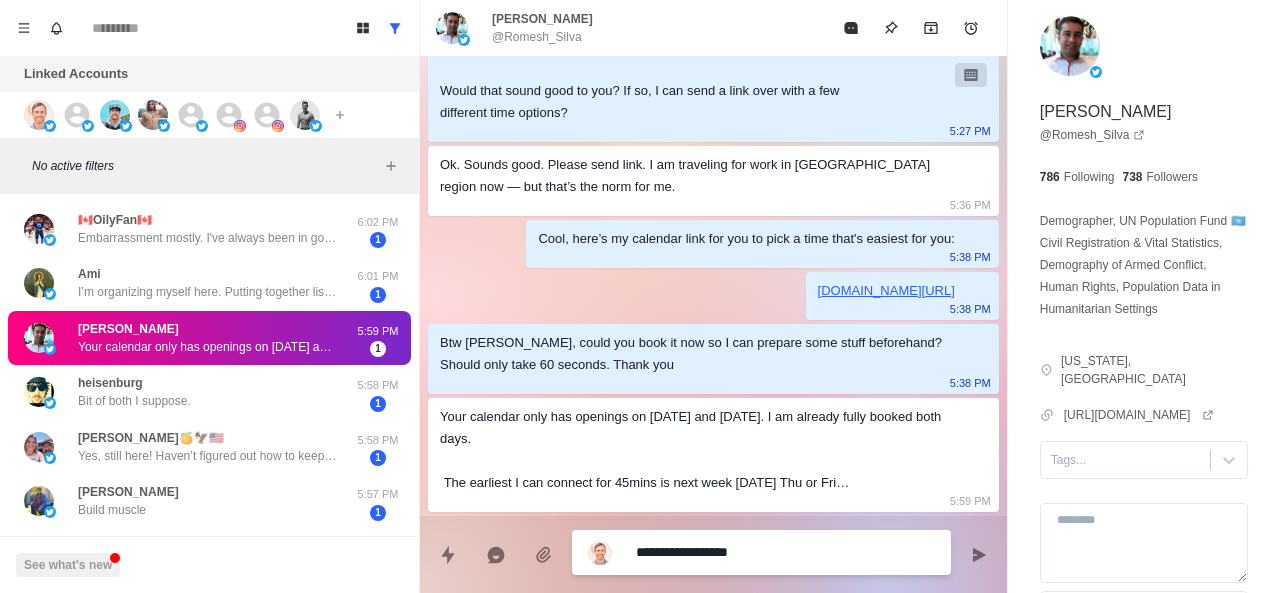 type on "**********" 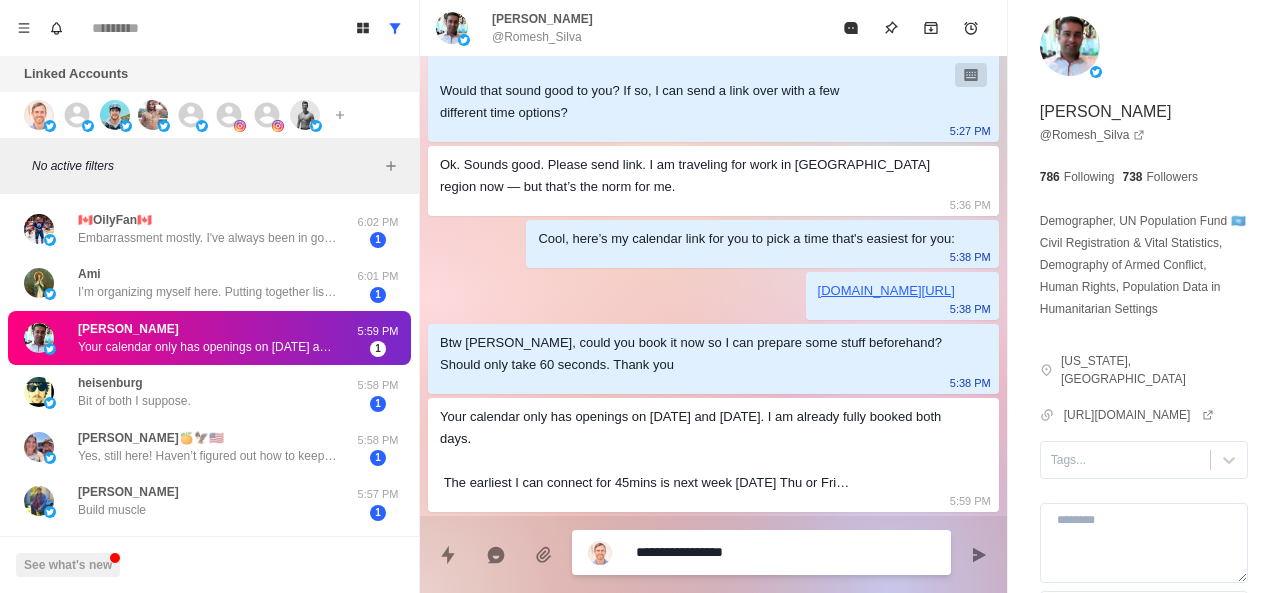 type on "**********" 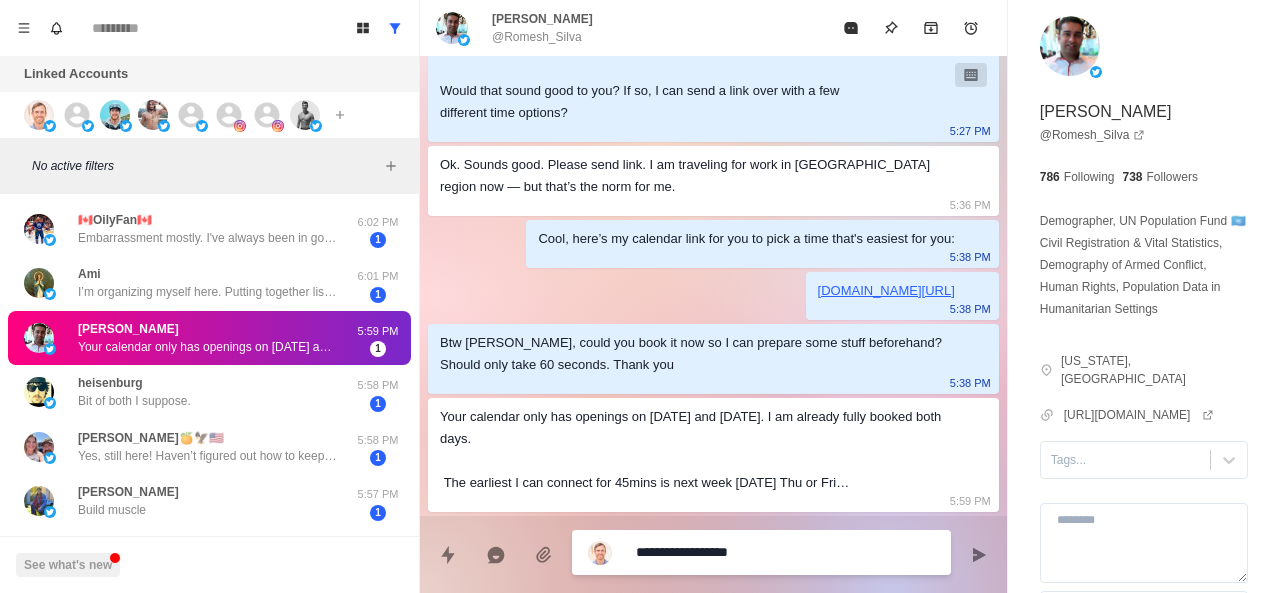 type on "*" 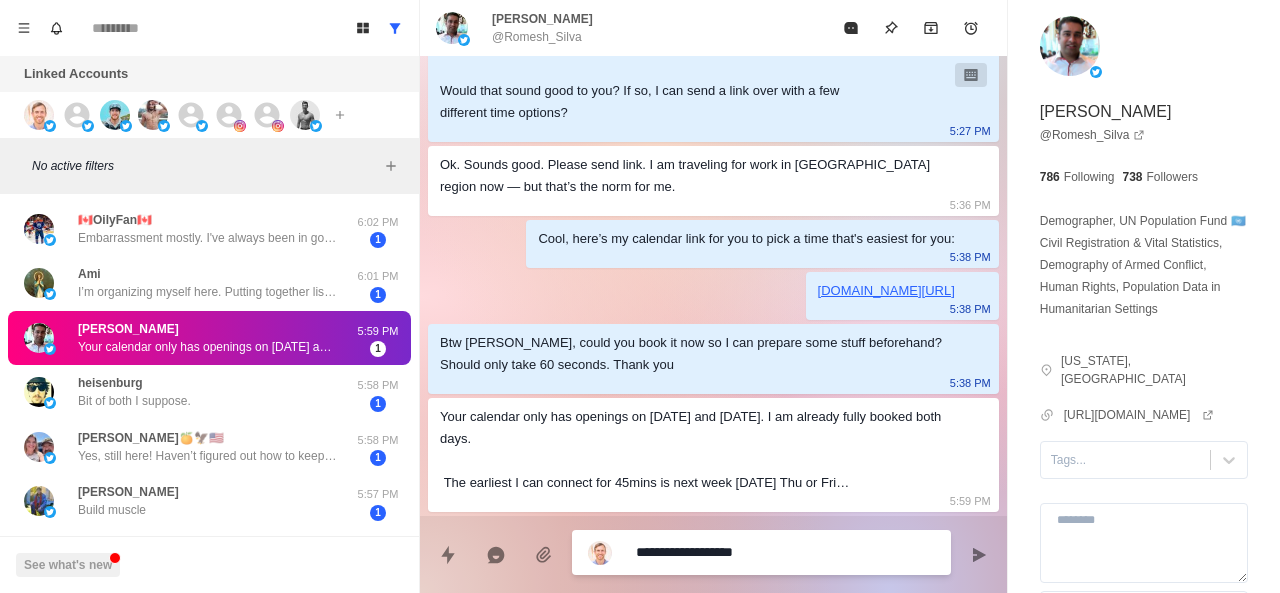 type on "**********" 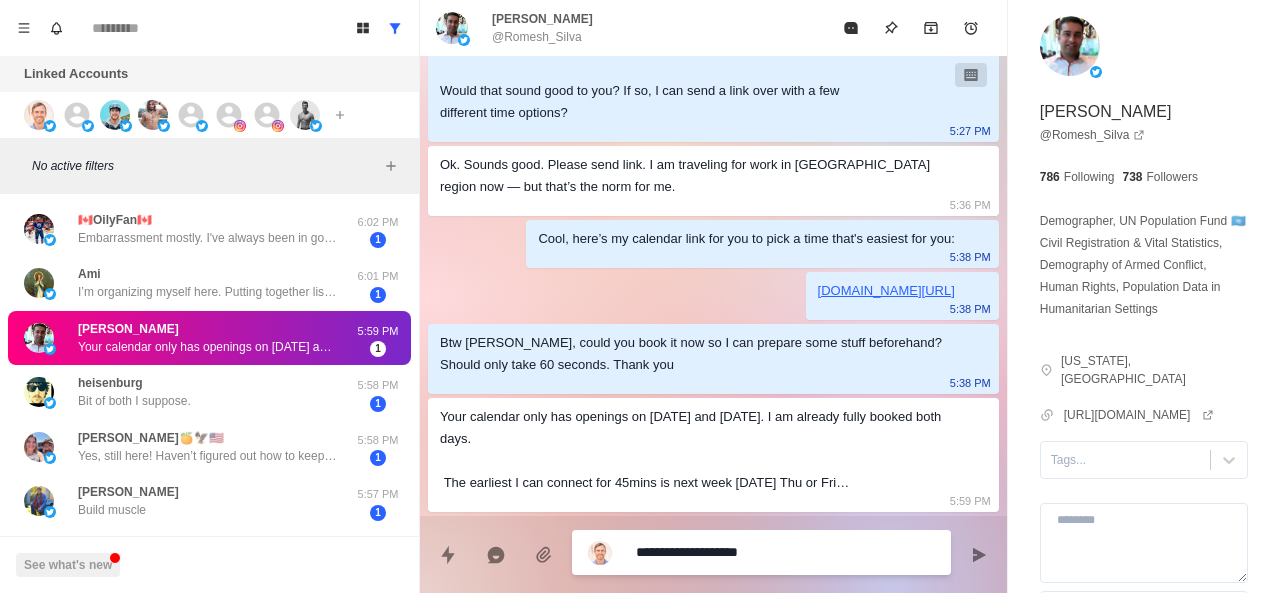 type on "**********" 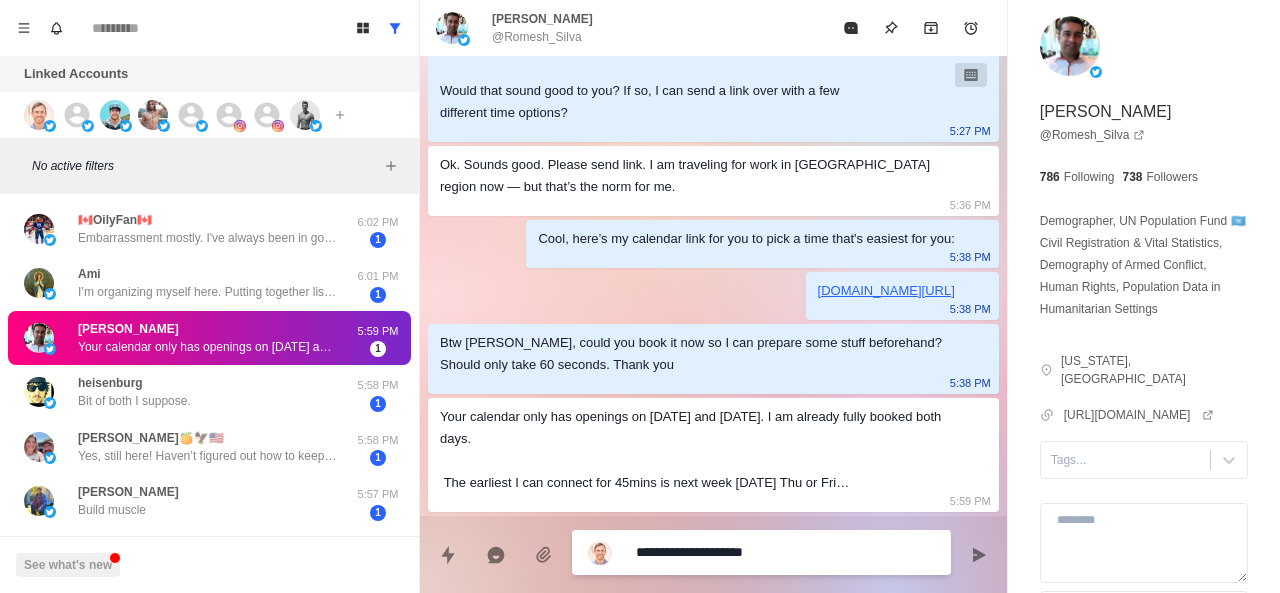 type on "**********" 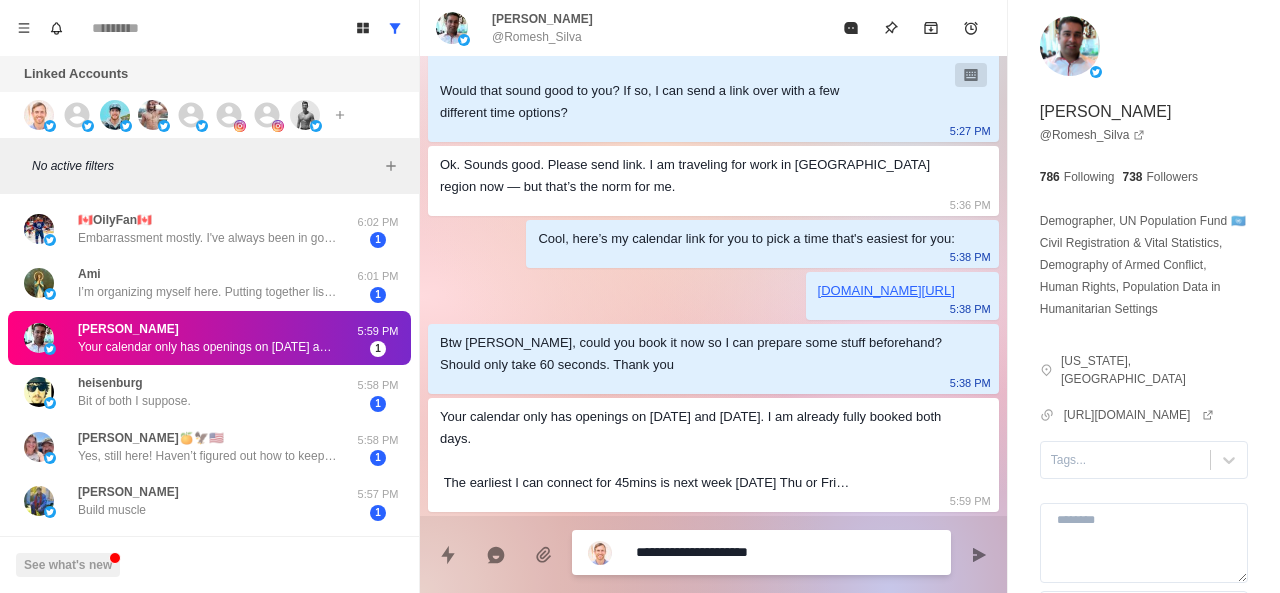 type on "**********" 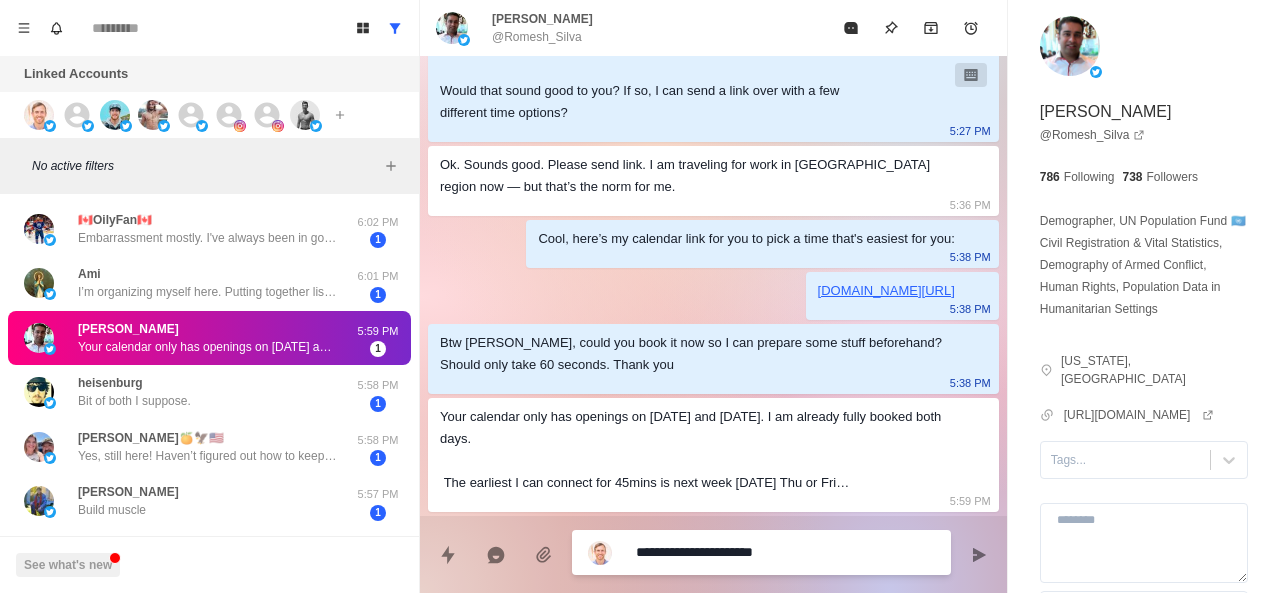 type on "**********" 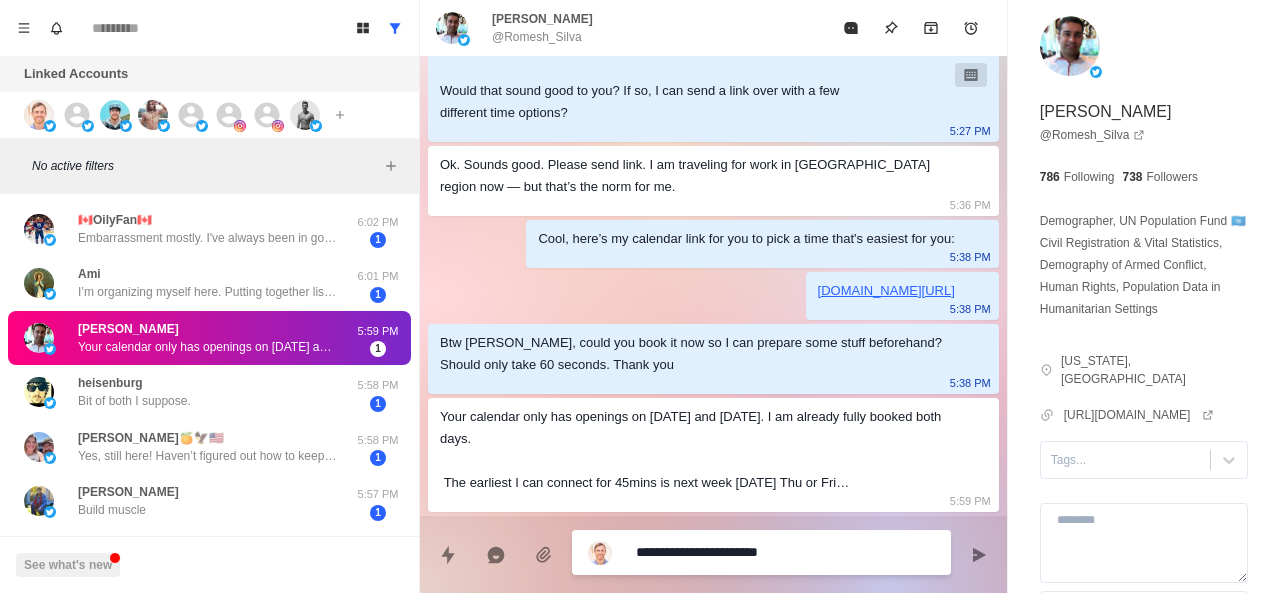 type on "**********" 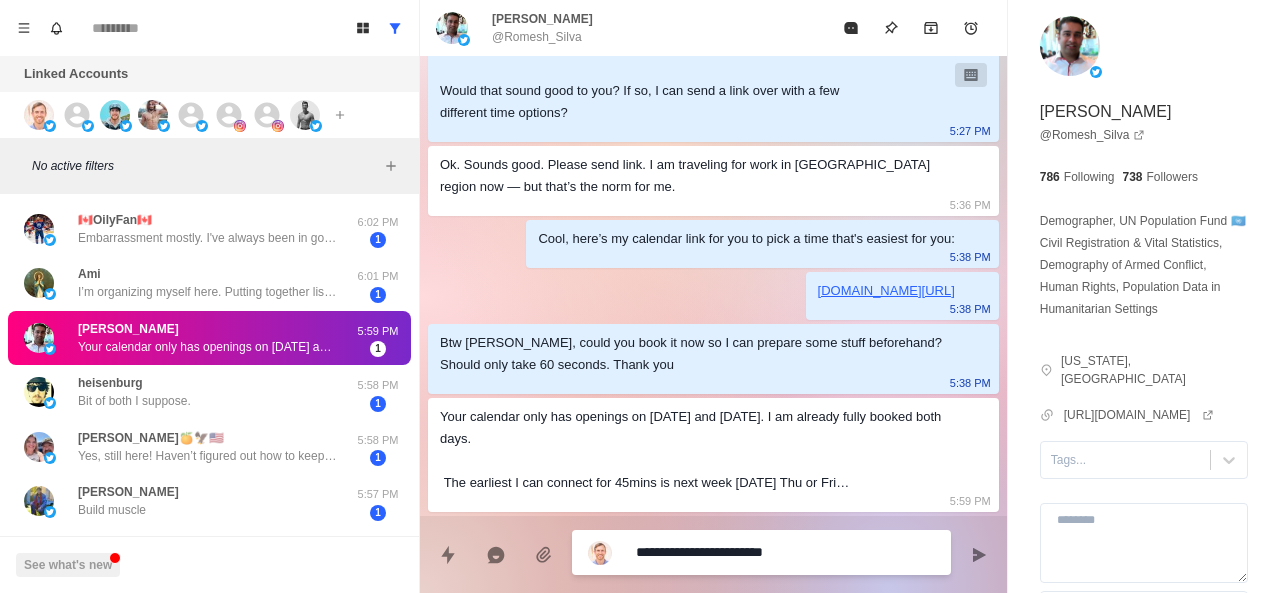 type on "*" 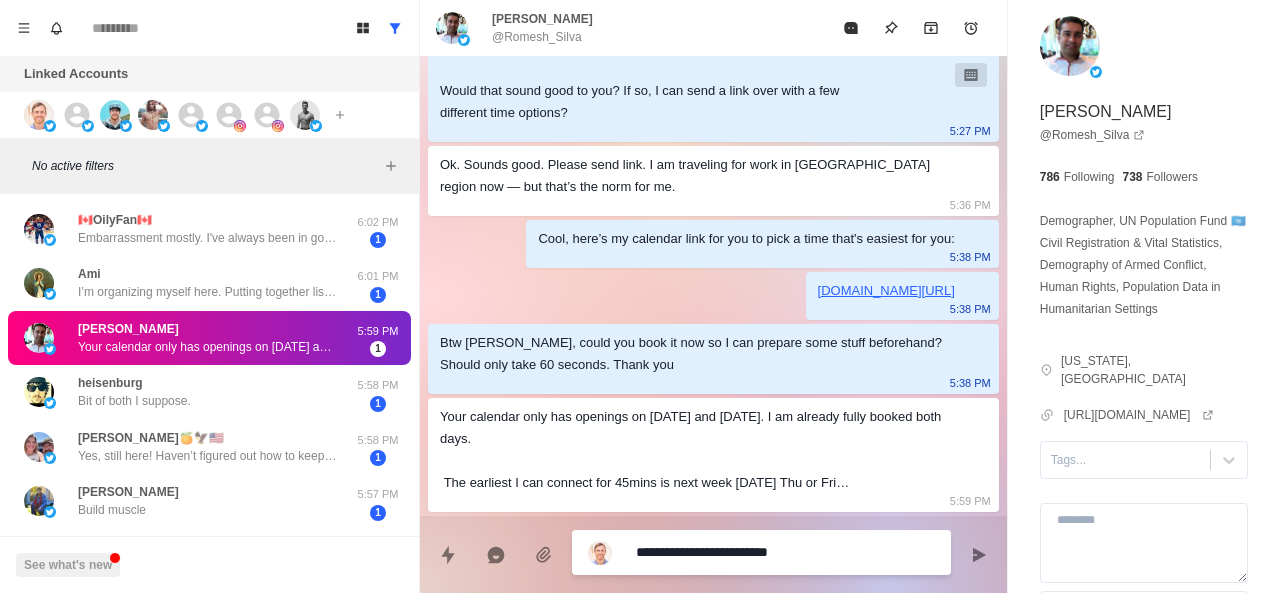 type on "**********" 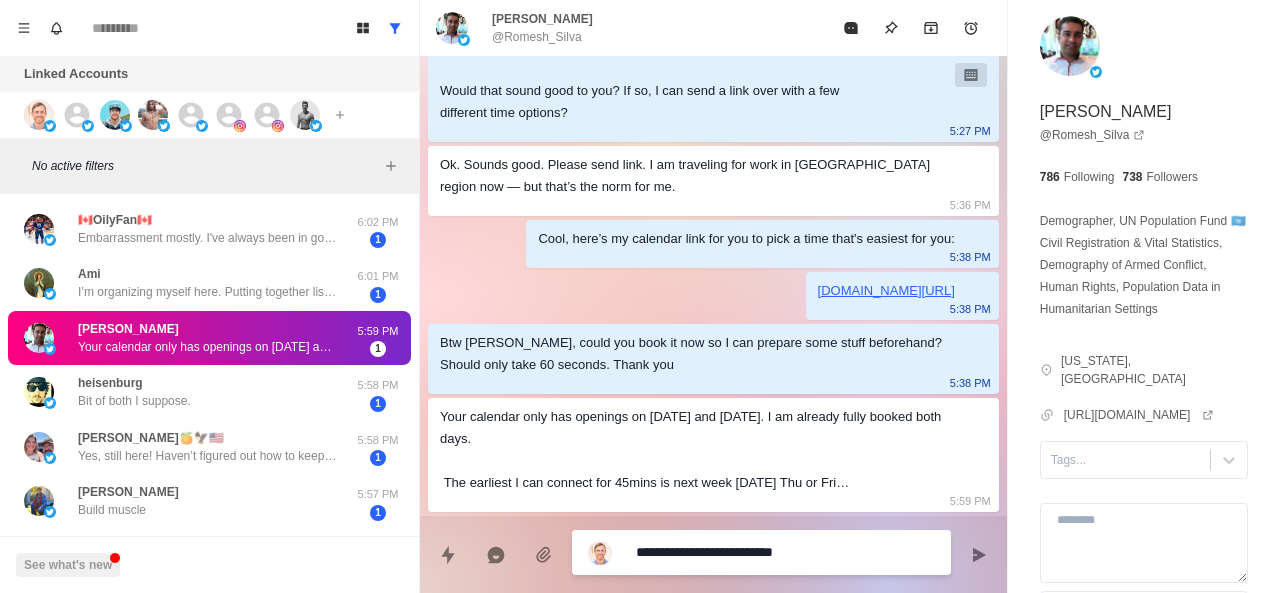 type on "**********" 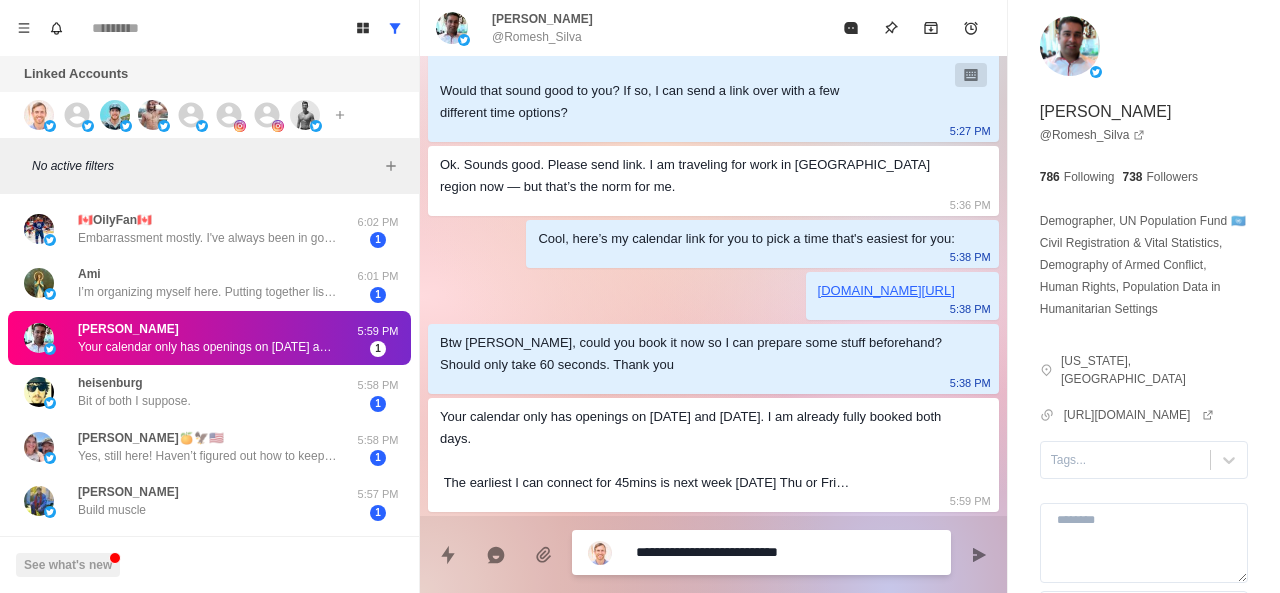 type on "**********" 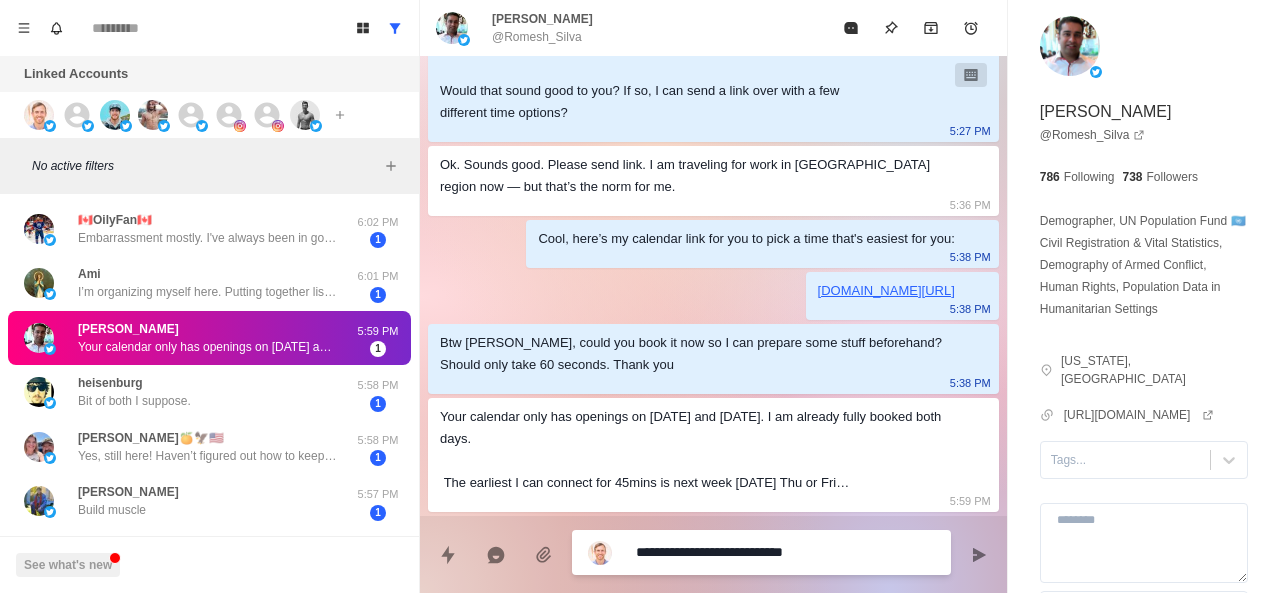 type on "**********" 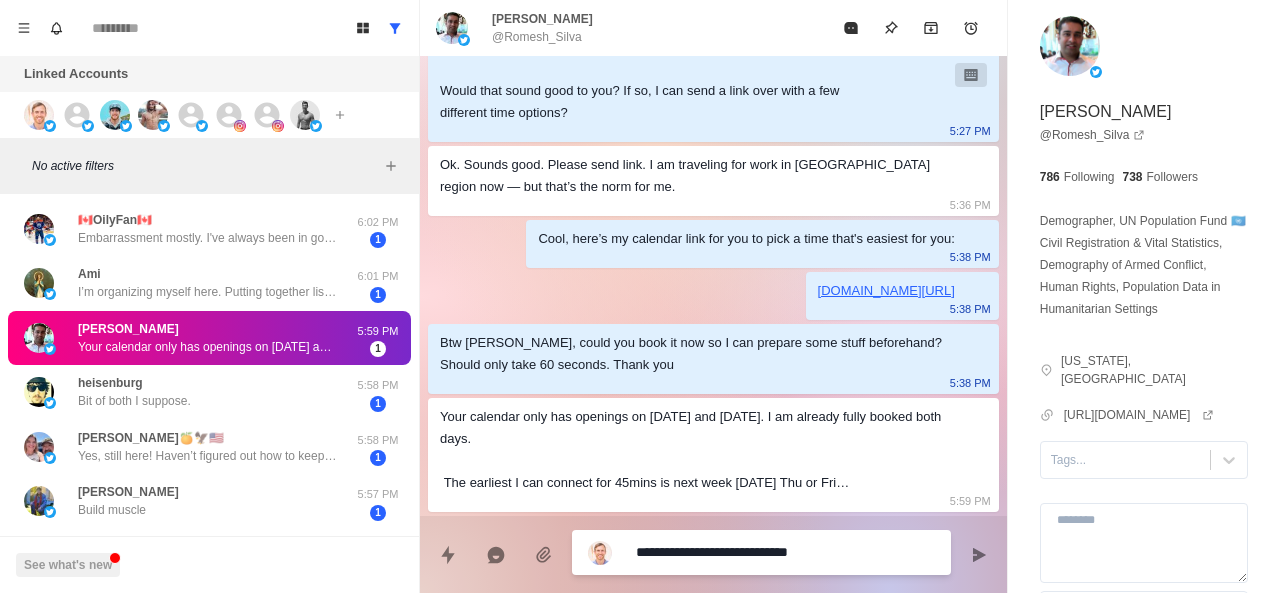 type on "**********" 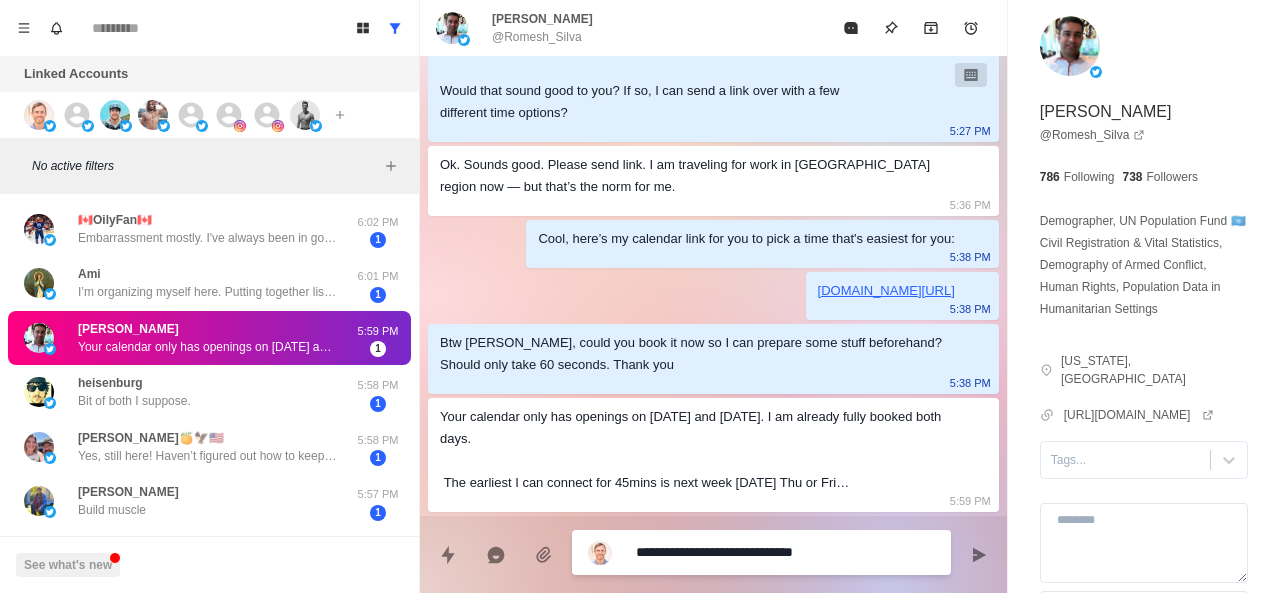 type on "*" 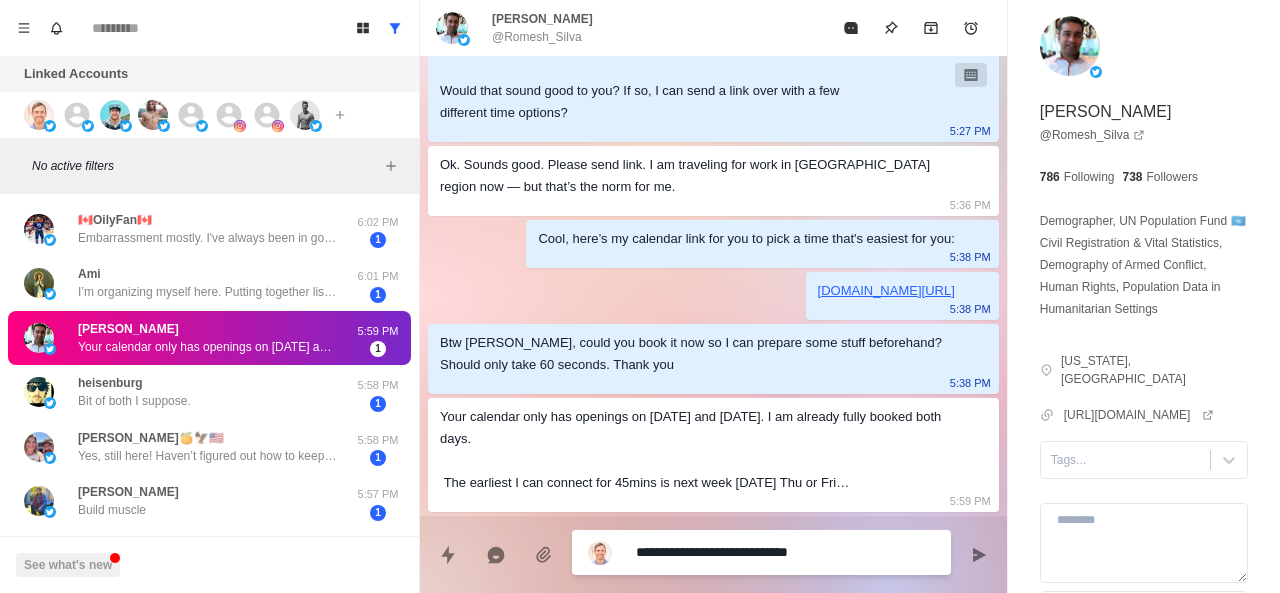 type on "**********" 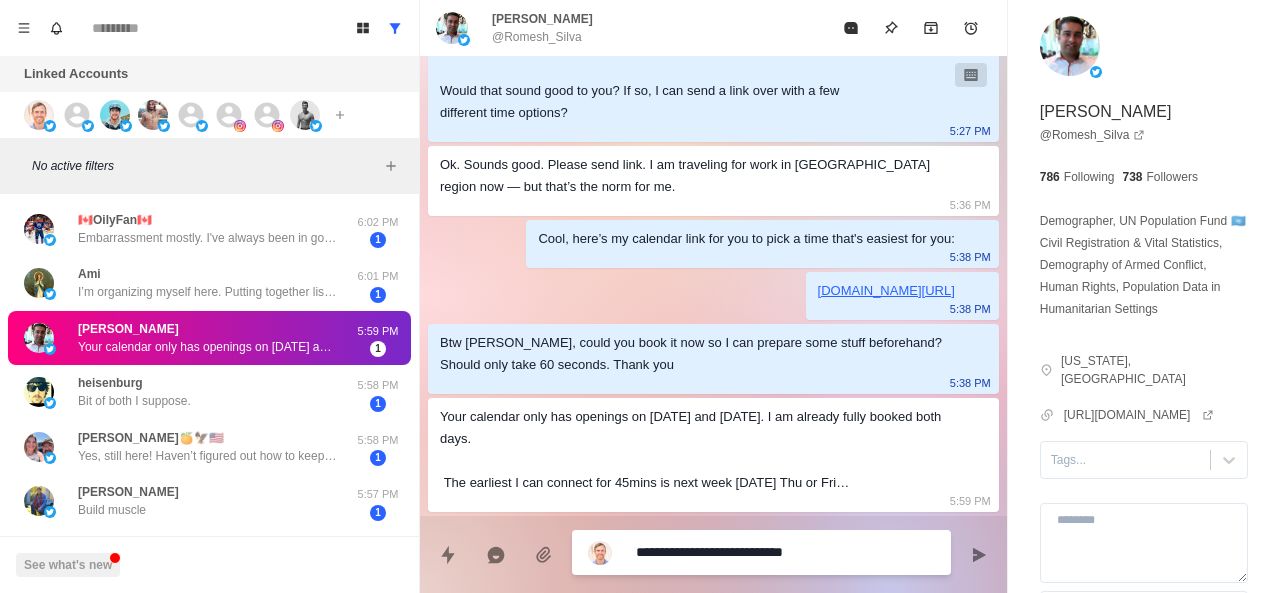type on "**********" 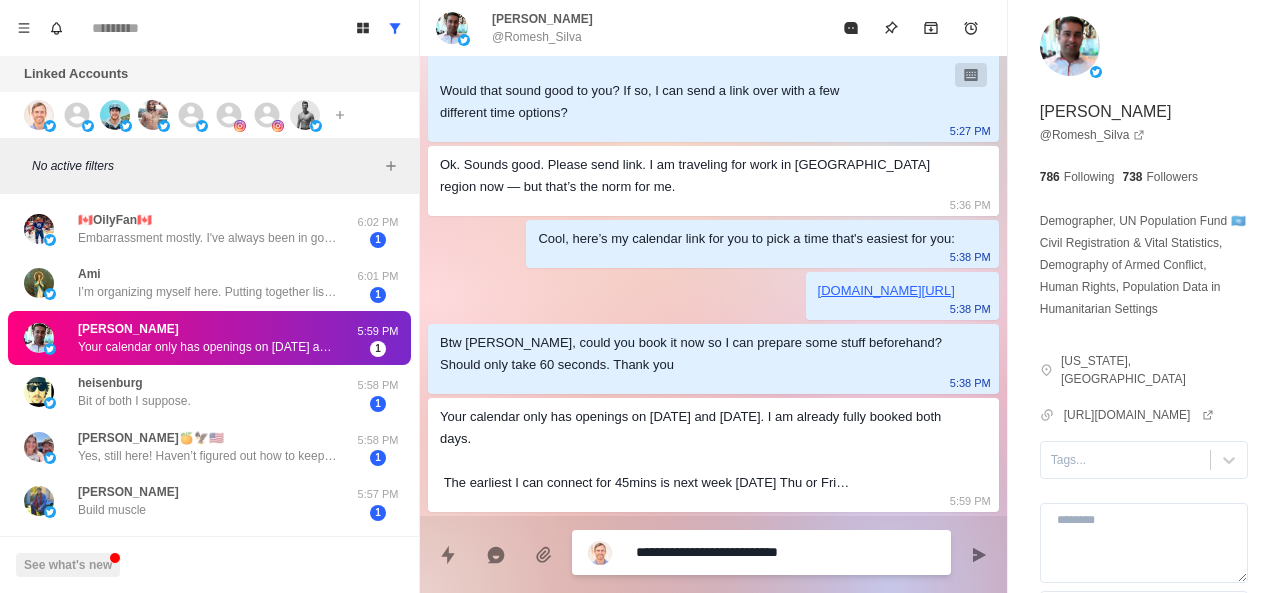 type on "**********" 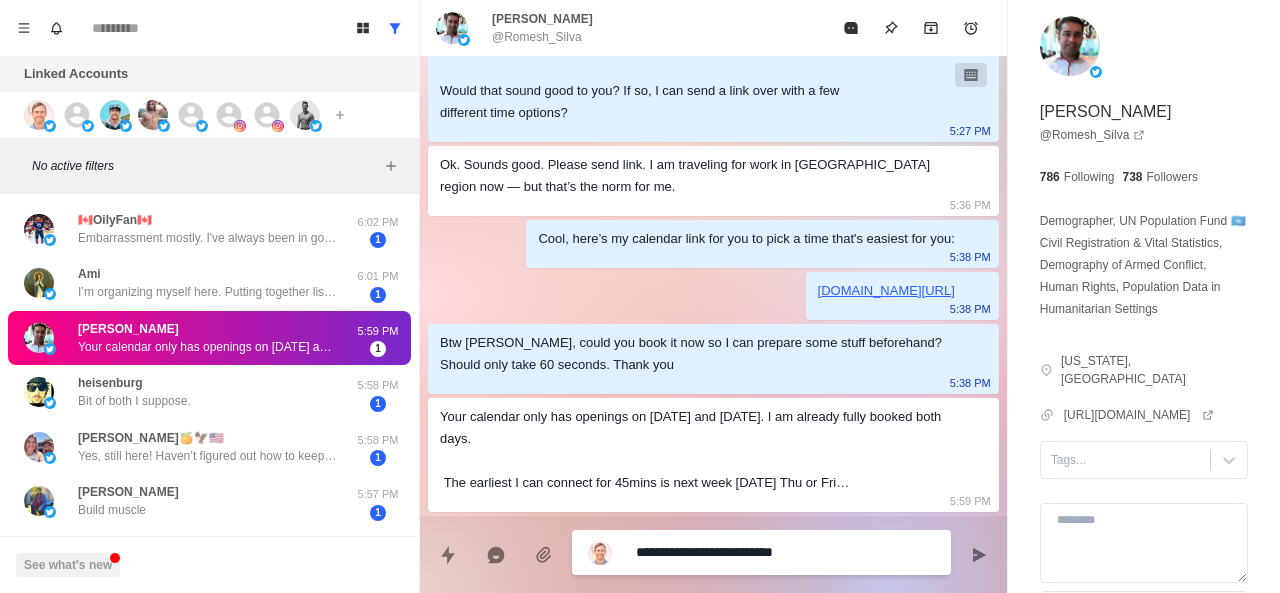 type on "**********" 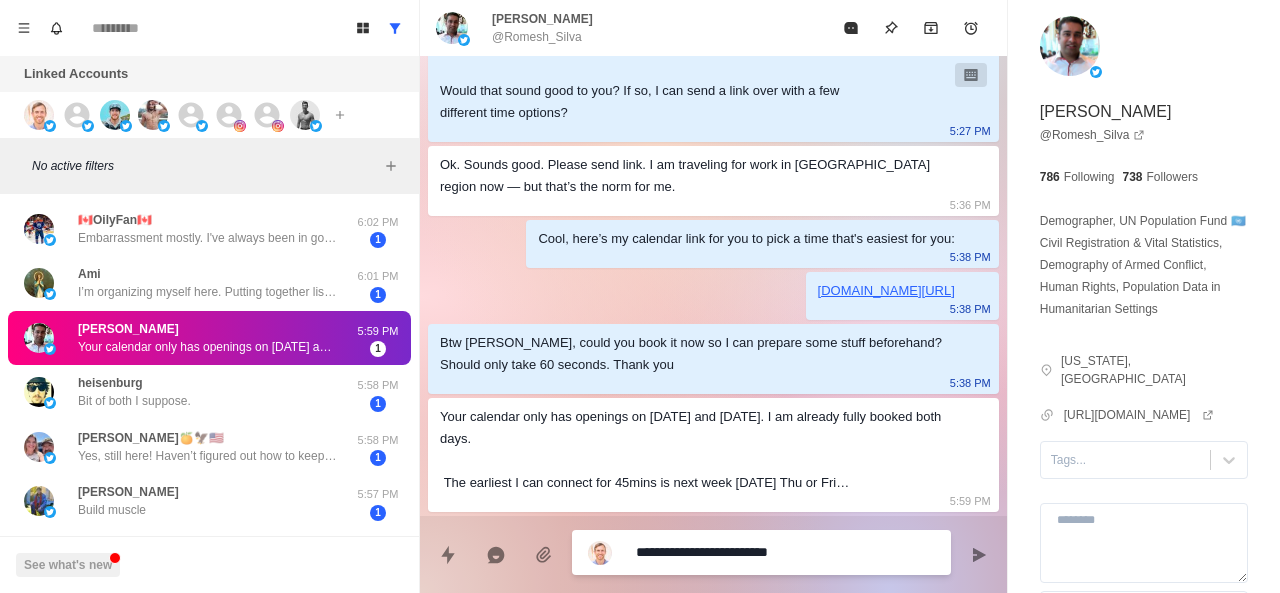 type on "**********" 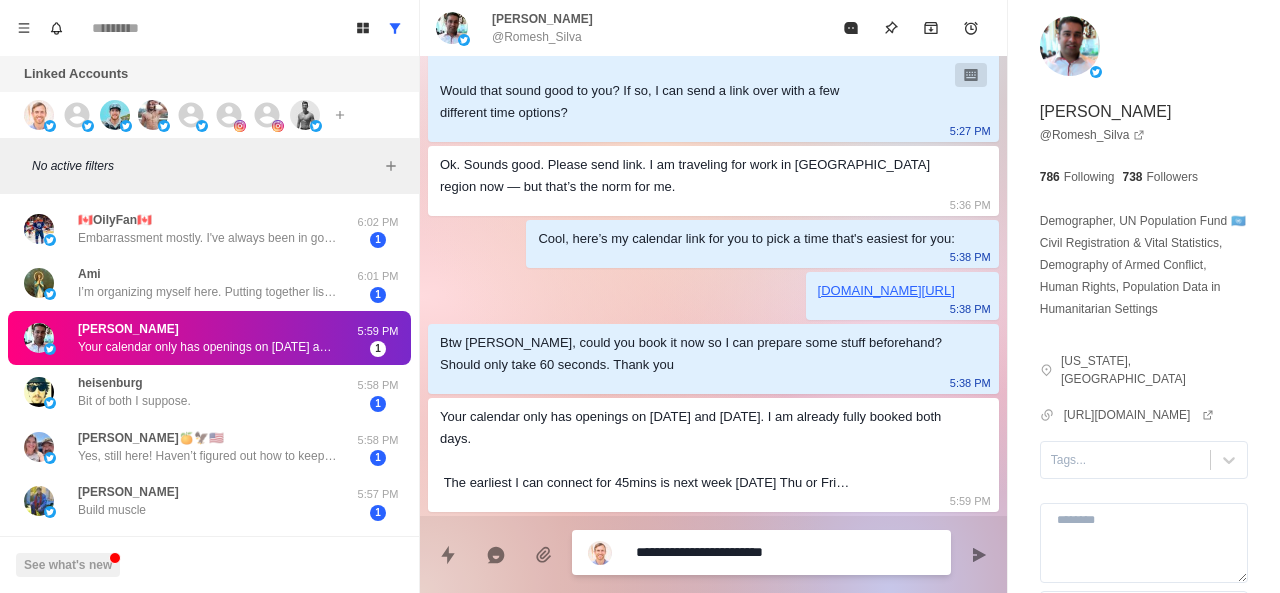type on "**********" 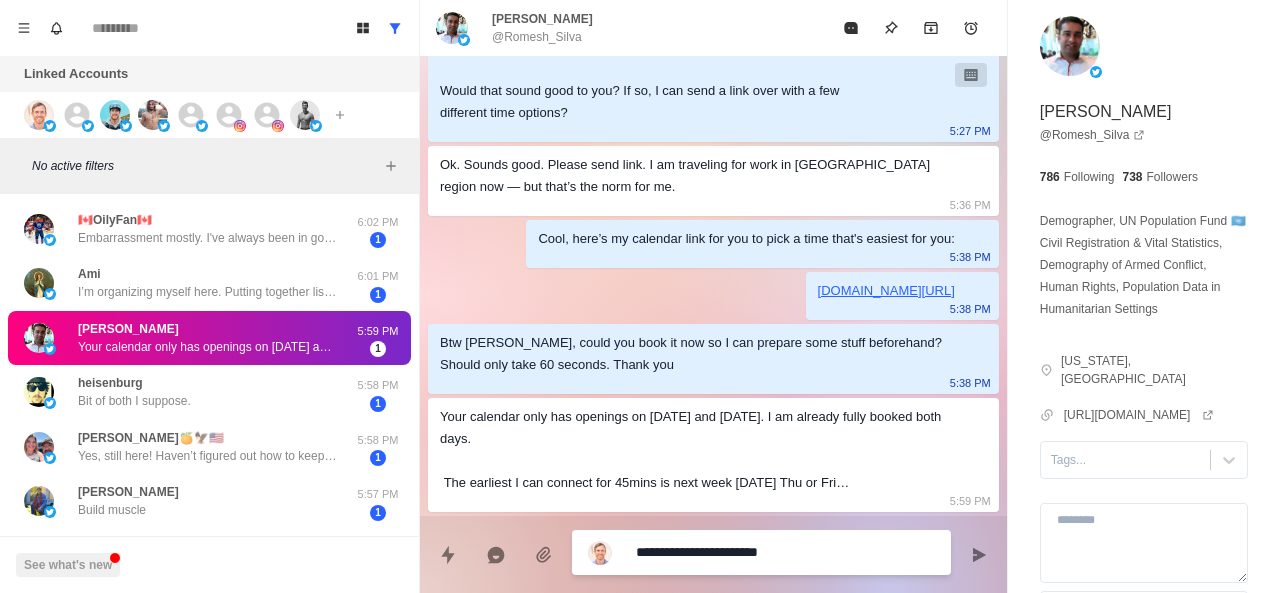 type on "**********" 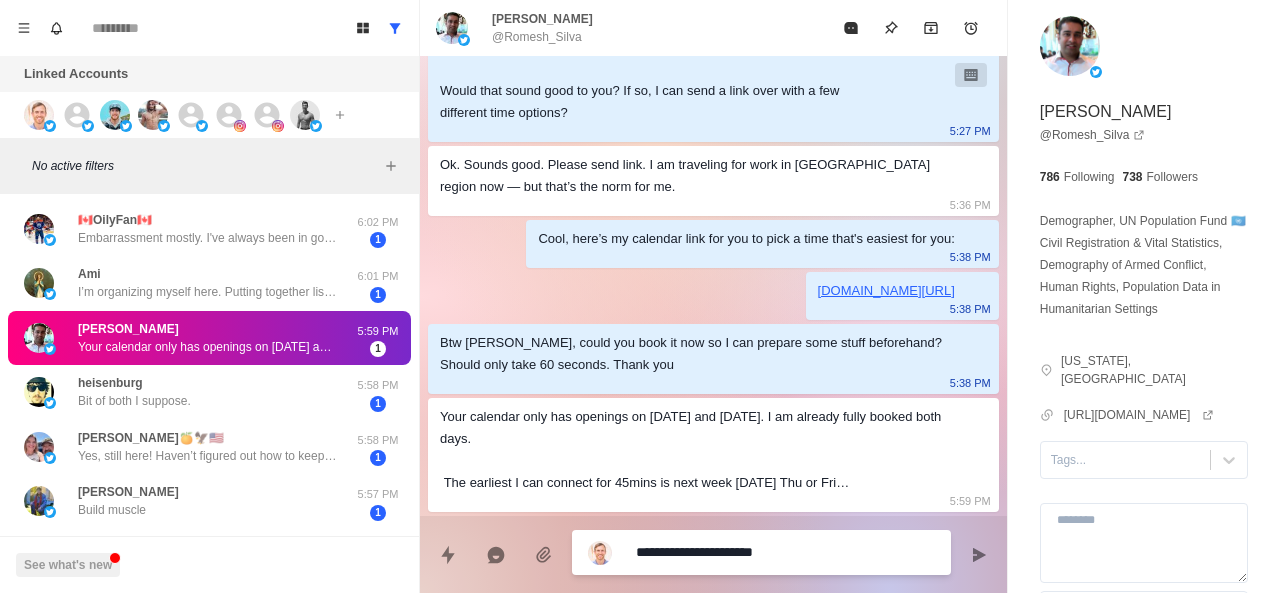 type on "**********" 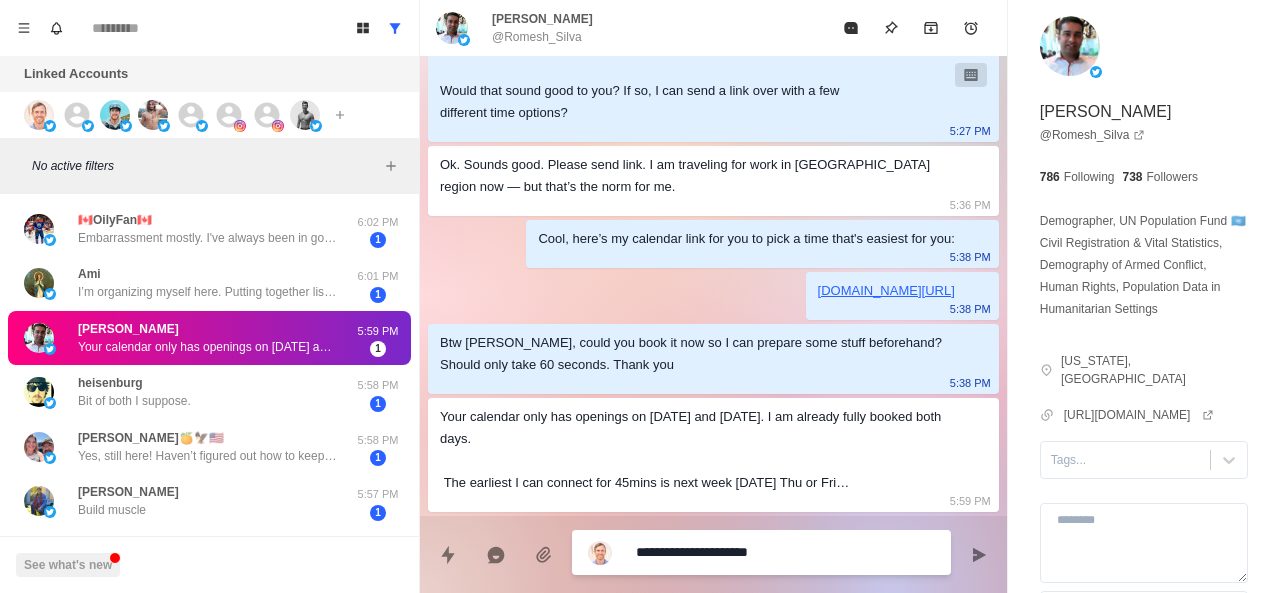 type on "**********" 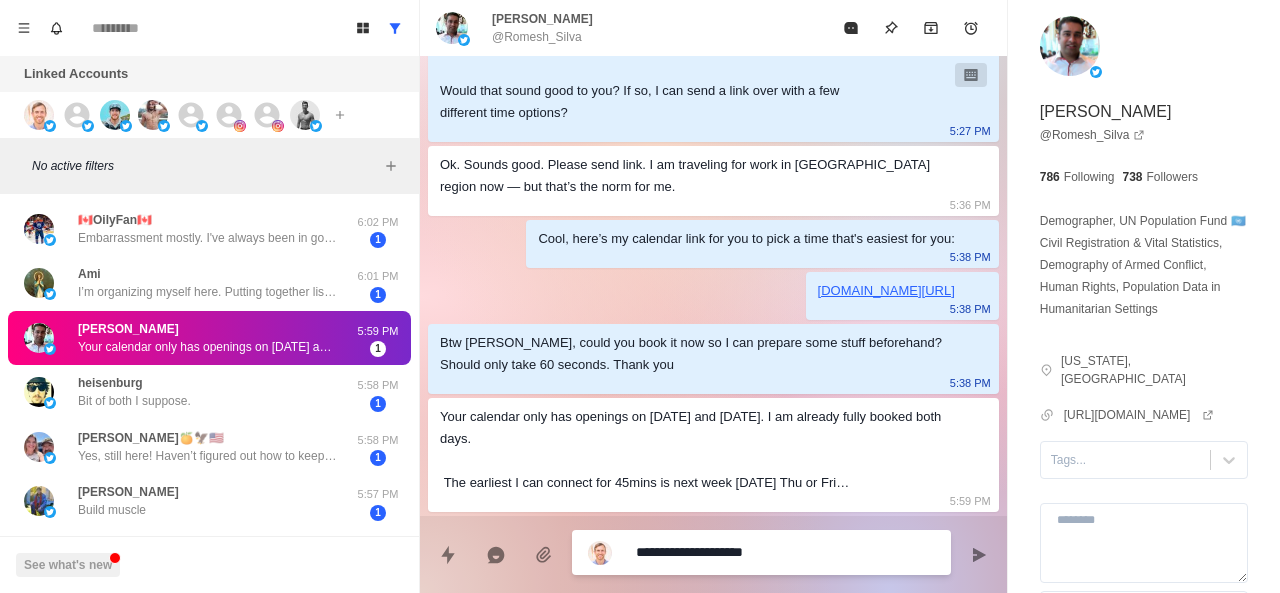 type on "**********" 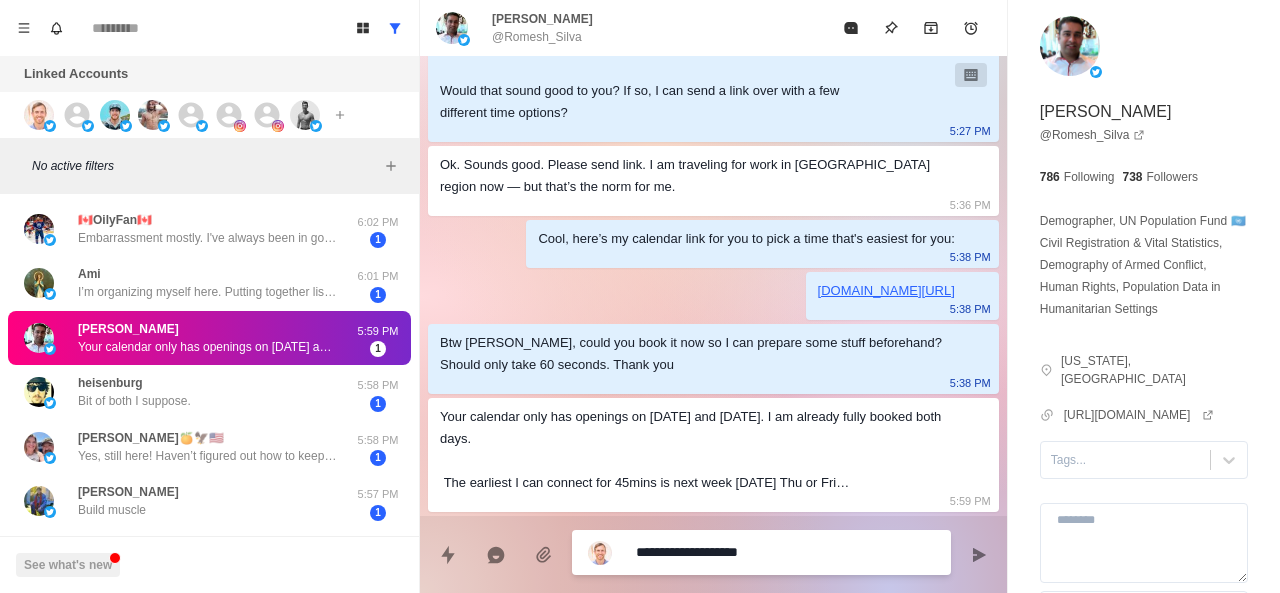 type on "**********" 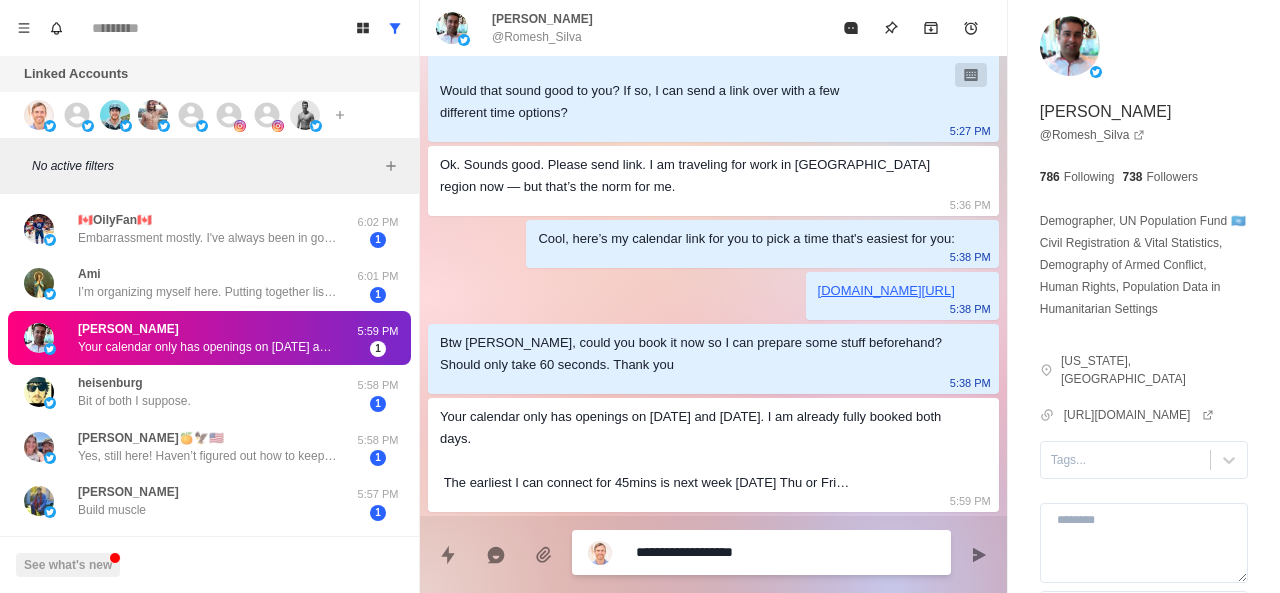 type on "**********" 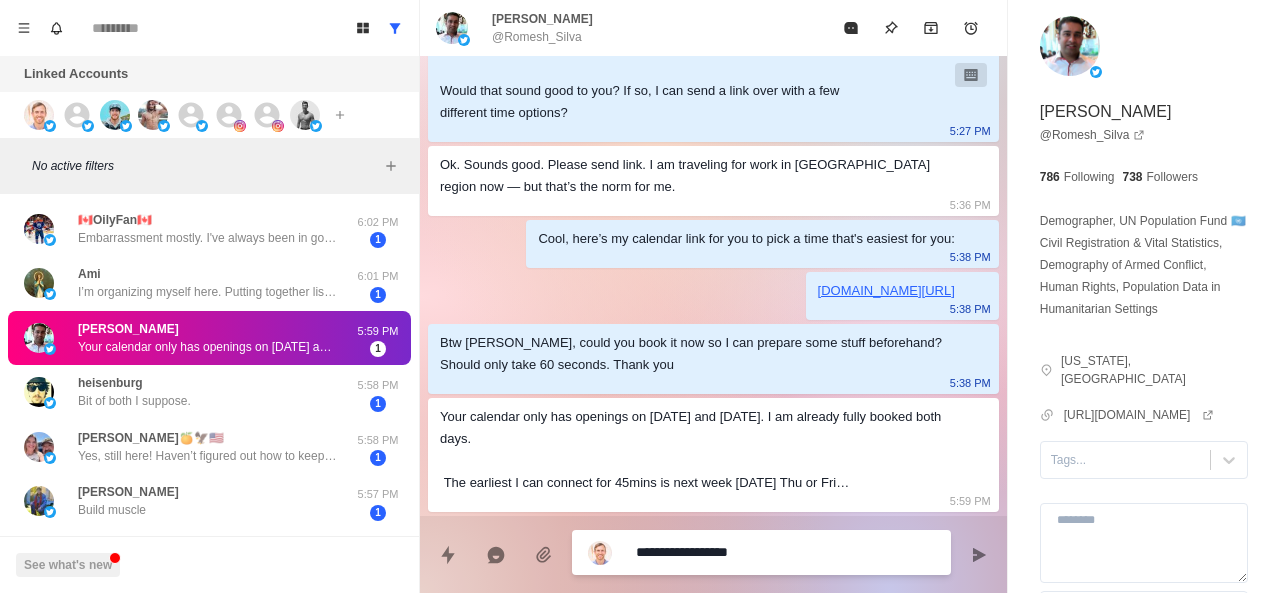 type on "*" 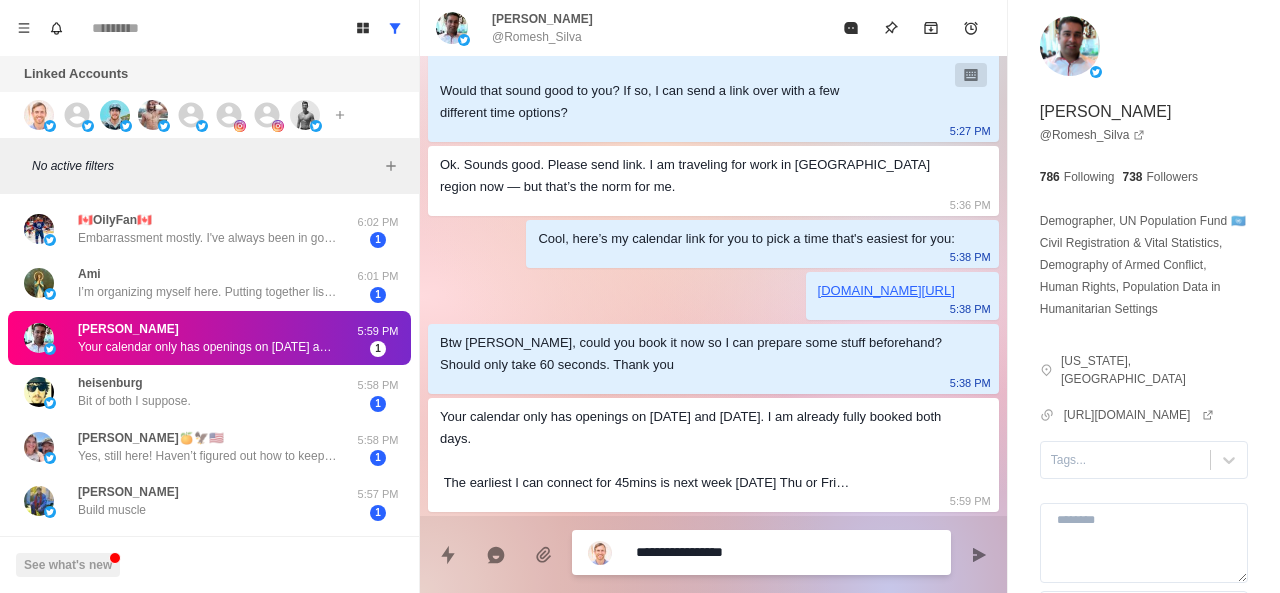 type on "**********" 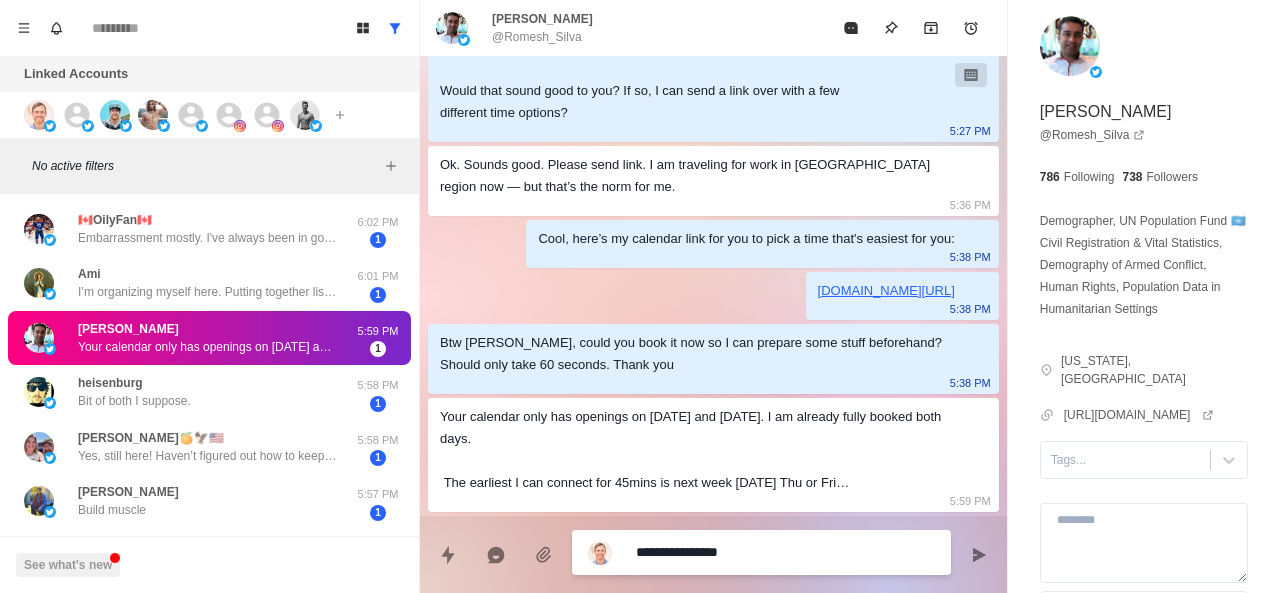 type on "**********" 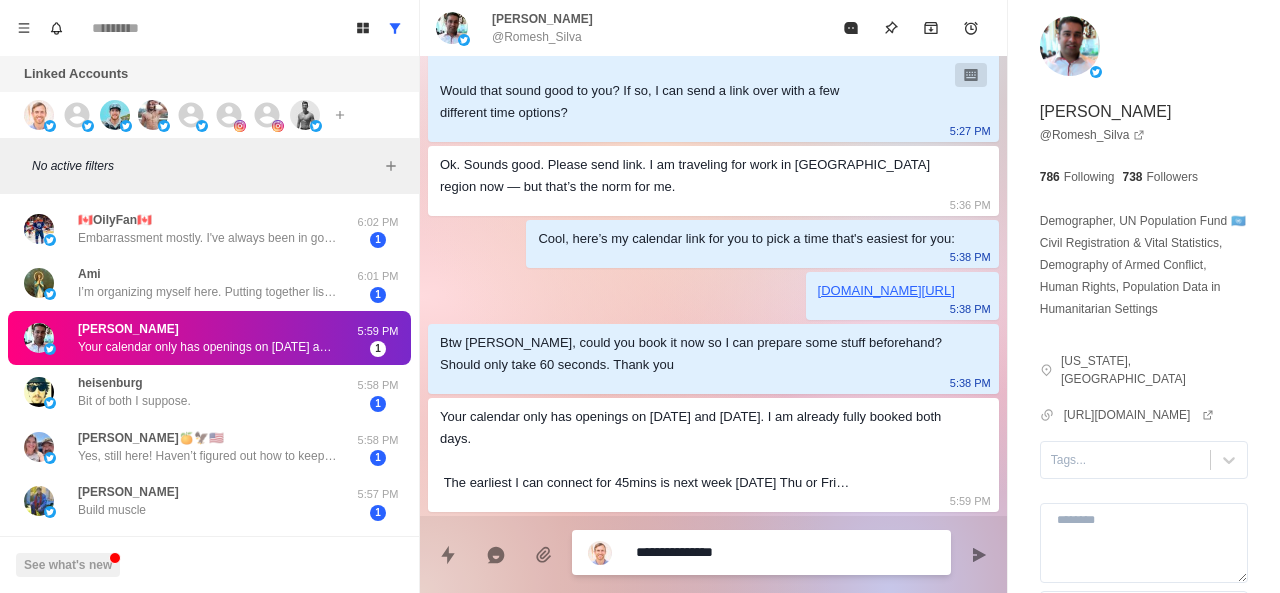 type on "**********" 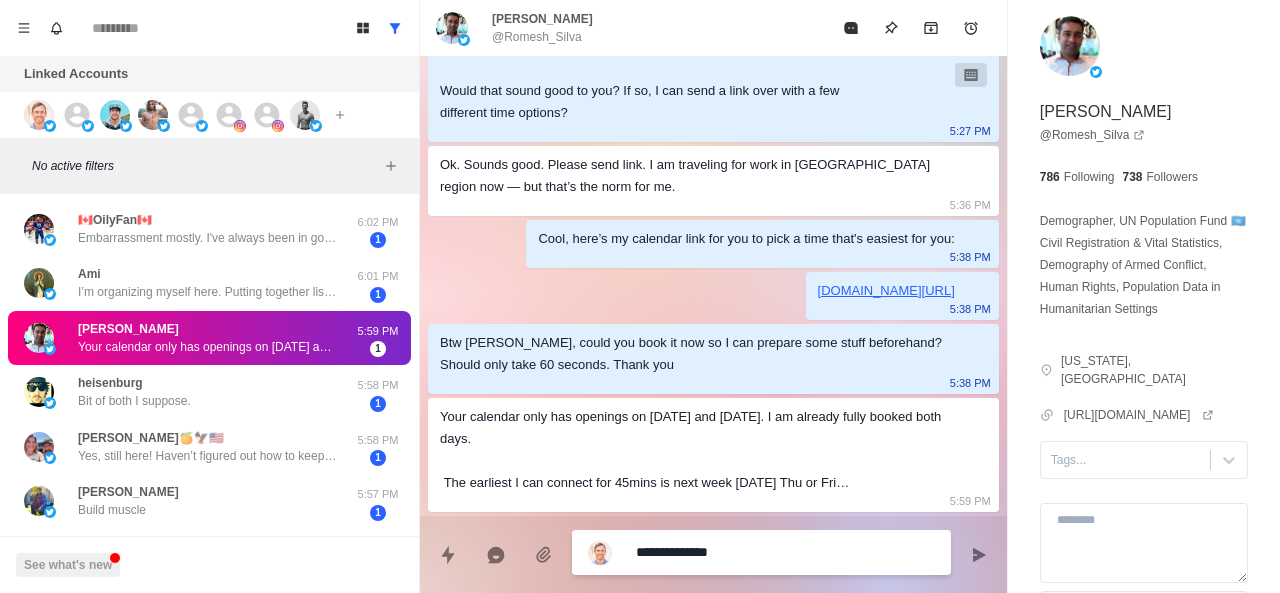 type on "**********" 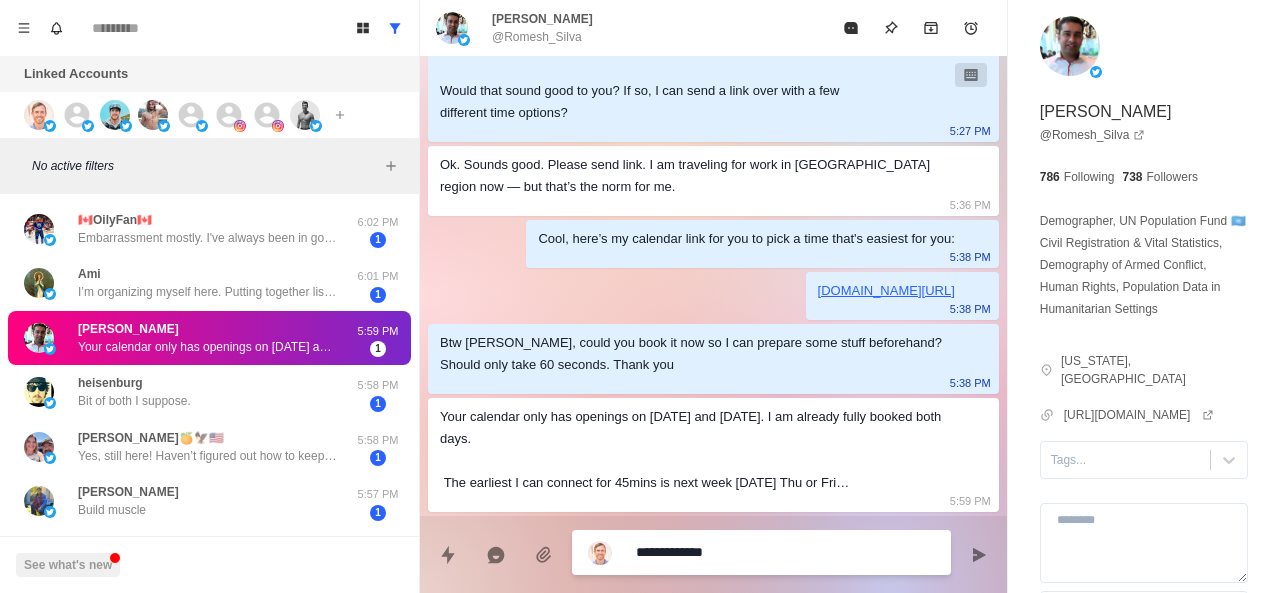 type on "**********" 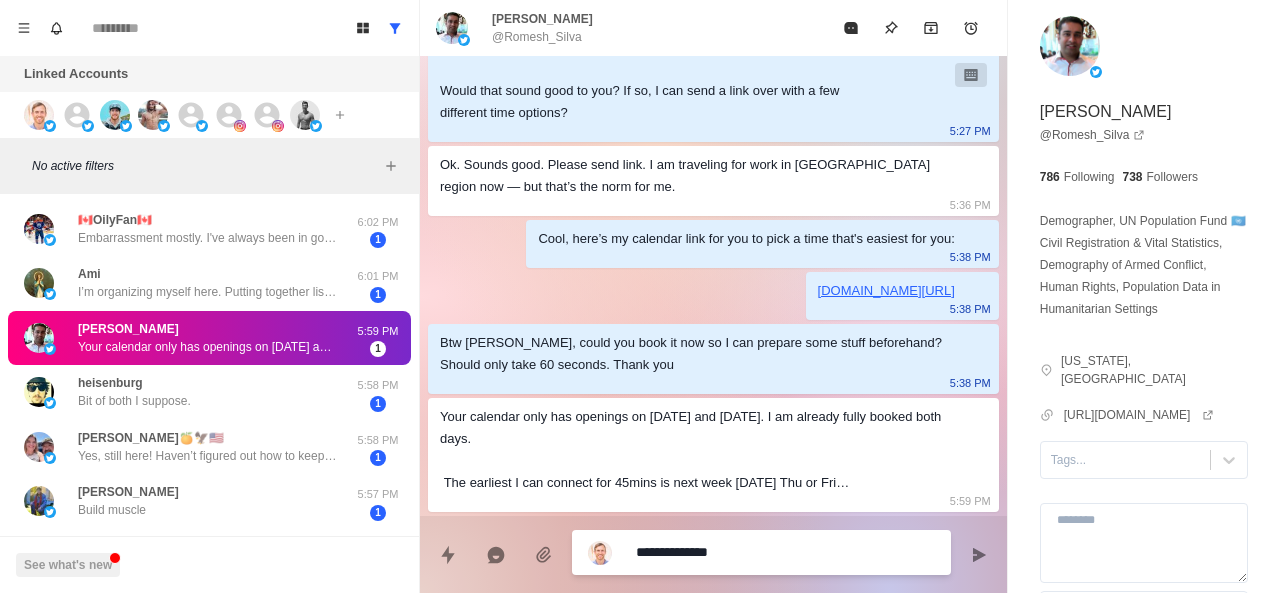 type on "**********" 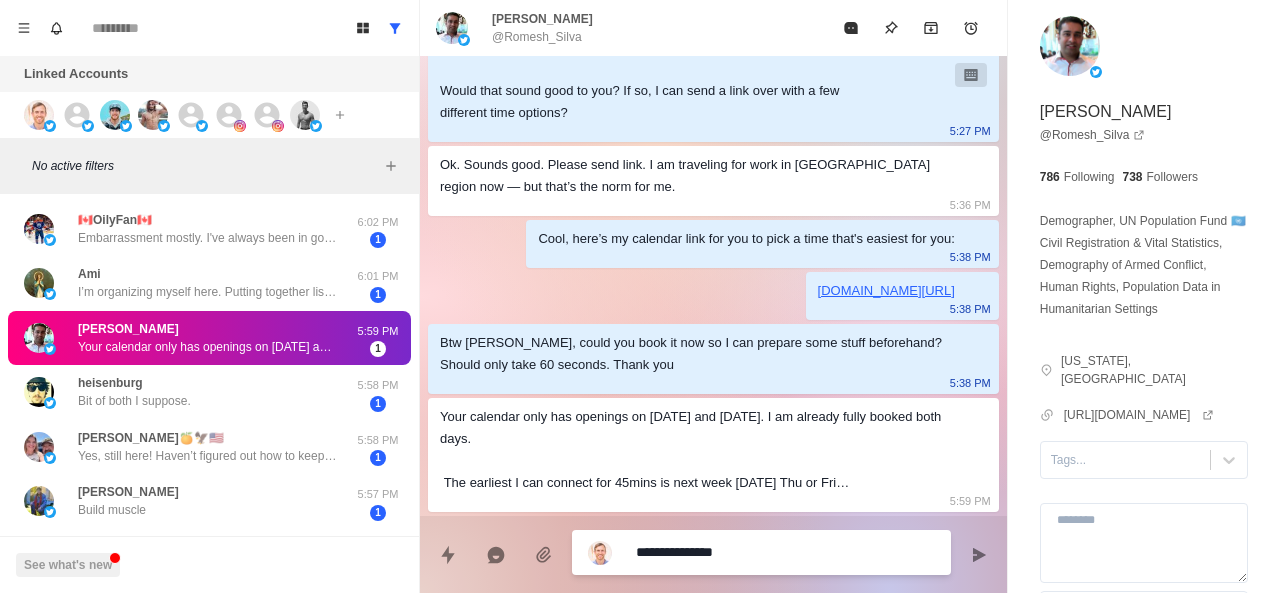 type on "**********" 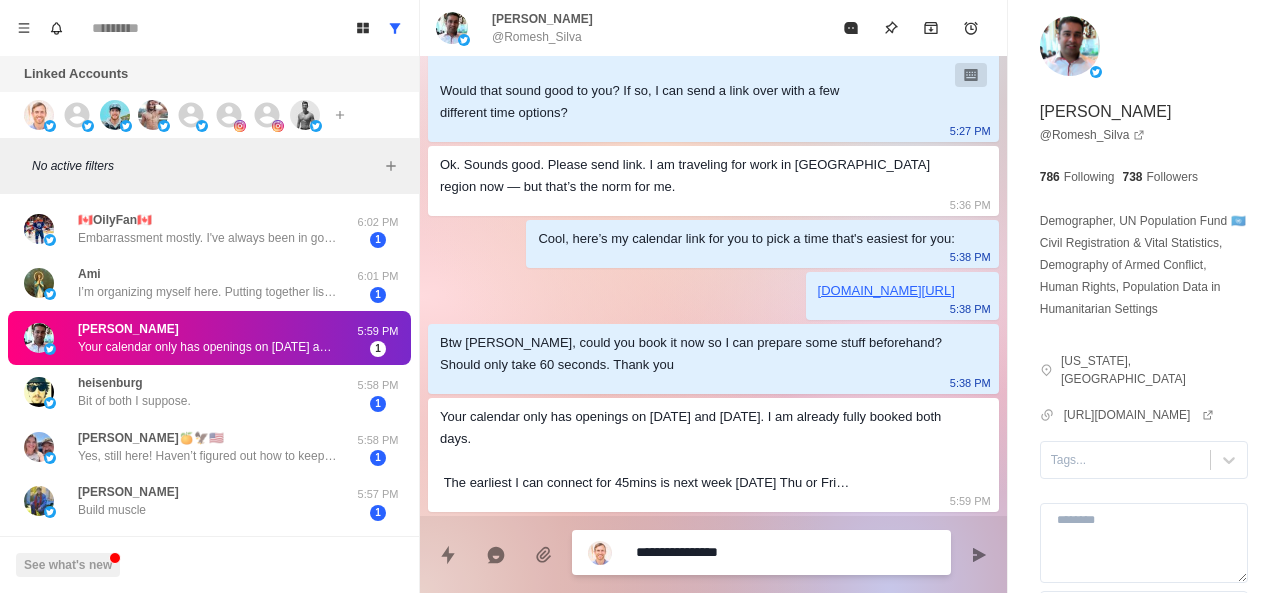 type on "**********" 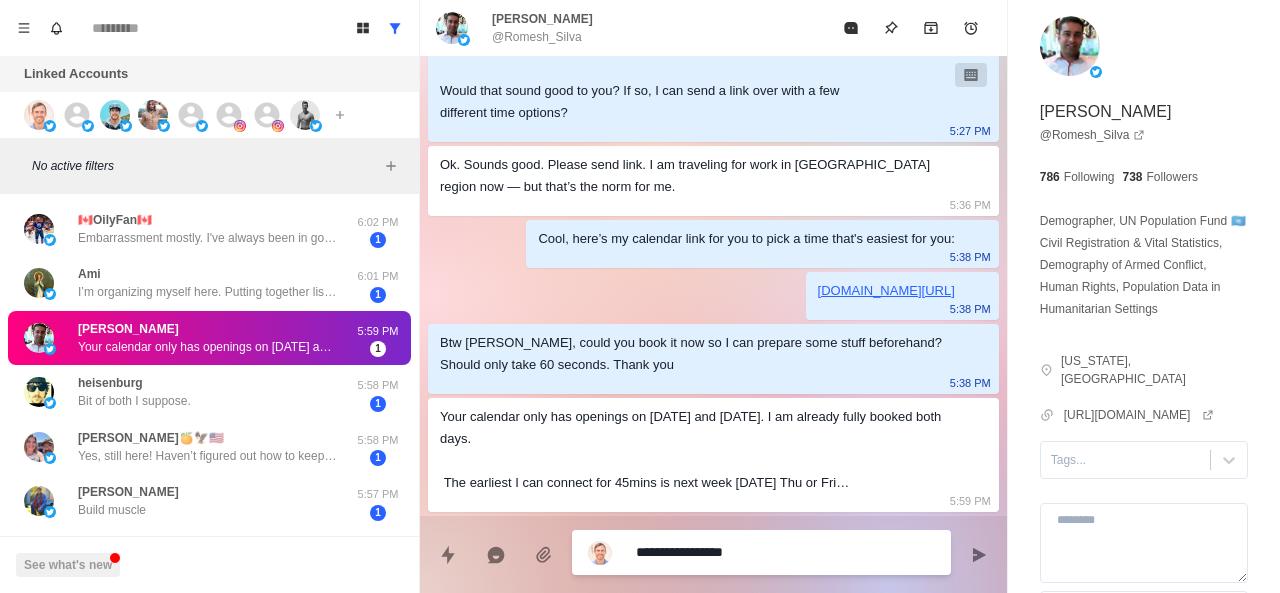 type on "*" 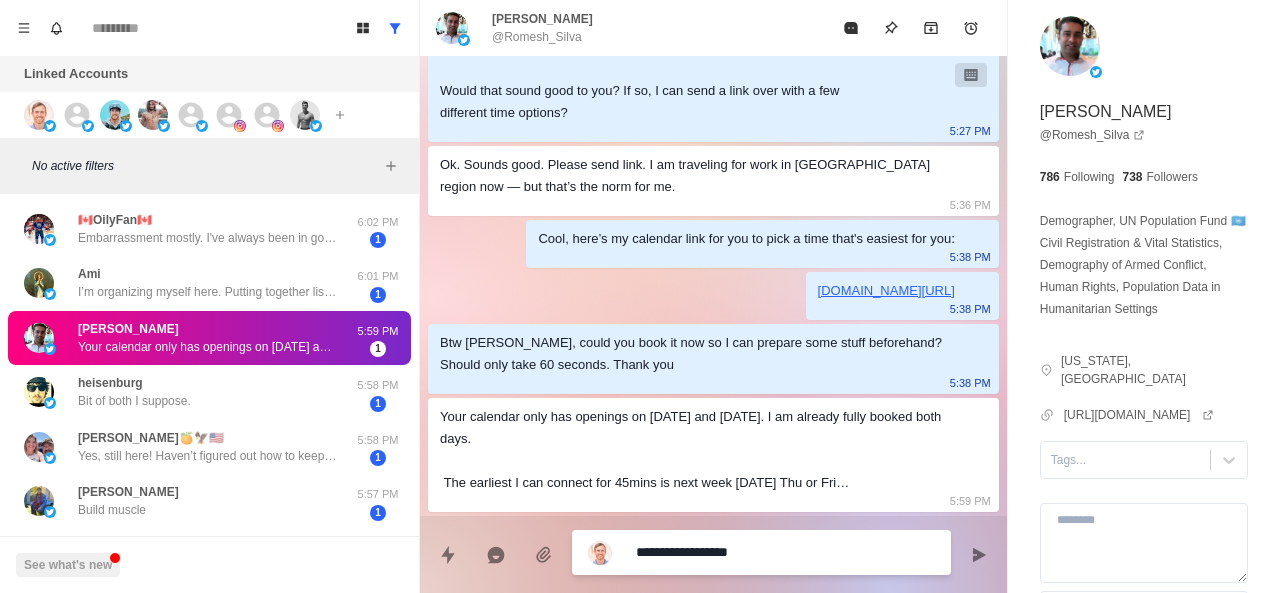 type on "**********" 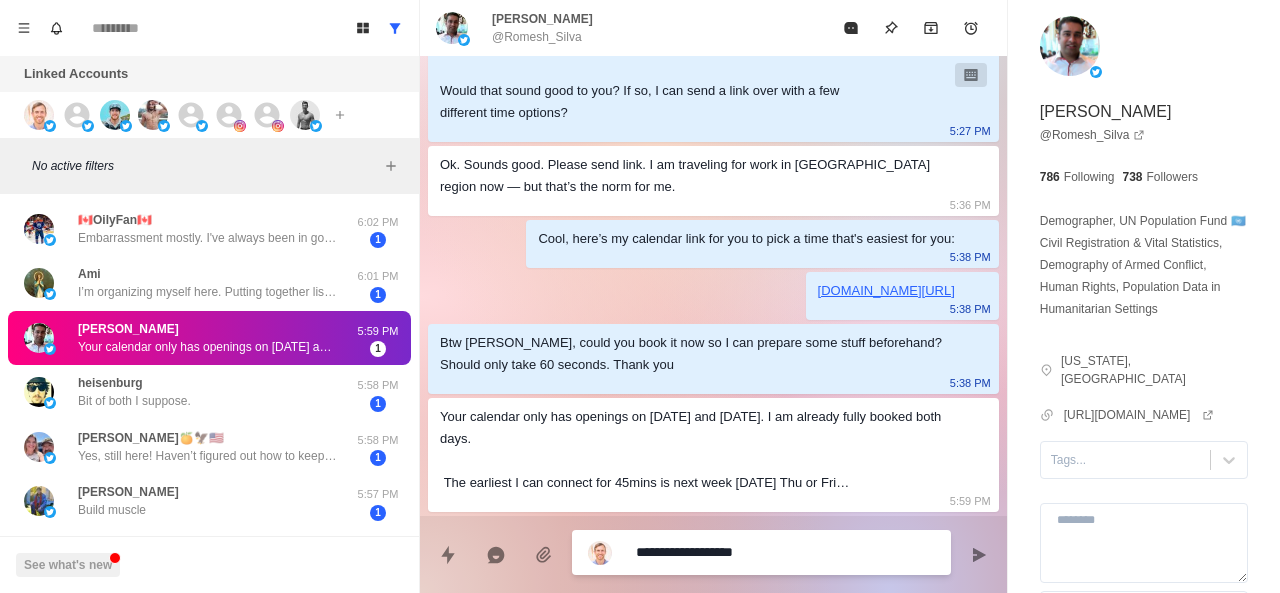 type on "*" 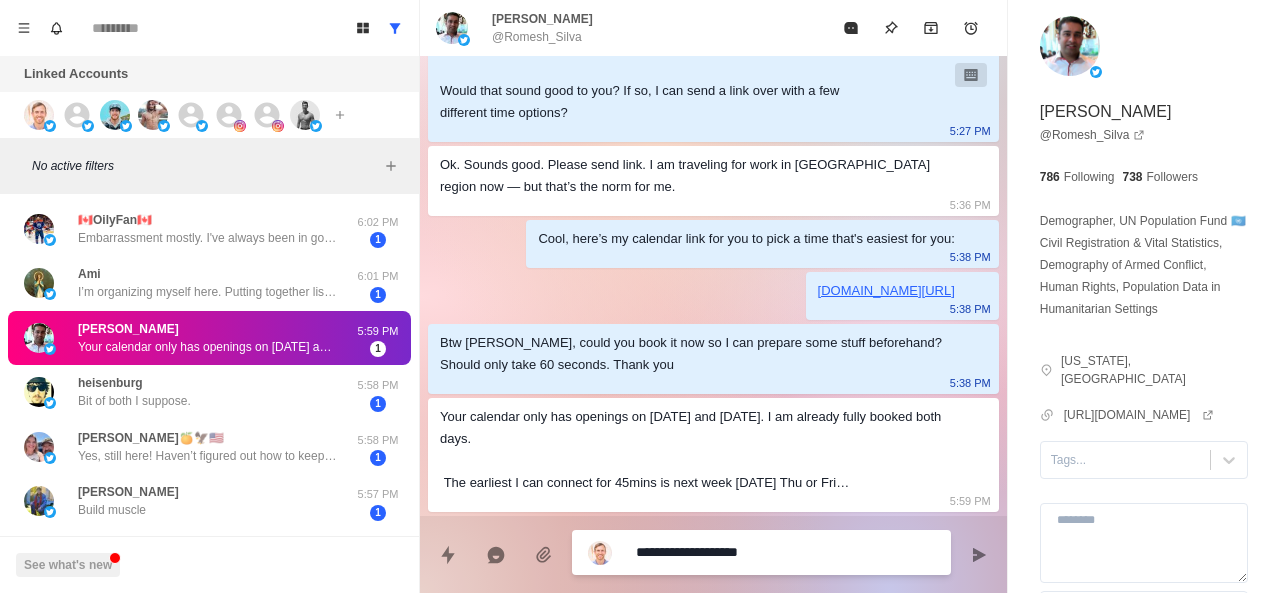 type on "*" 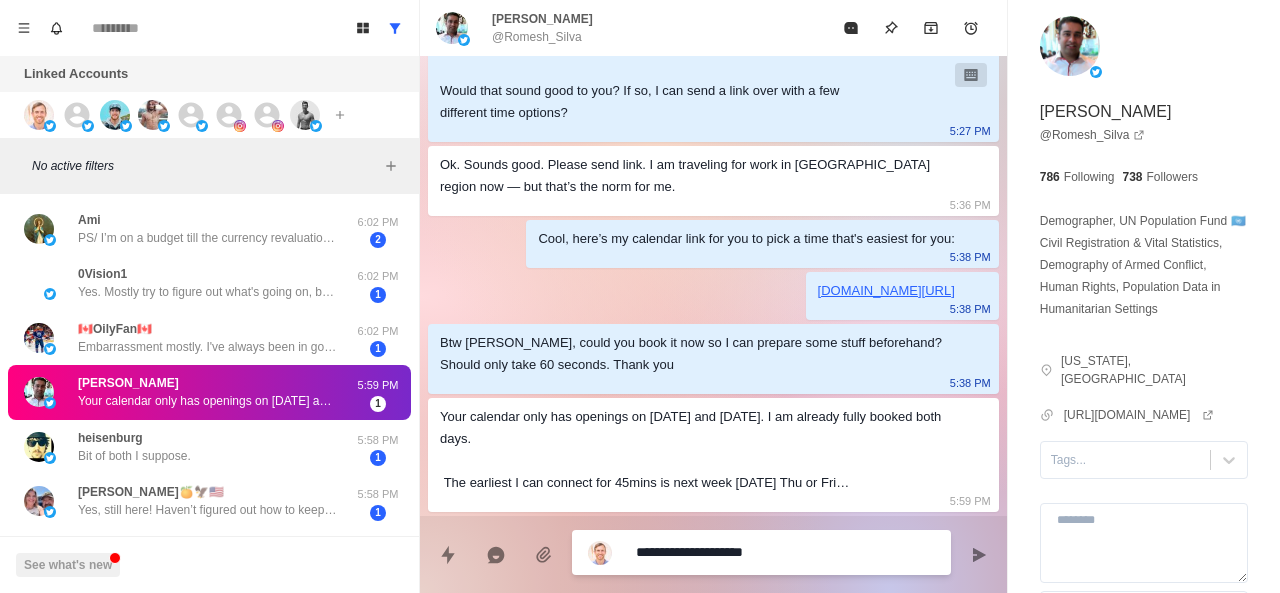 type on "*" 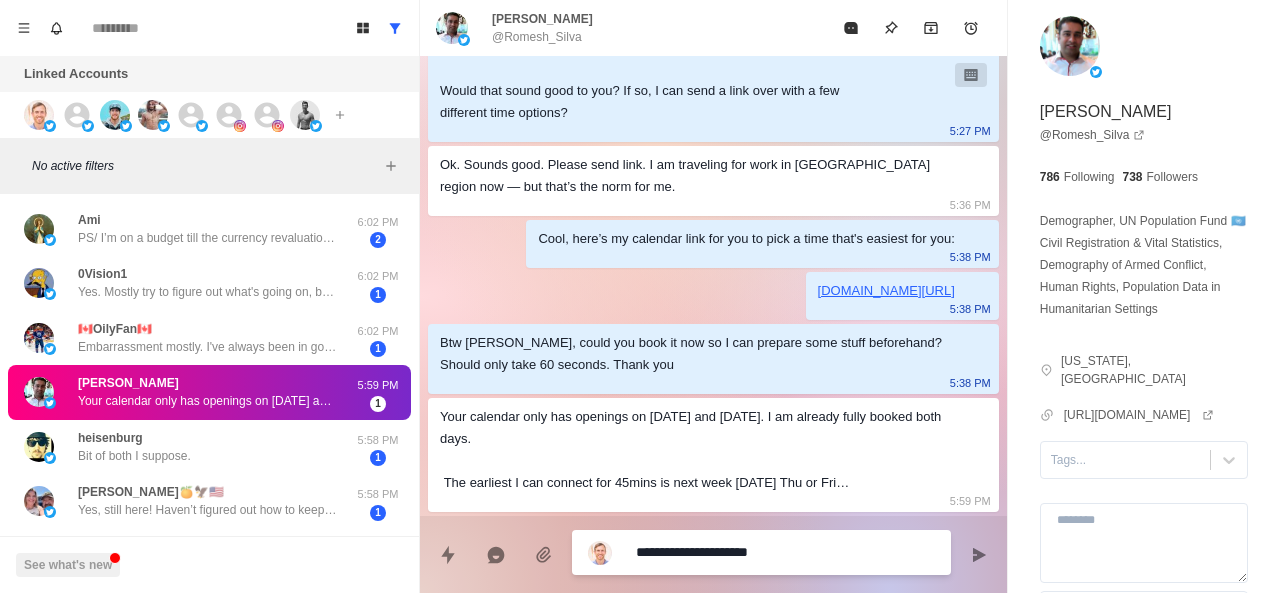 type on "**********" 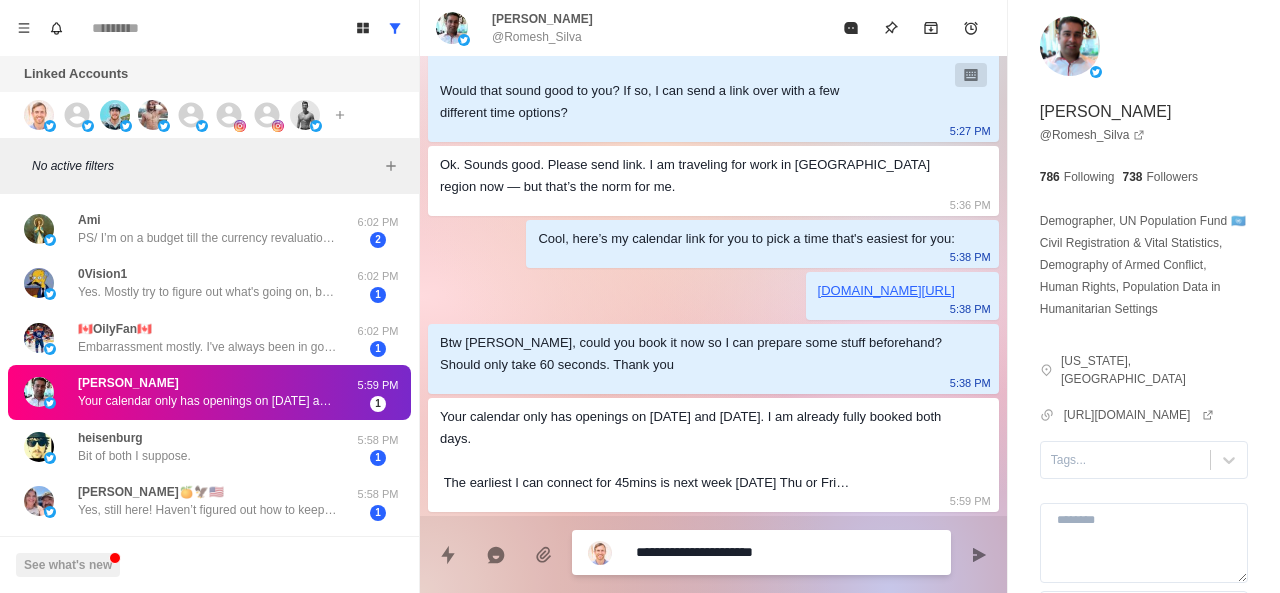 type on "**********" 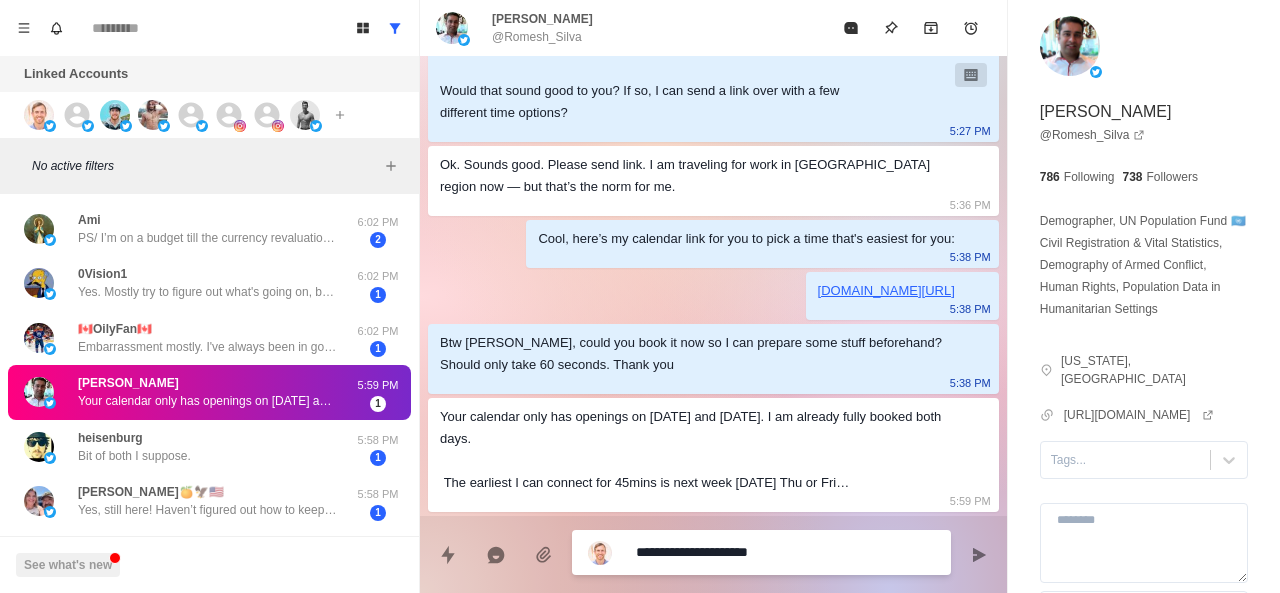 type on "**********" 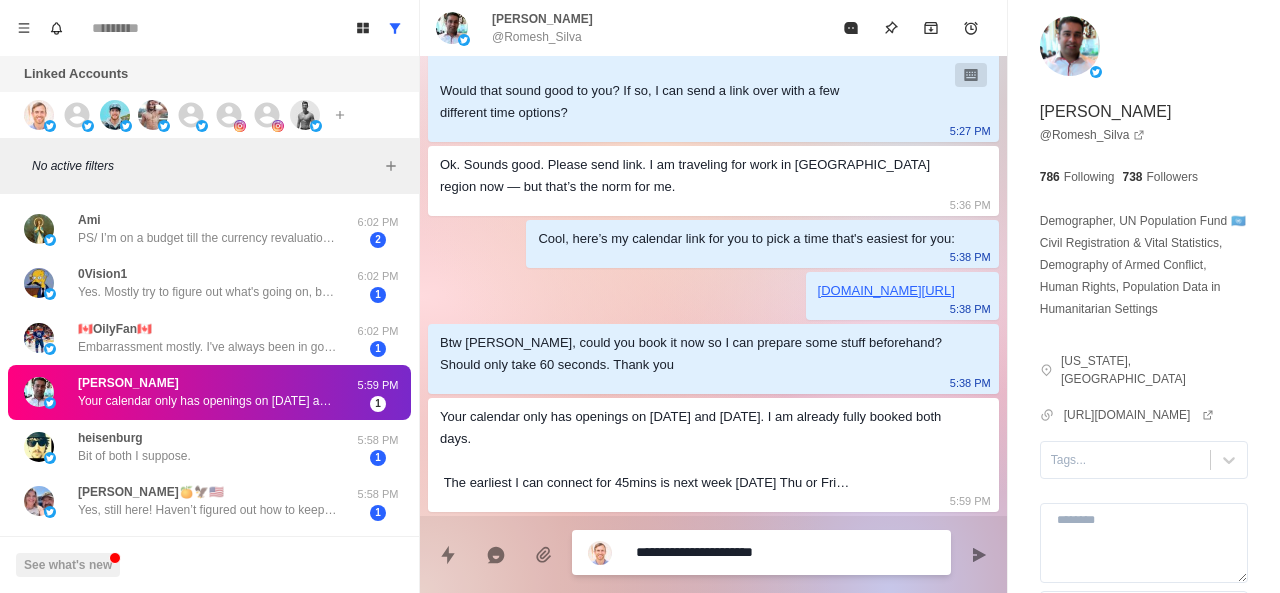 type on "**********" 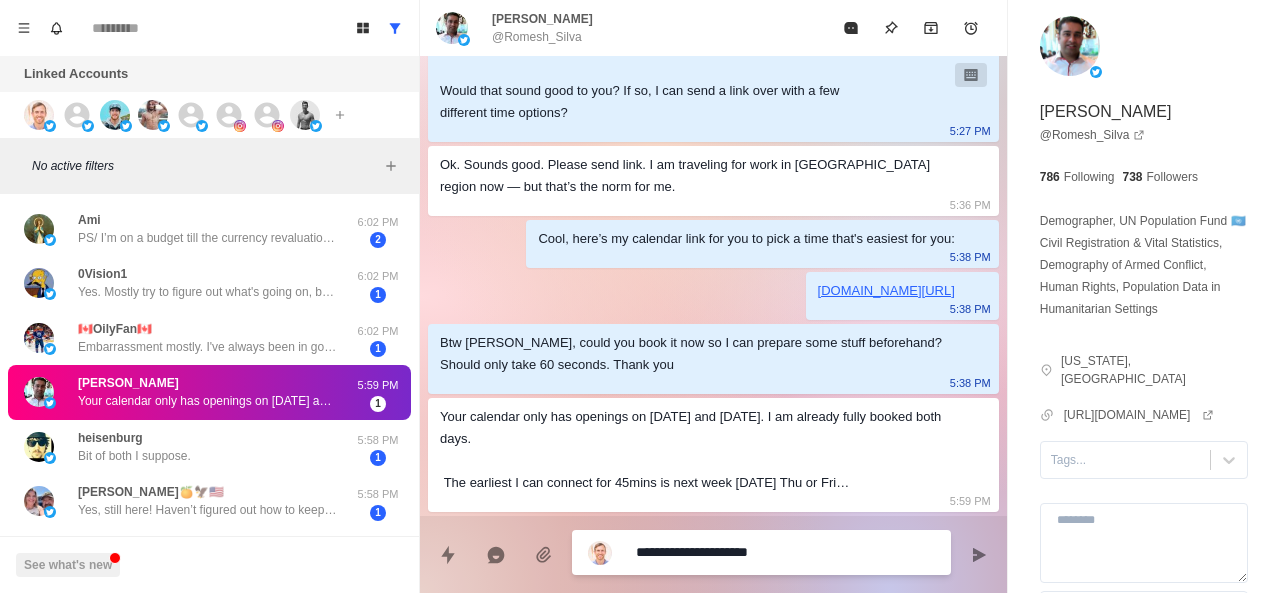 type on "**********" 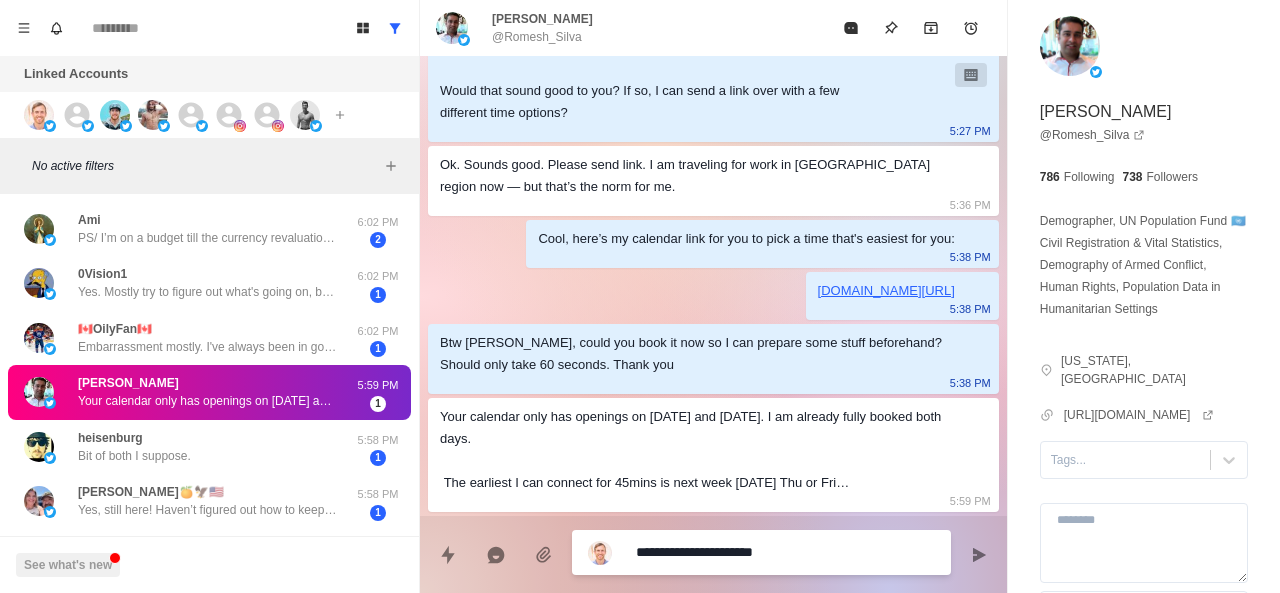type on "**********" 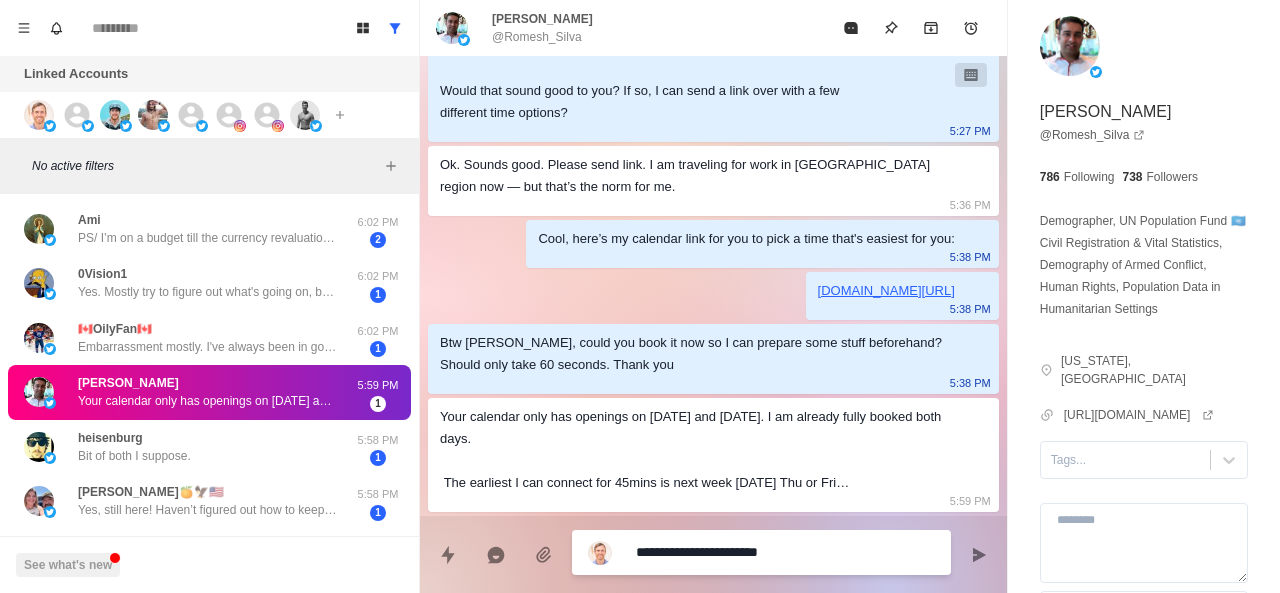 type on "**********" 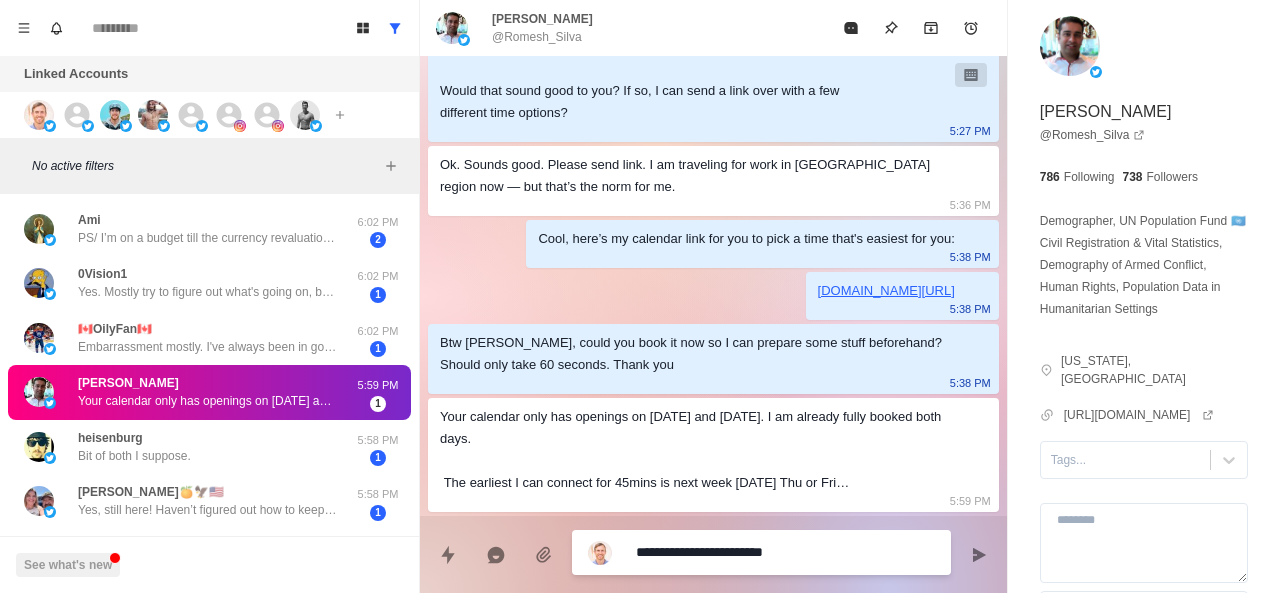 type on "**********" 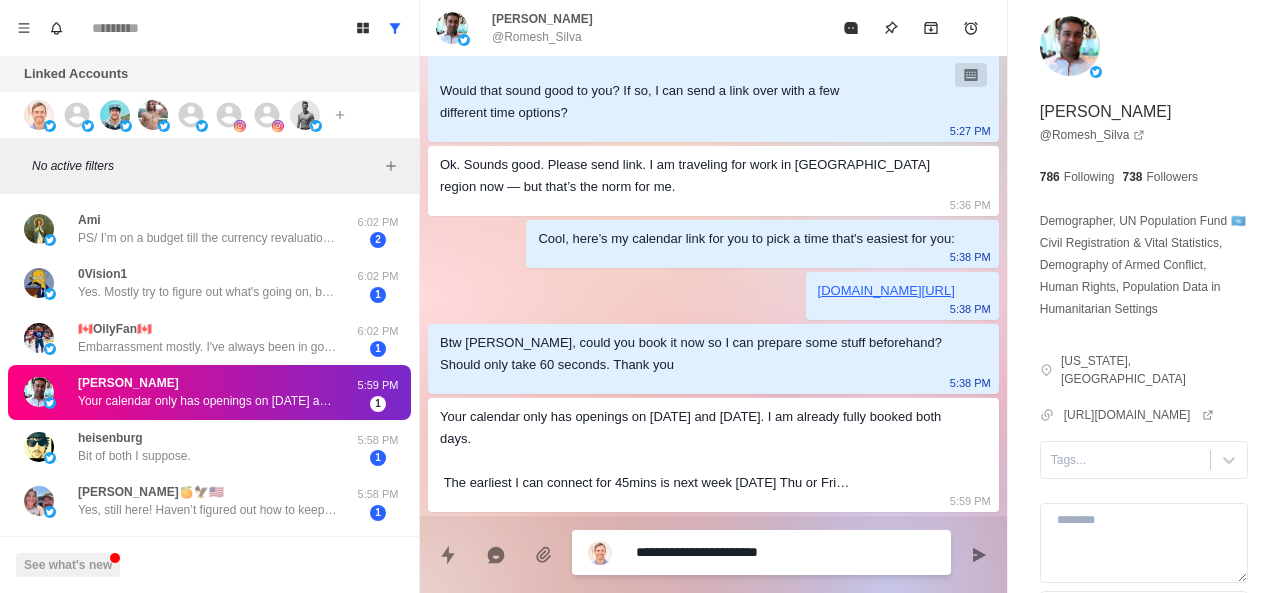 type on "*" 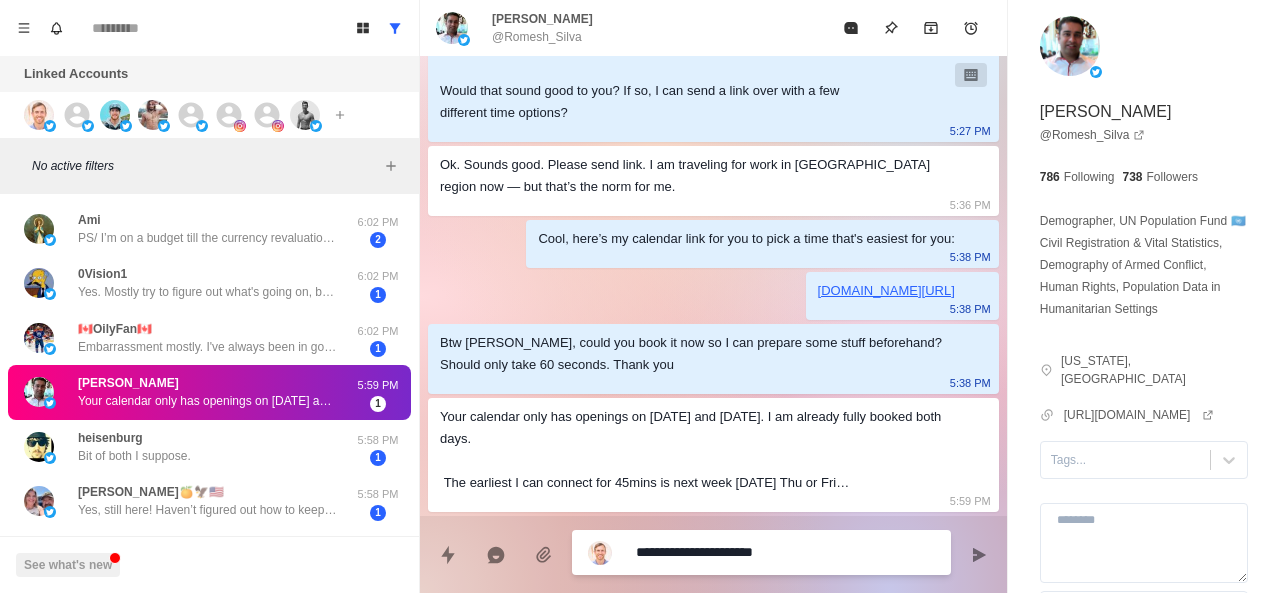 type on "**********" 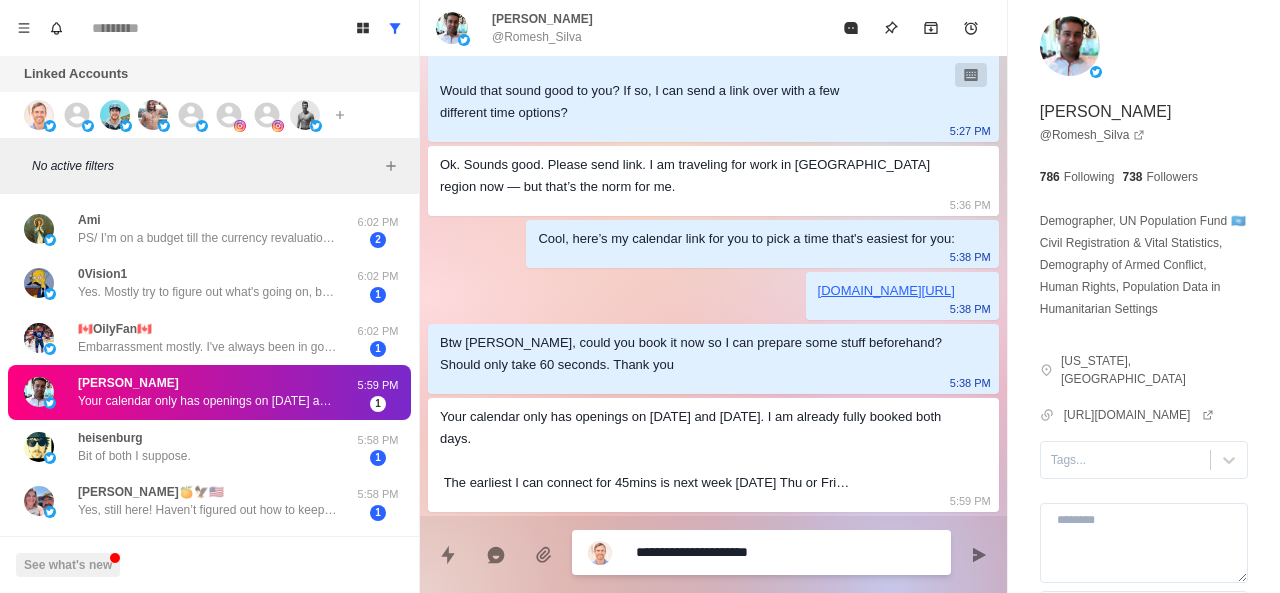 type on "**********" 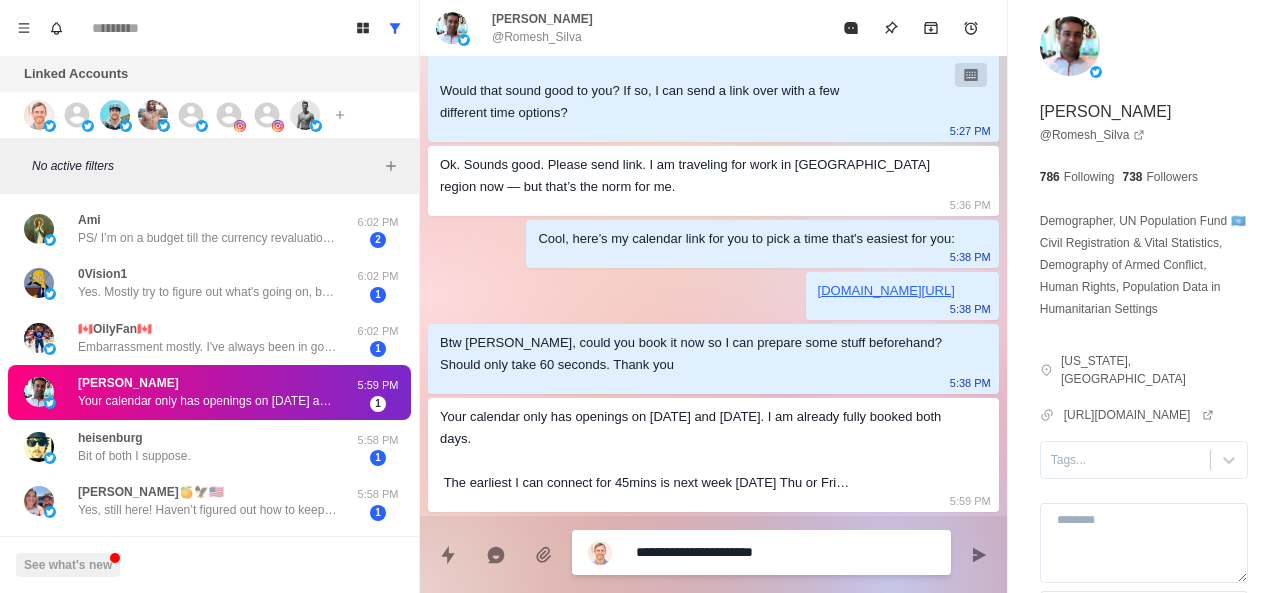 type on "**********" 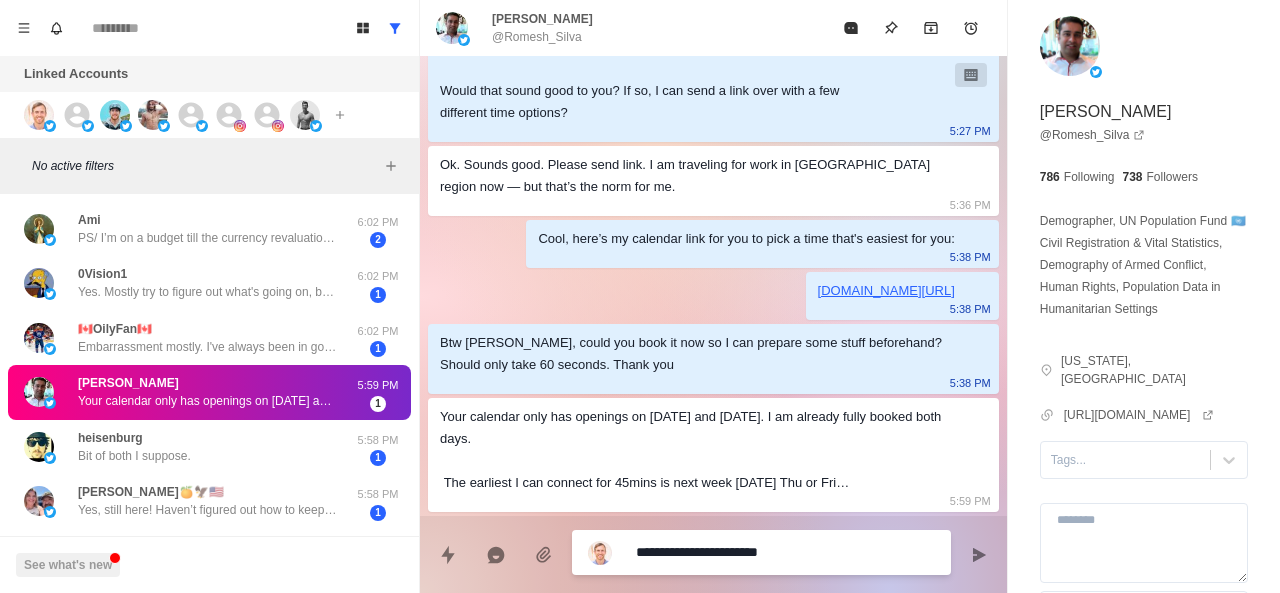 type on "**********" 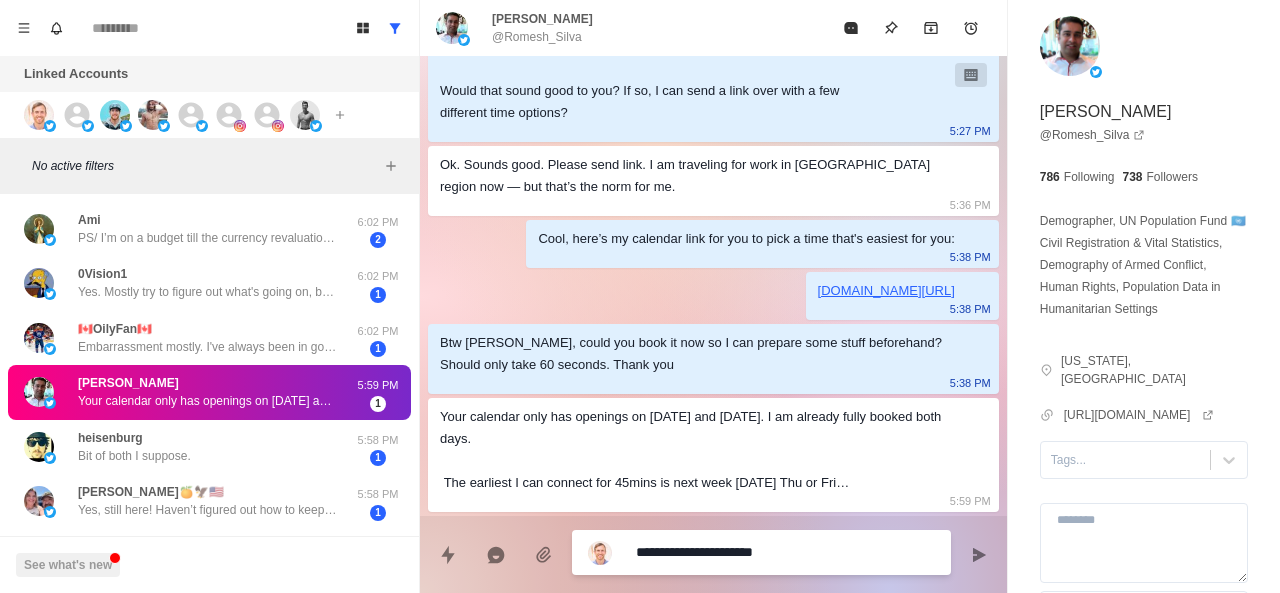 type on "**********" 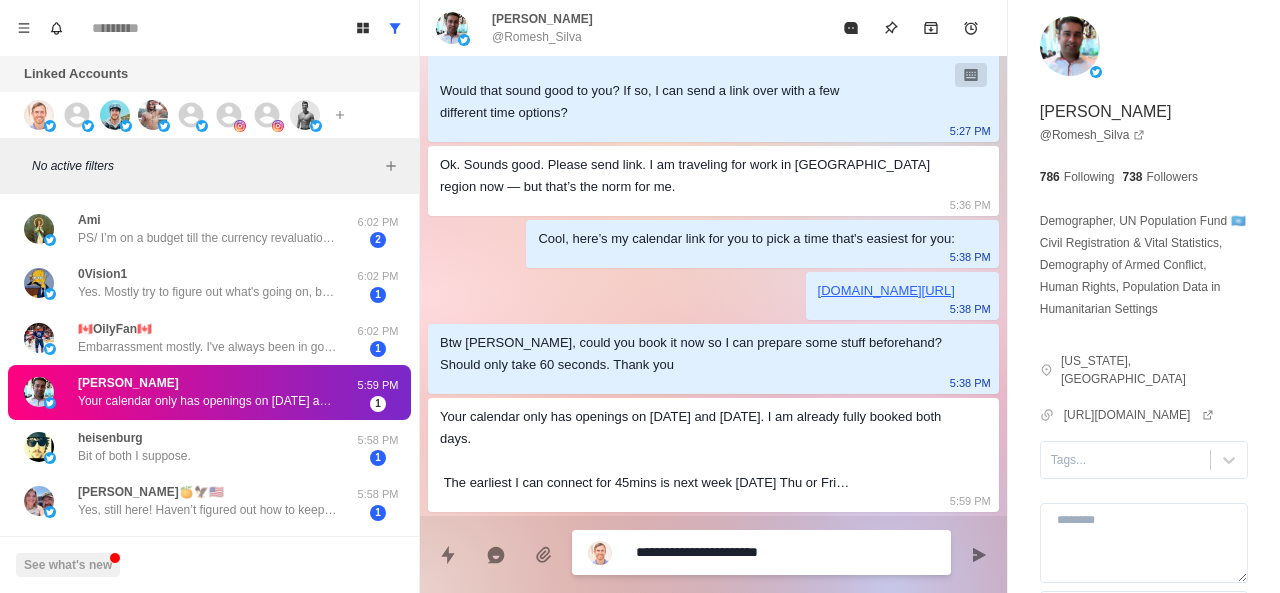 type 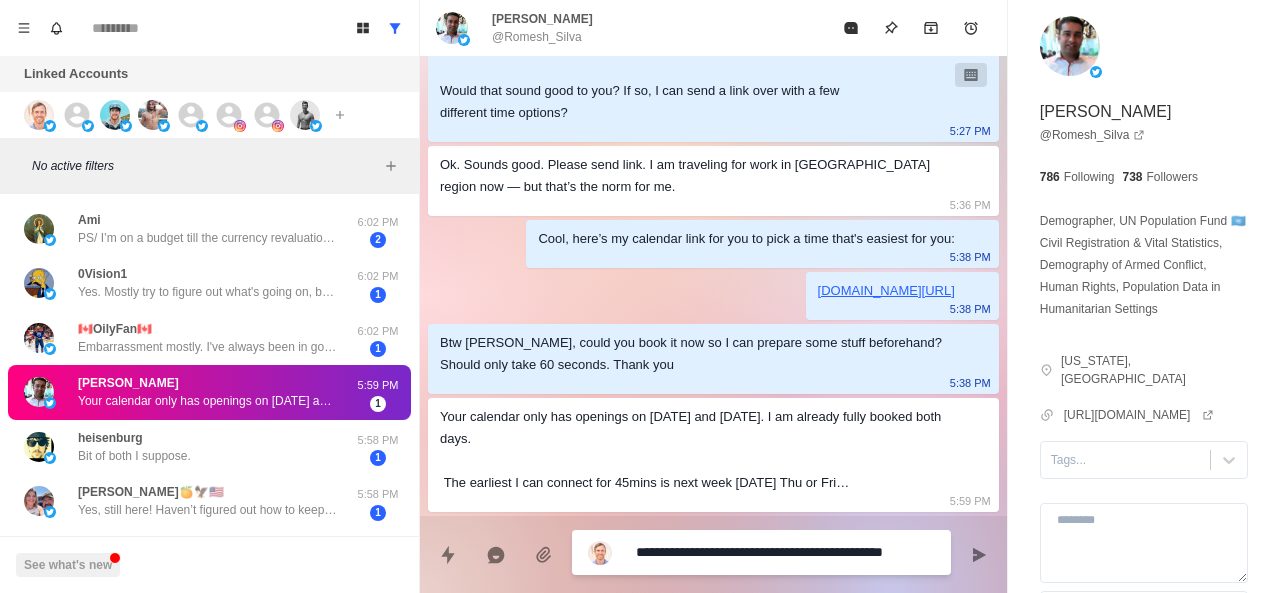 paste on "**********" 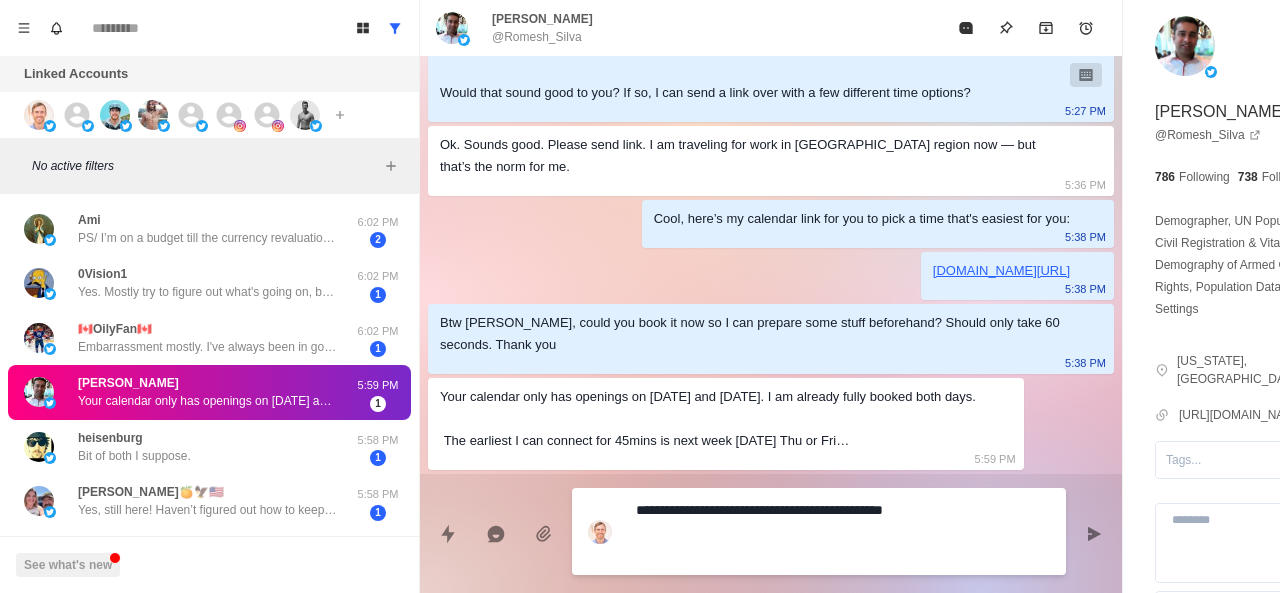 scroll, scrollTop: 0, scrollLeft: 0, axis: both 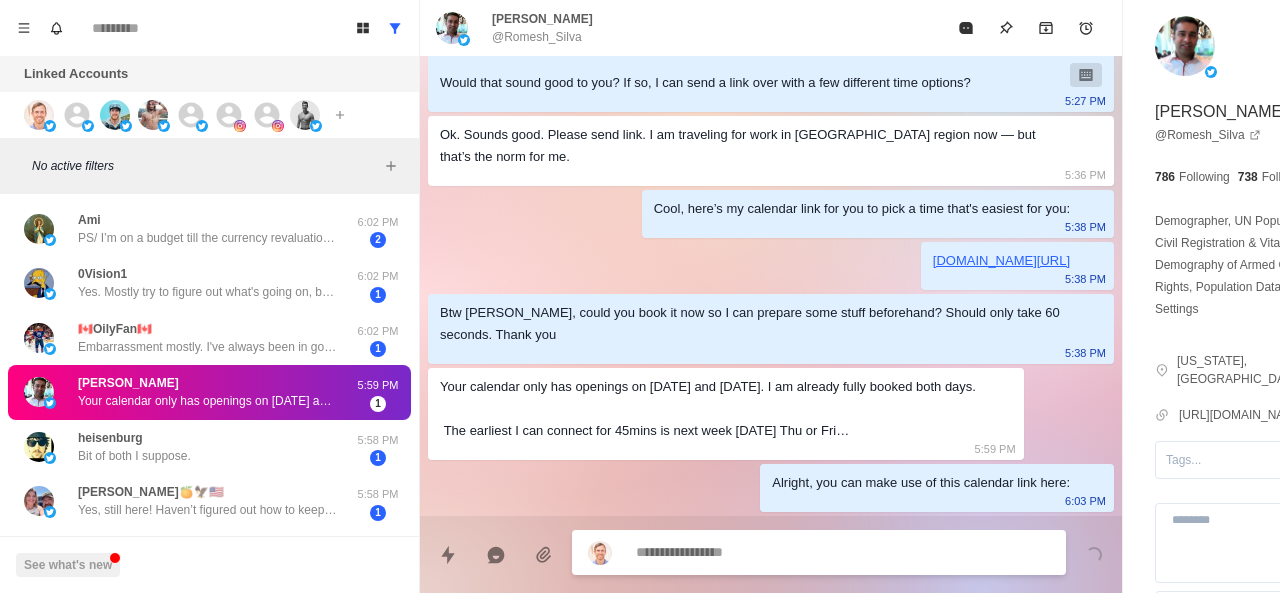 paste on "**********" 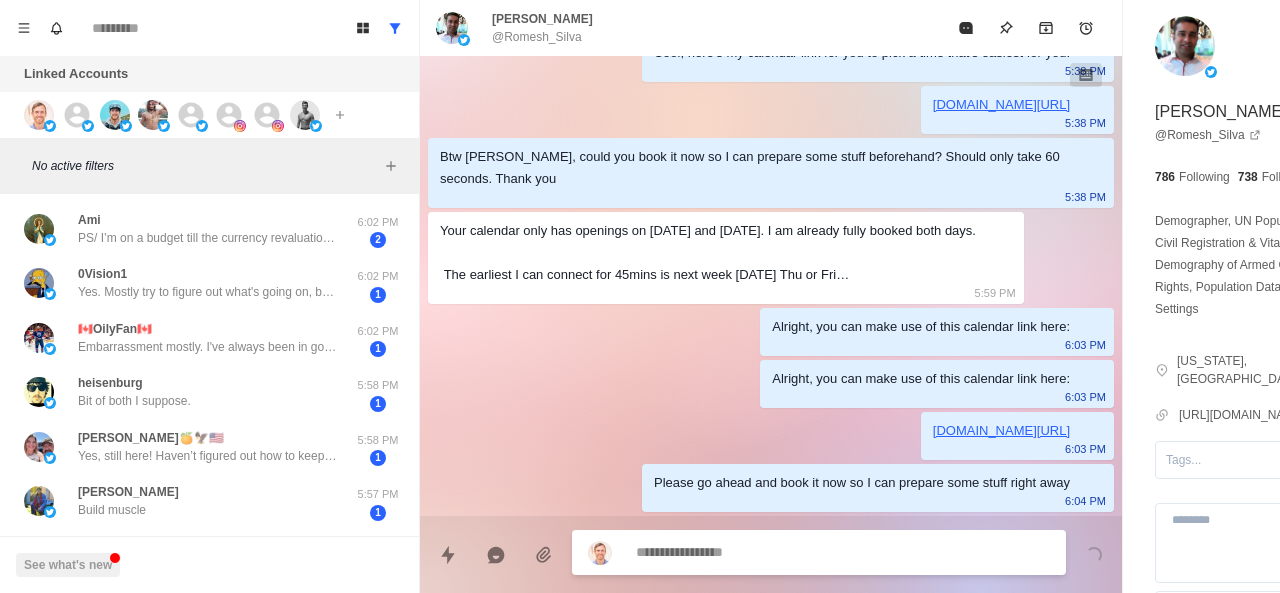 scroll, scrollTop: 1414, scrollLeft: 0, axis: vertical 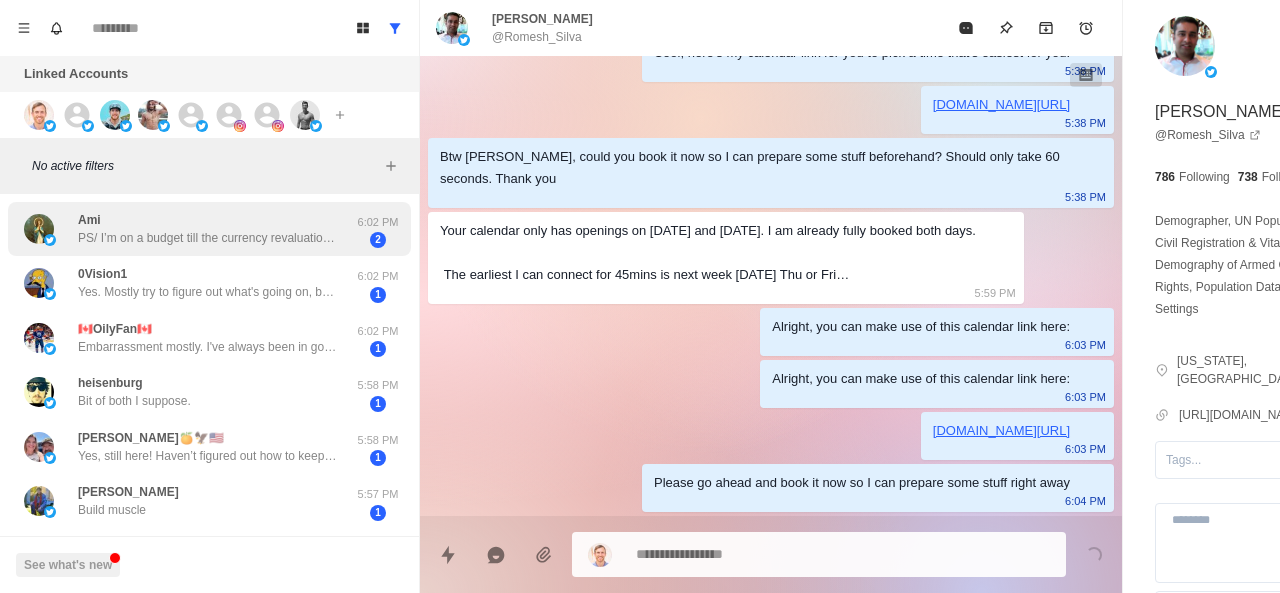 click on "PS/ I’m on a budget till the currency revaluations occur." at bounding box center (208, 238) 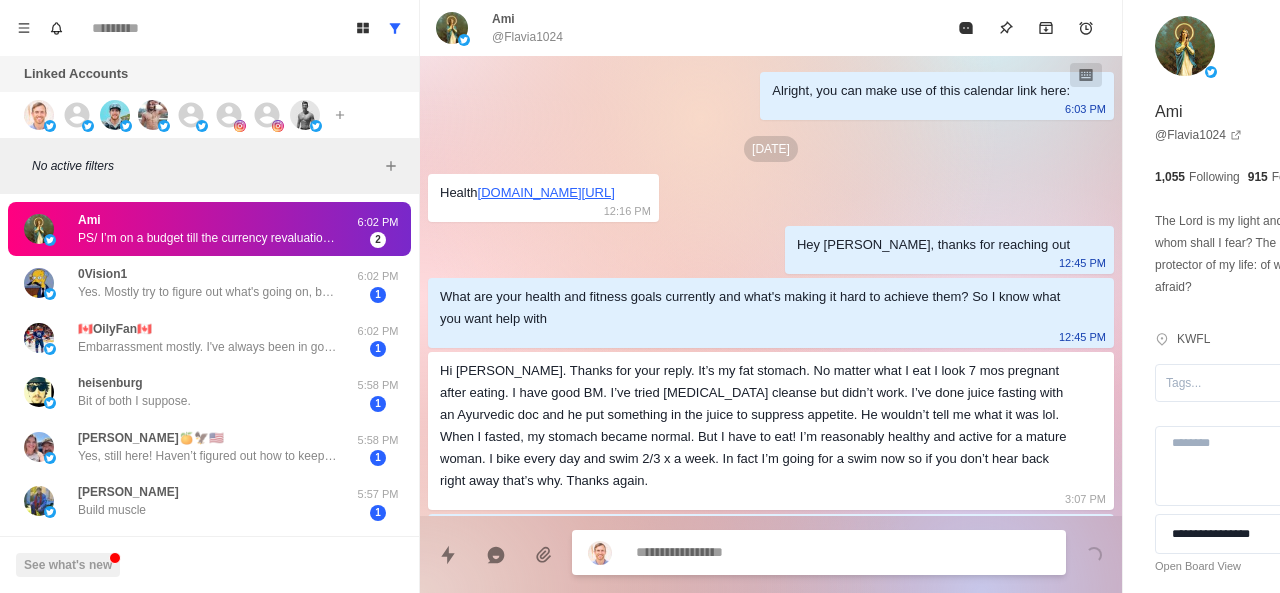 scroll, scrollTop: 1074, scrollLeft: 0, axis: vertical 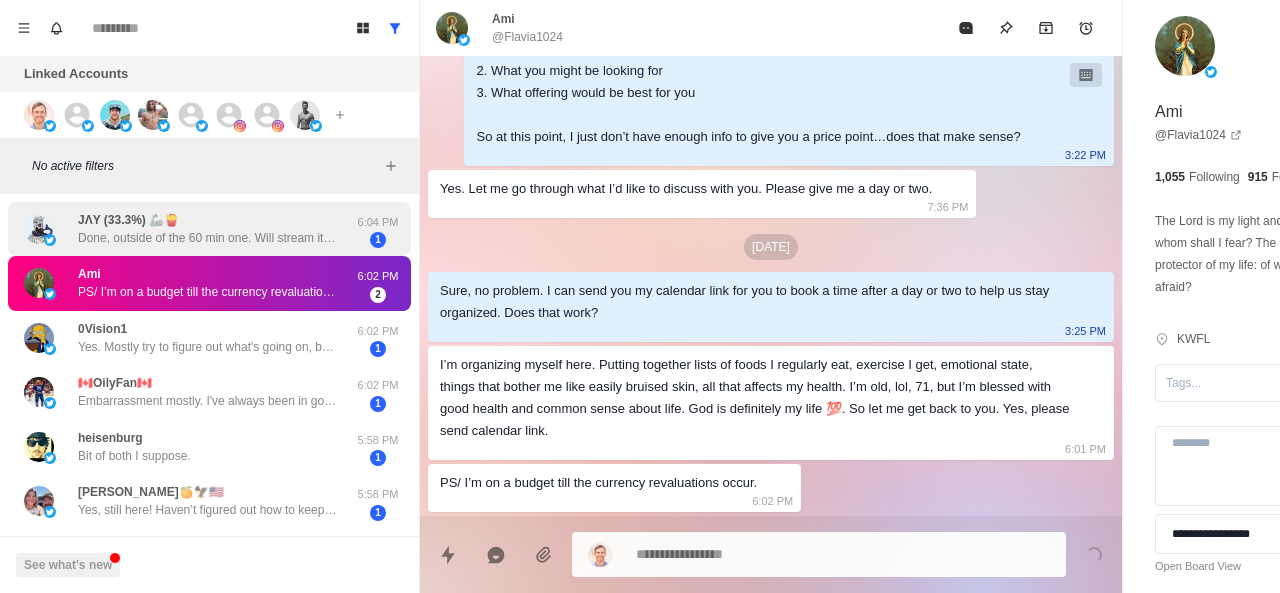 click on "Done, outside of the 60 min one. Will stream it before mon" at bounding box center (208, 238) 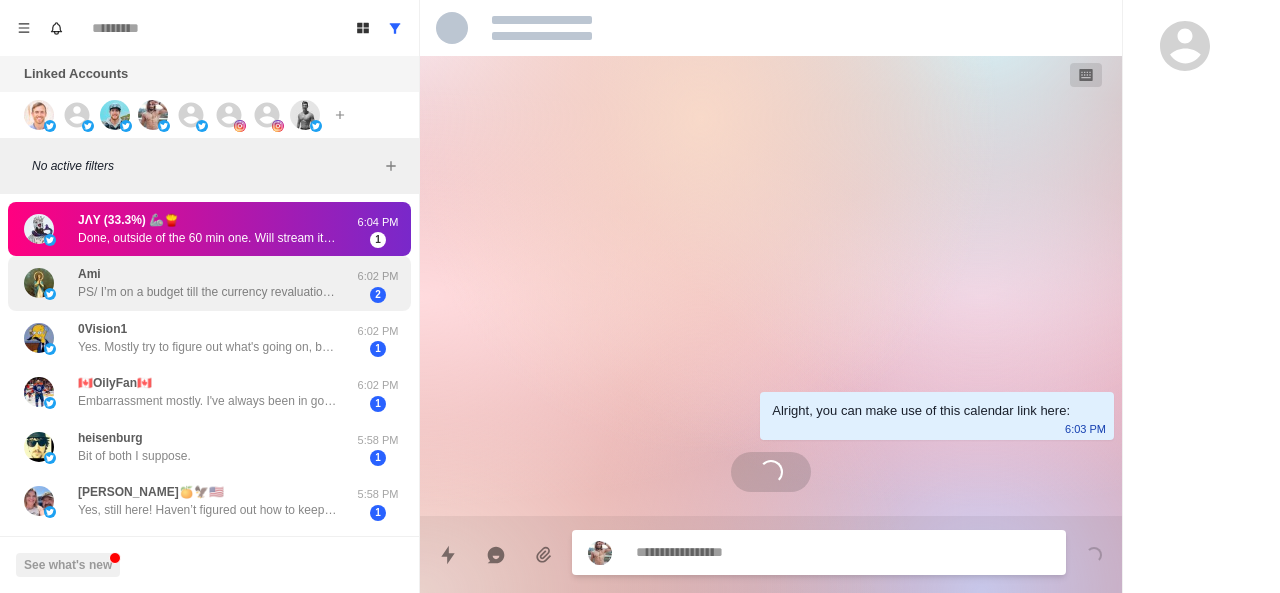 scroll, scrollTop: 1100, scrollLeft: 0, axis: vertical 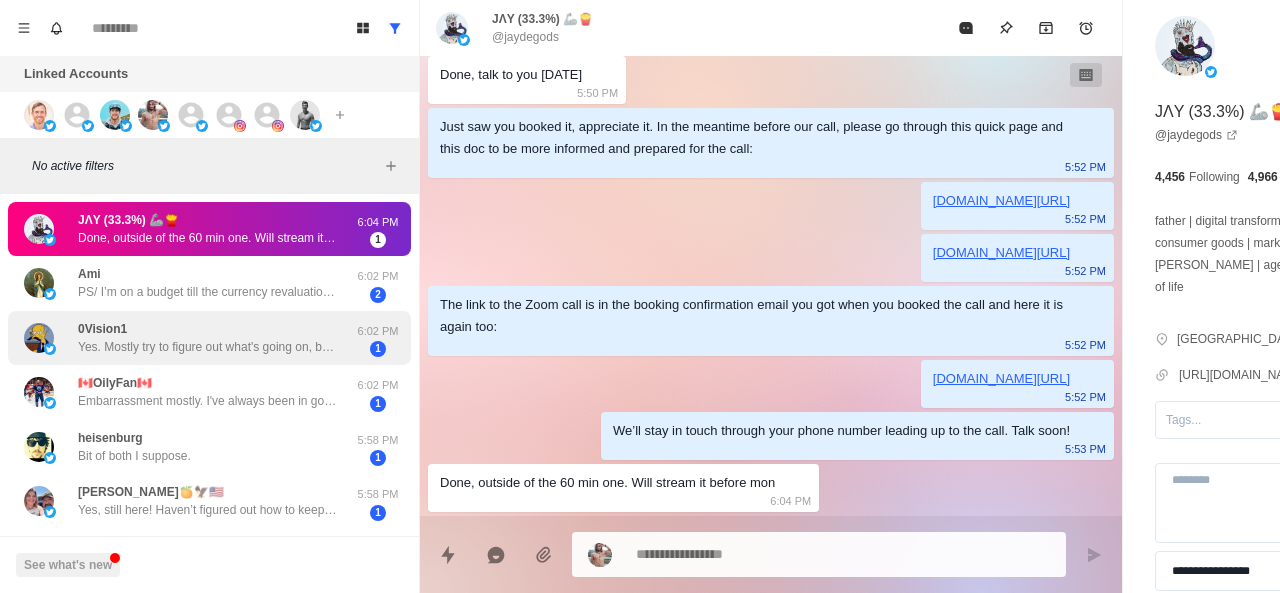 click on "0Vision1 Yes. Mostly try to figure out what's going on, because doing what i did before has had little results and trying to figure out why exactly 6:02 PM 1" at bounding box center [209, 338] 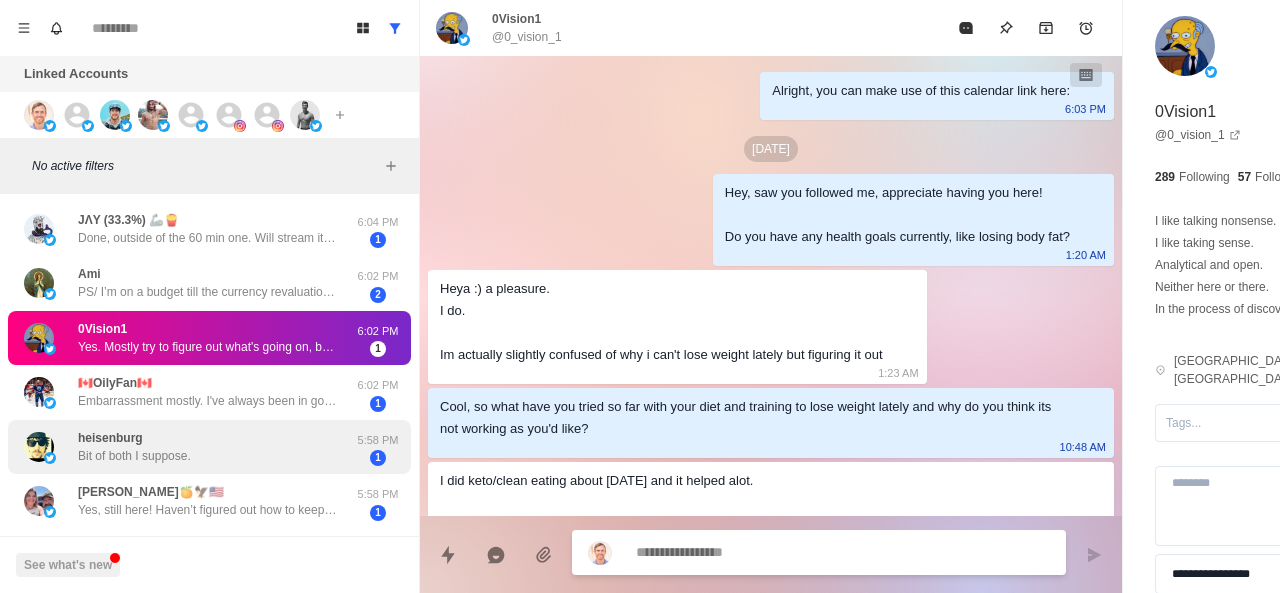scroll, scrollTop: 278, scrollLeft: 0, axis: vertical 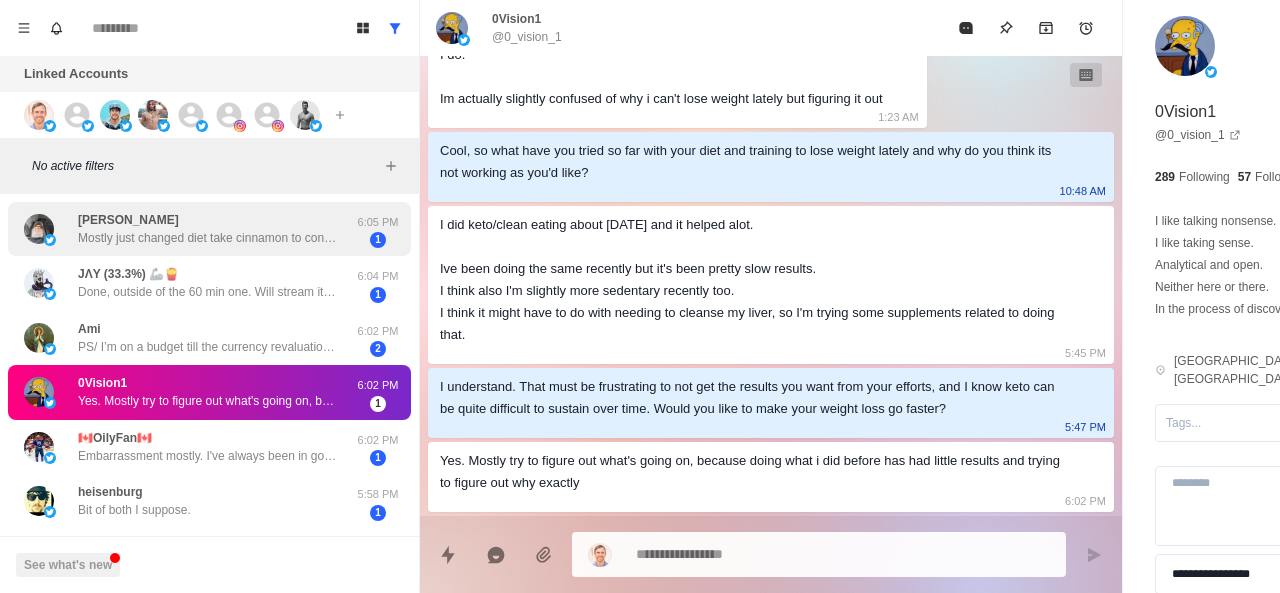 click on "Mostly just changed diet  take cinnamon to control blood sugars use ground up avacodo pits soaked in rubbing alcohol to help manage pain" at bounding box center (208, 238) 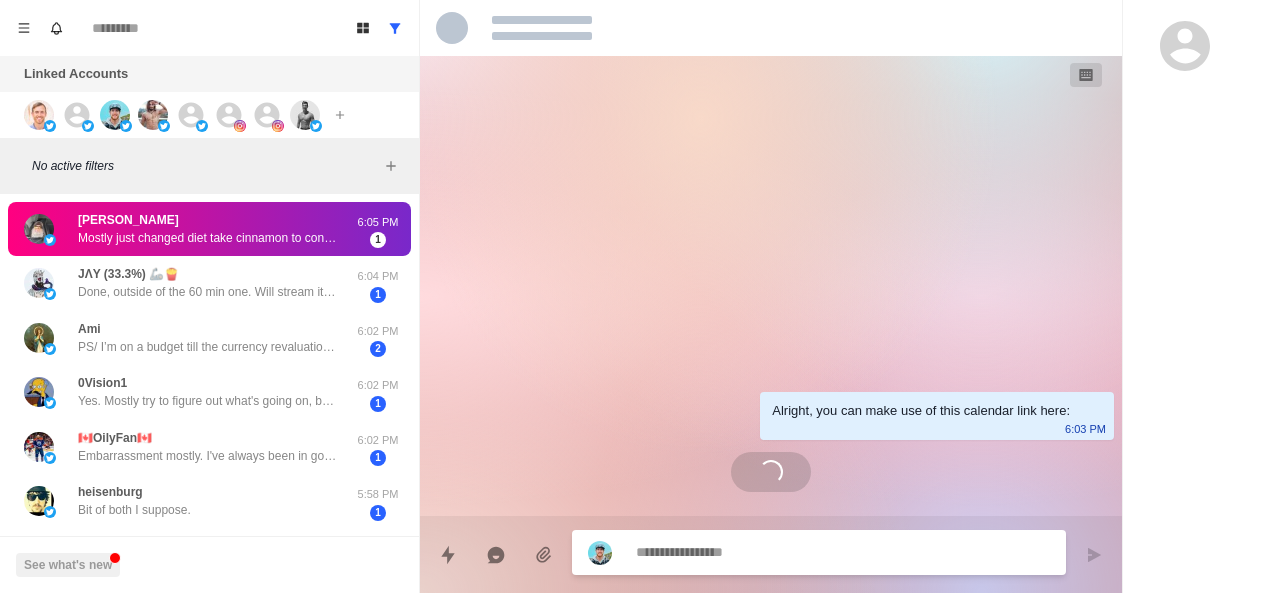 scroll, scrollTop: 0, scrollLeft: 0, axis: both 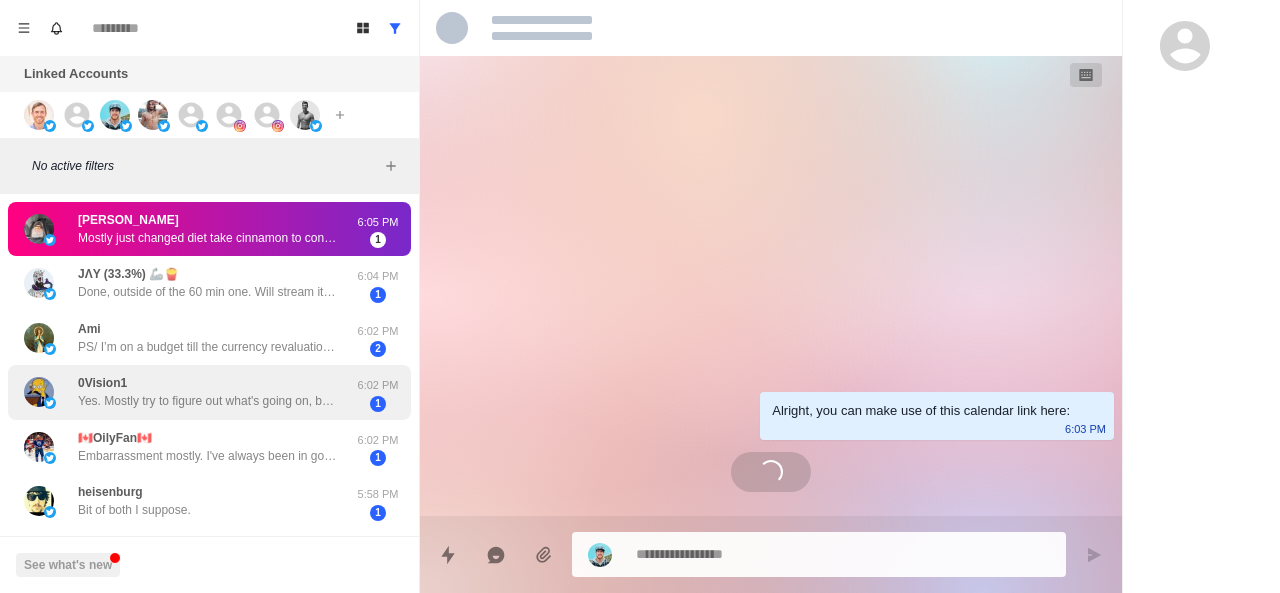 click on "0Vision1 Yes. Mostly try to figure out what's going on, because doing what i did before has had little results and trying to figure out why exactly" at bounding box center (208, 392) 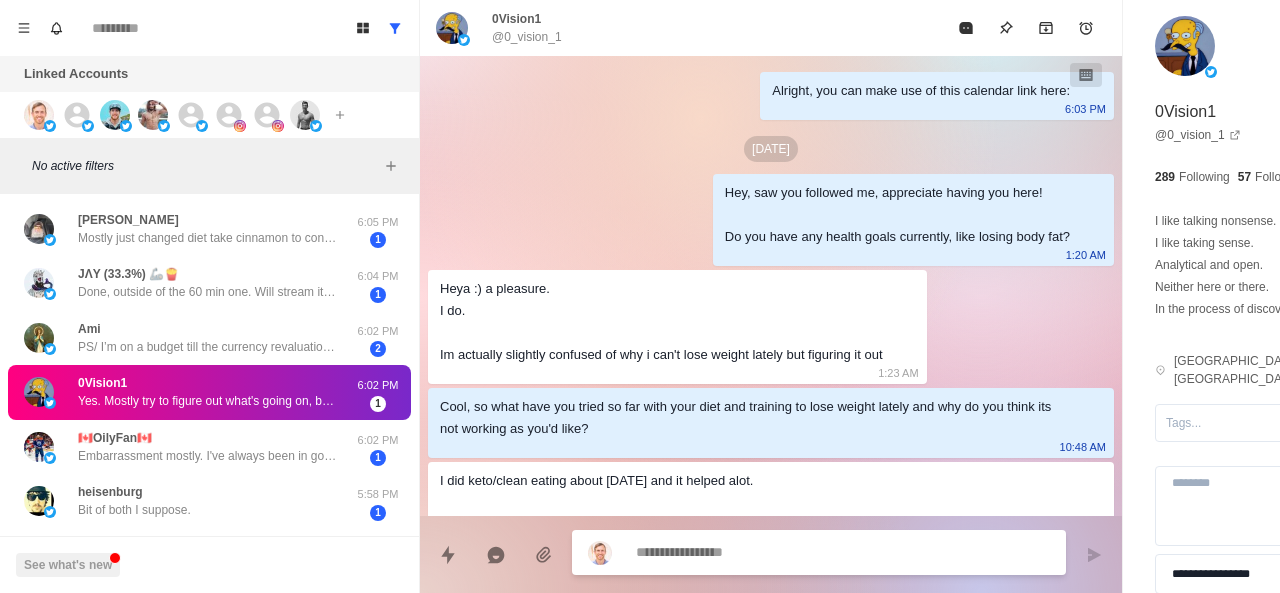 scroll, scrollTop: 278, scrollLeft: 0, axis: vertical 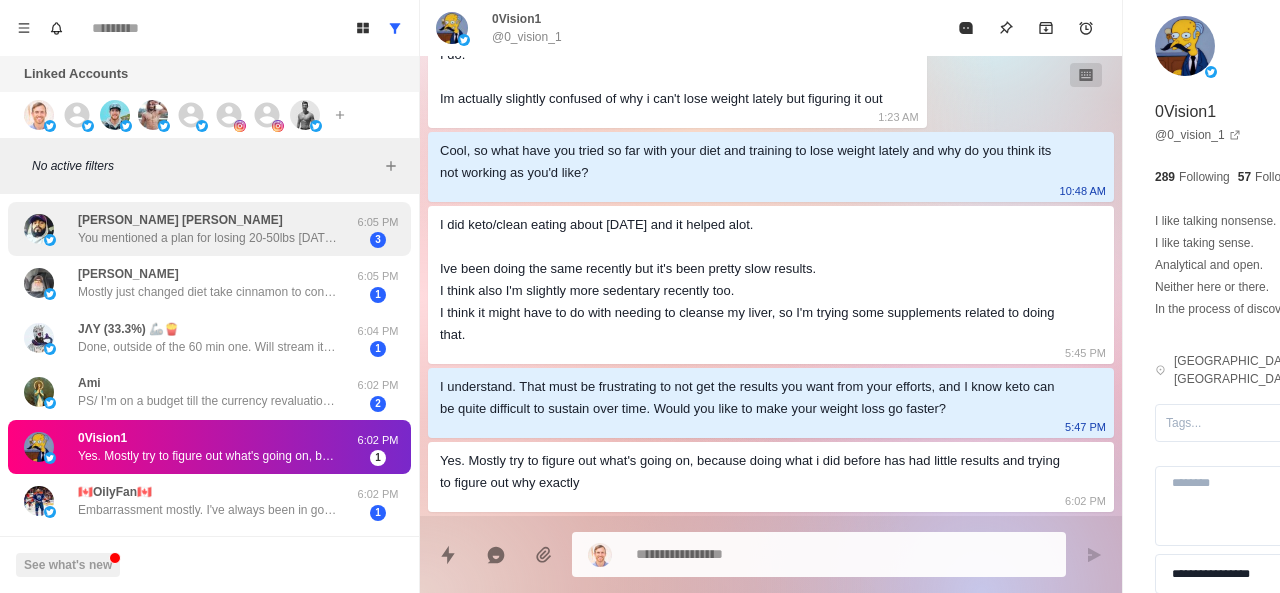 click on "You mentioned a plan for losing 20-50lbs in 6 months for free" at bounding box center [208, 238] 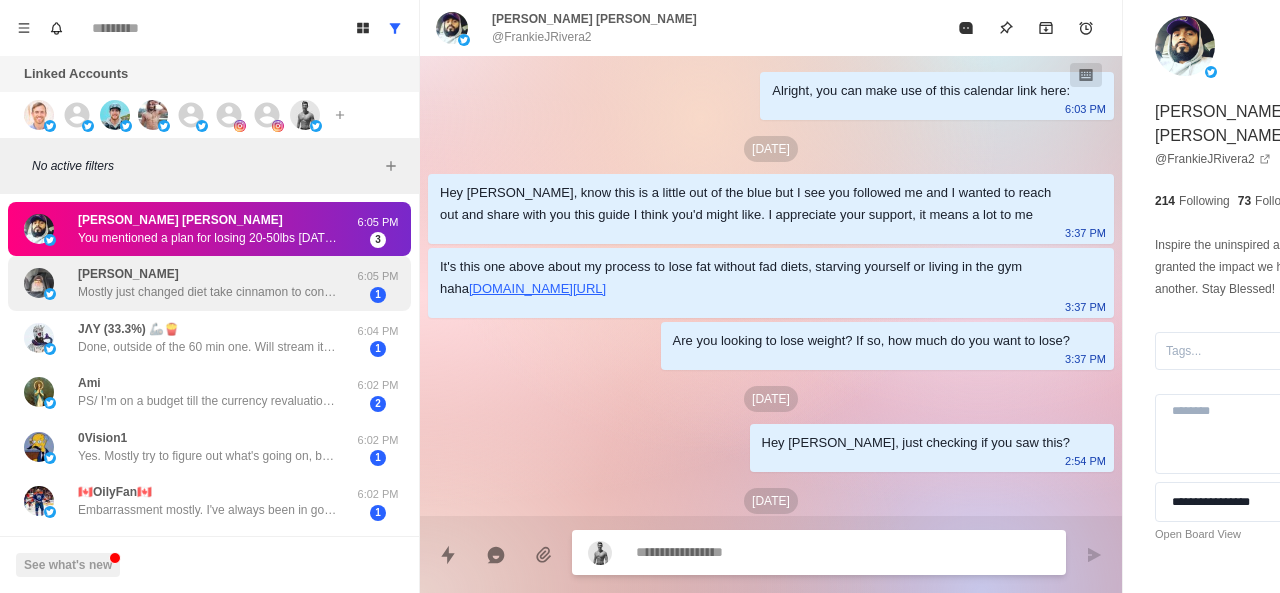 scroll, scrollTop: 336, scrollLeft: 0, axis: vertical 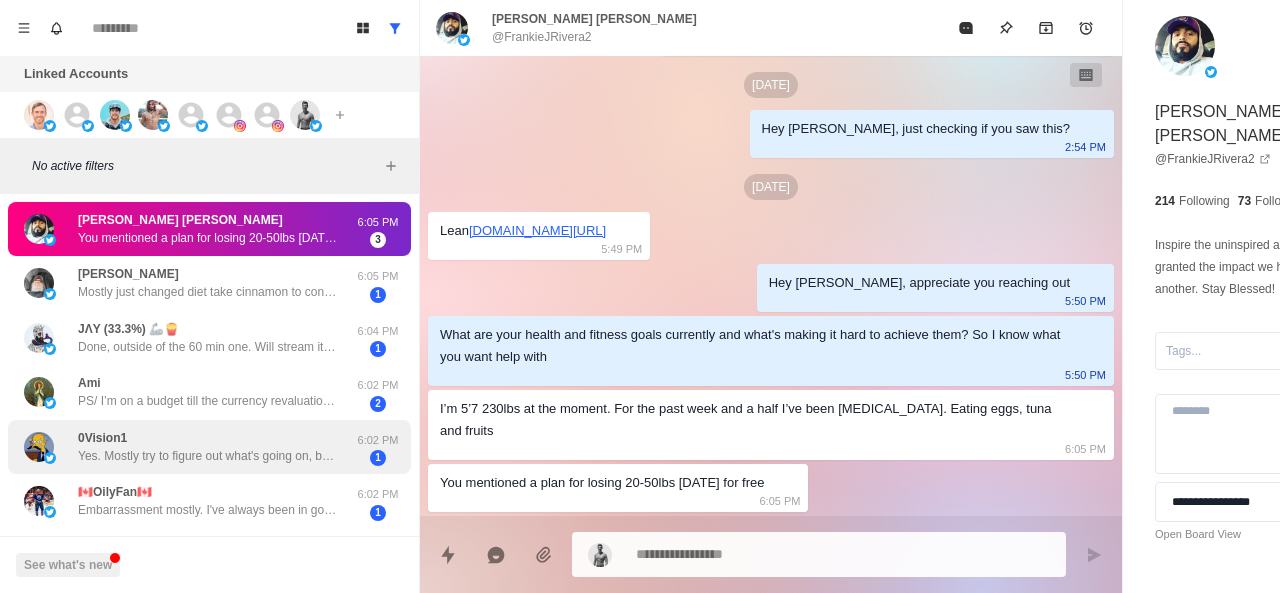 click on "Yes. Mostly try to figure out what's going on, because doing what i did before has had little results and trying to figure out why exactly" at bounding box center (208, 456) 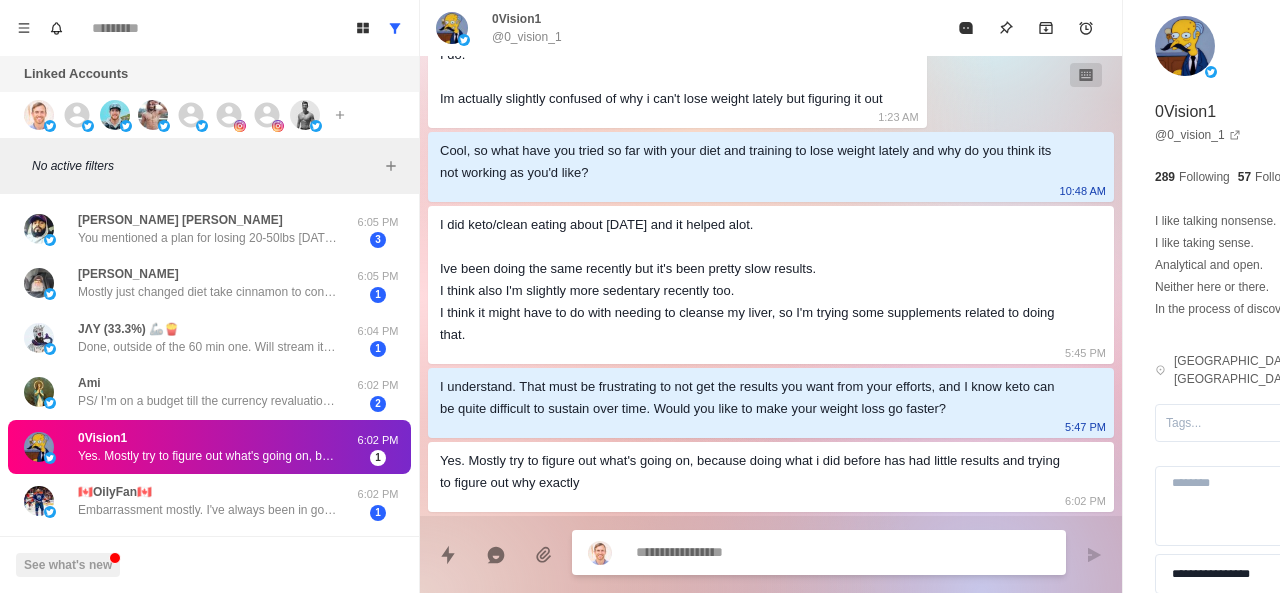 scroll, scrollTop: 278, scrollLeft: 0, axis: vertical 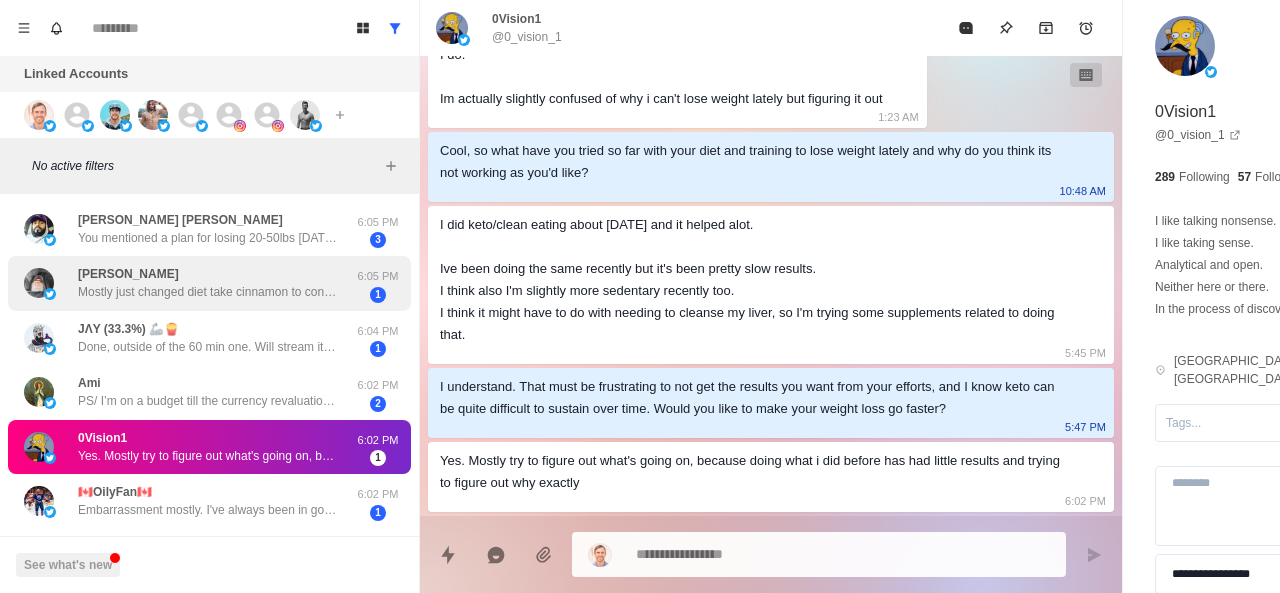 click on "Wesley Vilness Mostly just changed diet  take cinnamon to control blood sugars use ground up avacodo pits soaked in rubbing alcohol to help manage pain 6:05 PM 1" at bounding box center (209, 283) 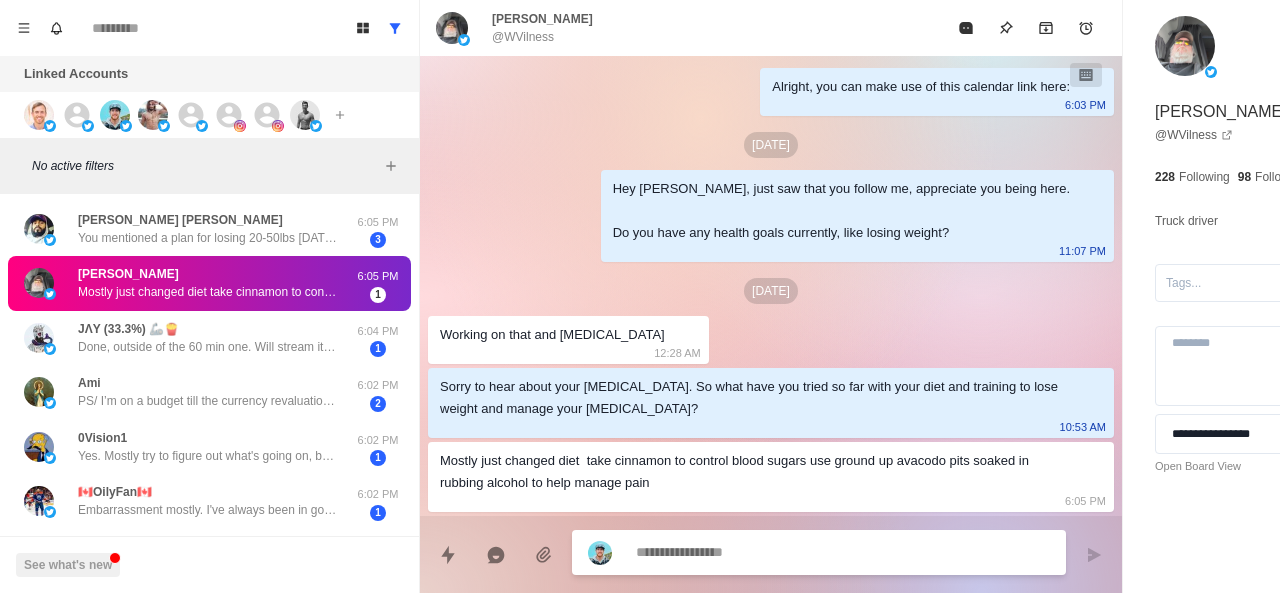 scroll, scrollTop: 4, scrollLeft: 0, axis: vertical 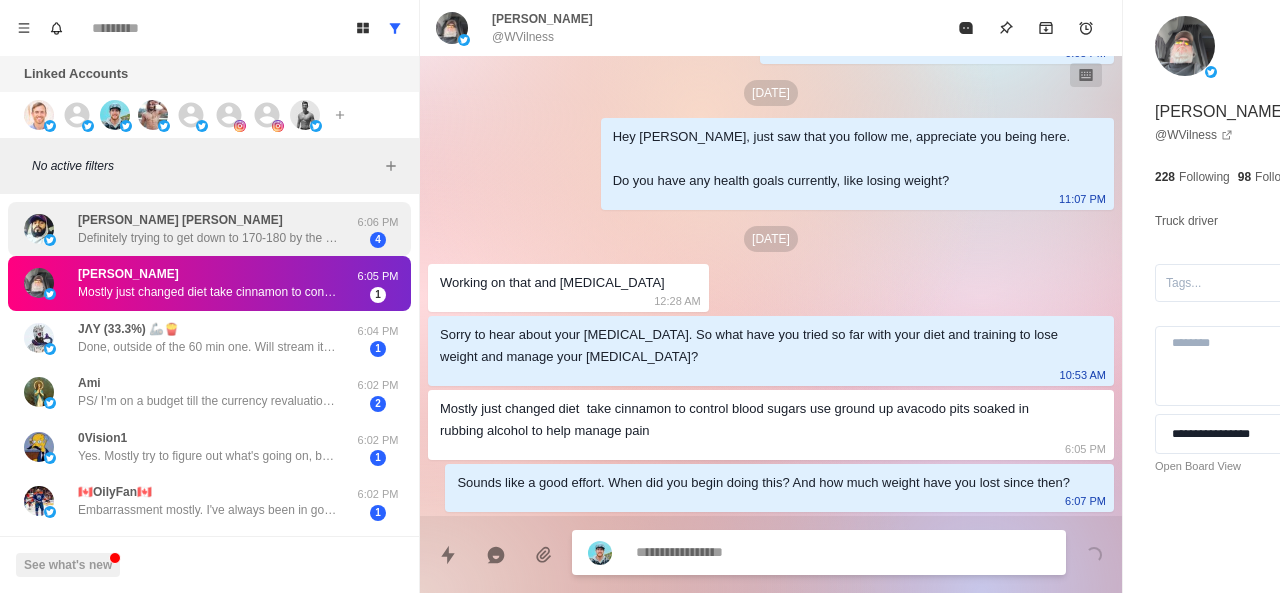 click on "Definitely trying to get down to 170-180 by the end of the year." at bounding box center (208, 238) 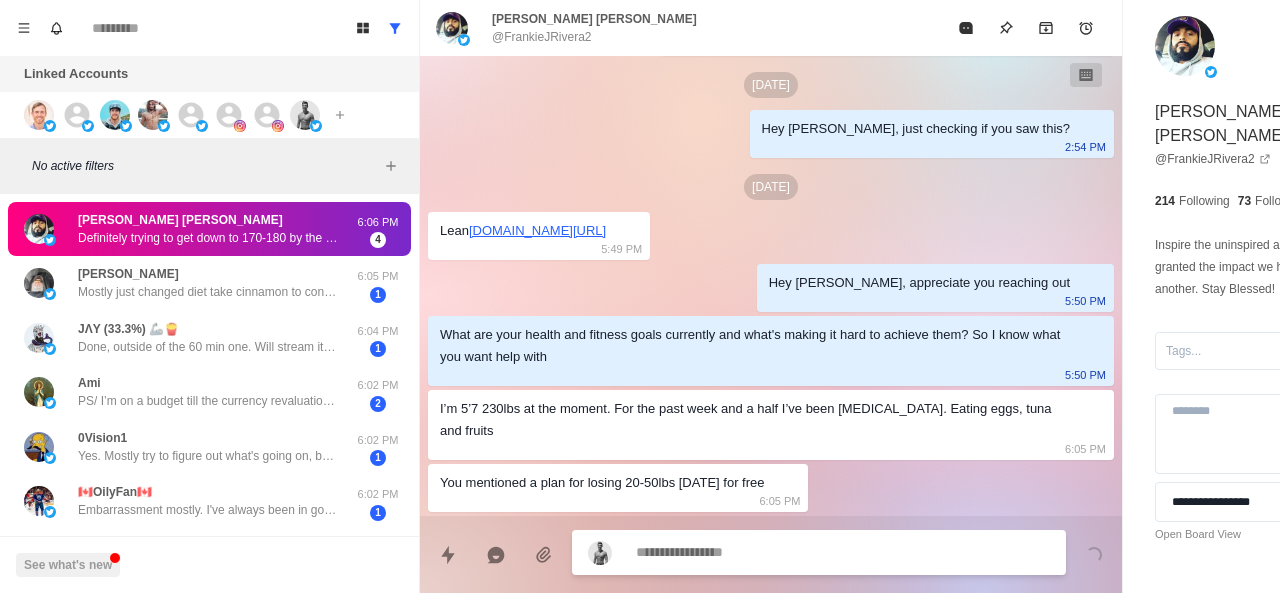 scroll, scrollTop: 388, scrollLeft: 0, axis: vertical 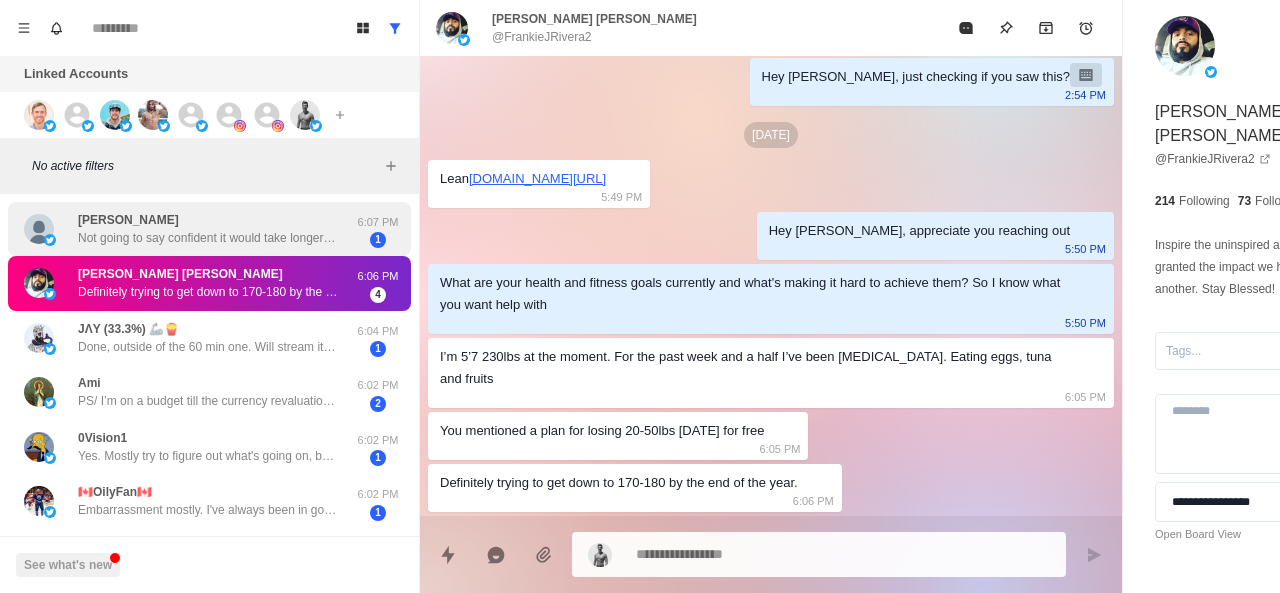 click on "Not going to say confident it would take longer at my pace I think" at bounding box center [208, 238] 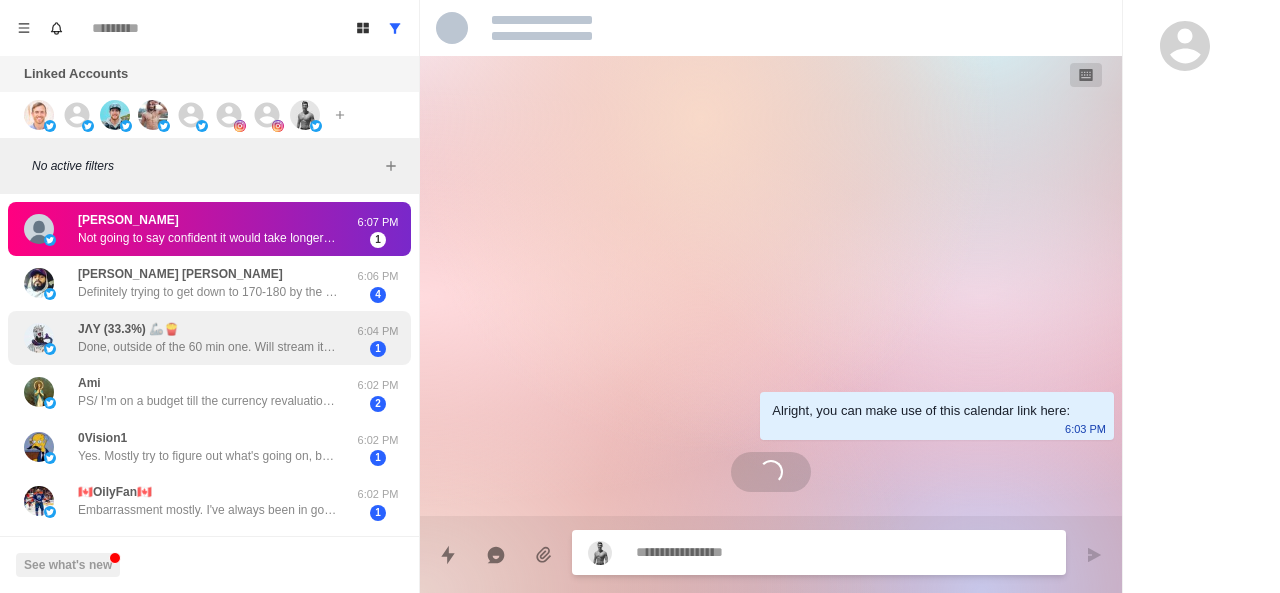 scroll, scrollTop: 552, scrollLeft: 0, axis: vertical 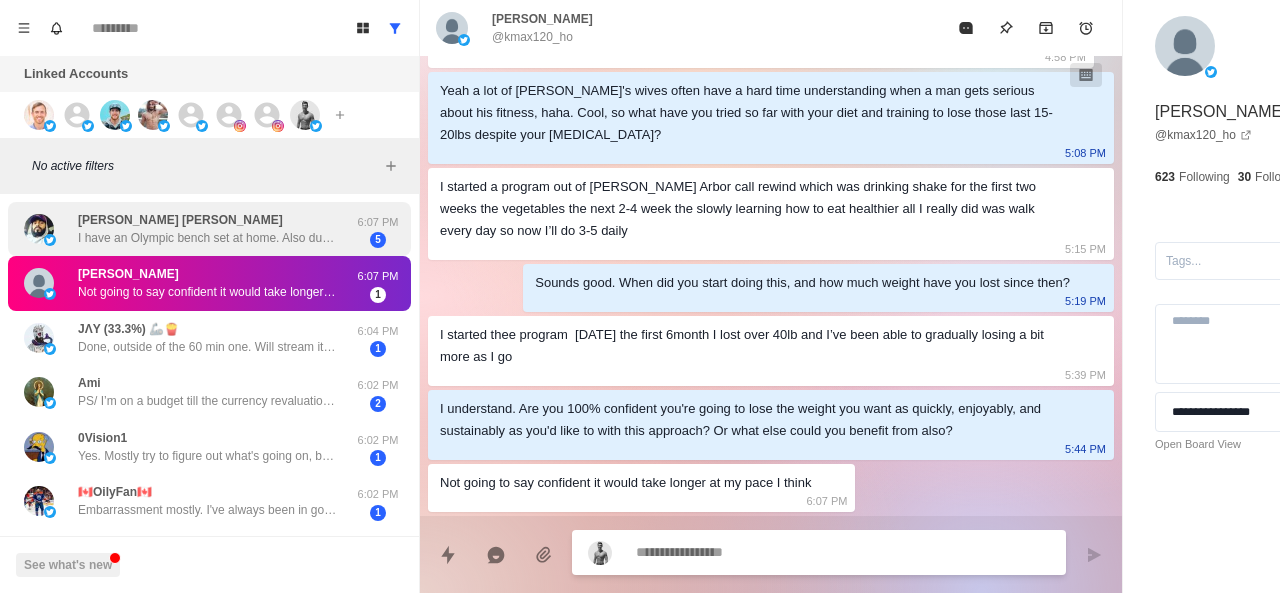 click on "I have an Olympic bench set at home. Also dumbbells so that’s what I’m currently using for my work outs including a treadmill" at bounding box center (208, 238) 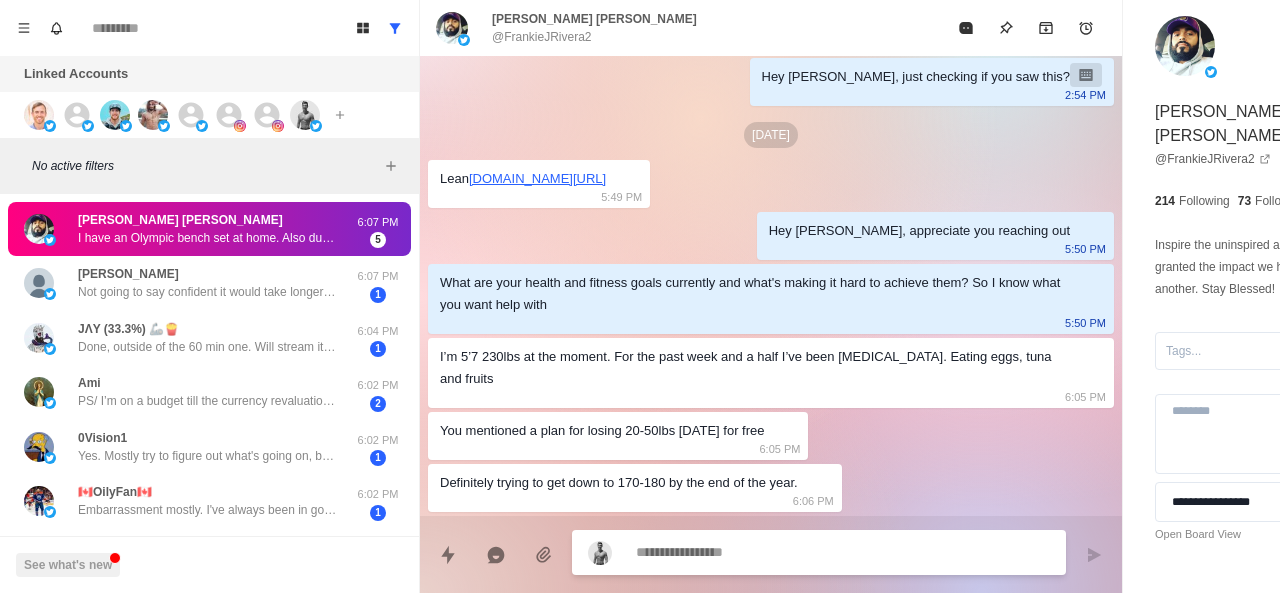 scroll, scrollTop: 462, scrollLeft: 0, axis: vertical 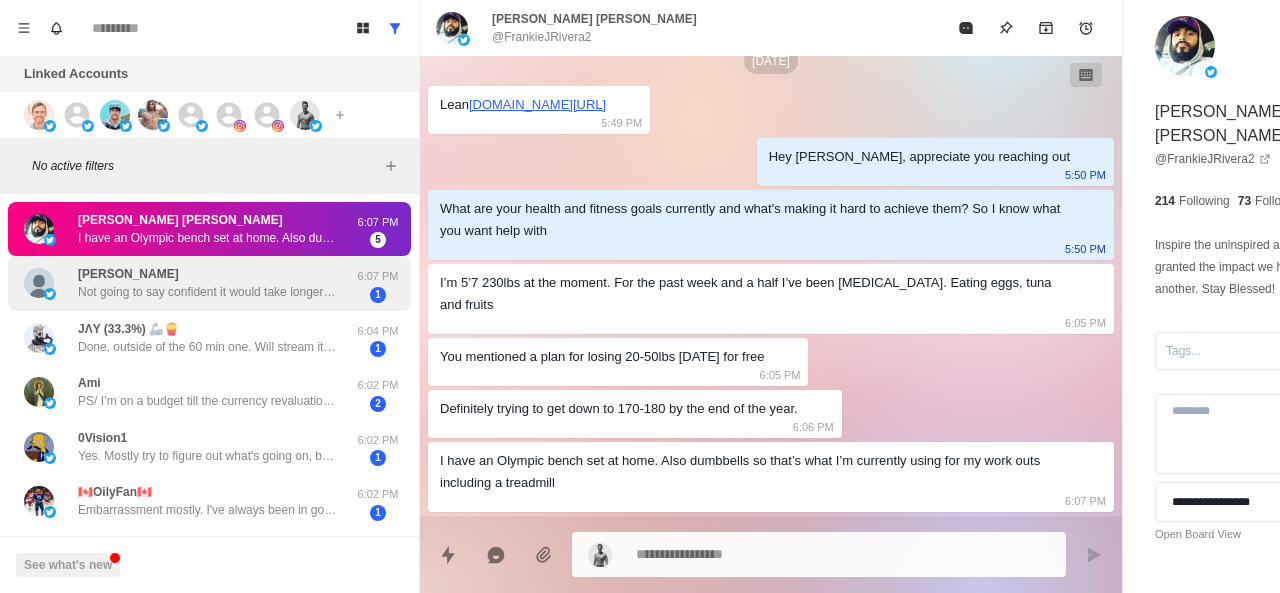 click on "Kevin maxwell Not going to say confident it would take longer at my pace I think" at bounding box center (208, 283) 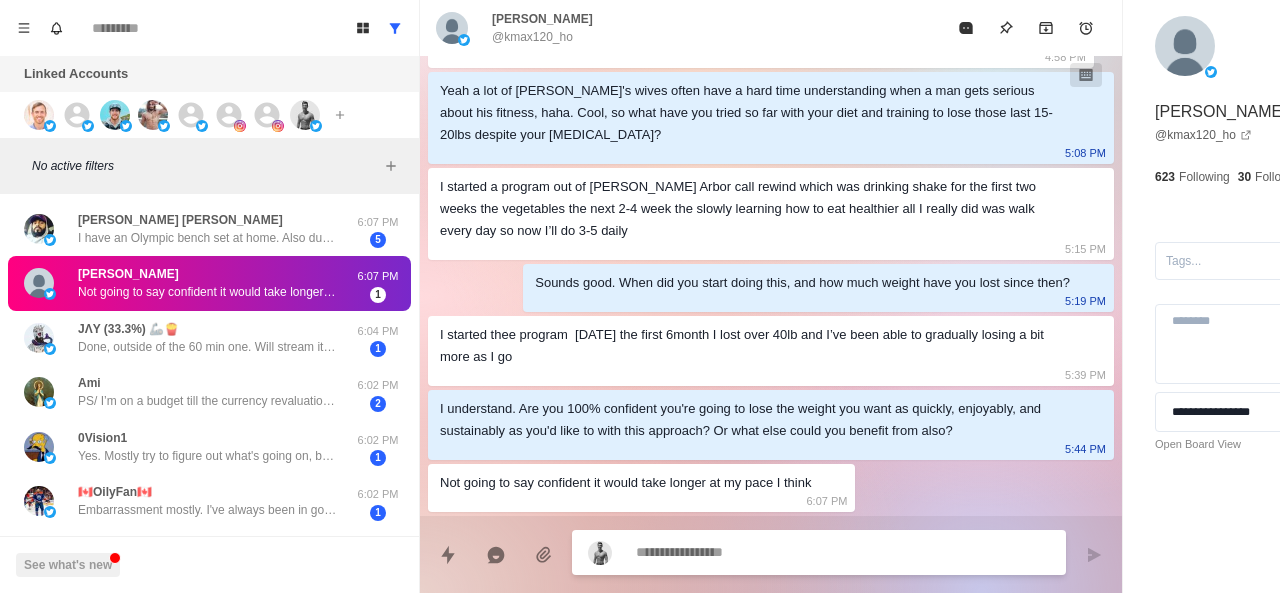 scroll, scrollTop: 552, scrollLeft: 0, axis: vertical 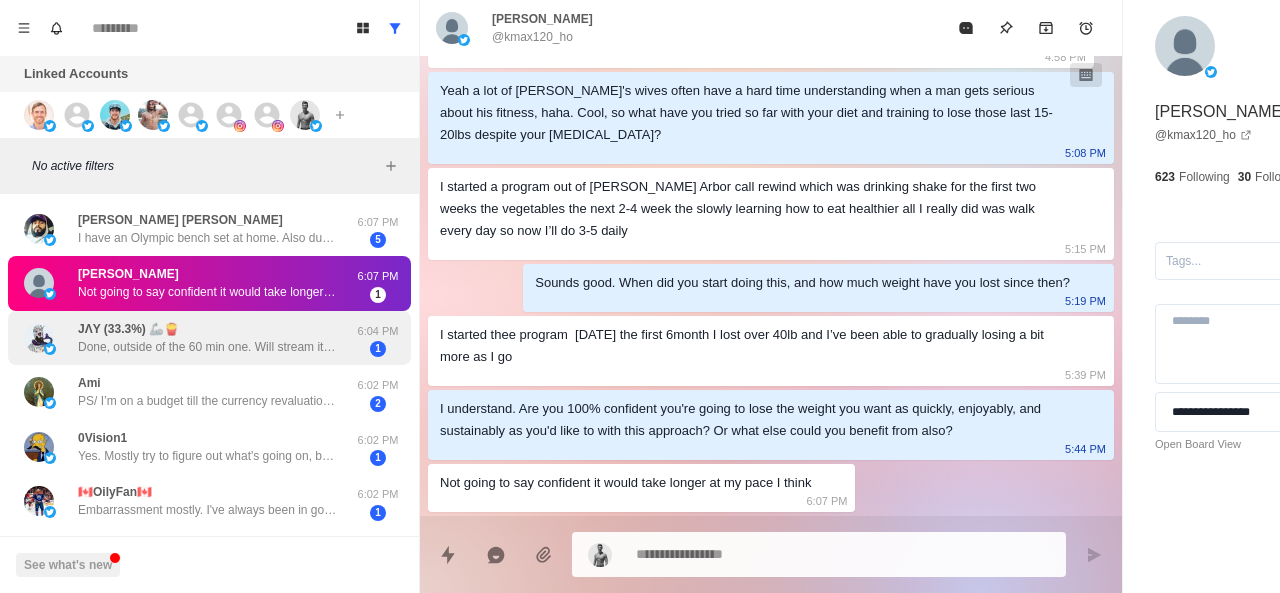 click on "Done, outside of the 60 min one. Will stream it before mon" at bounding box center (208, 347) 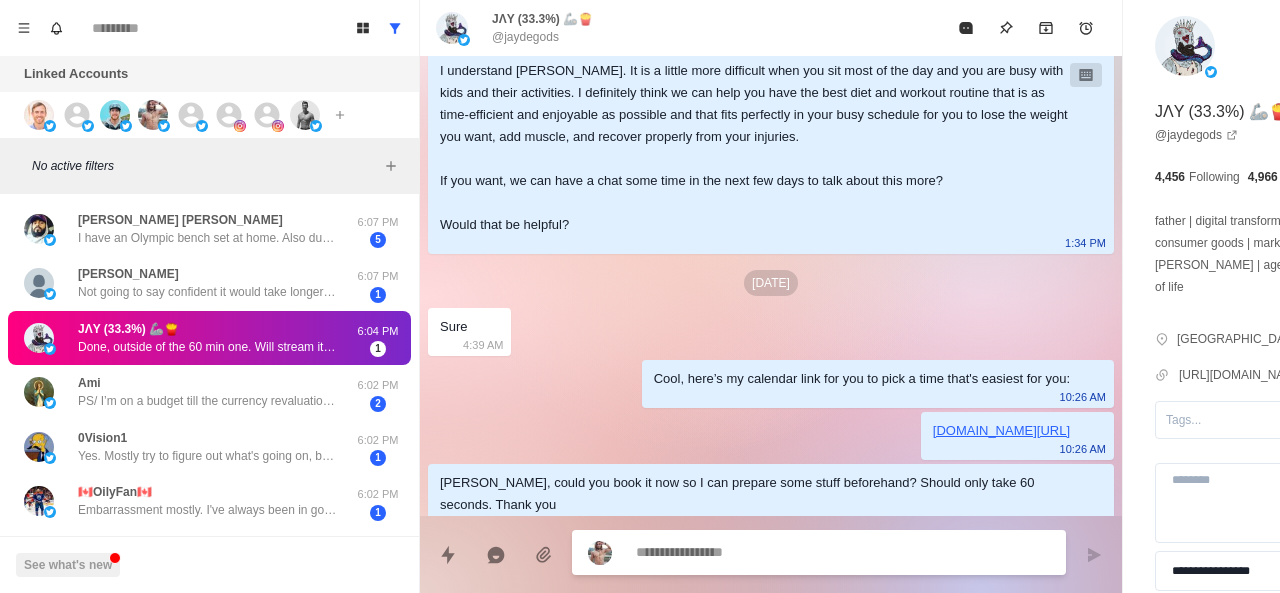 scroll, scrollTop: 1100, scrollLeft: 0, axis: vertical 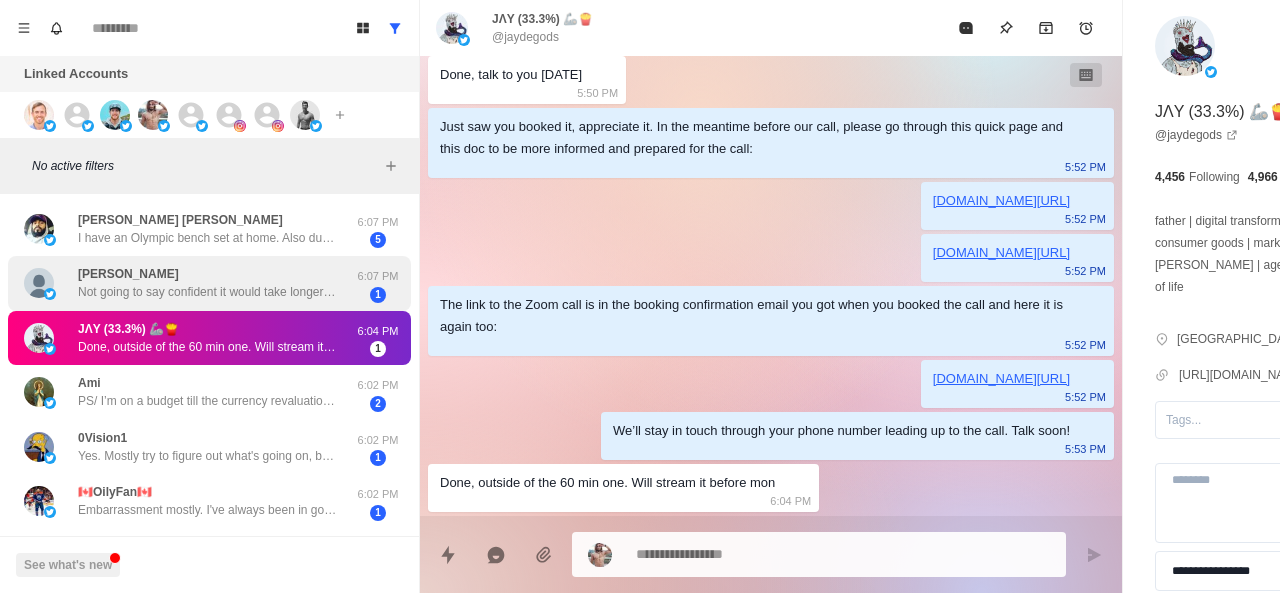 click on "Not going to say confident it would take longer at my pace I think" at bounding box center [208, 292] 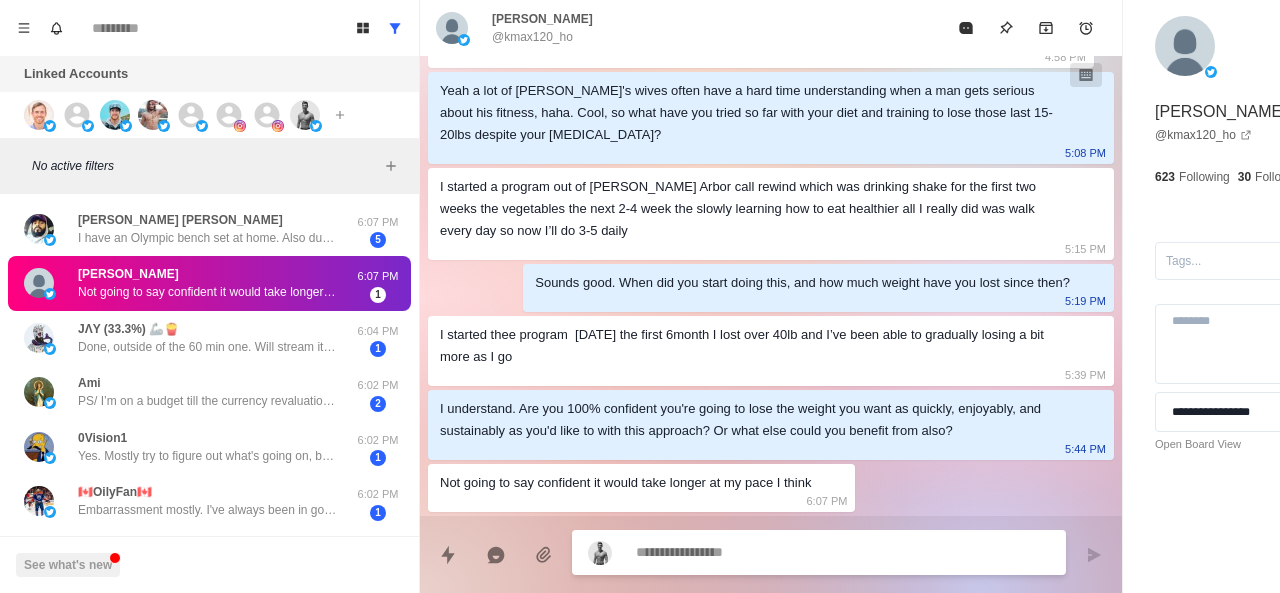 scroll, scrollTop: 552, scrollLeft: 0, axis: vertical 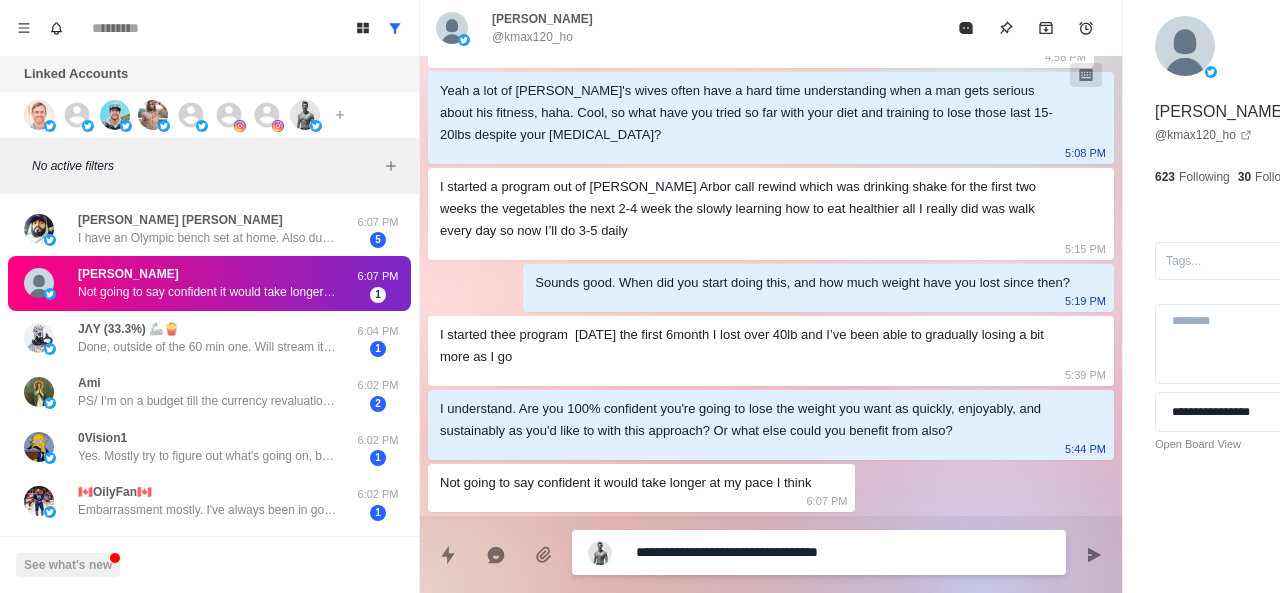 click on "**********" at bounding box center (785, 552) 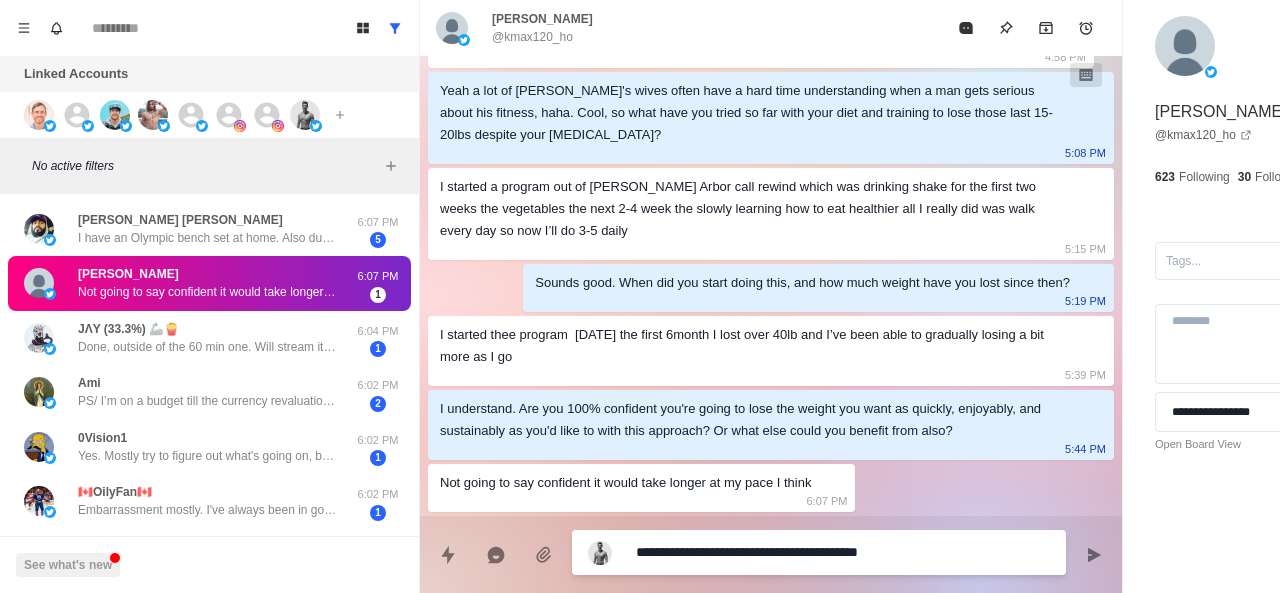 click on "**********" at bounding box center [785, 552] 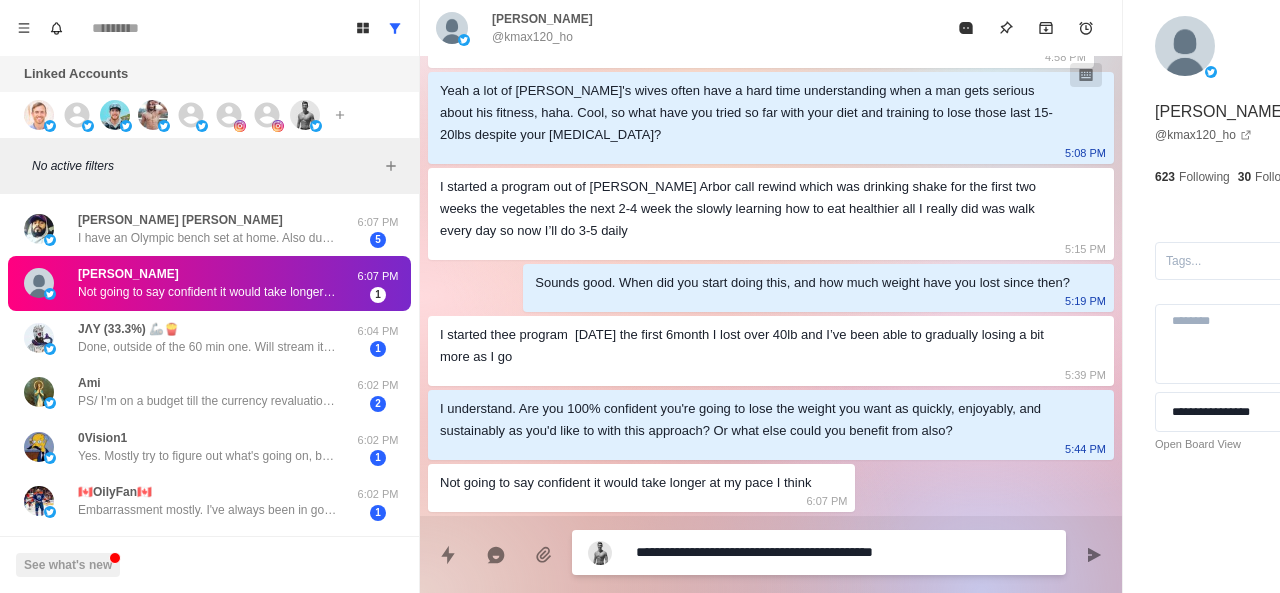 scroll, scrollTop: 572, scrollLeft: 0, axis: vertical 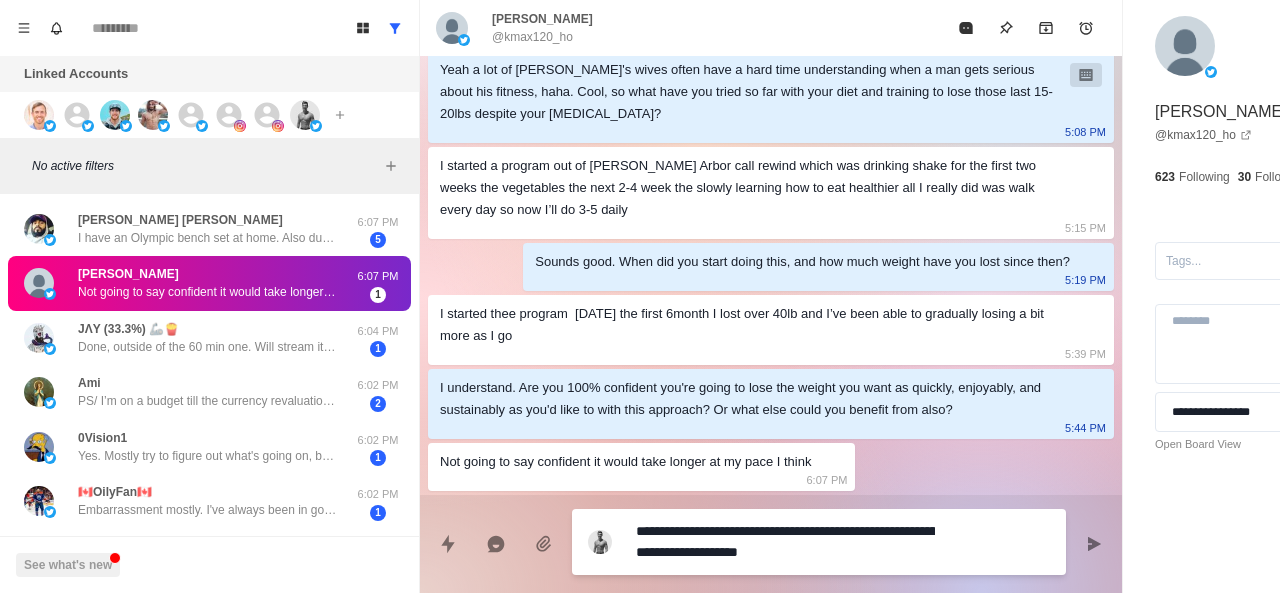 drag, startPoint x: 853, startPoint y: 553, endPoint x: 600, endPoint y: 533, distance: 253.78928 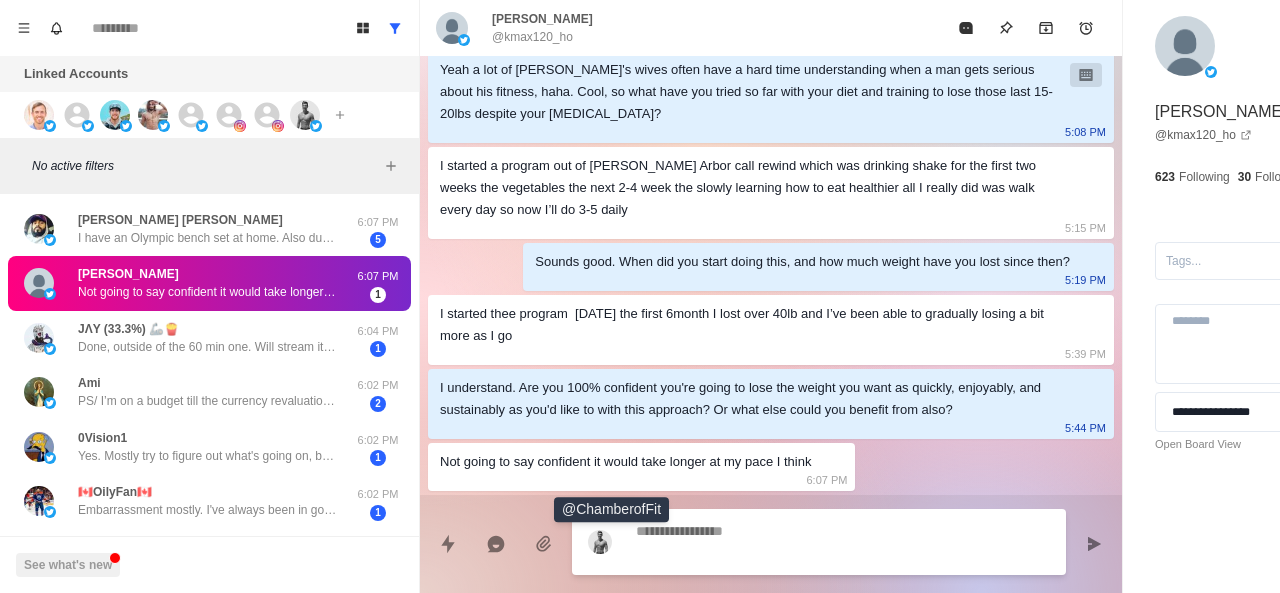 scroll, scrollTop: 552, scrollLeft: 0, axis: vertical 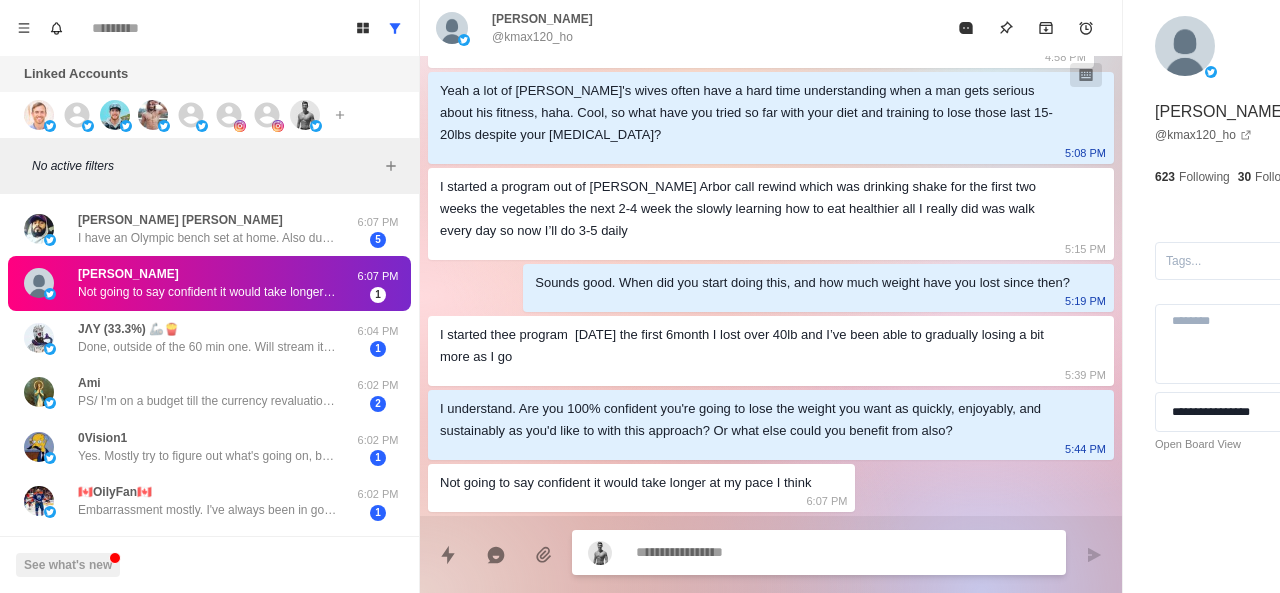 paste on "**********" 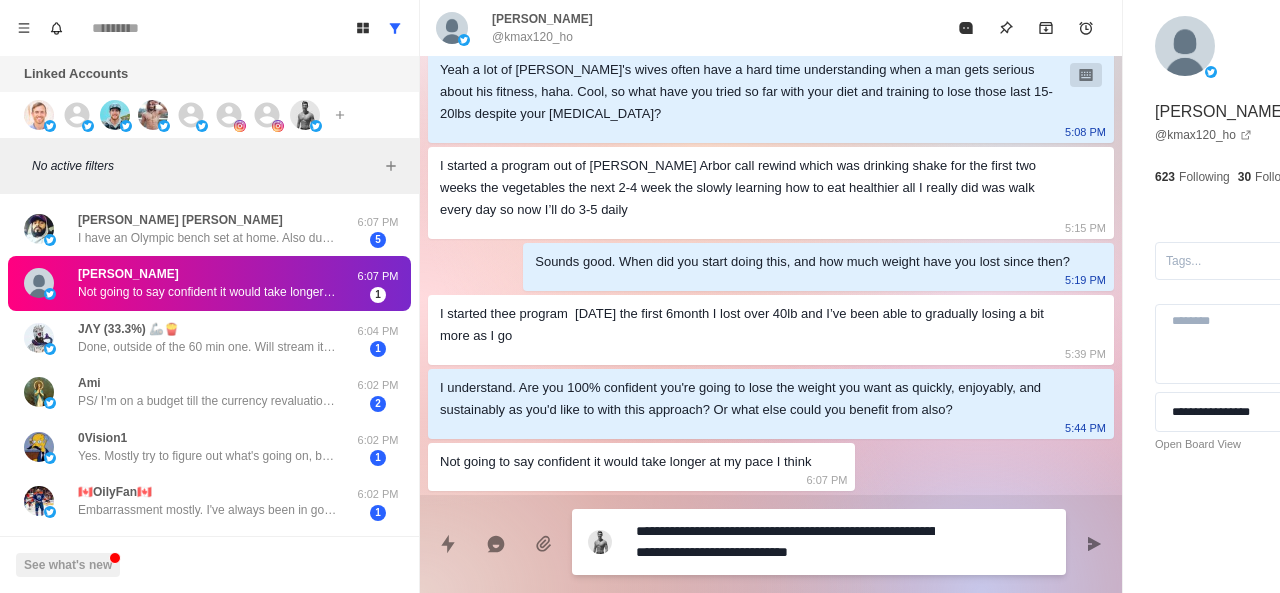 scroll, scrollTop: 16, scrollLeft: 0, axis: vertical 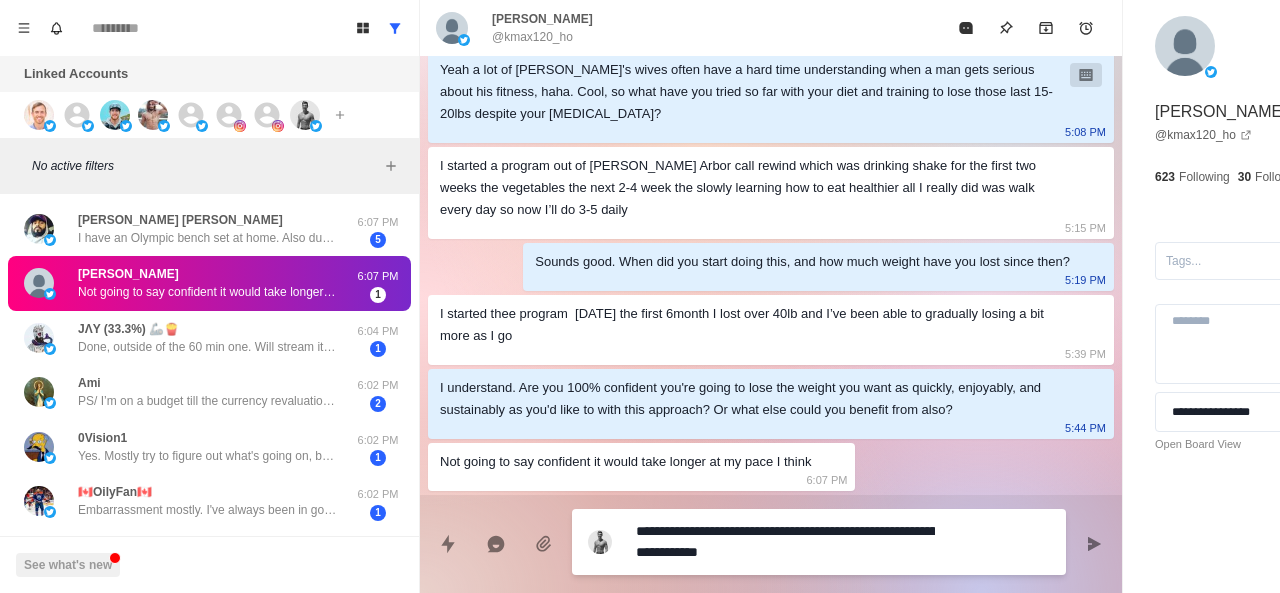 click on "**********" at bounding box center [785, 542] 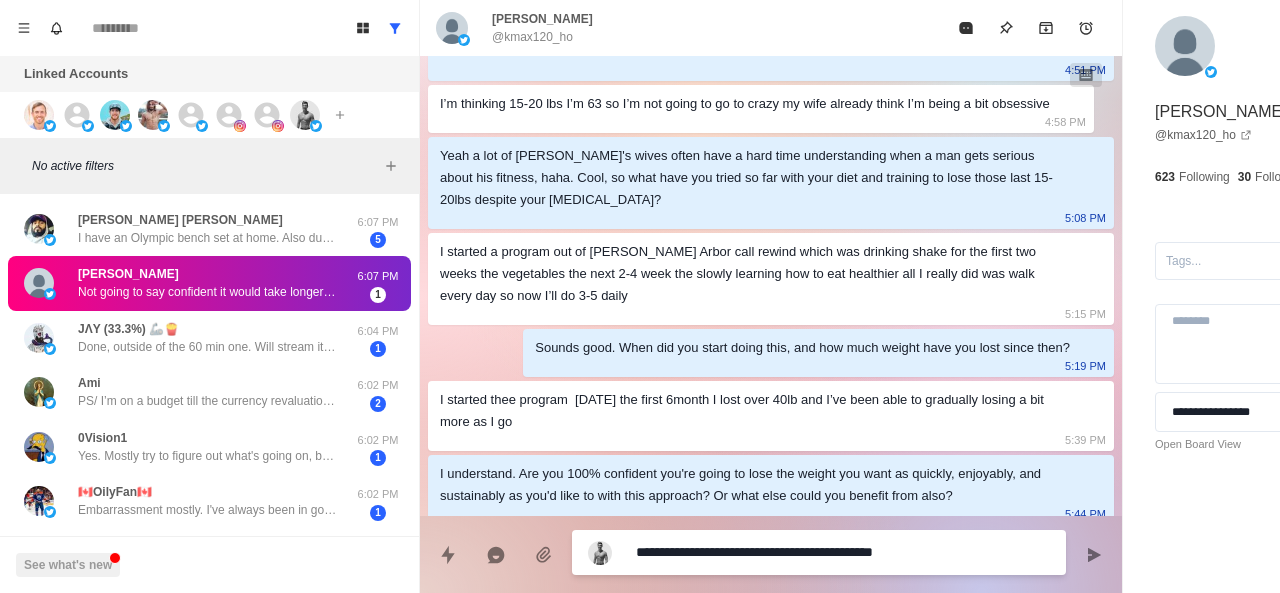 scroll, scrollTop: 552, scrollLeft: 0, axis: vertical 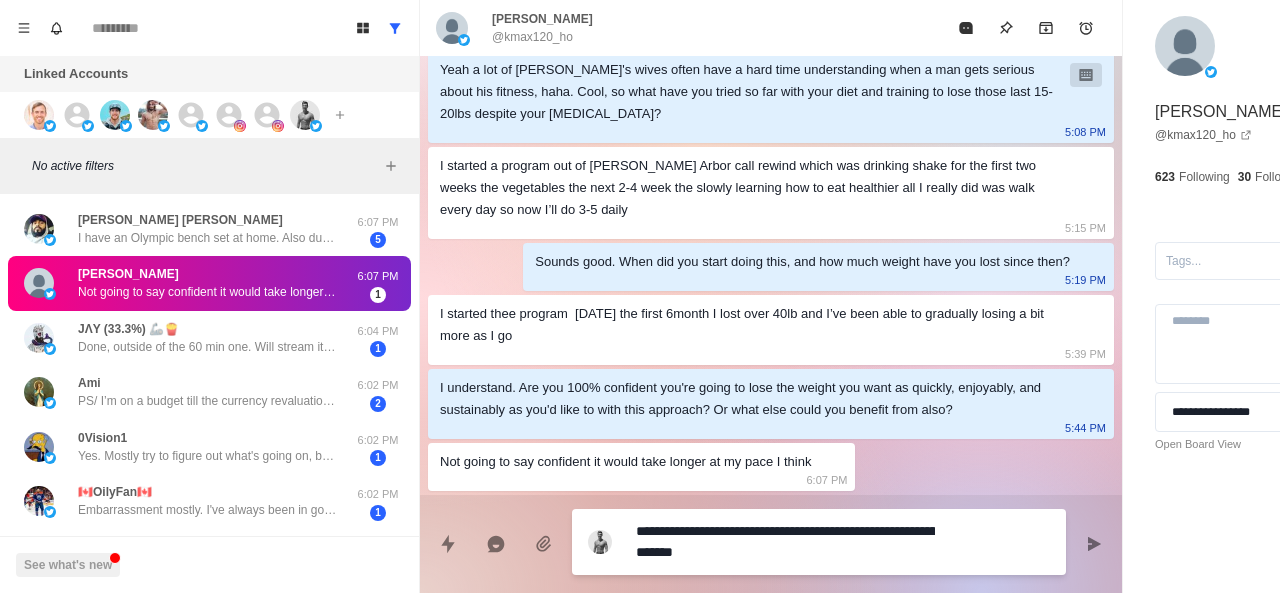 click on "**********" at bounding box center (785, 542) 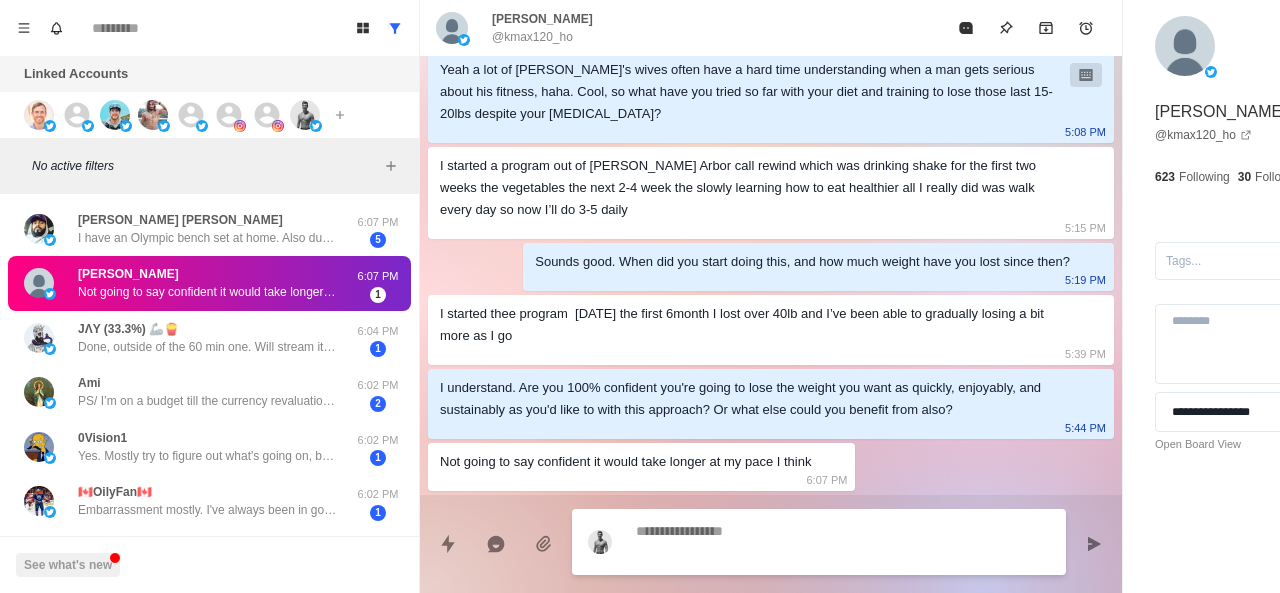 scroll, scrollTop: 604, scrollLeft: 0, axis: vertical 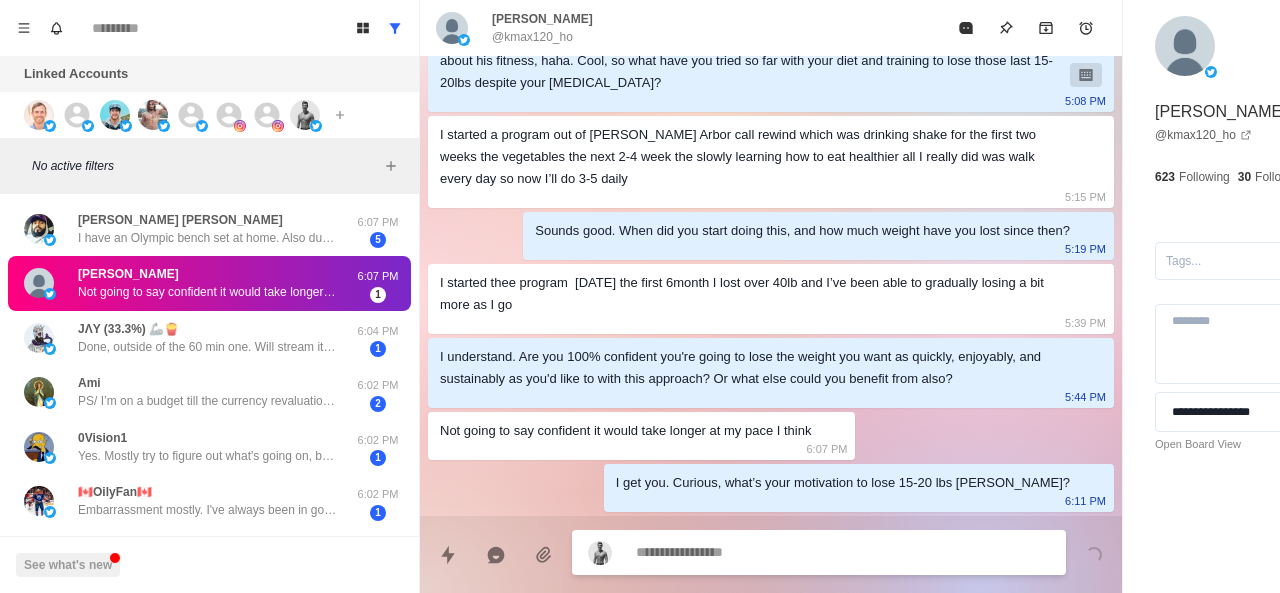 paste on "**********" 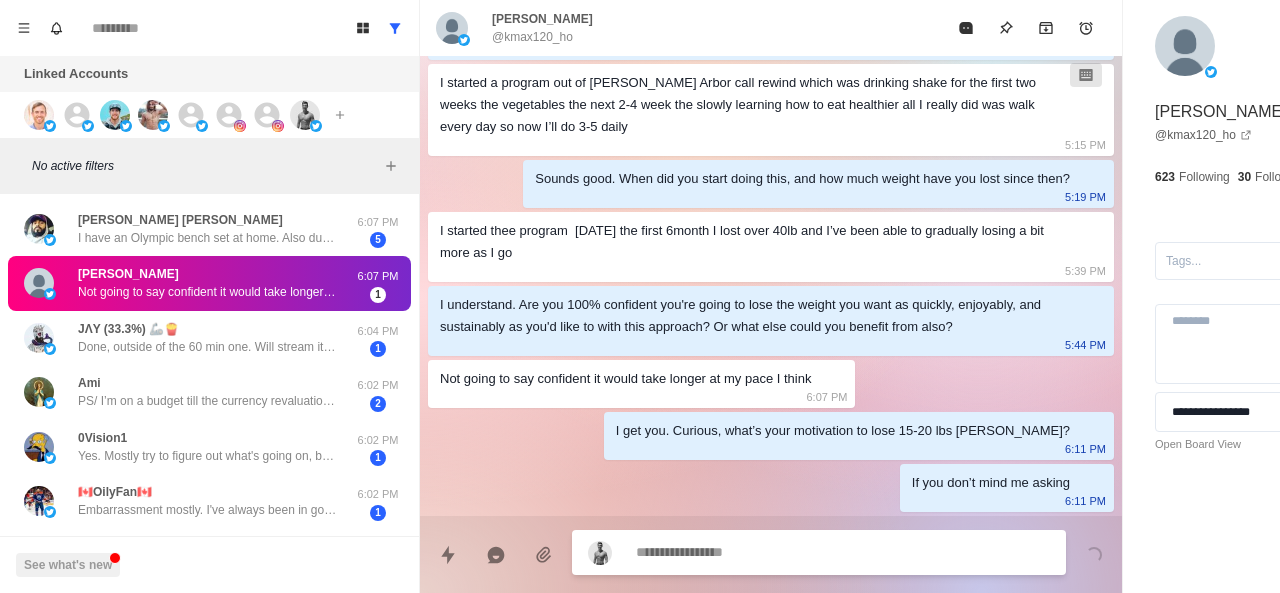 scroll, scrollTop: 656, scrollLeft: 0, axis: vertical 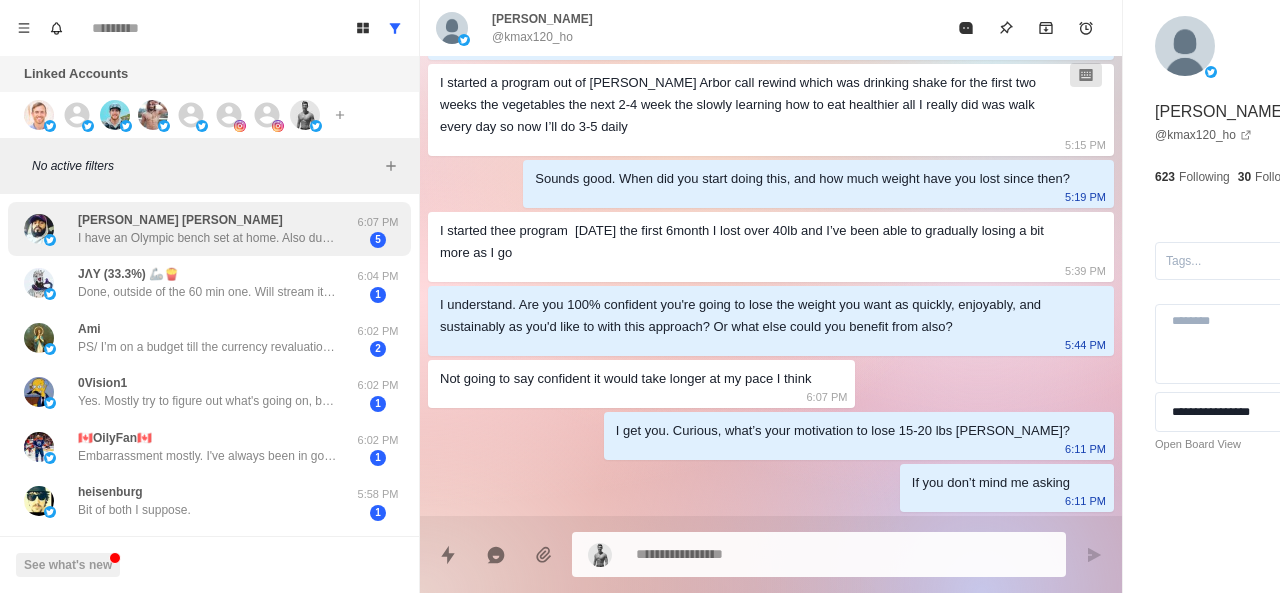 click on "I have an Olympic bench set at home. Also dumbbells so that’s what I’m currently using for my work outs including a treadmill" at bounding box center (208, 238) 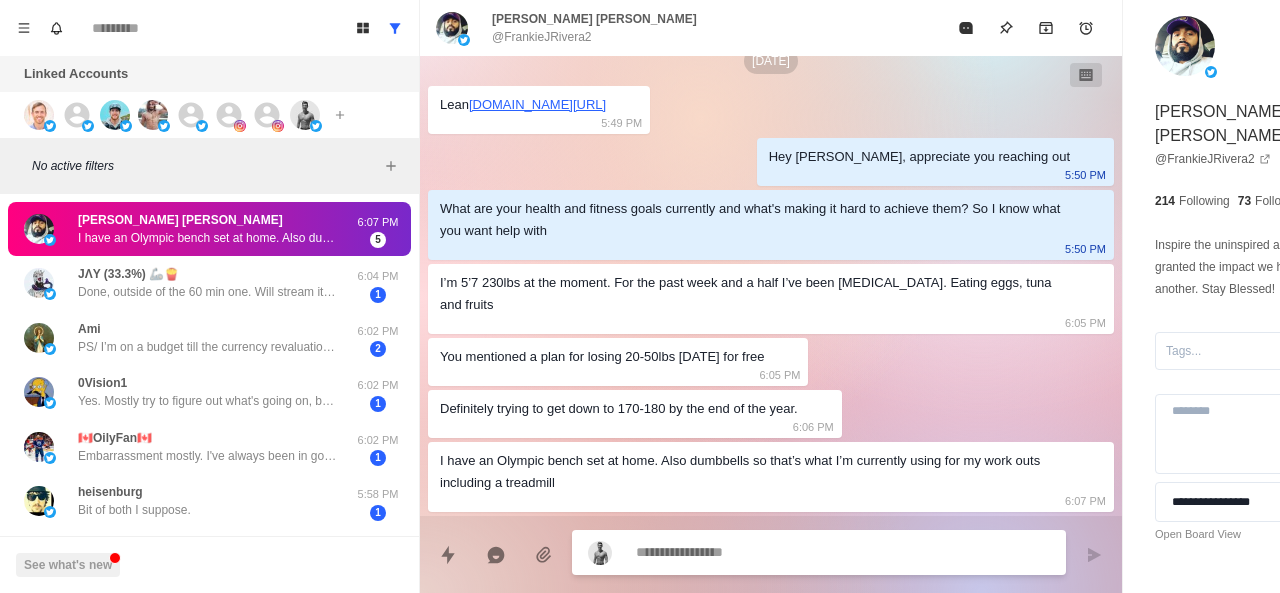 scroll, scrollTop: 462, scrollLeft: 0, axis: vertical 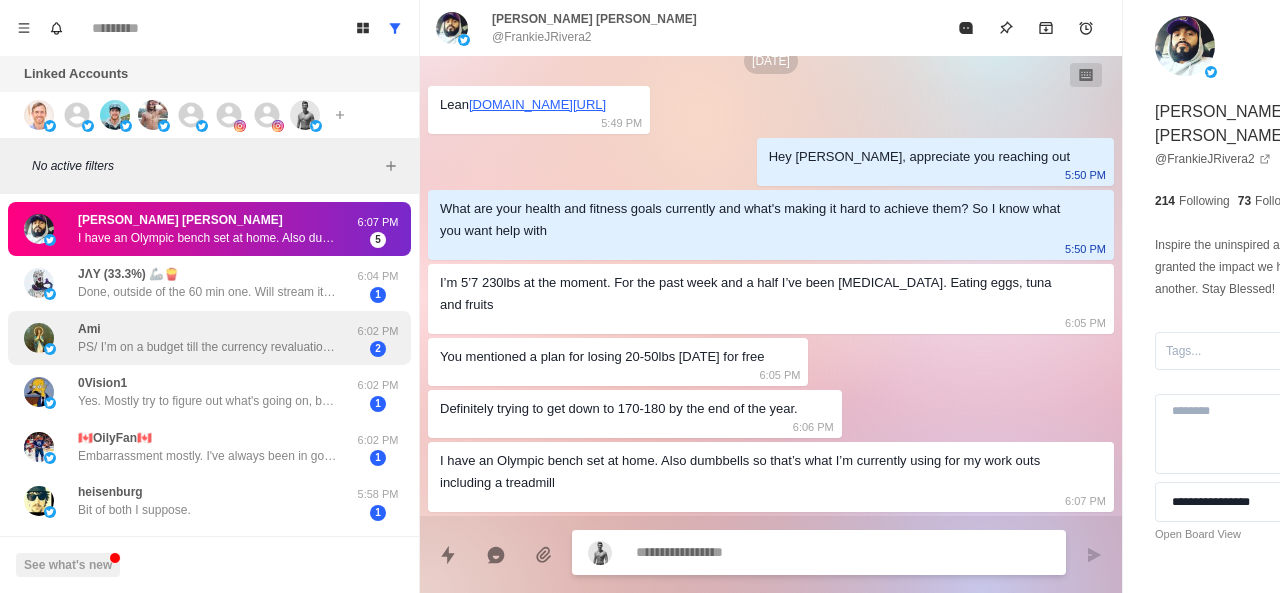 click on "Ami PS/ I’m on a budget till the currency revaluations occur. 6:02 PM 2" at bounding box center [209, 338] 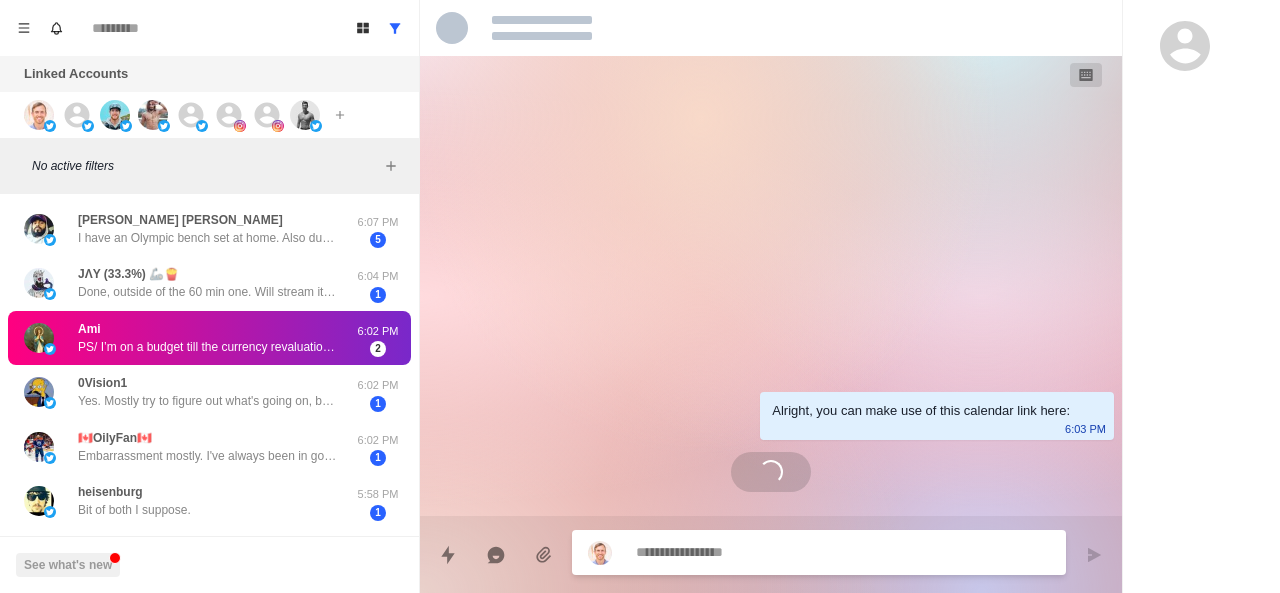 scroll, scrollTop: 0, scrollLeft: 0, axis: both 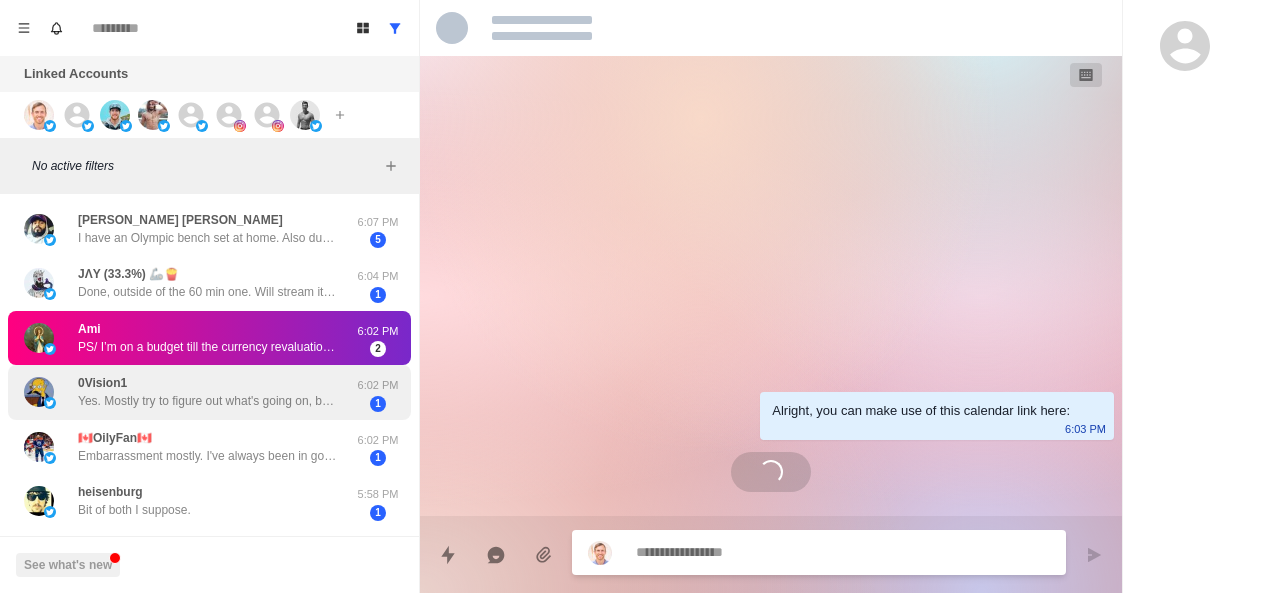 click on "0Vision1 Yes. Mostly try to figure out what's going on, because doing what i did before has had little results and trying to figure out why exactly" at bounding box center [208, 392] 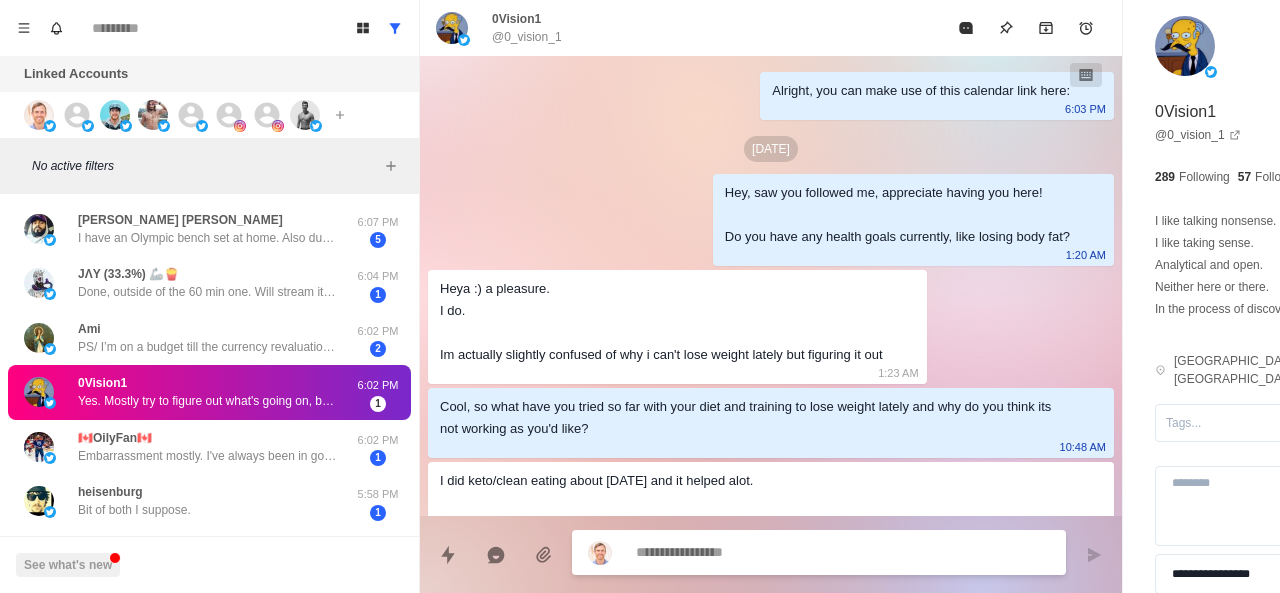 scroll, scrollTop: 278, scrollLeft: 0, axis: vertical 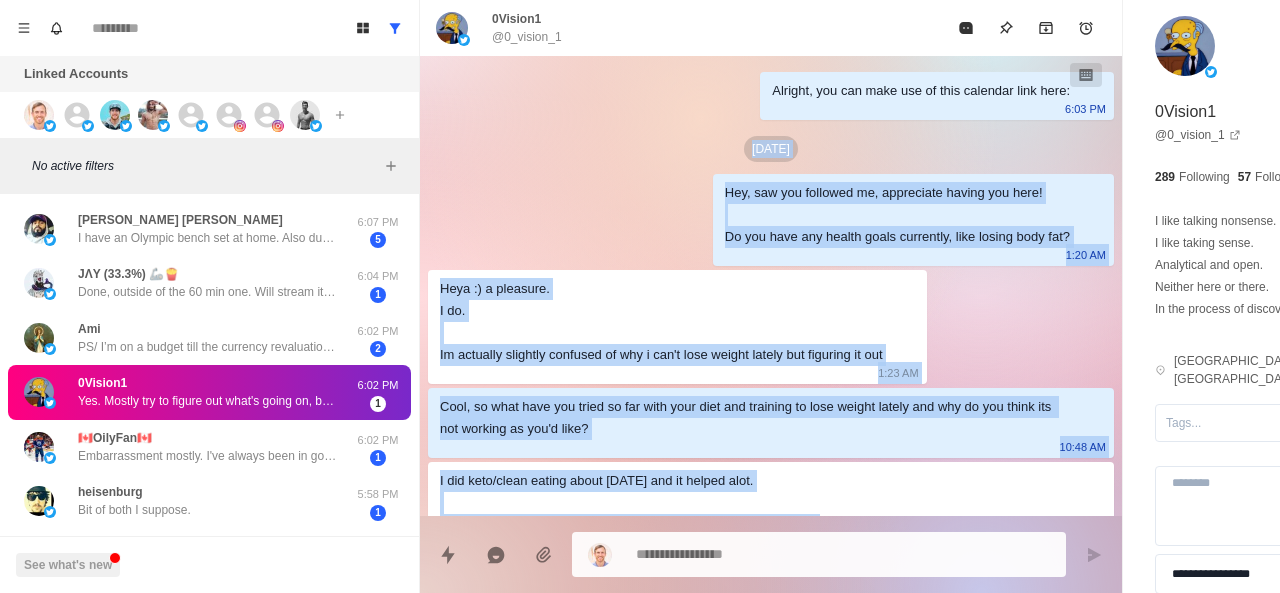drag, startPoint x: 756, startPoint y: 490, endPoint x: 514, endPoint y: 204, distance: 374.6465 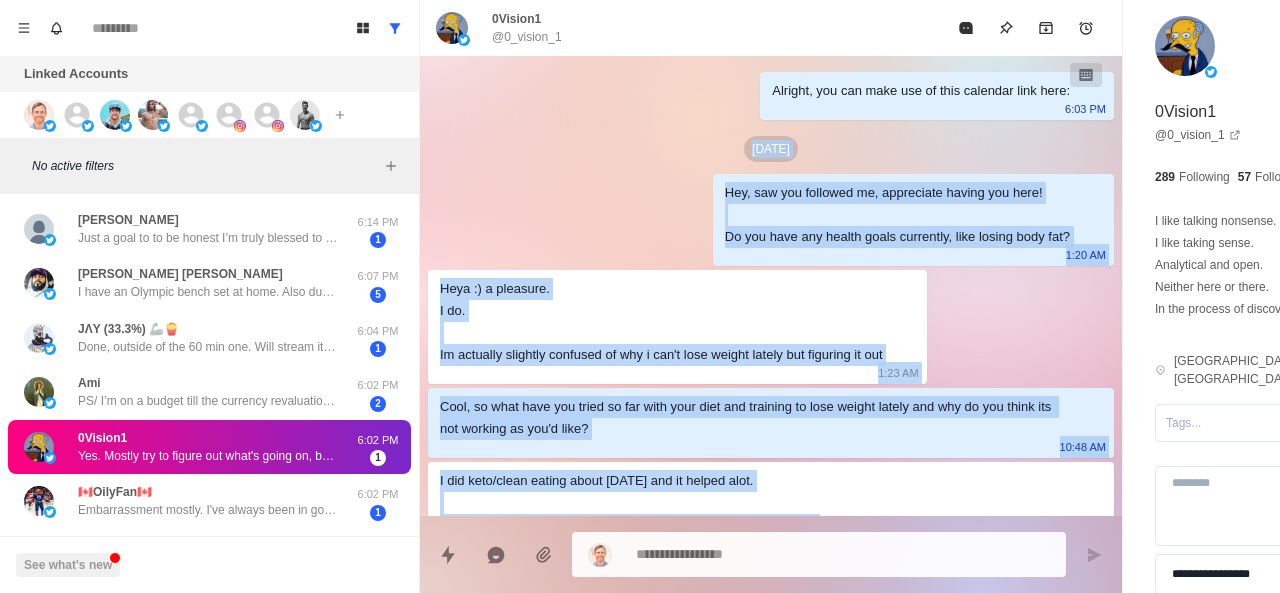 click on "Alright, you can make use of this calendar link here: 6:03 PM Jul 9 Hey, saw you followed me, appreciate having you here!
Do you have any health goals currently, like losing body fat? 1:20 AM Heya :) a pleasure.
I do.
Im actually slightly confused of why i can't lose weight lately but figuring it out 1:23 AM Cool, so what have you tried so far with your diet and training to lose weight lately and why do you think its not working as you'd like? 10:48 AM I did keto/clean eating about 5 years ago and it helped alot.
Ive been doing the same recently but it's been pretty slow results.
I think also I'm slightly more sedentary recently too.
I think it might have to do with needing to cleanse my liver, so I'm trying some supplements related to doing that. 5:45 PM I understand. That must be frustrating to not get the results you want from your efforts, and I know keto can be quite difficult to sustain over time. Would you like to make your weight loss go faster?  5:47 PM 6:02 PM" at bounding box center (771, 414) 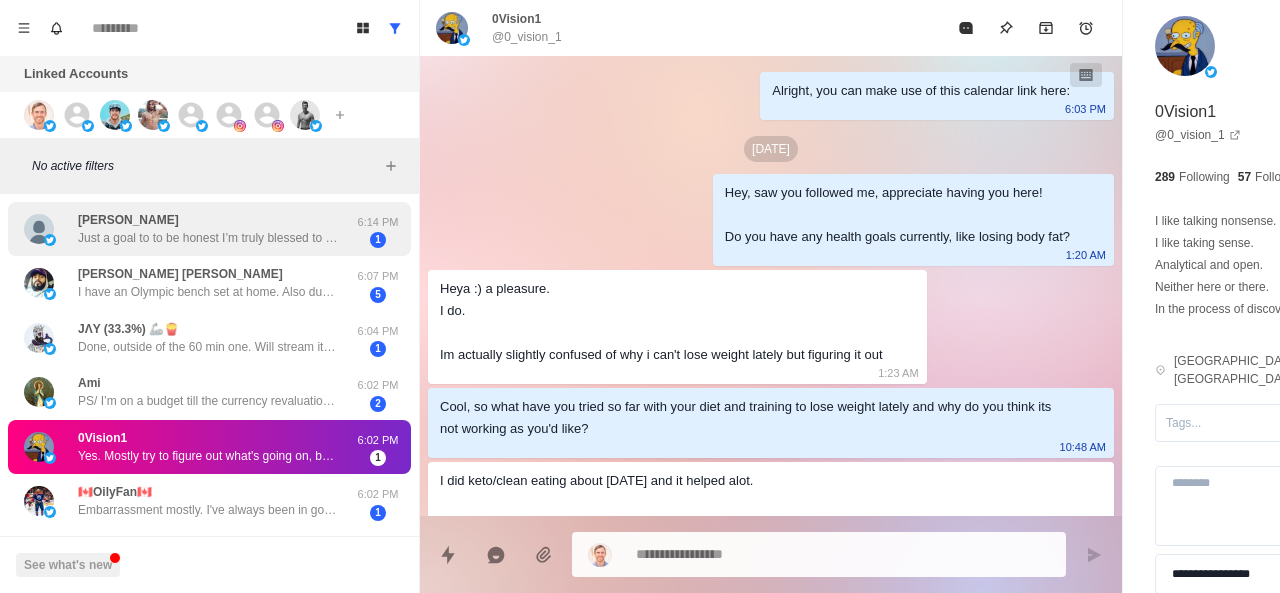 click on "Just a goal to to be honest I’m truly blessed to have been able to lose the weight that I have" at bounding box center [208, 238] 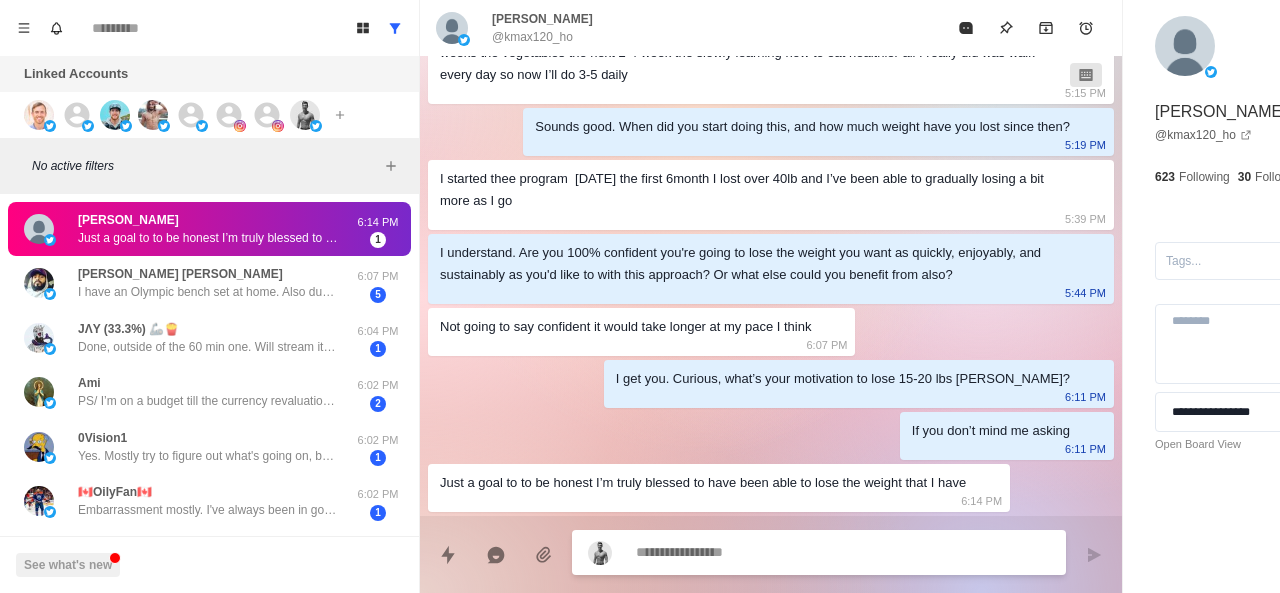 scroll, scrollTop: 730, scrollLeft: 0, axis: vertical 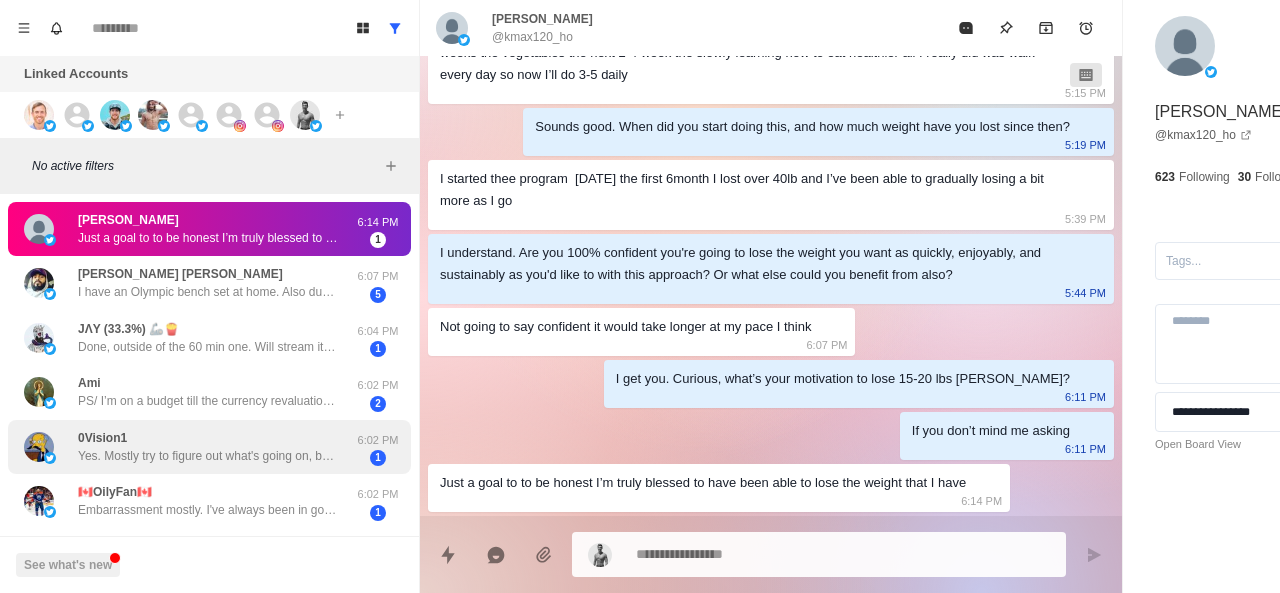 click on "0Vision1 Yes. Mostly try to figure out what's going on, because doing what i did before has had little results and trying to figure out why exactly" at bounding box center [208, 447] 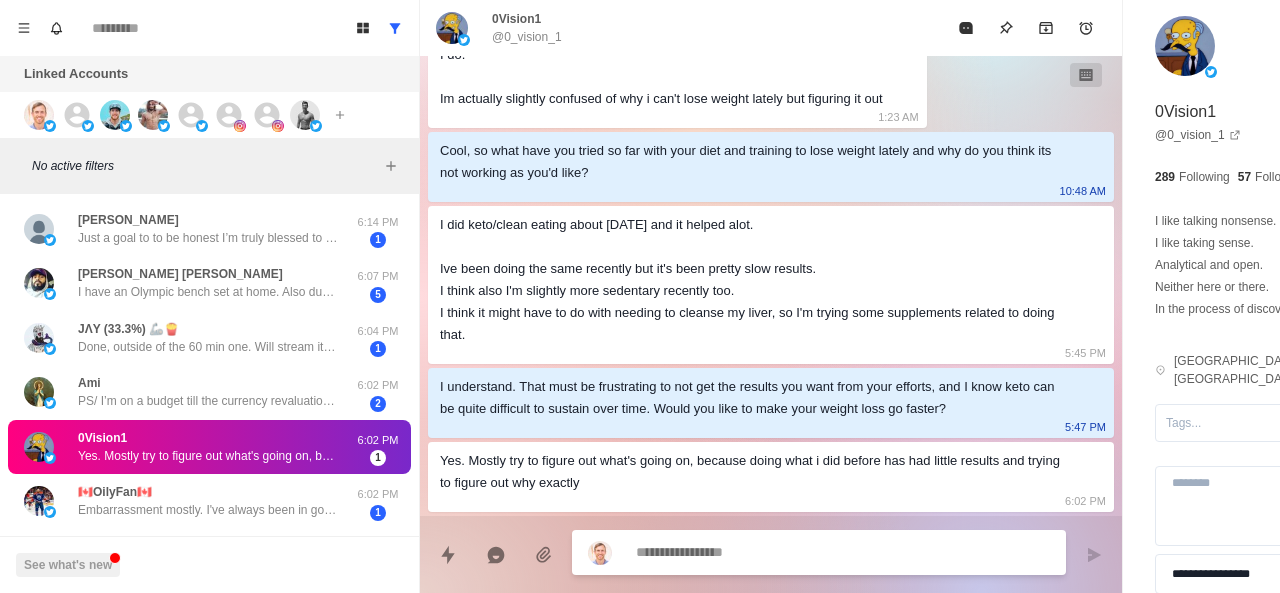 scroll, scrollTop: 278, scrollLeft: 0, axis: vertical 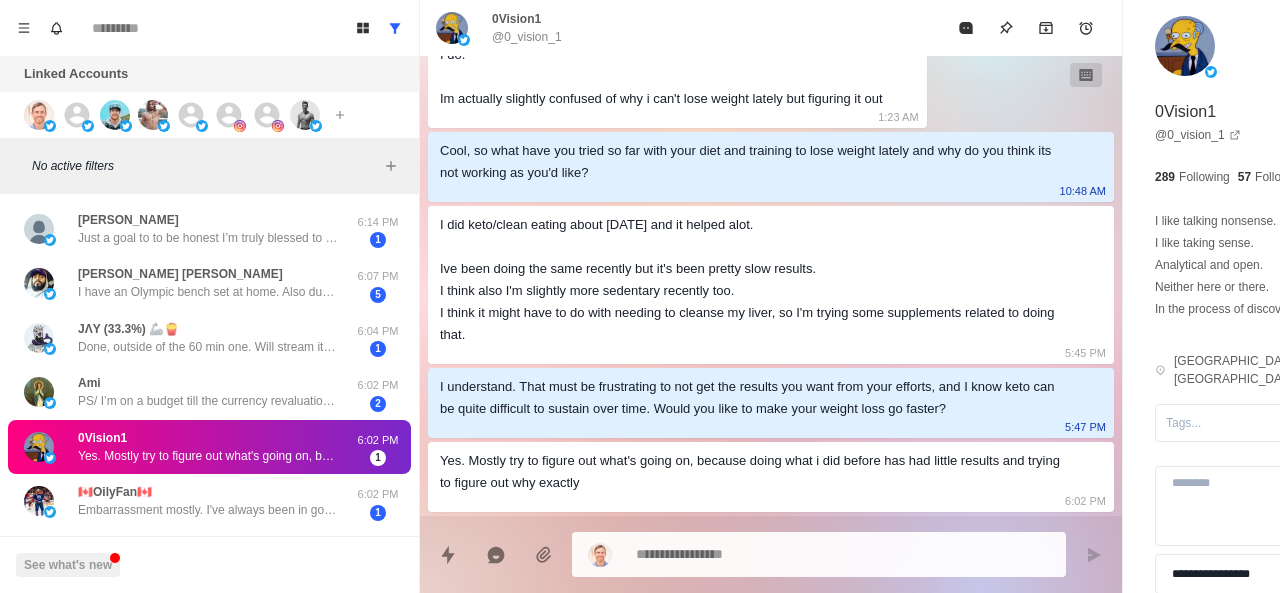 click on "Yes. Mostly try to figure out what's going on, because doing what i did before has had little results and trying to figure out why exactly" at bounding box center [755, 472] 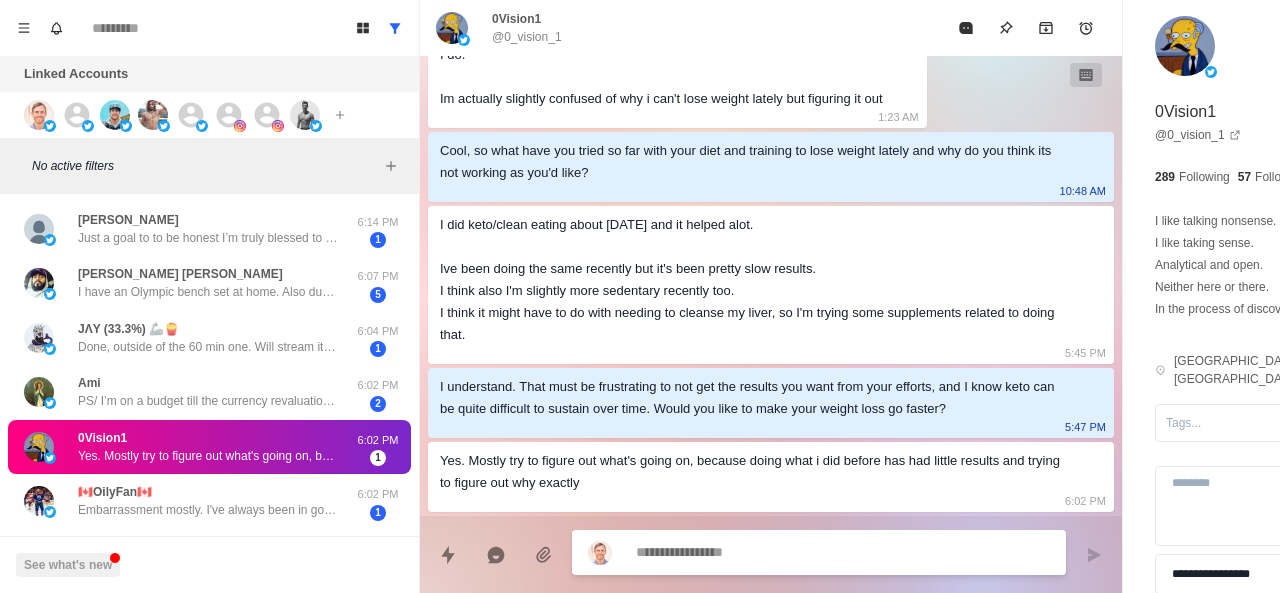 click at bounding box center [785, 552] 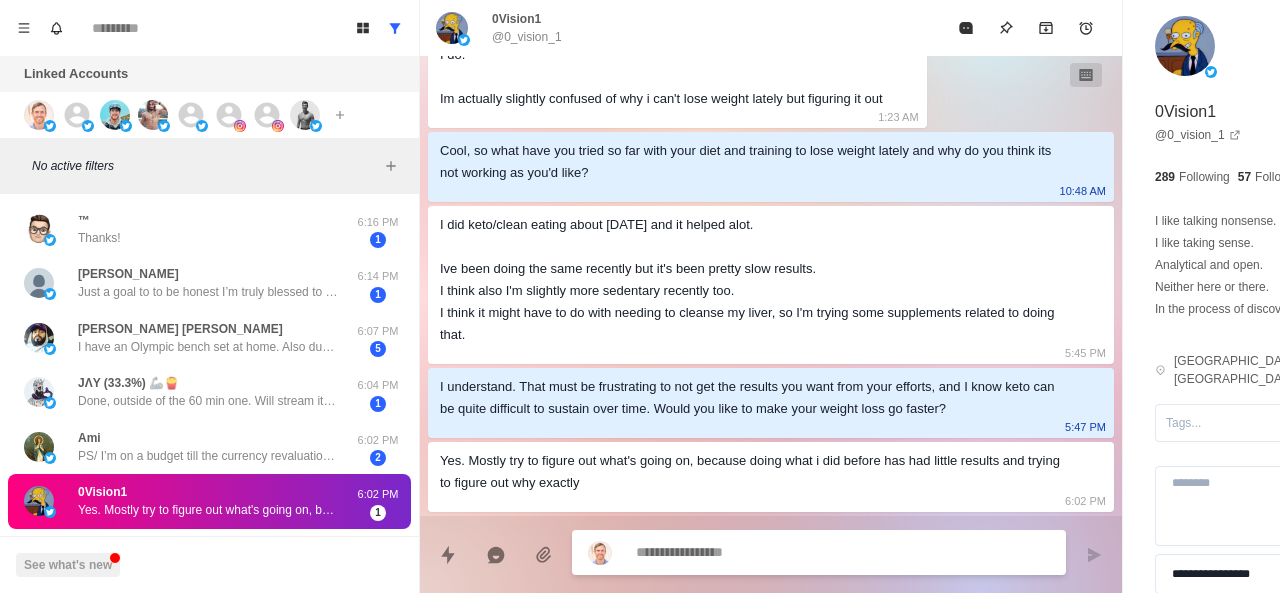 paste on "**********" 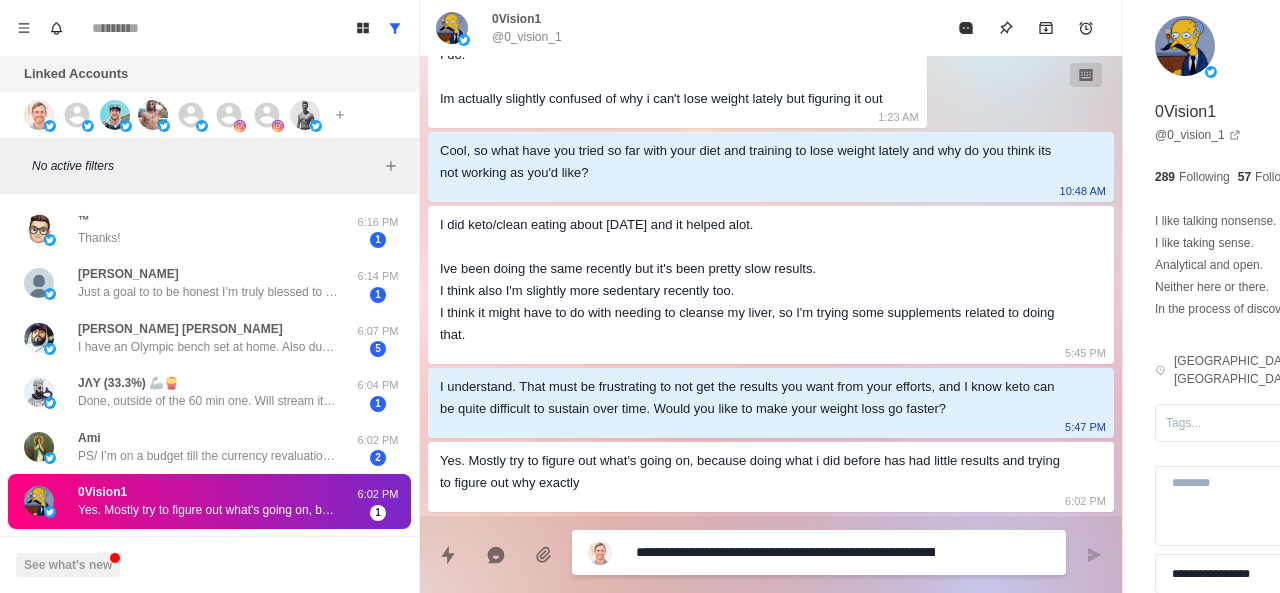 scroll, scrollTop: 16, scrollLeft: 0, axis: vertical 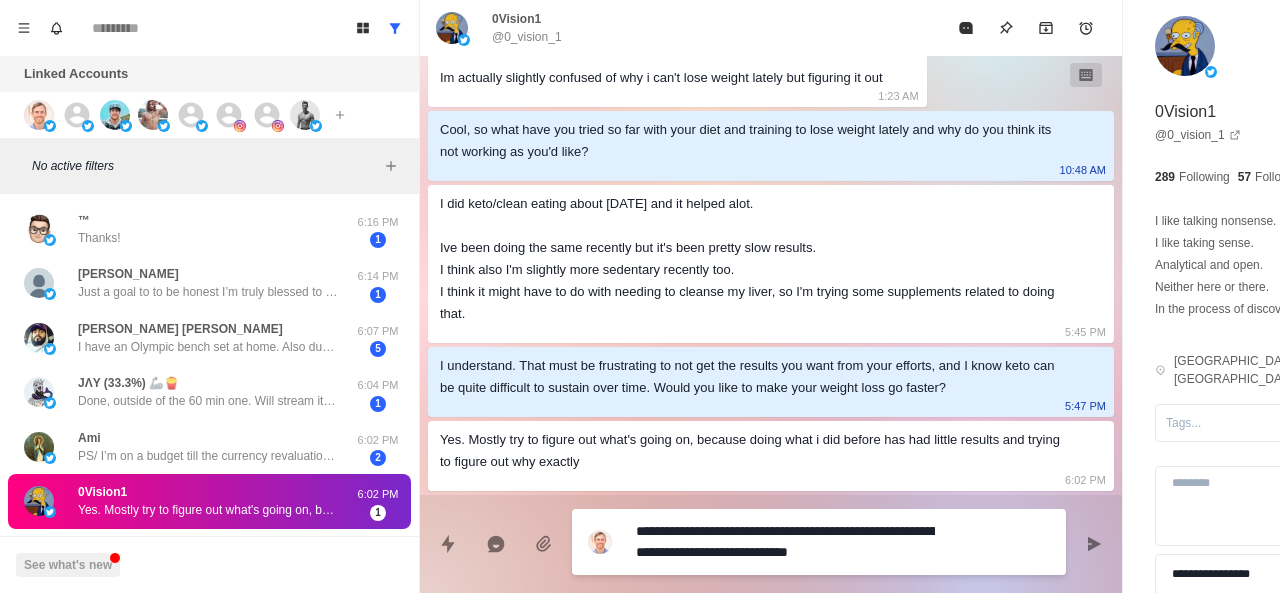 drag, startPoint x: 816, startPoint y: 527, endPoint x: 762, endPoint y: 523, distance: 54.147945 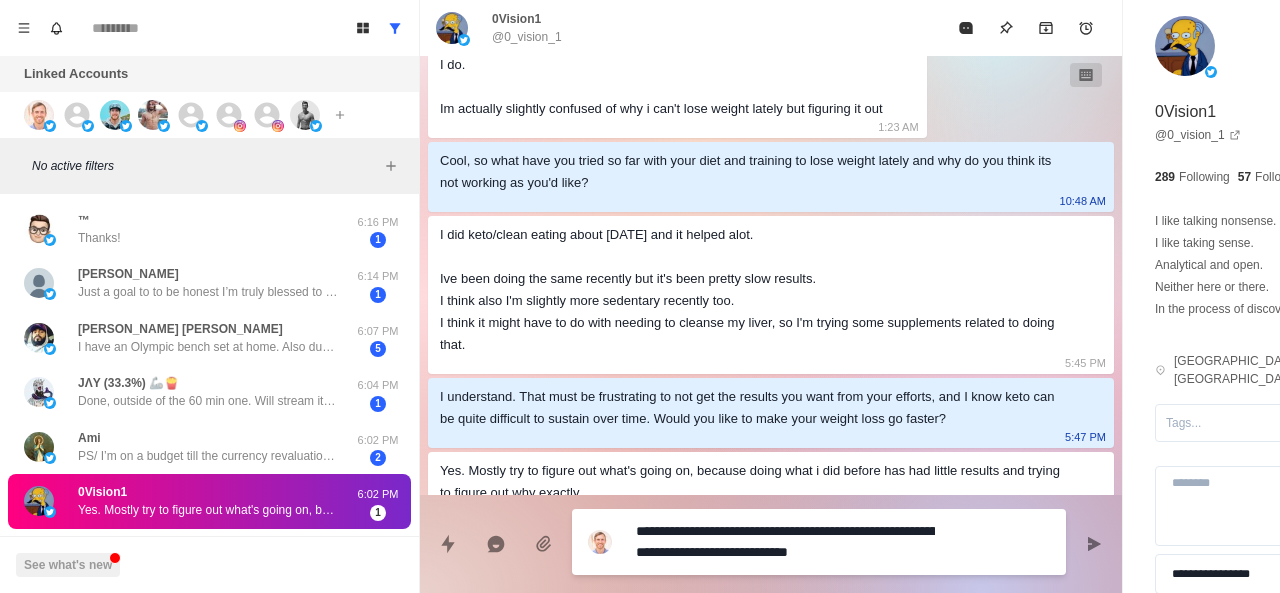 scroll, scrollTop: 298, scrollLeft: 0, axis: vertical 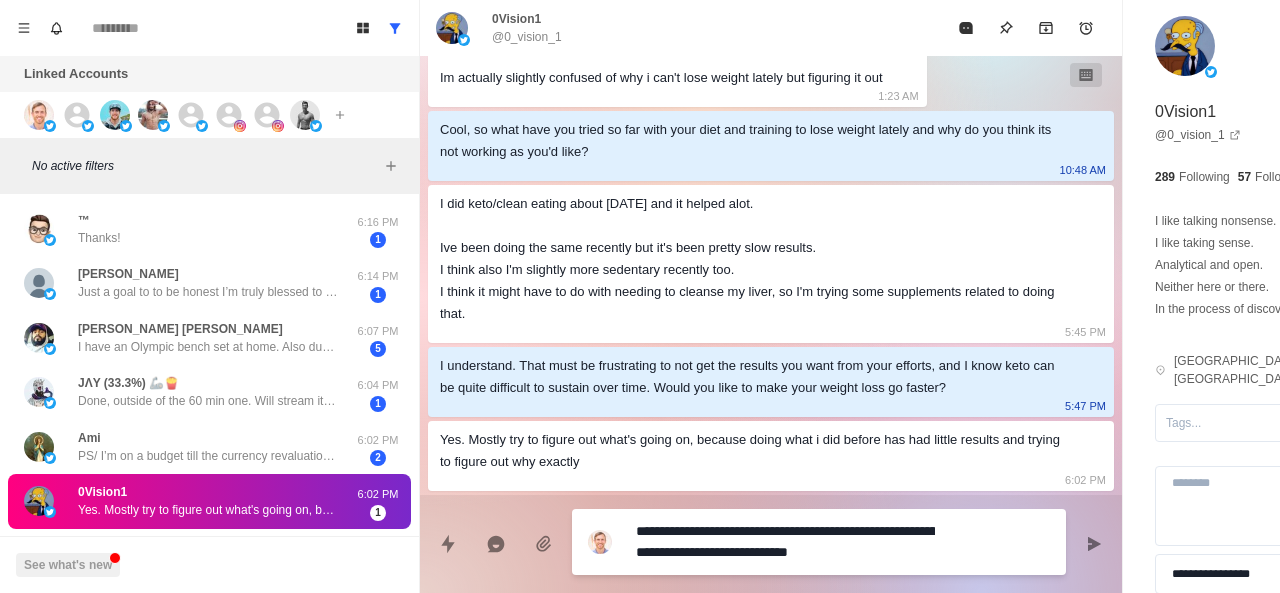click on "**********" at bounding box center [785, 542] 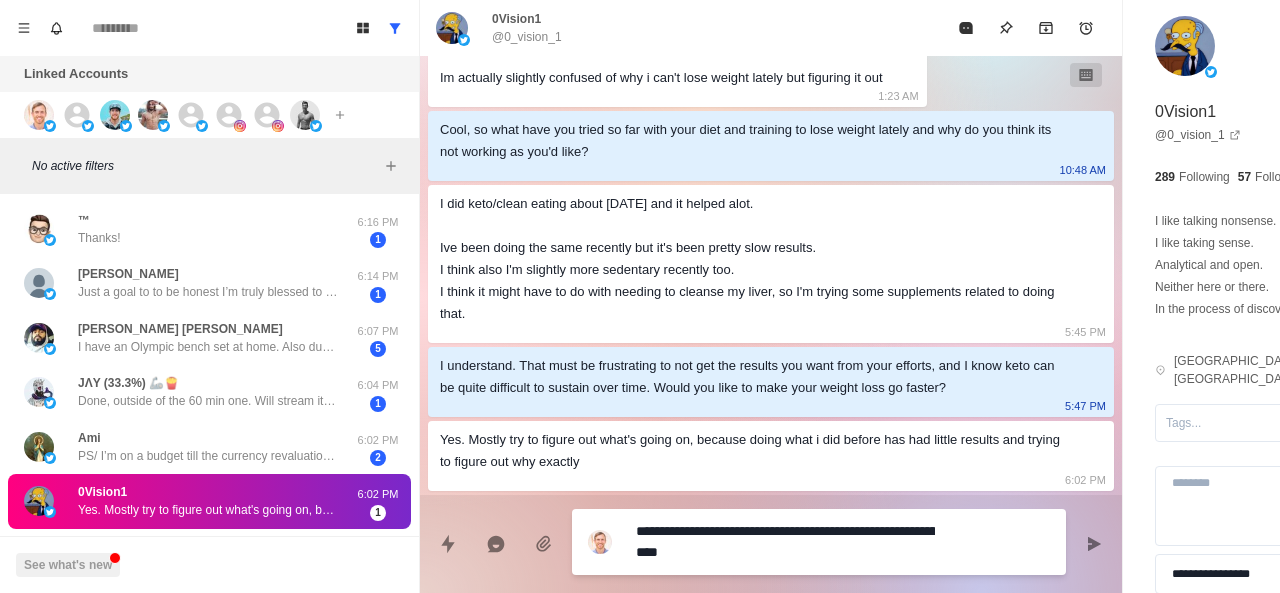 click on "**********" at bounding box center (785, 542) 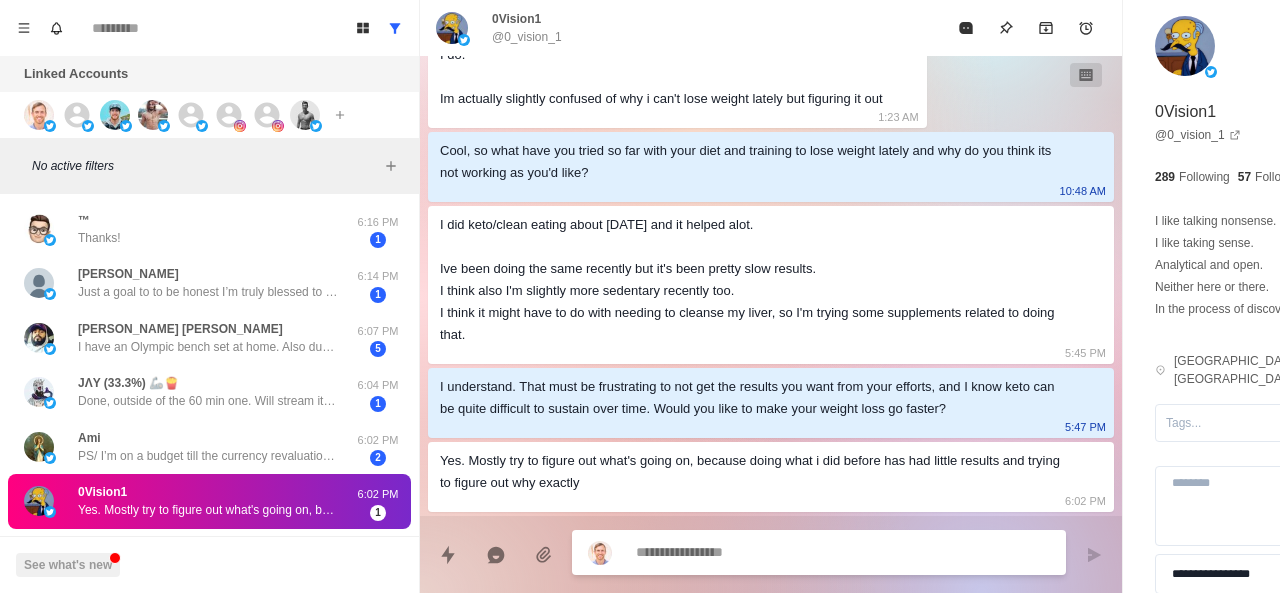 scroll, scrollTop: 278, scrollLeft: 0, axis: vertical 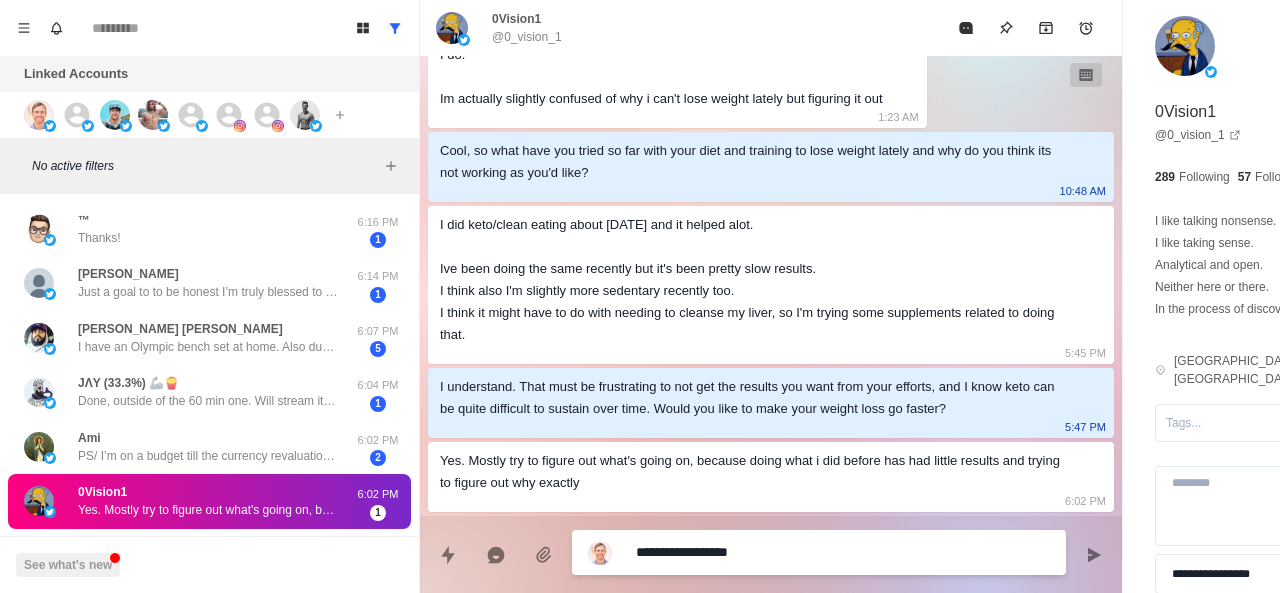 paste on "**********" 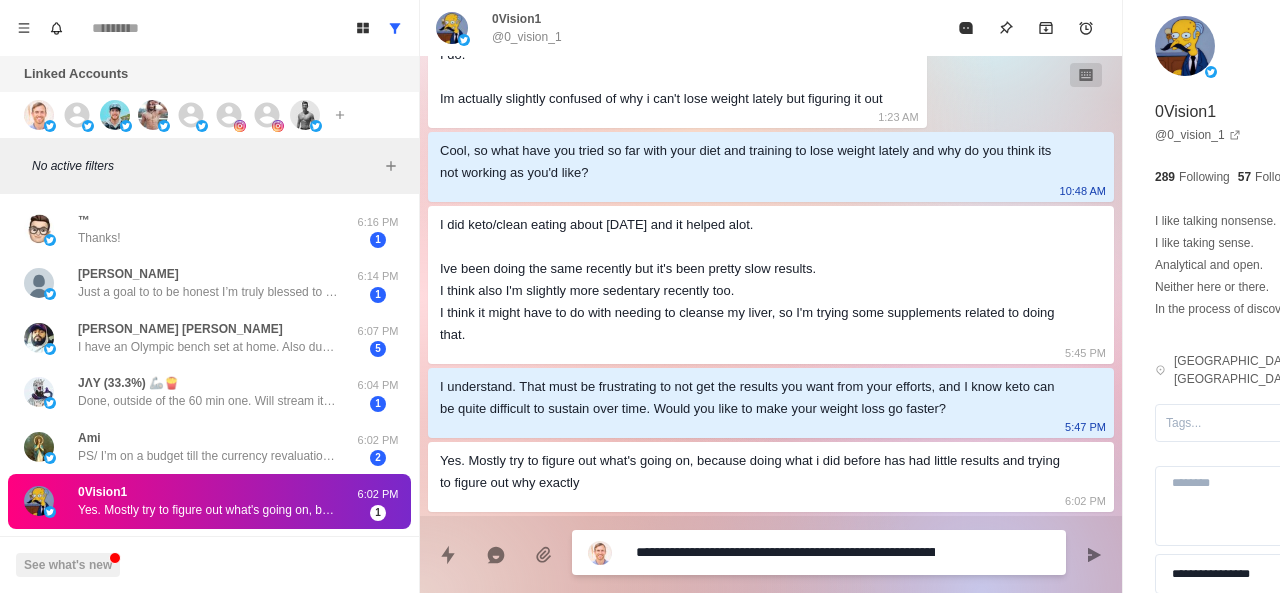 scroll, scrollTop: 298, scrollLeft: 0, axis: vertical 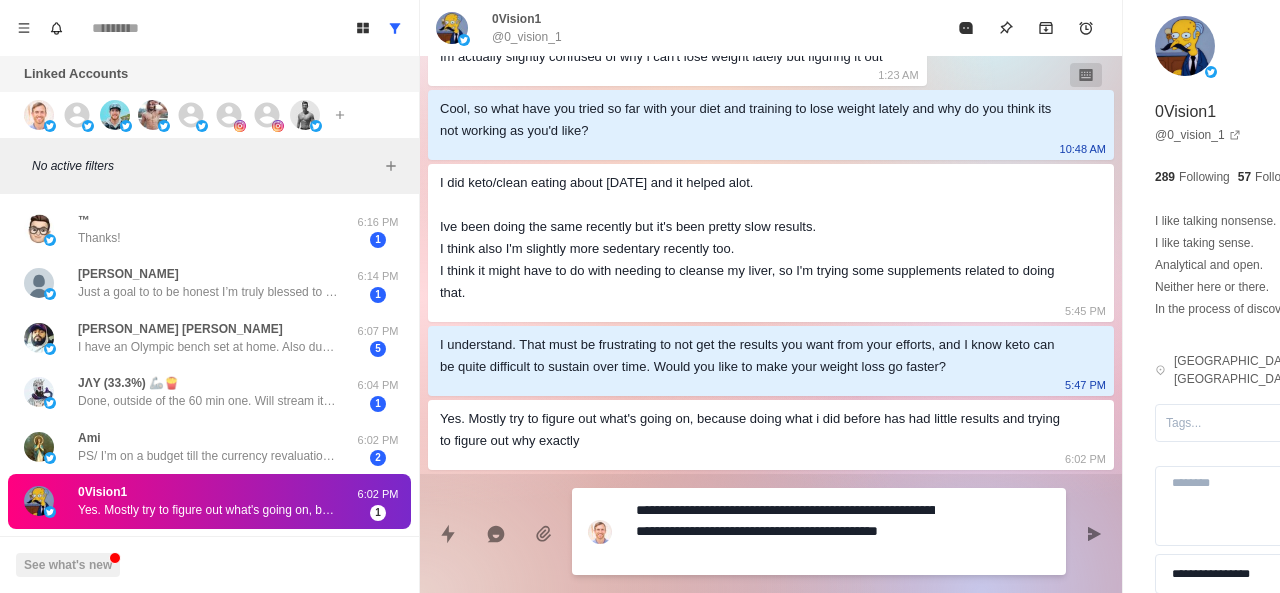drag, startPoint x: 669, startPoint y: 535, endPoint x: 756, endPoint y: 503, distance: 92.69843 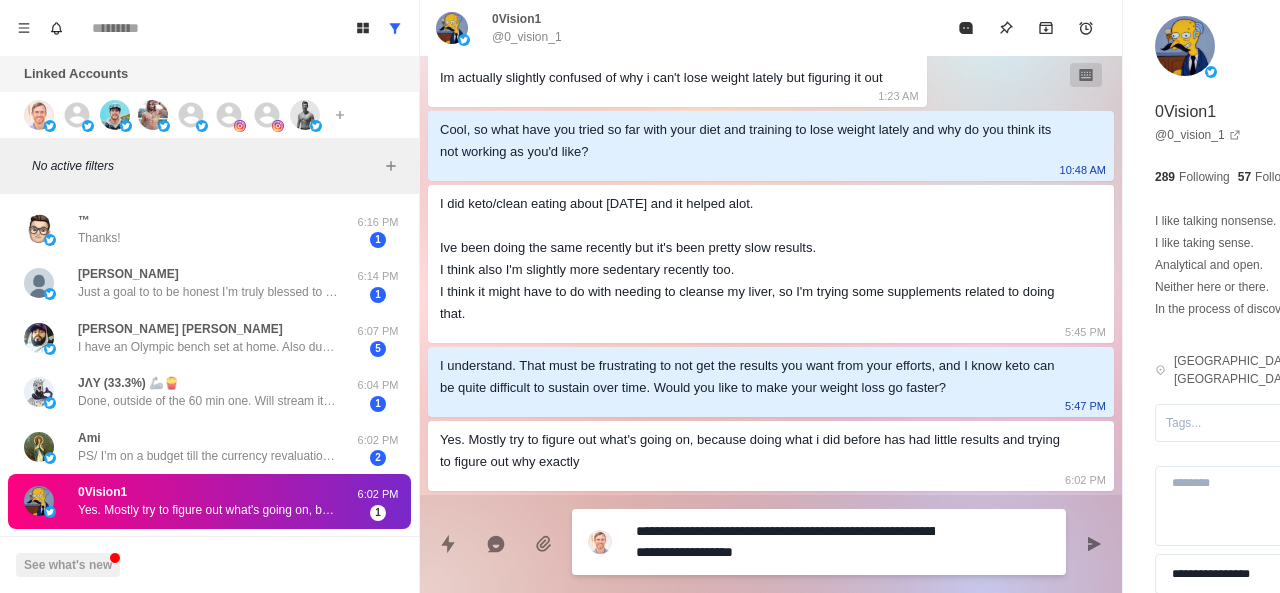 scroll, scrollTop: 298, scrollLeft: 0, axis: vertical 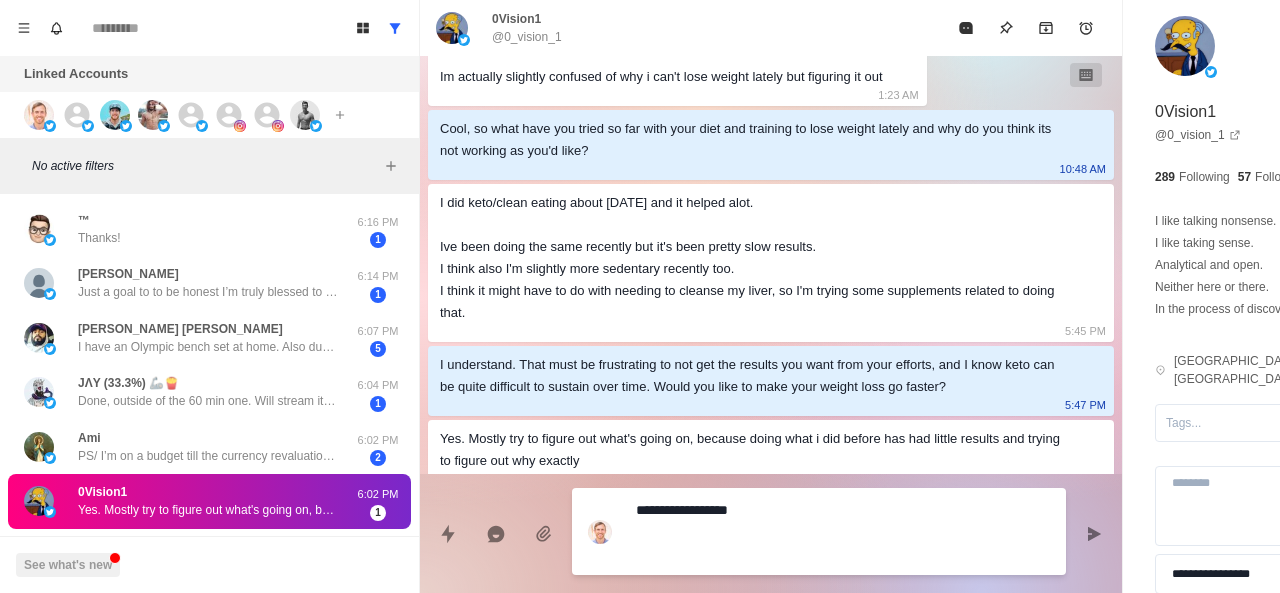 paste on "**********" 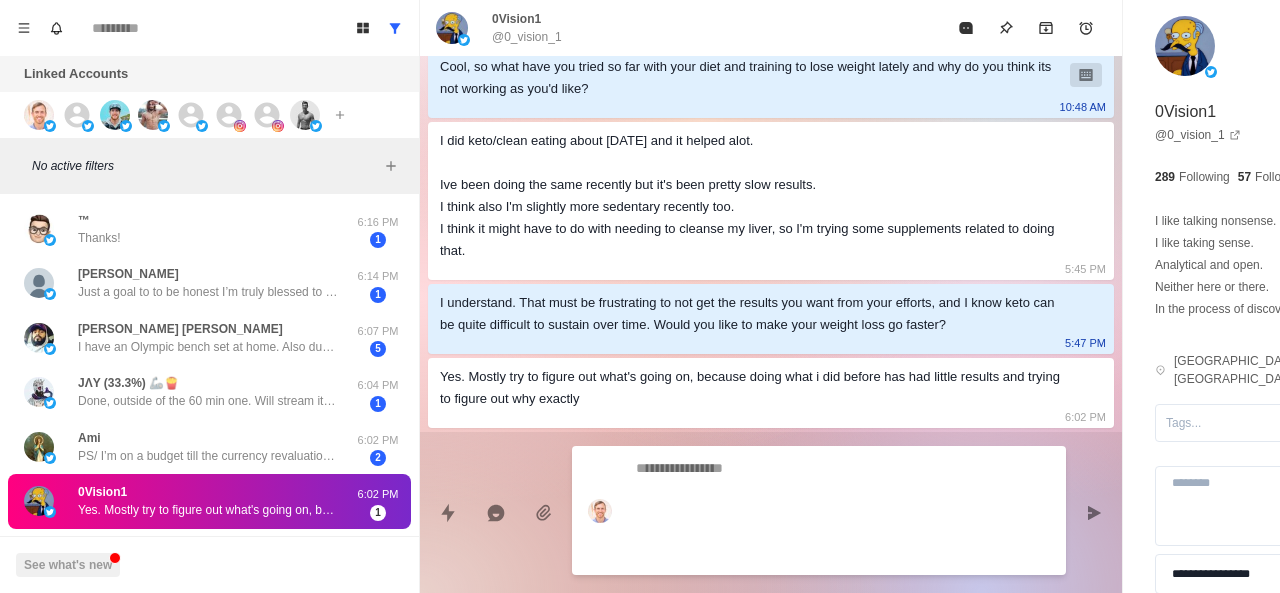 scroll, scrollTop: 396, scrollLeft: 0, axis: vertical 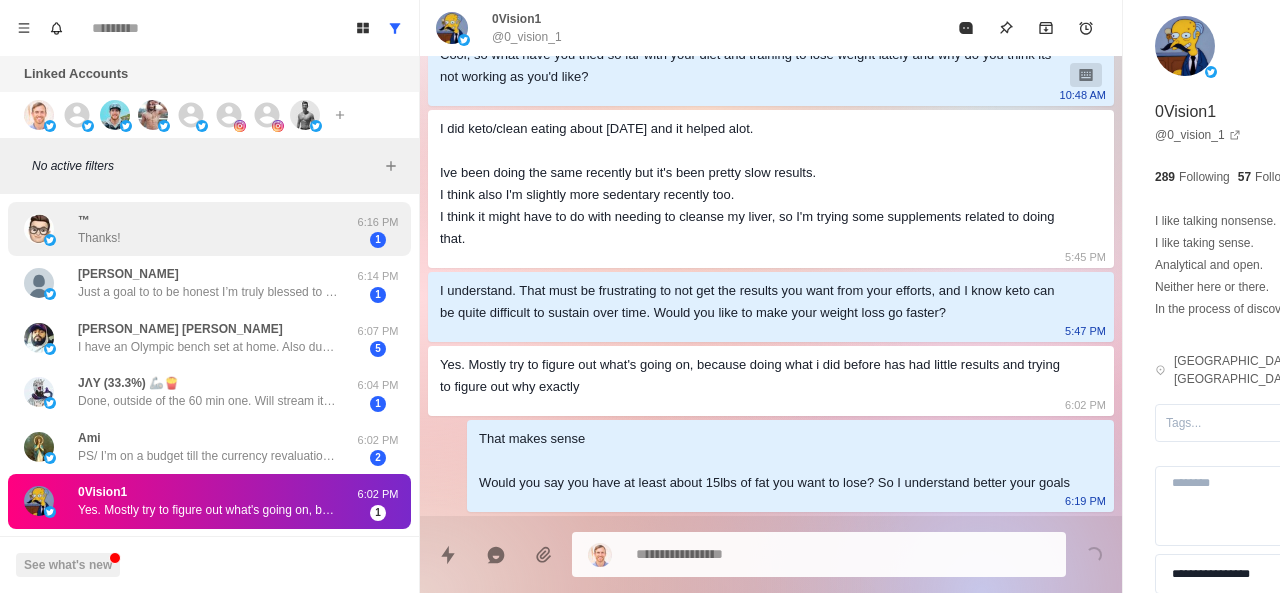 click on "™ Thanks! 6:16 PM 1" at bounding box center [209, 229] 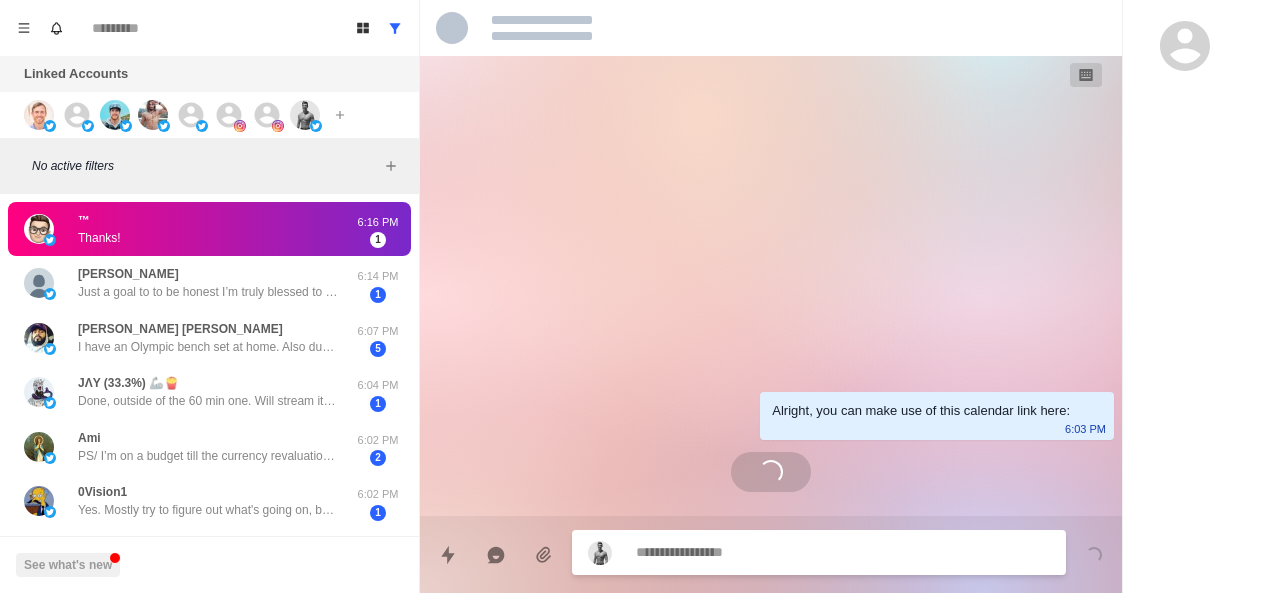 scroll, scrollTop: 0, scrollLeft: 0, axis: both 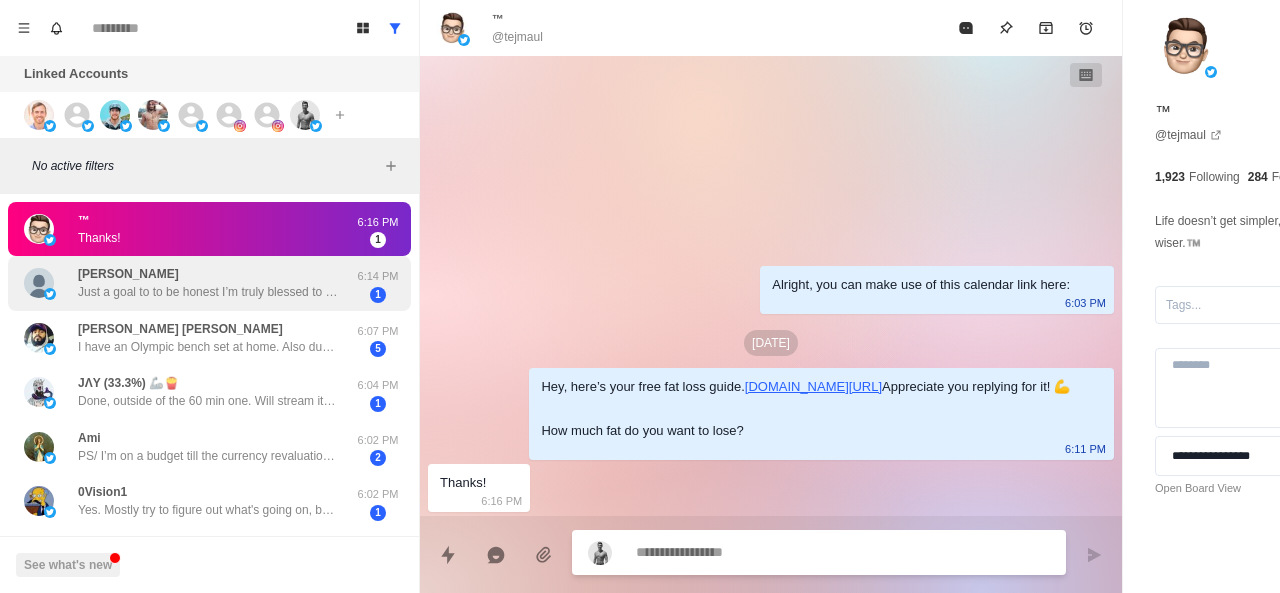 click on "Just a goal to to be honest I’m truly blessed to have been able to lose the weight that I have" at bounding box center [208, 292] 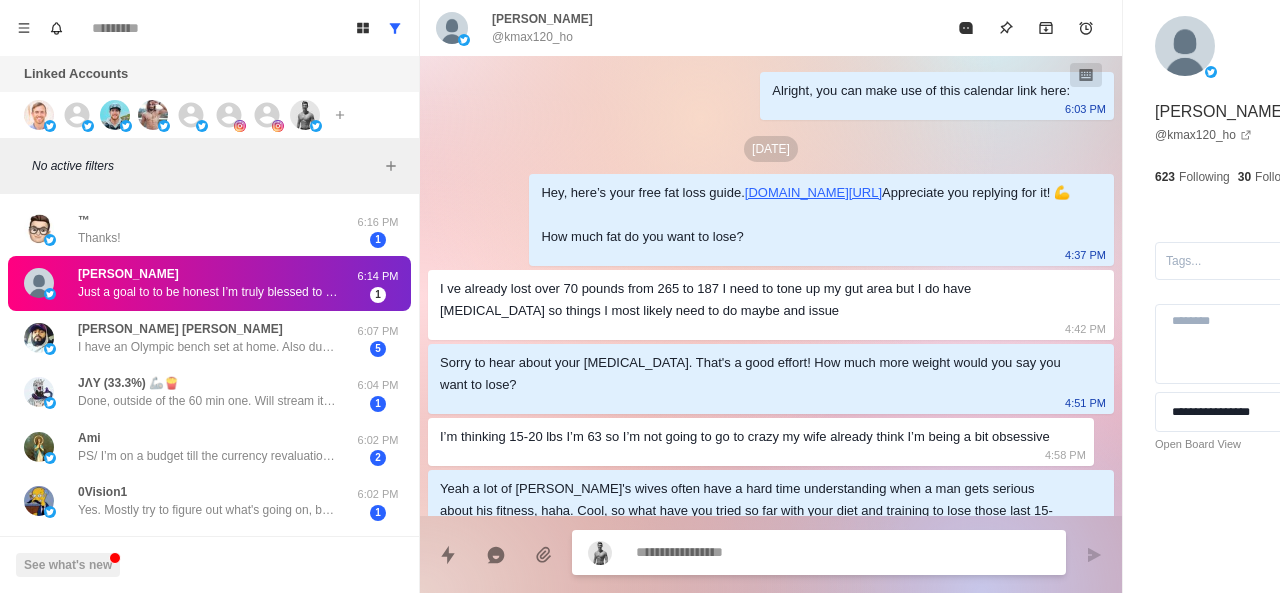 scroll, scrollTop: 730, scrollLeft: 0, axis: vertical 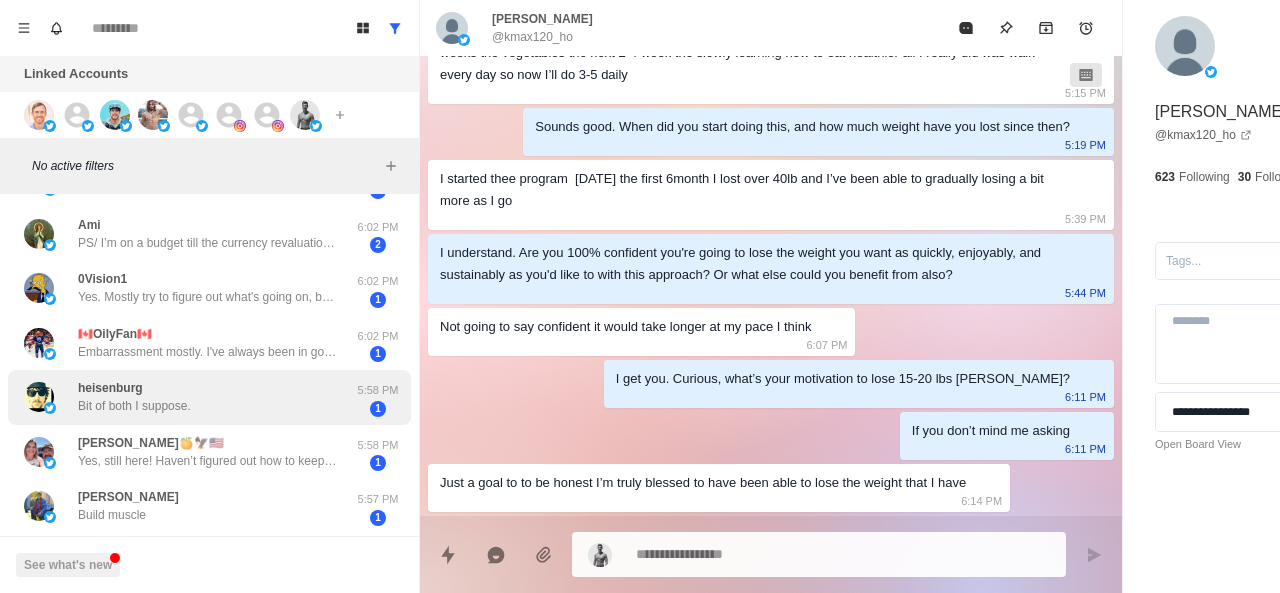 click on "heisenburg Bit of both I suppose." at bounding box center [188, 397] 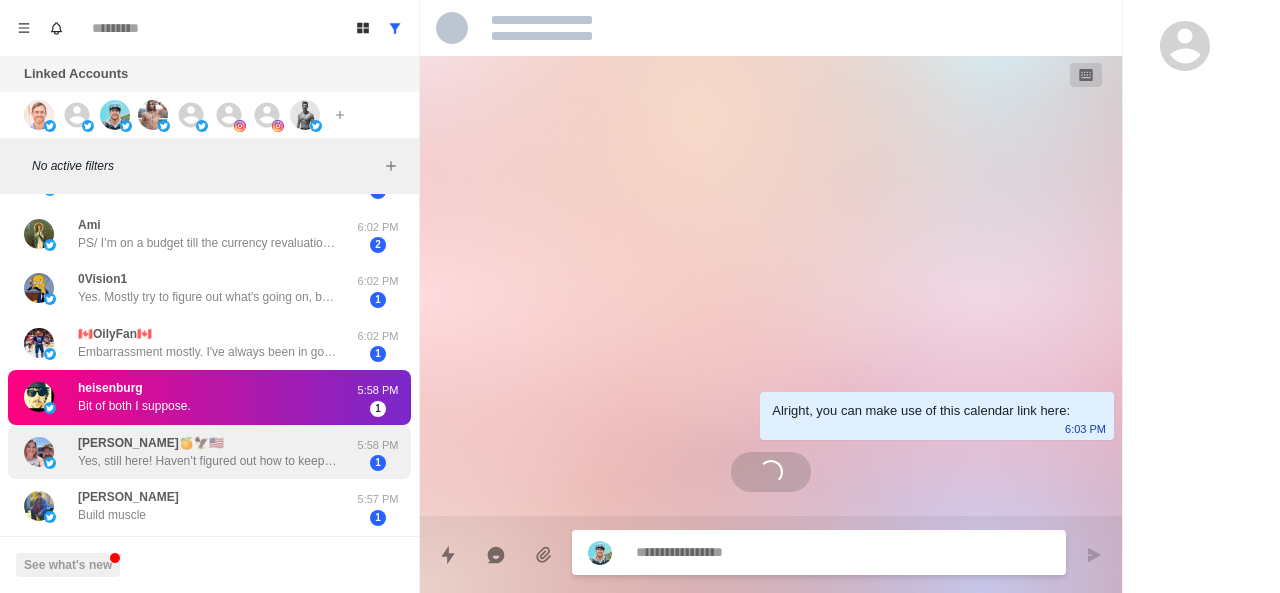 scroll, scrollTop: 0, scrollLeft: 0, axis: both 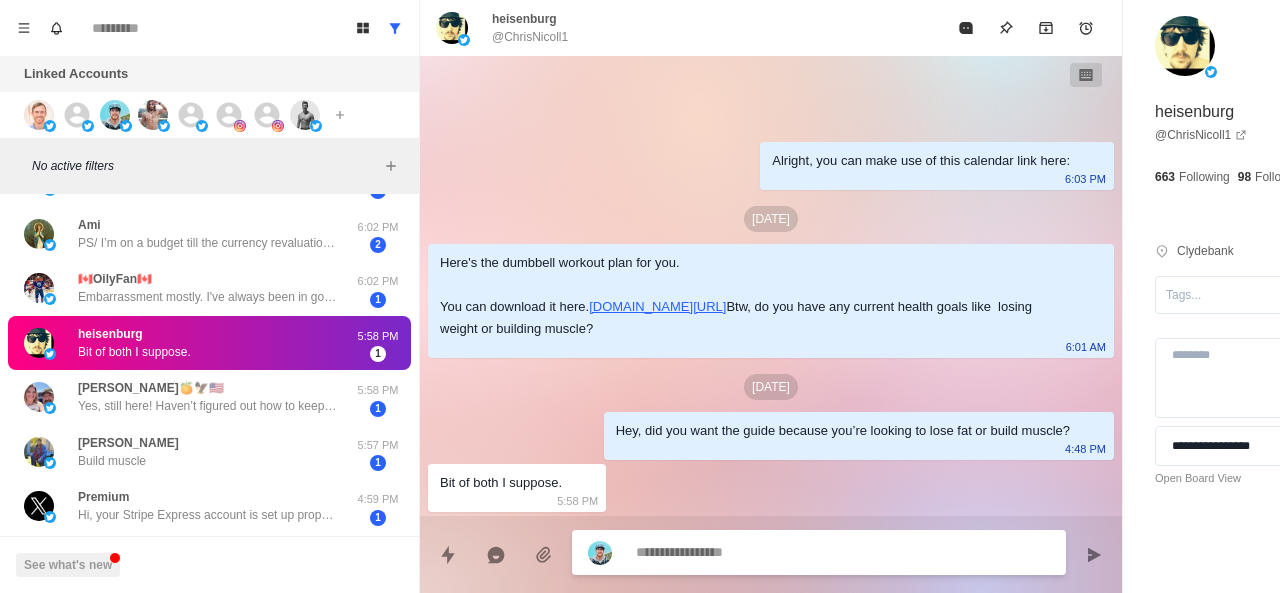 paste on "**********" 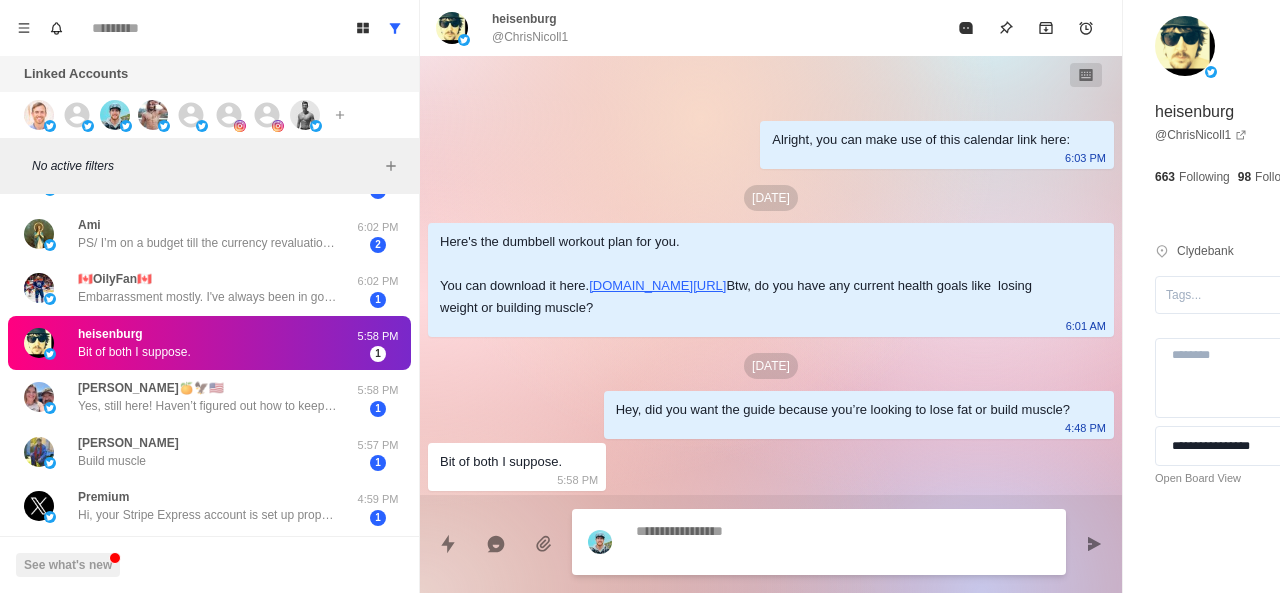 scroll, scrollTop: 70, scrollLeft: 0, axis: vertical 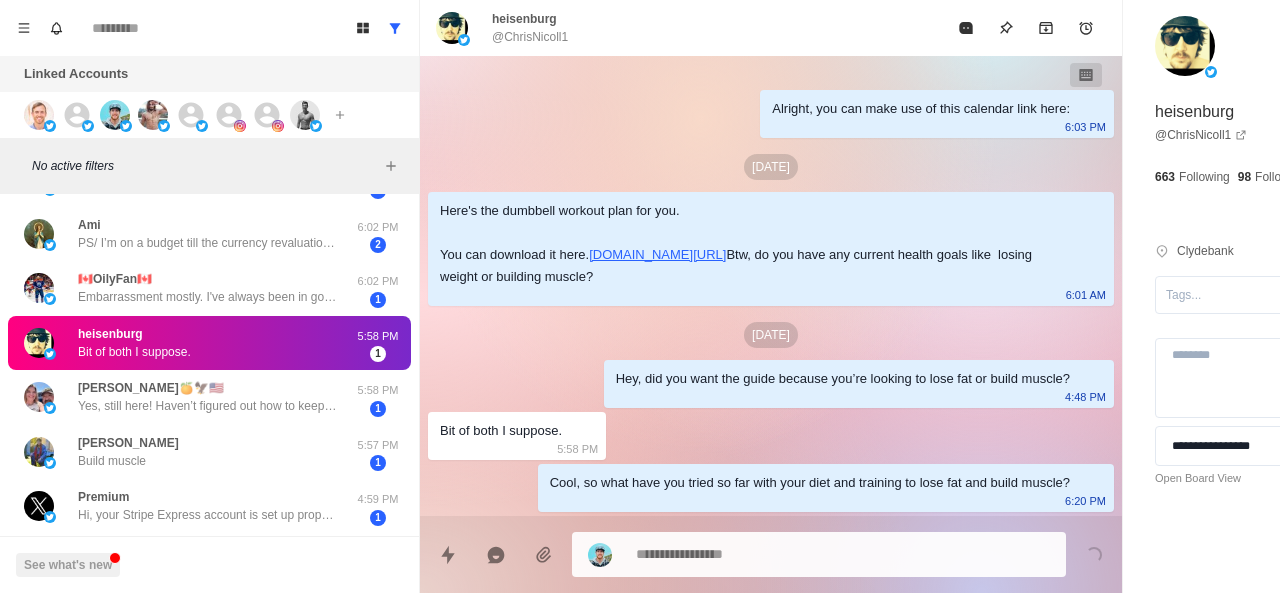 click on "heisenburg Bit of both I suppose. 5:58 PM 1" at bounding box center (209, 343) 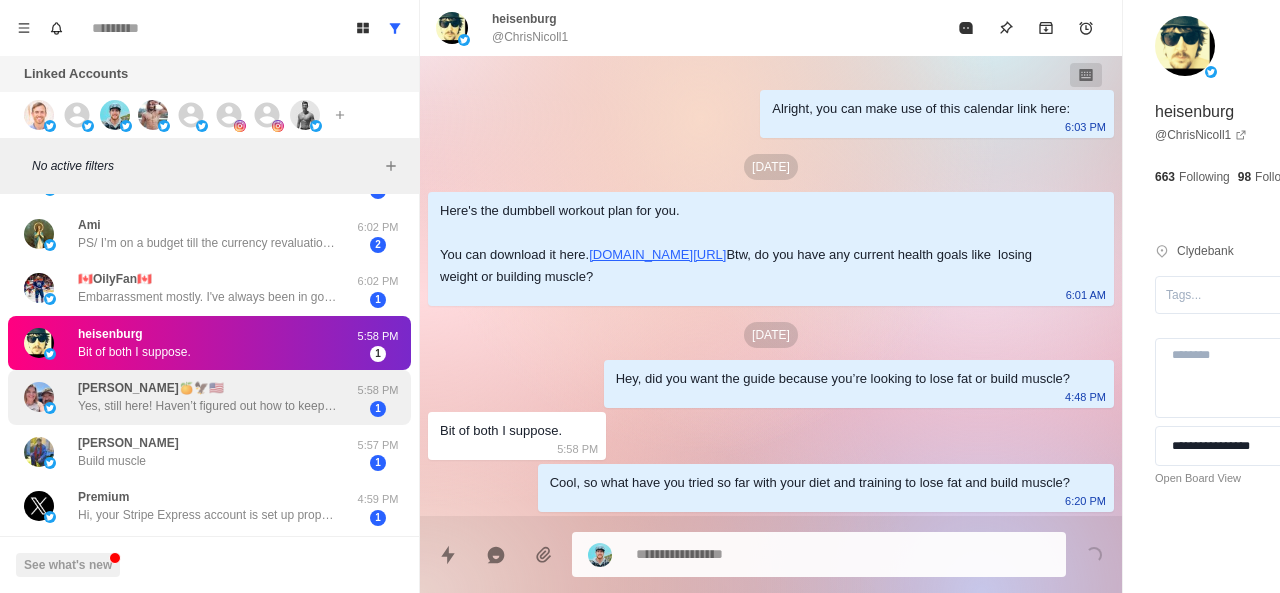 click on "Yes, still here! Haven’t figured out how to keep weight off for the long run without having to count calories meticulously! When I started my weight loss journey back in 2023, I started with the Code Red program, perhaps you’ve heard of it….with Cristy Code Red Nickel….and she says numerous times that we don’t have a weight loss problem in this country, we have a weigh regain problem!" at bounding box center (208, 406) 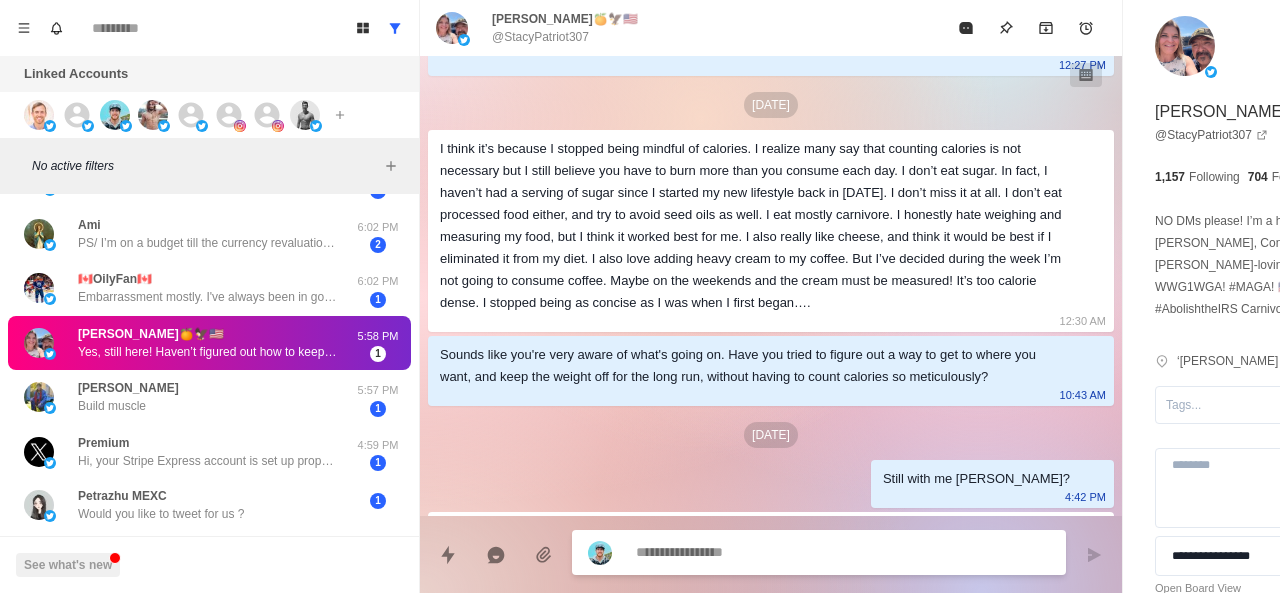 scroll, scrollTop: 590, scrollLeft: 0, axis: vertical 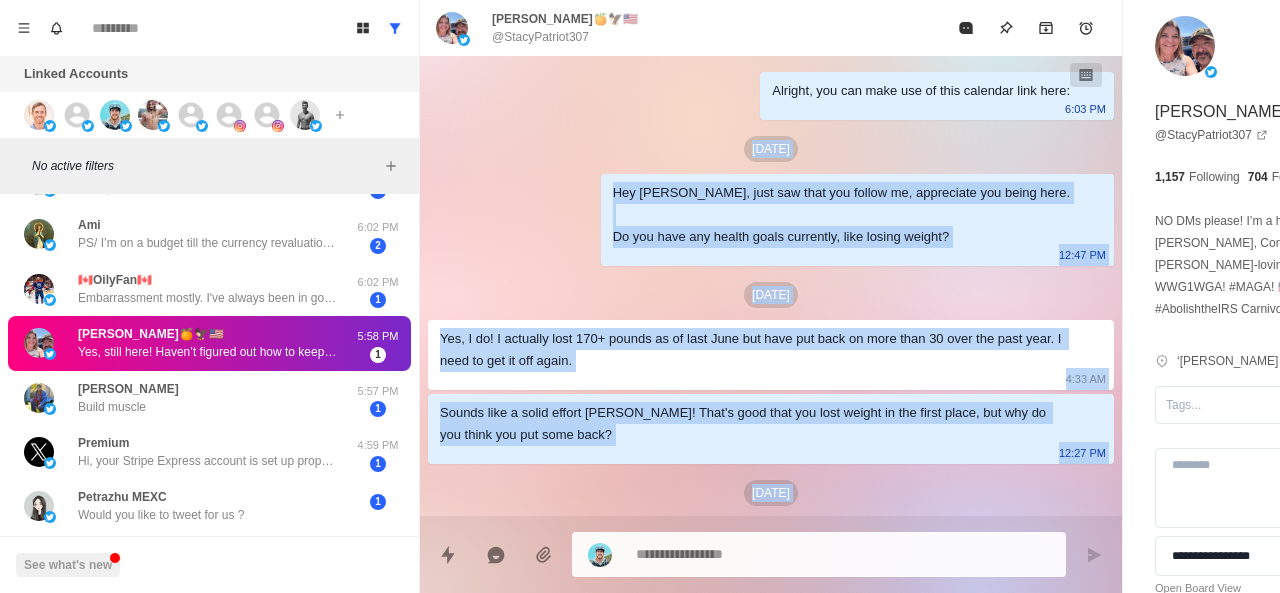 drag, startPoint x: 773, startPoint y: 477, endPoint x: 510, endPoint y: 191, distance: 388.54214 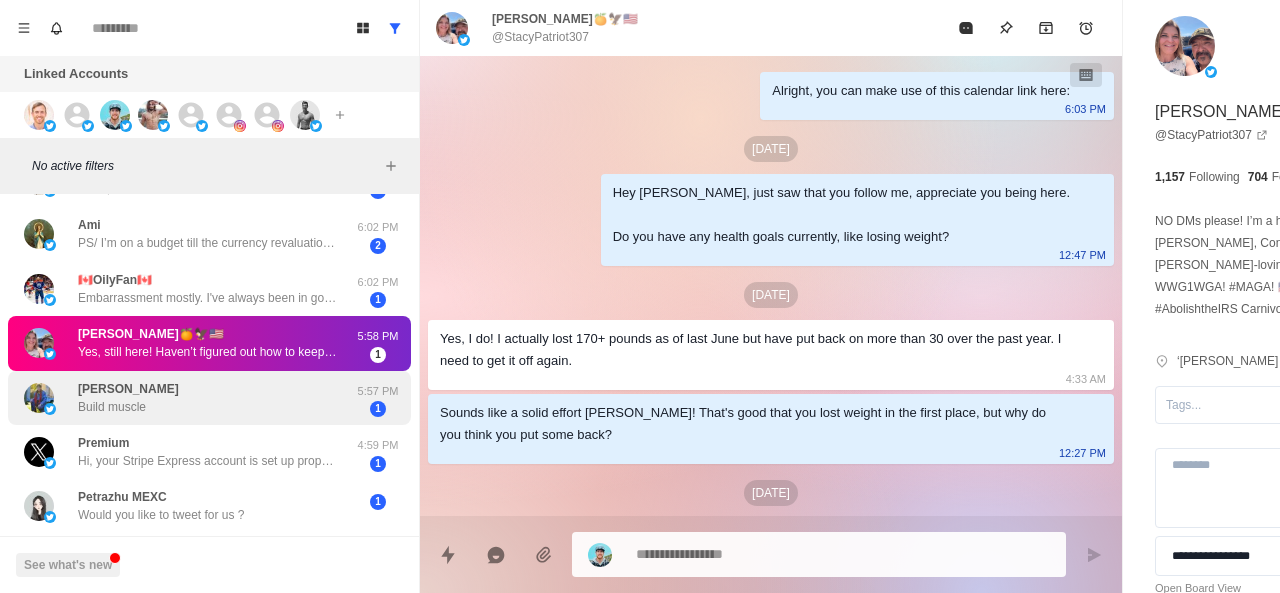click on "Laura J. Barber Build muscle" at bounding box center (188, 398) 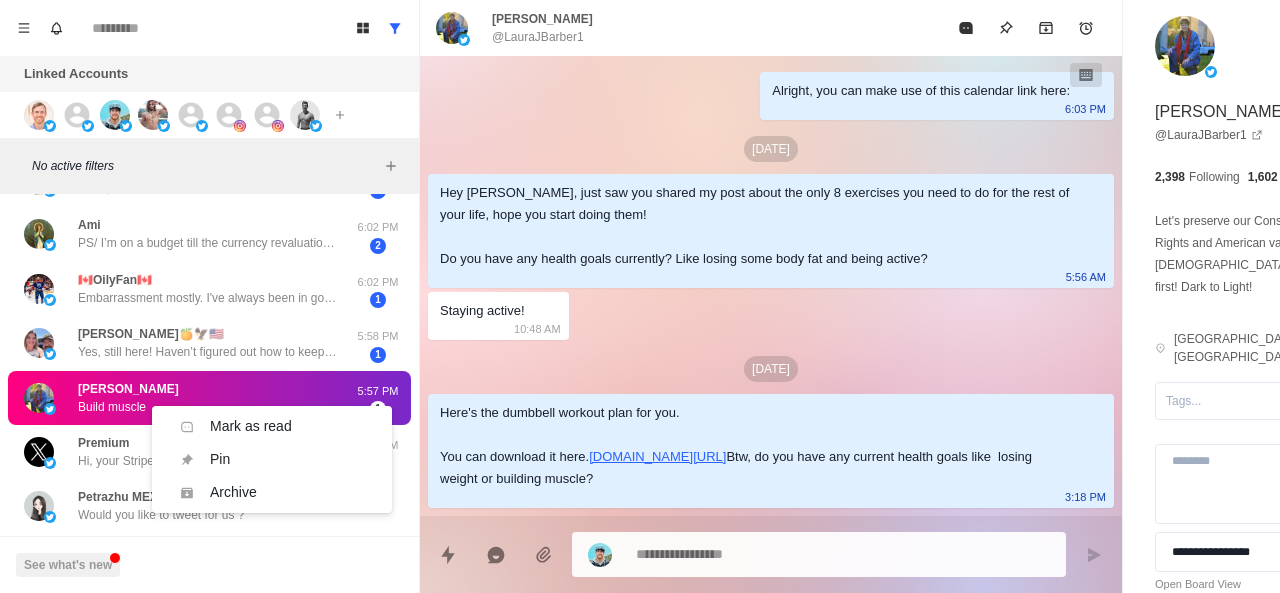 scroll, scrollTop: 216, scrollLeft: 0, axis: vertical 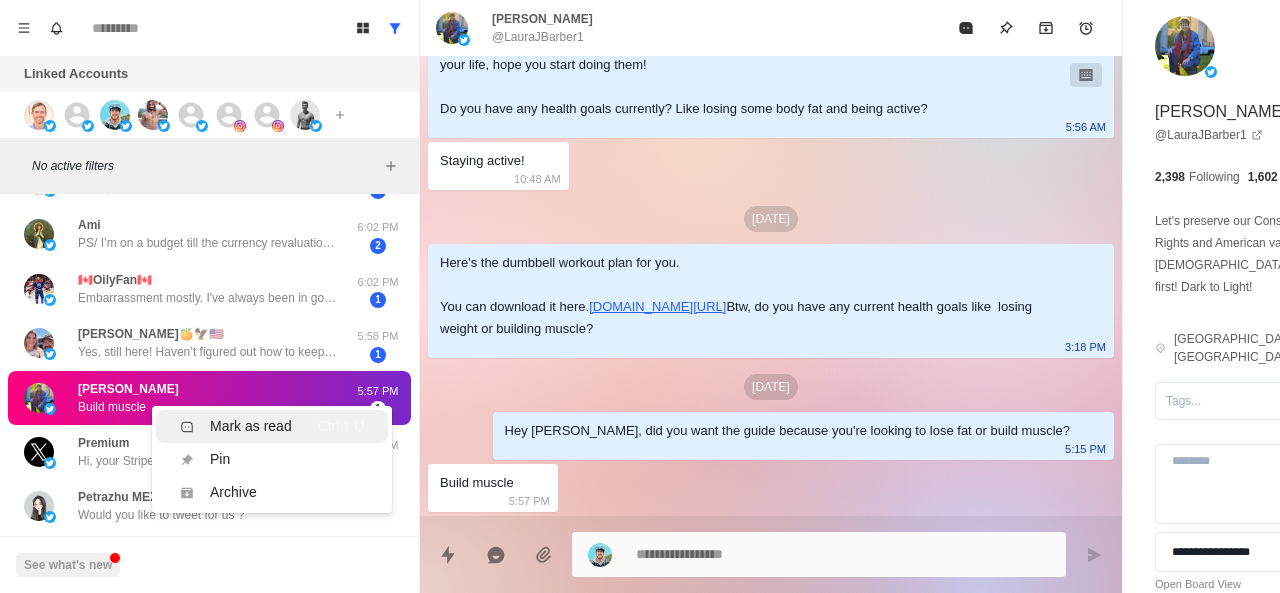 click on "Mark as read" at bounding box center (236, 426) 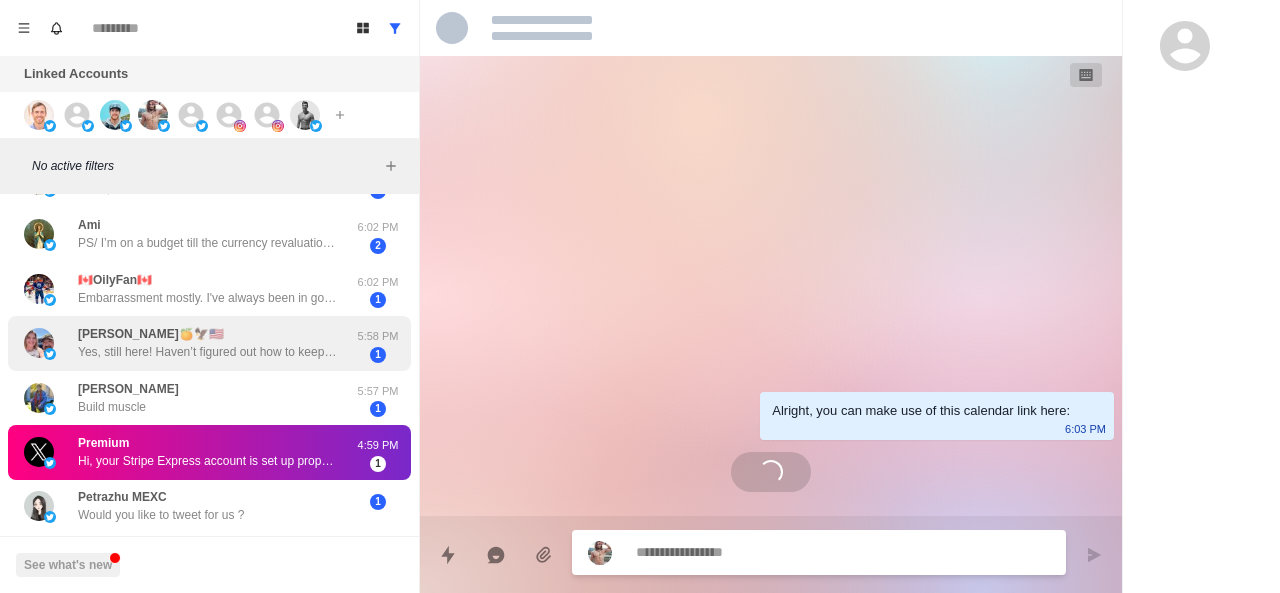 scroll, scrollTop: 0, scrollLeft: 0, axis: both 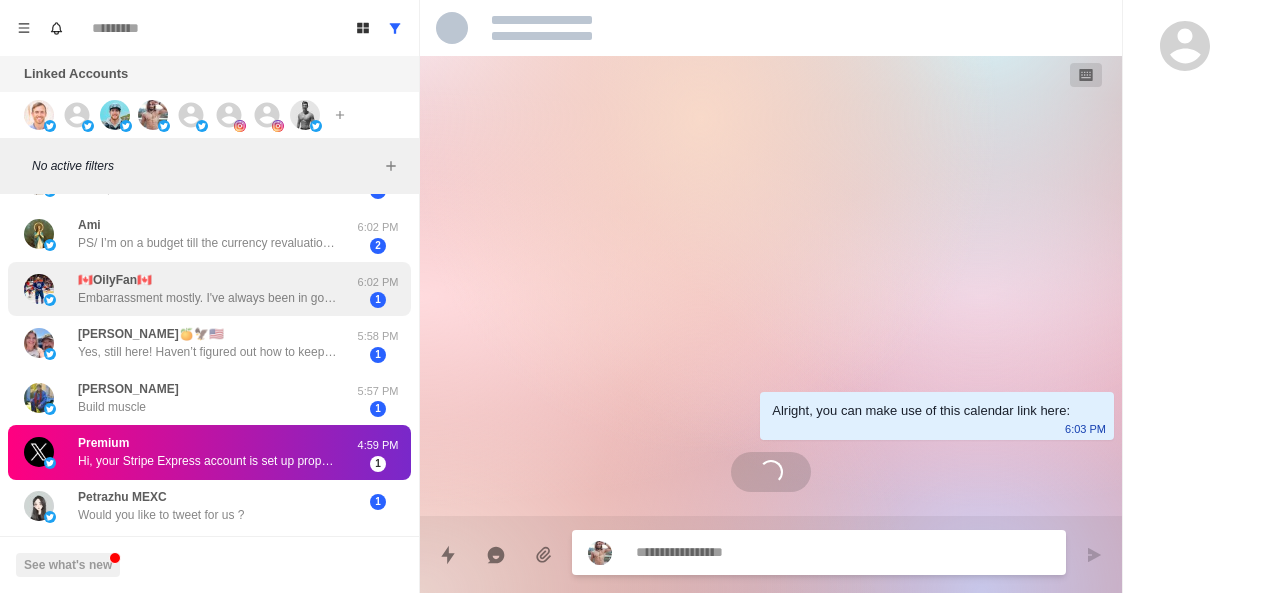 click on "Embarrassment mostly. I've always been in good shape, but got a desk job and stopped moving. My buttons are stressed when sitting, and I can't fit my nice clothes anymore." at bounding box center [208, 298] 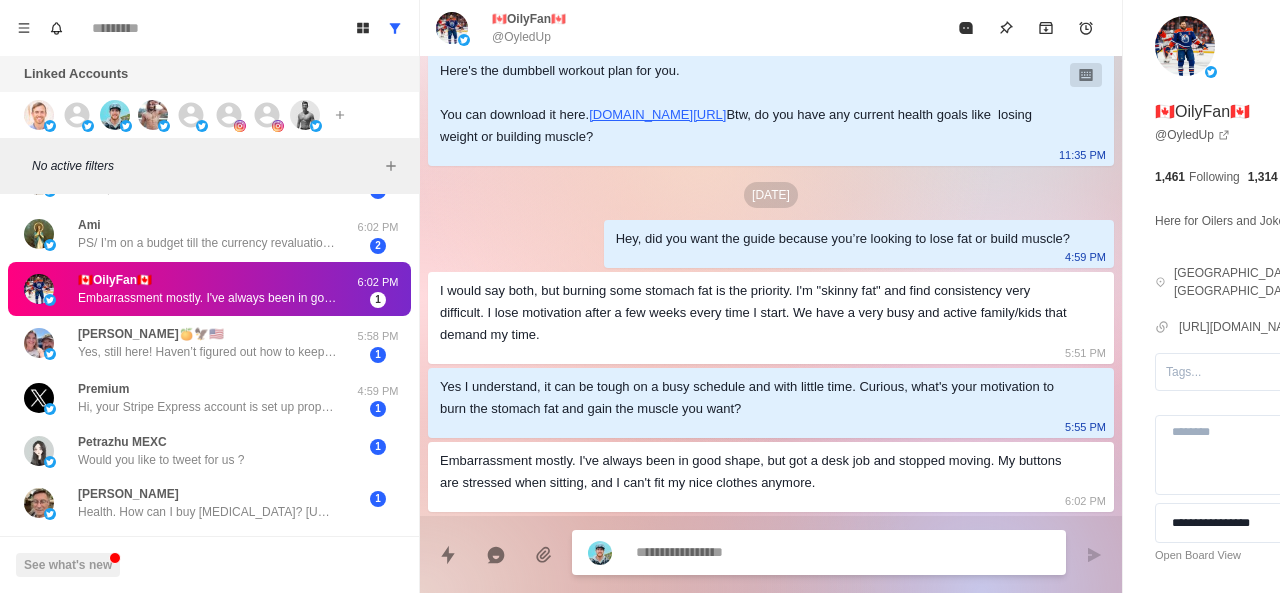 scroll, scrollTop: 210, scrollLeft: 0, axis: vertical 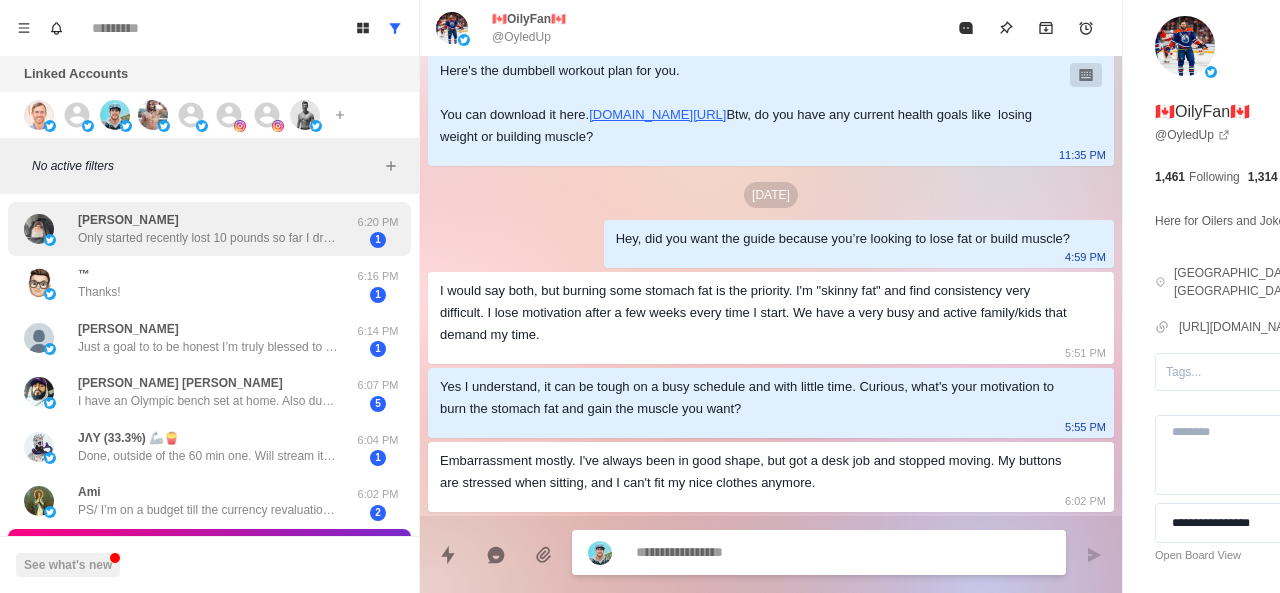 click on "Wesley Vilness Only started recently  lost 10 pounds so far I drive truck so just decided to quit eating so much junk food and pop just water and real food" at bounding box center (208, 229) 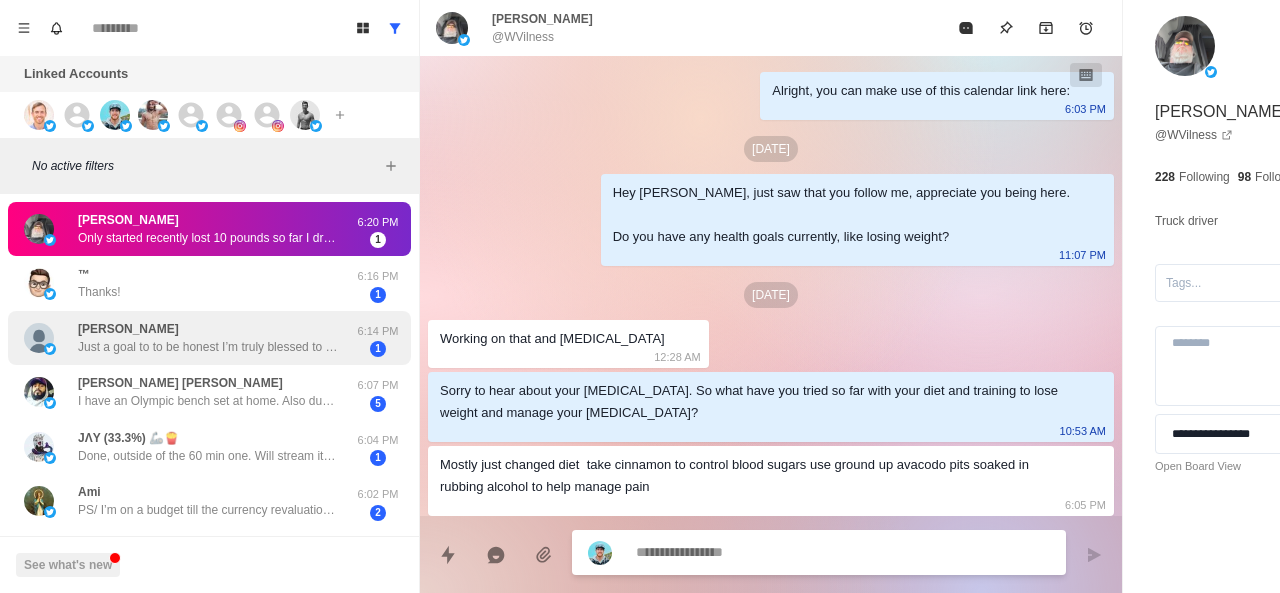 scroll, scrollTop: 152, scrollLeft: 0, axis: vertical 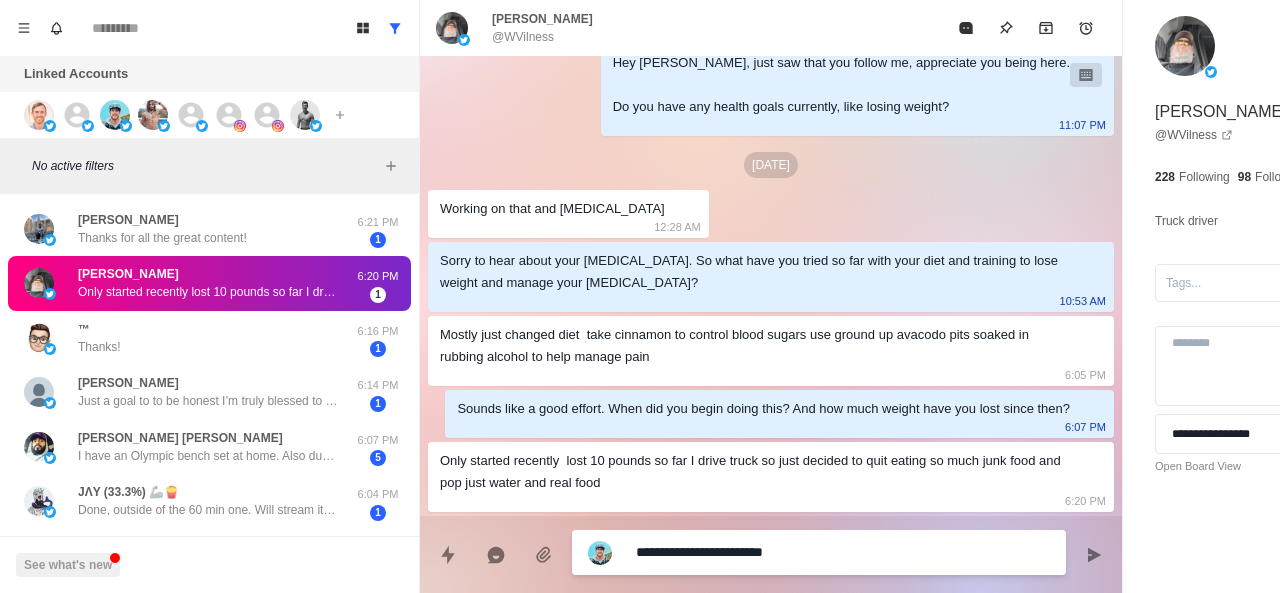 click on "**********" at bounding box center [785, 552] 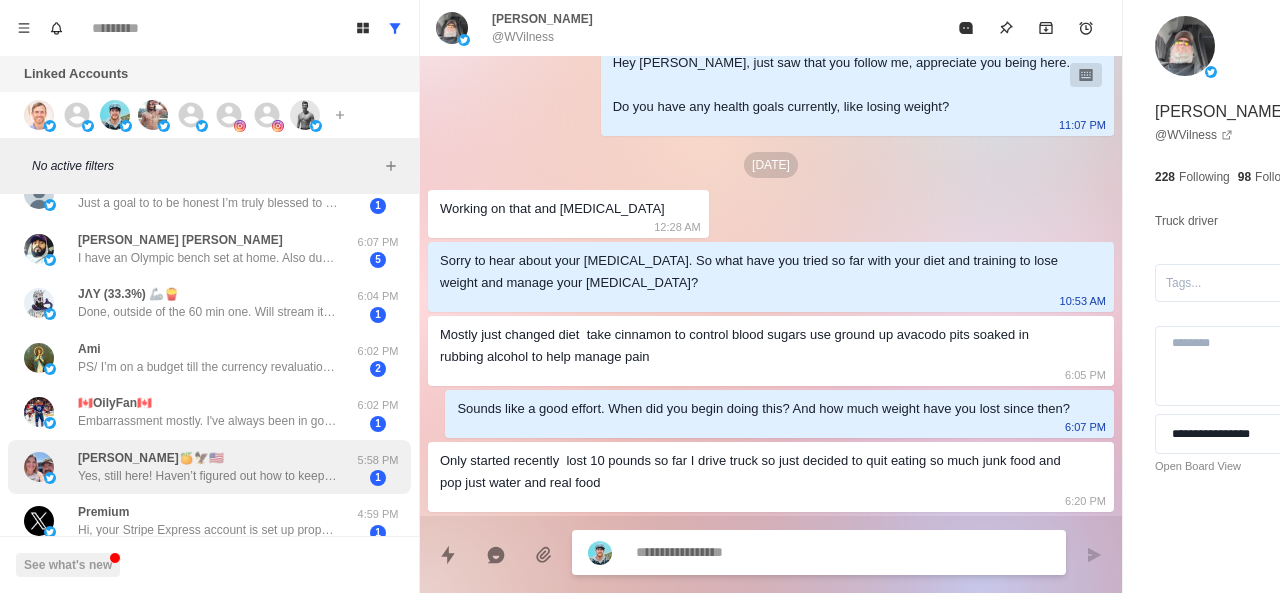 scroll, scrollTop: 199, scrollLeft: 0, axis: vertical 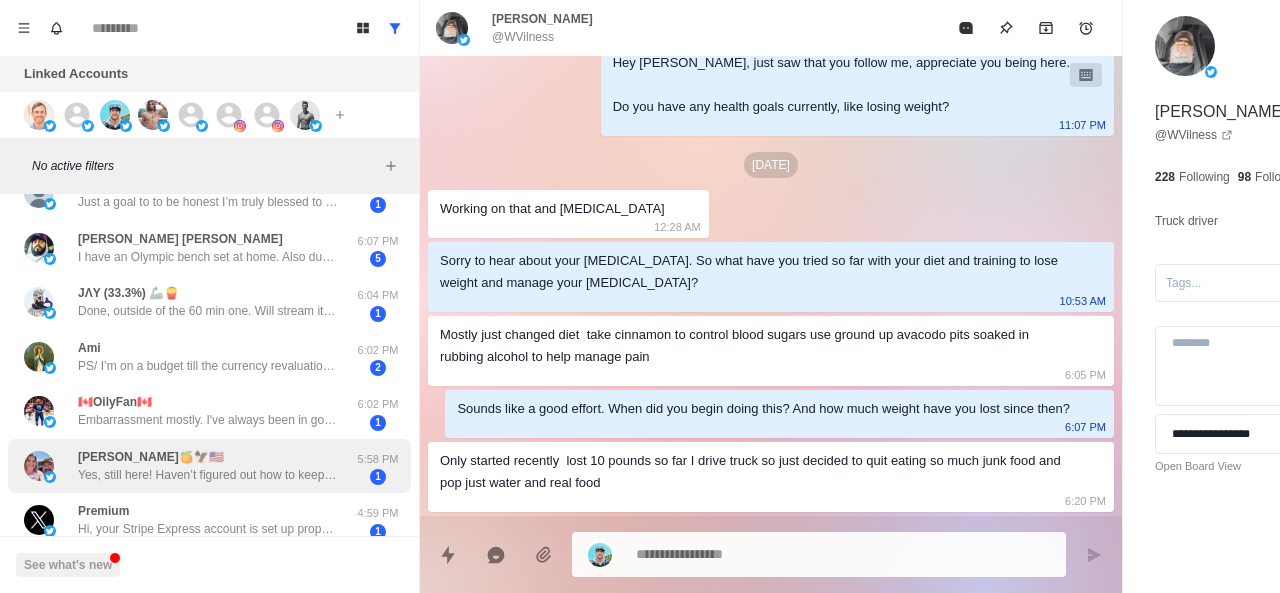 click on "Stacy🍊🦅🇺🇸 Yes, still here! Haven’t figured out how to keep weight off for the long run without having to count calories meticulously! When I started my weight loss journey back in 2023, I started with the Code Red program, perhaps you’ve heard of it….with Cristy Code Red Nickel….and she says numerous times that we don’t have a weight loss problem in this country, we have a weigh regain problem! 5:58 PM 1" at bounding box center (209, 466) 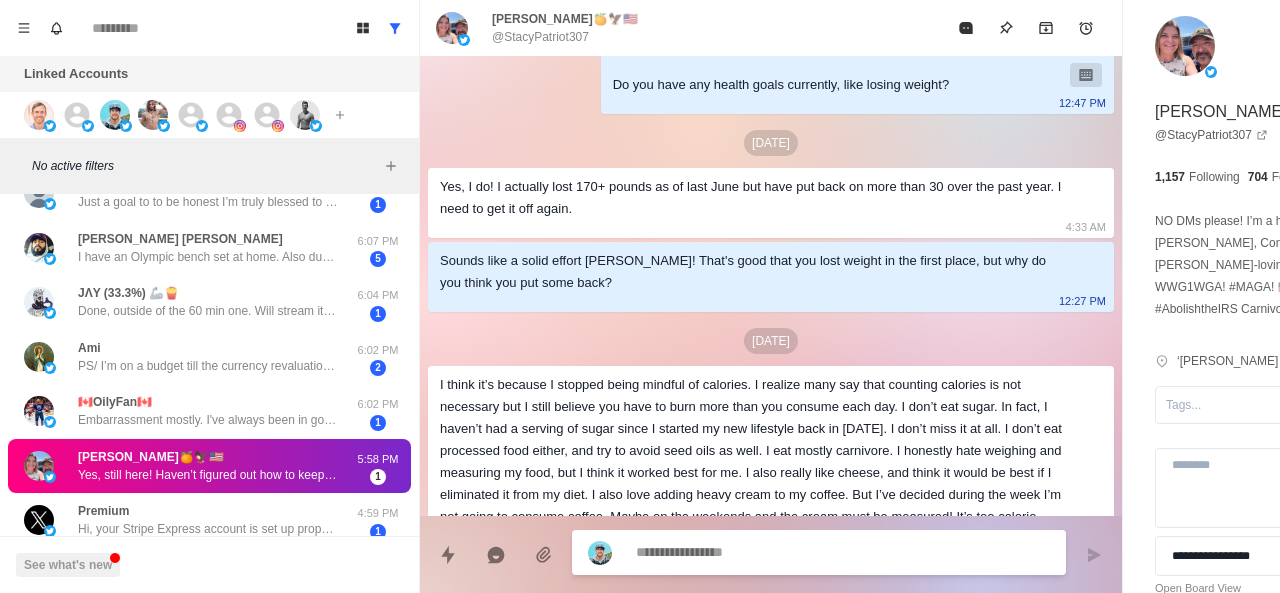 scroll, scrollTop: 590, scrollLeft: 0, axis: vertical 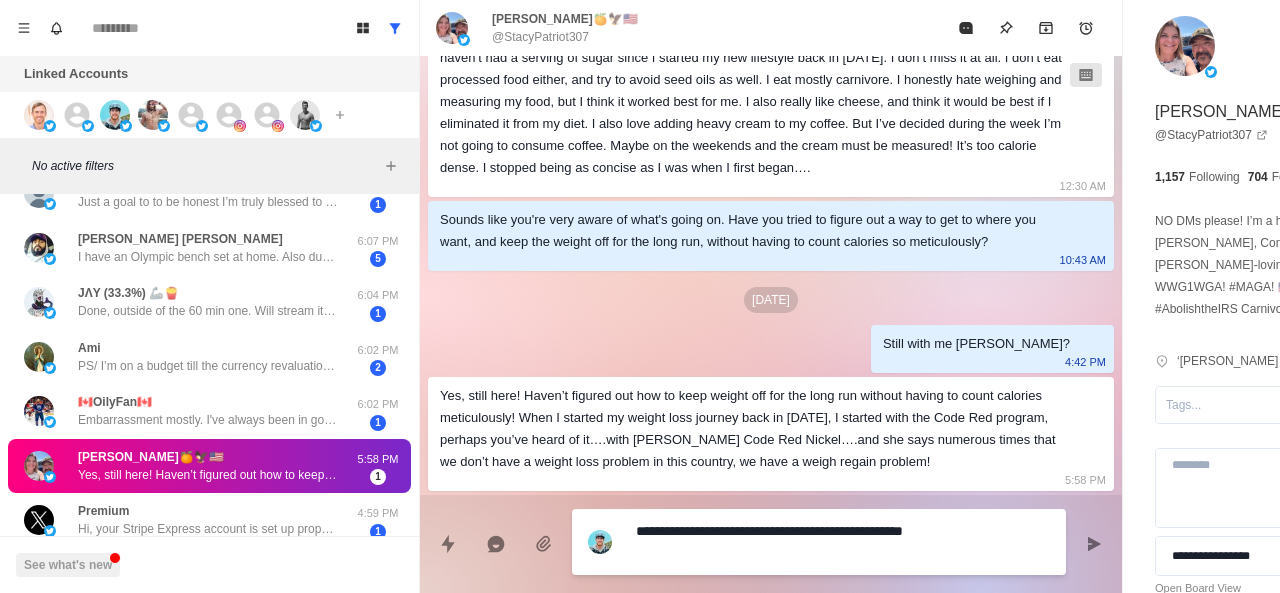 drag, startPoint x: 796, startPoint y: 533, endPoint x: 788, endPoint y: 591, distance: 58.549126 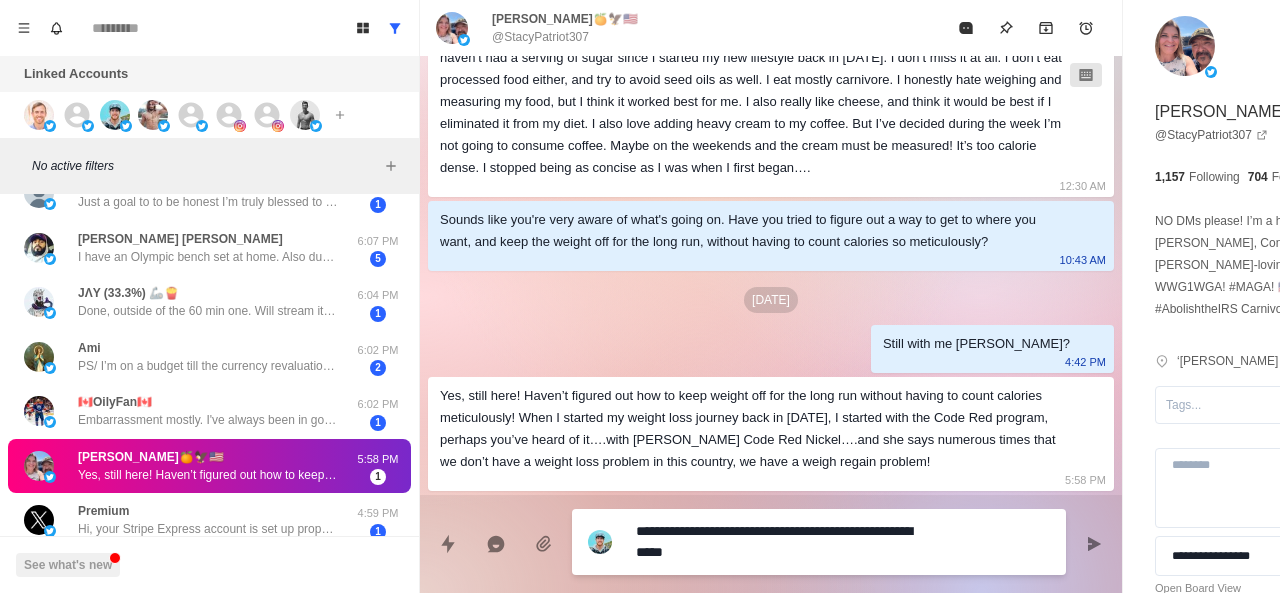 scroll, scrollTop: 610, scrollLeft: 0, axis: vertical 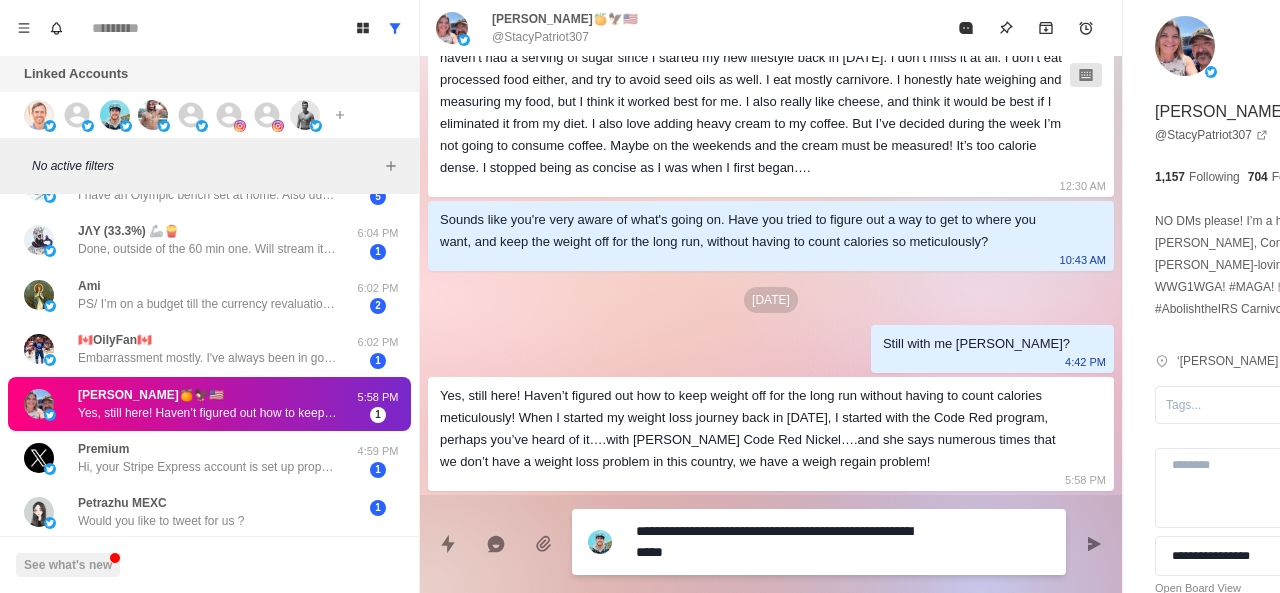 click on "**********" at bounding box center [785, 542] 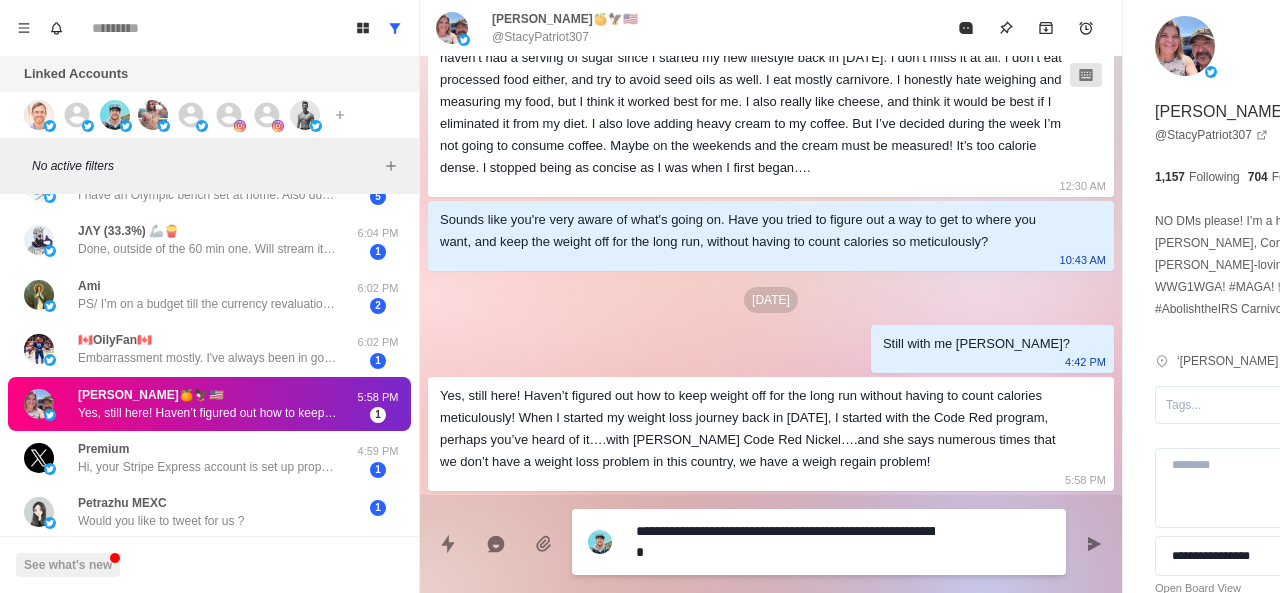click on "**********" at bounding box center (785, 542) 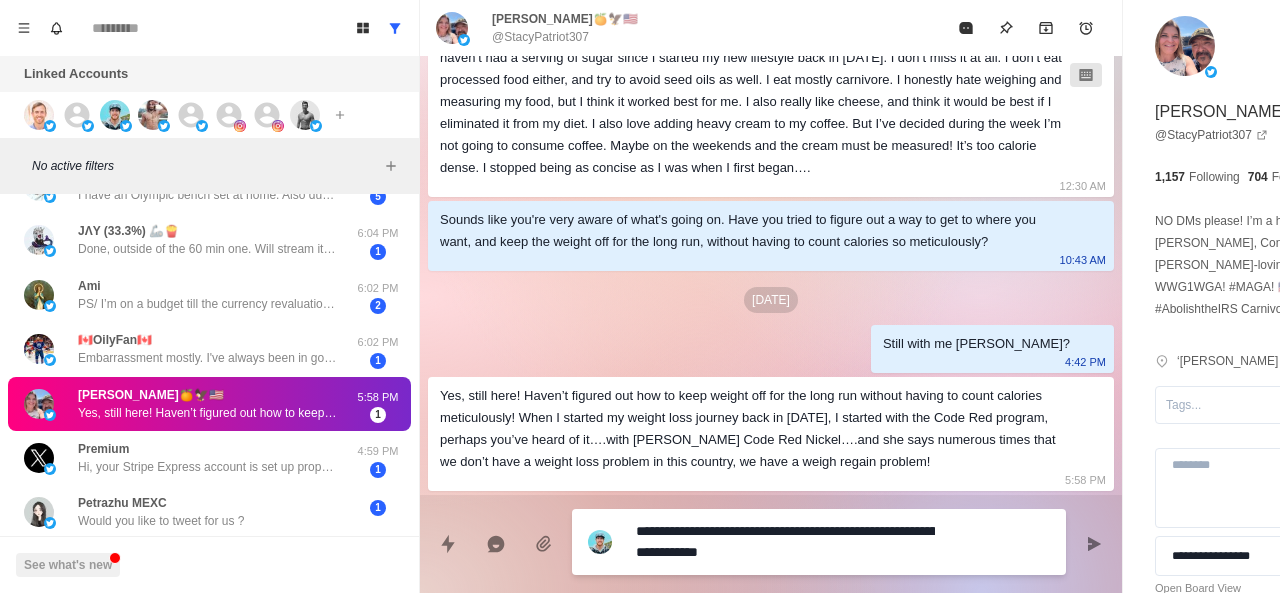 click on "**********" at bounding box center [785, 542] 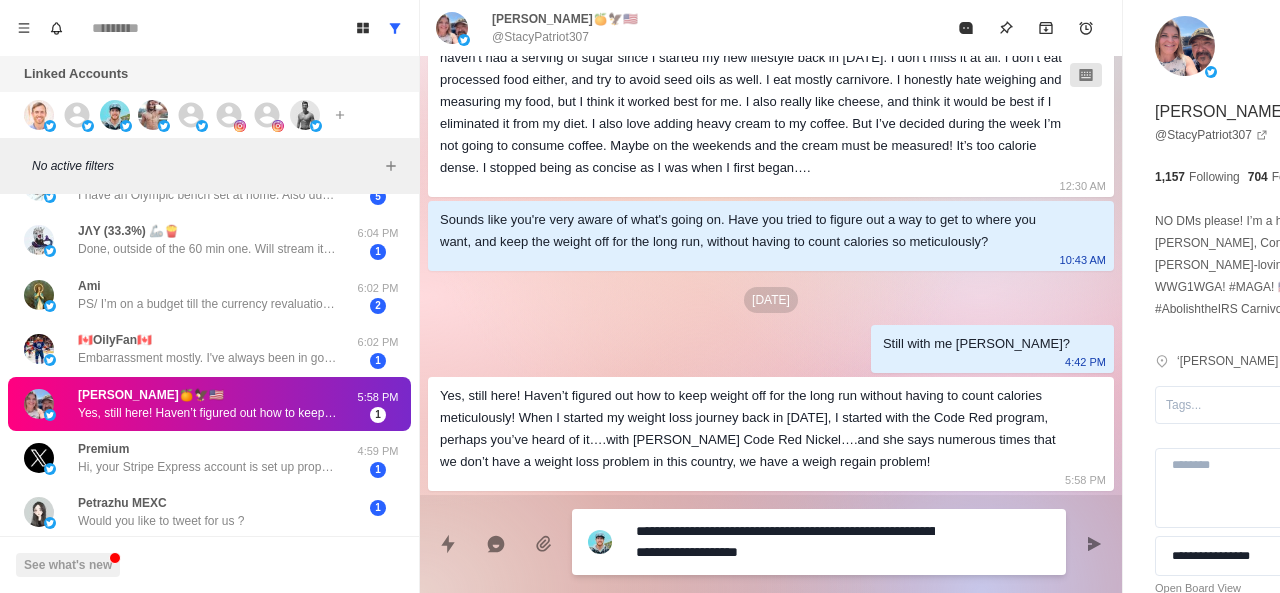 click on "**********" at bounding box center (785, 542) 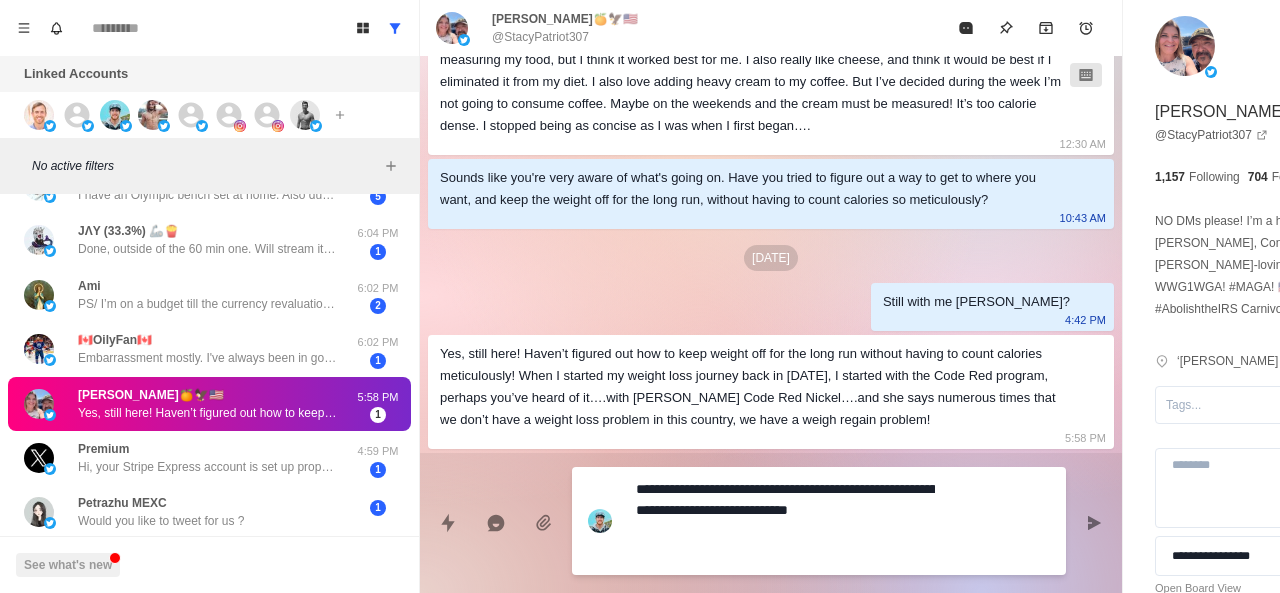 paste on "**********" 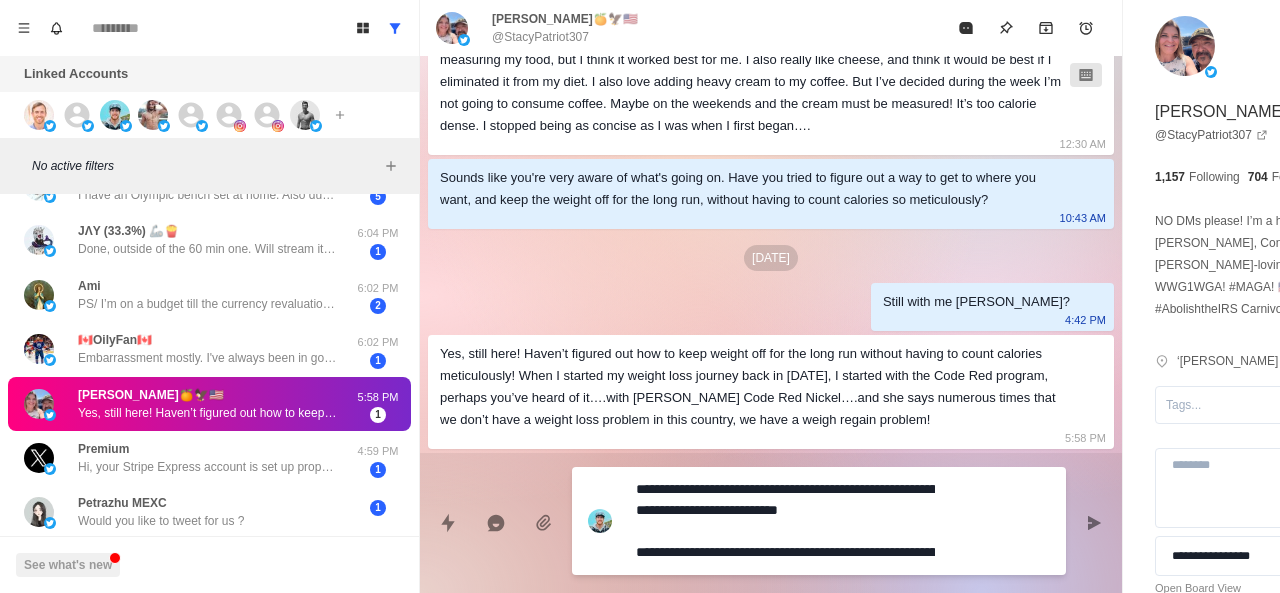 scroll, scrollTop: 16, scrollLeft: 0, axis: vertical 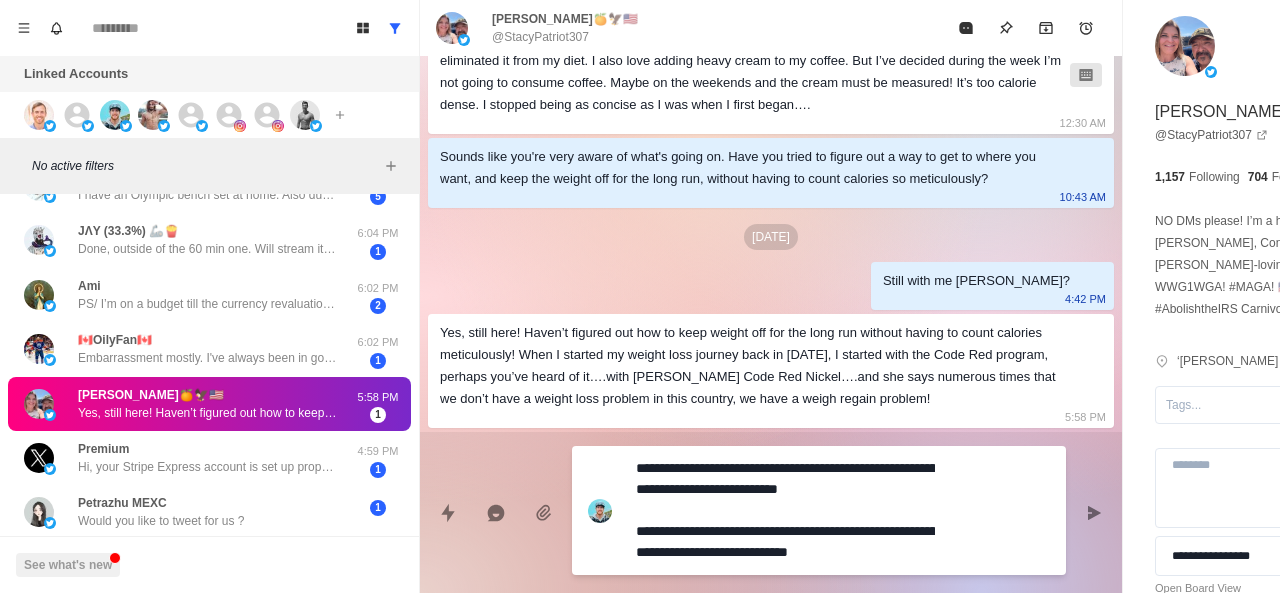 drag, startPoint x: 825, startPoint y: 517, endPoint x: 625, endPoint y: 514, distance: 200.02249 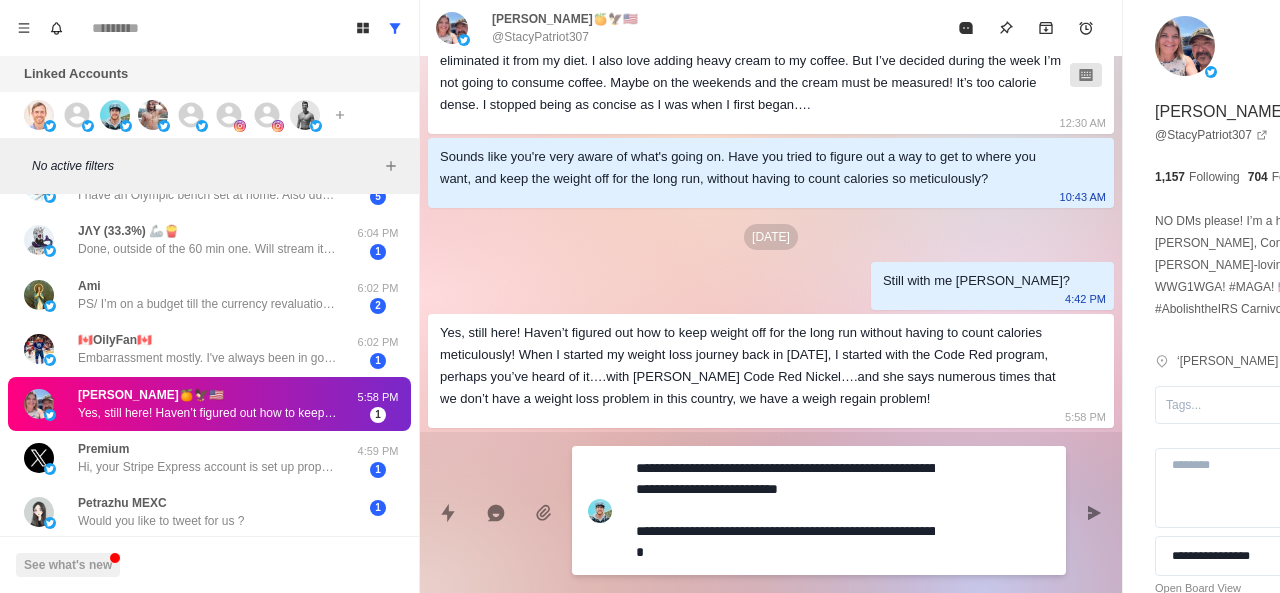 scroll, scrollTop: 0, scrollLeft: 0, axis: both 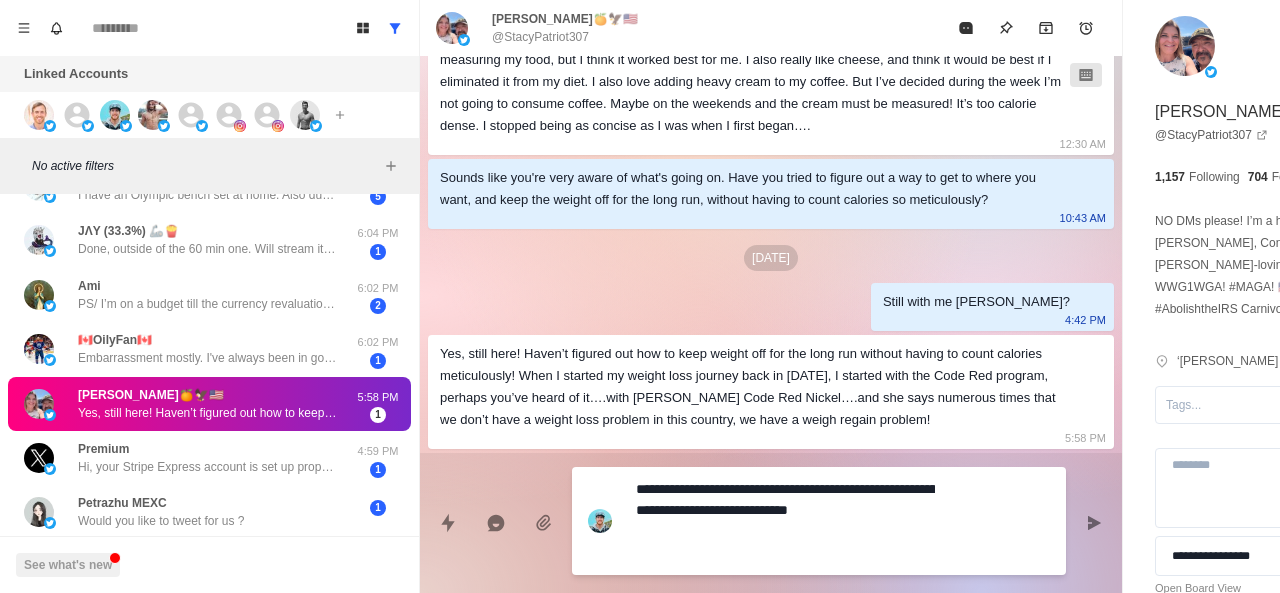 paste on "**********" 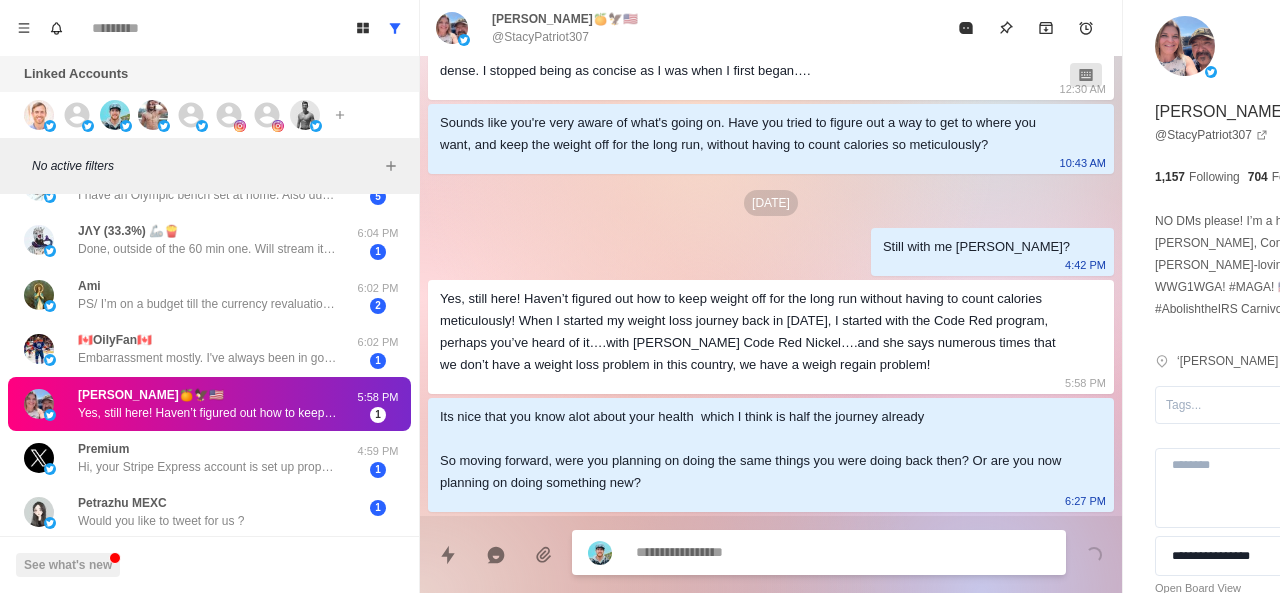 scroll, scrollTop: 708, scrollLeft: 0, axis: vertical 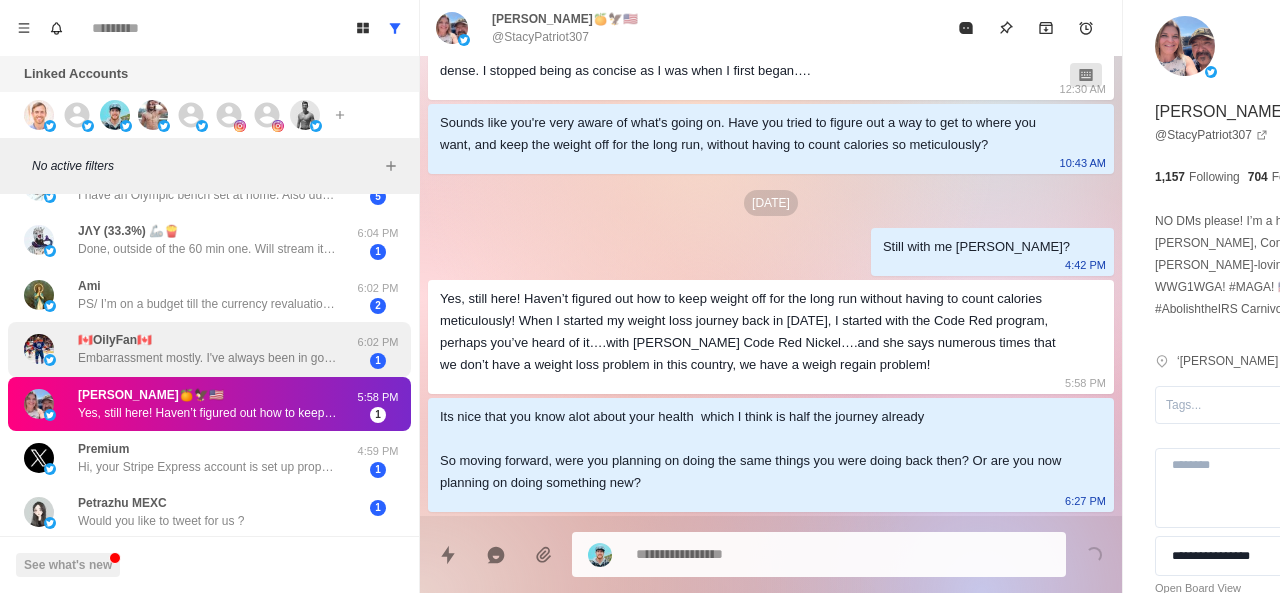 click on "🇨🇦OilyFan🇨🇦 Embarrassment mostly. I've always been in good shape, but got a desk job and stopped moving. My buttons are stressed when sitting, and I can't fit my nice clothes anymore." at bounding box center (208, 349) 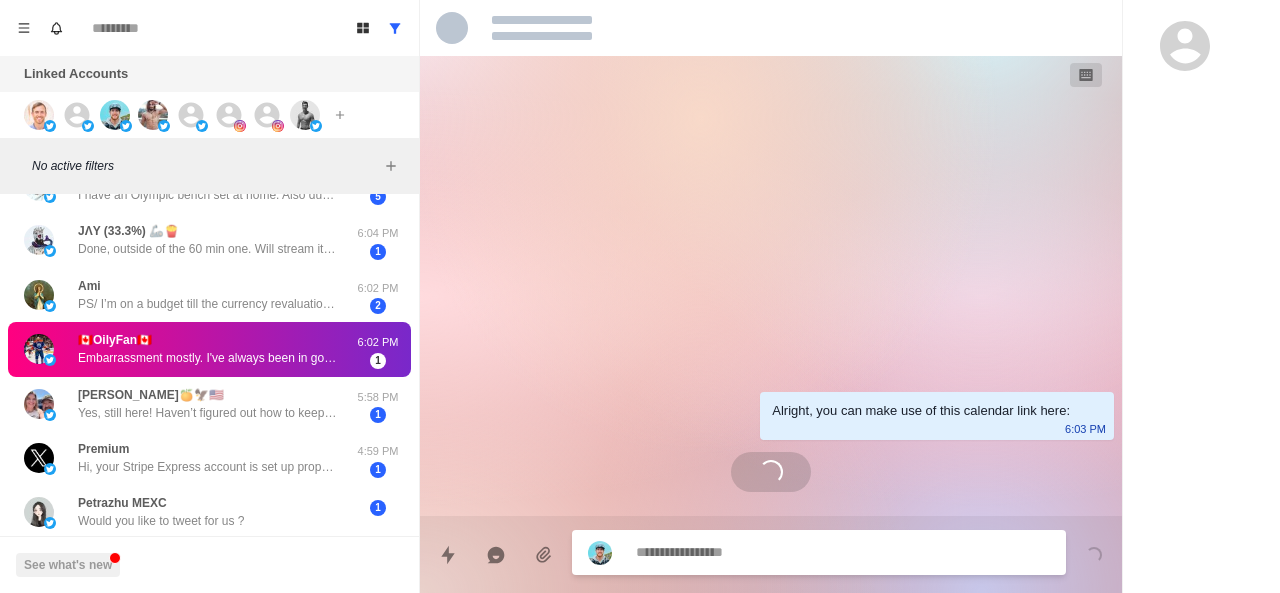 scroll, scrollTop: 0, scrollLeft: 0, axis: both 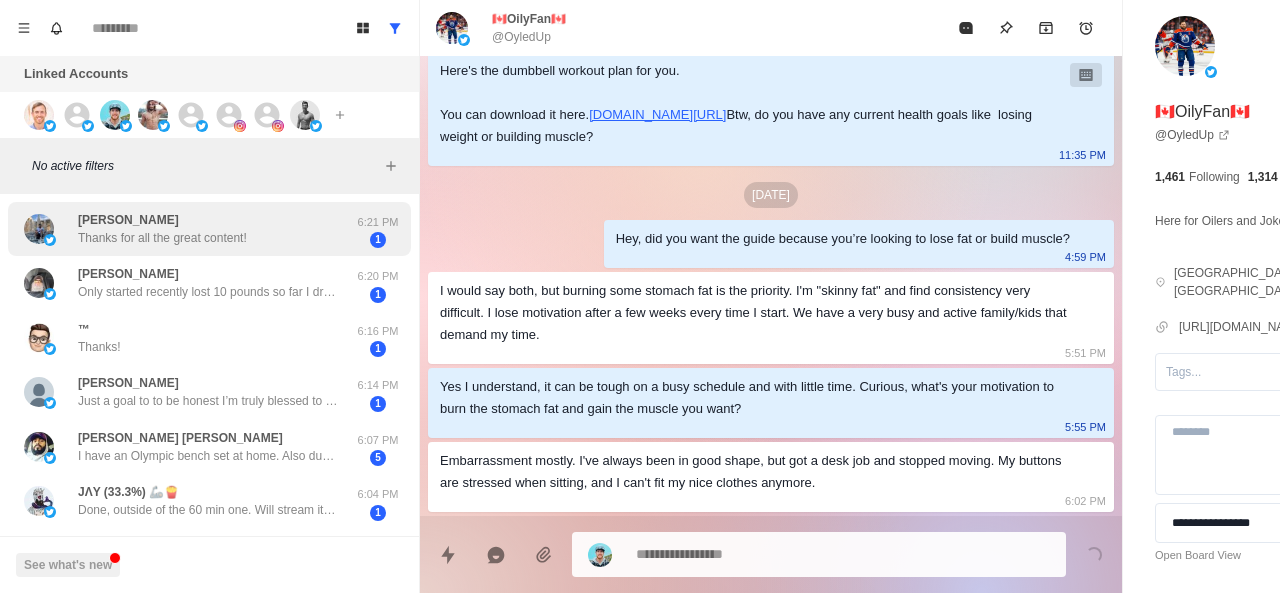 click on "Stefan Bruun Thanks for all the great content!" at bounding box center [162, 229] 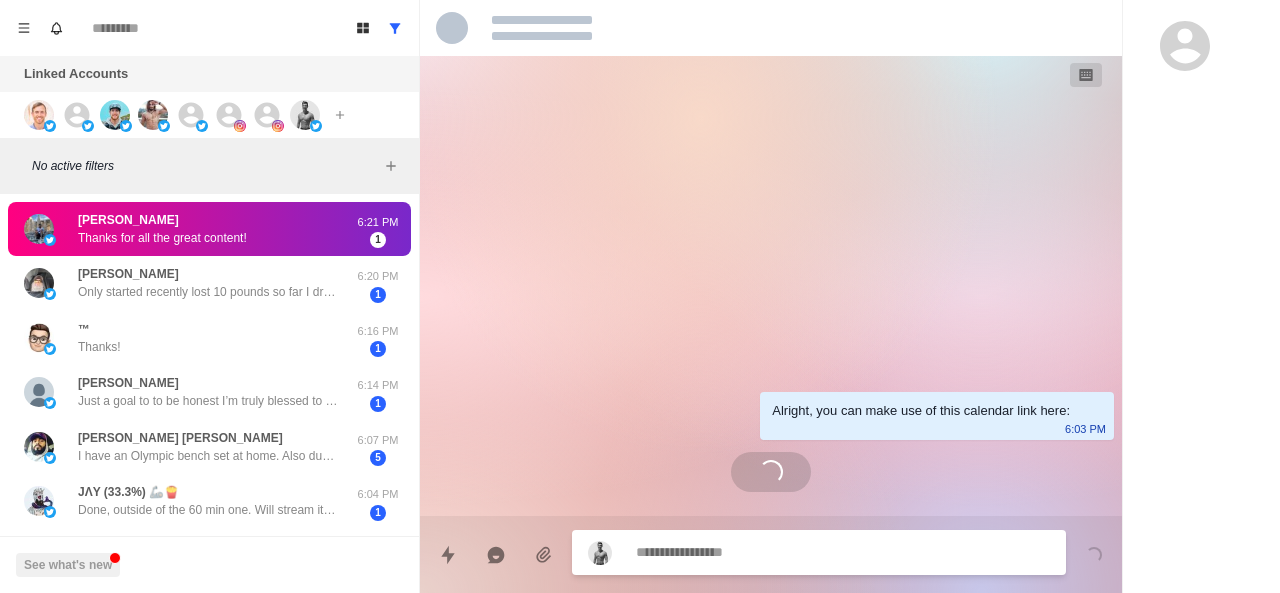 scroll, scrollTop: 0, scrollLeft: 0, axis: both 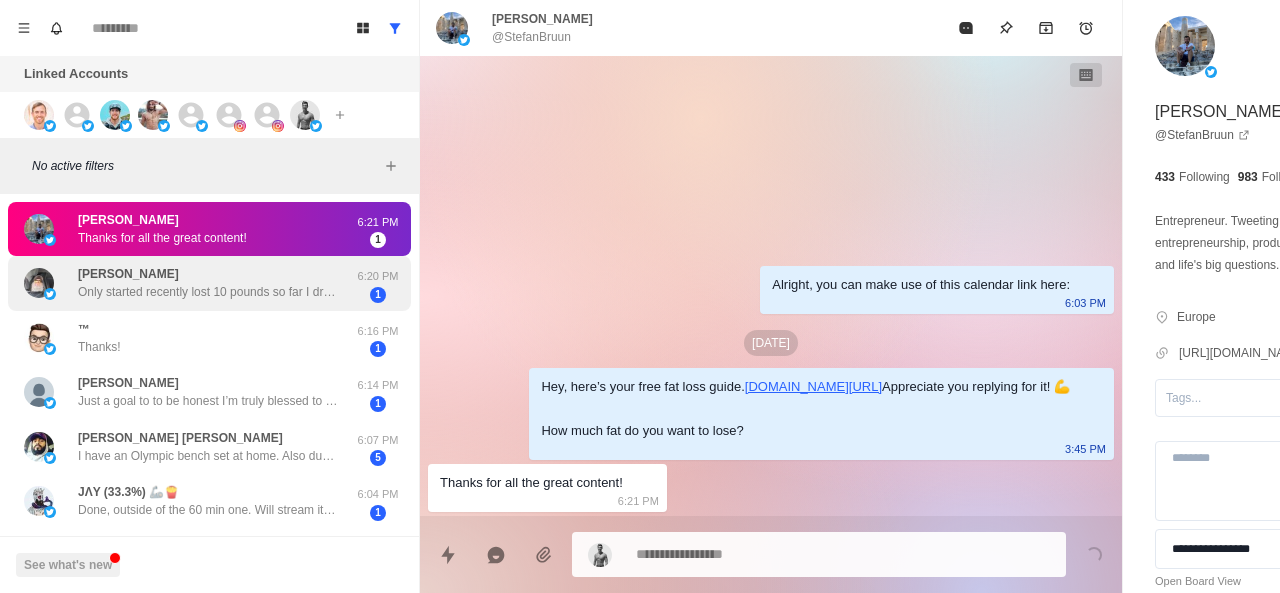 click on "Wesley Vilness Only started recently  lost 10 pounds so far I drive truck so just decided to quit eating so much junk food and pop just water and real food" at bounding box center (208, 283) 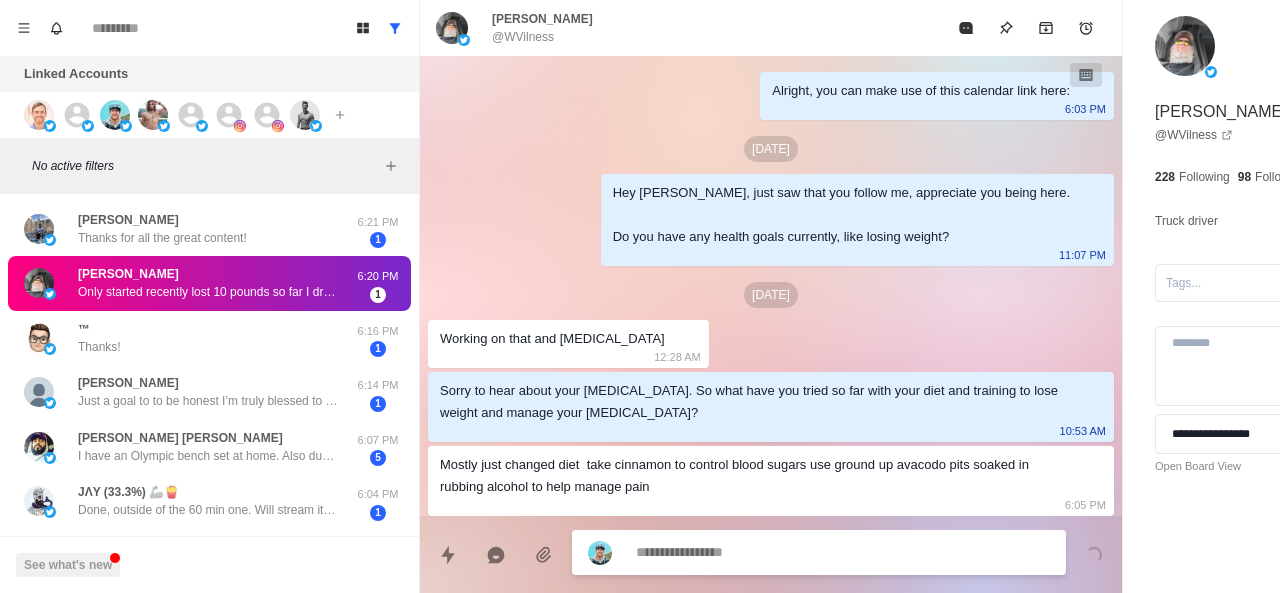 scroll, scrollTop: 152, scrollLeft: 0, axis: vertical 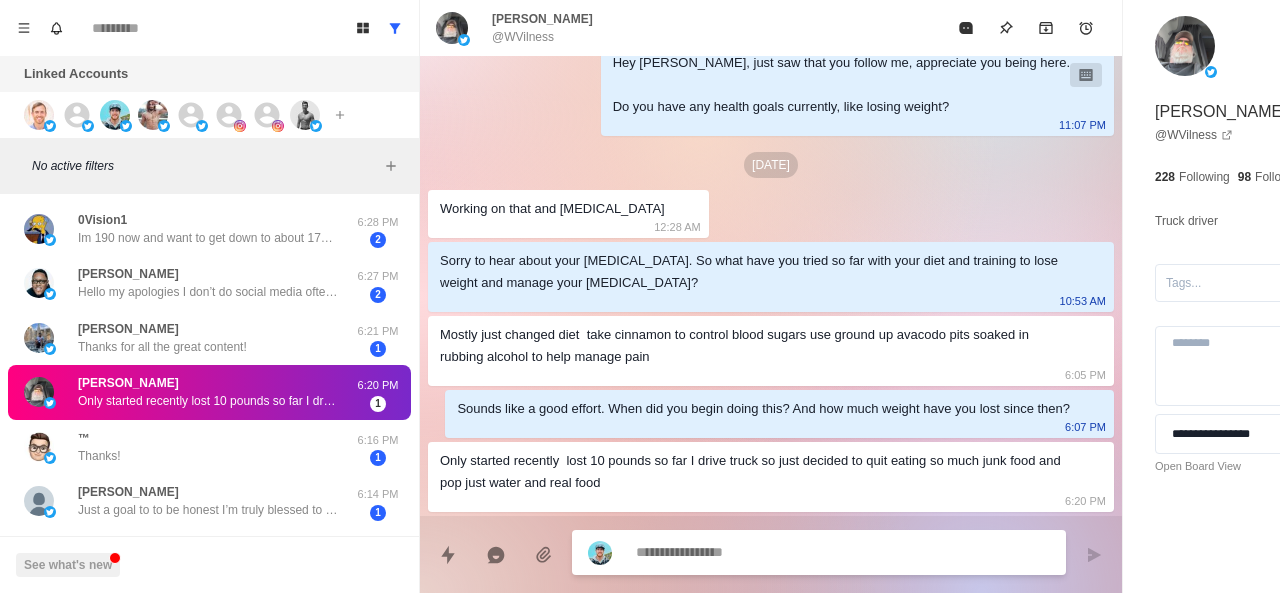 click at bounding box center [785, 552] 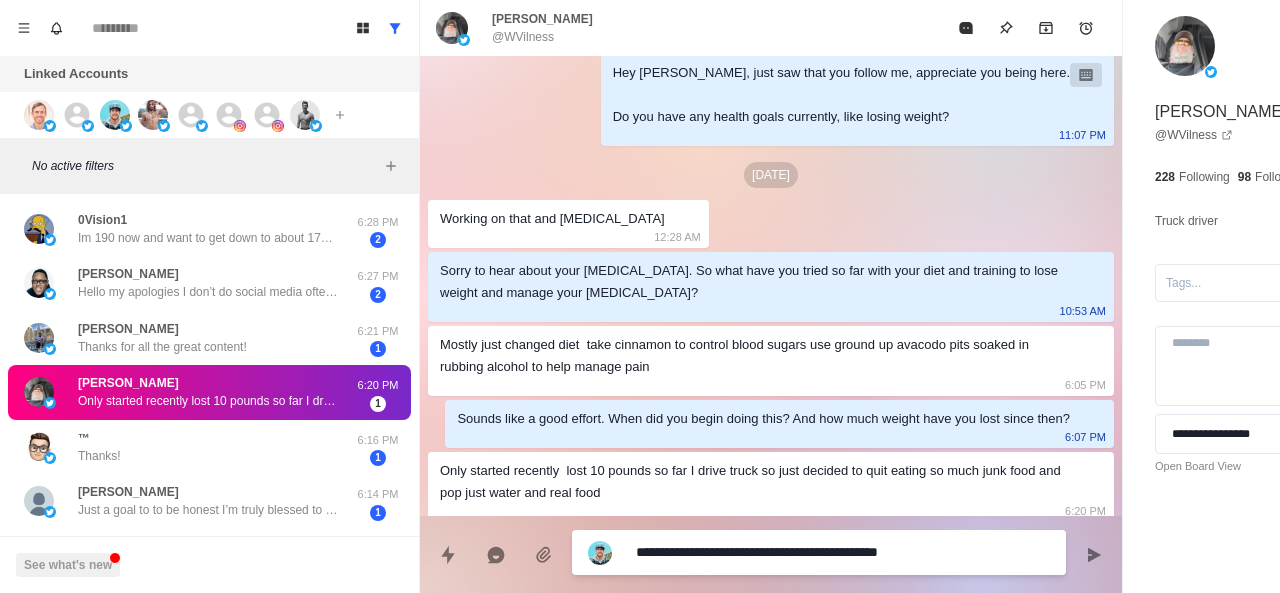 scroll, scrollTop: 152, scrollLeft: 0, axis: vertical 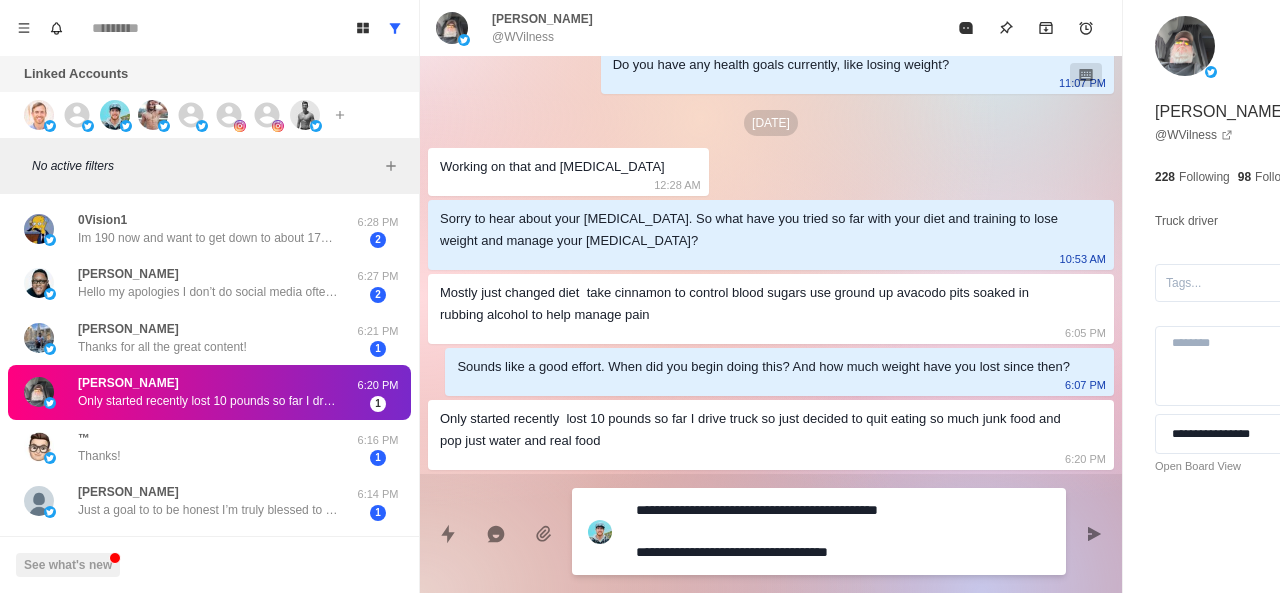 click on "**********" at bounding box center [785, 531] 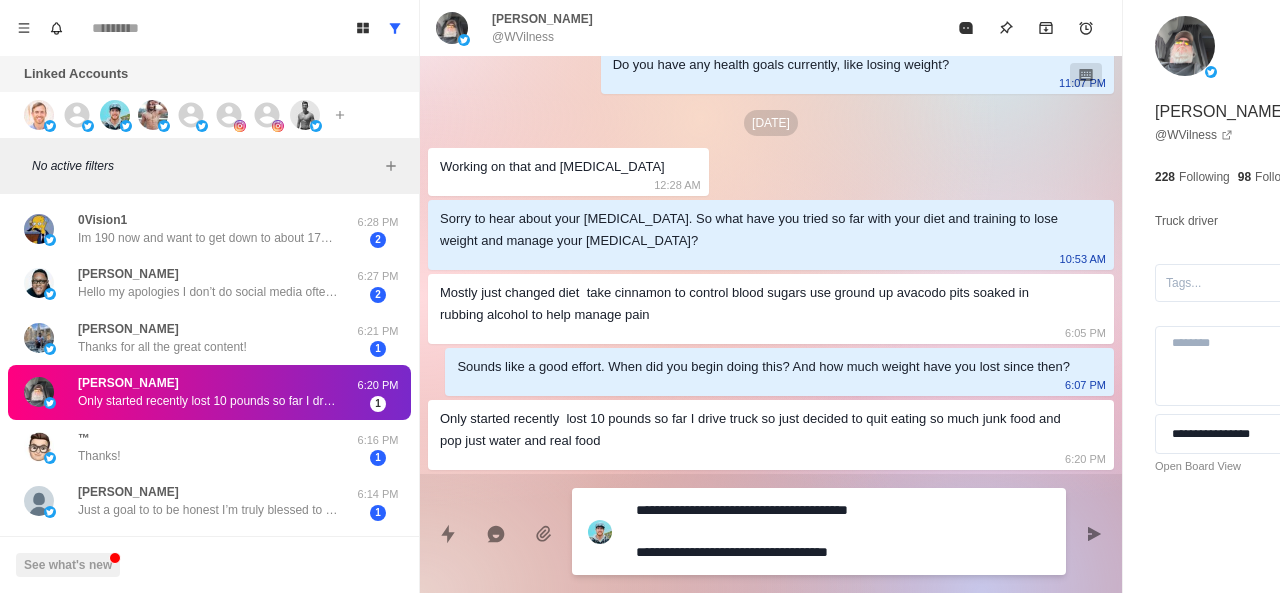 click on "**********" at bounding box center (785, 531) 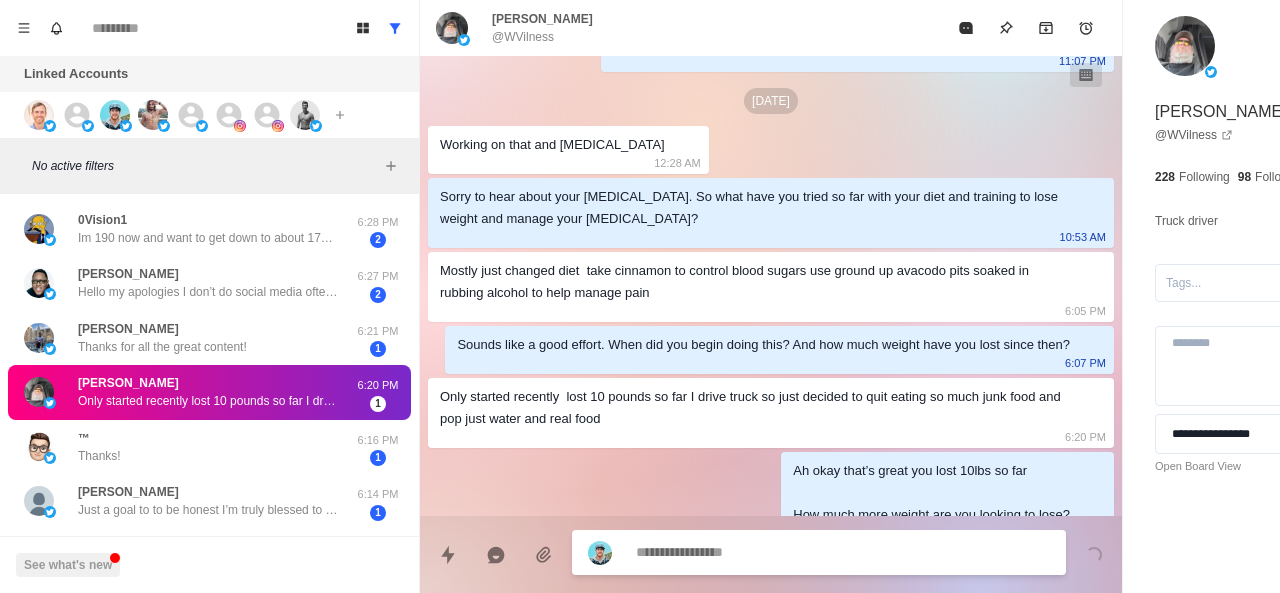 scroll, scrollTop: 248, scrollLeft: 0, axis: vertical 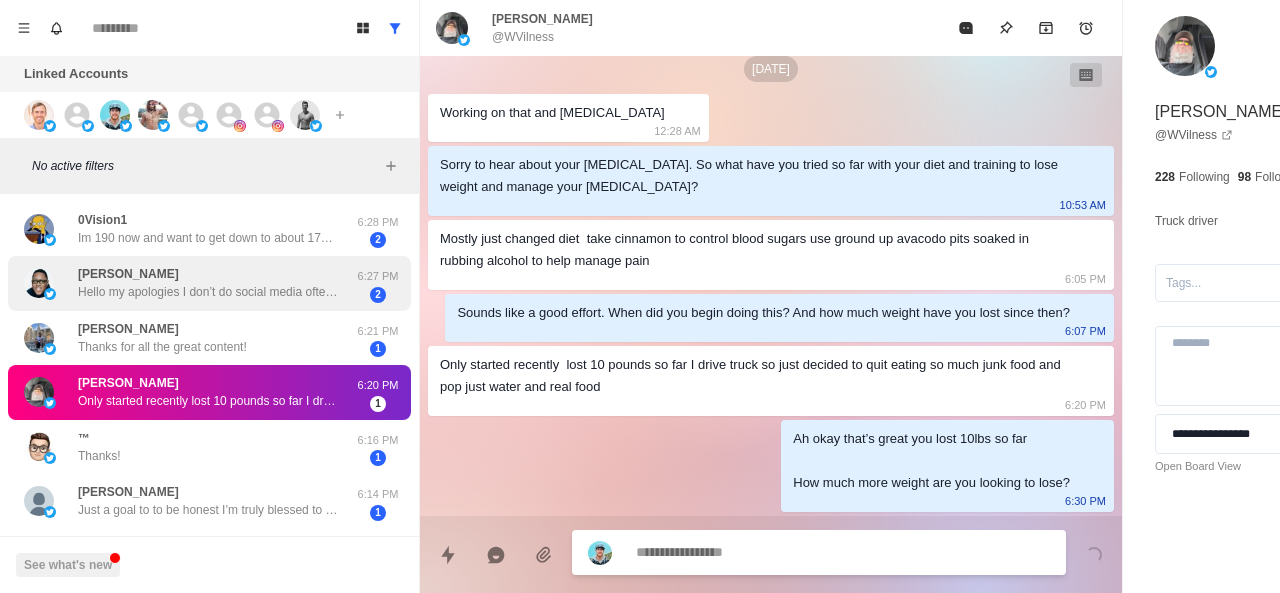 click on "Hello my apologies I don’t do social media often for my mental health so I’m only on here every so often. I am currently trying to lose weight if particular fat about 340 pounds I’ve been working out for the last two years while I have lost and gotten smallerdown two sizes and lost about 20 pounds. I am now starting to hit a plate too and I have to figure out how to eat better so that I can continue losing weight with the new muscle I’ve added." at bounding box center (208, 292) 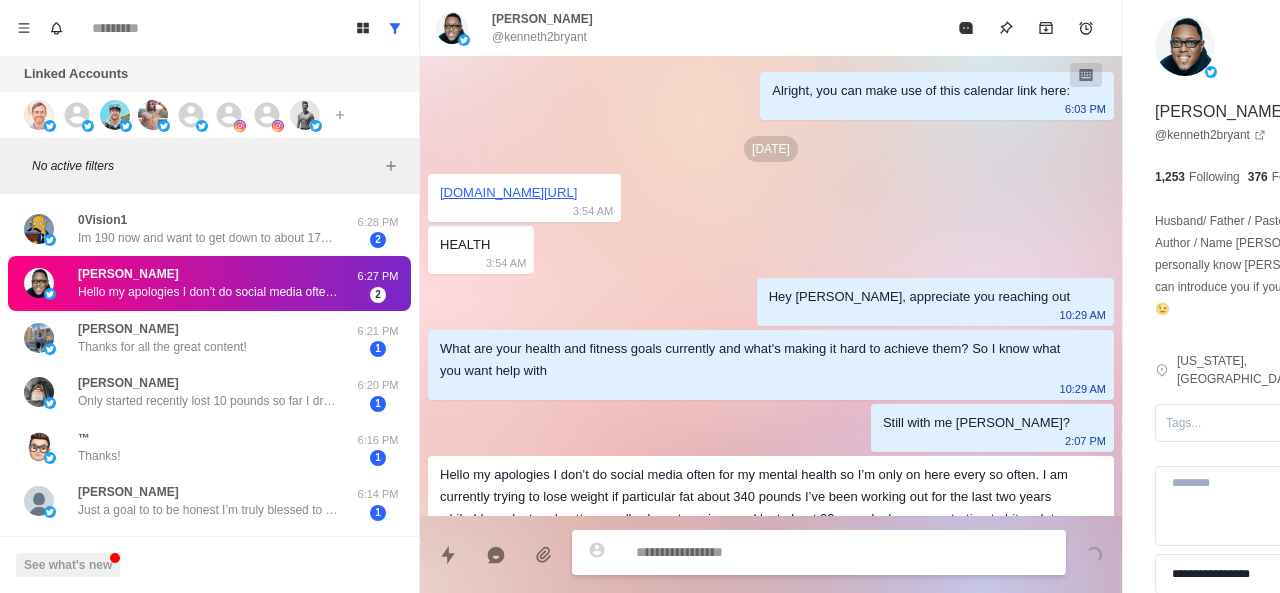 scroll, scrollTop: 102, scrollLeft: 0, axis: vertical 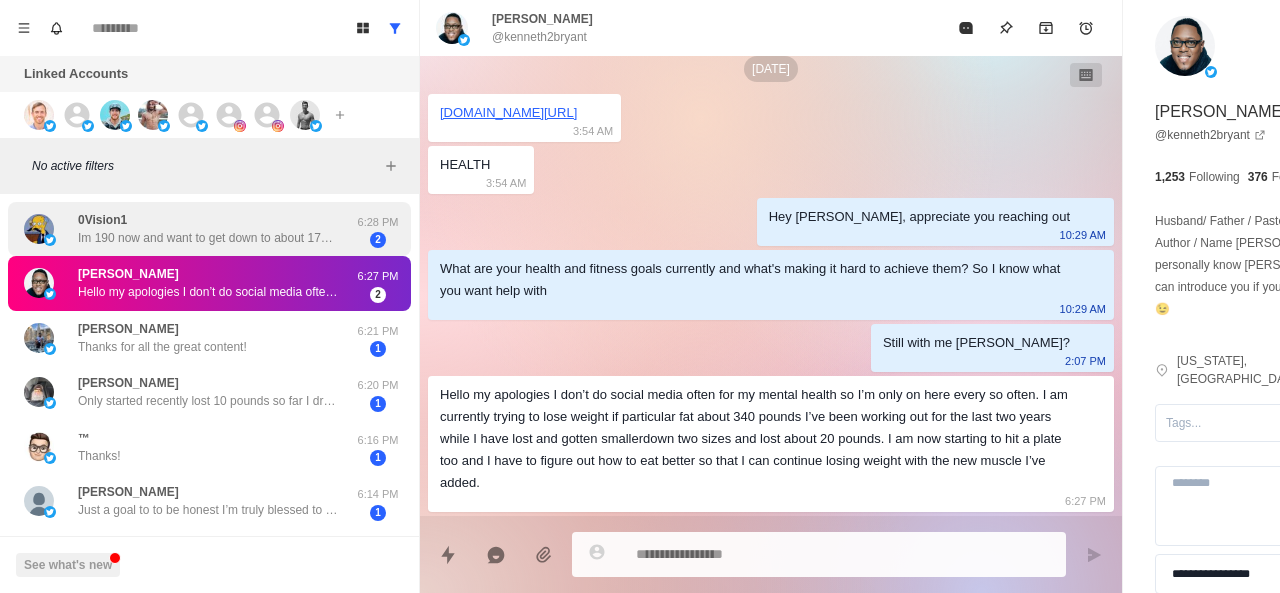 click on "Im 190 now and want to get down to about 170-175" at bounding box center (208, 238) 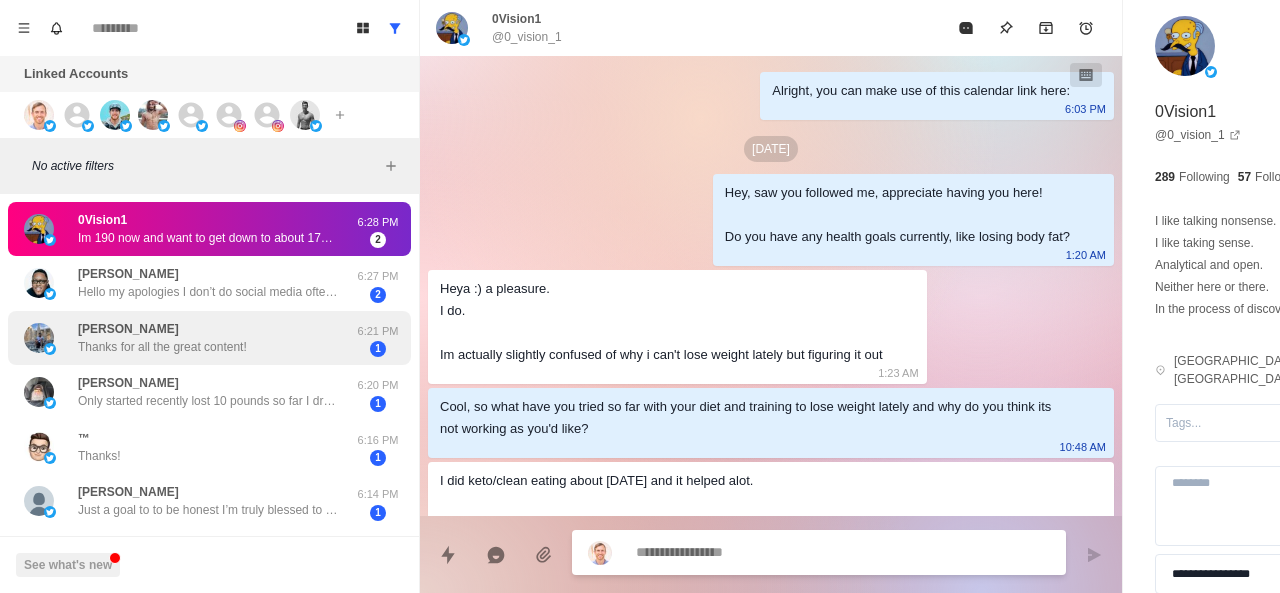scroll, scrollTop: 500, scrollLeft: 0, axis: vertical 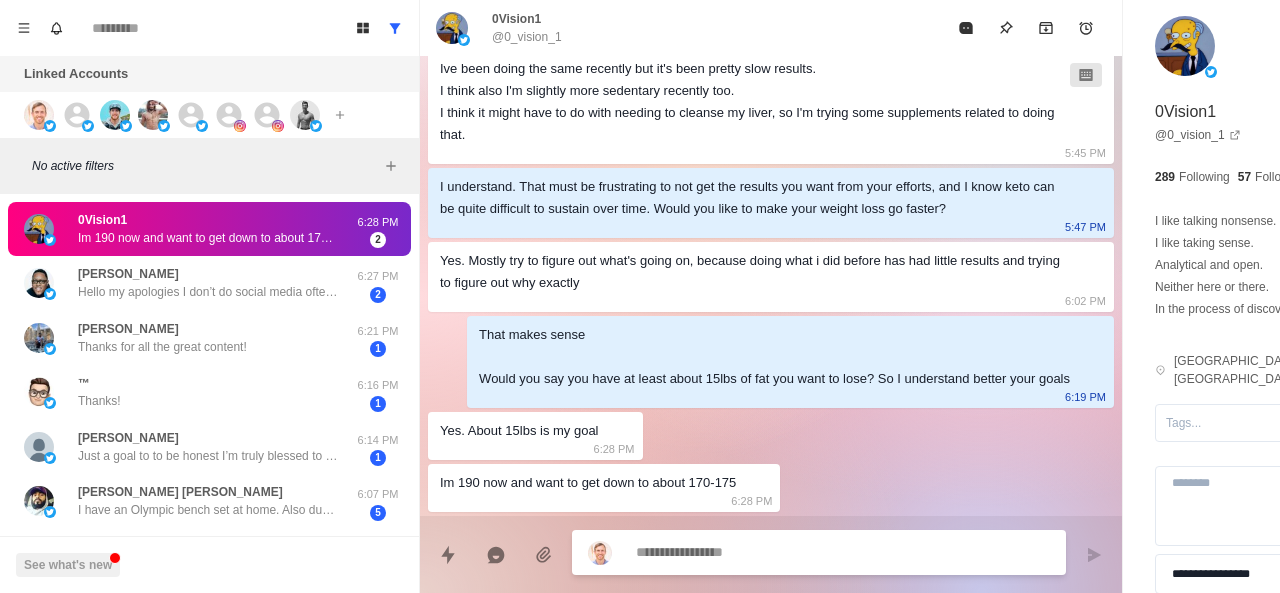 click at bounding box center [785, 552] 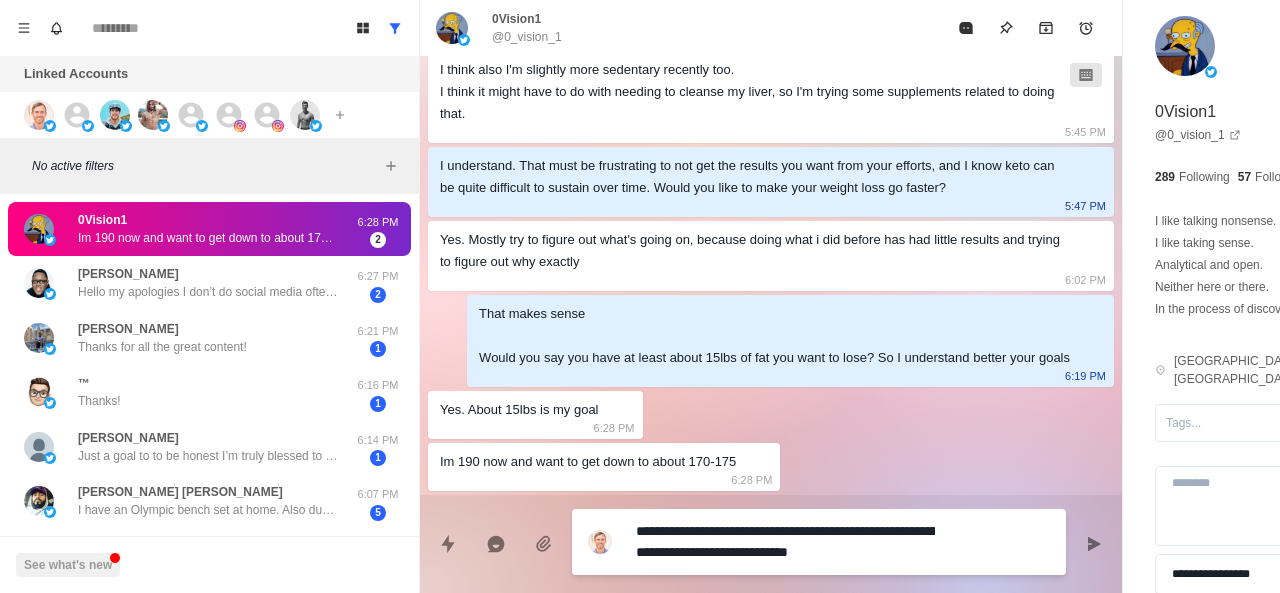 scroll, scrollTop: 0, scrollLeft: 0, axis: both 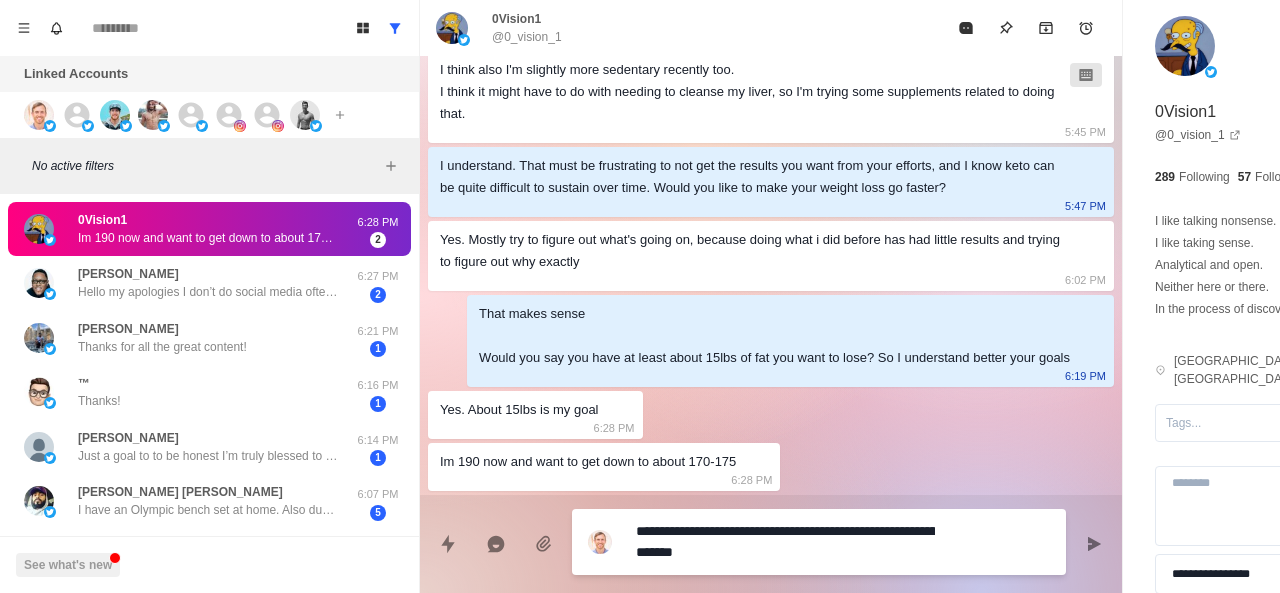click on "**********" at bounding box center [785, 542] 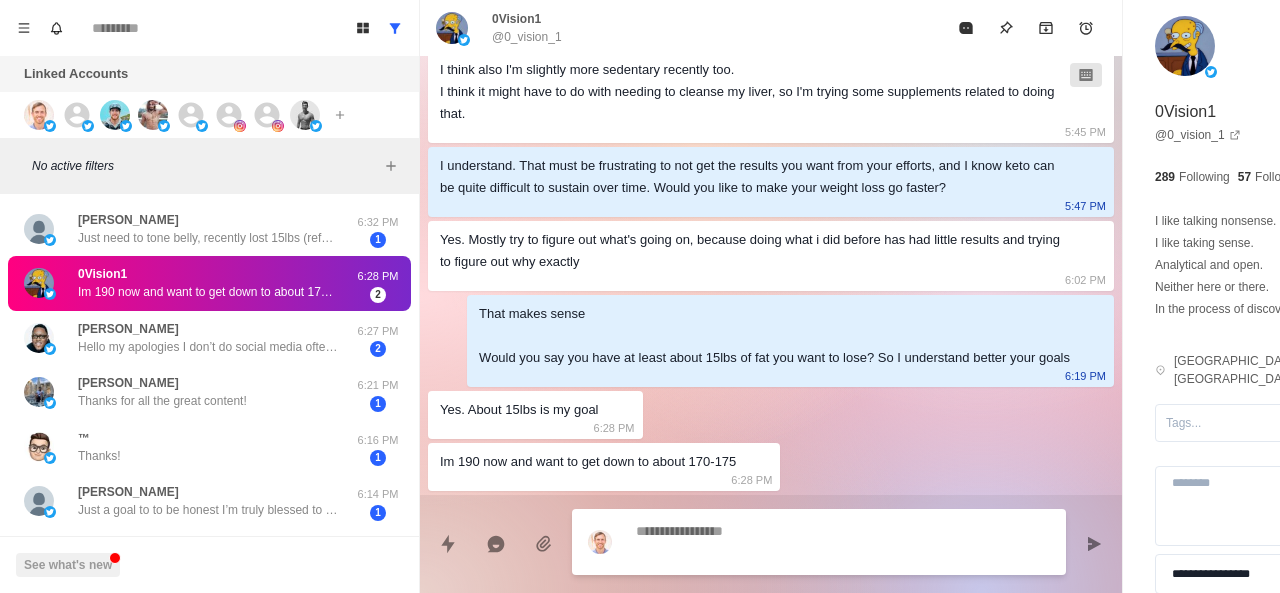 scroll, scrollTop: 574, scrollLeft: 0, axis: vertical 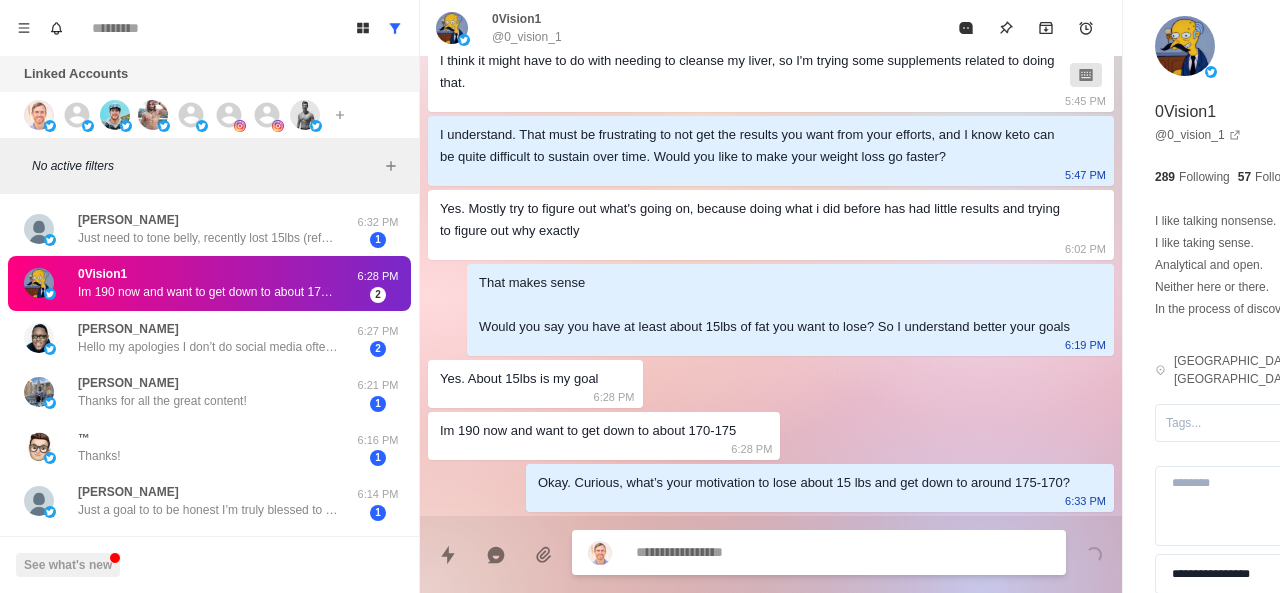 paste on "**********" 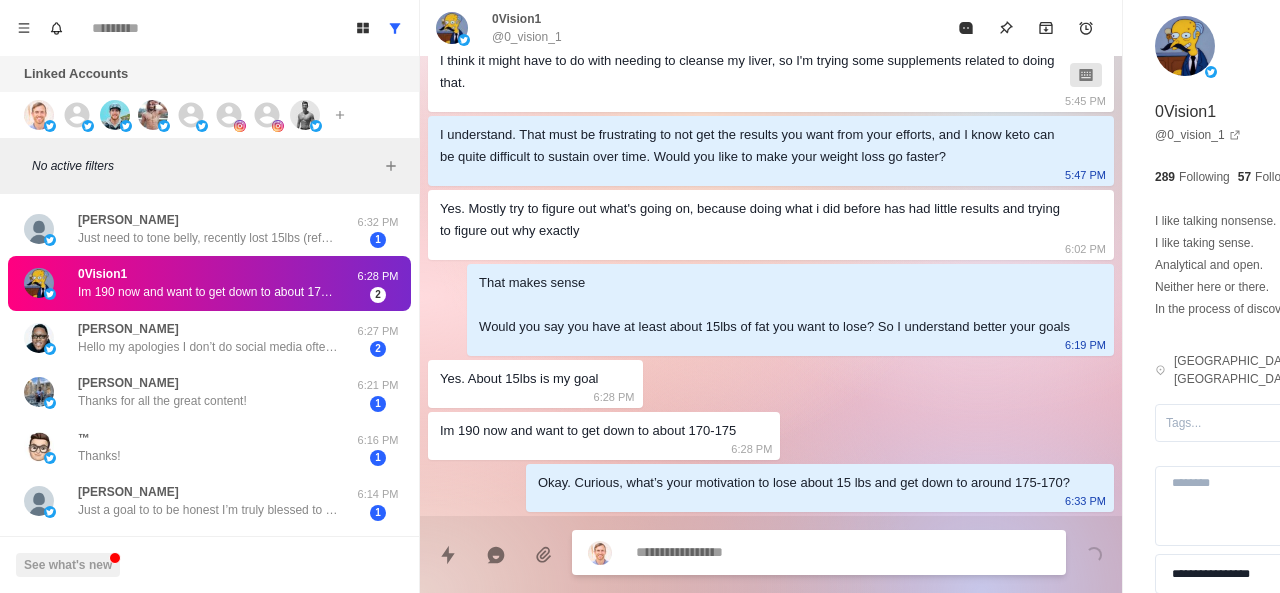 scroll, scrollTop: 626, scrollLeft: 0, axis: vertical 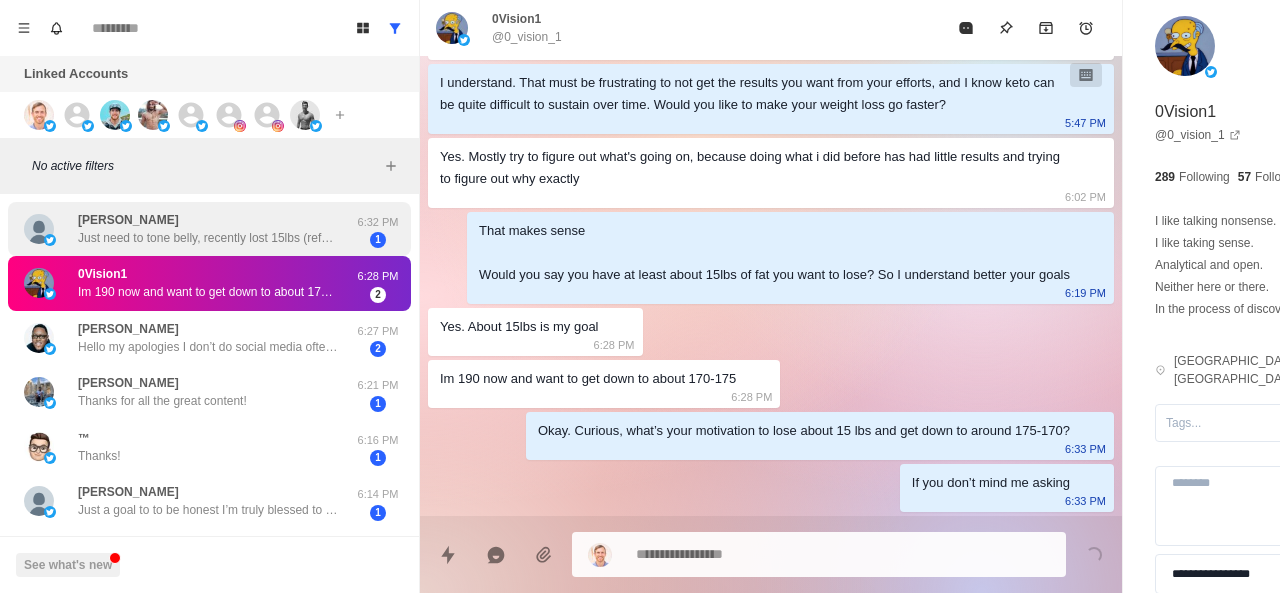 click on "Just need to tone belly, recently lost 15lbs (refer to message above)." at bounding box center [208, 238] 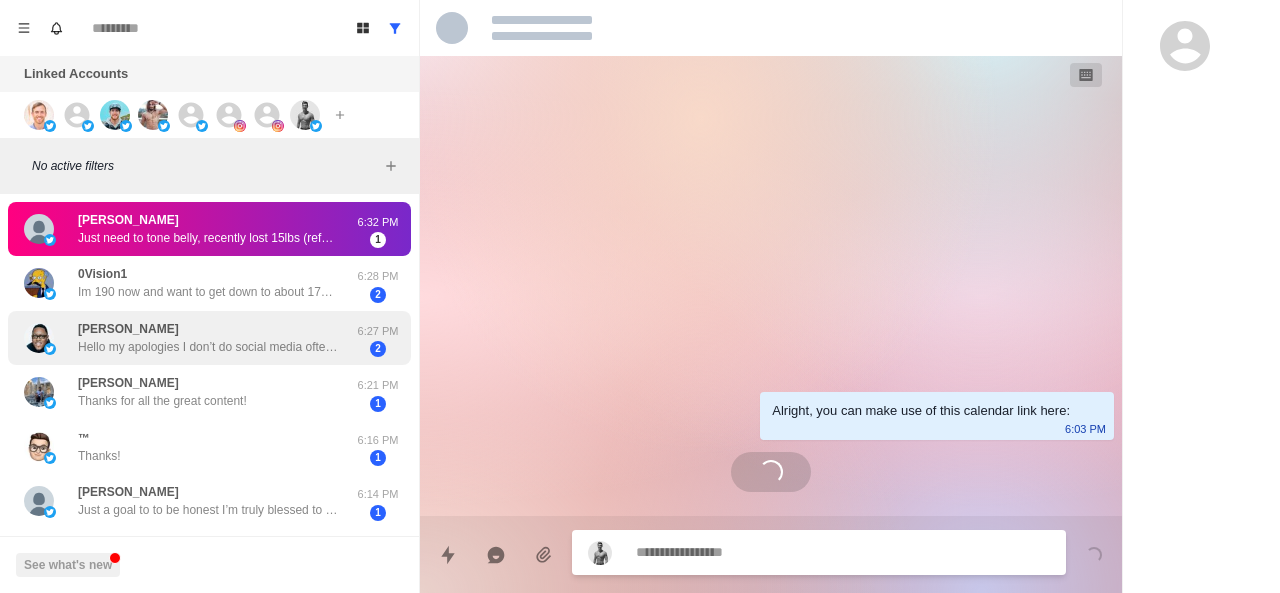 scroll, scrollTop: 0, scrollLeft: 0, axis: both 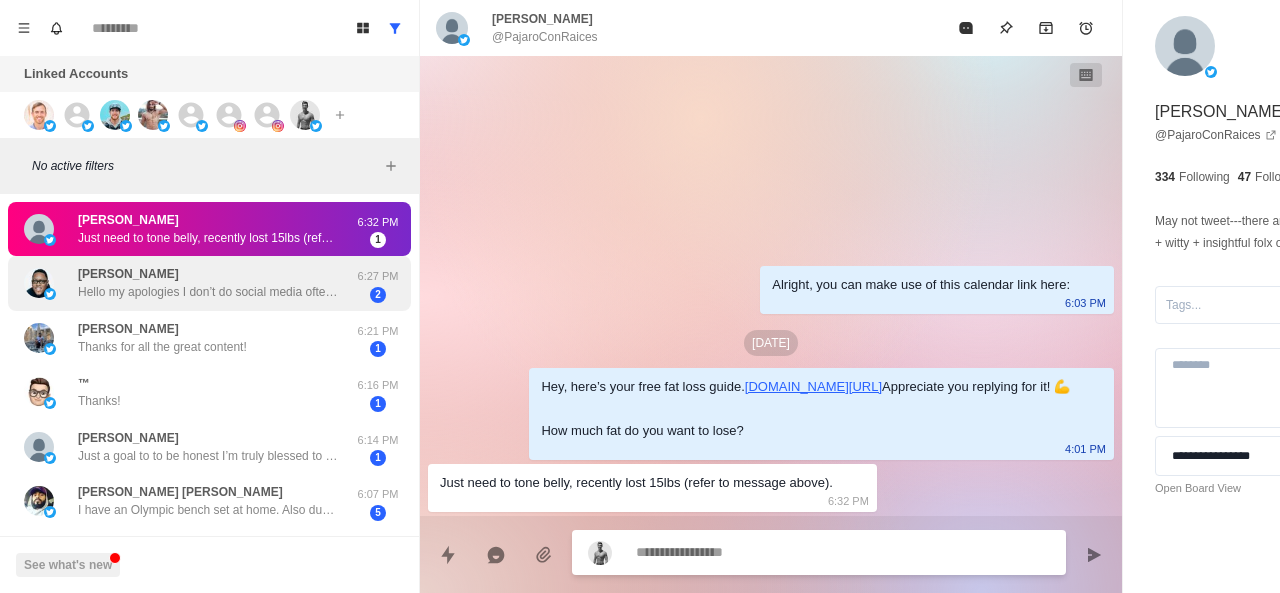 paste on "**********" 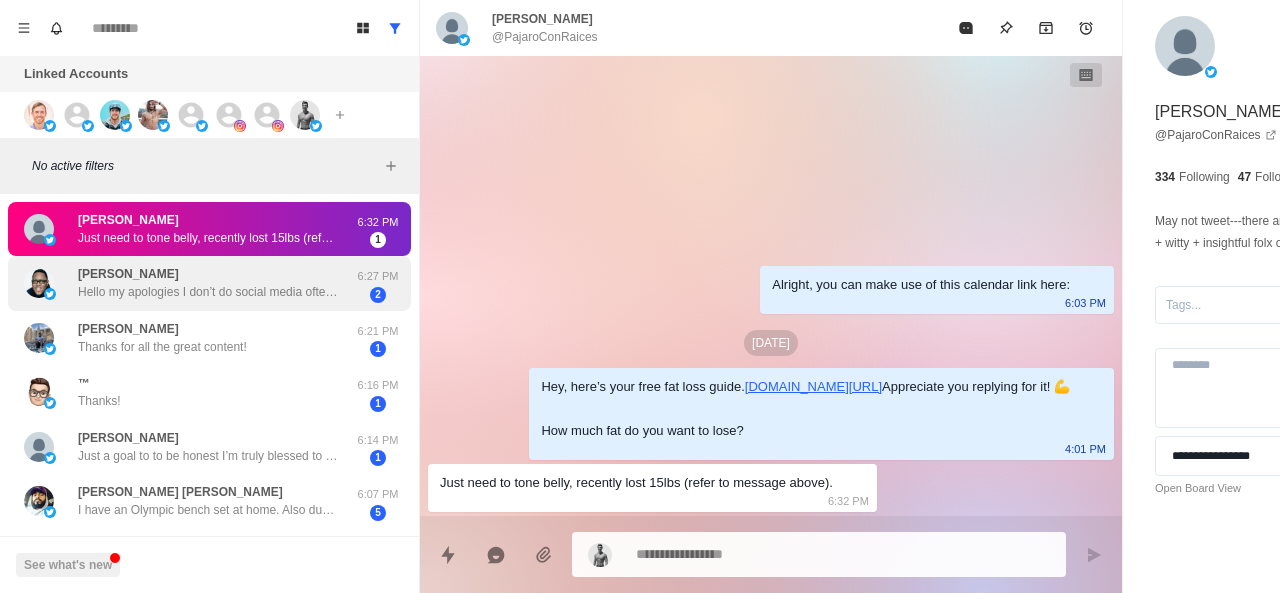 click on "Kenneth Bryant II Hello my apologies I don’t do social media often for my mental health so I’m only on here every so often. I am currently trying to lose weight if particular fat about 340 pounds I’ve been working out for the last two years while I have lost and gotten smallerdown two sizes and lost about 20 pounds. I am now starting to hit a plate too and I have to figure out how to eat better so that I can continue losing weight with the new muscle I’ve added." at bounding box center (208, 283) 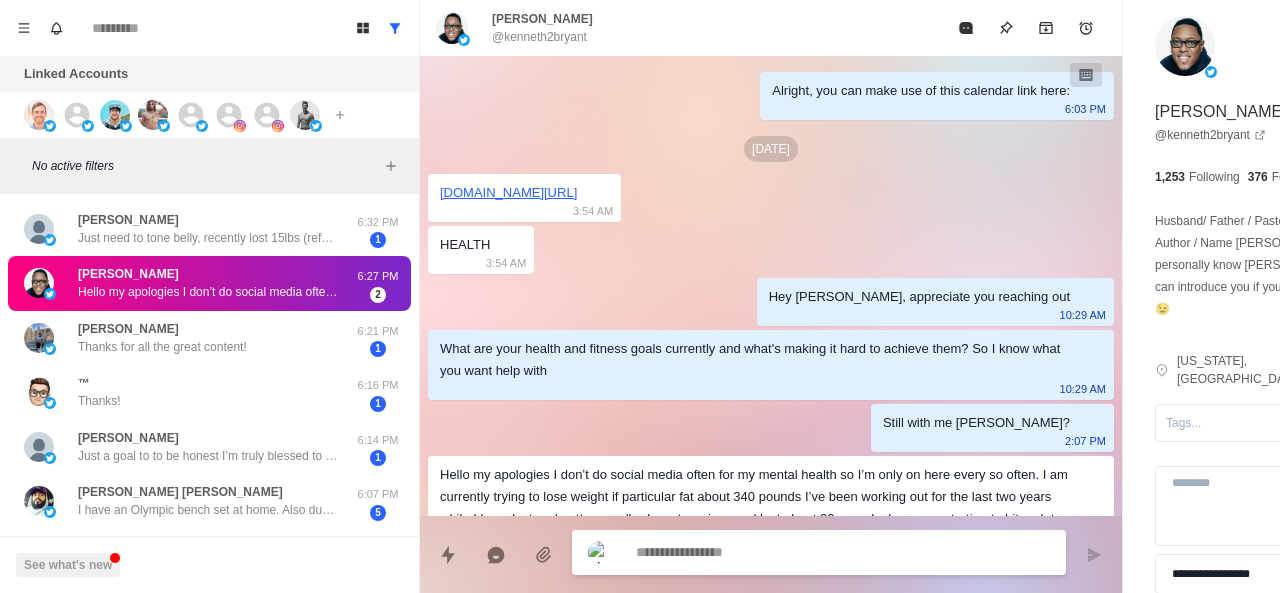scroll, scrollTop: 102, scrollLeft: 0, axis: vertical 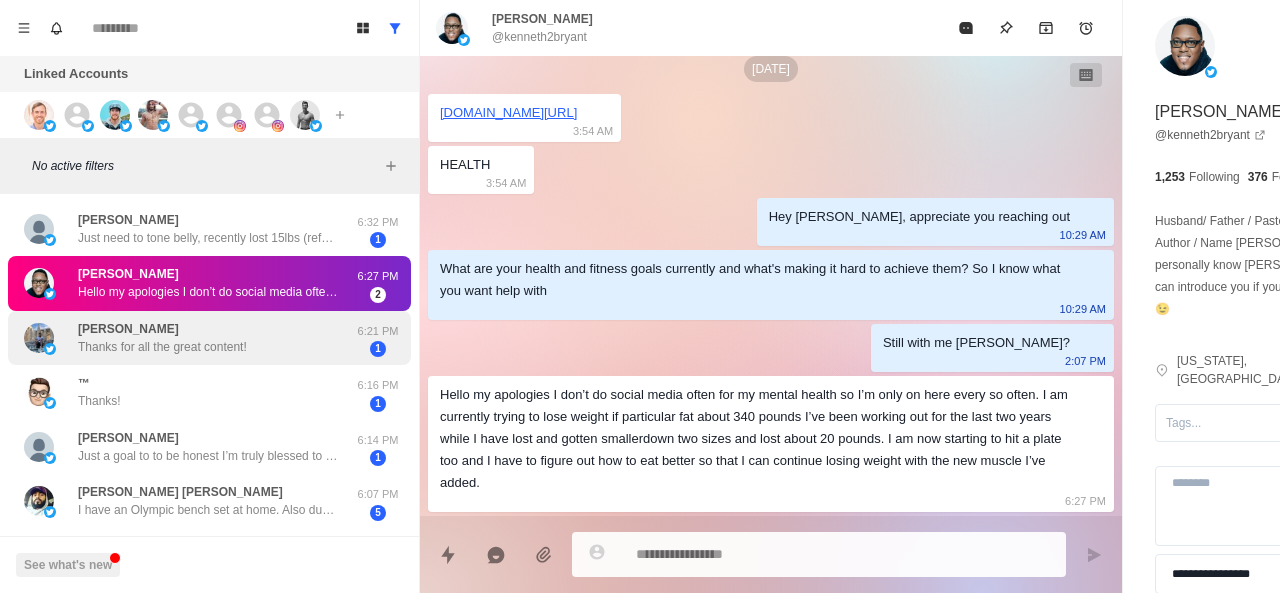 click on "Thanks for all the great content!" at bounding box center (162, 347) 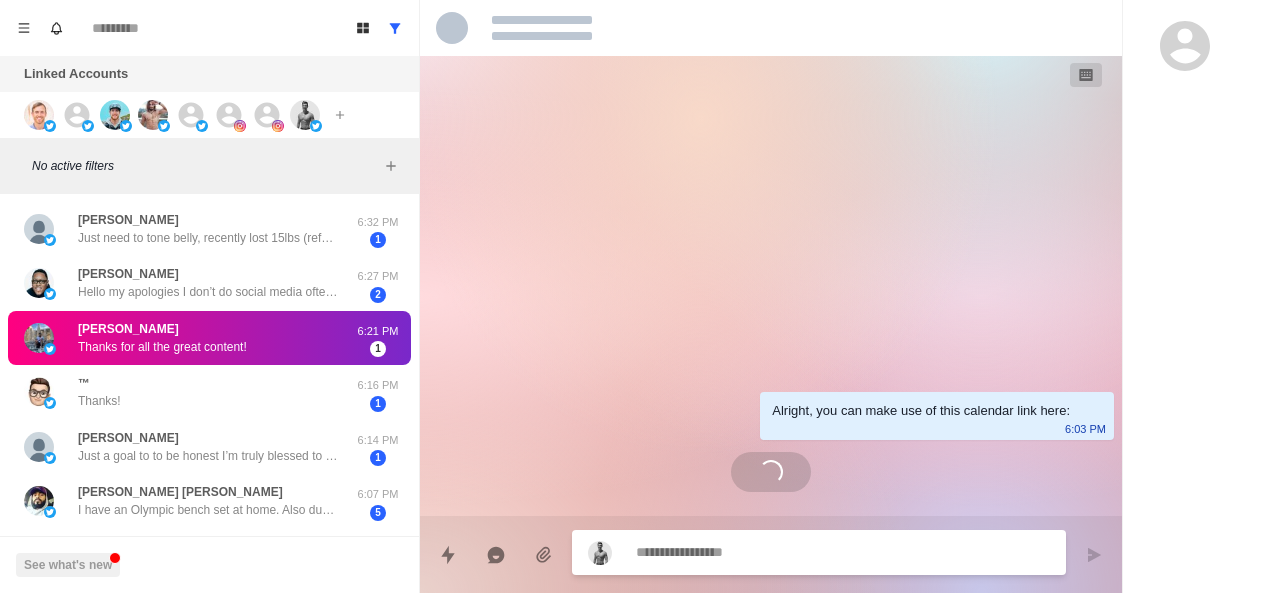 scroll, scrollTop: 0, scrollLeft: 0, axis: both 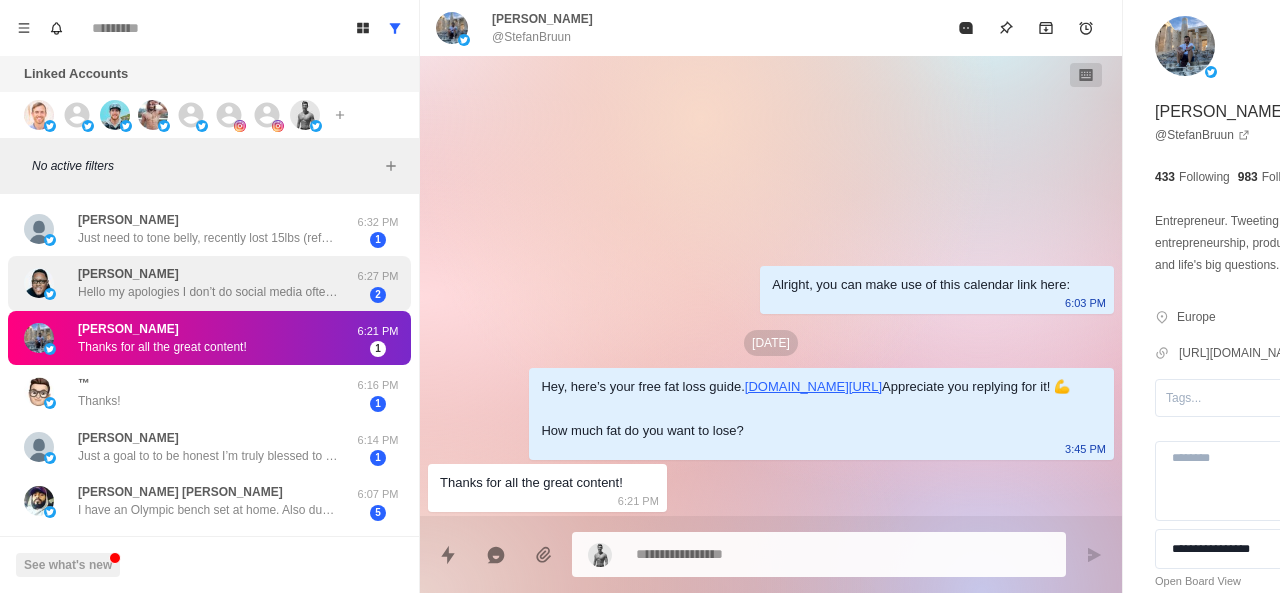 click on "Kenneth Bryant II Hello my apologies I don’t do social media often for my mental health so I’m only on here every so often. I am currently trying to lose weight if particular fat about 340 pounds I’ve been working out for the last two years while I have lost and gotten smallerdown two sizes and lost about 20 pounds. I am now starting to hit a plate too and I have to figure out how to eat better so that I can continue losing weight with the new muscle I’ve added." at bounding box center (208, 283) 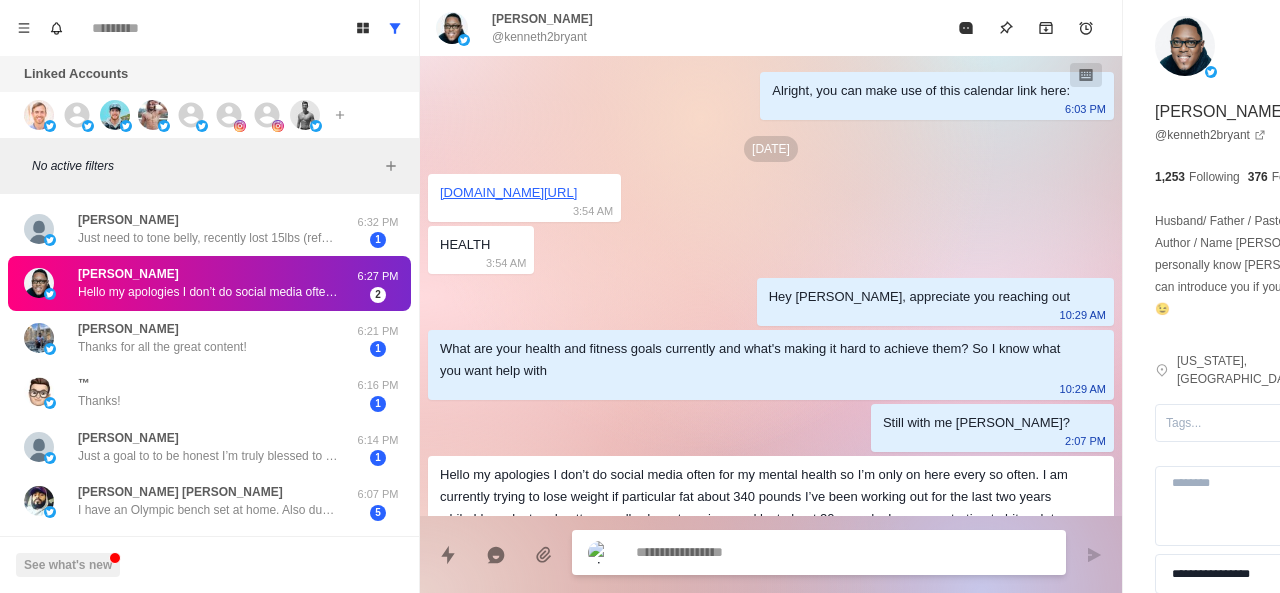 scroll, scrollTop: 102, scrollLeft: 0, axis: vertical 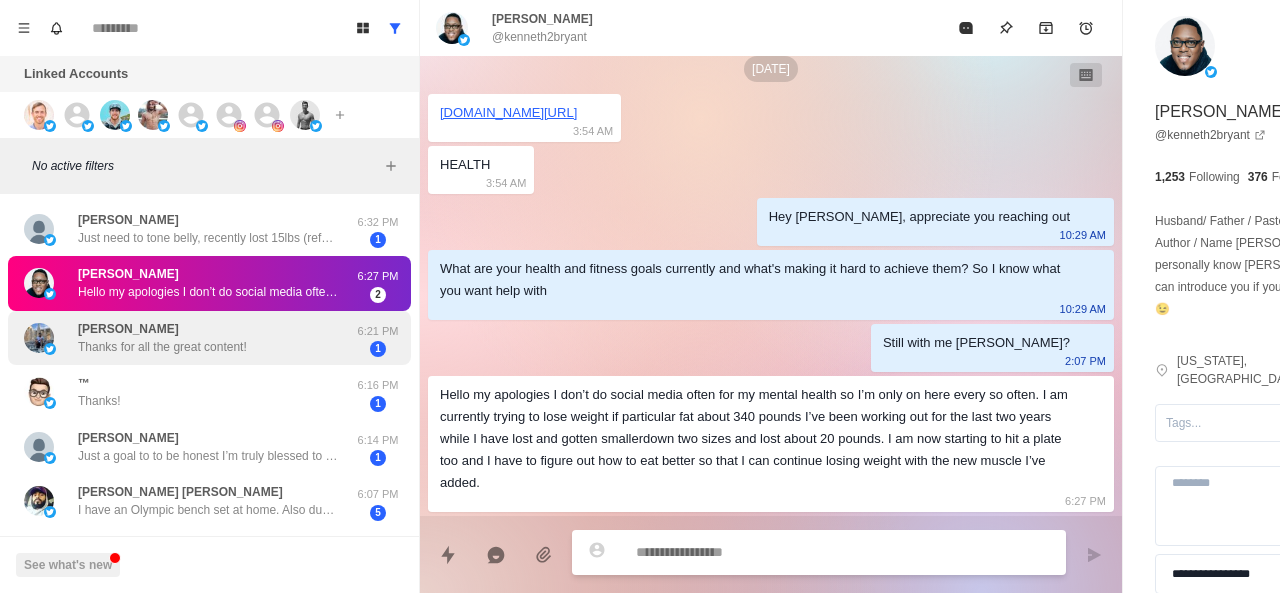 click on "Thanks for all the great content!" at bounding box center (162, 347) 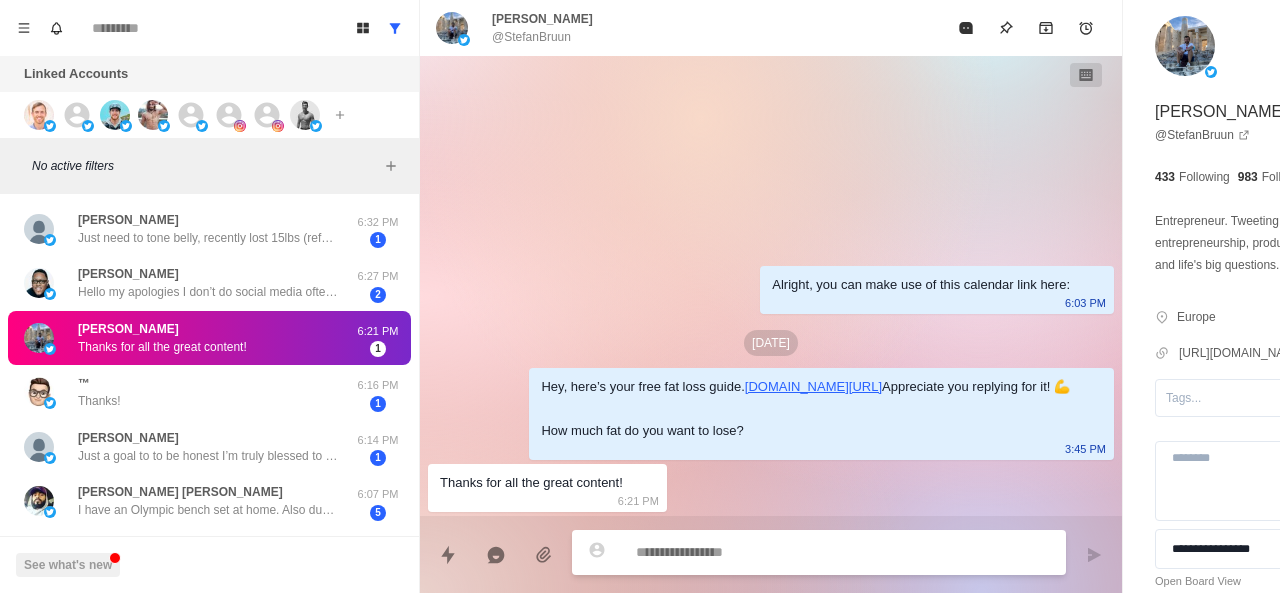 scroll, scrollTop: 0, scrollLeft: 0, axis: both 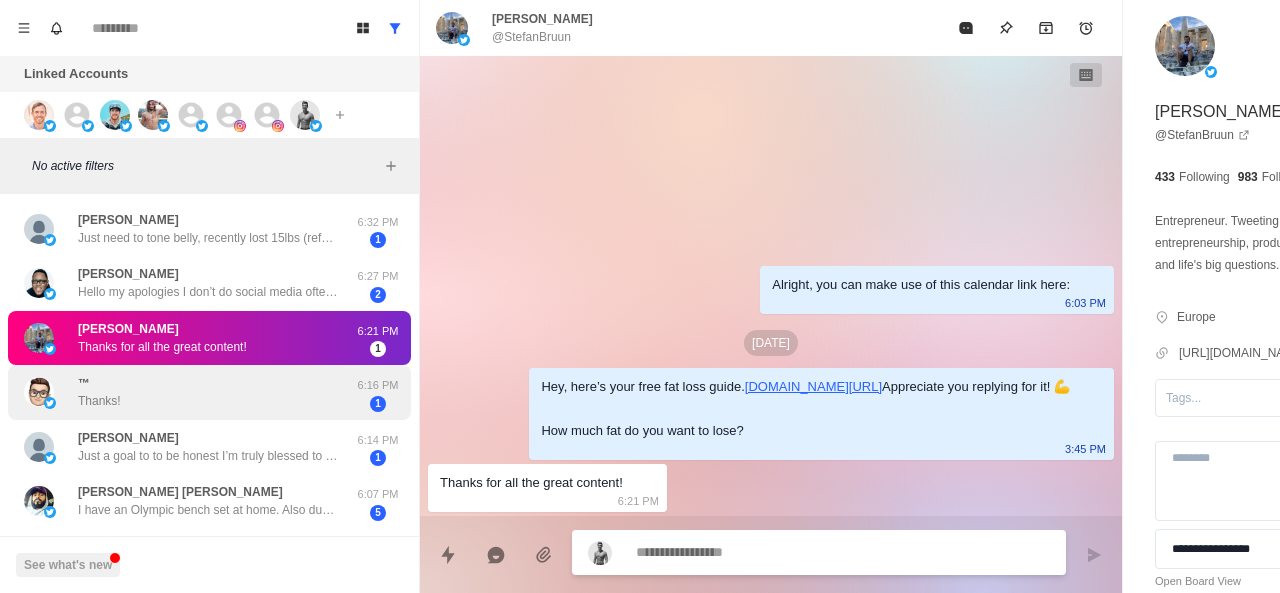 click on "™ Thanks!" at bounding box center (188, 392) 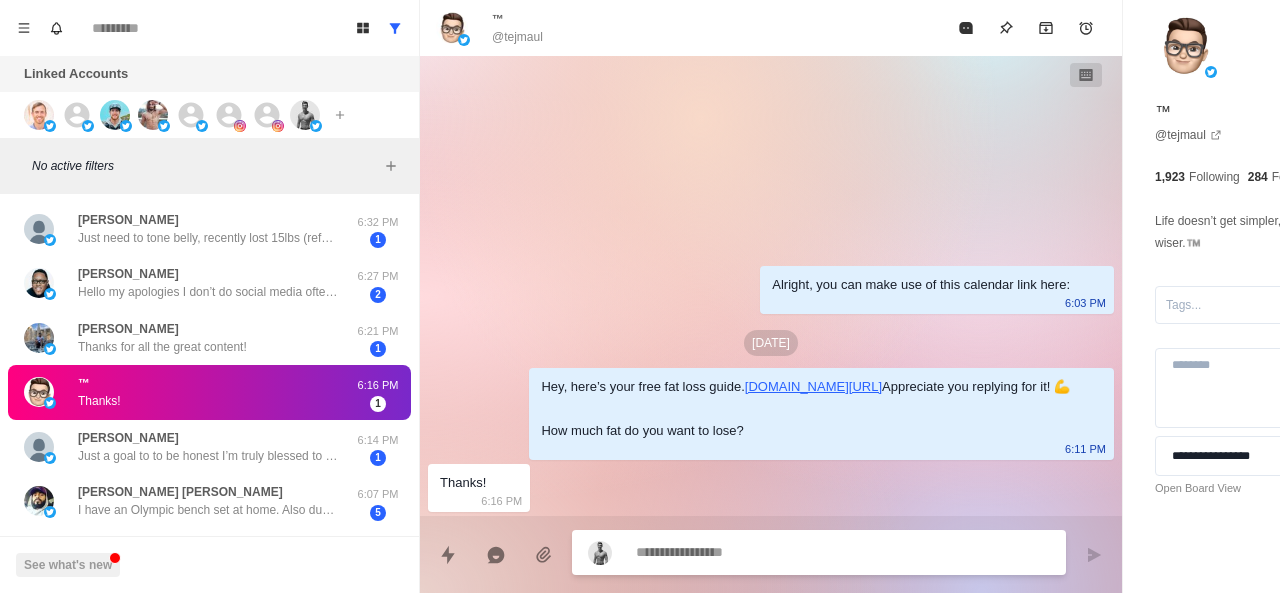 click on "™ Thanks! 6:16 PM 1" at bounding box center [209, 392] 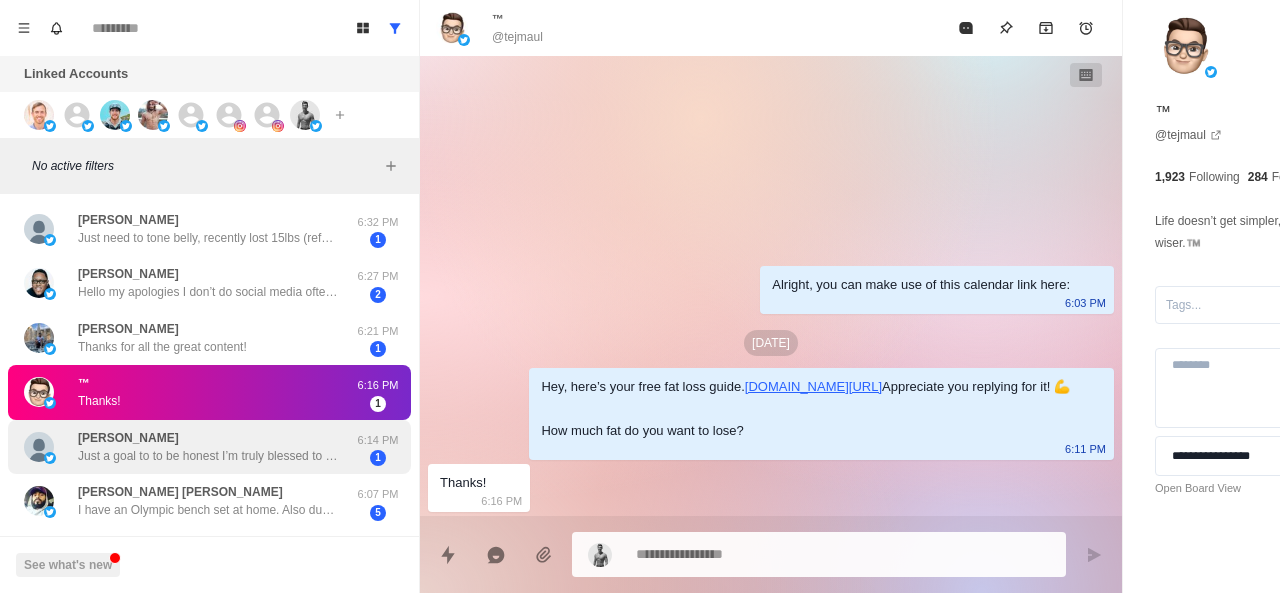 click on "Just a goal to to be honest I’m truly blessed to have been able to lose the weight that I have" at bounding box center (208, 456) 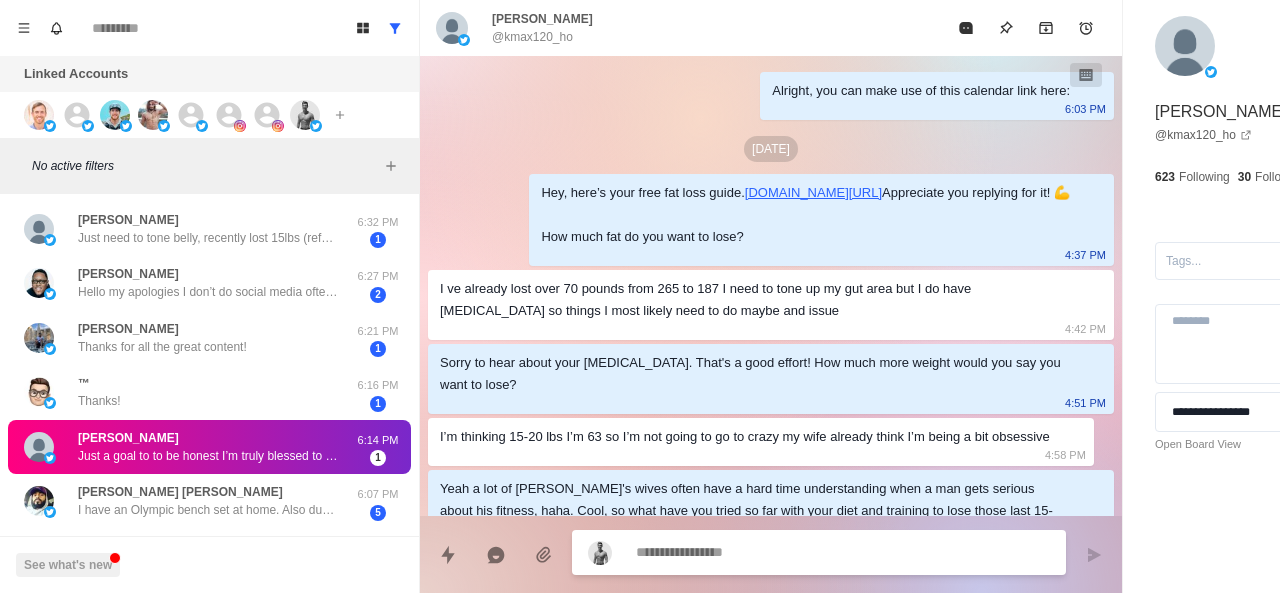 scroll, scrollTop: 730, scrollLeft: 0, axis: vertical 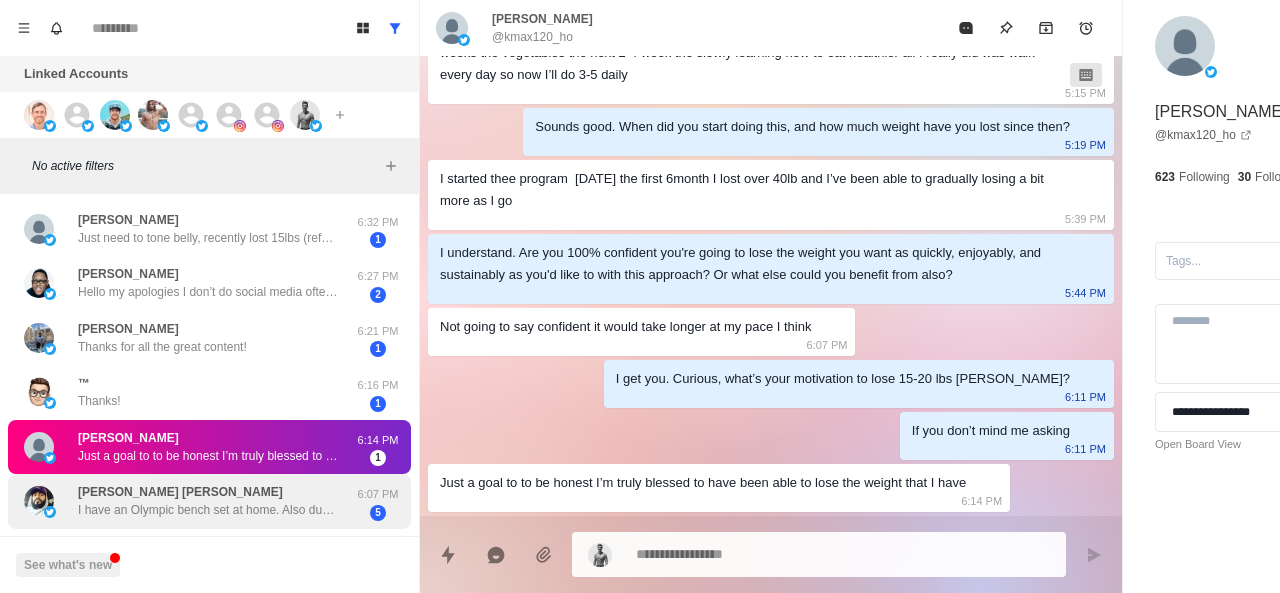 click on "Frankie J Rivera I have an Olympic bench set at home. Also dumbbells so that’s what I’m currently using for my work outs including a treadmill" at bounding box center (208, 501) 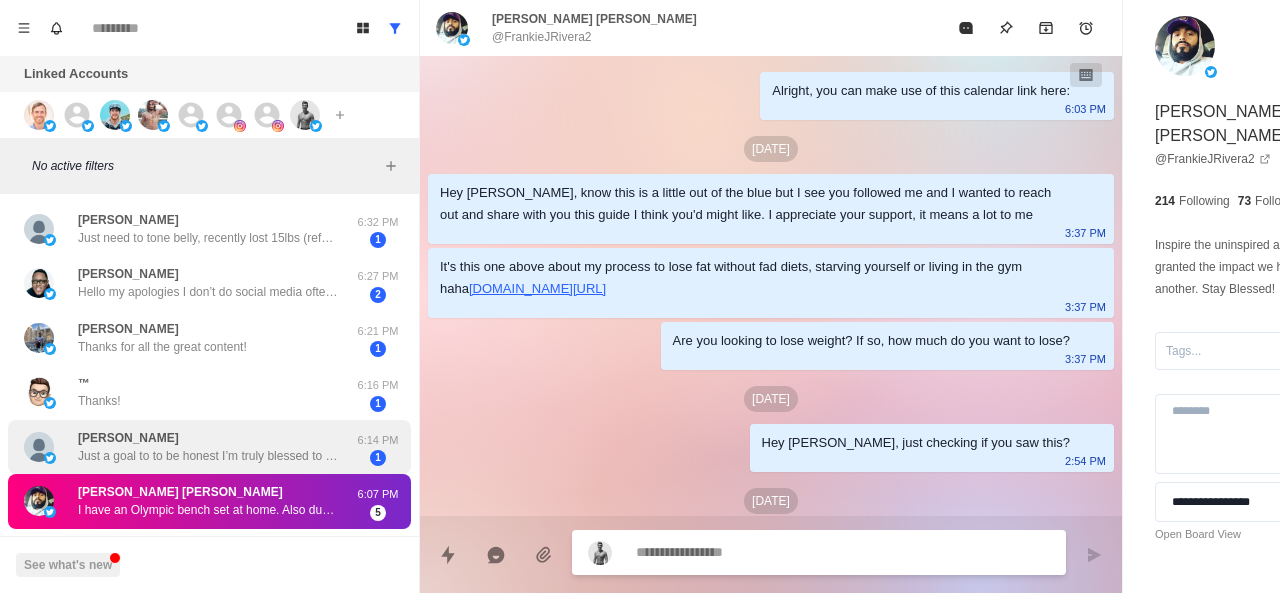 scroll, scrollTop: 462, scrollLeft: 0, axis: vertical 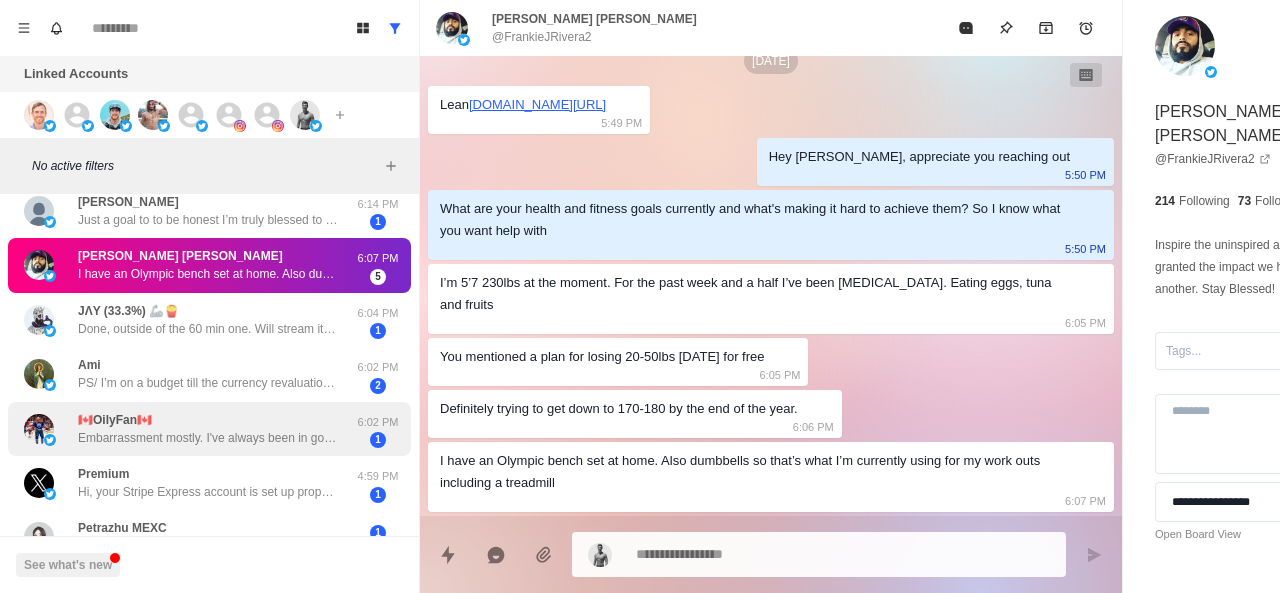 click on "🇨🇦OilyFan🇨🇦 Embarrassment mostly. I've always been in good shape, but got a desk job and stopped moving. My buttons are stressed when sitting, and I can't fit my nice clothes anymore." at bounding box center [208, 429] 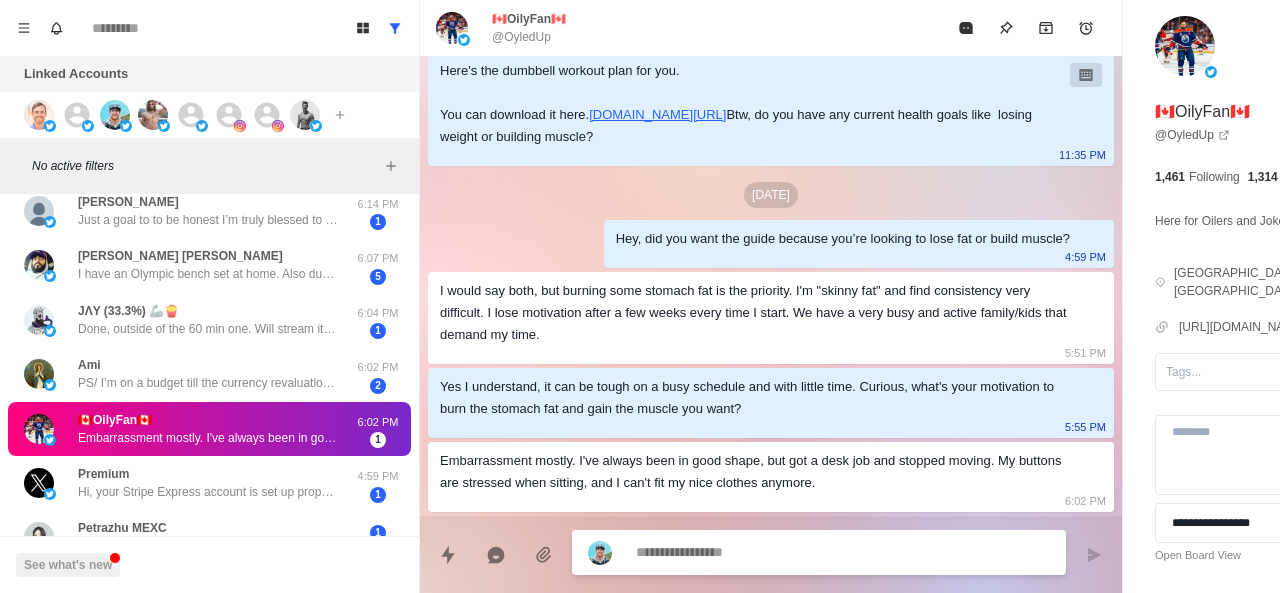 scroll, scrollTop: 149, scrollLeft: 0, axis: vertical 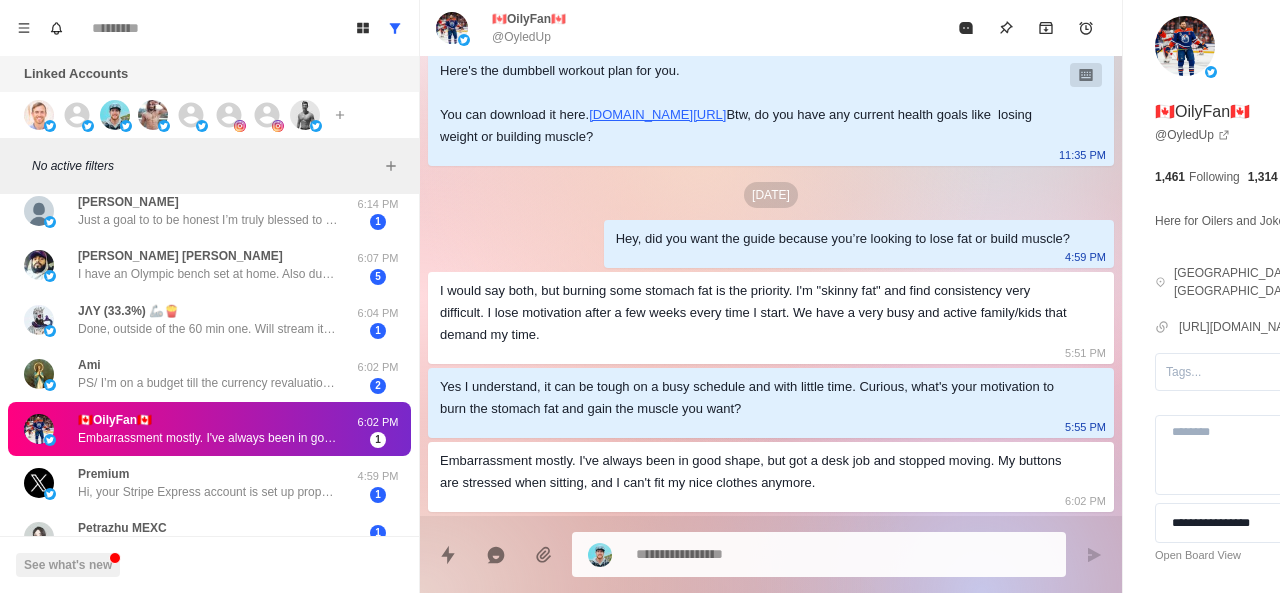 click on "Alright, you can make use of this calendar link here: 6:03 PM Jul 7 Here's the dumbbell workout plan for you.
You can download it here.
t.co/WAH0V6misZ
Btw, do you have any current health goals like  losing weight or building muscle? 11:35 PM Jul 9 Hey, did you want the guide because you’re looking to lose fat or build muscle?  4:59 PM I would say both, but burning some stomach fat is the priority. I'm "skinny fat" and find consistency very difficult. I lose motivation after a few weeks every time I start. We have a very busy and active family/kids that demand my time. 5:51 PM Yes I understand, it can be tough on a busy schedule and with little time. Curious, what's your motivation to burn the stomach fat and gain the muscle you want? 5:55 PM Embarrassment mostly. I've always been in good shape, but got a desk job and stopped moving. My buttons are stressed when sitting, and I can't fit my nice clothes anymore. 6:02 PM" at bounding box center [771, 225] 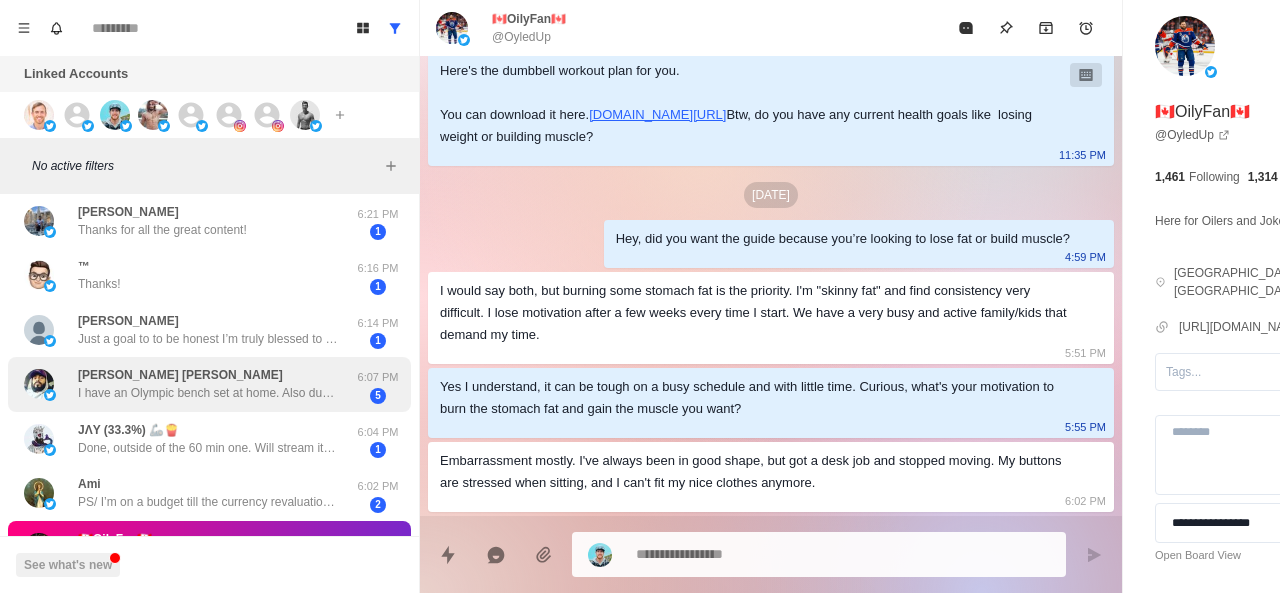 scroll, scrollTop: 114, scrollLeft: 0, axis: vertical 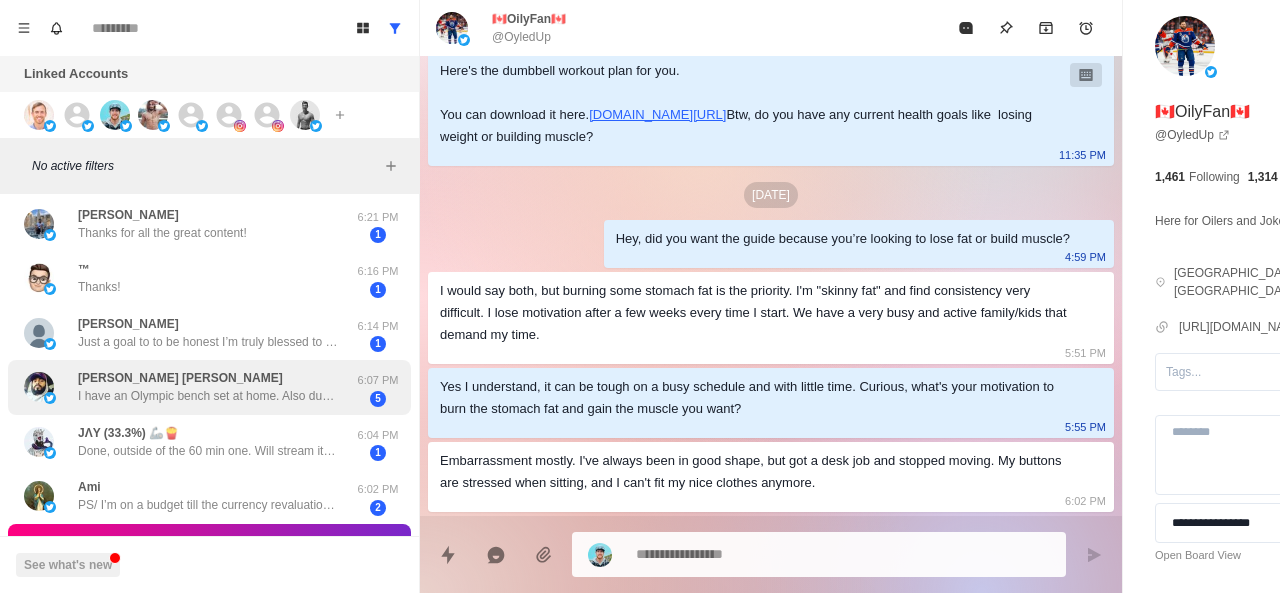 click on "Frankie J Rivera I have an Olympic bench set at home. Also dumbbells so that’s what I’m currently using for my work outs including a treadmill" at bounding box center (208, 387) 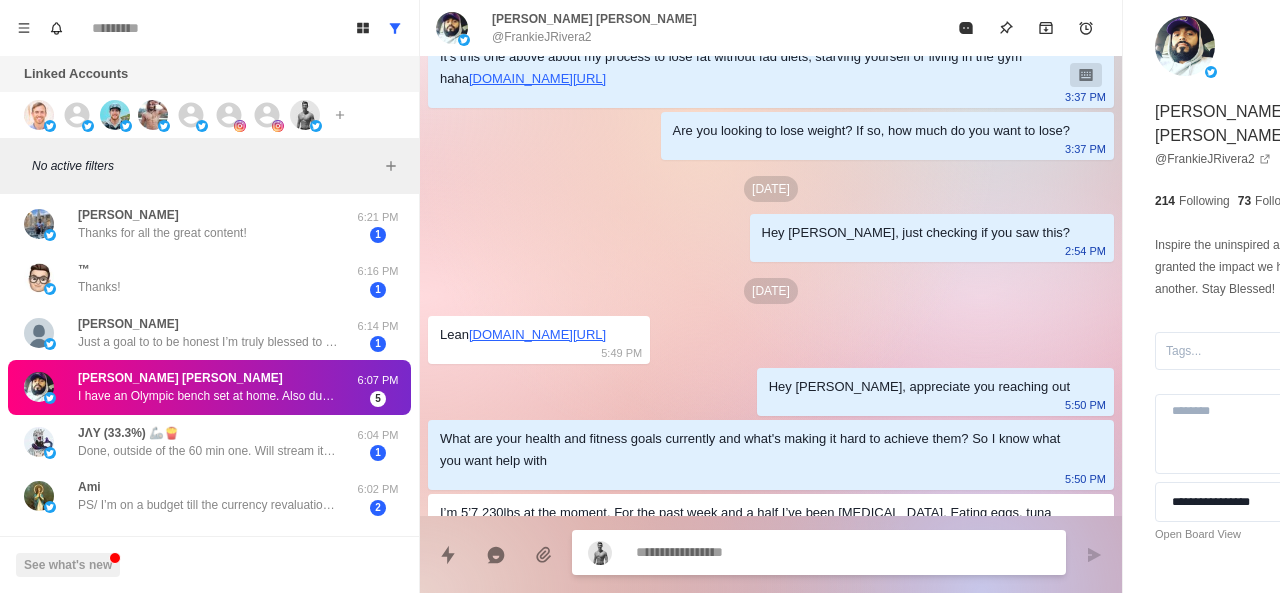 scroll, scrollTop: 462, scrollLeft: 0, axis: vertical 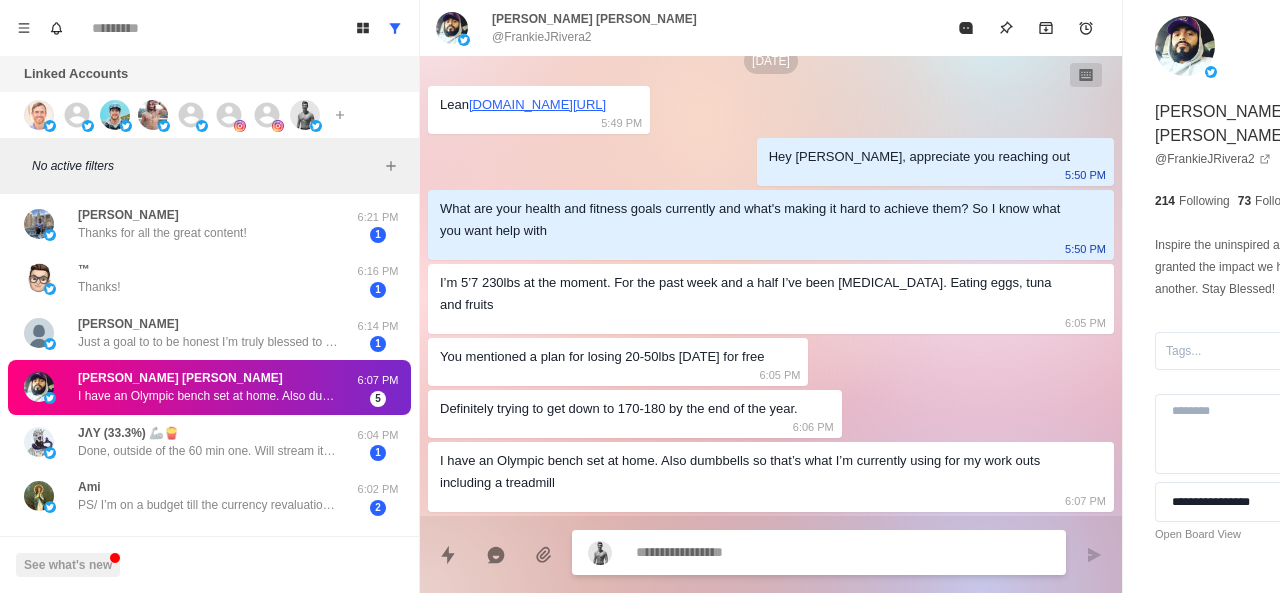 click at bounding box center (785, 552) 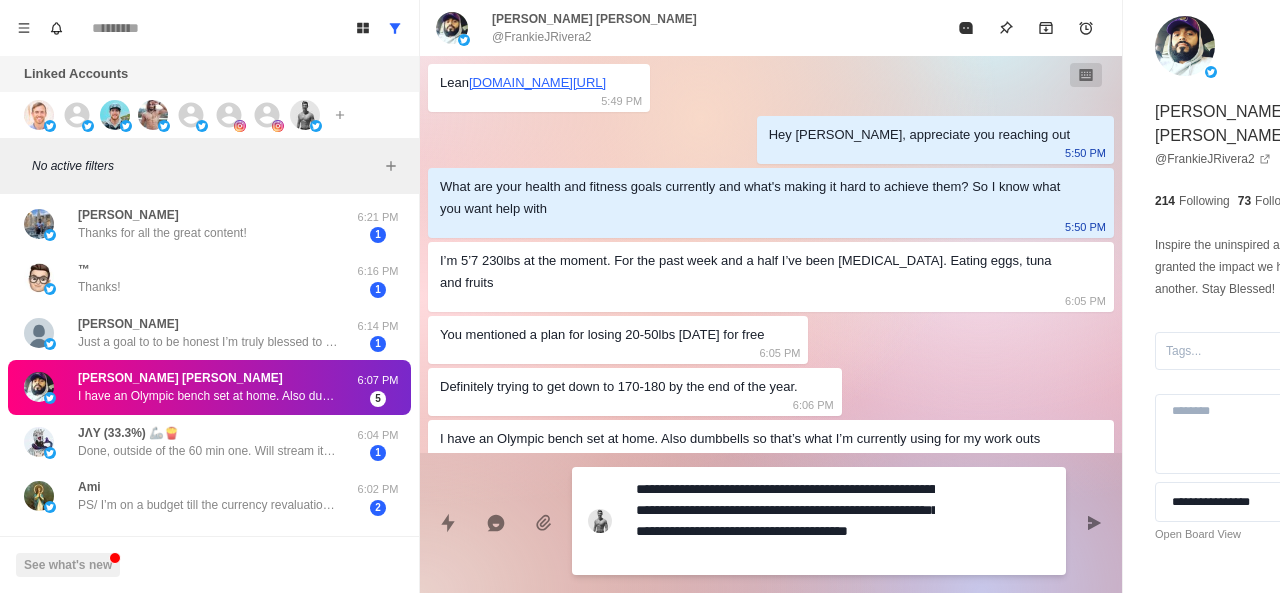 scroll, scrollTop: 168, scrollLeft: 0, axis: vertical 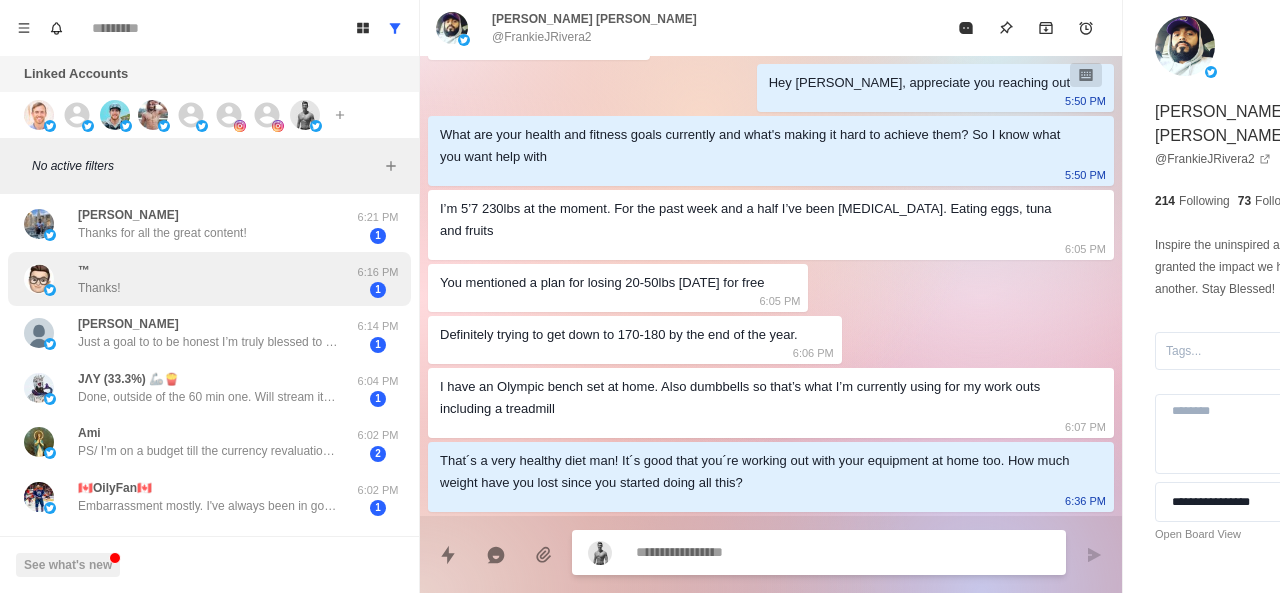 click on "™ Thanks!" at bounding box center [188, 279] 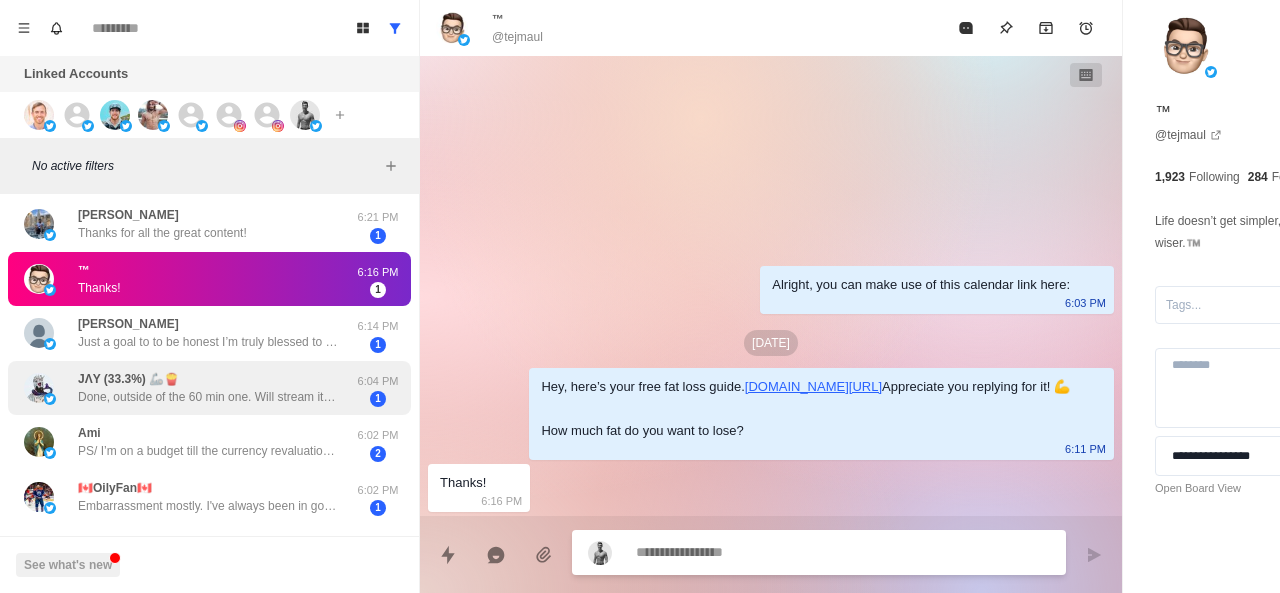 scroll, scrollTop: 0, scrollLeft: 0, axis: both 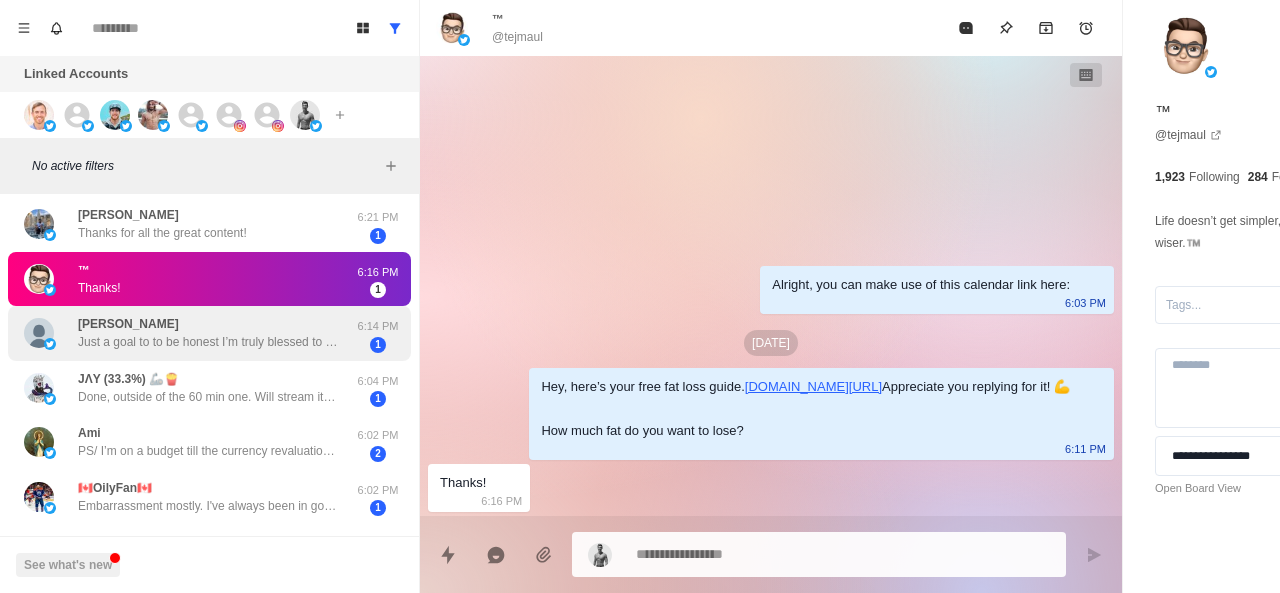 click on "Kevin maxwell Just a goal to to be honest I’m truly blessed to have been able to lose the weight that I have" at bounding box center (208, 333) 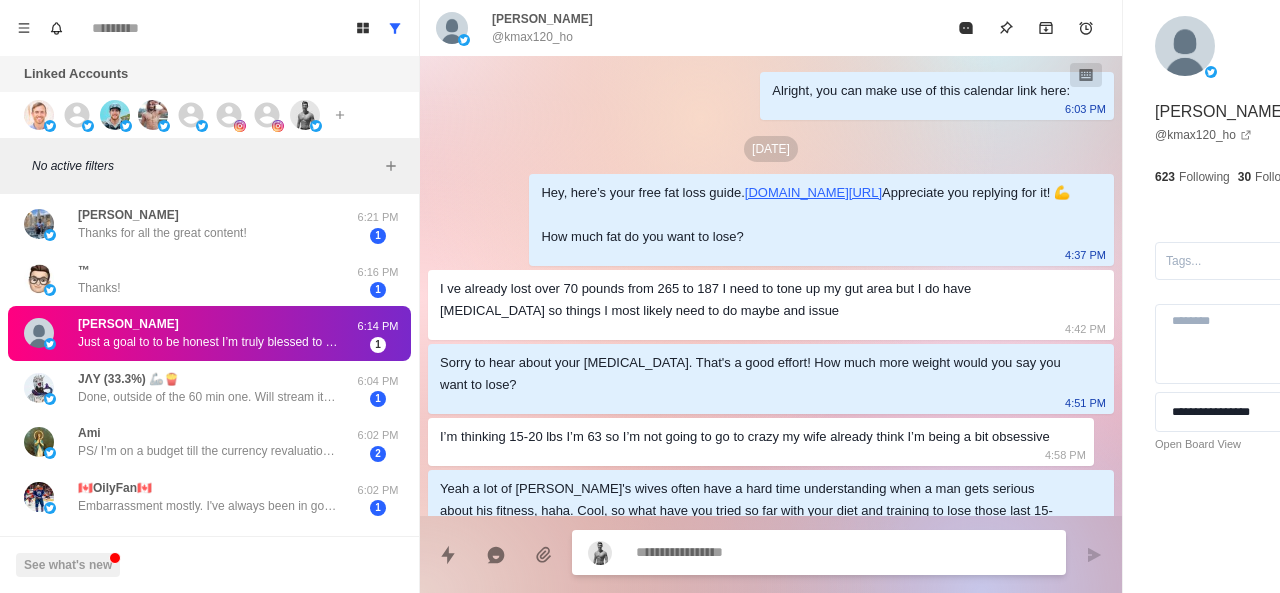 scroll, scrollTop: 730, scrollLeft: 0, axis: vertical 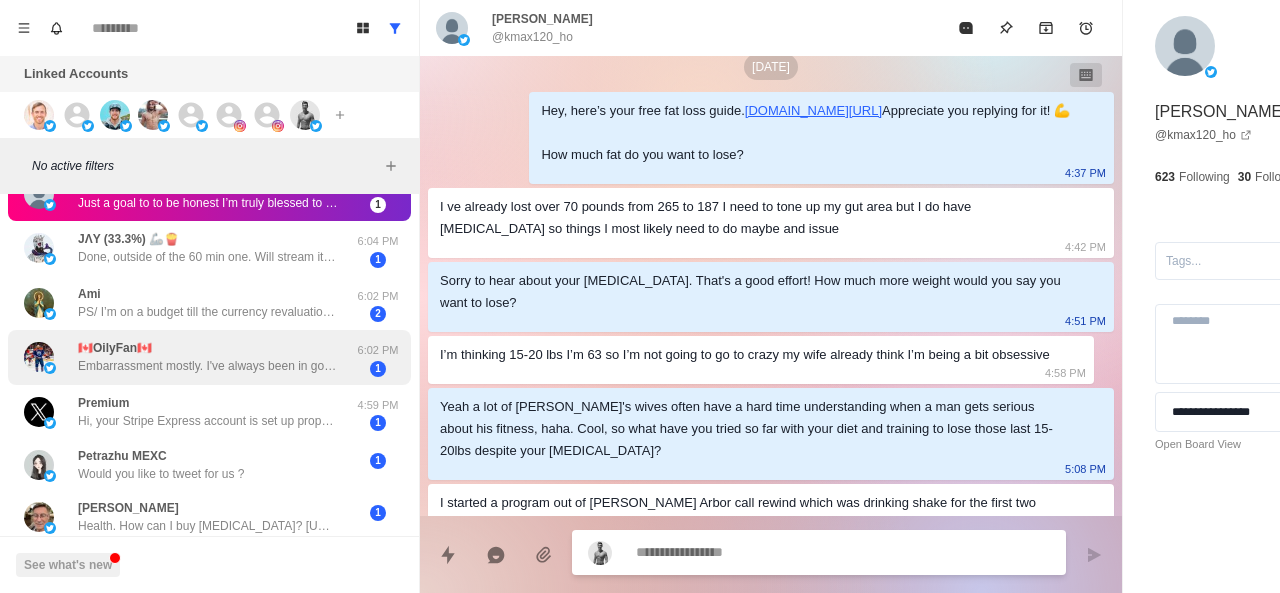 click on "🇨🇦OilyFan🇨🇦 Embarrassment mostly. I've always been in good shape, but got a desk job and stopped moving. My buttons are stressed when sitting, and I can't fit my nice clothes anymore." at bounding box center [188, 357] 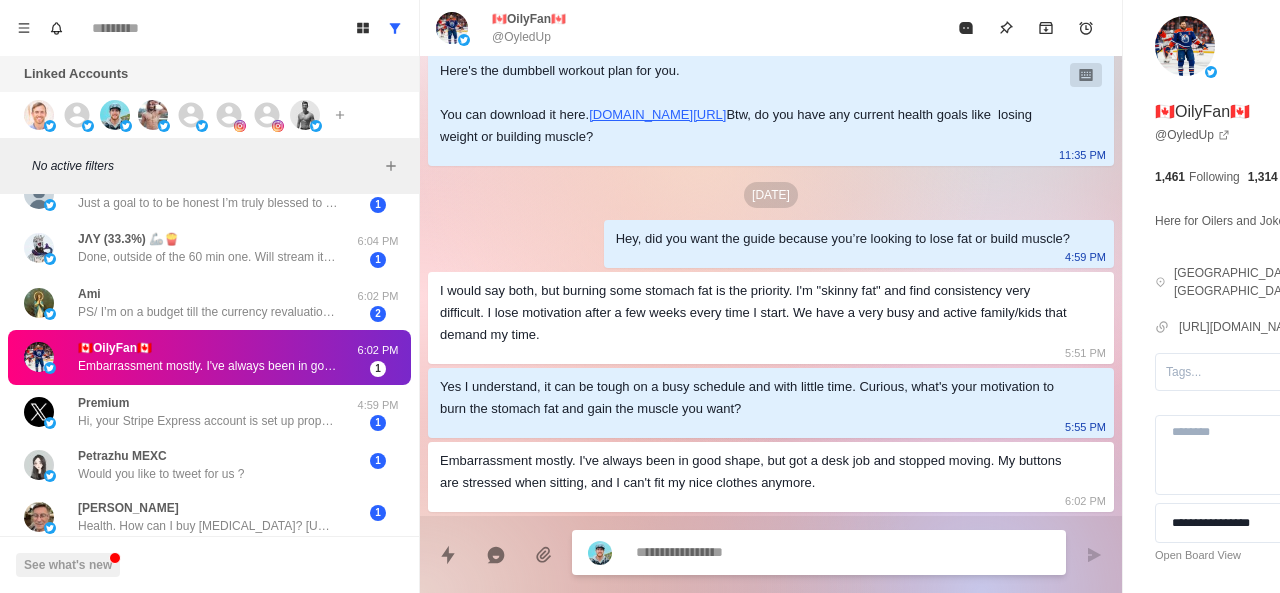scroll, scrollTop: 210, scrollLeft: 0, axis: vertical 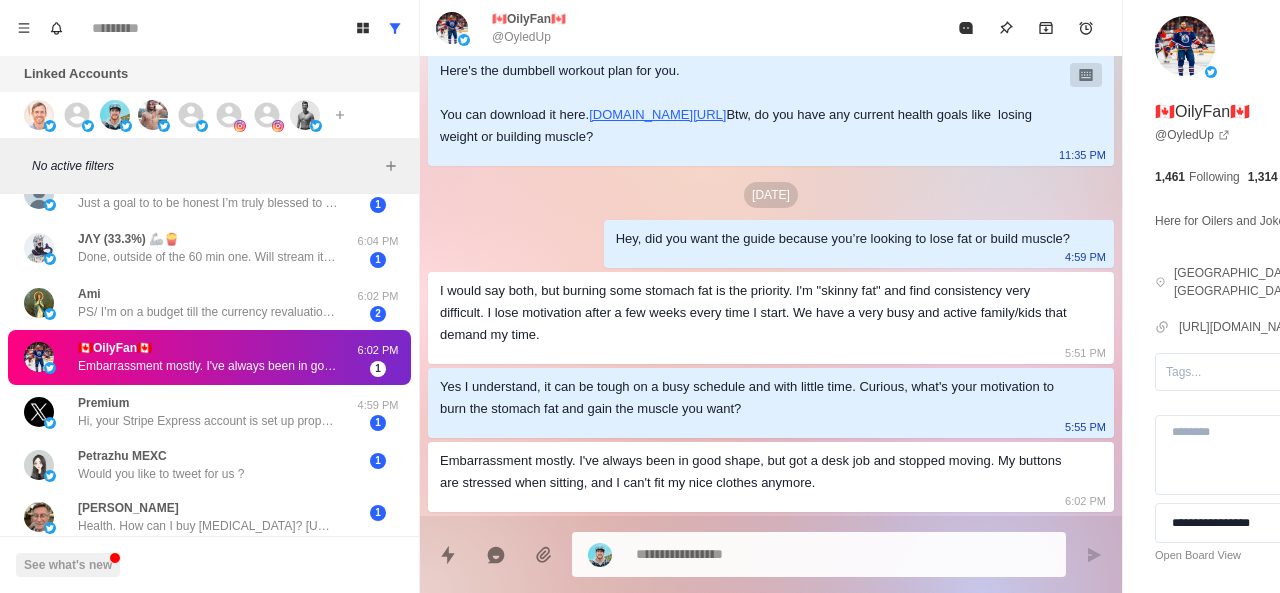 click on "Embarrassment mostly. I've always been in good shape, but got a desk job and stopped moving. My buttons are stressed when sitting, and I can't fit my nice clothes anymore. 6:02 PM" at bounding box center [771, 477] 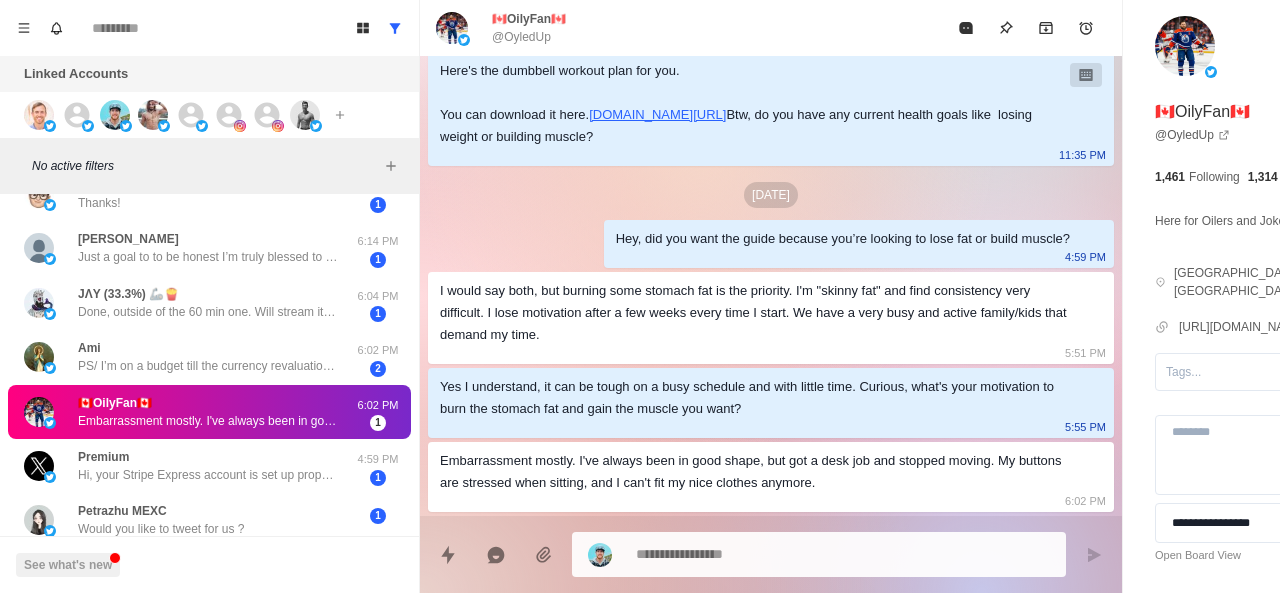scroll, scrollTop: 417, scrollLeft: 0, axis: vertical 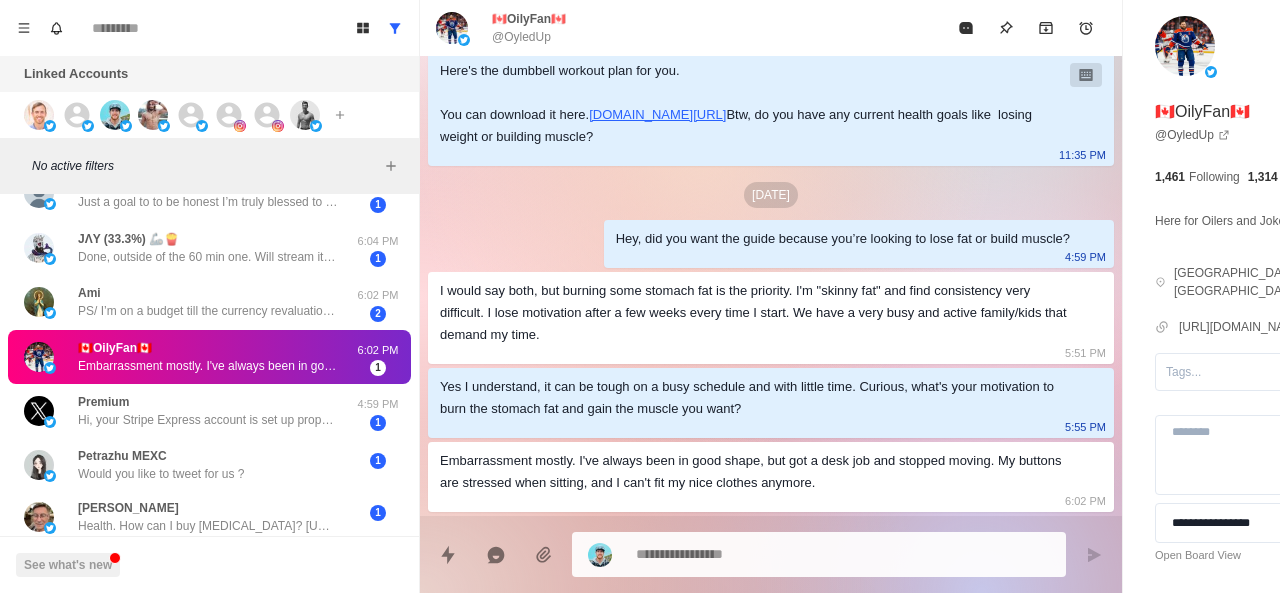 click on "Embarrassment mostly. I've always been in good shape, but got a desk job and stopped moving. My buttons are stressed when sitting, and I can't fit my nice clothes anymore. 6:02 PM" at bounding box center [771, 477] 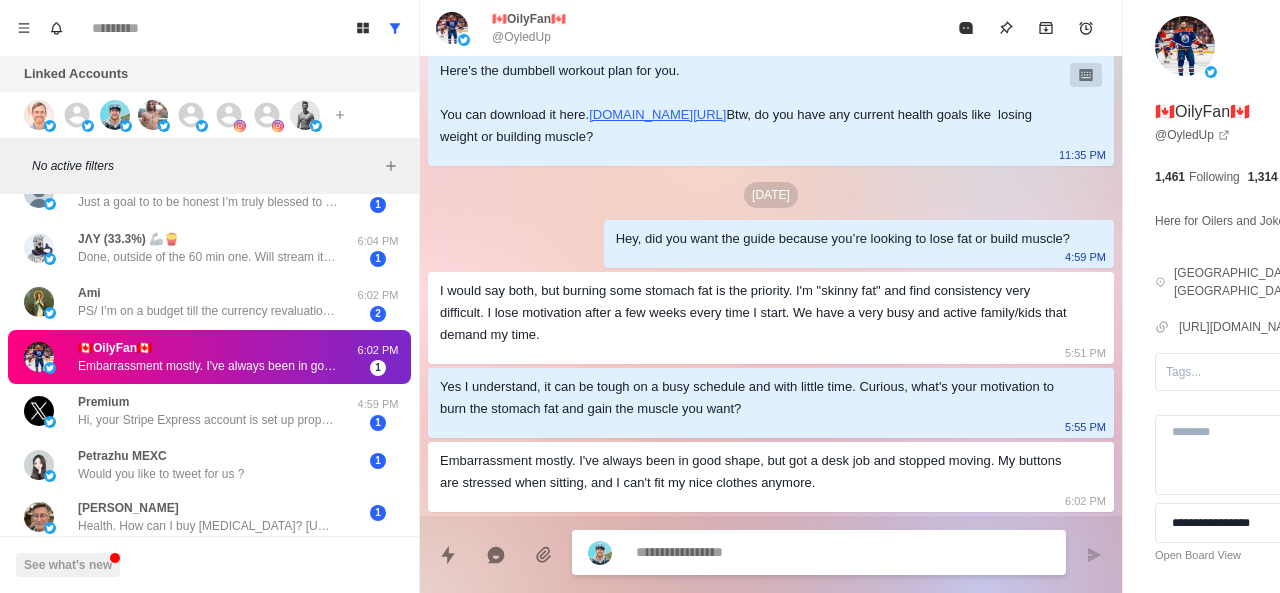 paste on "**********" 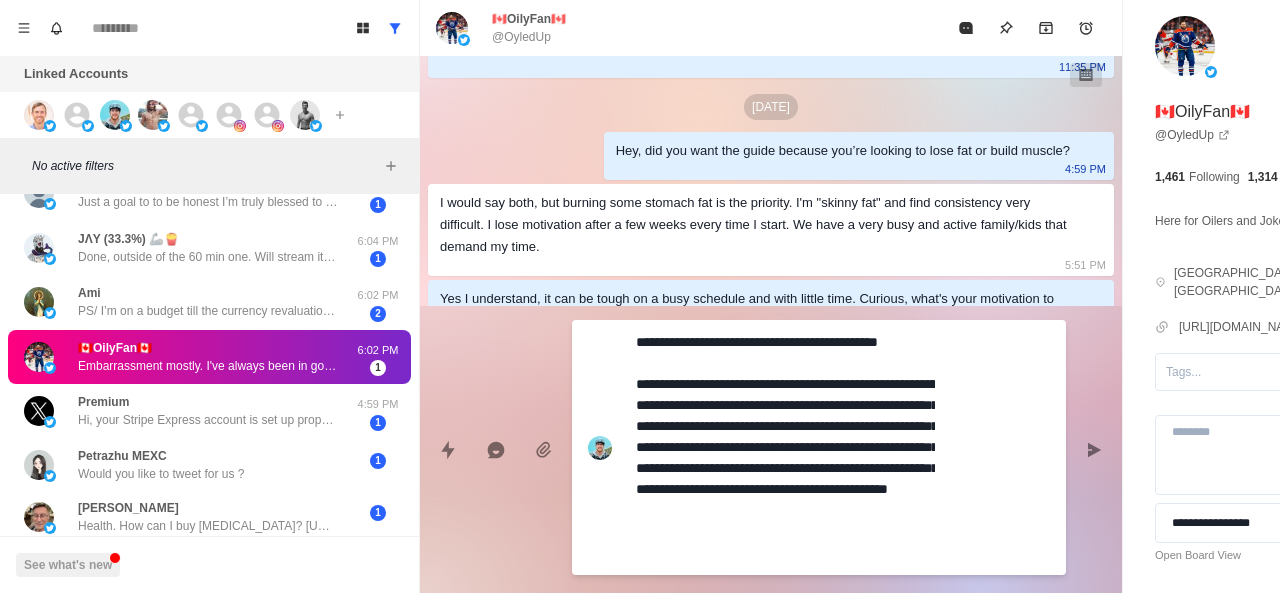 scroll, scrollTop: 0, scrollLeft: 0, axis: both 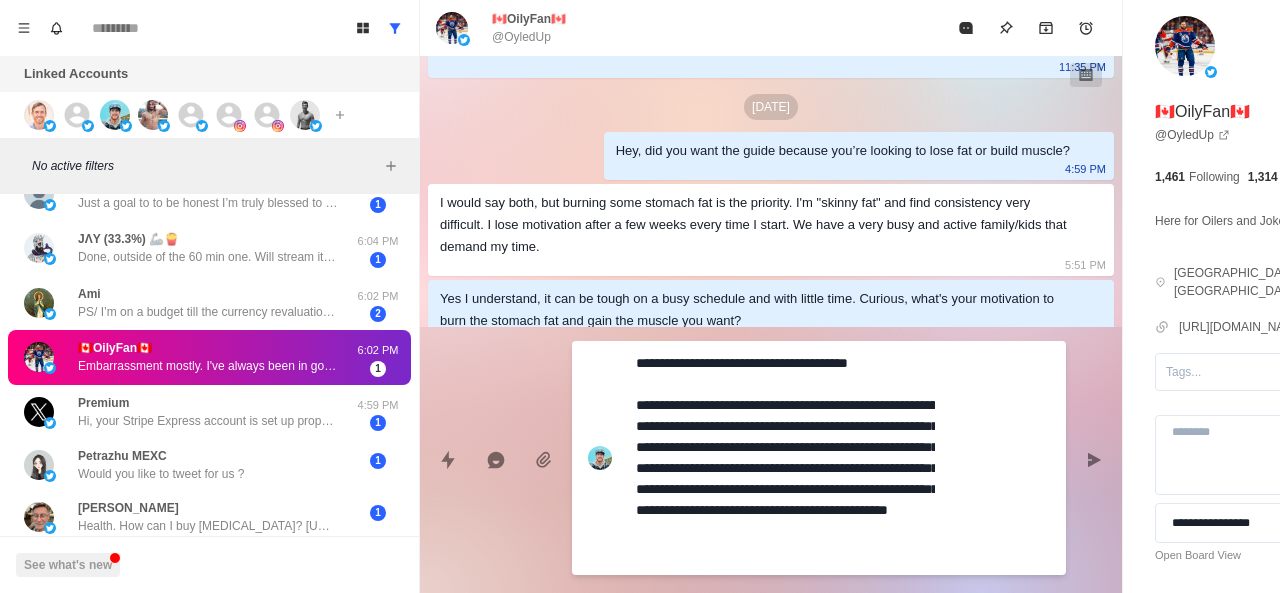 click on "**********" at bounding box center [785, 458] 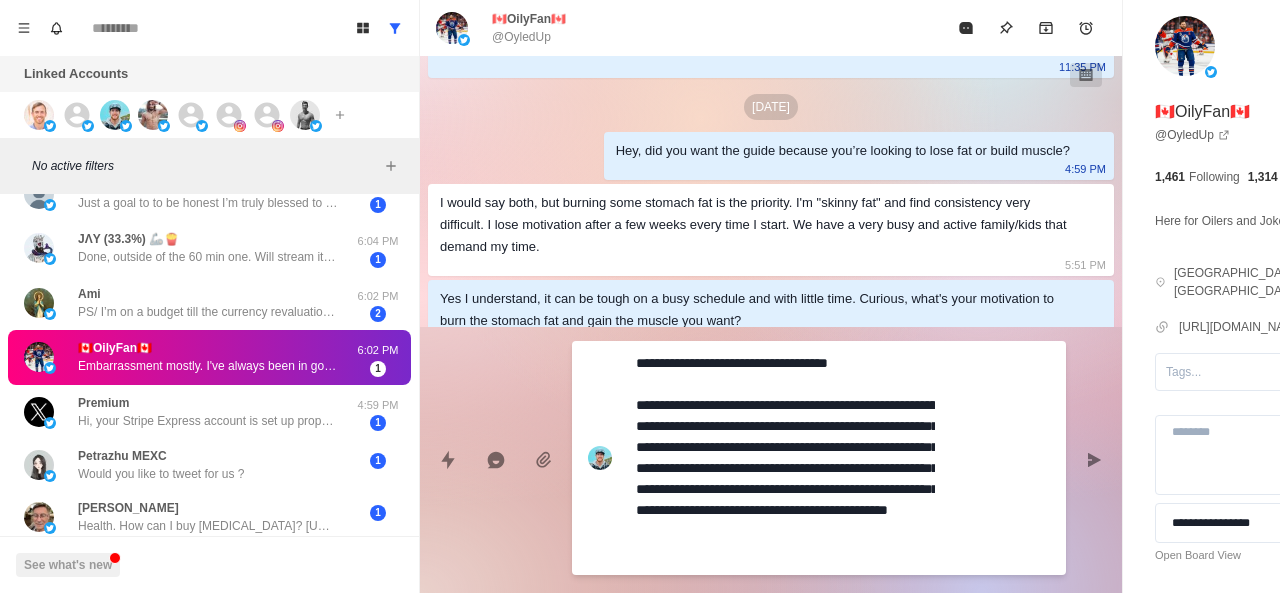 drag, startPoint x: 881, startPoint y: 368, endPoint x: 748, endPoint y: 370, distance: 133.01503 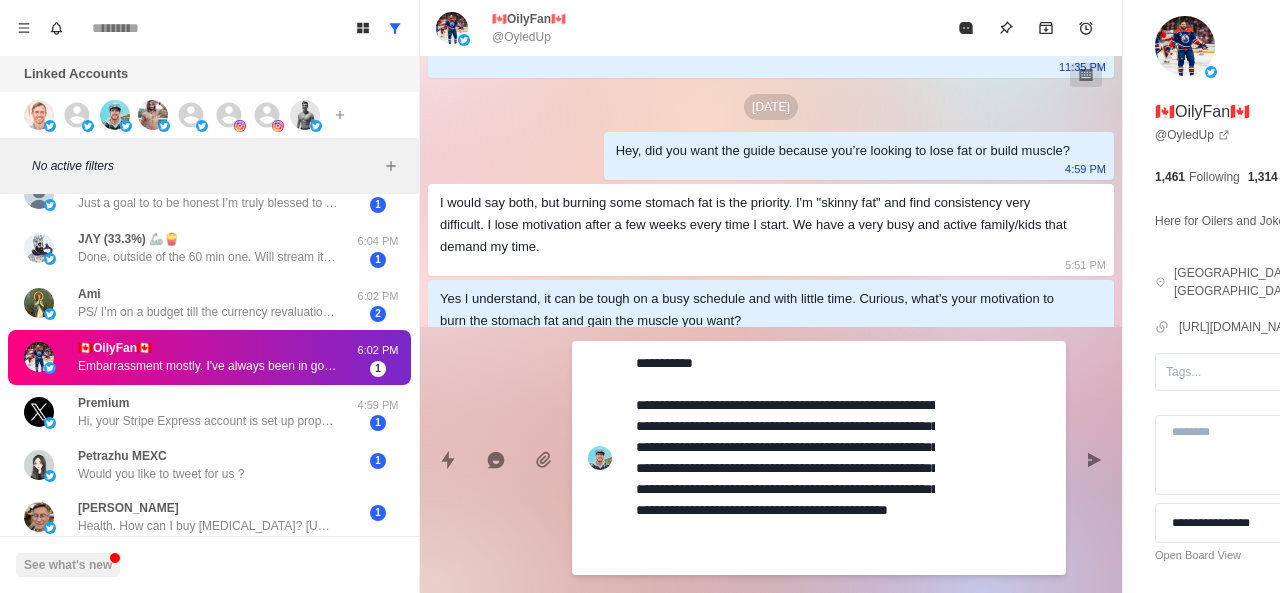 scroll, scrollTop: 526, scrollLeft: 0, axis: vertical 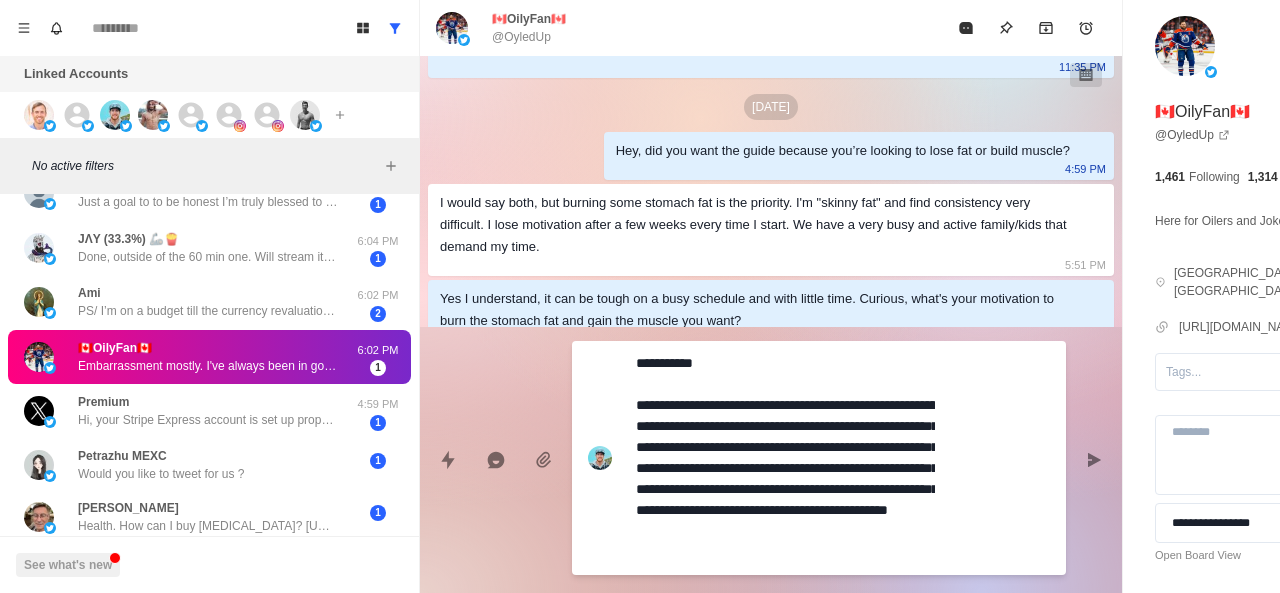 click on "**********" at bounding box center [785, 458] 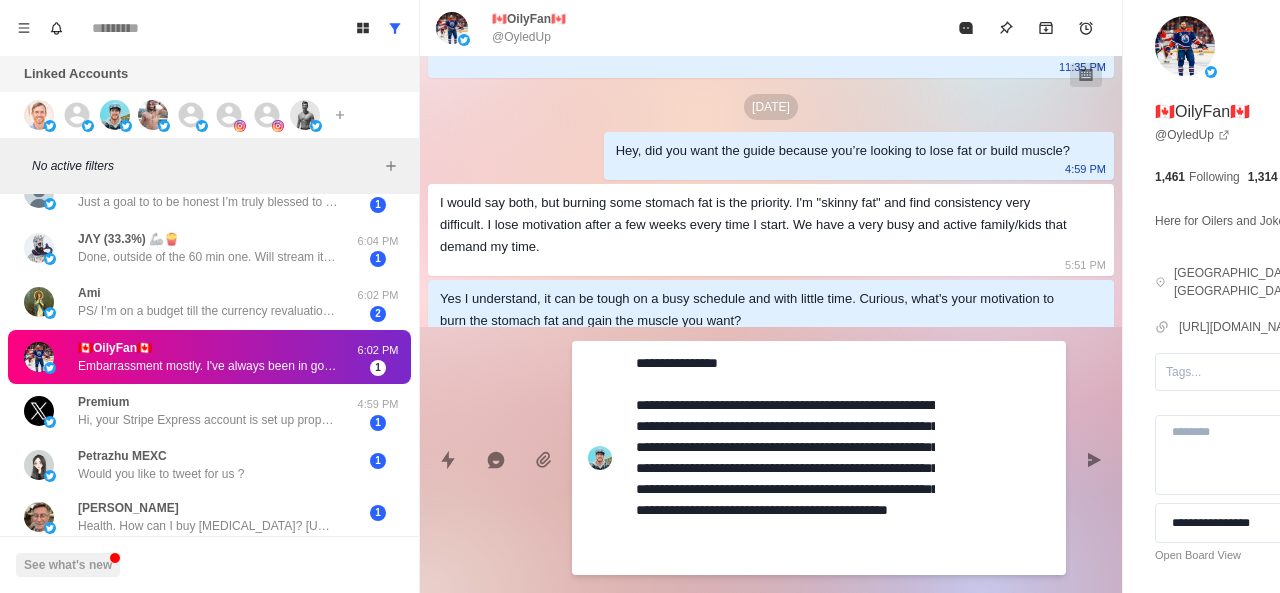 click on "**********" at bounding box center [785, 458] 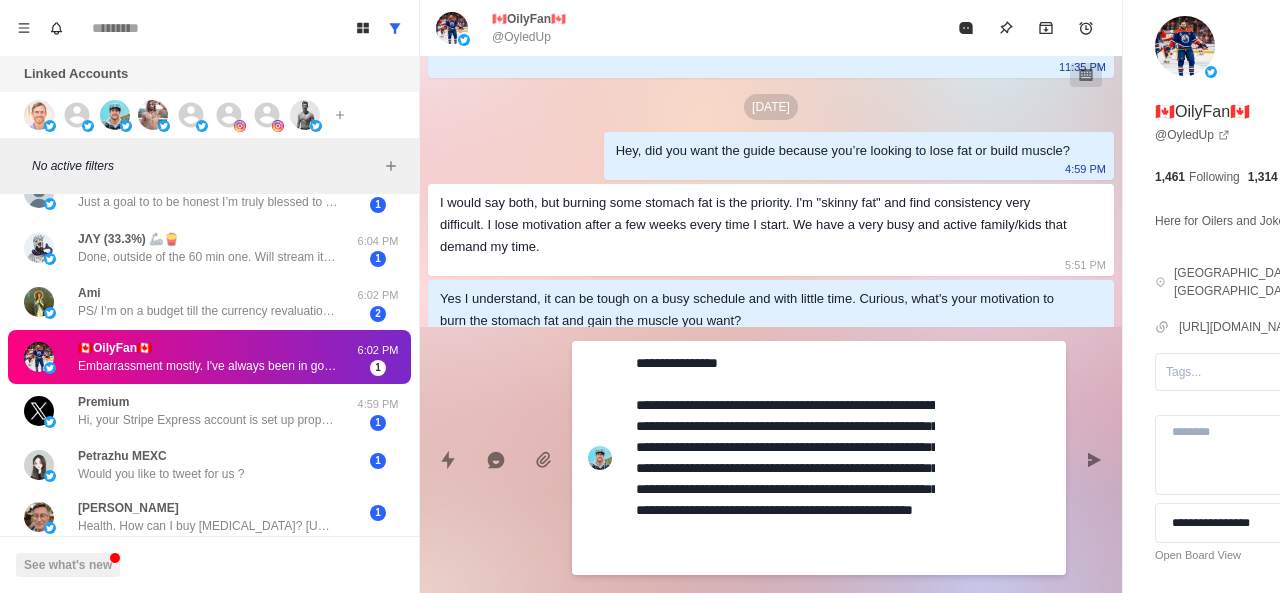 scroll, scrollTop: 20, scrollLeft: 0, axis: vertical 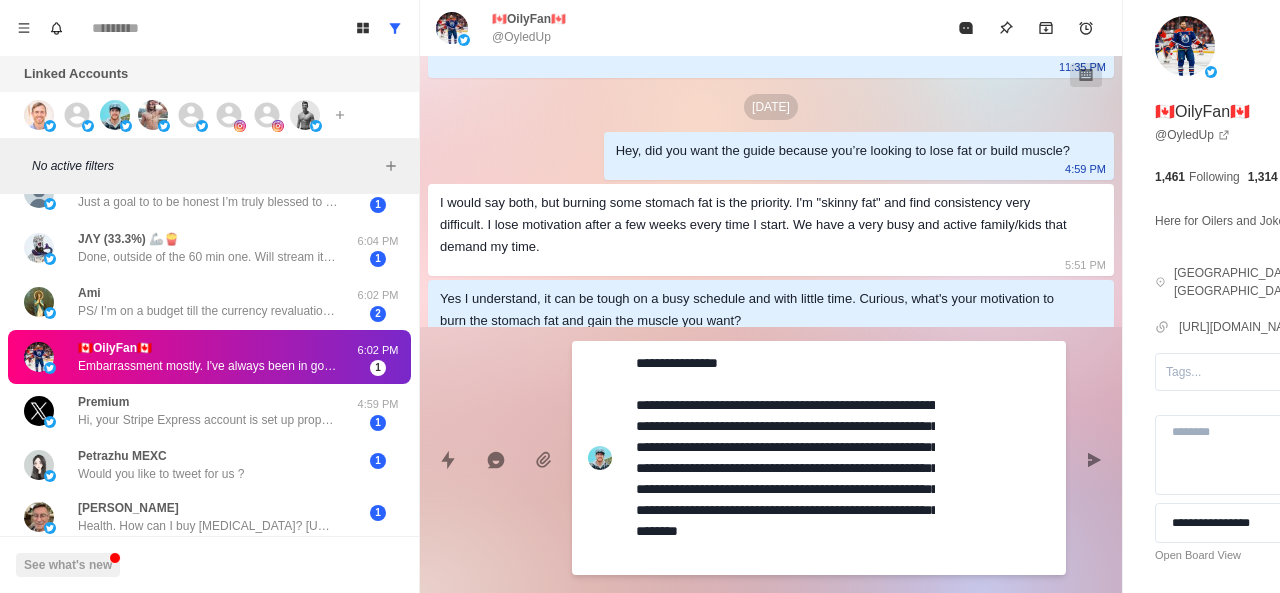 click on "**********" at bounding box center (785, 458) 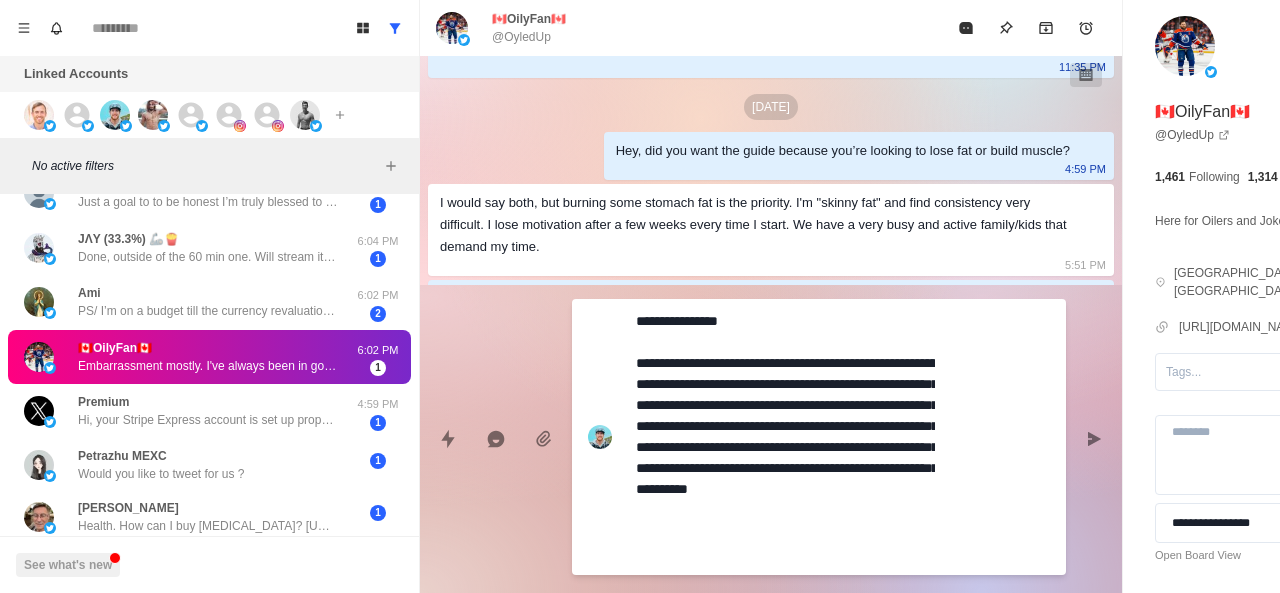 paste on "**********" 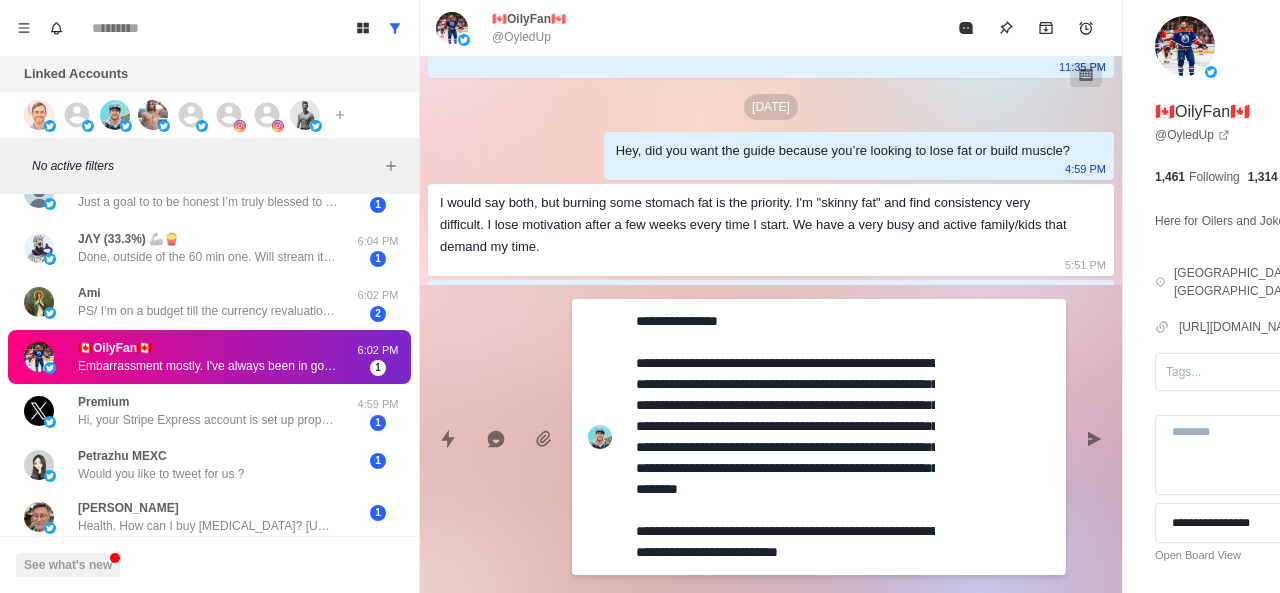 scroll, scrollTop: 16, scrollLeft: 0, axis: vertical 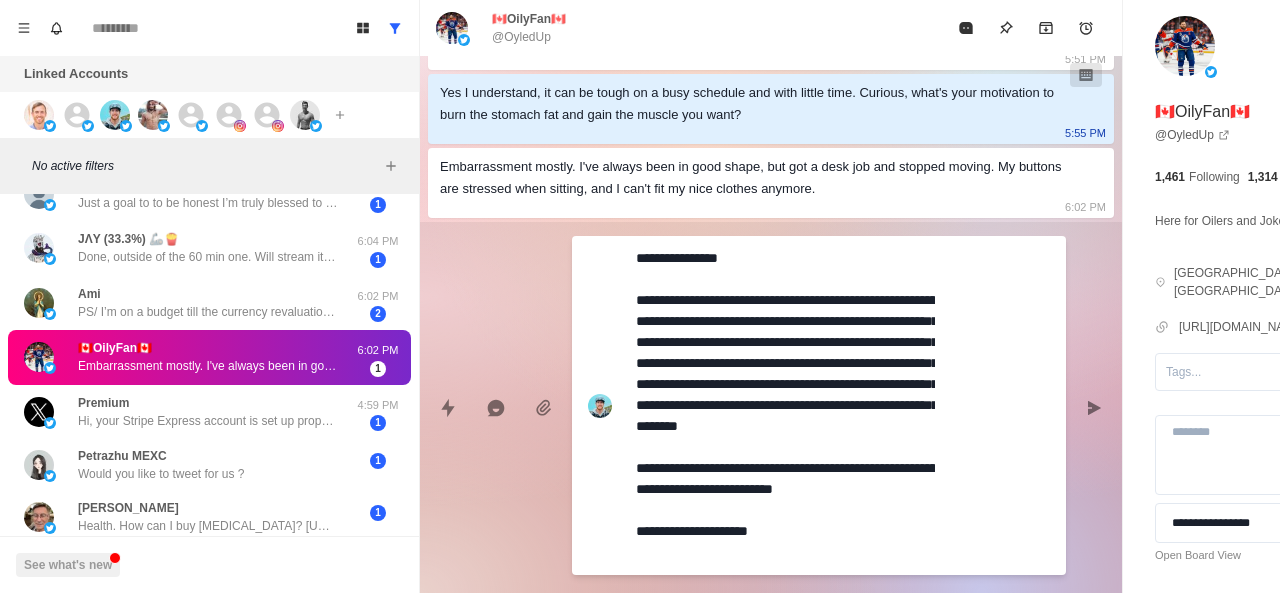 drag, startPoint x: 875, startPoint y: 408, endPoint x: 676, endPoint y: 407, distance: 199.00252 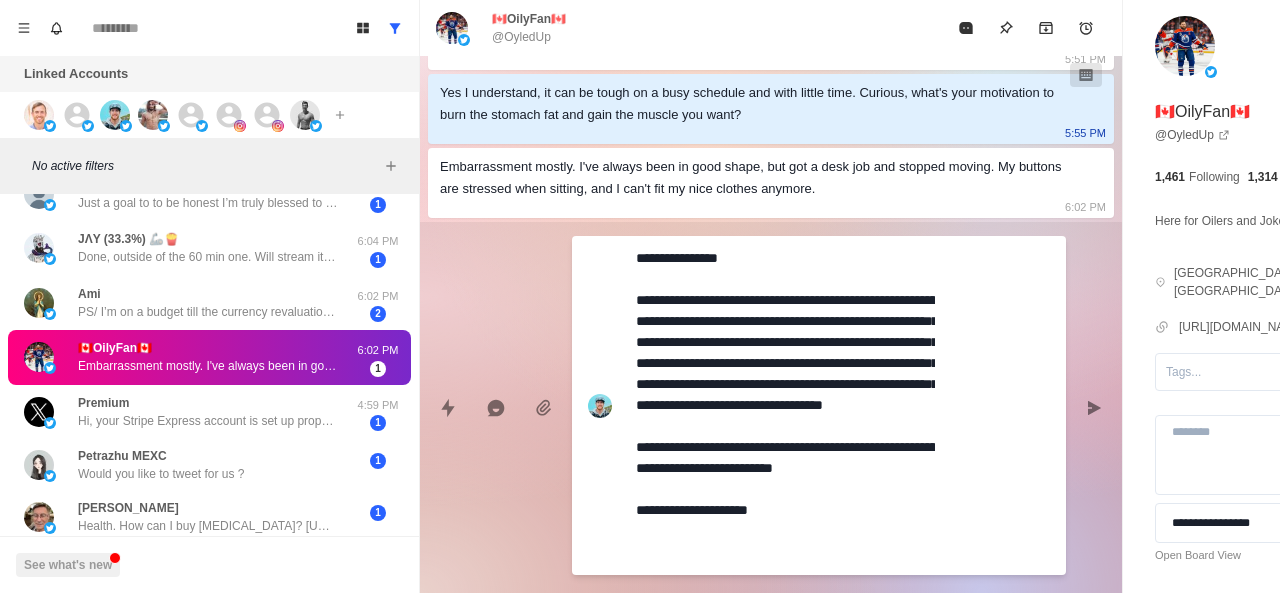 scroll, scrollTop: 0, scrollLeft: 0, axis: both 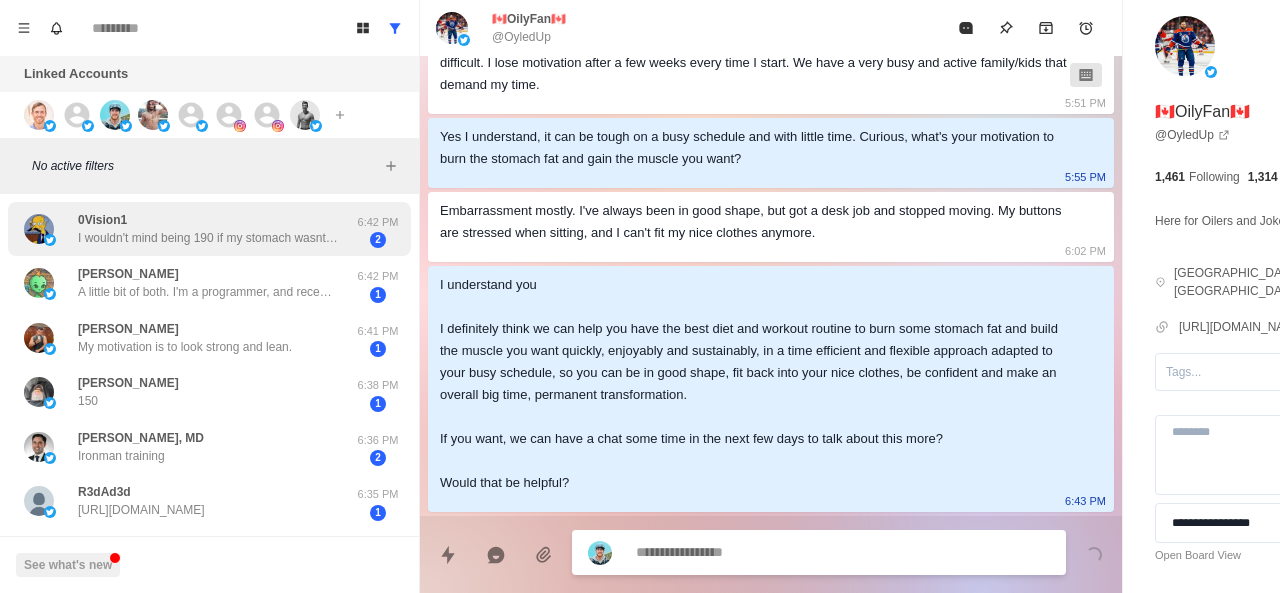 click on "I wouldn't mind being 190 if my stomach wasnt in the way. Lol" at bounding box center (208, 238) 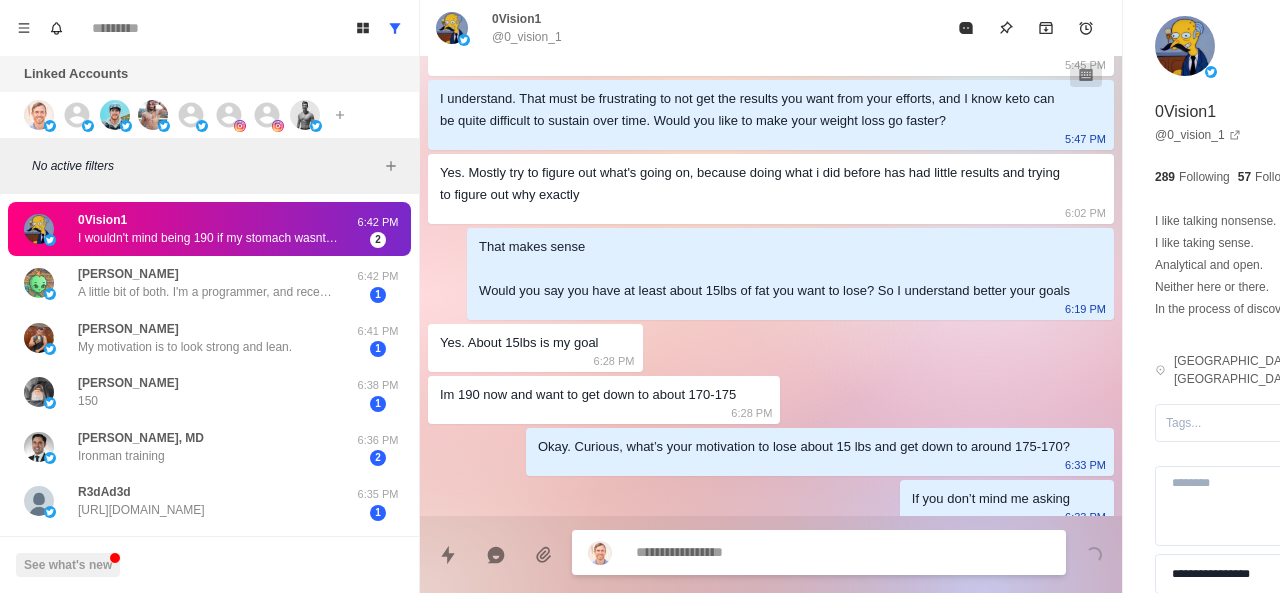 scroll, scrollTop: 752, scrollLeft: 0, axis: vertical 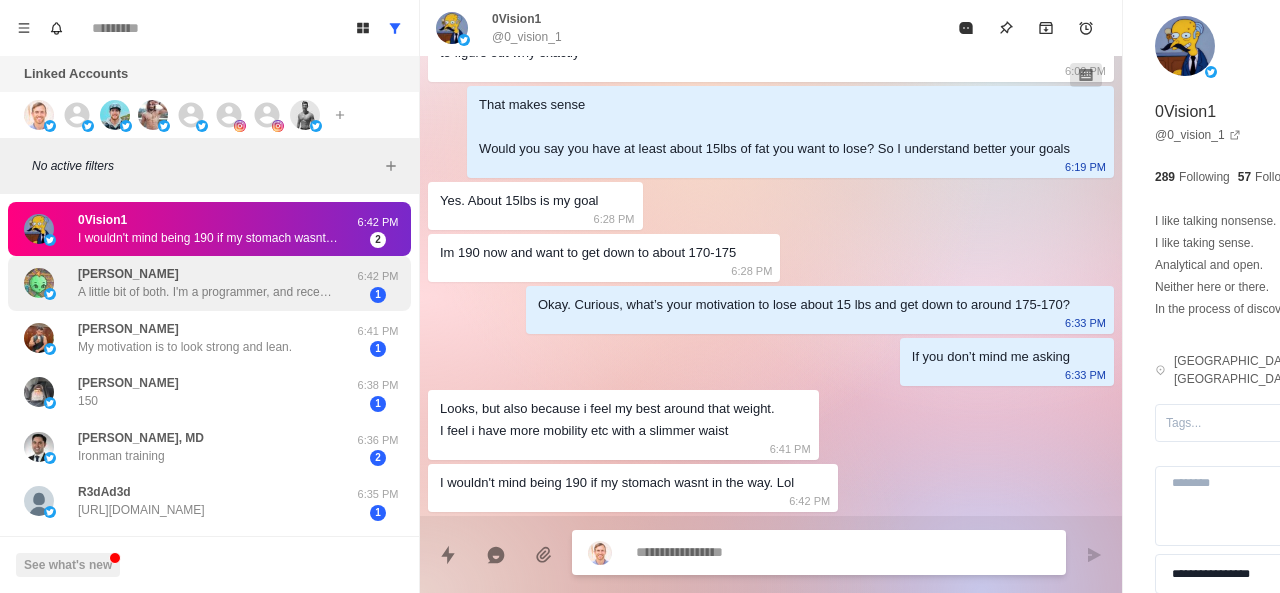 click on "A little bit of both.  I'm a programmer, and recently have been unable to sit up properly in my chair, and my hamstrings have stopped engaging.  So I figured I should at least start doing something that would engage my core and maybe fix that lack of proper weight transfer." at bounding box center [208, 292] 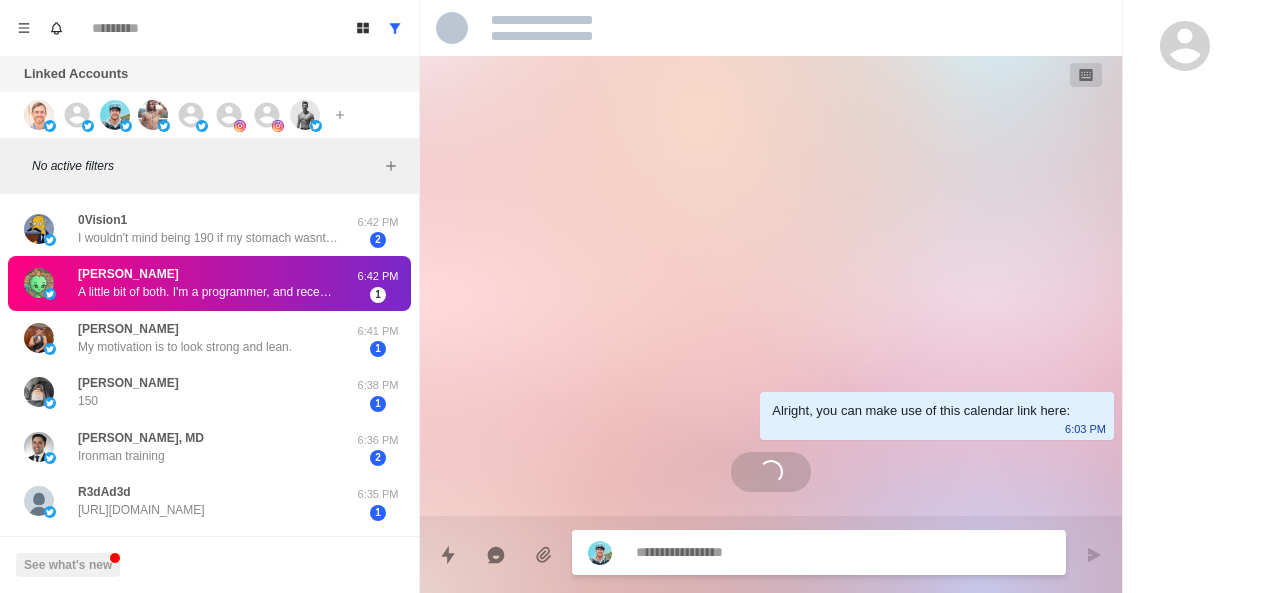 scroll, scrollTop: 62, scrollLeft: 0, axis: vertical 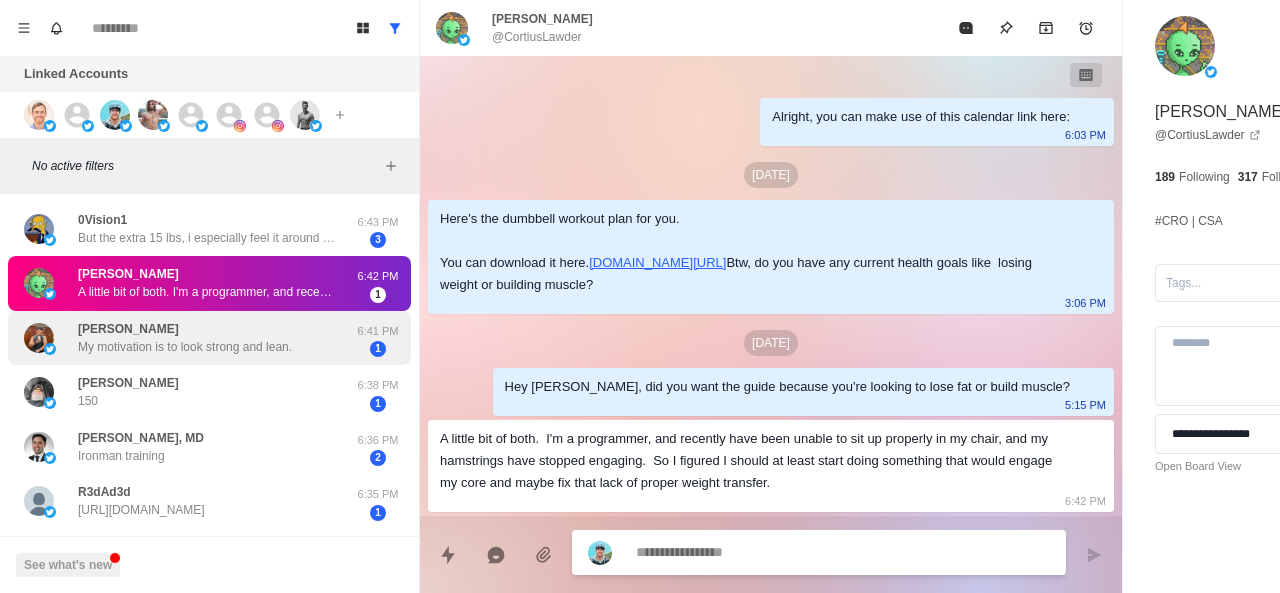 click on "My motivation is to look strong and lean." at bounding box center [185, 347] 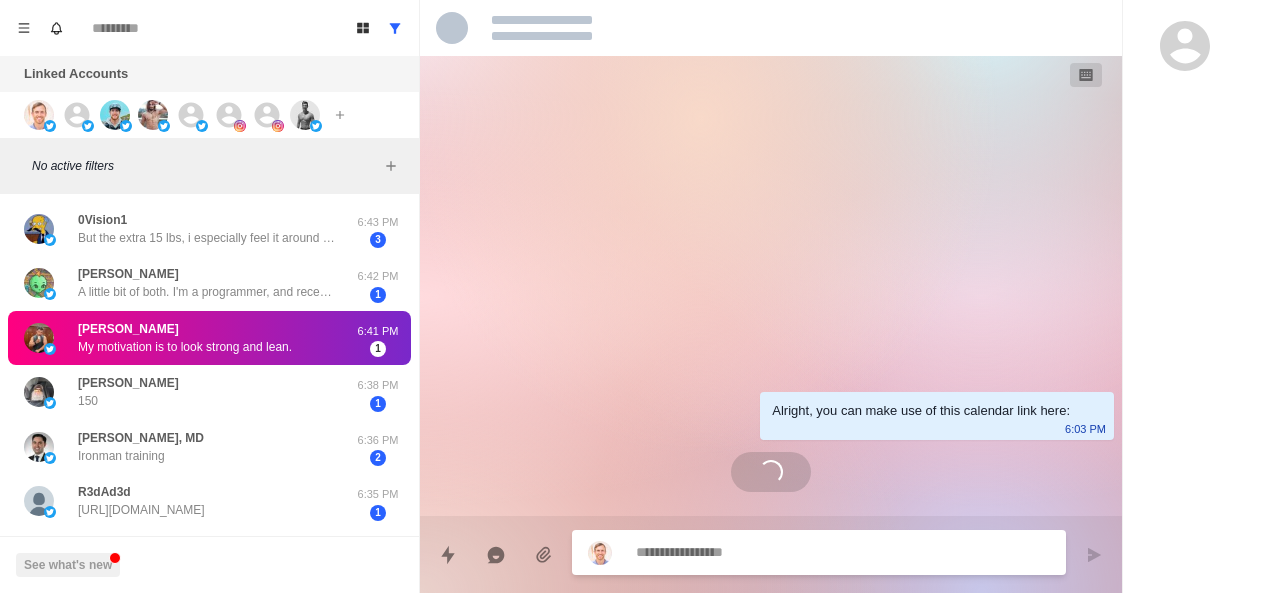 scroll, scrollTop: 1144, scrollLeft: 0, axis: vertical 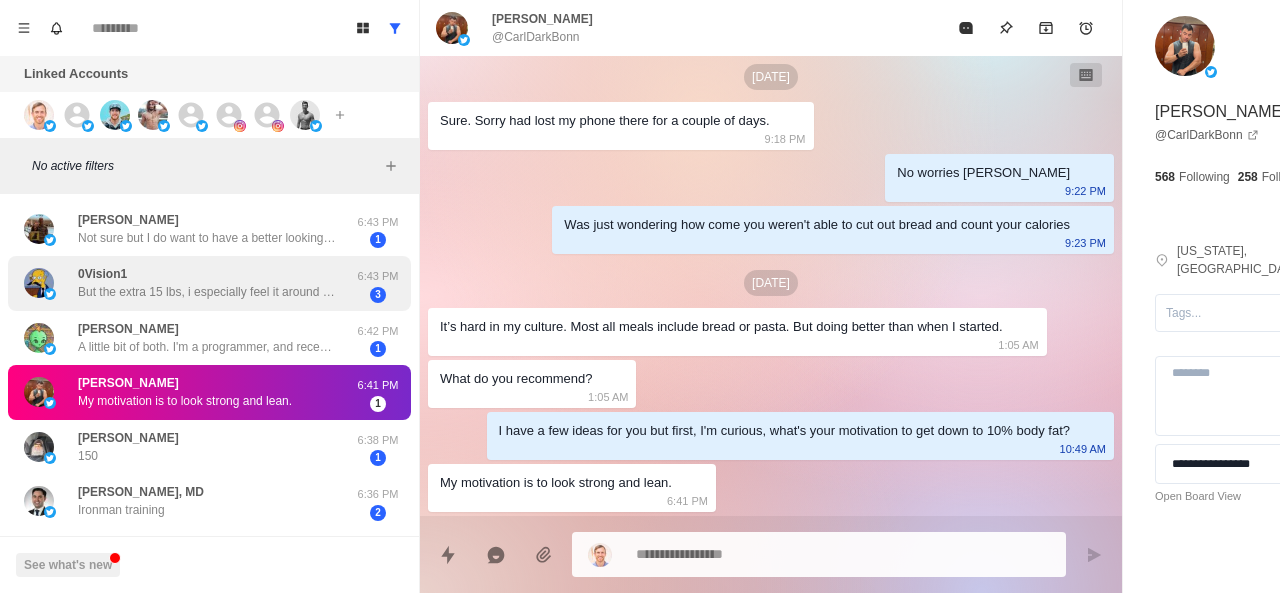 click on "But the extra 15 lbs, i especially feel it around my waistline and i can feel it." at bounding box center [208, 292] 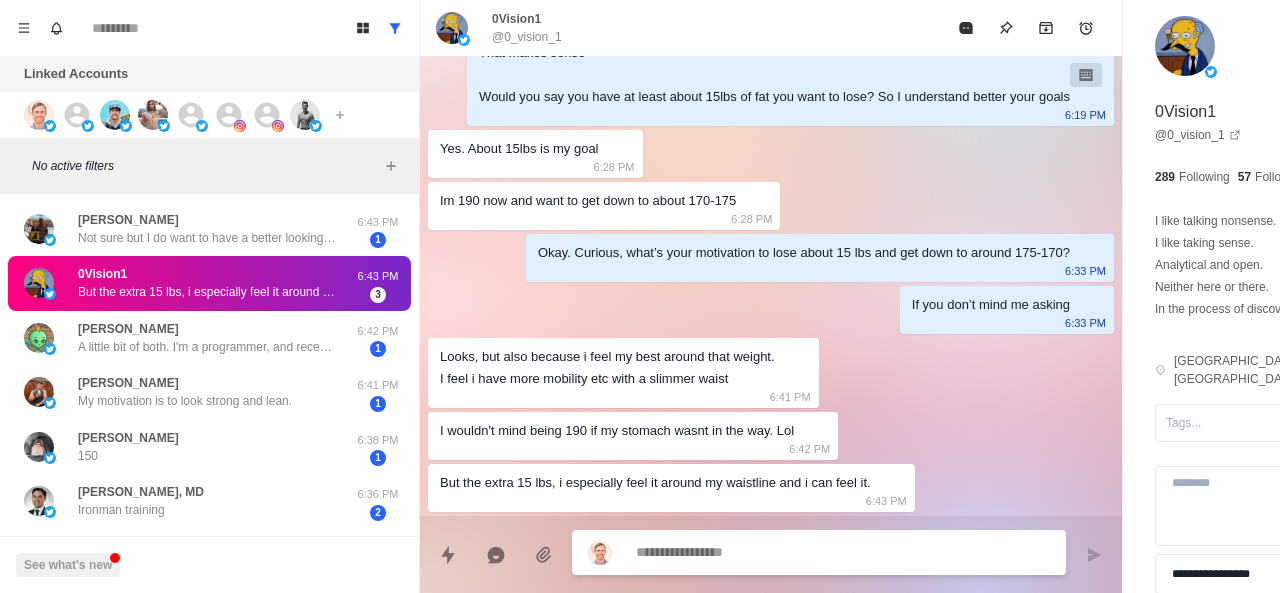 scroll, scrollTop: 804, scrollLeft: 0, axis: vertical 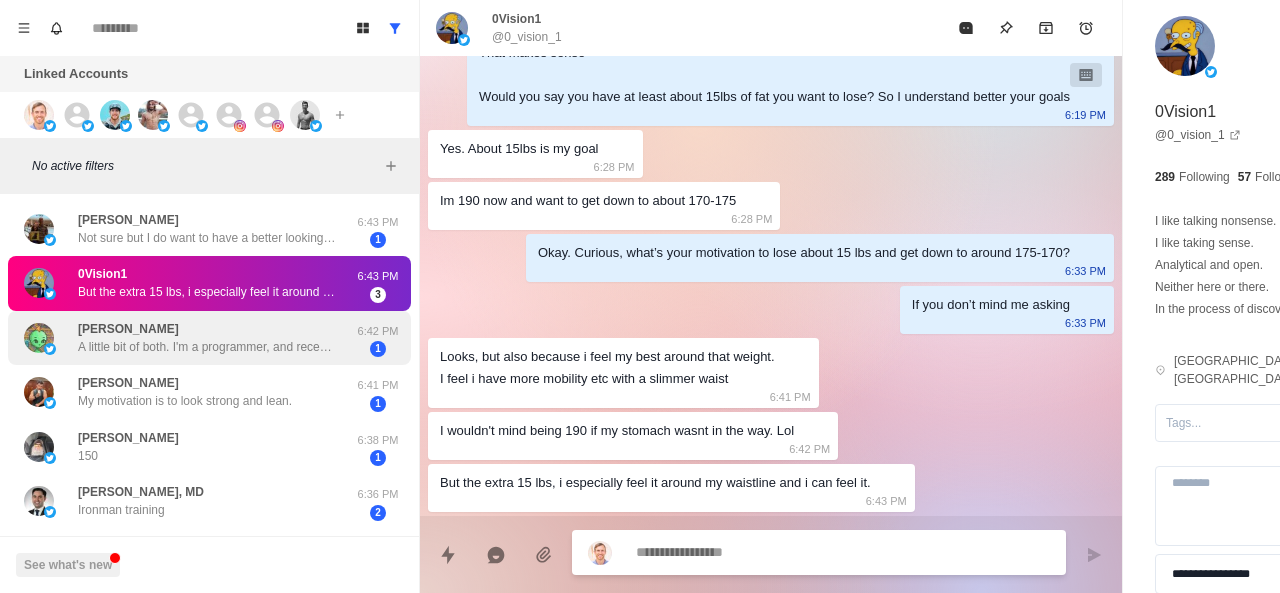 click on "A little bit of both.  I'm a programmer, and recently have been unable to sit up properly in my chair, and my hamstrings have stopped engaging.  So I figured I should at least start doing something that would engage my core and maybe fix that lack of proper weight transfer." at bounding box center [208, 347] 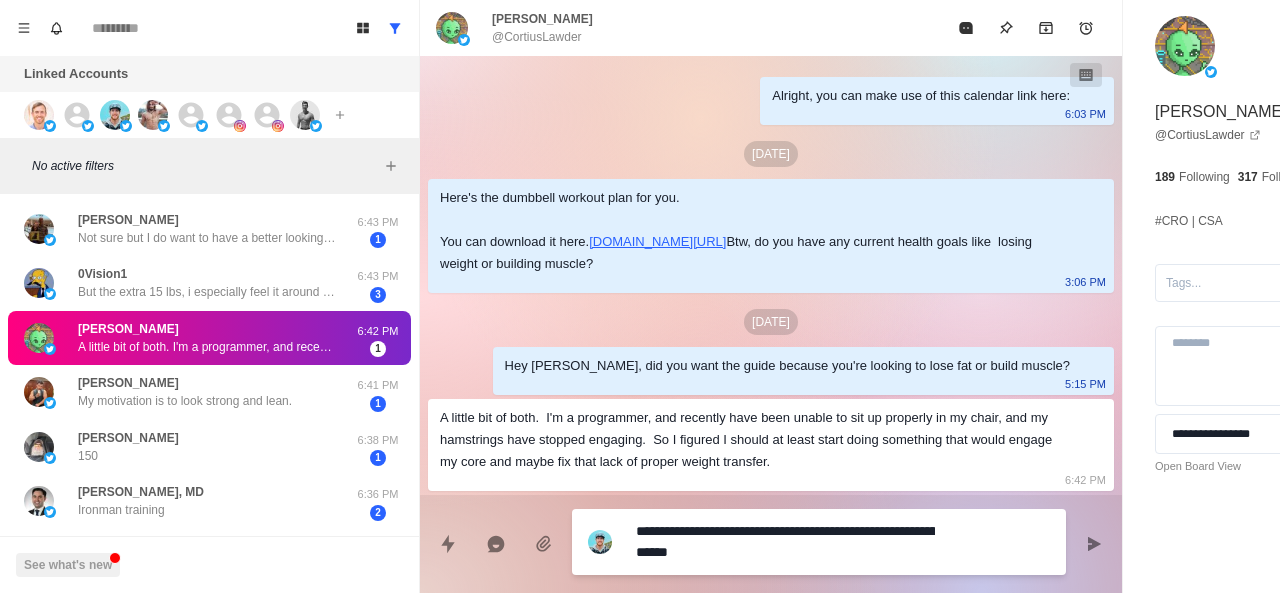 scroll, scrollTop: 124, scrollLeft: 0, axis: vertical 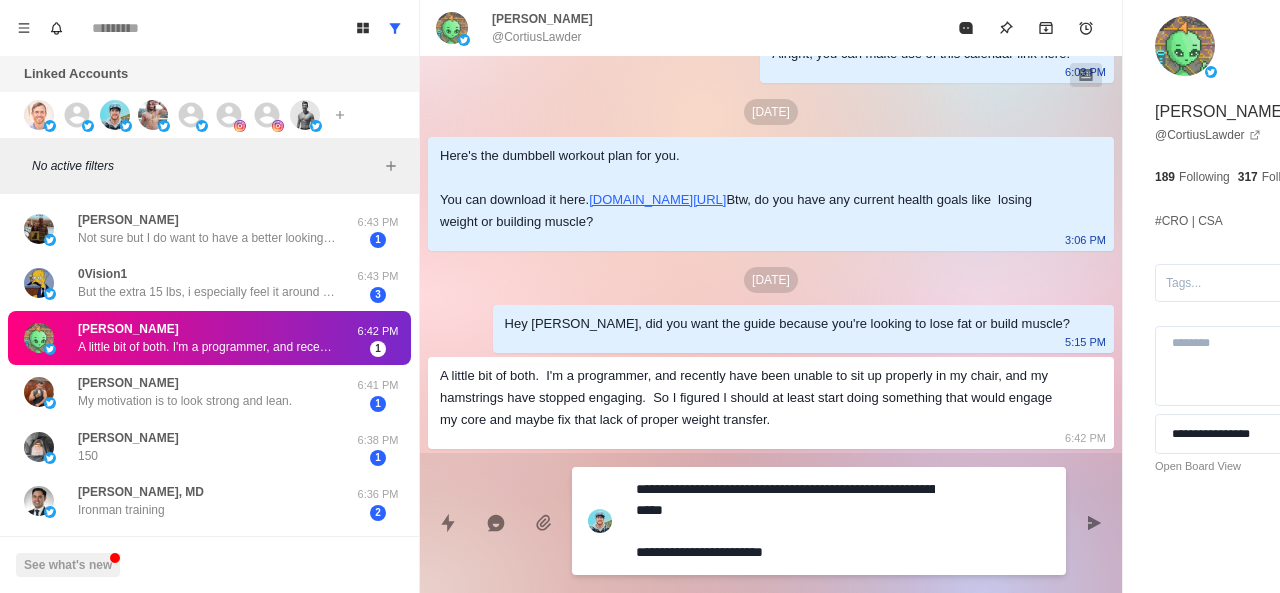 click on "**********" at bounding box center (785, 521) 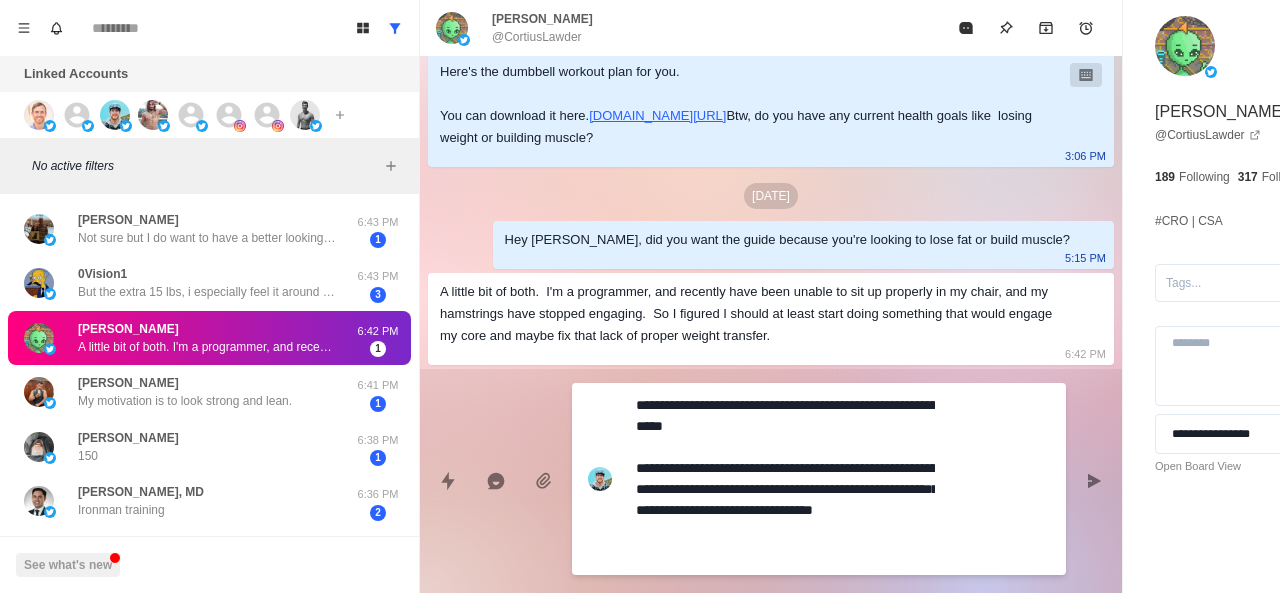 scroll, scrollTop: 188, scrollLeft: 0, axis: vertical 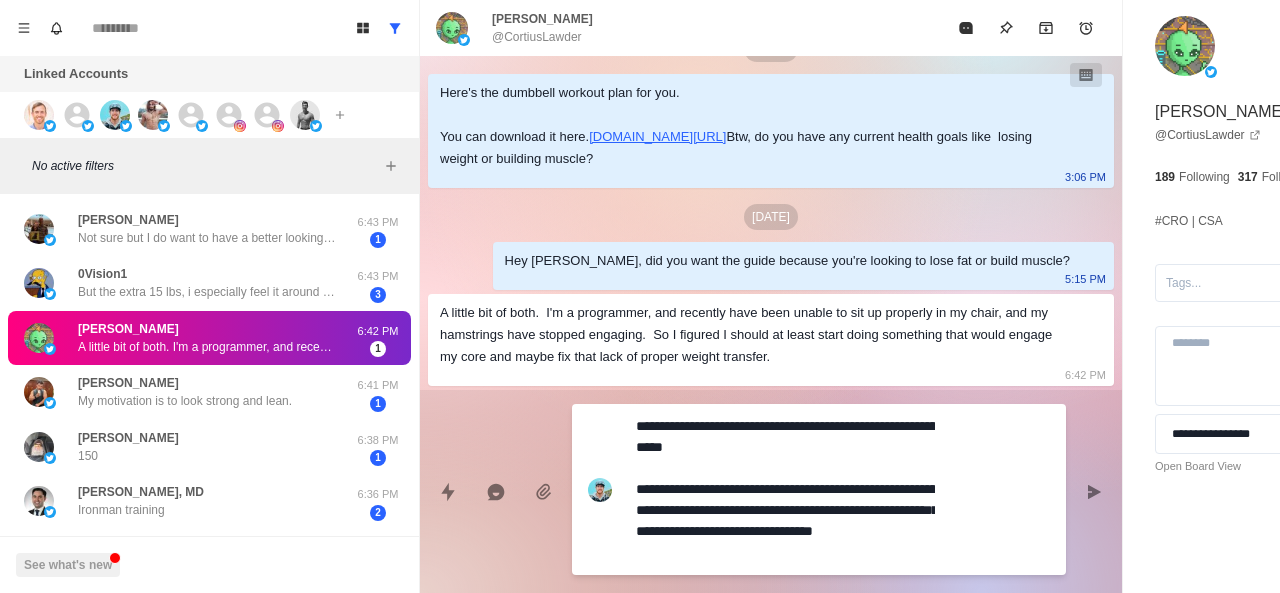 click on "**********" at bounding box center [785, 489] 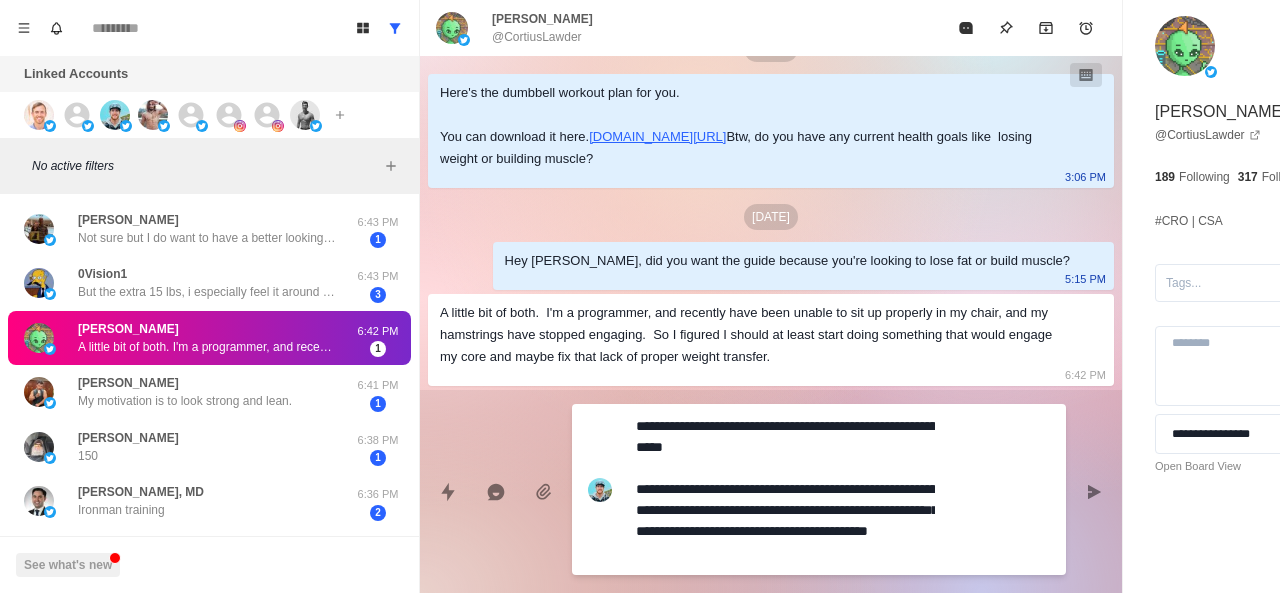 click on "**********" at bounding box center [785, 489] 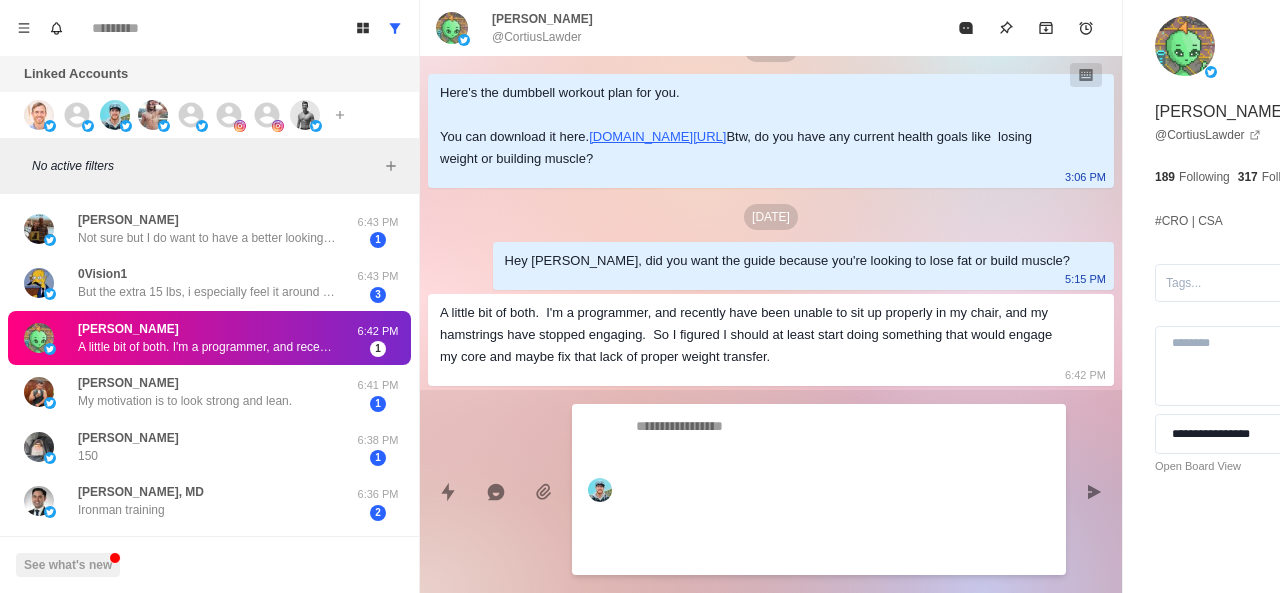 scroll, scrollTop: 180, scrollLeft: 0, axis: vertical 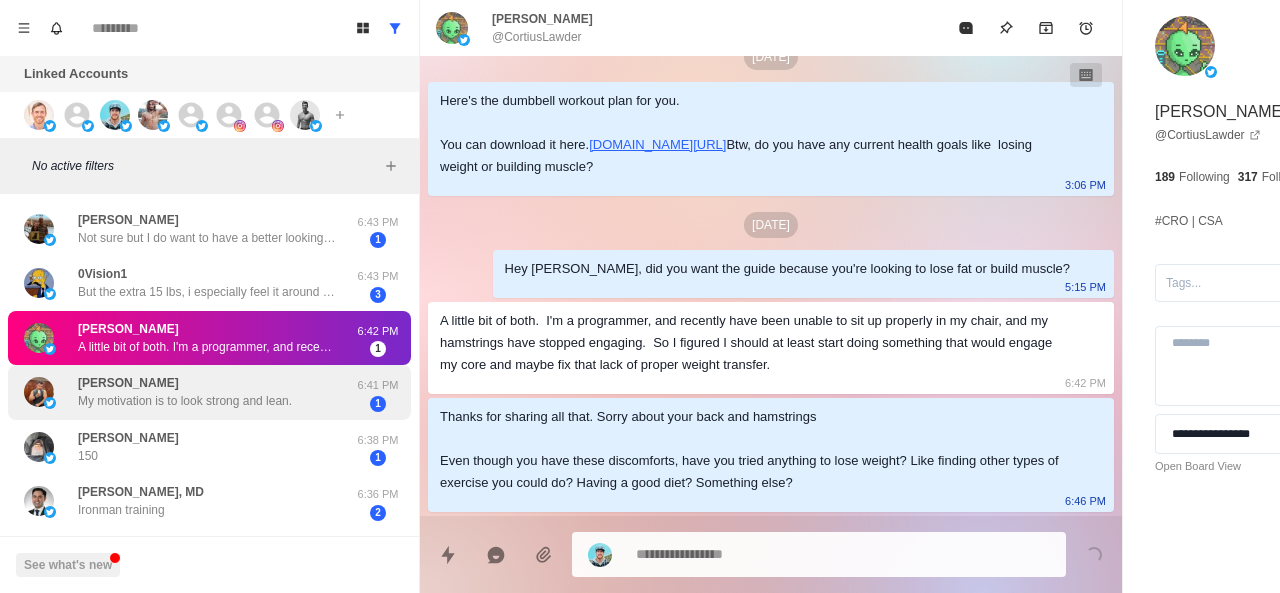click on "Carl Bond My motivation is to look strong and lean." at bounding box center [185, 392] 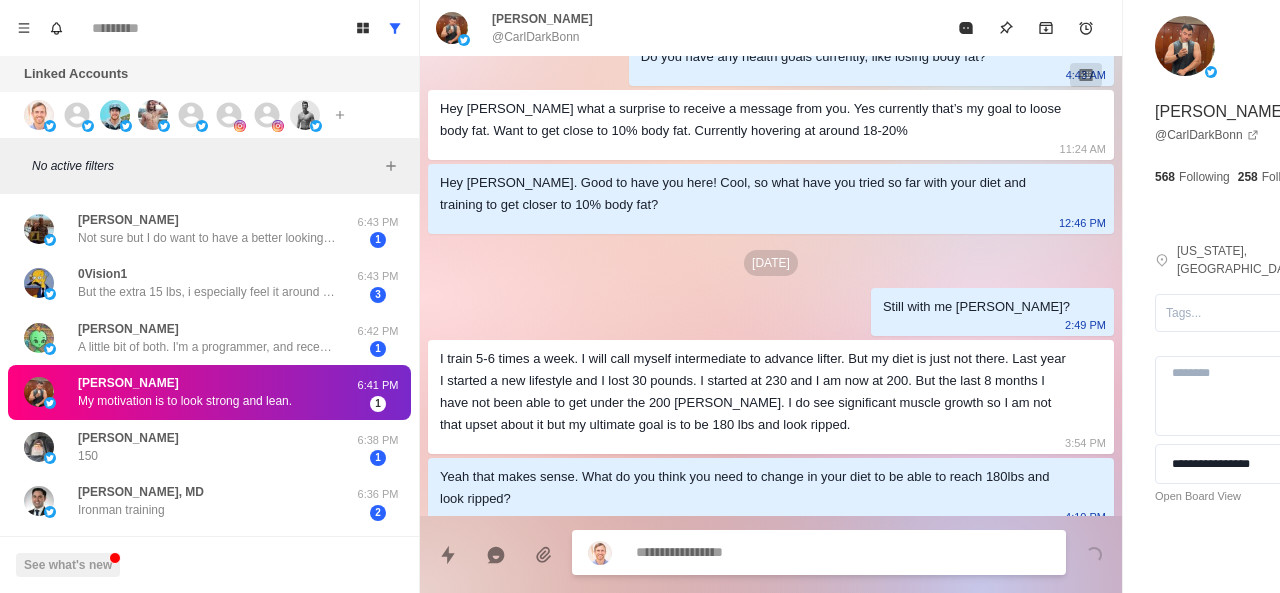 scroll, scrollTop: 1144, scrollLeft: 0, axis: vertical 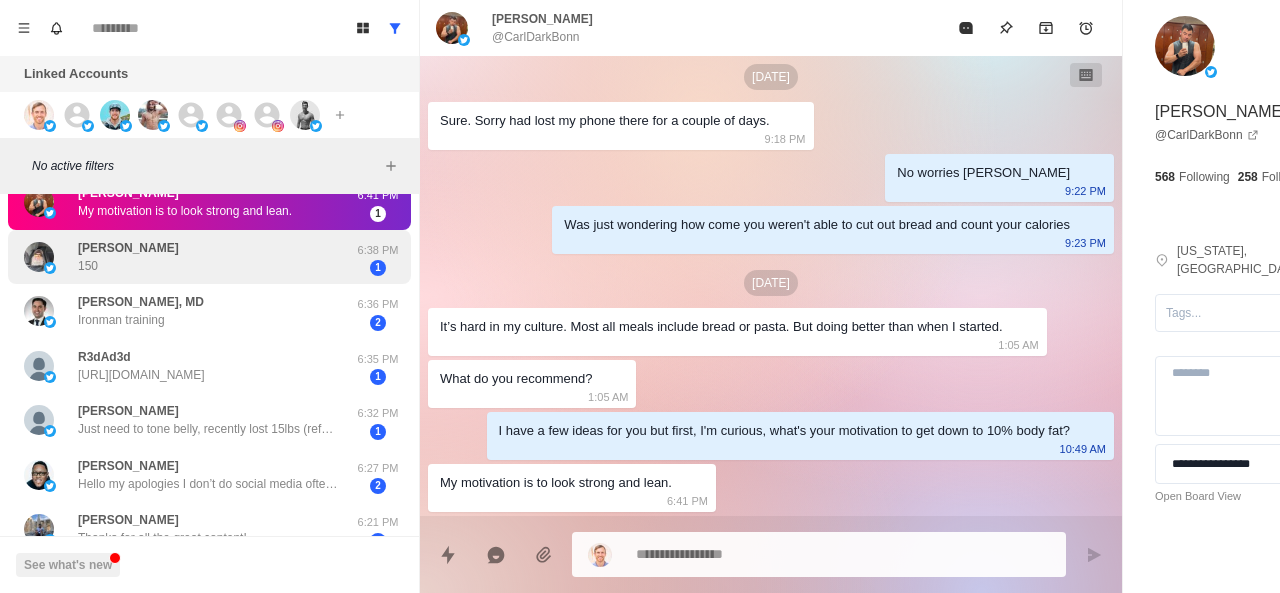 click on "Wesley Vilness 150" at bounding box center [188, 257] 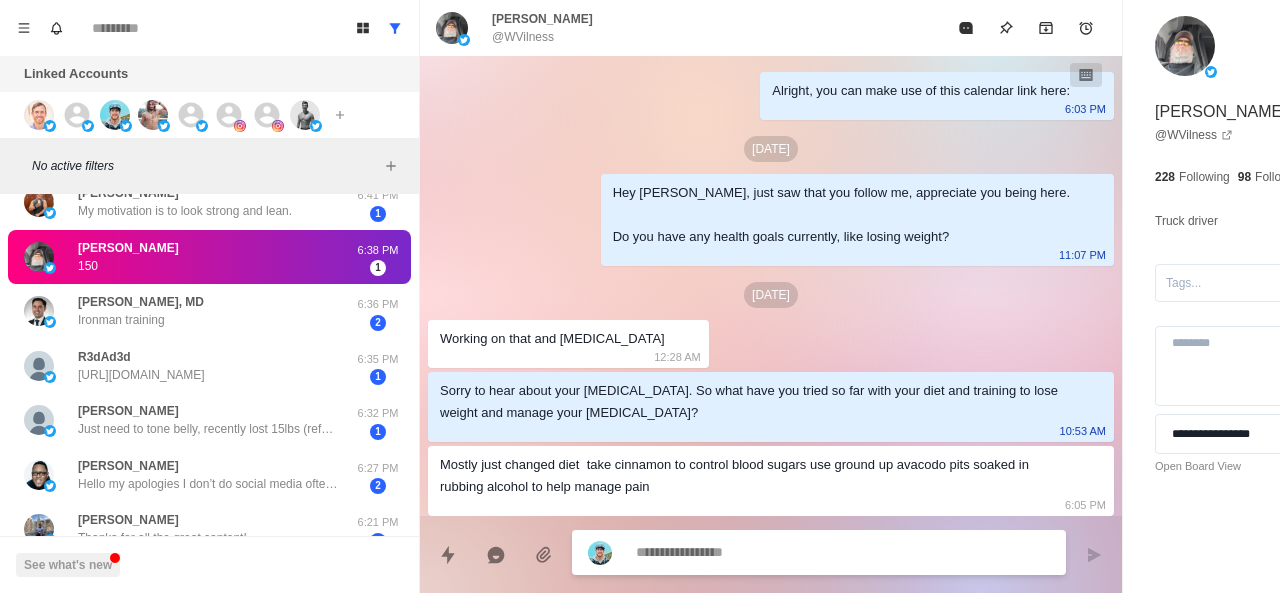 scroll, scrollTop: 300, scrollLeft: 0, axis: vertical 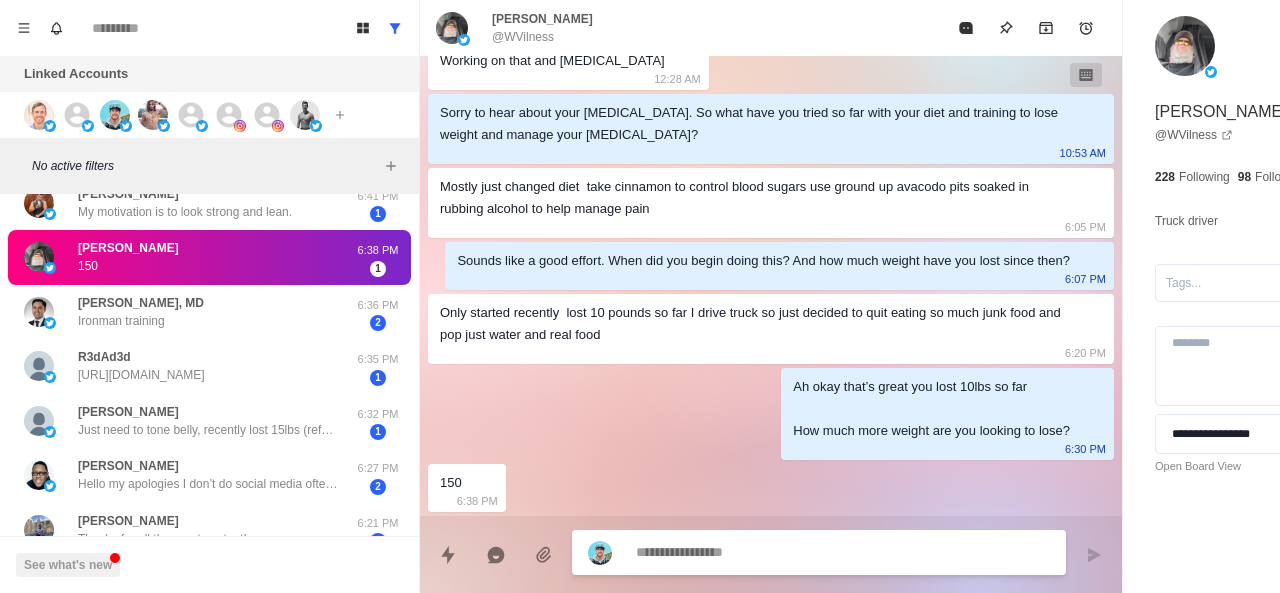 paste on "**********" 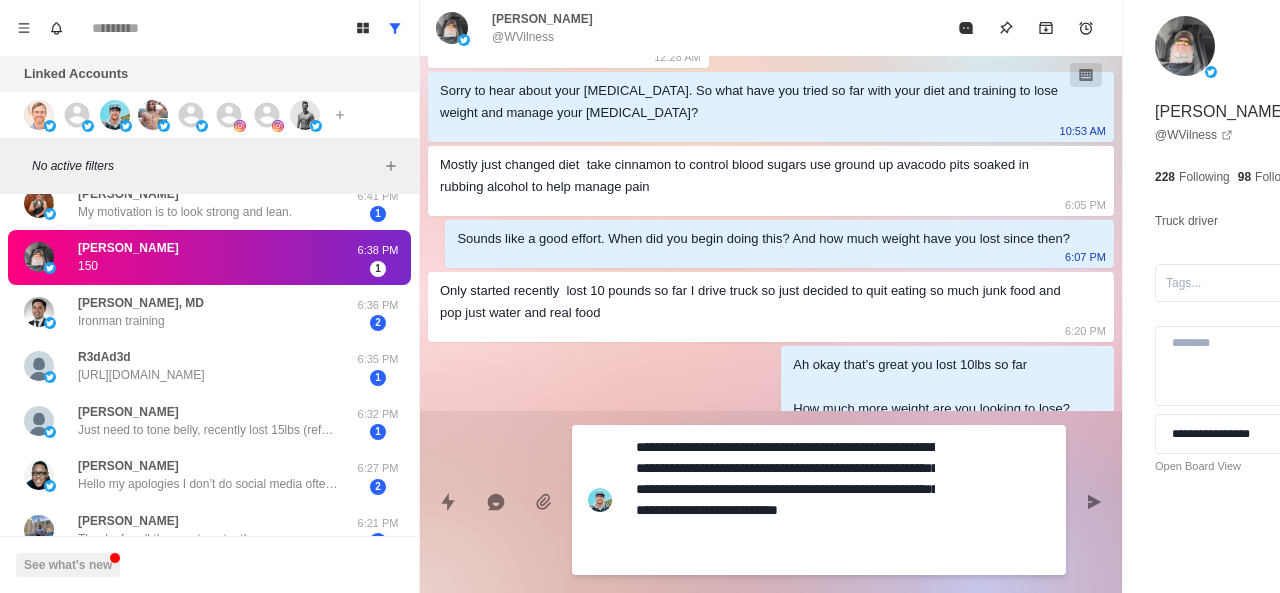 scroll, scrollTop: 404, scrollLeft: 0, axis: vertical 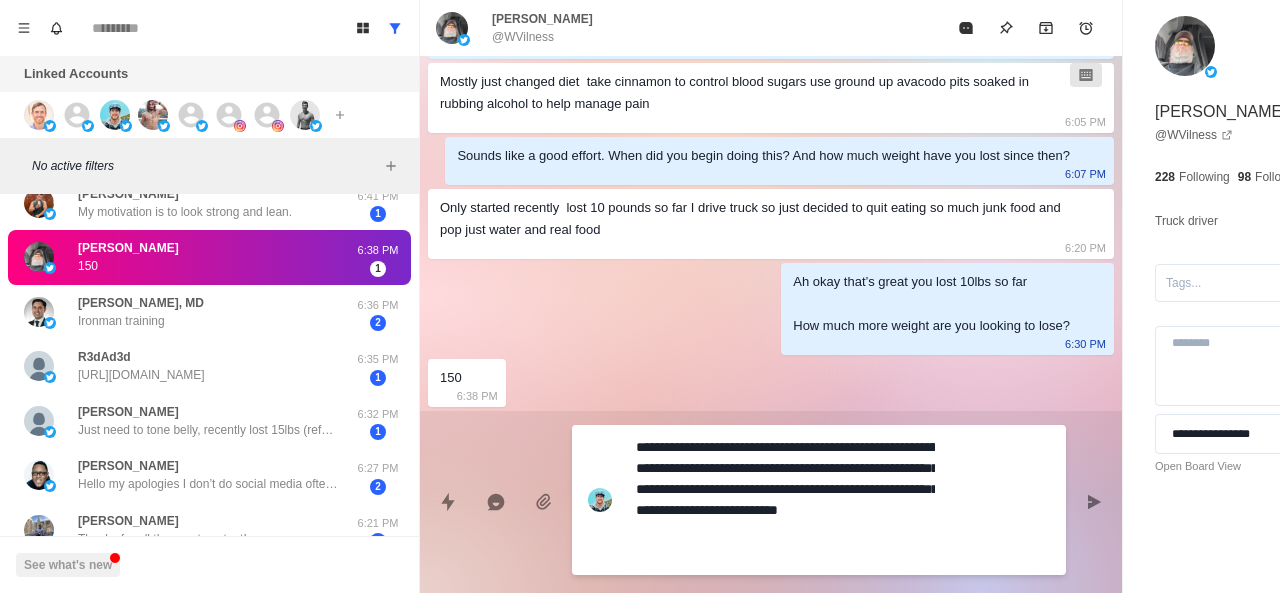click on "**********" at bounding box center [785, 500] 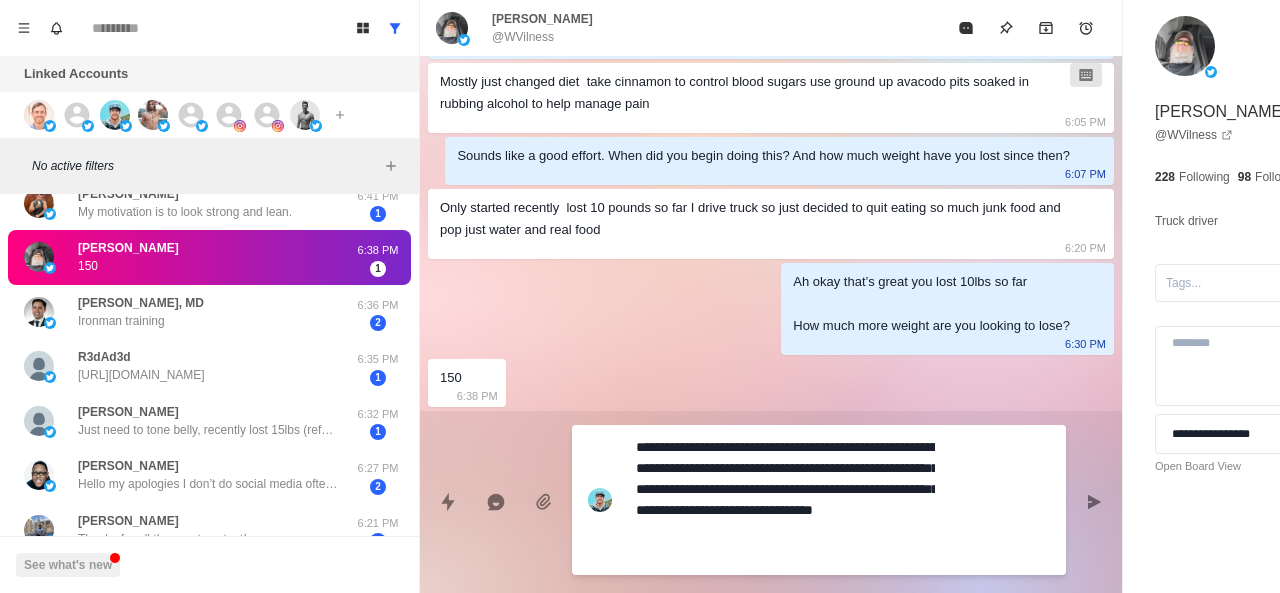 click on "**********" at bounding box center (785, 500) 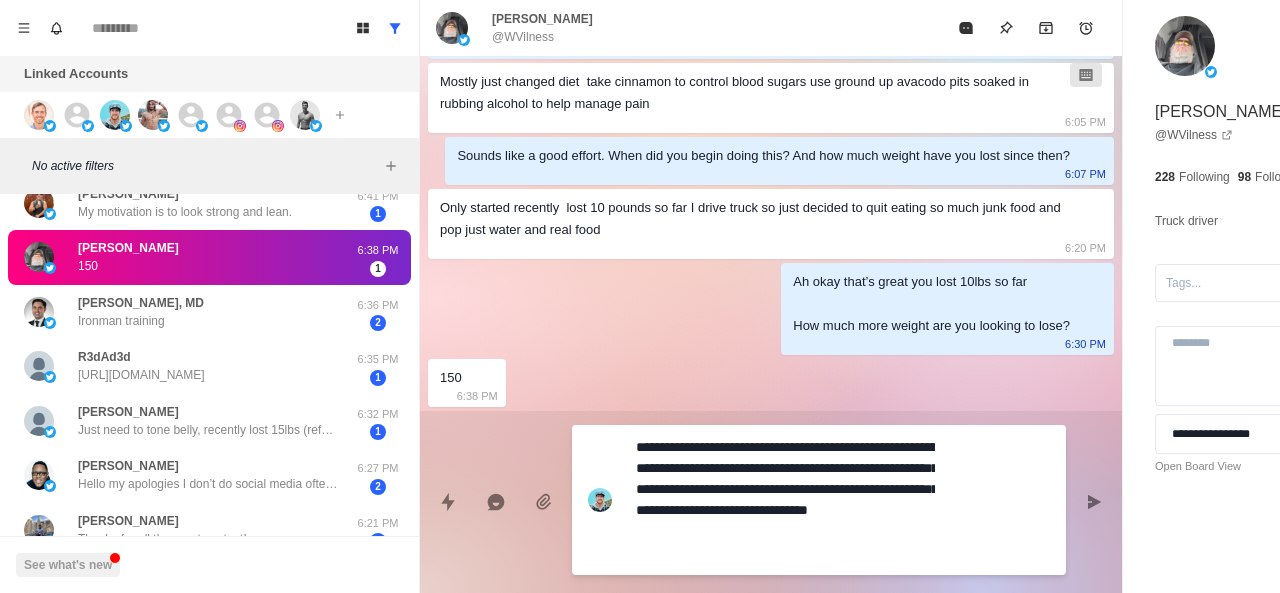 scroll, scrollTop: 384, scrollLeft: 0, axis: vertical 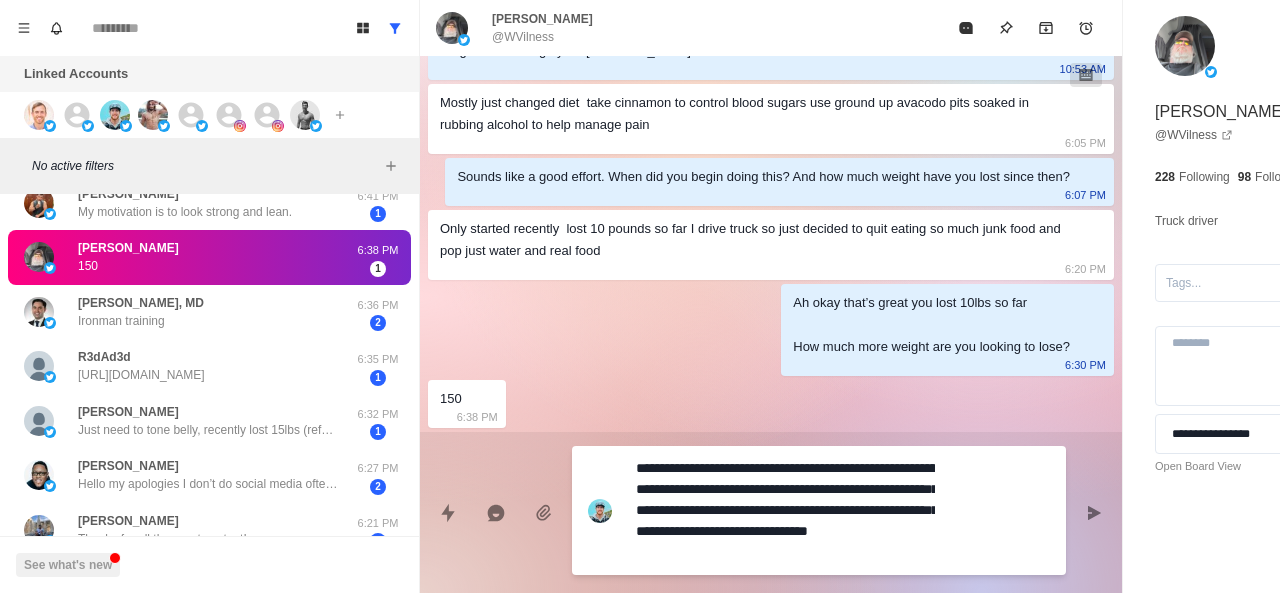 click on "**********" at bounding box center (785, 510) 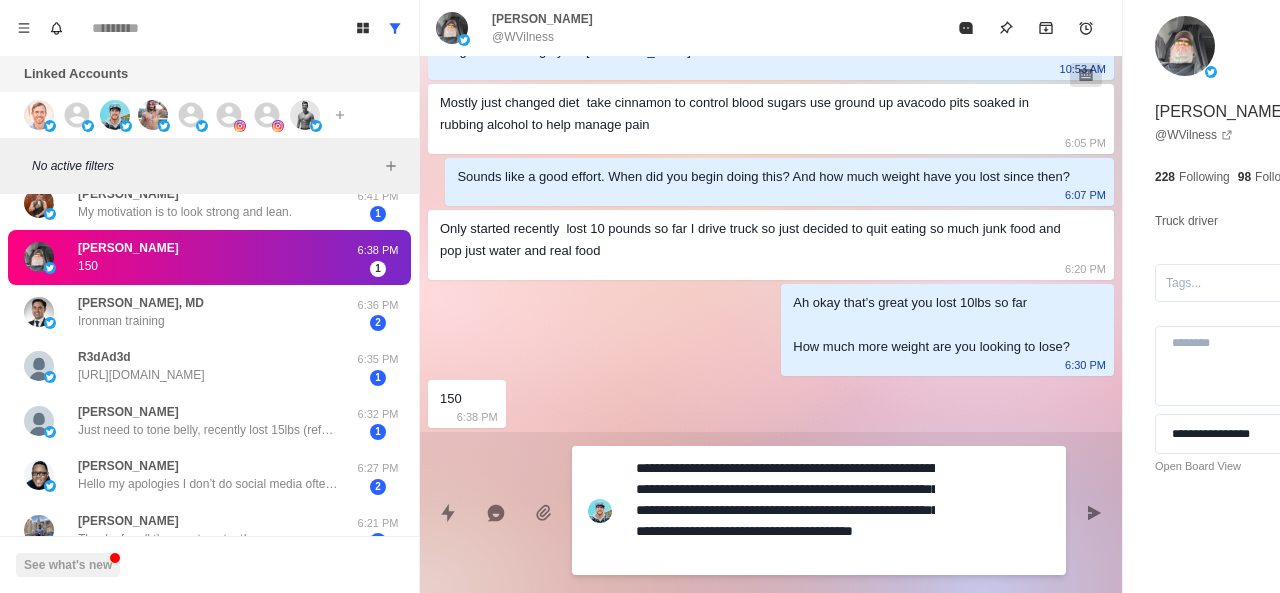 click on "**********" at bounding box center (785, 510) 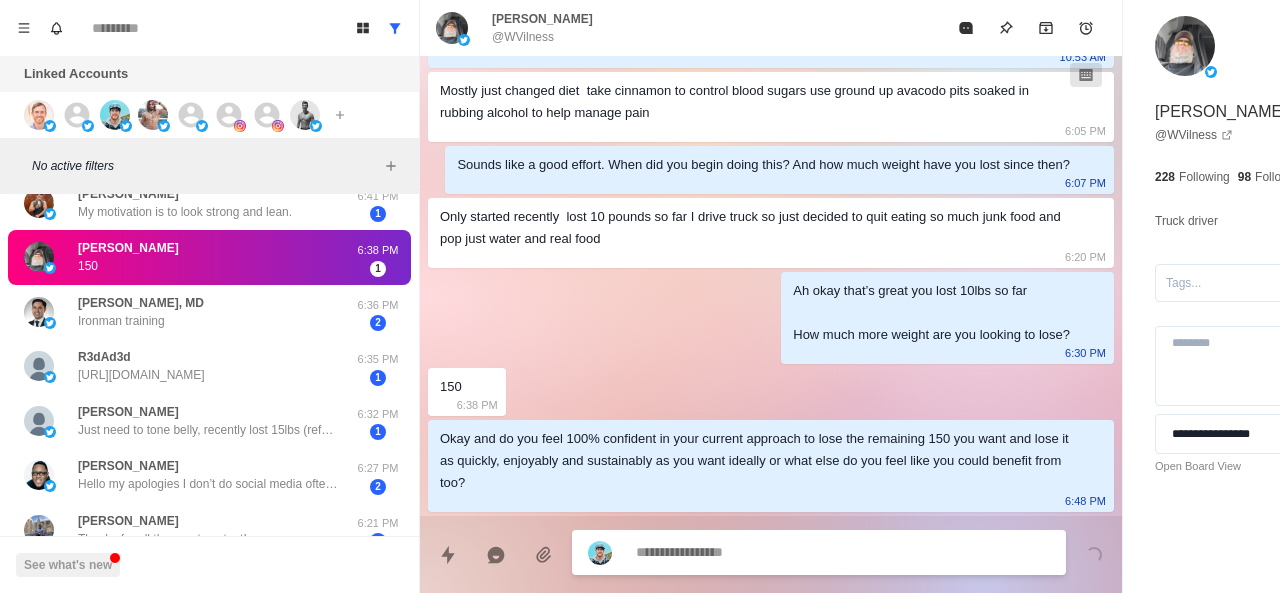 scroll, scrollTop: 396, scrollLeft: 0, axis: vertical 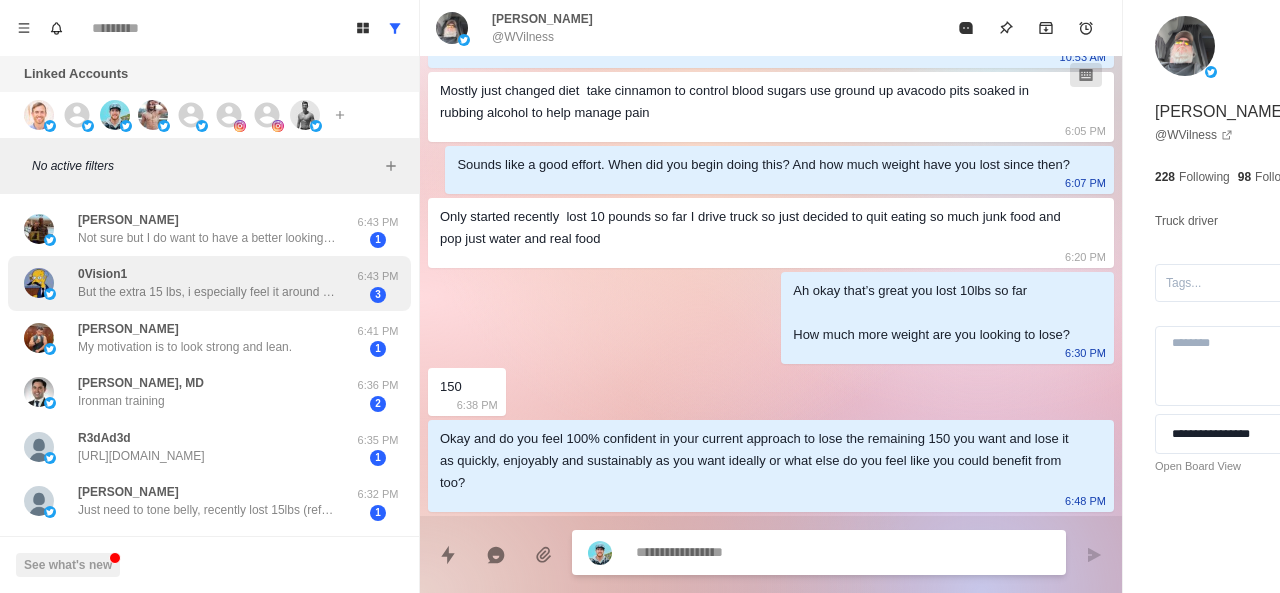 click on "0Vision1 But the extra 15 lbs, i especially feel it around my waistline and i can feel it. 6:43 PM 3" at bounding box center (209, 283) 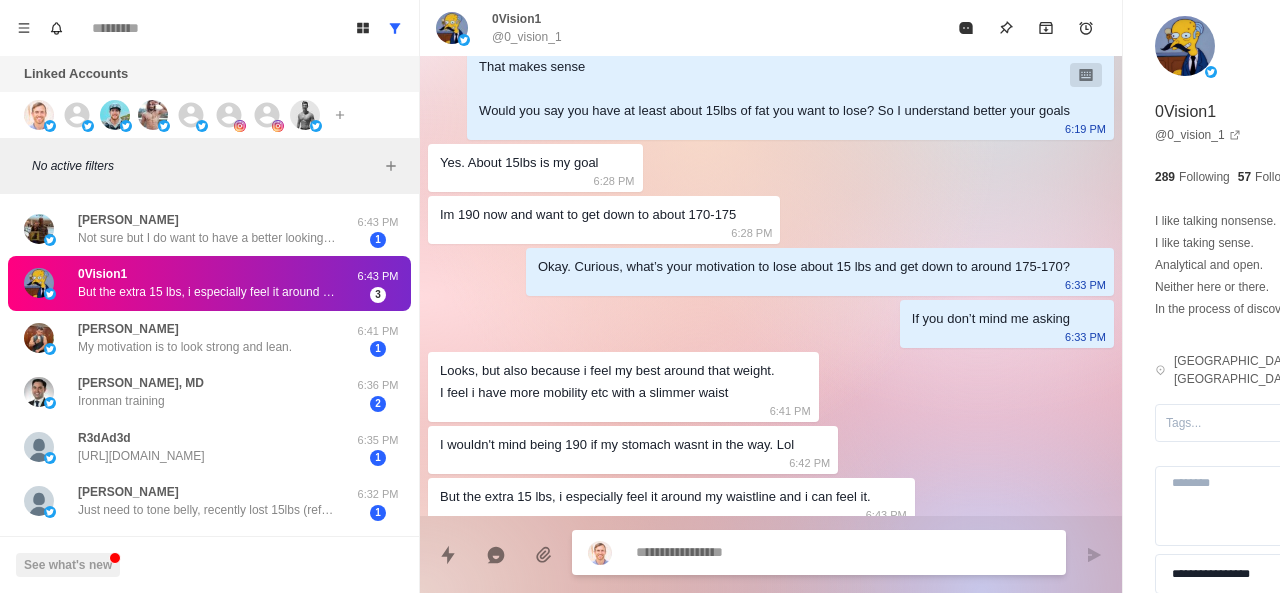 scroll, scrollTop: 804, scrollLeft: 0, axis: vertical 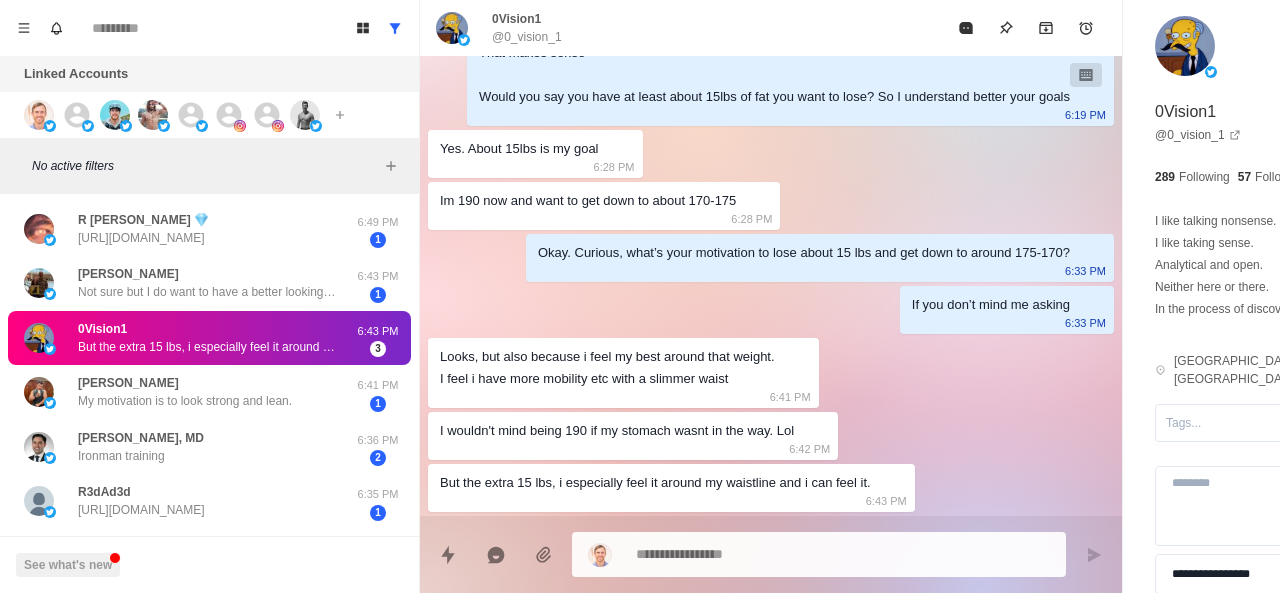 click at bounding box center (785, 554) 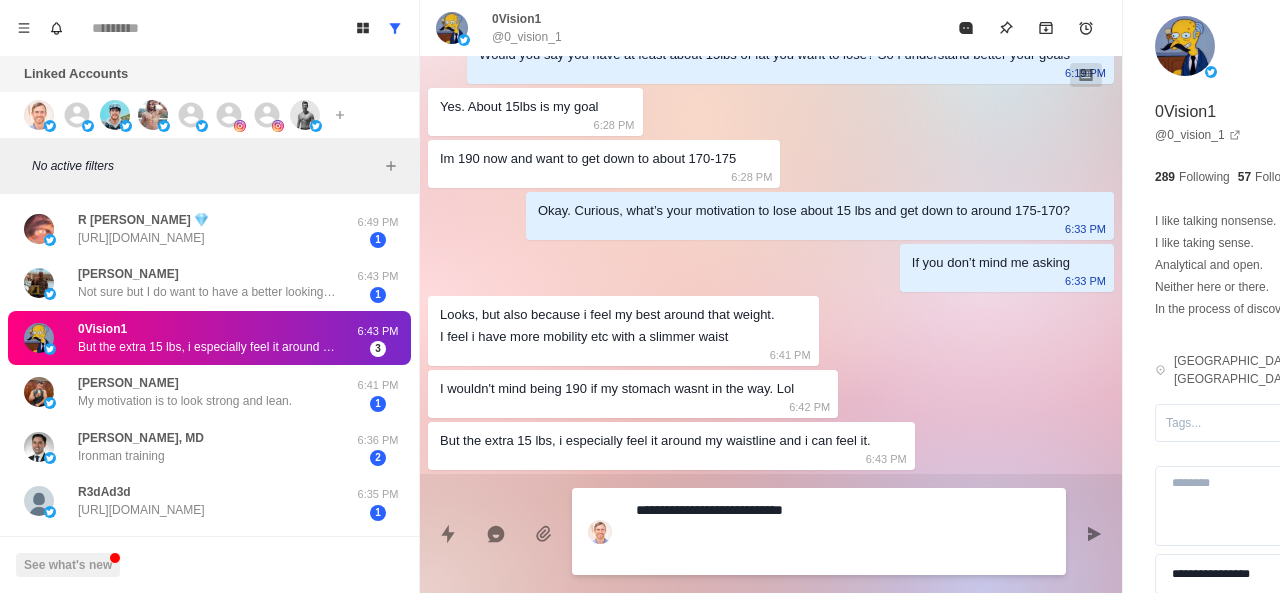 paste on "**********" 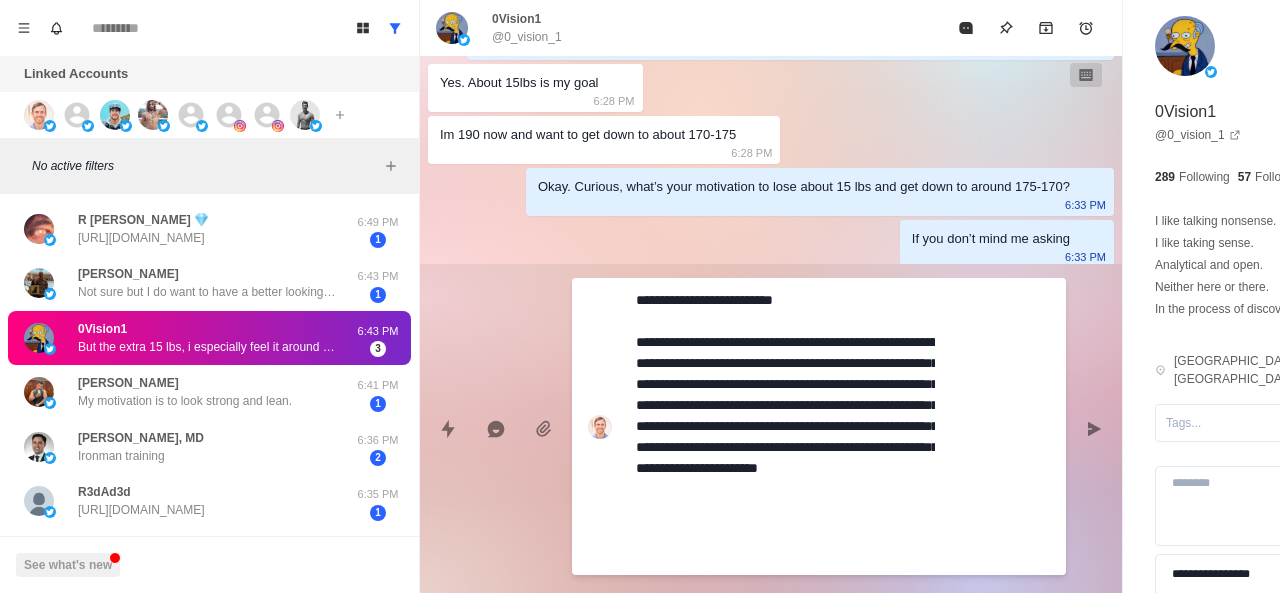 paste on "**********" 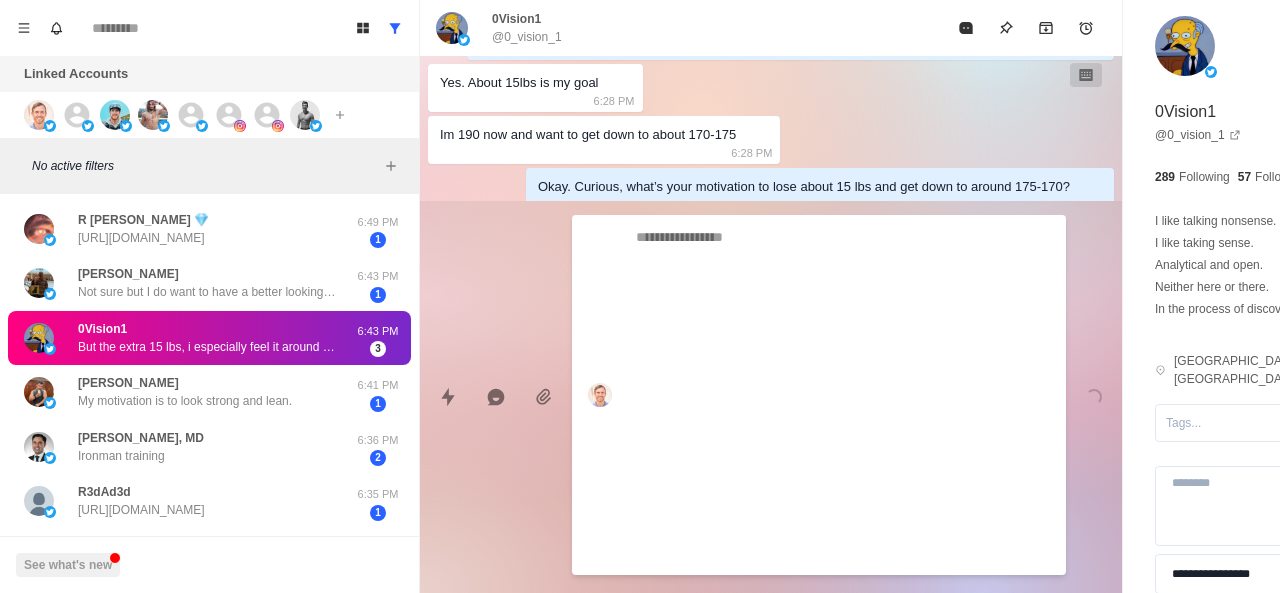 scroll, scrollTop: 1098, scrollLeft: 0, axis: vertical 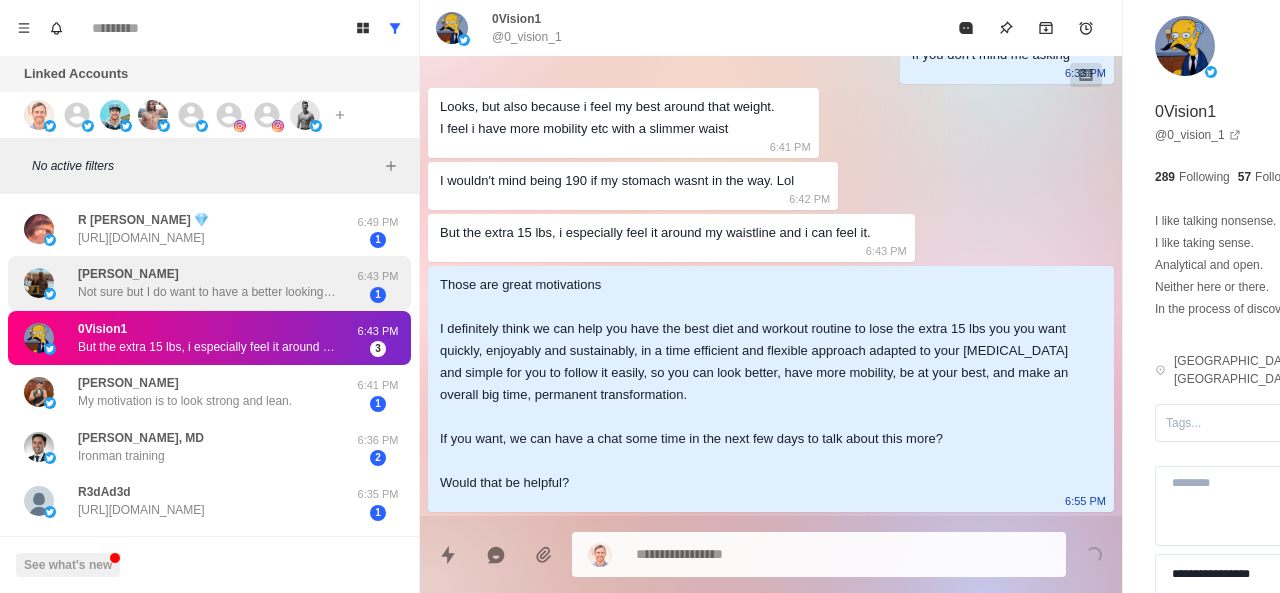 click on "Not sure but I do want to have a better looking belly
Here are my current numbers." at bounding box center [208, 292] 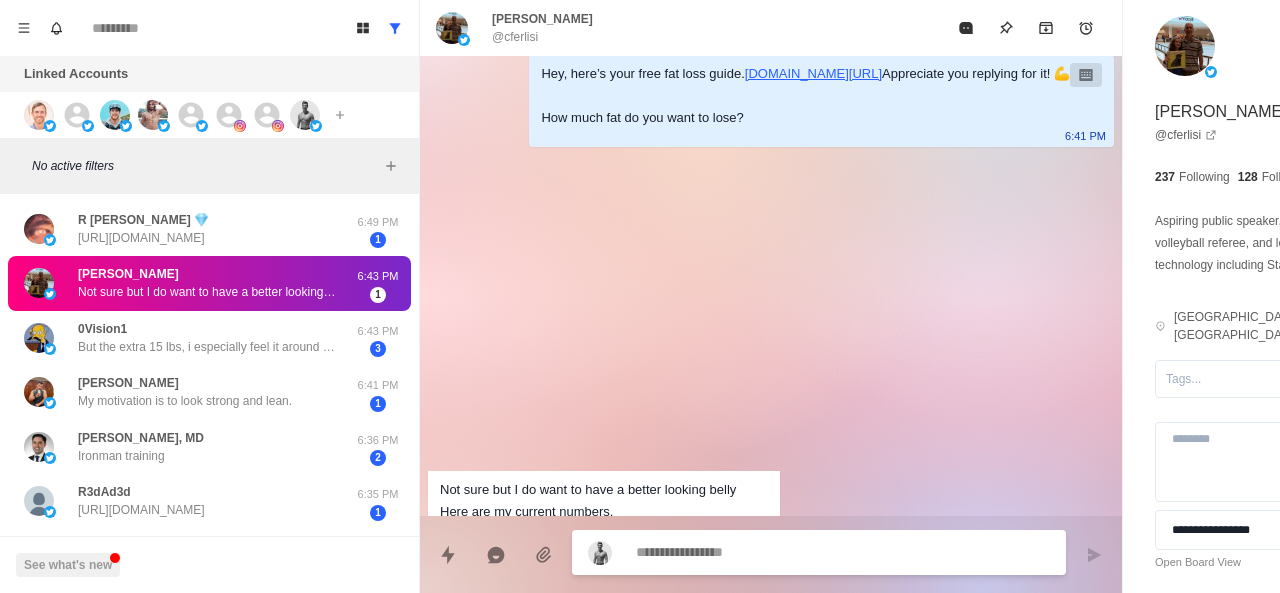 scroll, scrollTop: 236, scrollLeft: 0, axis: vertical 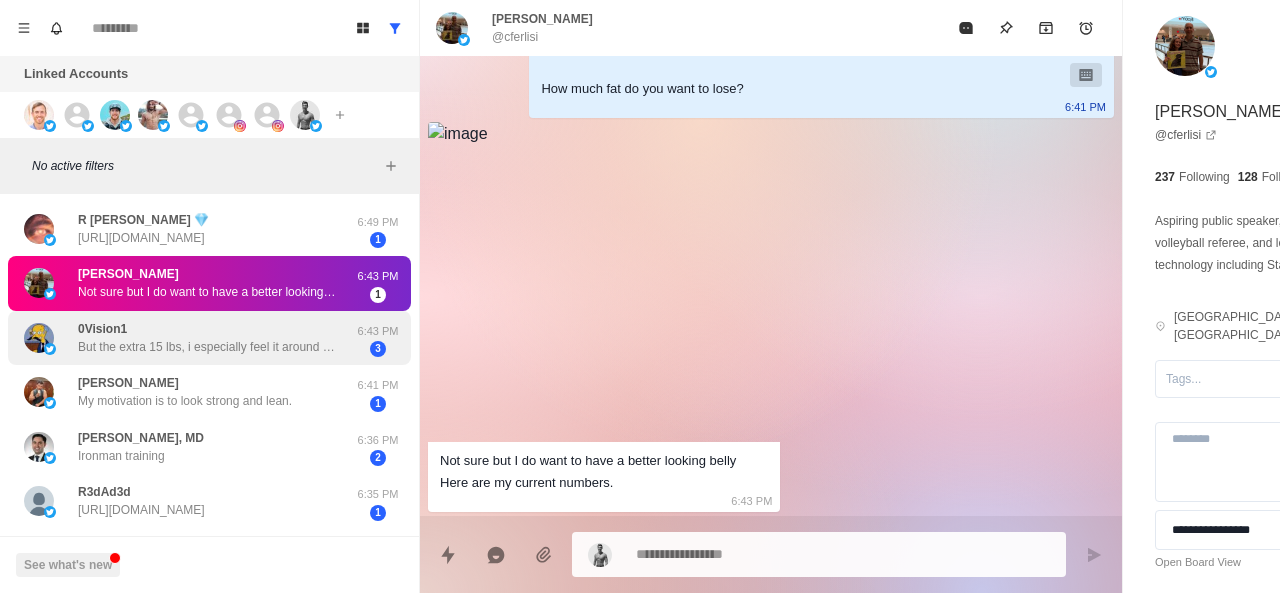 click on "But the extra 15 lbs, i especially feel it around my waistline and i can feel it." at bounding box center (208, 347) 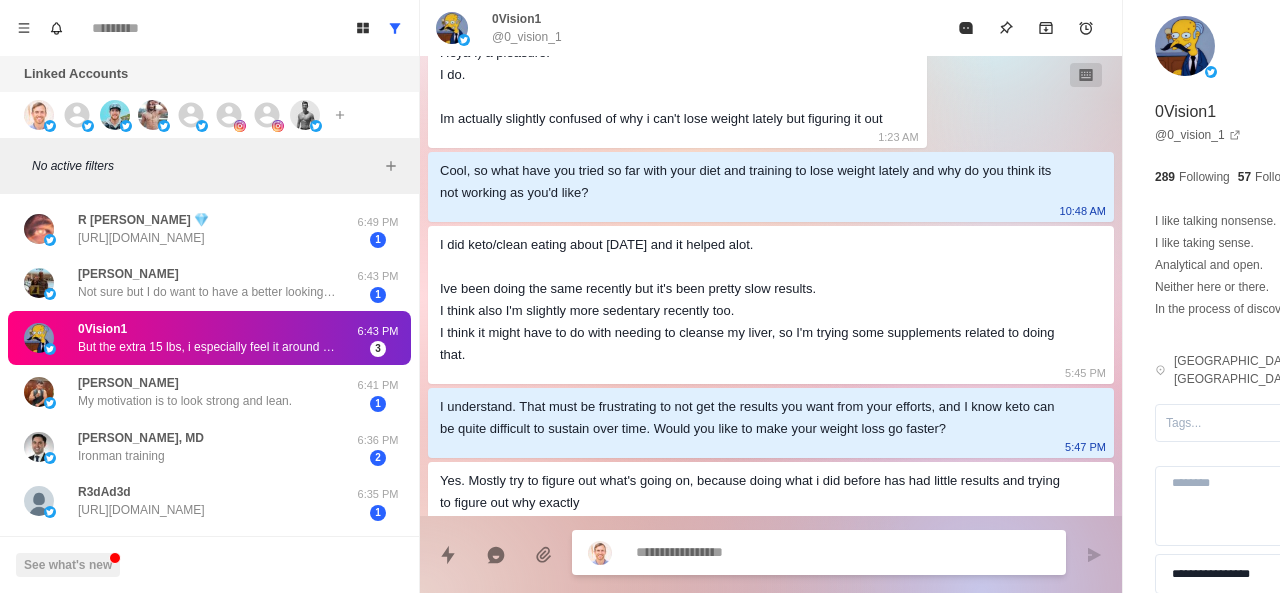 scroll, scrollTop: 1098, scrollLeft: 0, axis: vertical 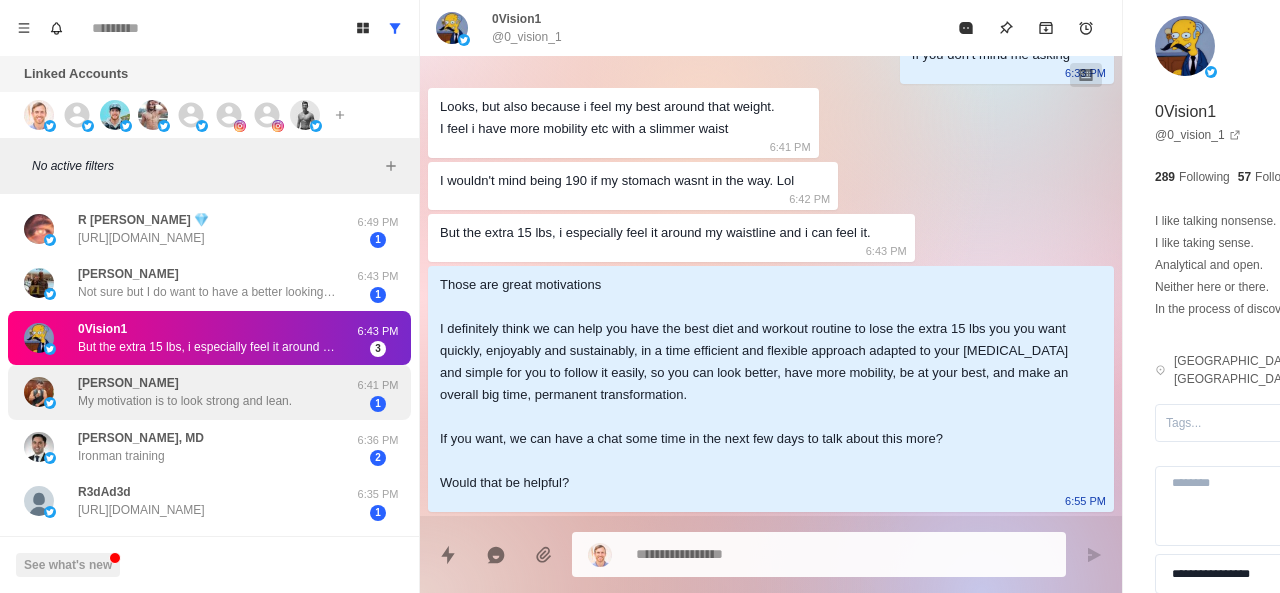 click on "My motivation is to look strong and lean." at bounding box center [185, 401] 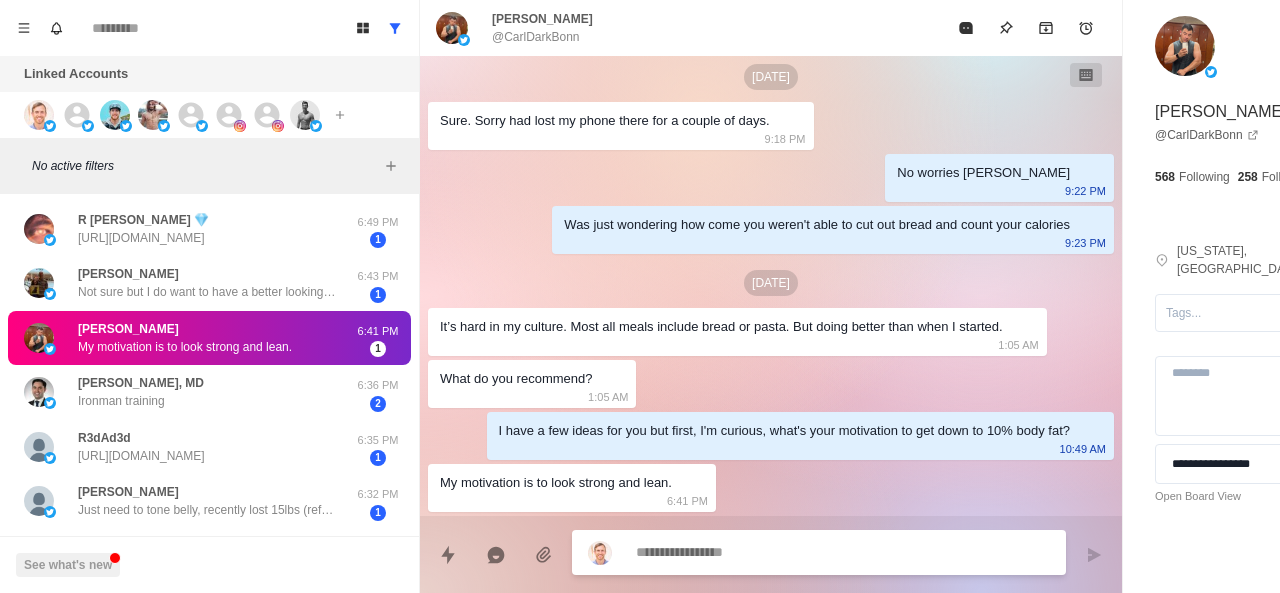 scroll, scrollTop: 1122, scrollLeft: 0, axis: vertical 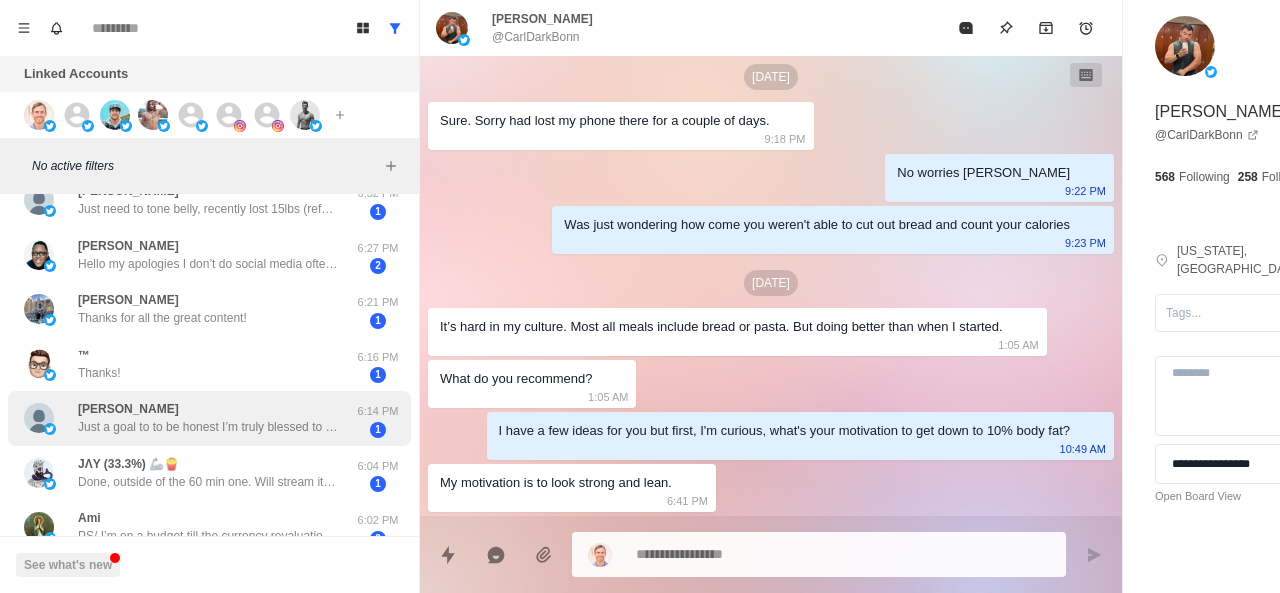 click on "Just a goal to to be honest I’m truly blessed to have been able to lose the weight that I have" at bounding box center (208, 427) 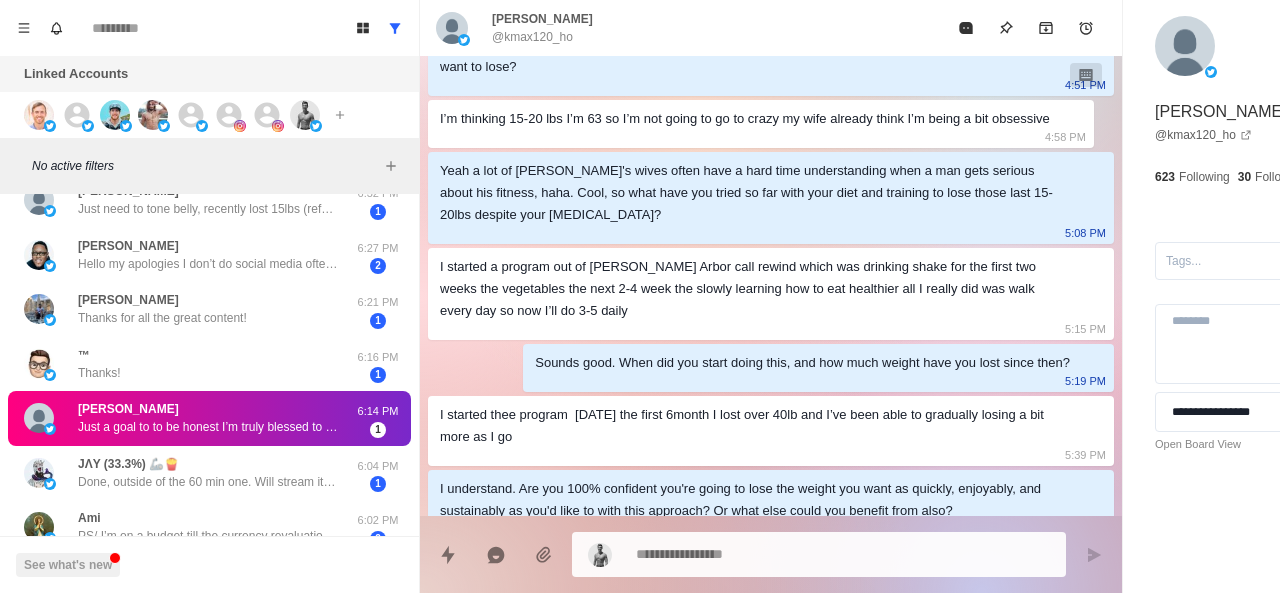 scroll, scrollTop: 319, scrollLeft: 0, axis: vertical 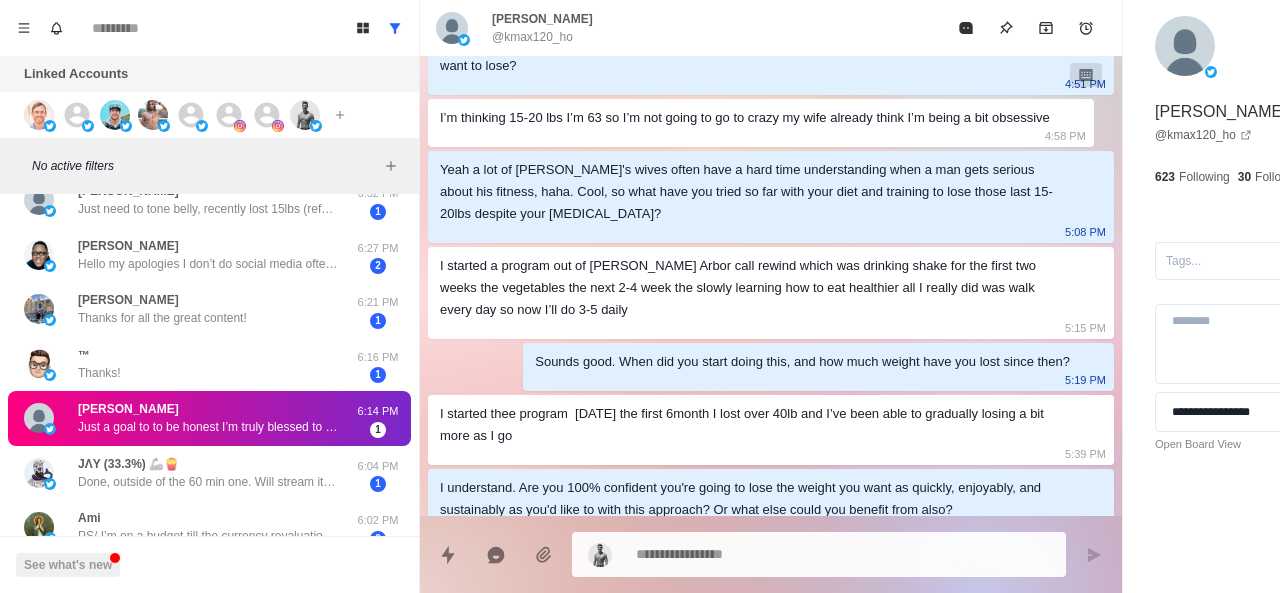click on "I started a program out of Ann Arbor call rewind which was drinking shake for the first two weeks the vegetables the next 2-4 week the slowly learning how to eat healthier all I really did was walk every day so now I’ll do 3-5 daily" at bounding box center (755, 288) 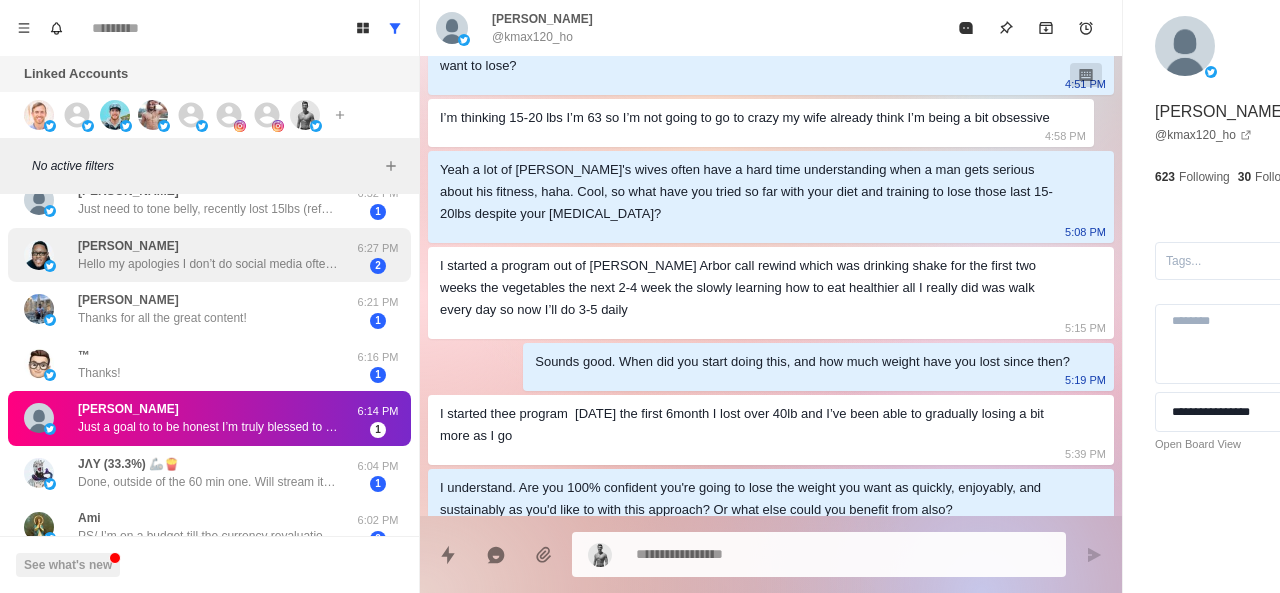 scroll, scrollTop: 0, scrollLeft: 0, axis: both 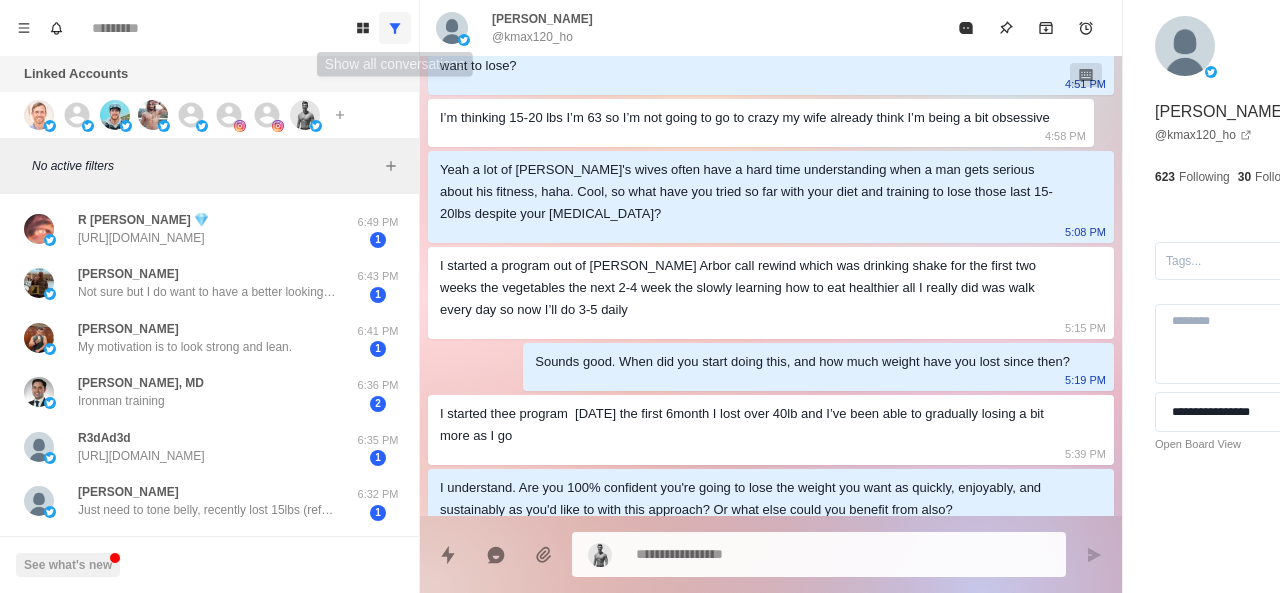 click at bounding box center [395, 28] 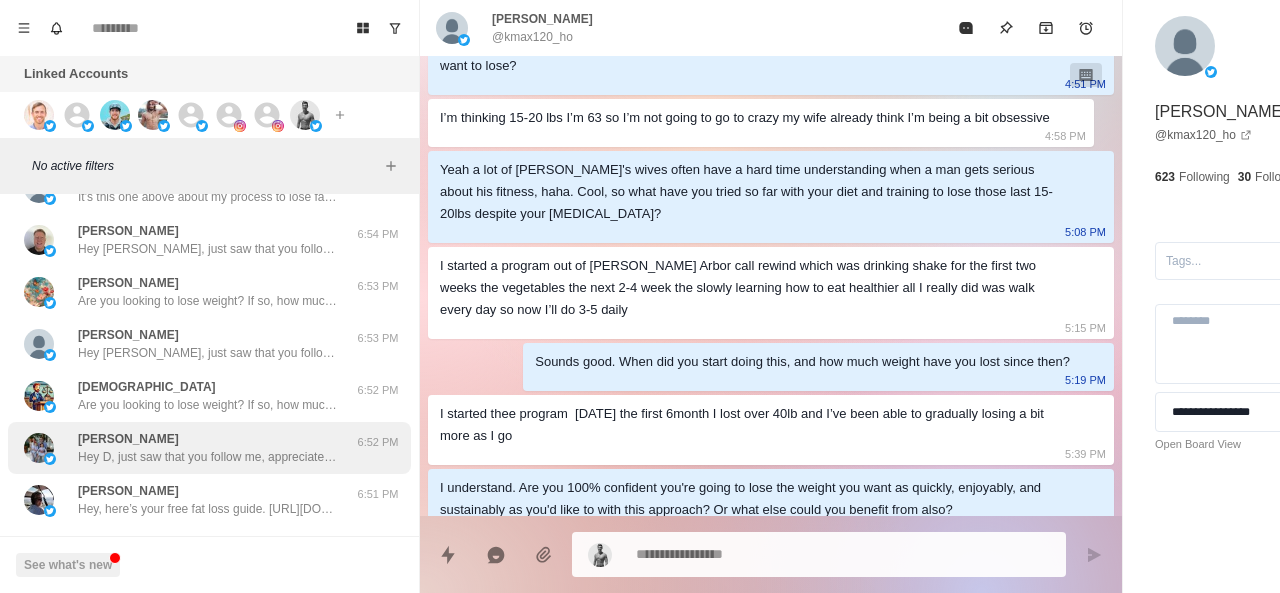 scroll, scrollTop: 0, scrollLeft: 0, axis: both 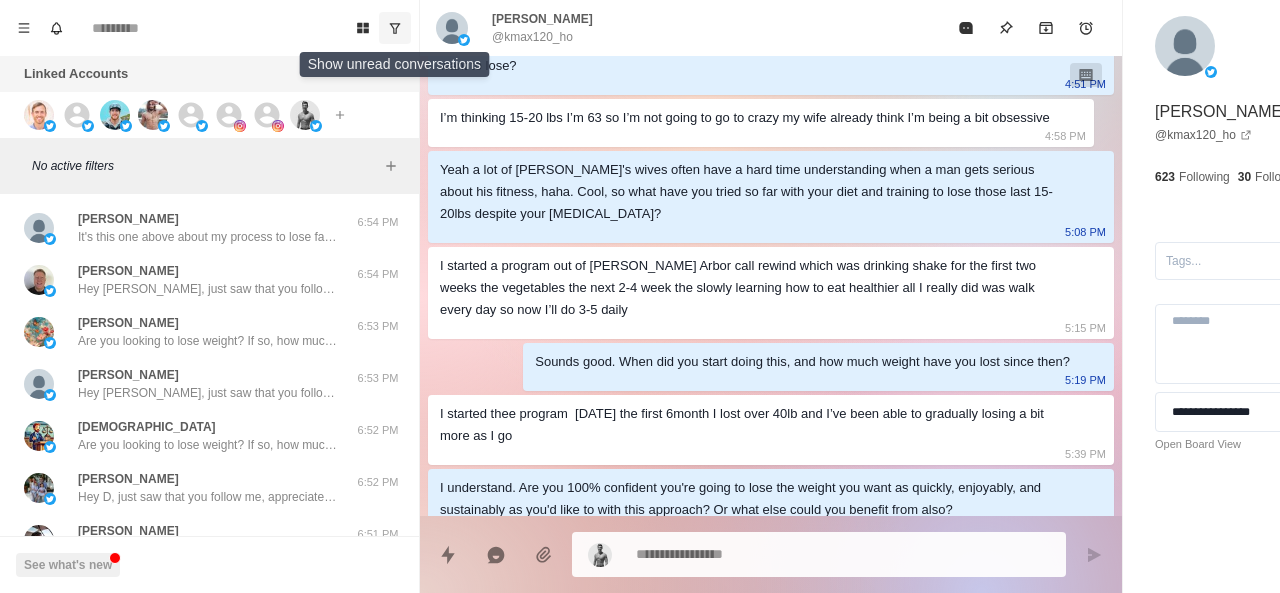click 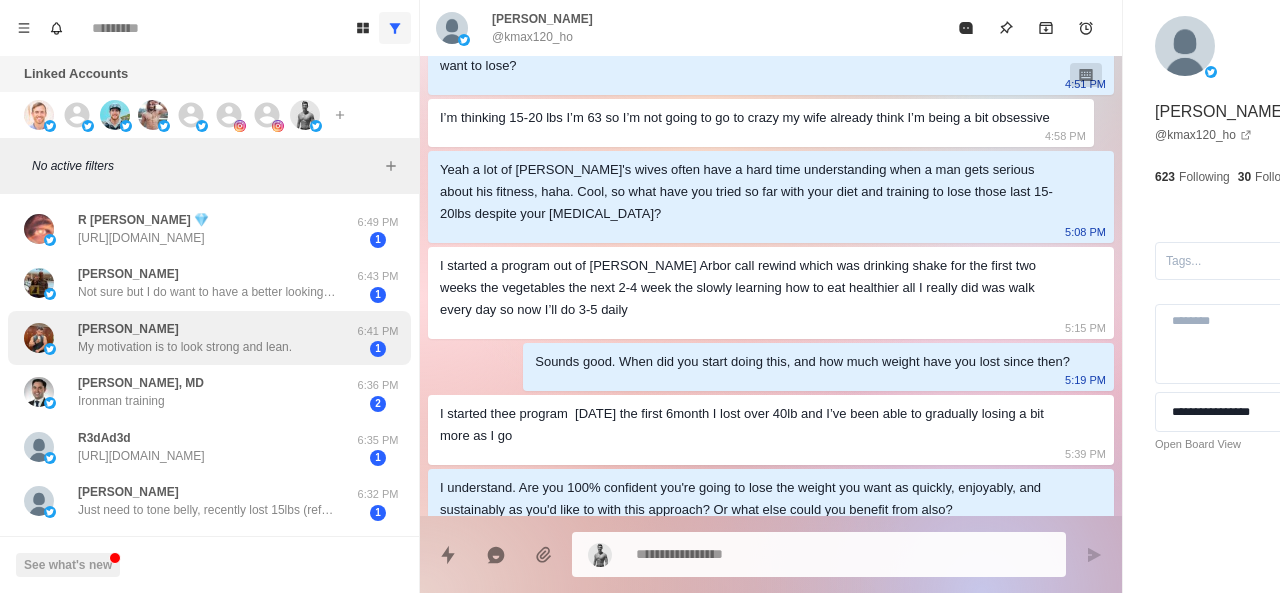 click on "My motivation is to look strong and lean." at bounding box center [185, 347] 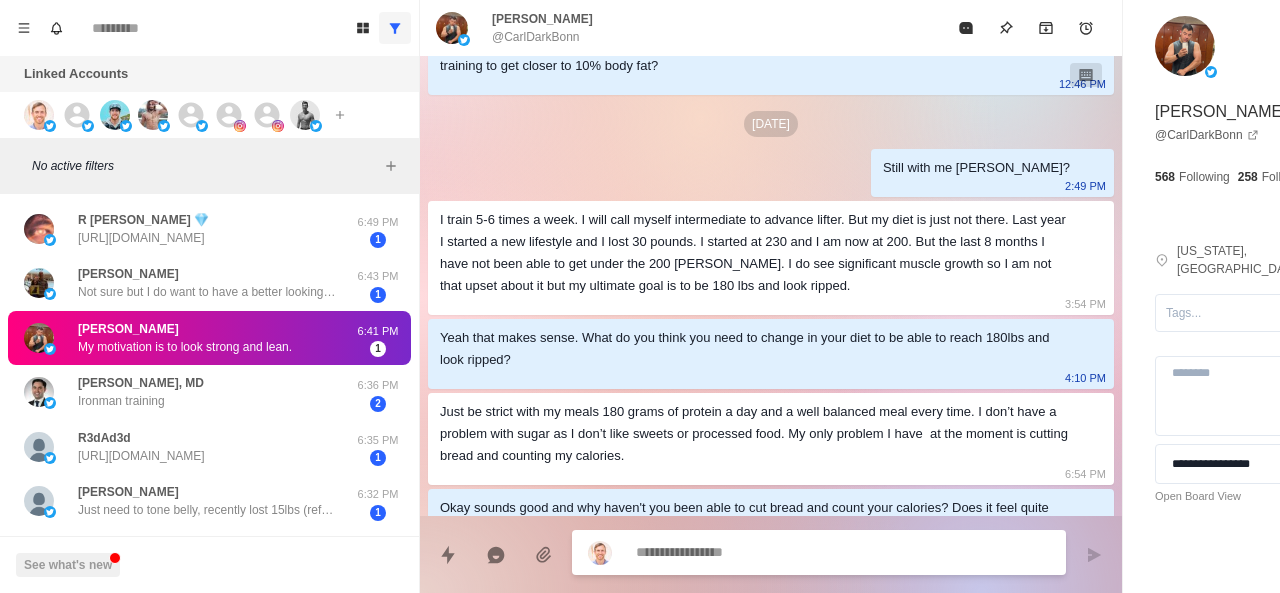 scroll, scrollTop: 1144, scrollLeft: 0, axis: vertical 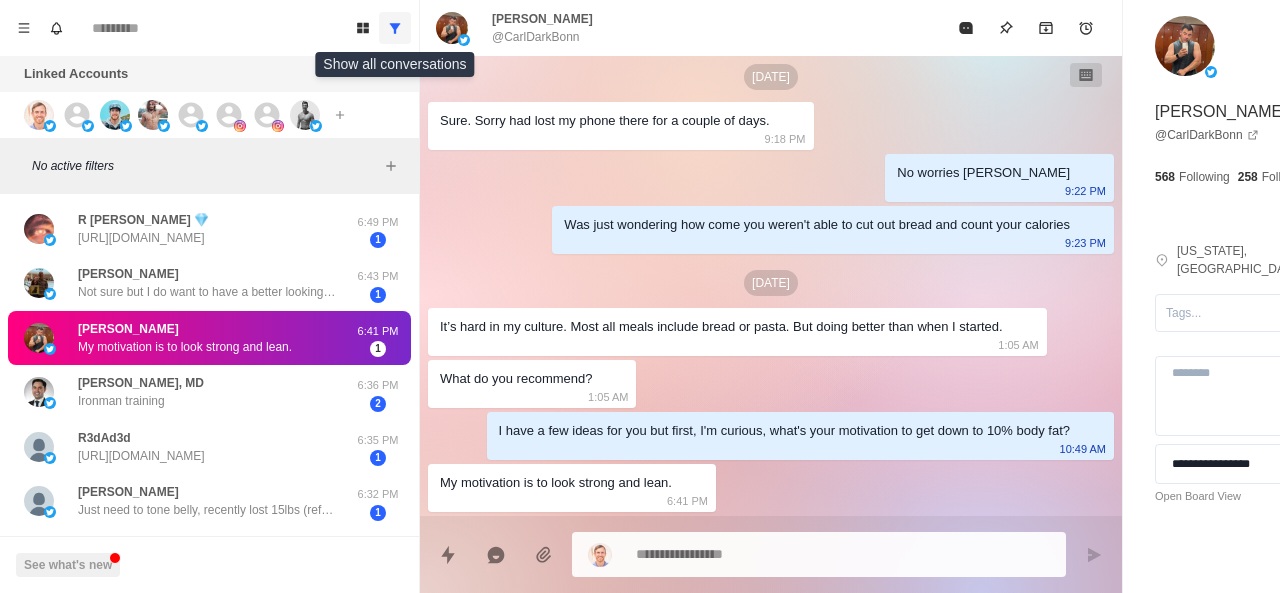 click at bounding box center [395, 28] 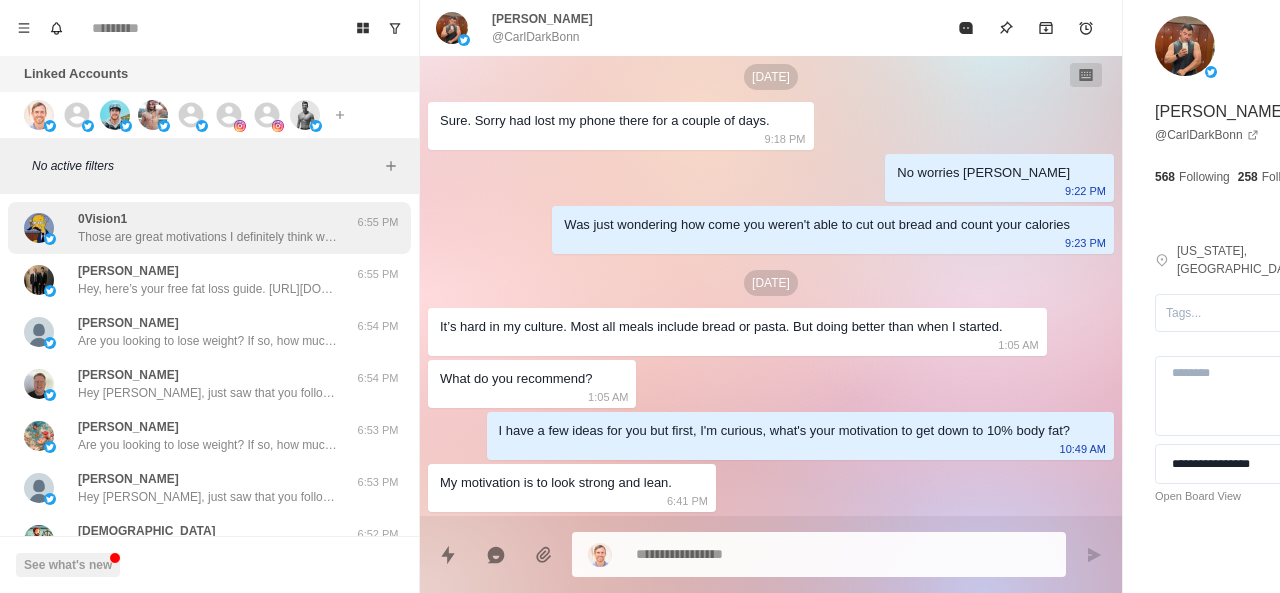 click on "Those are great motivations
I definitely think we can help you have the best diet and workout routine to lose the extra 15 lbs you you want quickly, enjoyably and sustainably, in a time efficient and flexible approach adapted to your [MEDICAL_DATA] and simple for you to follow it easily, so you can look better, have more mobility, be at your best, and make an overall big time, permanent transformation.
If you want, we can have a chat some time in the next few days to talk about this more?
Would that be helpful?" at bounding box center [208, 237] 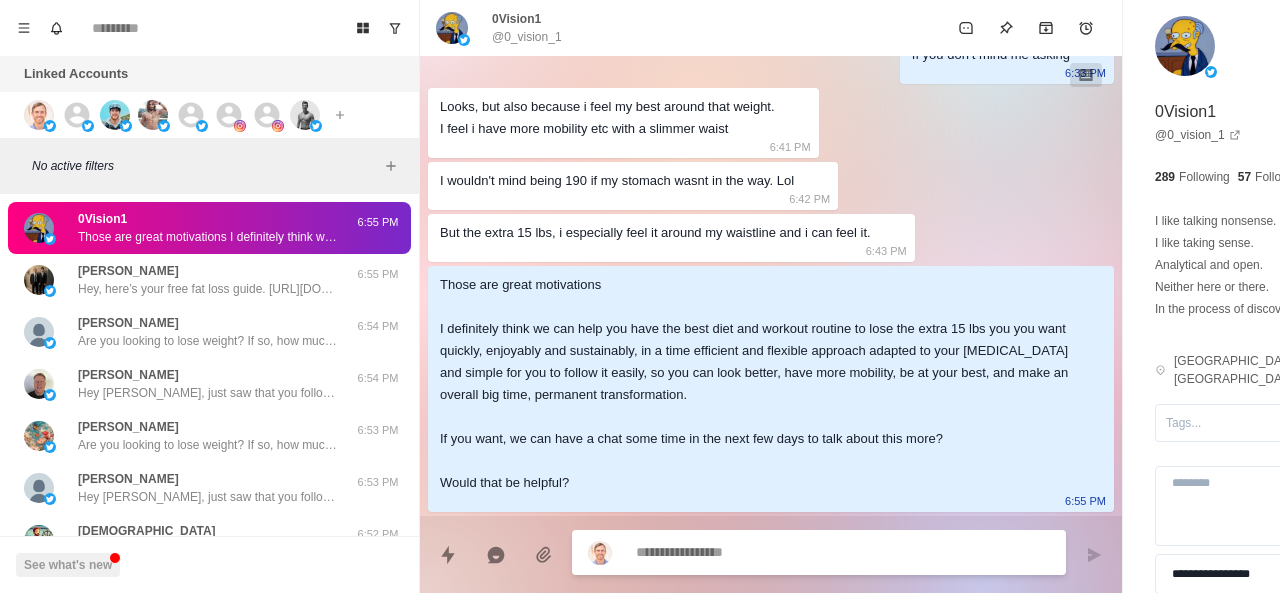 scroll, scrollTop: 1098, scrollLeft: 0, axis: vertical 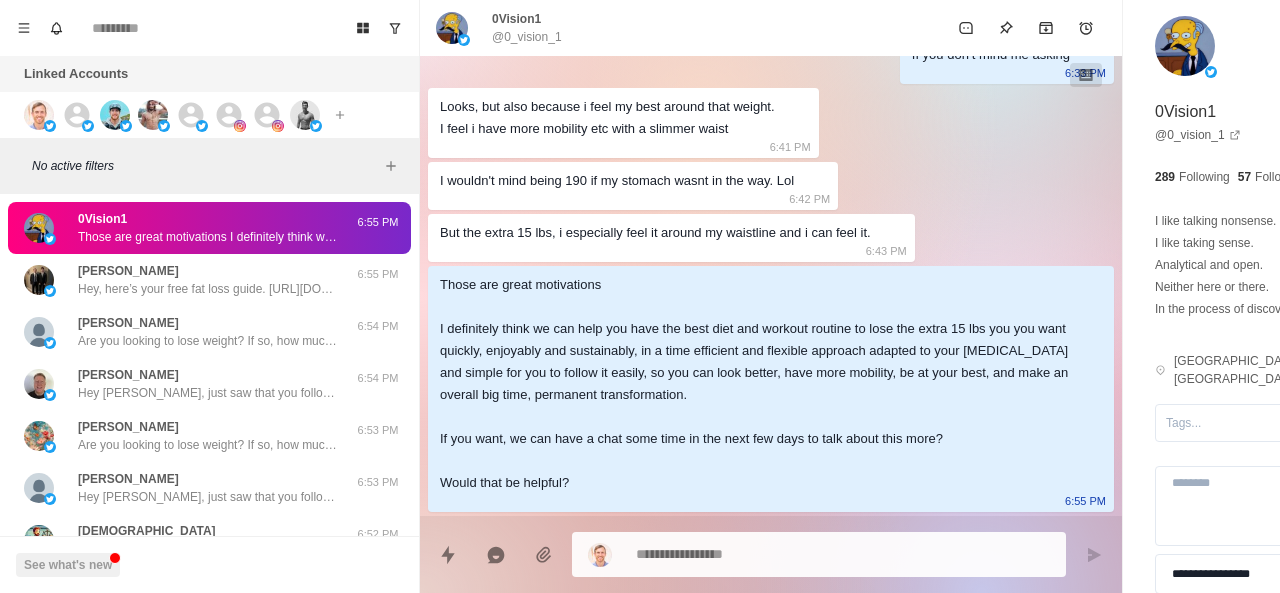 click on "Those are great motivations
I definitely think we can help you have the best diet and workout routine to lose the extra 15 lbs you you want quickly, enjoyably and sustainably, in a time efficient and flexible approach adapted to your [MEDICAL_DATA] and simple for you to follow it easily, so you can look better, have more mobility, be at your best, and make an overall big time, permanent transformation.
If you want, we can have a chat some time in the next few days to talk about this more?
Would that be helpful?" at bounding box center (755, 384) 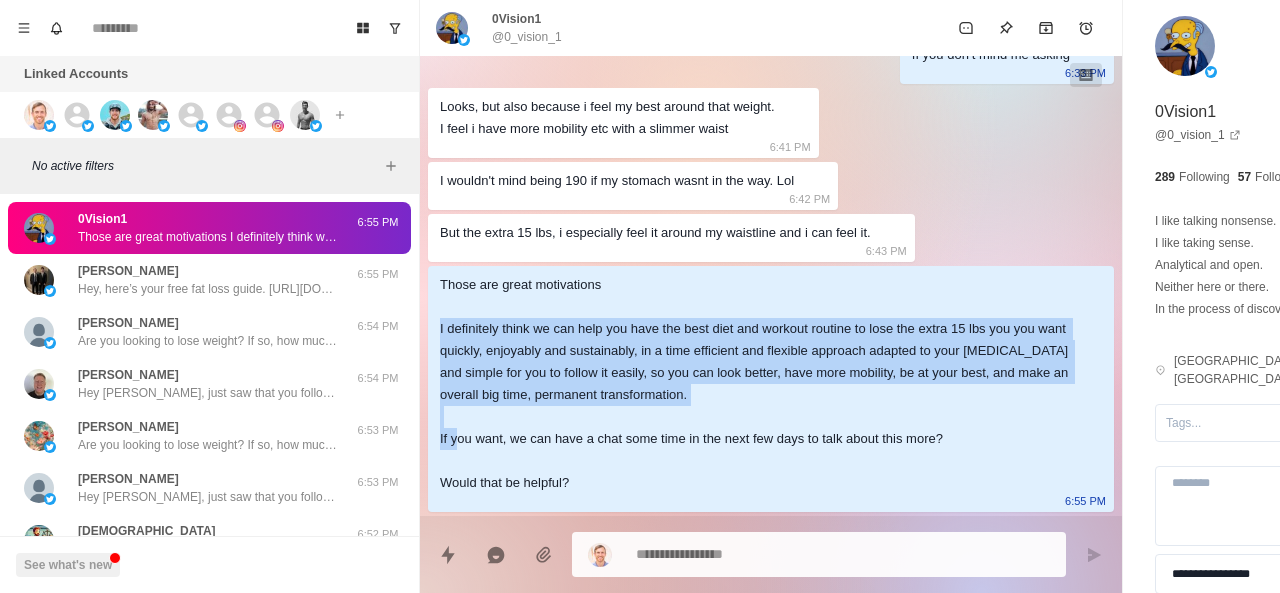 drag, startPoint x: 438, startPoint y: 283, endPoint x: 699, endPoint y: 385, distance: 280.2231 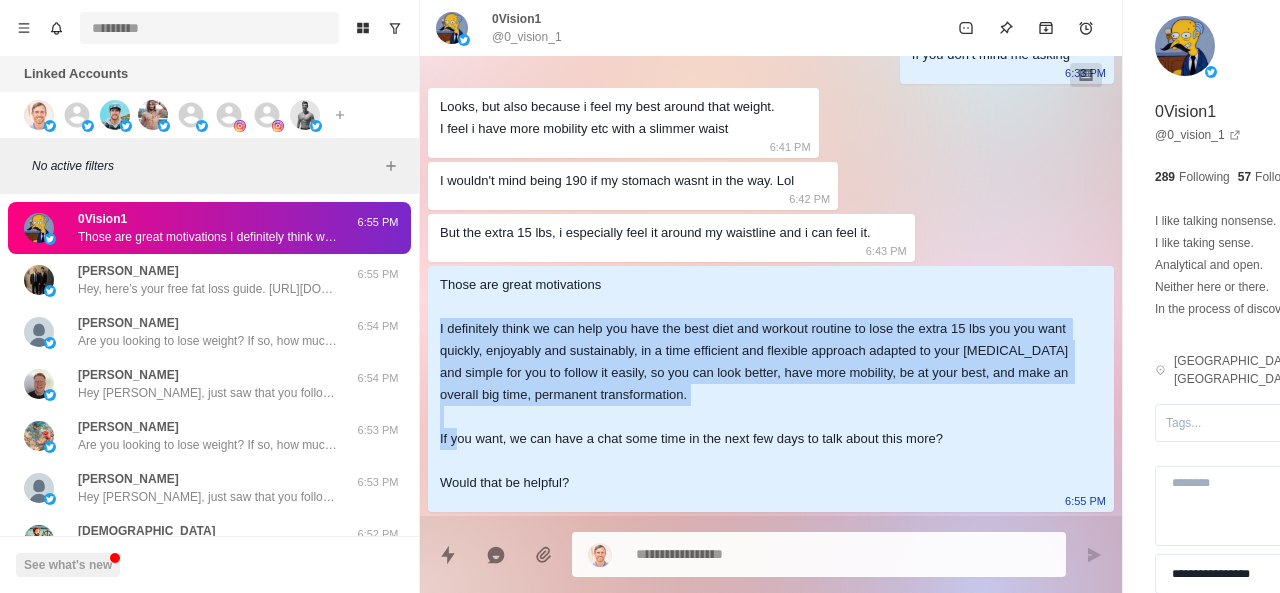 click at bounding box center [209, 28] 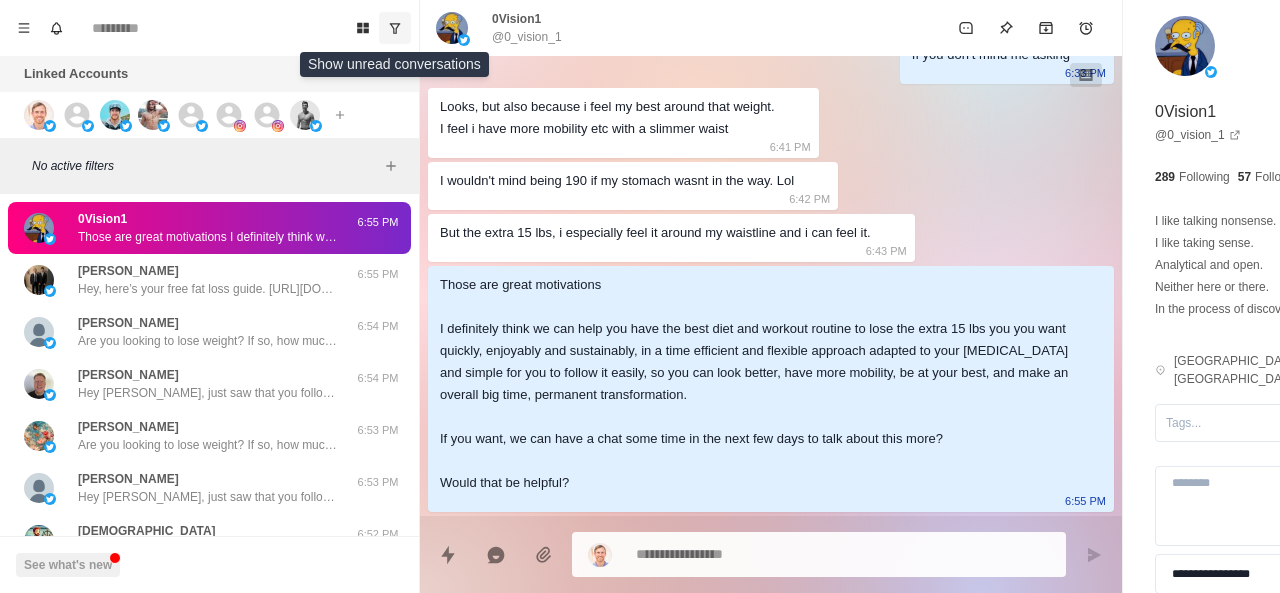 click 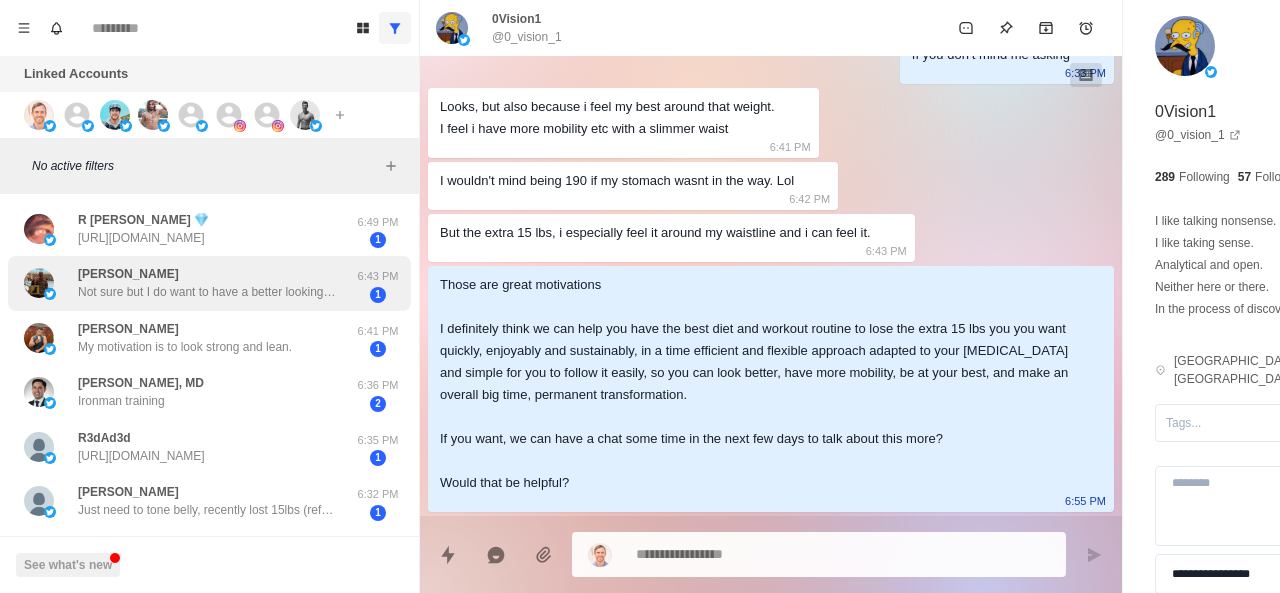 click on "Not sure but I do want to have a better looking belly
Here are my current numbers." at bounding box center [208, 292] 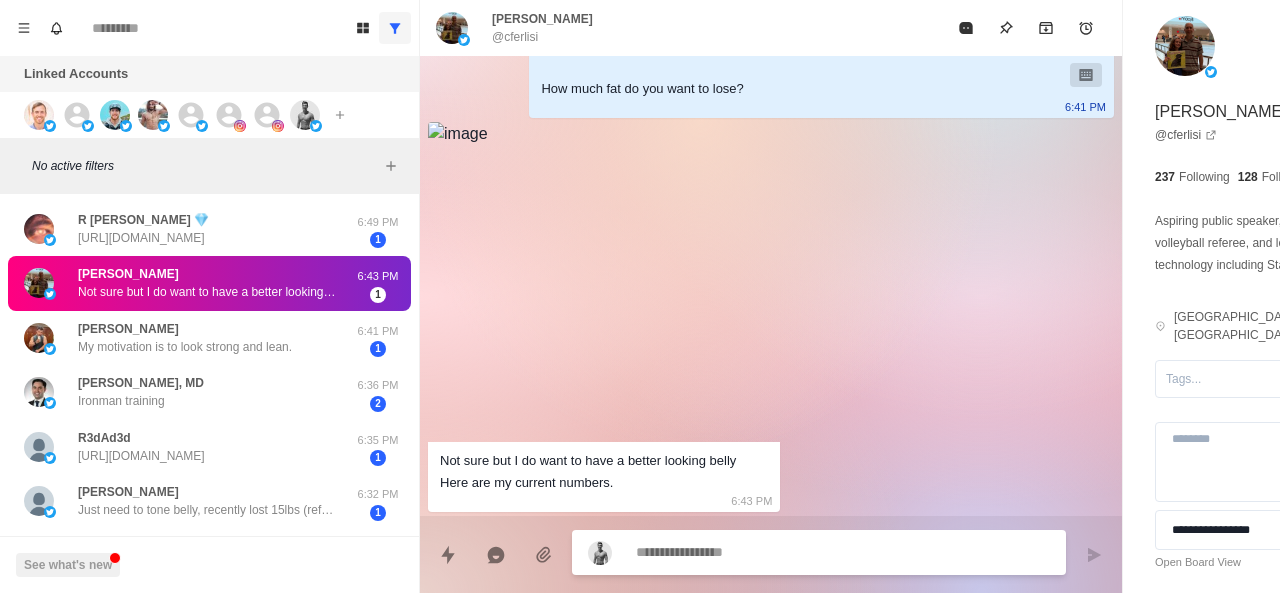 scroll, scrollTop: 236, scrollLeft: 0, axis: vertical 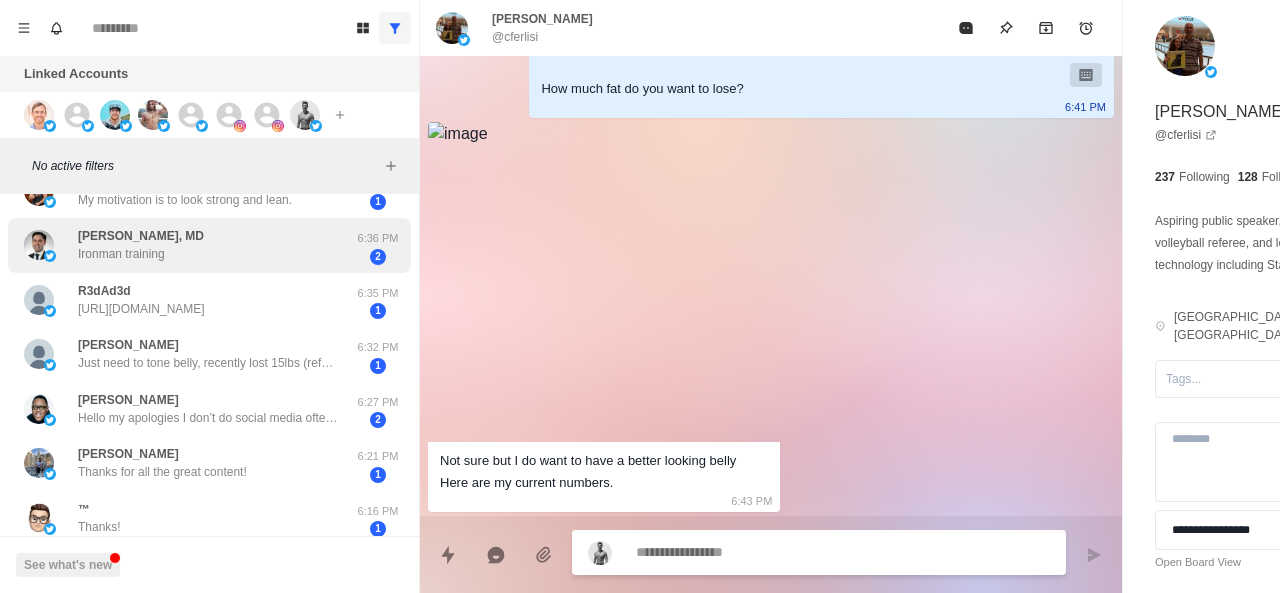click on "Alejandro Garcia, MD Ironman training 6:36 PM 2" at bounding box center (209, 245) 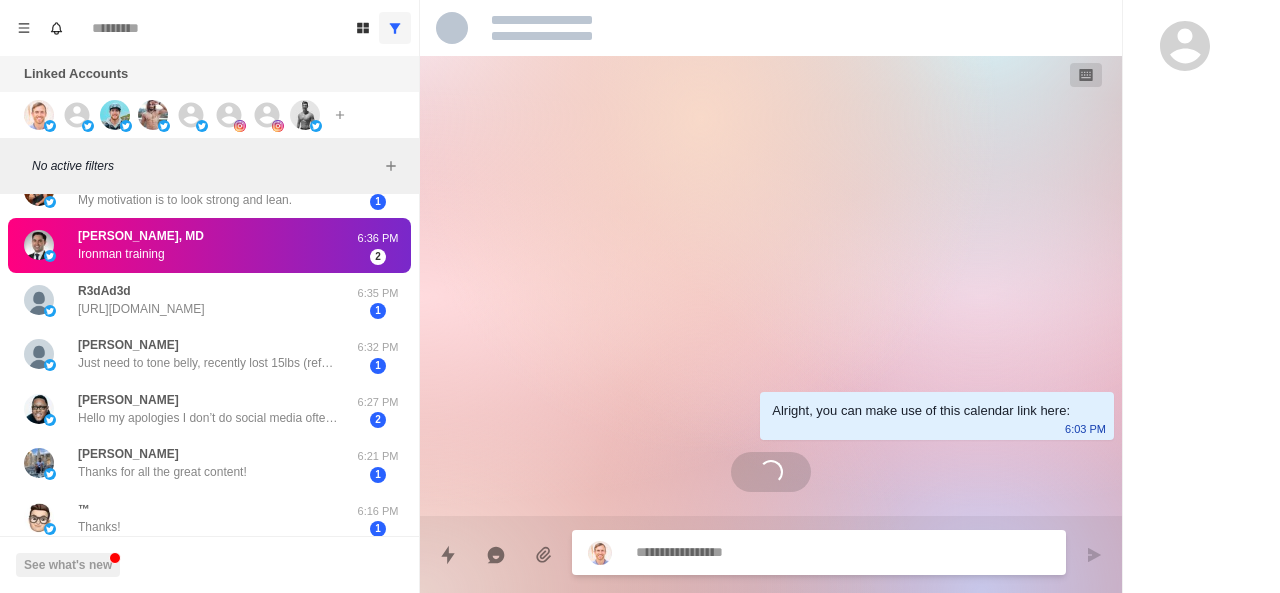 scroll, scrollTop: 0, scrollLeft: 0, axis: both 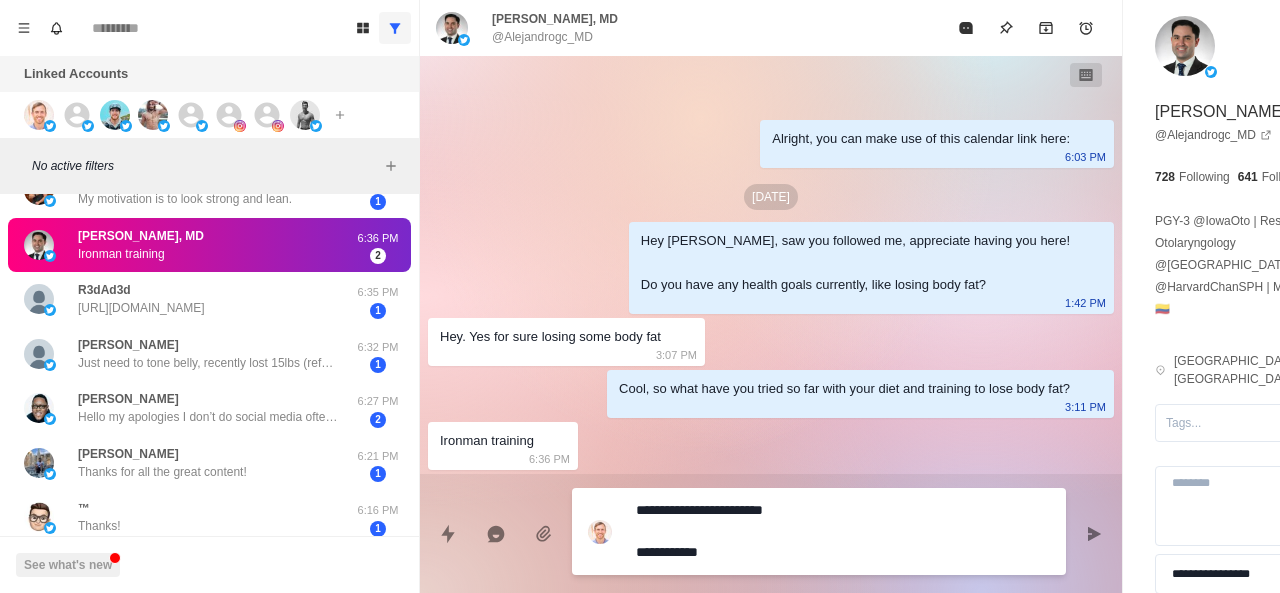 click on "**********" at bounding box center [785, 531] 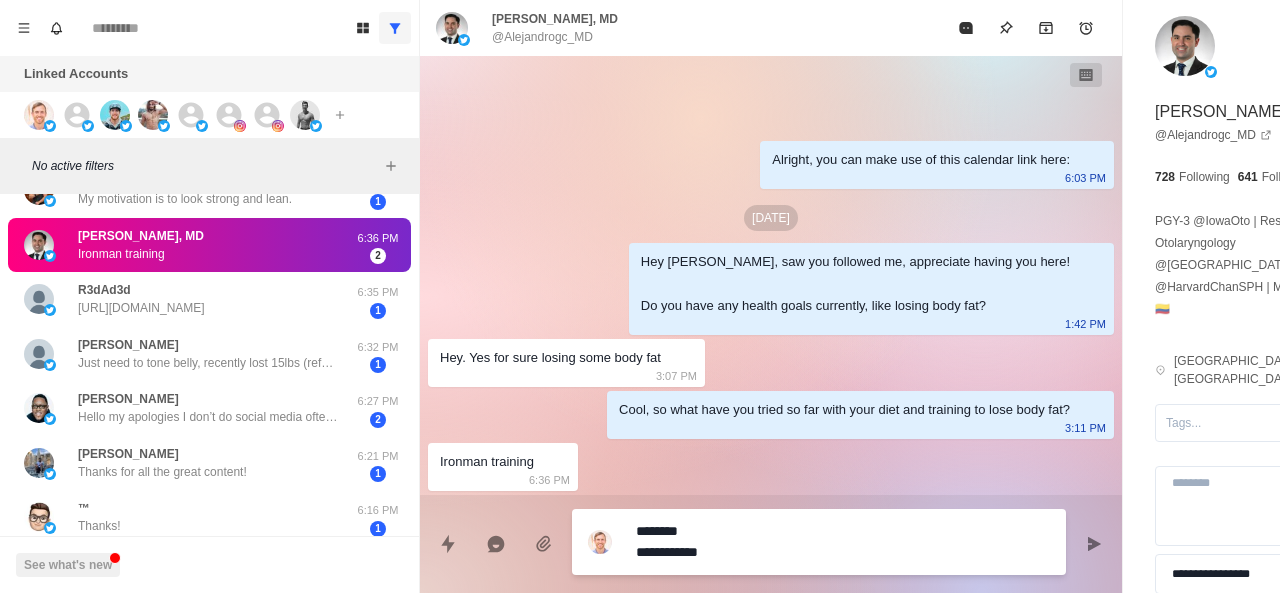click on "**********" at bounding box center (785, 542) 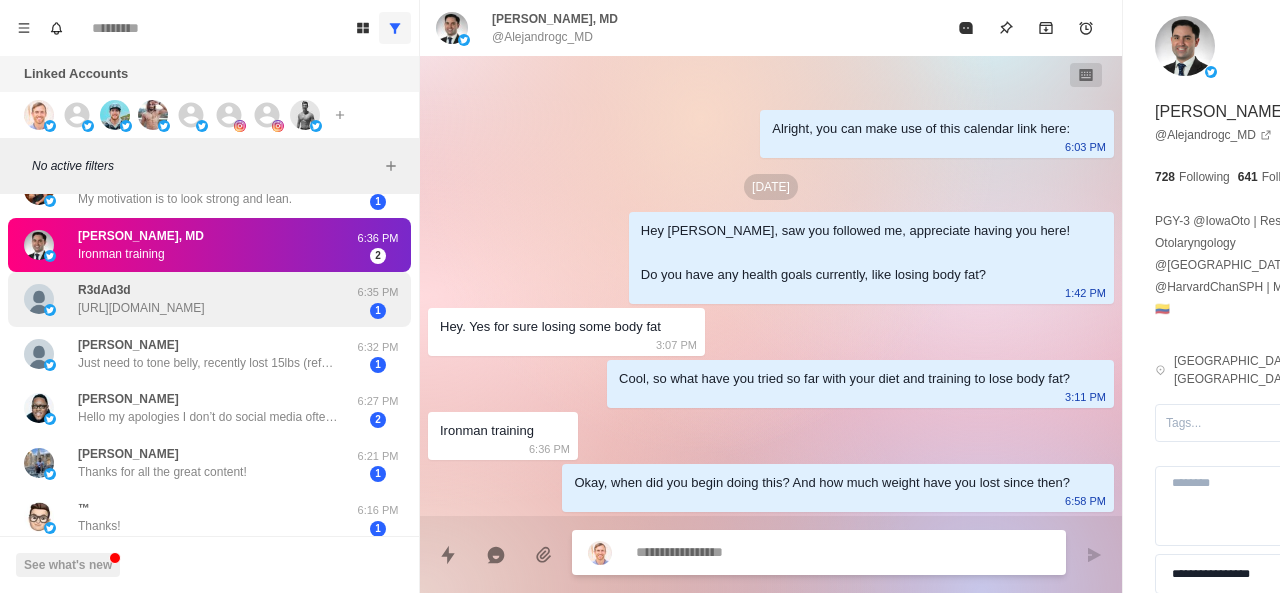scroll, scrollTop: 0, scrollLeft: 0, axis: both 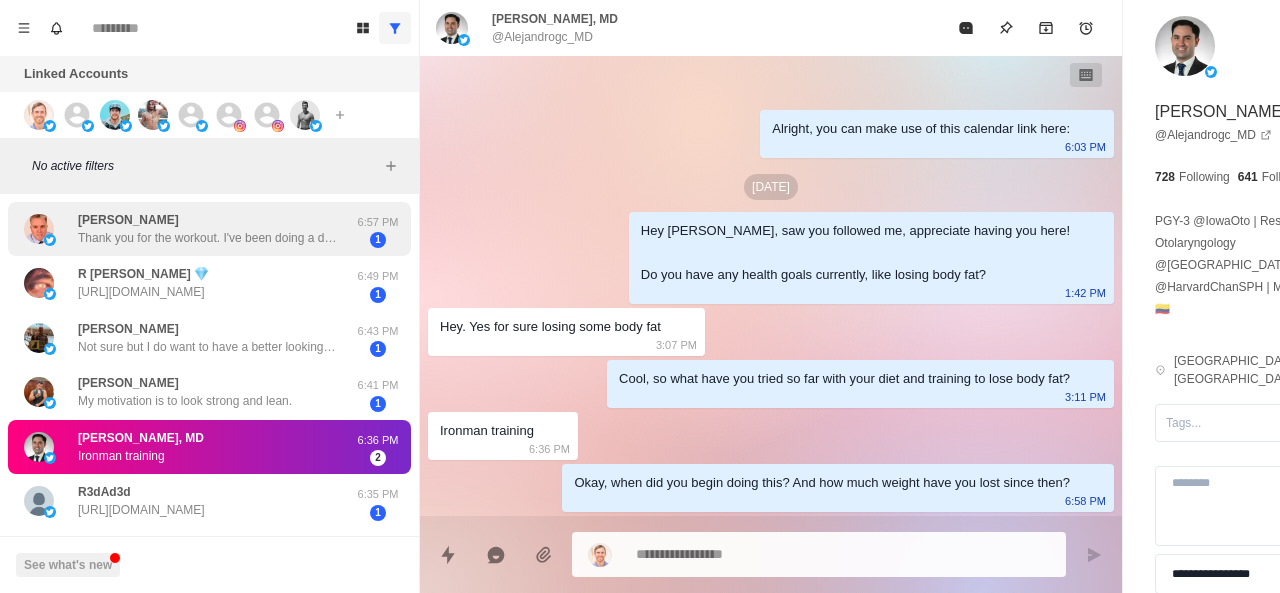 click on "Thank you for the workout. I've been doing a different workout for a while and was looking to change things up. I started the one you sent yesterday.  I appreciate it." at bounding box center [208, 238] 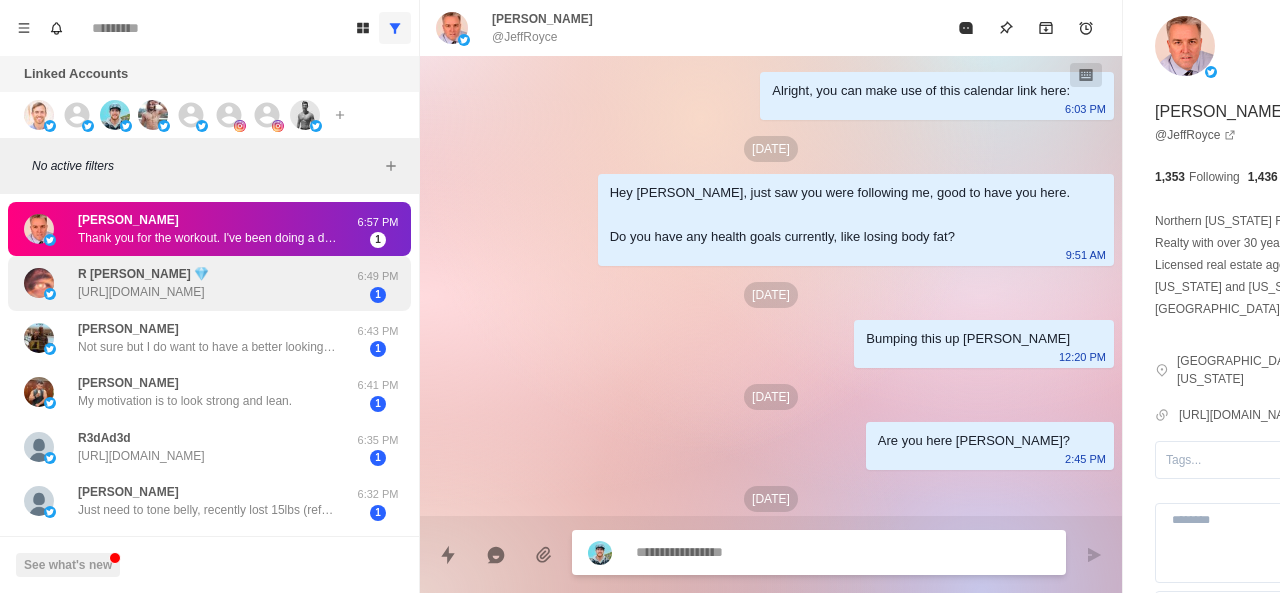 scroll, scrollTop: 470, scrollLeft: 0, axis: vertical 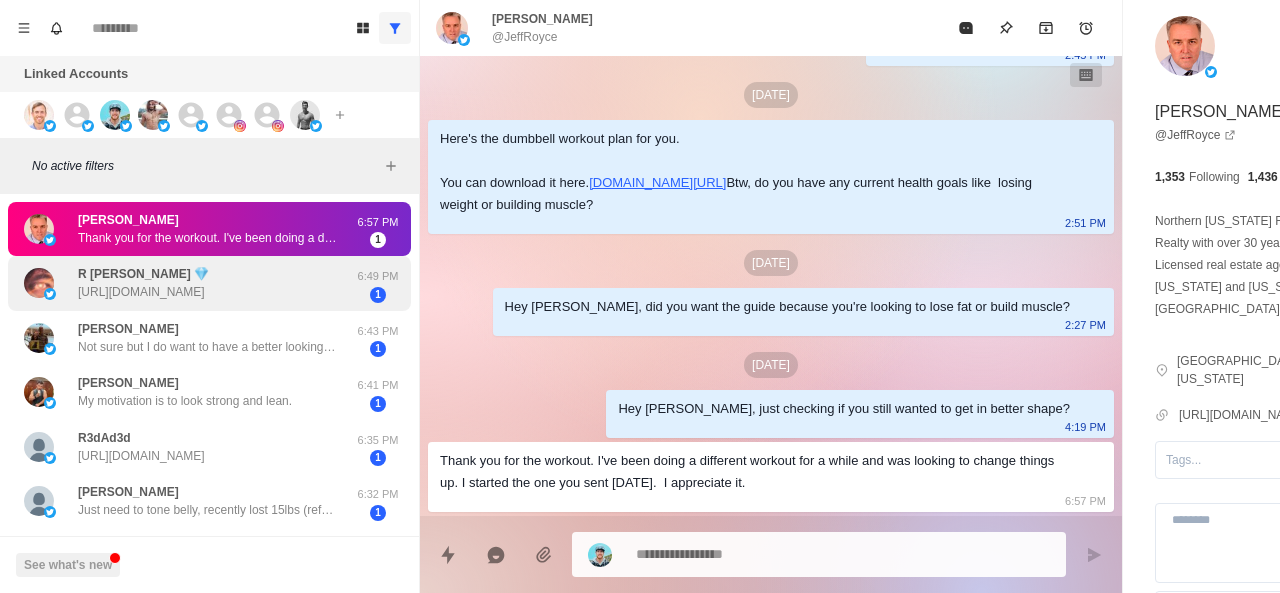 click on "https://t.co/XvGweZa2XG" at bounding box center (141, 292) 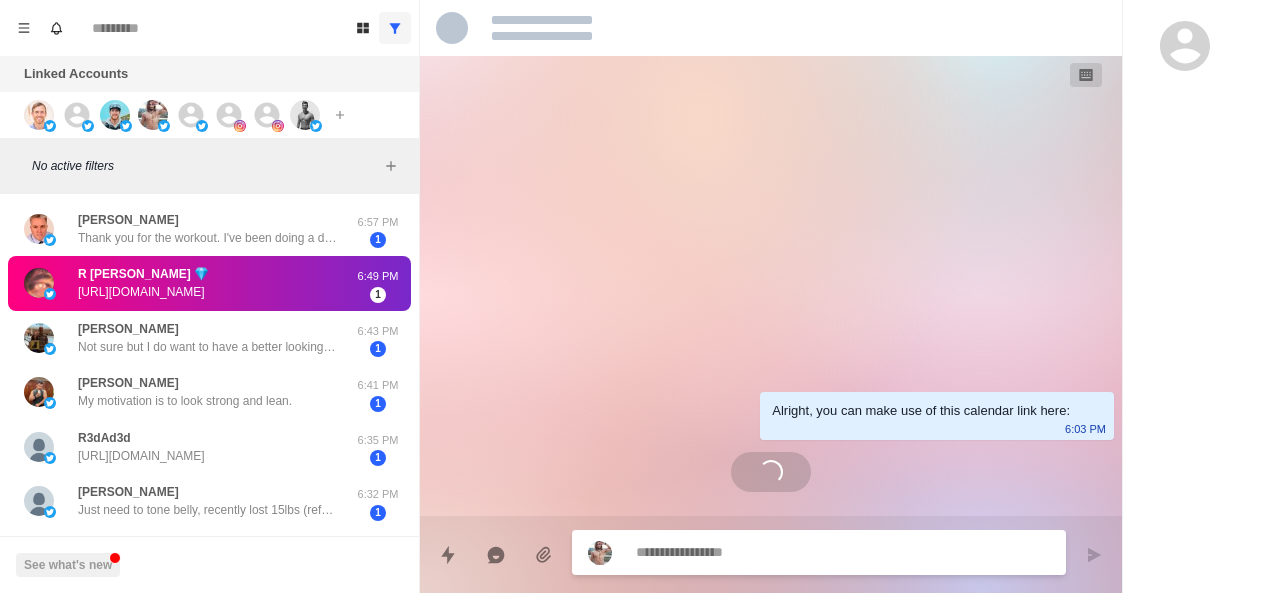 scroll, scrollTop: 0, scrollLeft: 0, axis: both 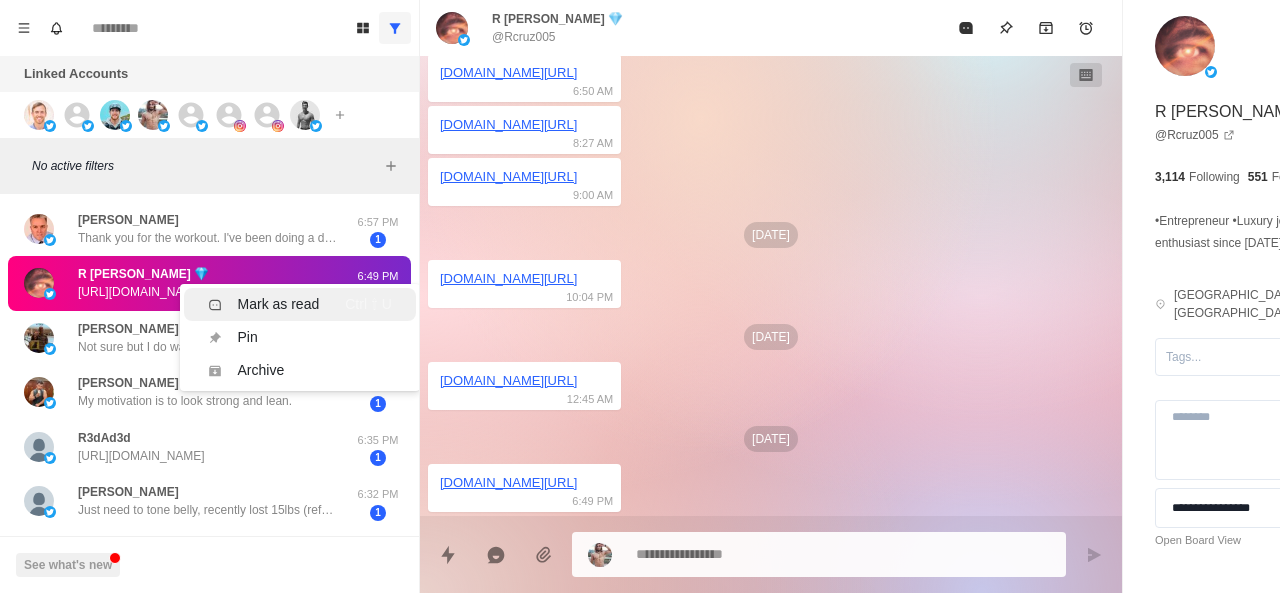 click on "Mark as read" at bounding box center (279, 304) 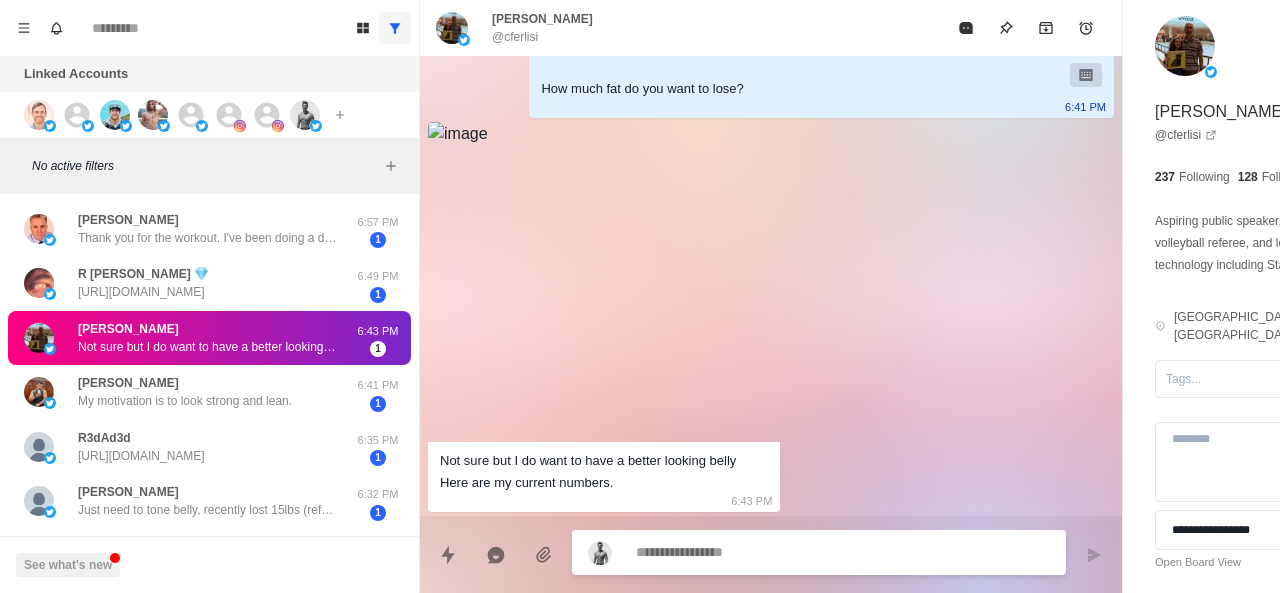 scroll, scrollTop: 236, scrollLeft: 0, axis: vertical 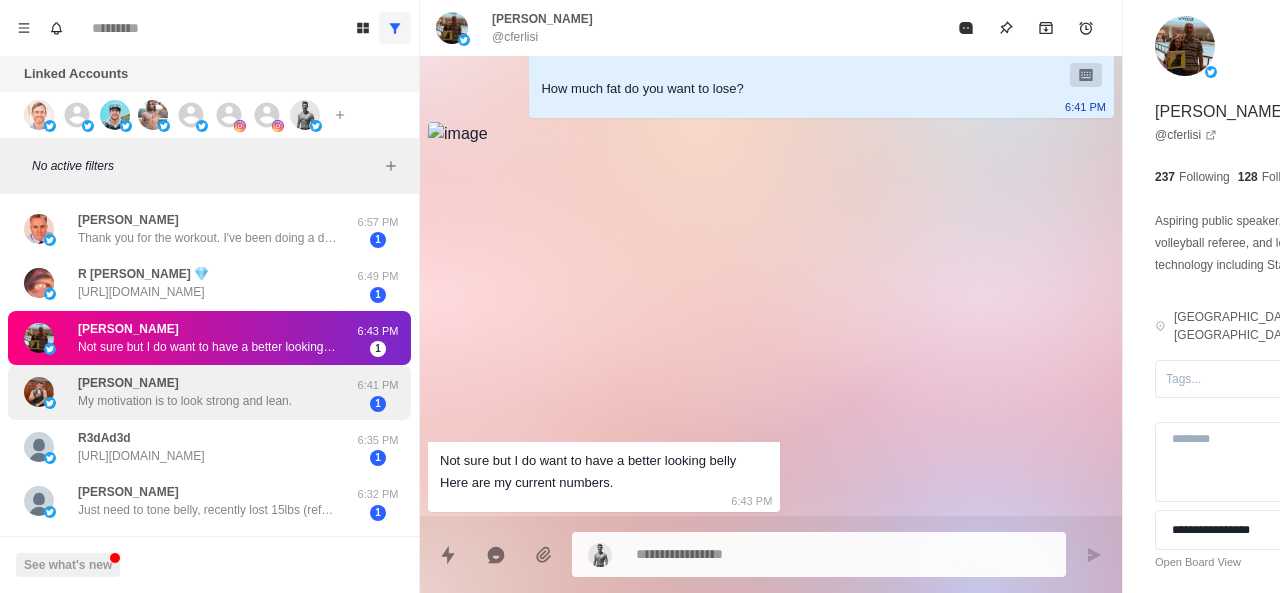 click on "Carl Bond My motivation is to look strong and lean." at bounding box center (185, 392) 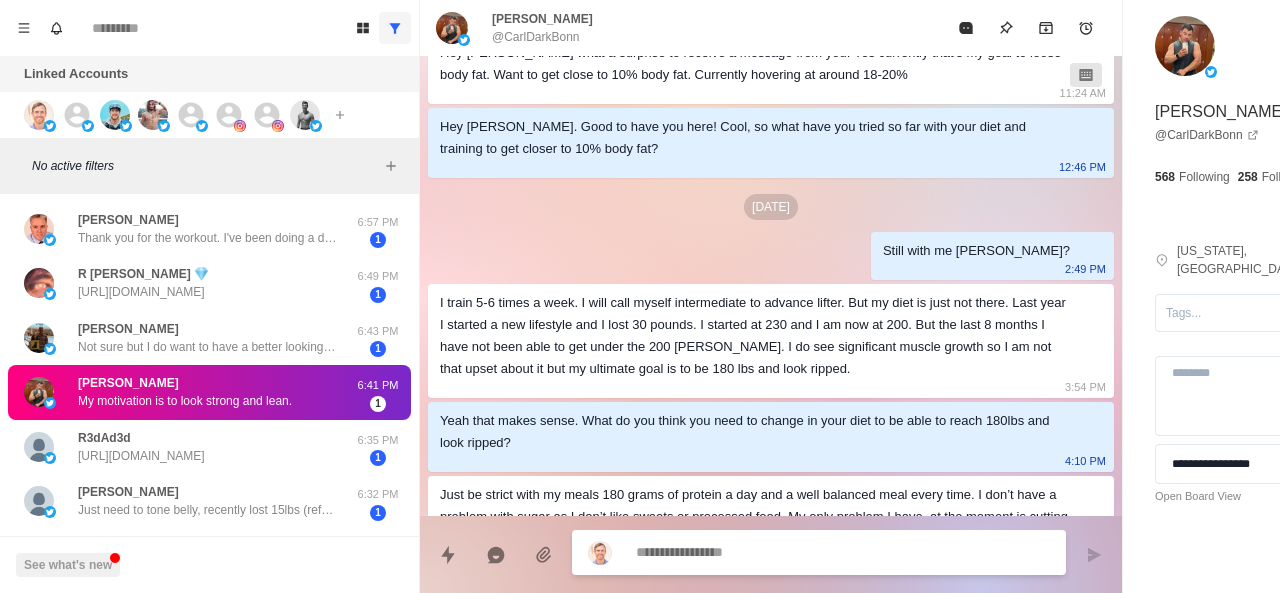 scroll, scrollTop: 1144, scrollLeft: 0, axis: vertical 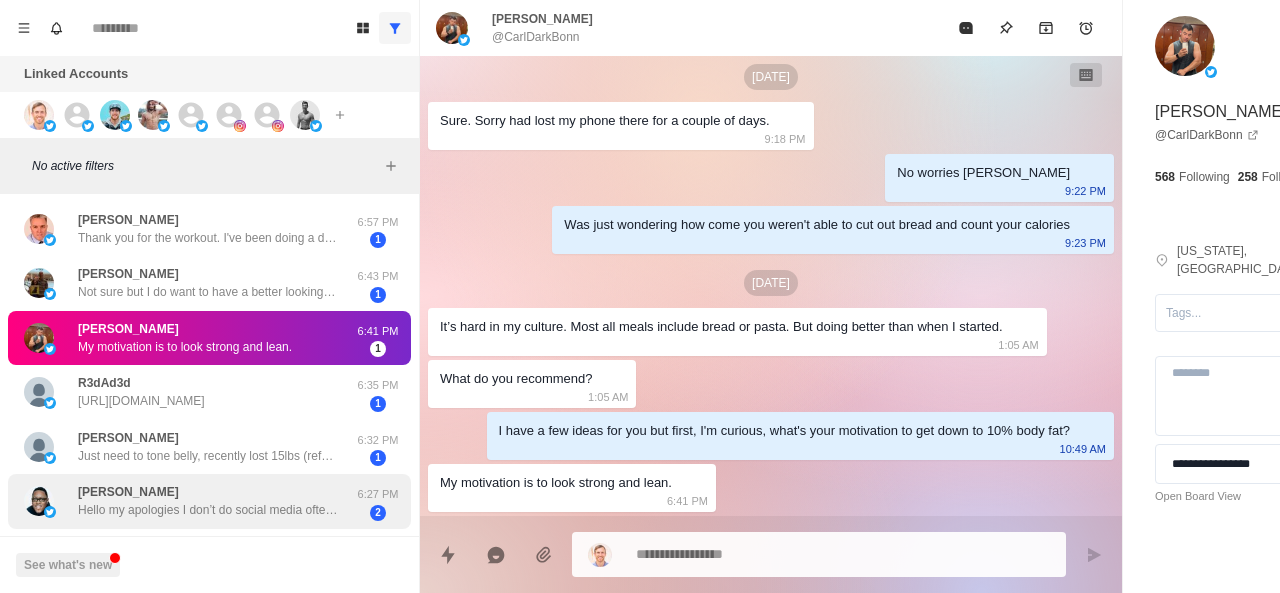 click on "Kenneth Bryant II Hello my apologies I don’t do social media often for my mental health so I’m only on here every so often. I am currently trying to lose weight if particular fat about 340 pounds I’ve been working out for the last two years while I have lost and gotten smallerdown two sizes and lost about 20 pounds. I am now starting to hit a plate too and I have to figure out how to eat better so that I can continue losing weight with the new muscle I’ve added." at bounding box center [208, 501] 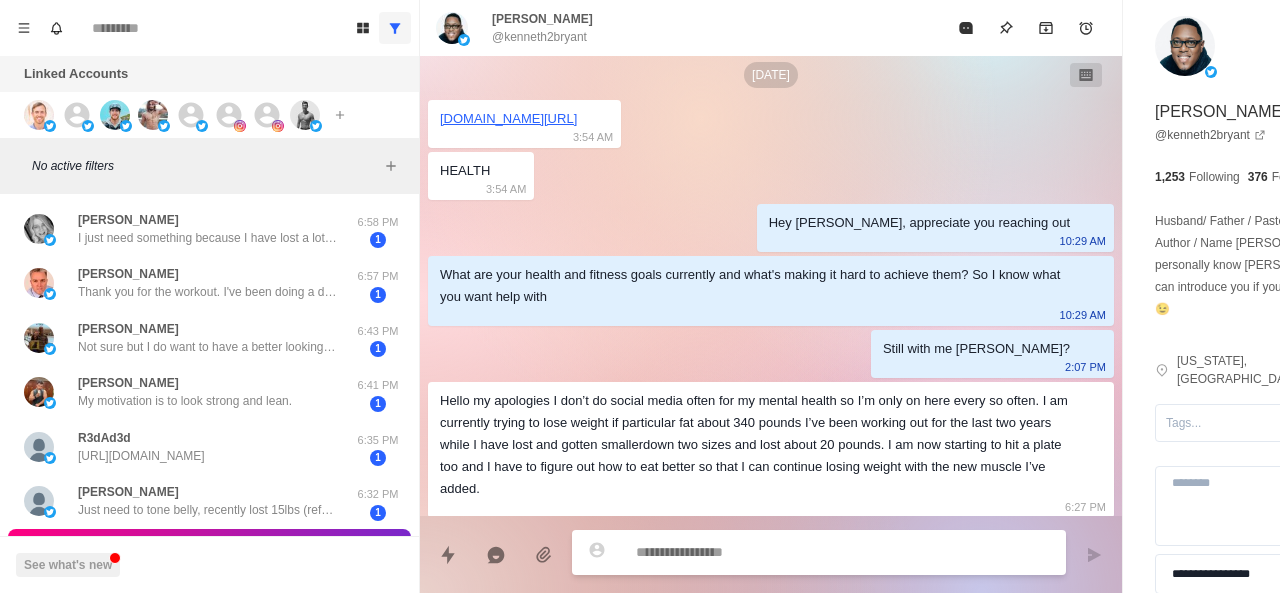 scroll, scrollTop: 102, scrollLeft: 0, axis: vertical 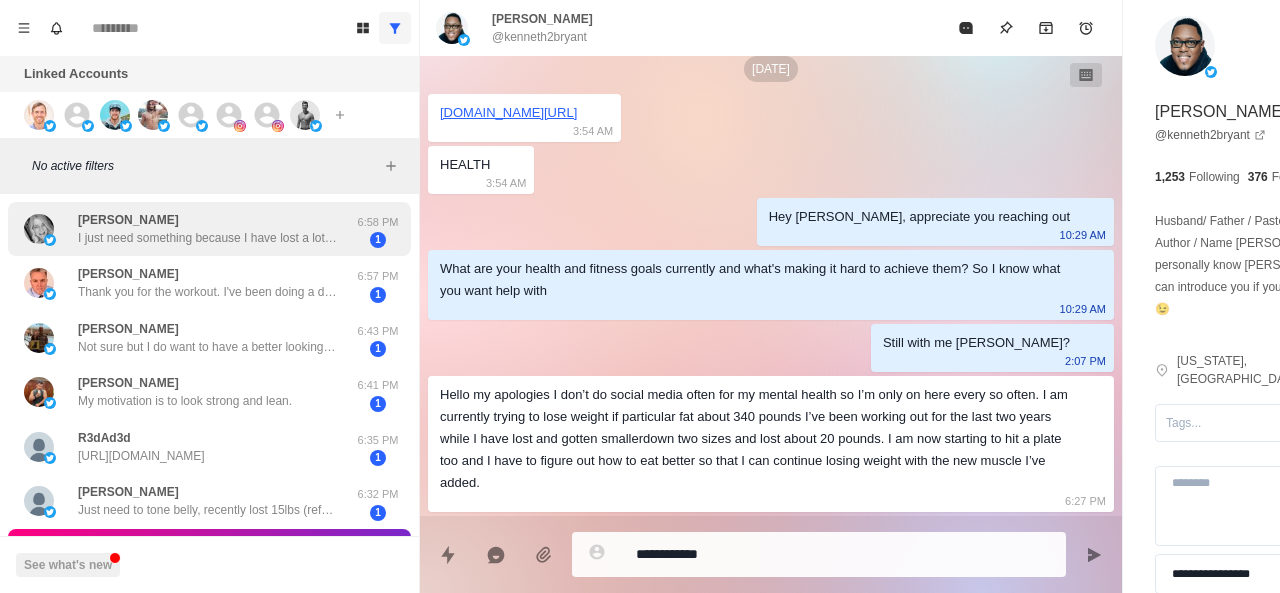 click on "Tammy Downey I just need something because I have lost a lot of muscle.  I’m 63 and weigh 100 lbs.  I enjoy weights, but I haven’t done anything since COVID 6:58 PM 1" at bounding box center (209, 229) 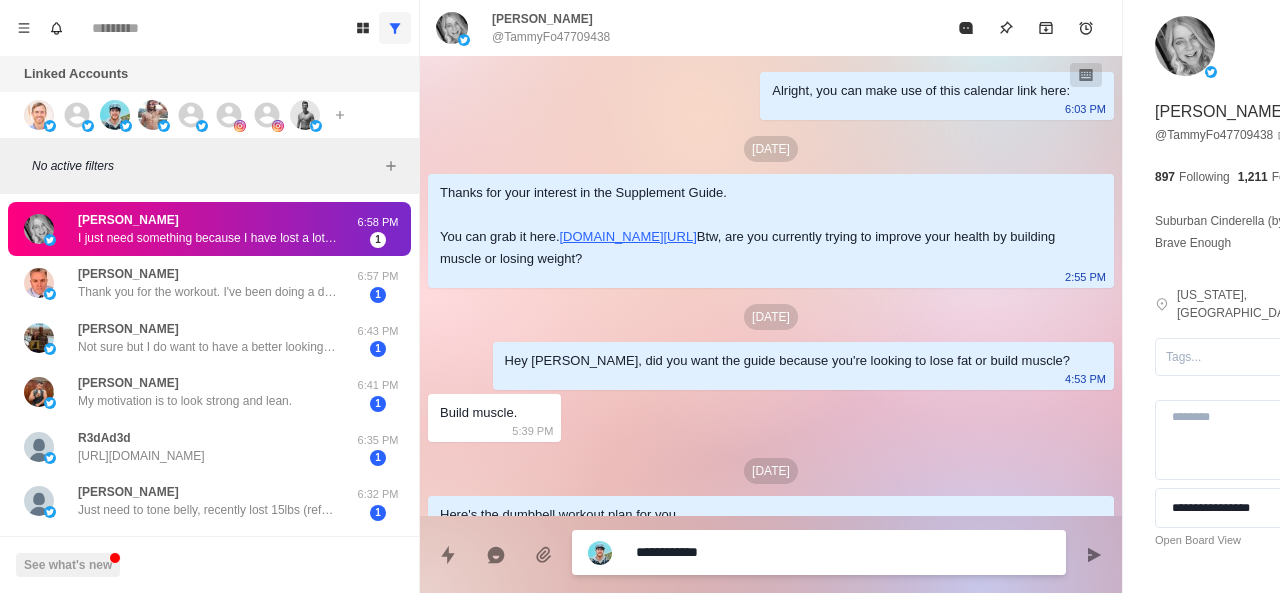 scroll, scrollTop: 450, scrollLeft: 0, axis: vertical 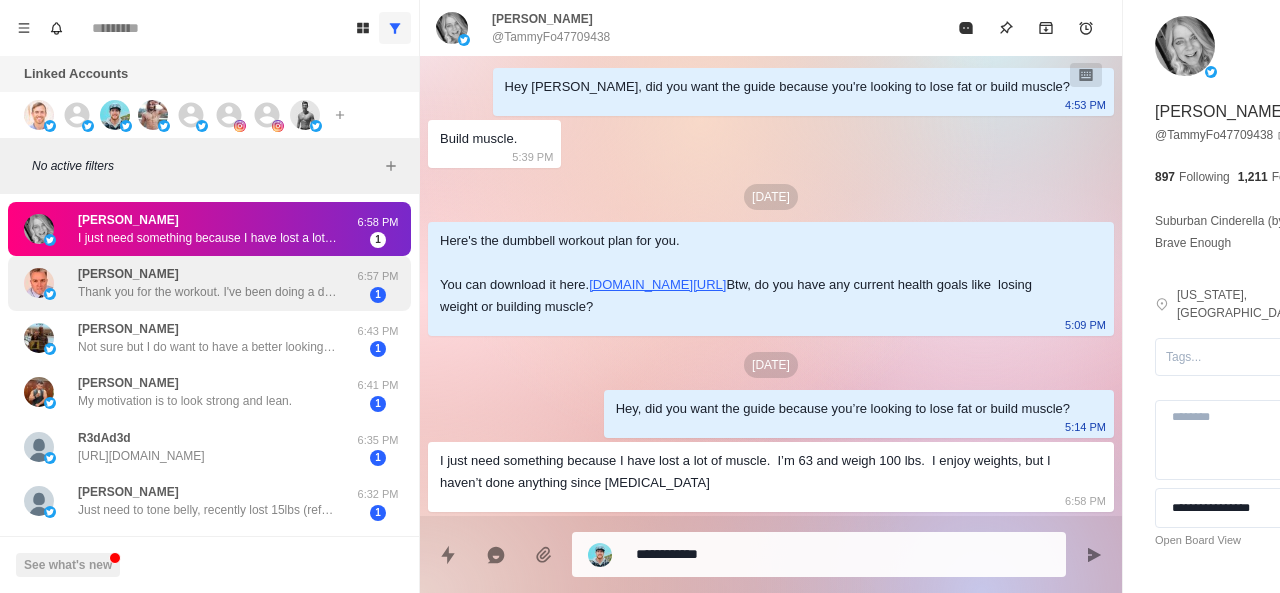 click on "Thank you for the workout. I've been doing a different workout for a while and was looking to change things up. I started the one you sent yesterday.  I appreciate it." at bounding box center [208, 292] 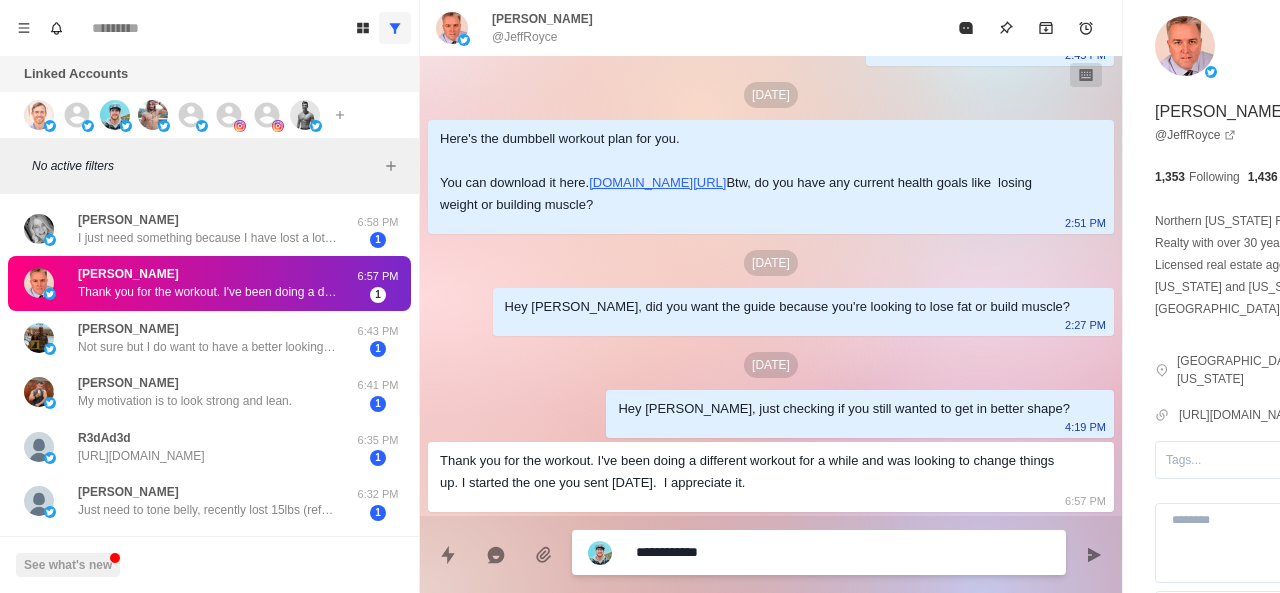 scroll, scrollTop: 470, scrollLeft: 0, axis: vertical 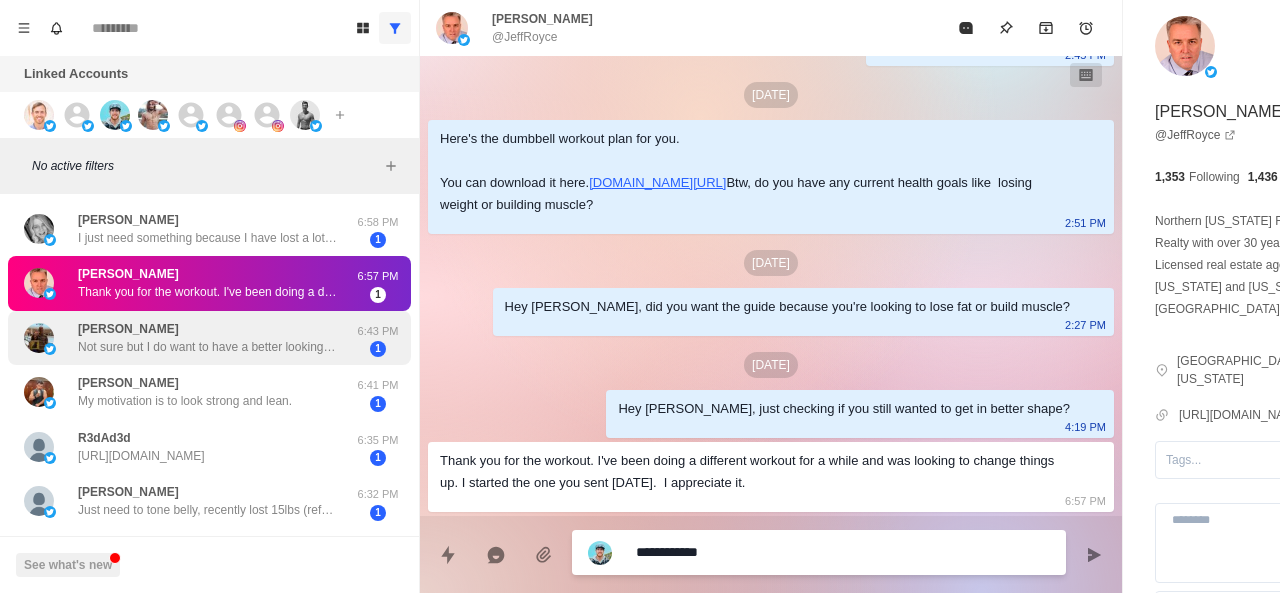 click on "Not sure but I do want to have a better looking belly
Here are my current numbers." at bounding box center (208, 347) 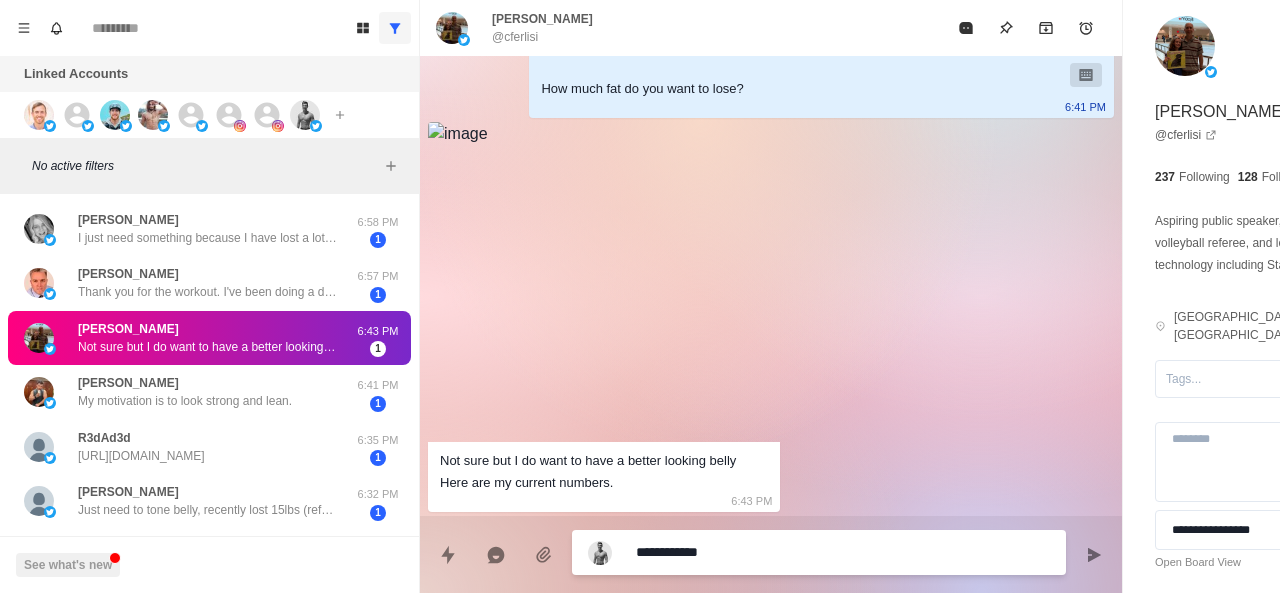 scroll, scrollTop: 236, scrollLeft: 0, axis: vertical 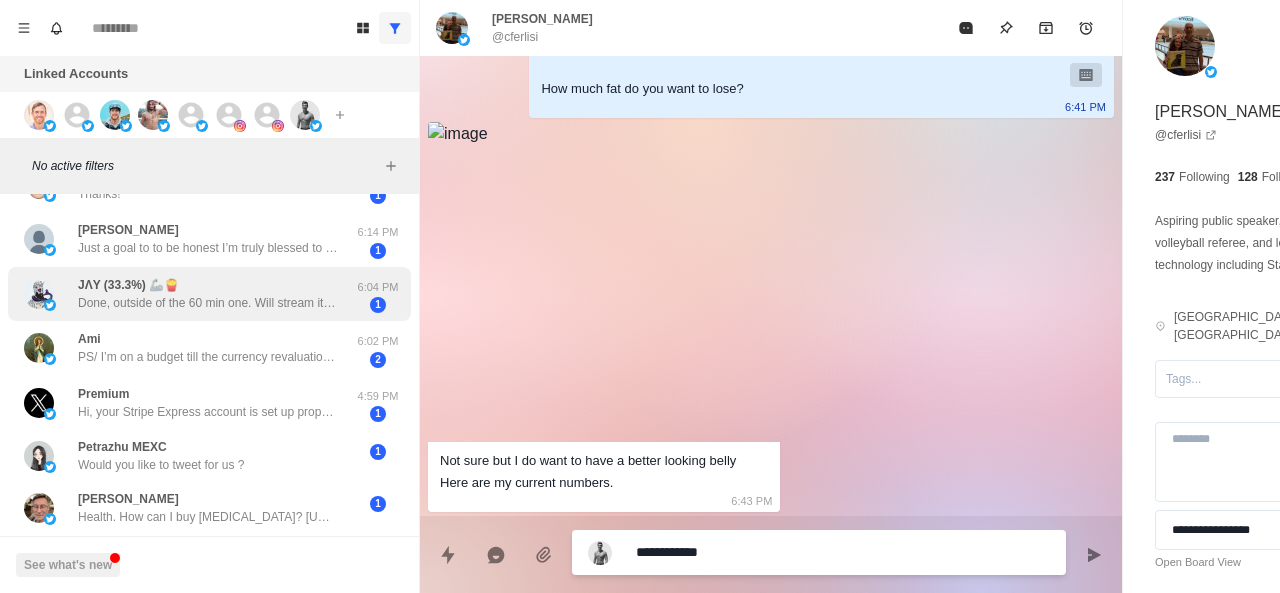 click on "Just a goal to to be honest I’m truly blessed to have been able to lose the weight that I have" at bounding box center (208, 248) 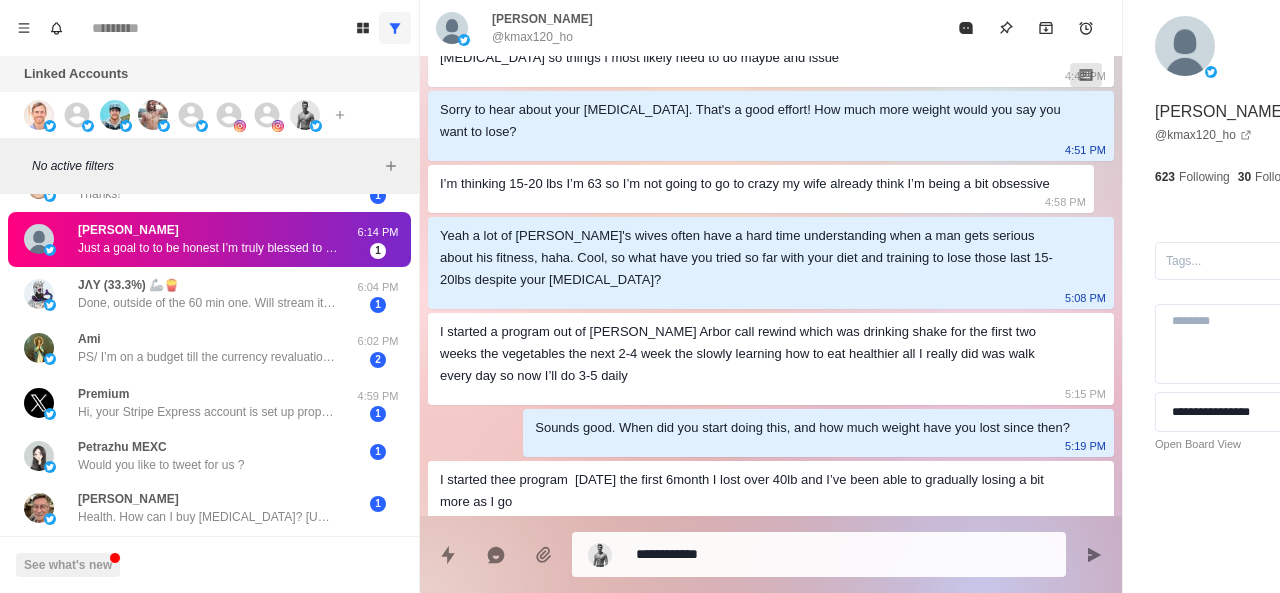 scroll, scrollTop: 254, scrollLeft: 0, axis: vertical 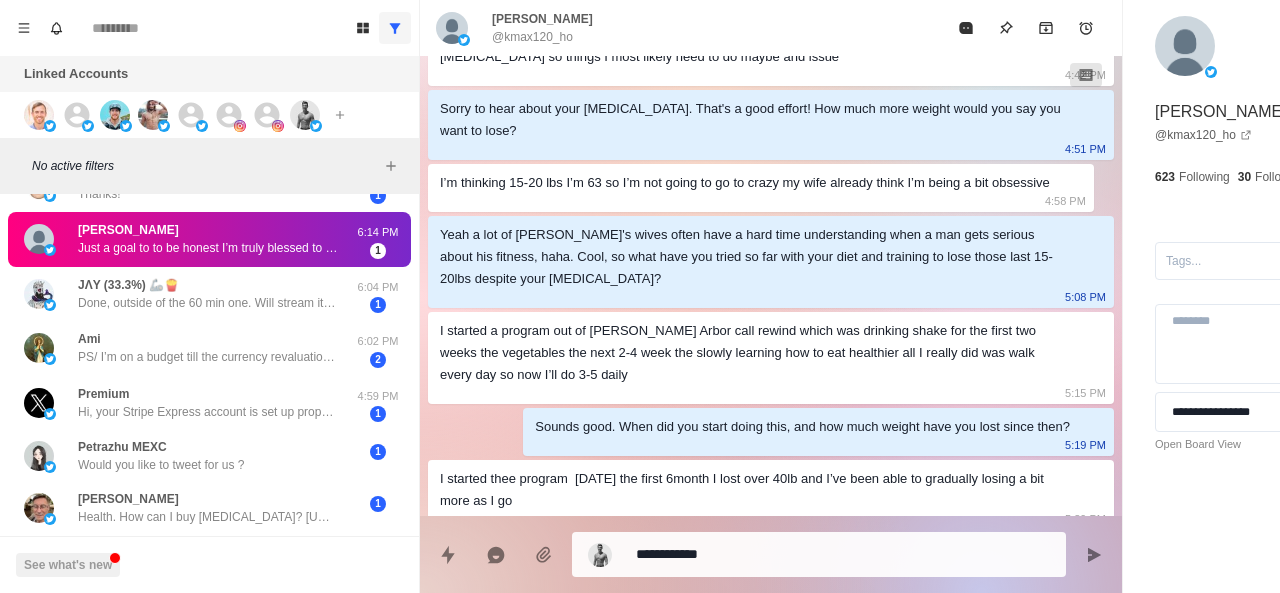 click on "**********" at bounding box center (819, 554) 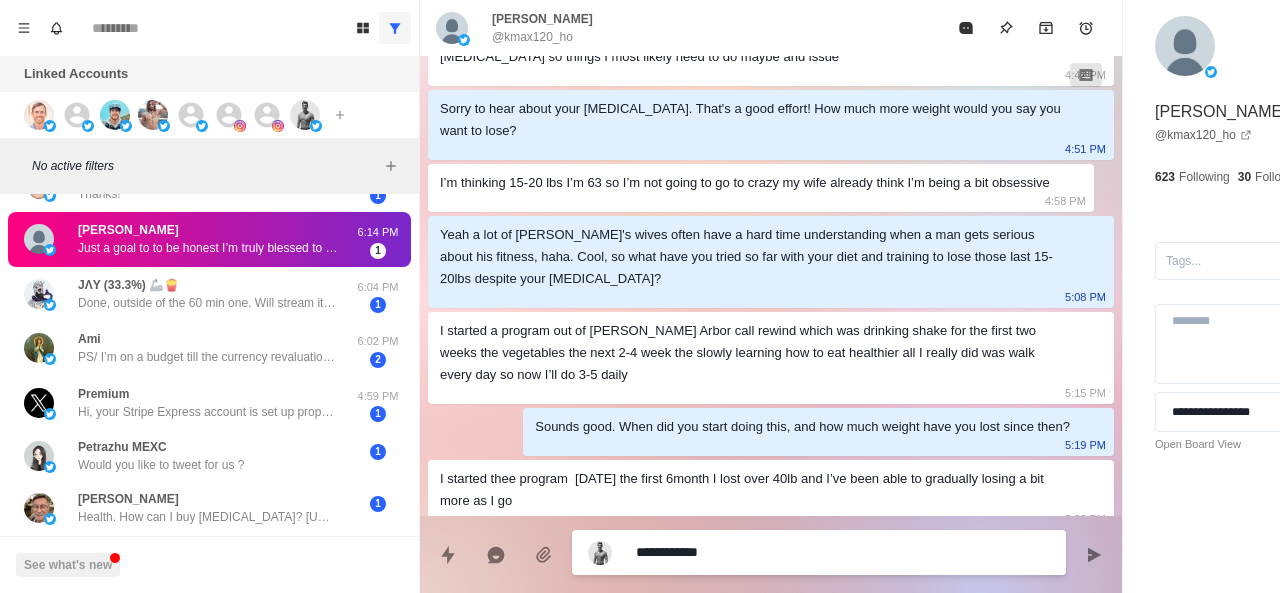 click on "**********" at bounding box center [785, 552] 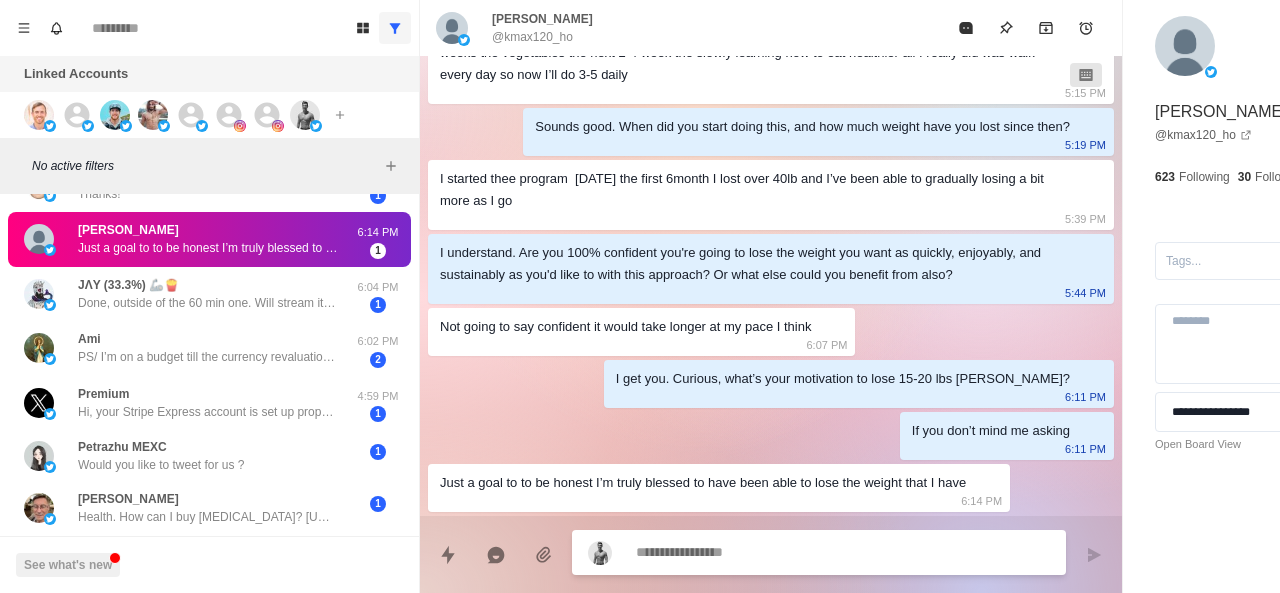 scroll, scrollTop: 730, scrollLeft: 0, axis: vertical 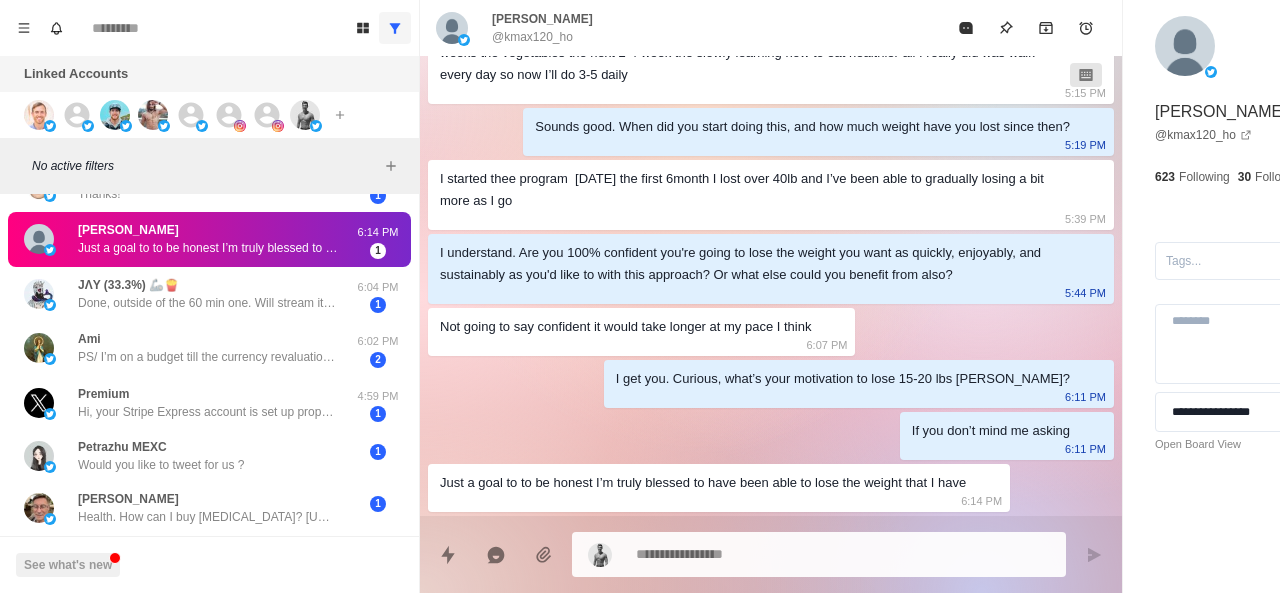 click on "Just a goal to to be honest I’m truly blessed to have been able to lose the weight that I have 6:14 PM" at bounding box center (719, 488) 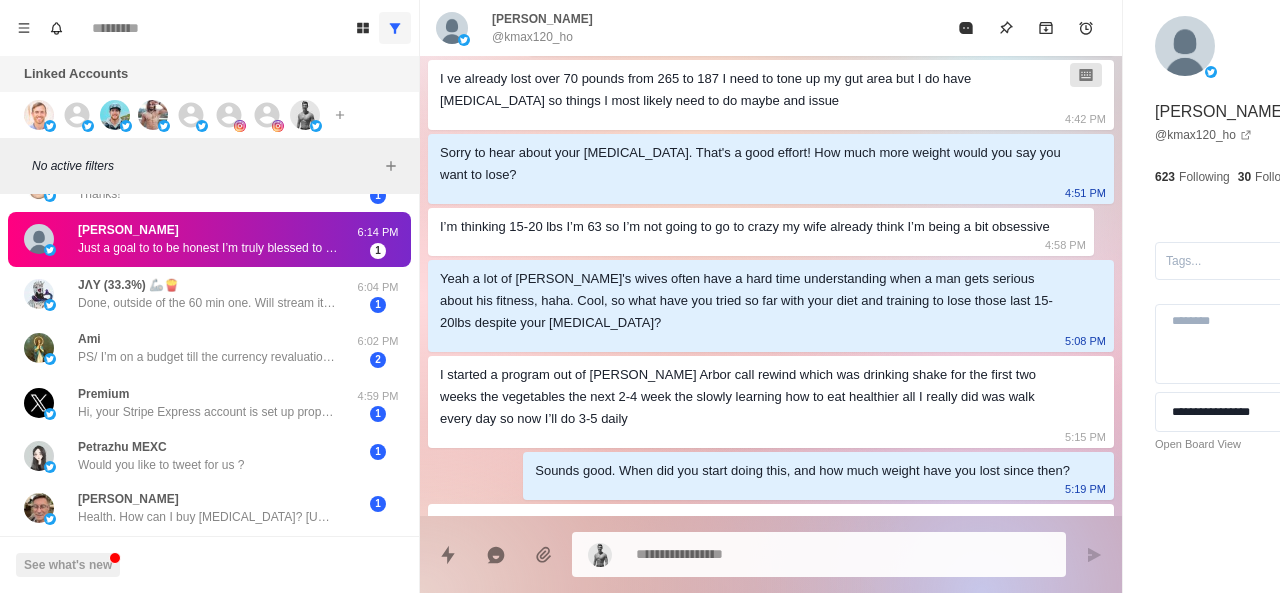 scroll, scrollTop: 211, scrollLeft: 0, axis: vertical 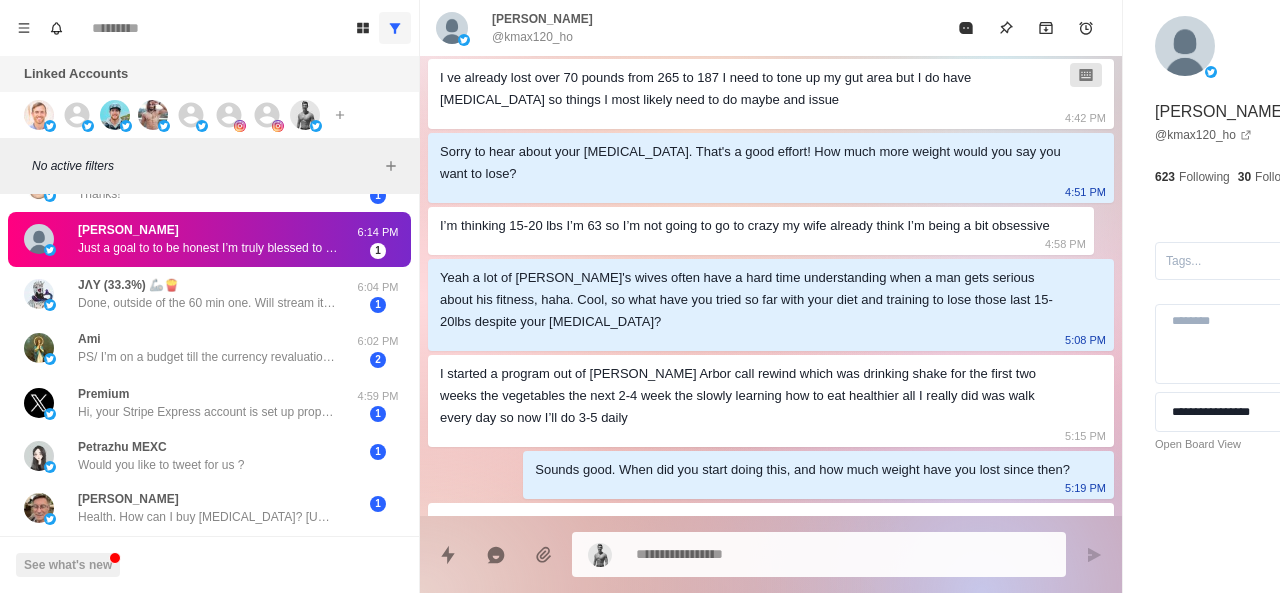 click on "Yeah a lot of guy's wives often have a hard time understanding when a man gets serious about his fitness, haha. Cool, so what have you tried so far with your diet and training to lose those last 15-20lbs despite your sciatica?" at bounding box center (755, 300) 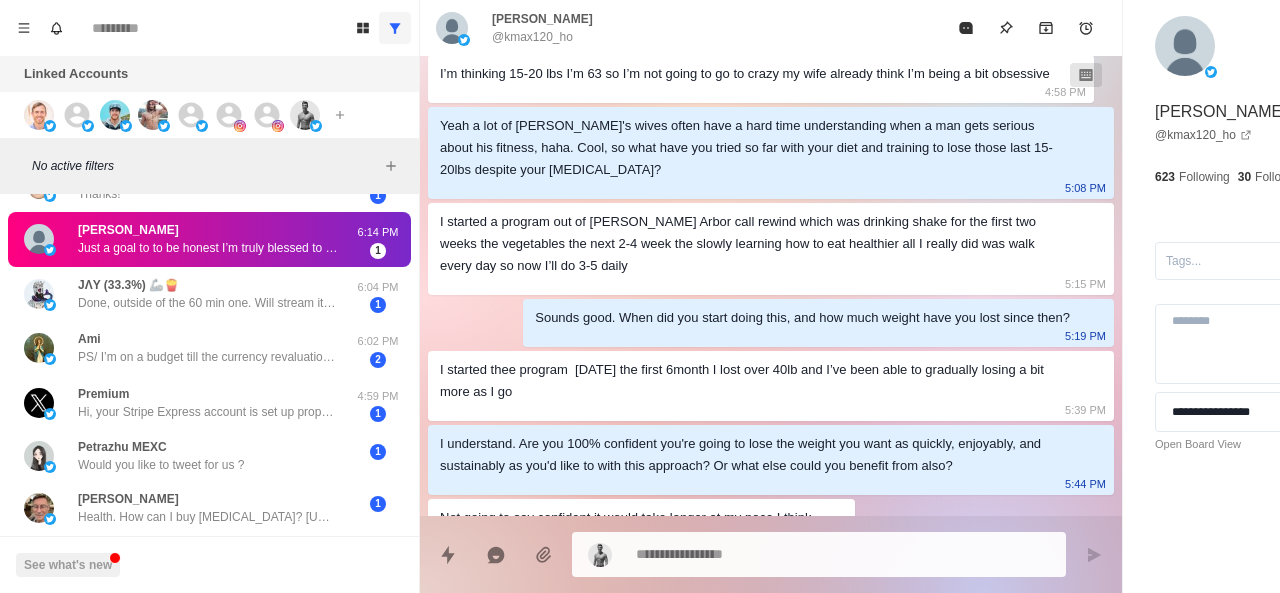 scroll, scrollTop: 365, scrollLeft: 0, axis: vertical 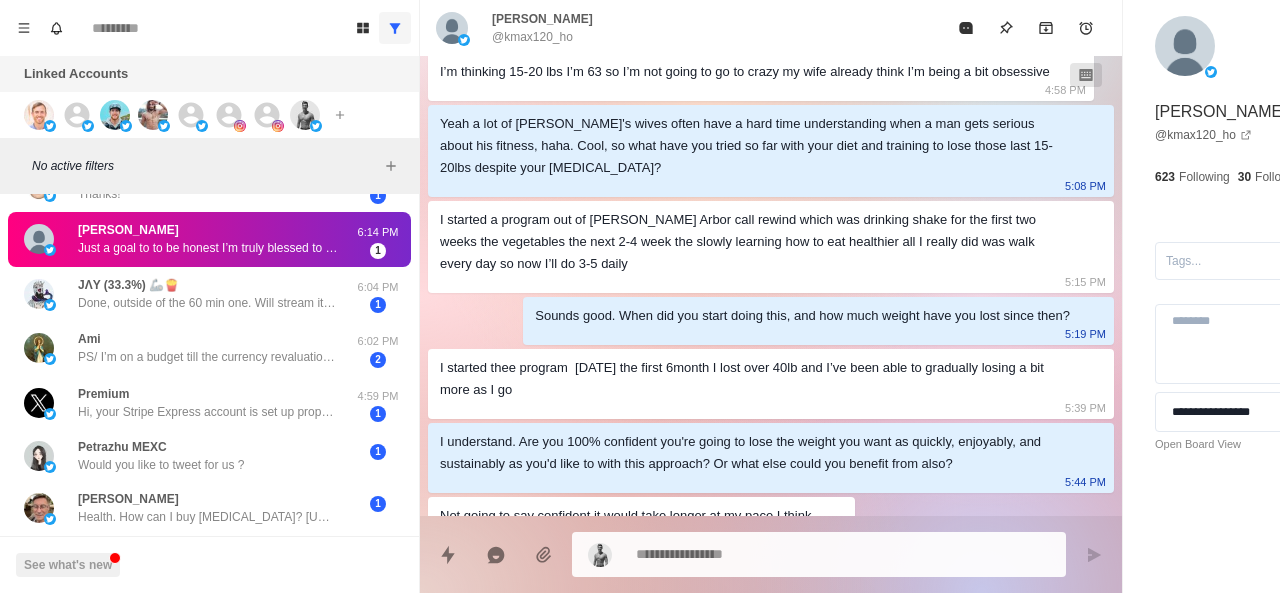 click on "Sounds good. When did you start doing this, and how much weight have you lost since then?" at bounding box center (802, 316) 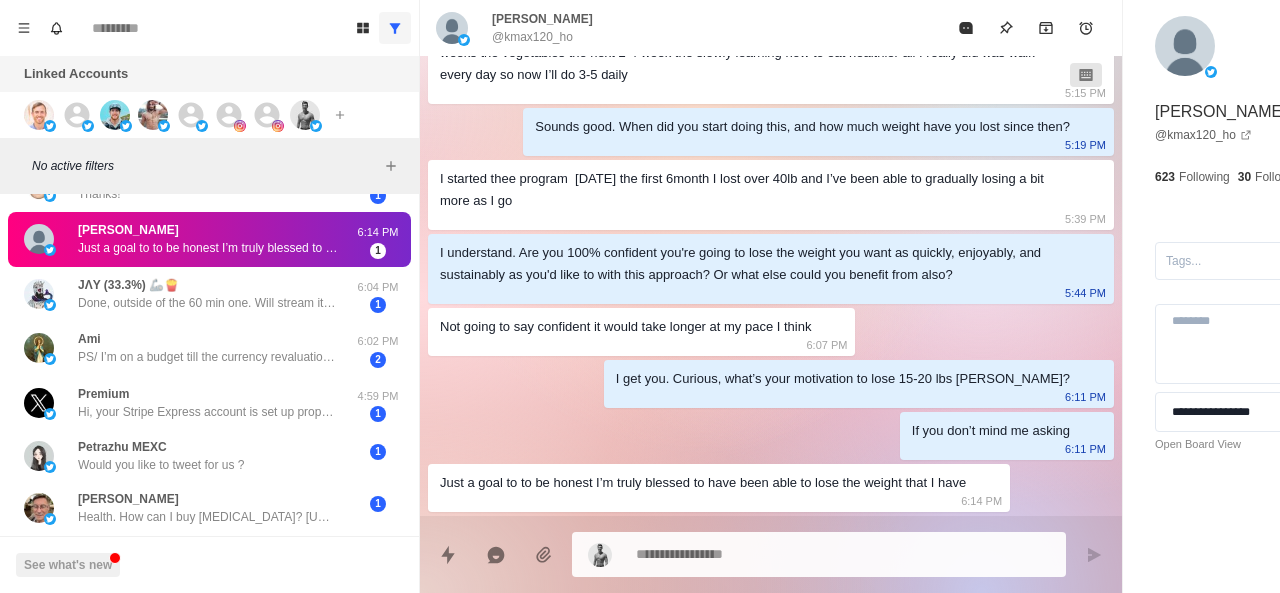 scroll, scrollTop: 611, scrollLeft: 0, axis: vertical 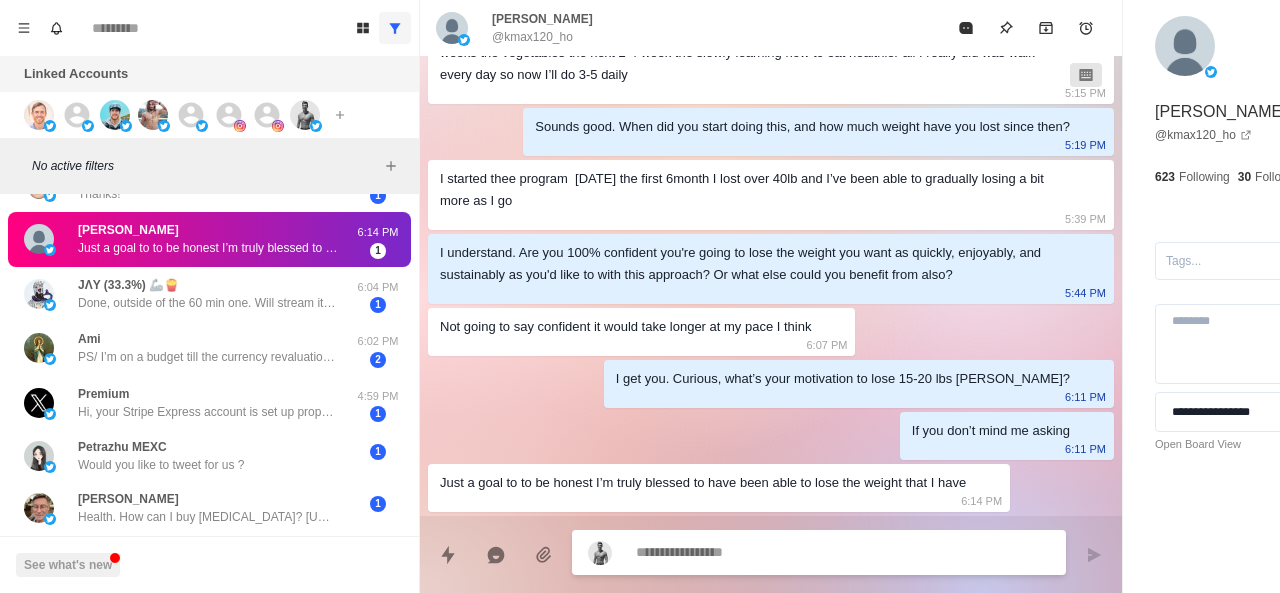 click at bounding box center (785, 552) 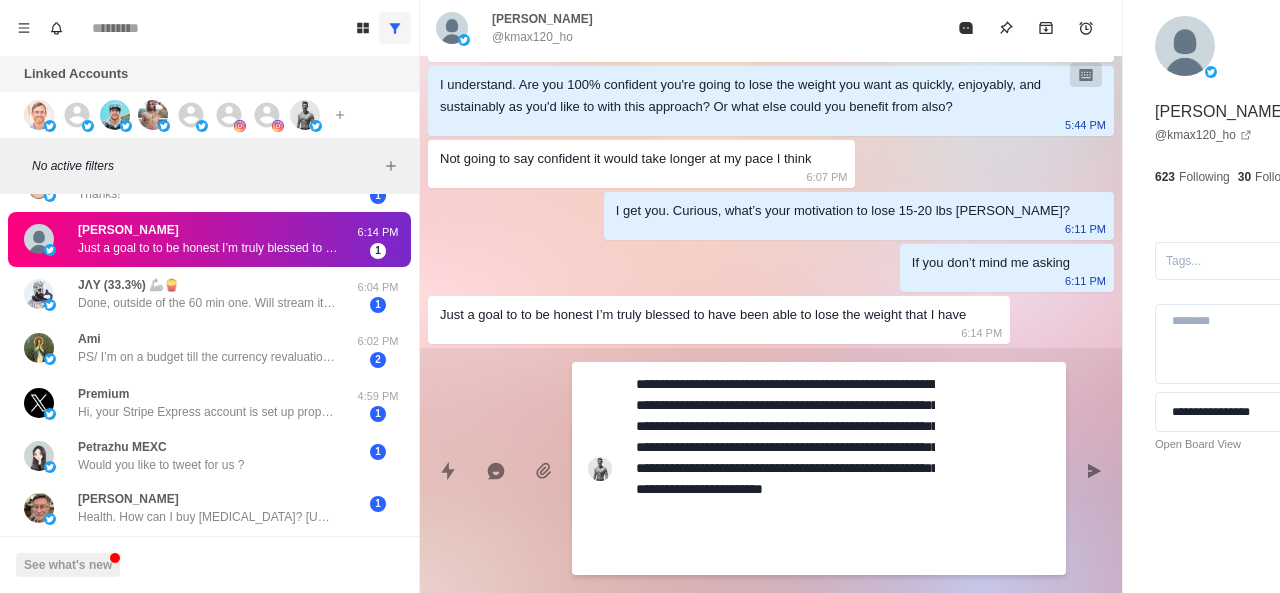 click on "**********" at bounding box center [785, 468] 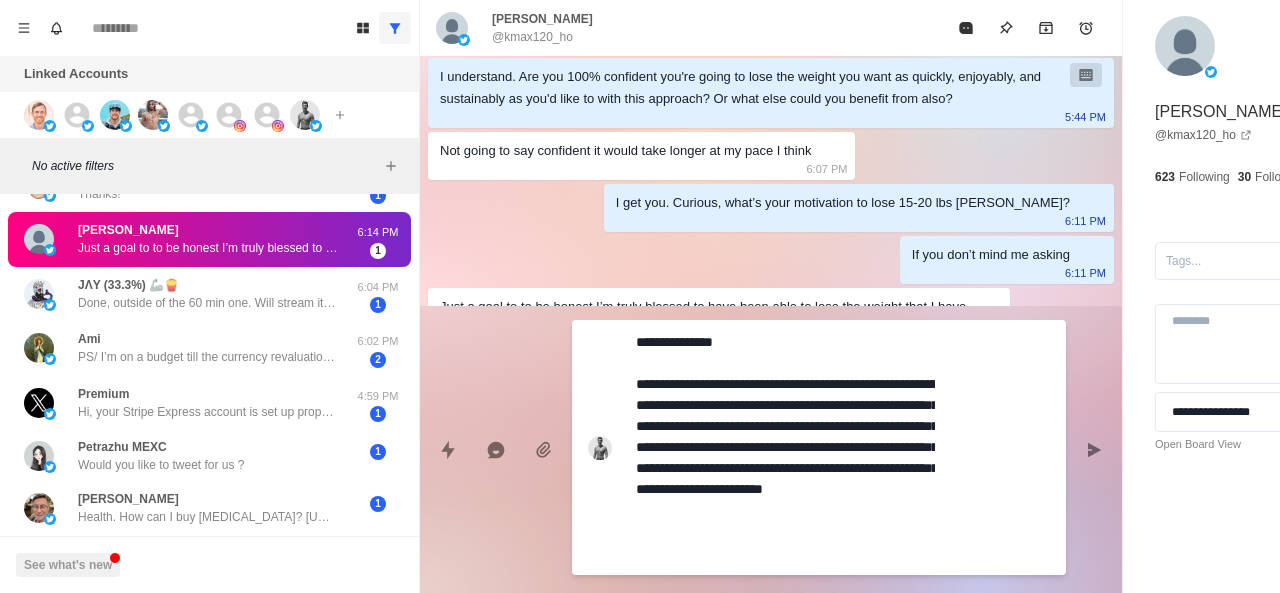 click on "**********" at bounding box center [785, 447] 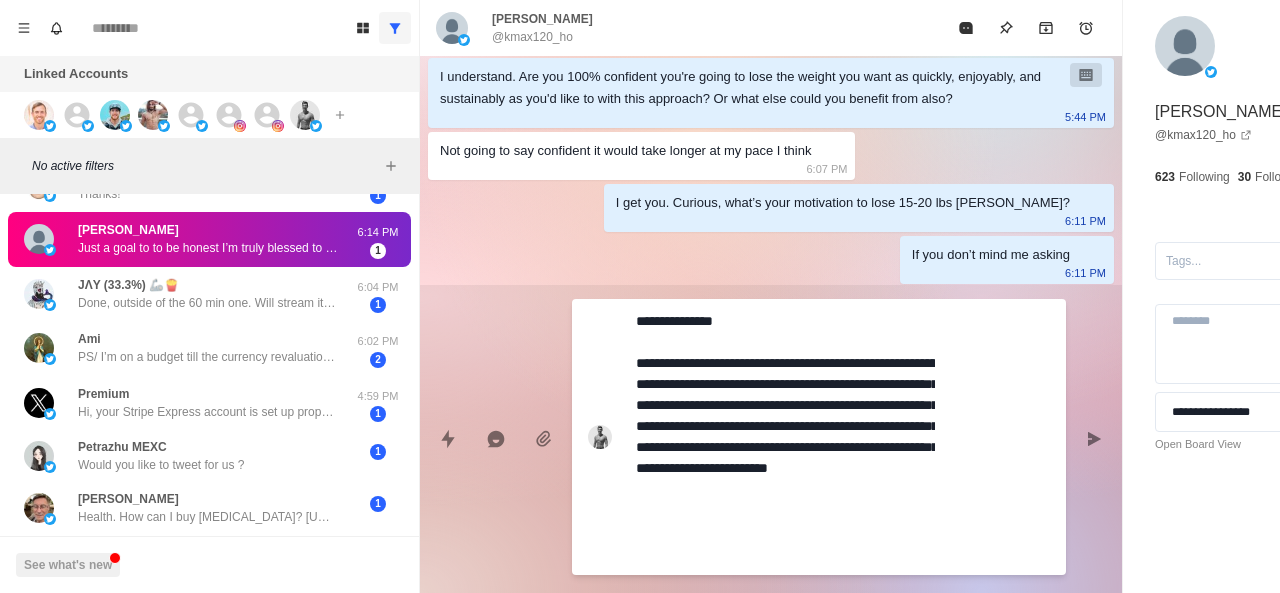 paste on "**********" 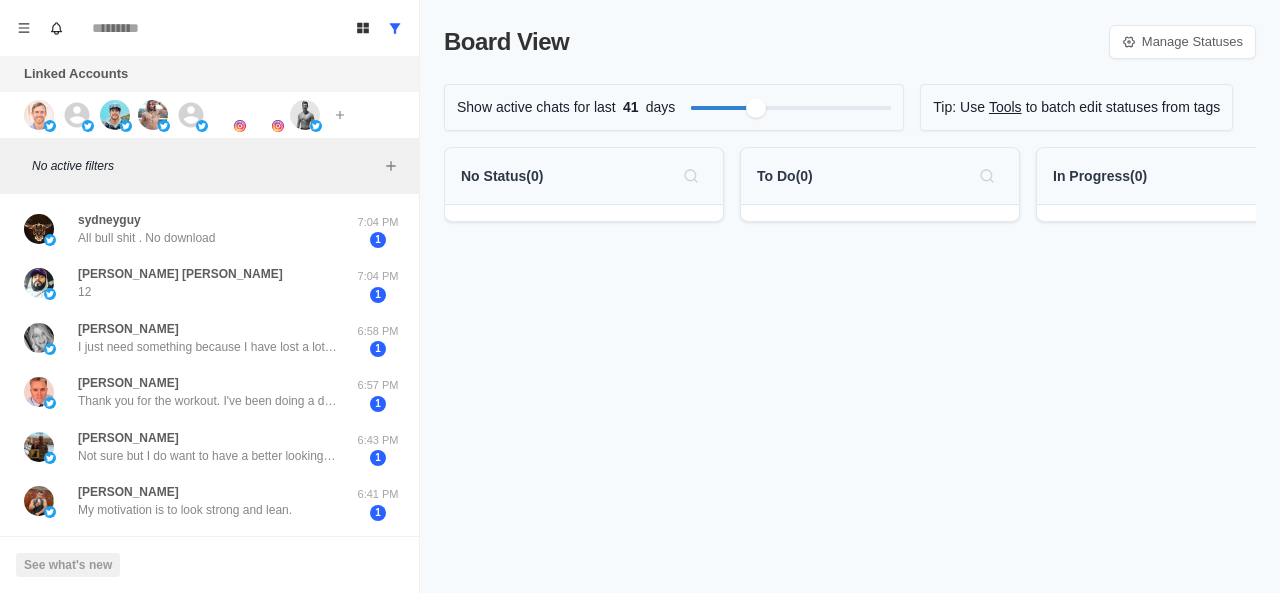 scroll, scrollTop: 0, scrollLeft: 0, axis: both 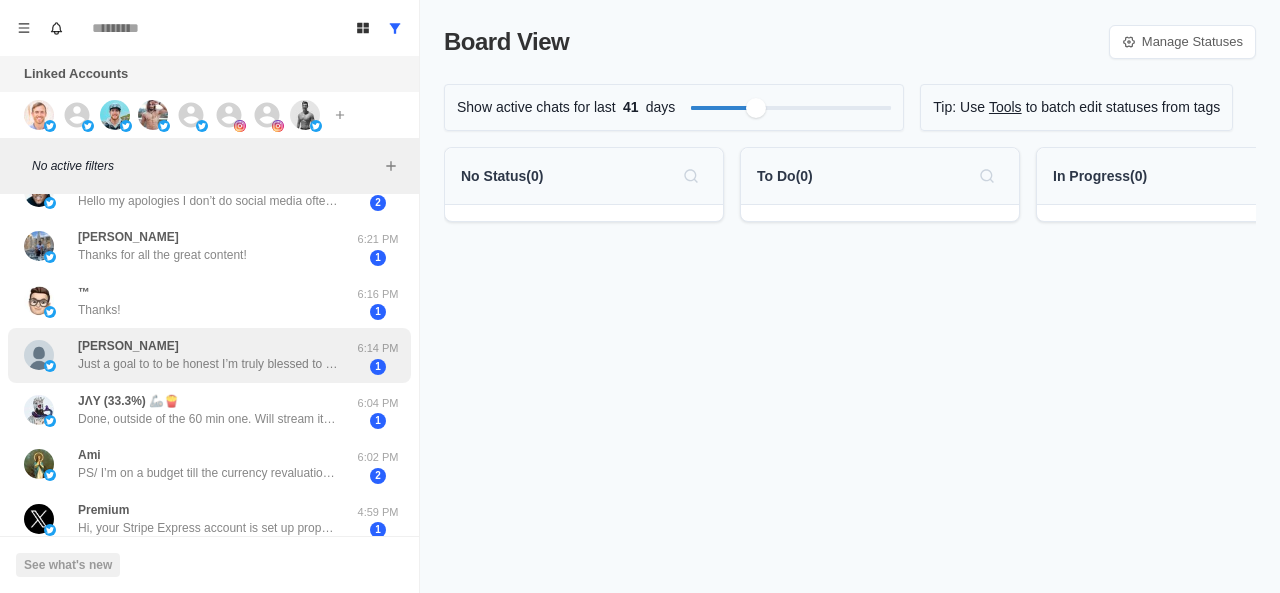click on "Just a goal to to be honest I’m truly blessed to have been able to lose the weight that I have" at bounding box center [208, 364] 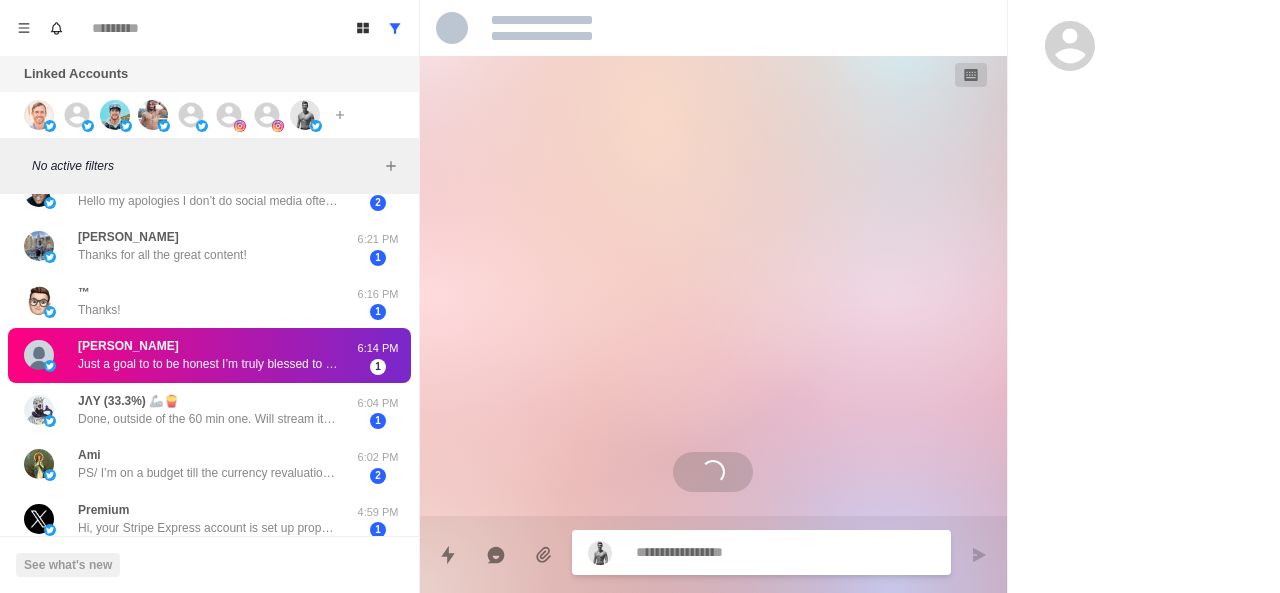 click at bounding box center [785, 552] 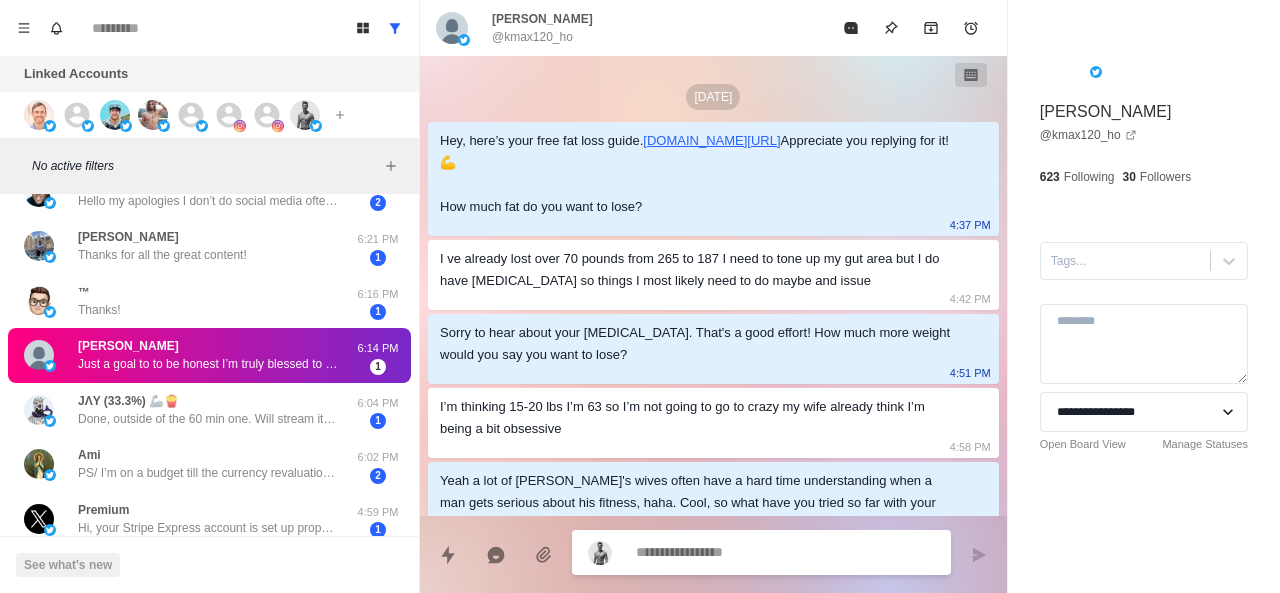 scroll, scrollTop: 678, scrollLeft: 0, axis: vertical 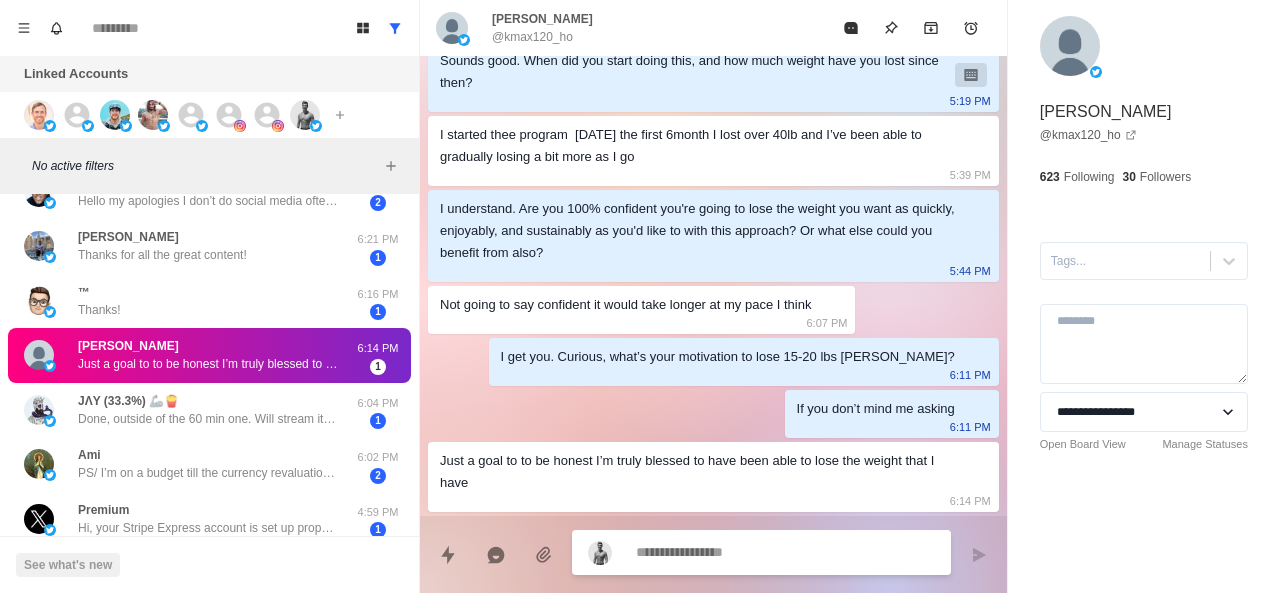 type on "*" 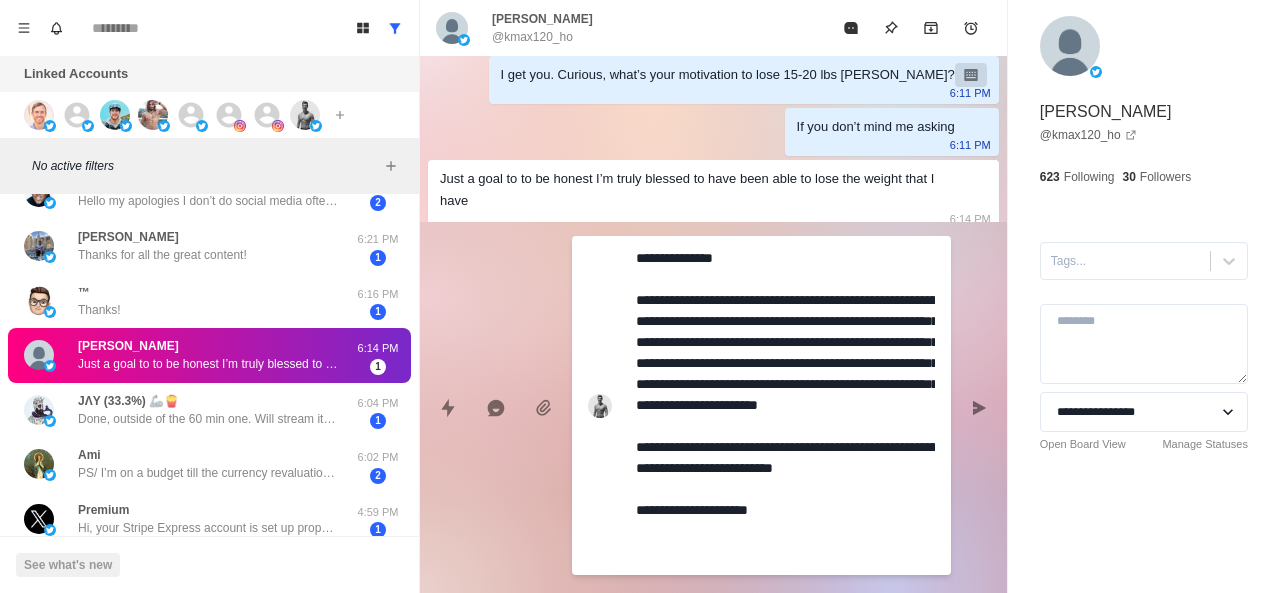 scroll, scrollTop: 893, scrollLeft: 0, axis: vertical 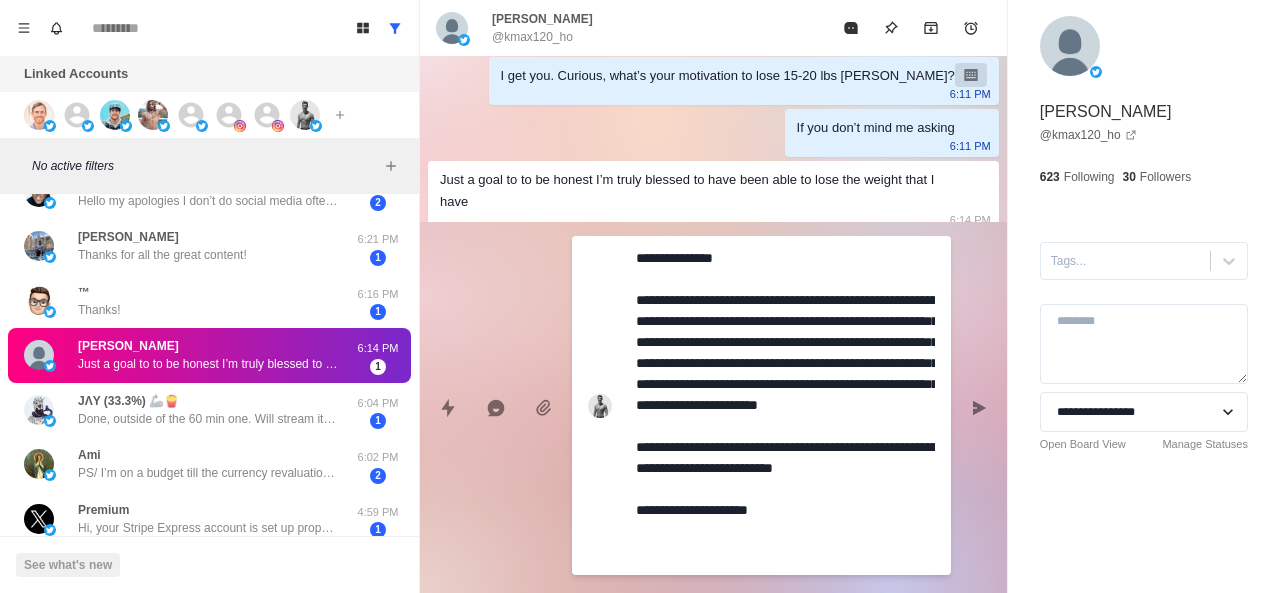 type on "*" 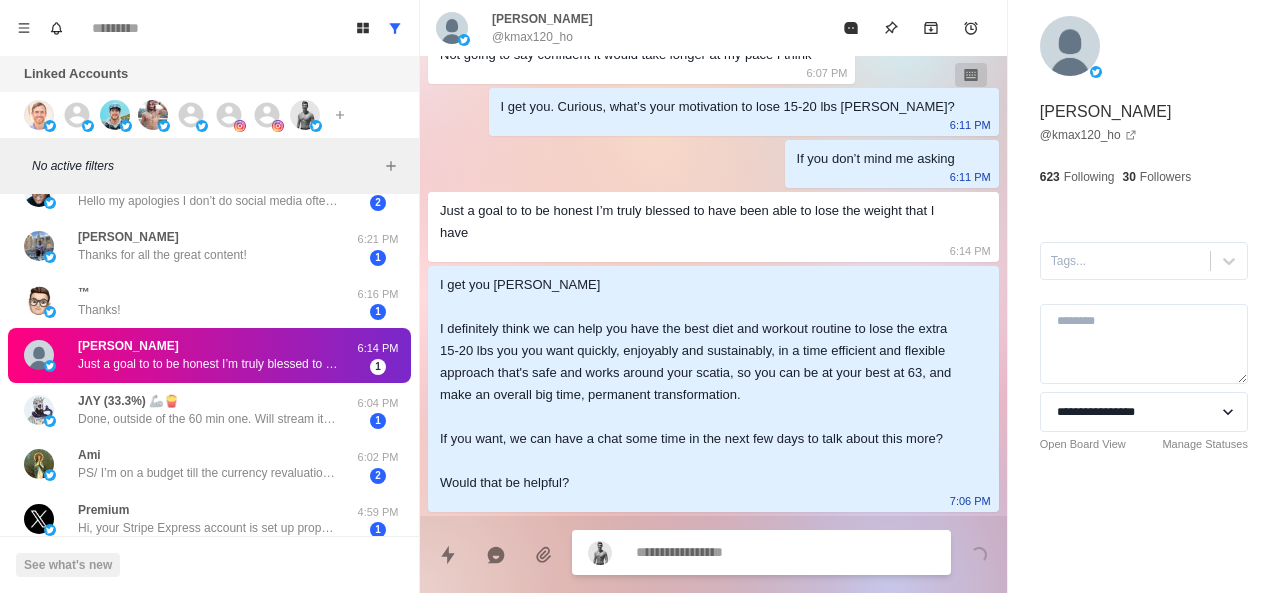 scroll, scrollTop: 950, scrollLeft: 0, axis: vertical 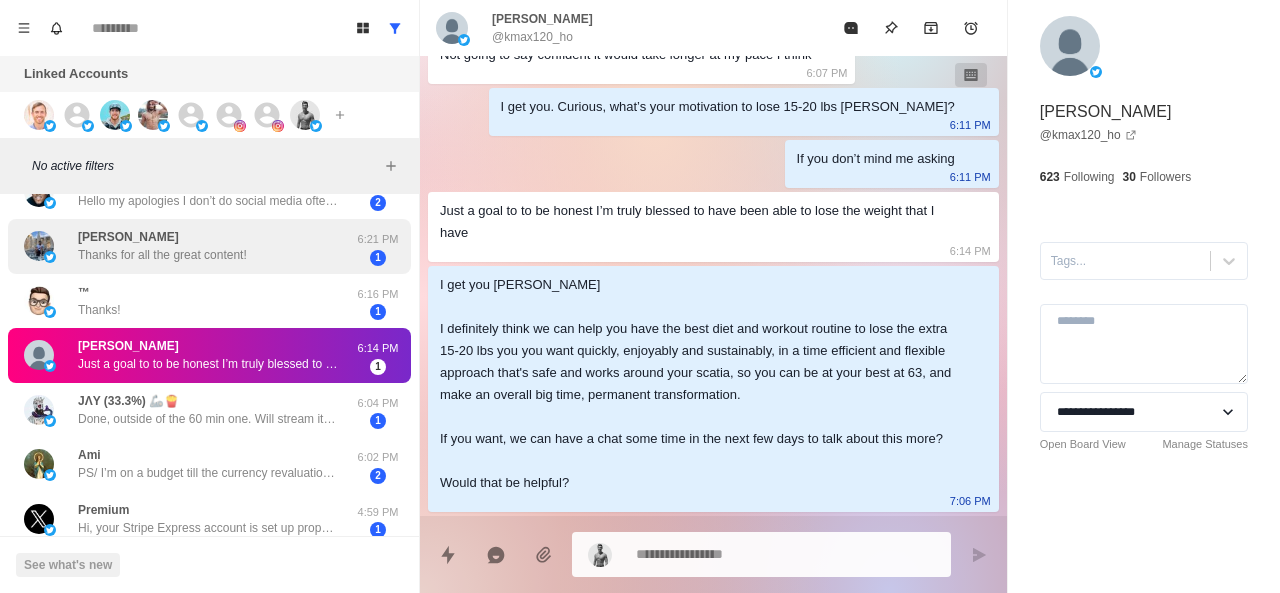 click on "Thanks for all the great content!" at bounding box center [162, 255] 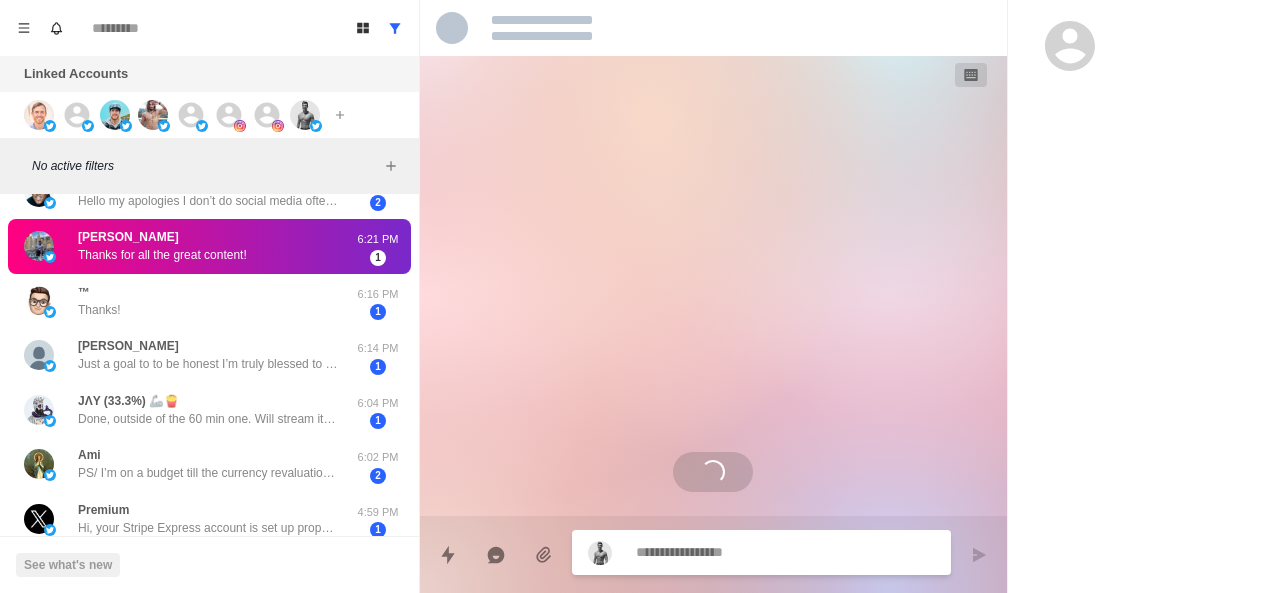 scroll, scrollTop: 0, scrollLeft: 0, axis: both 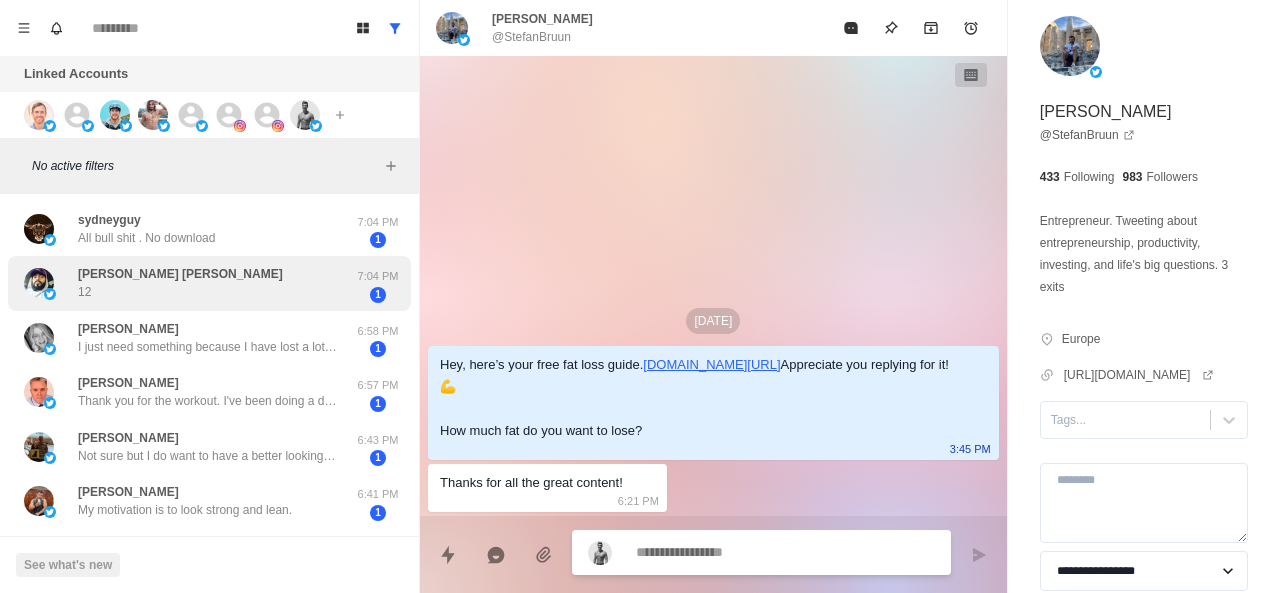click on "Frankie J Rivera 12" at bounding box center [188, 283] 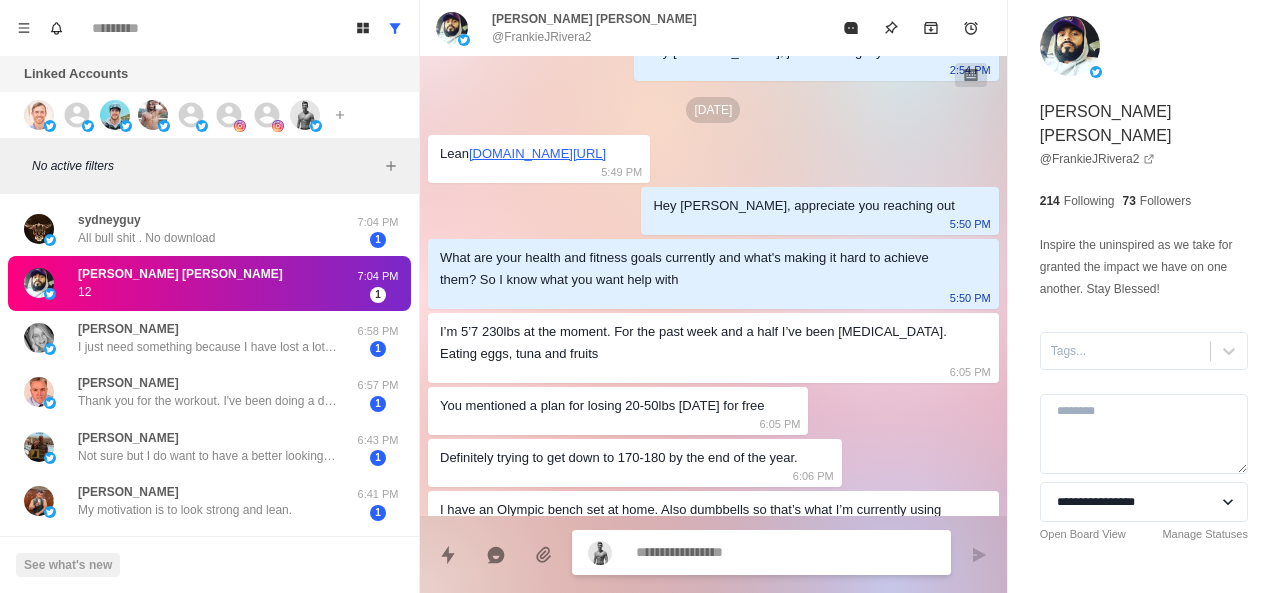 scroll, scrollTop: 536, scrollLeft: 0, axis: vertical 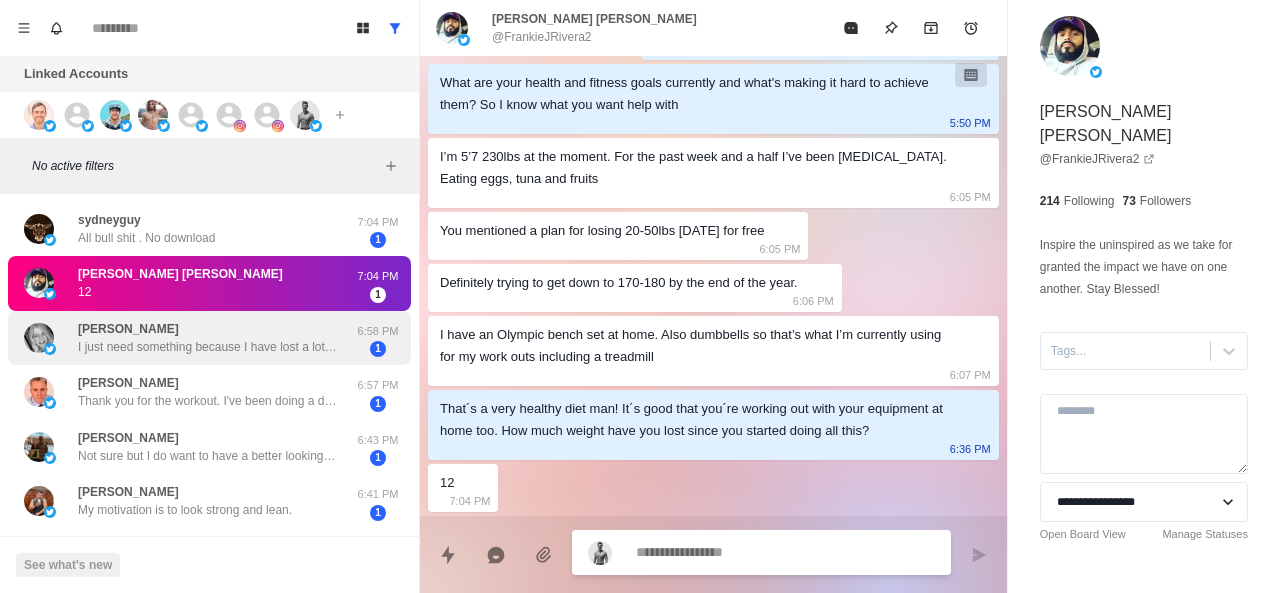click on "[PERSON_NAME] I just need something because I have lost a lot of muscle.  I’m 63 and weigh 100 lbs.  I enjoy weights, but I haven’t done anything since [MEDICAL_DATA] 6:58 PM 1" at bounding box center [209, 338] 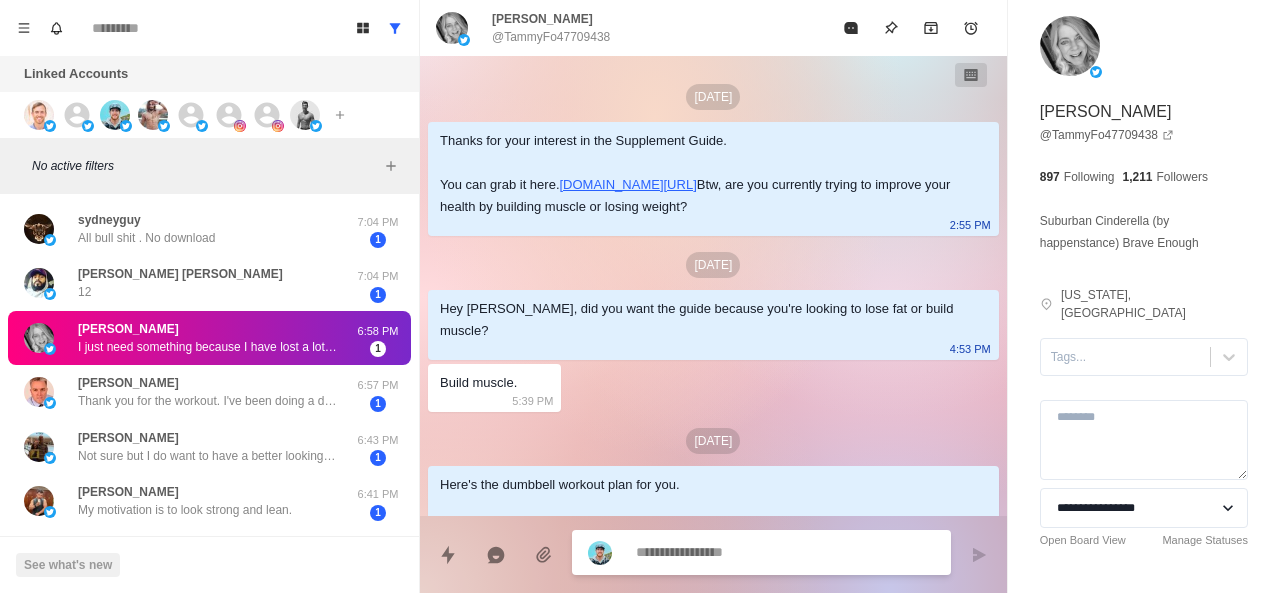 scroll, scrollTop: 398, scrollLeft: 0, axis: vertical 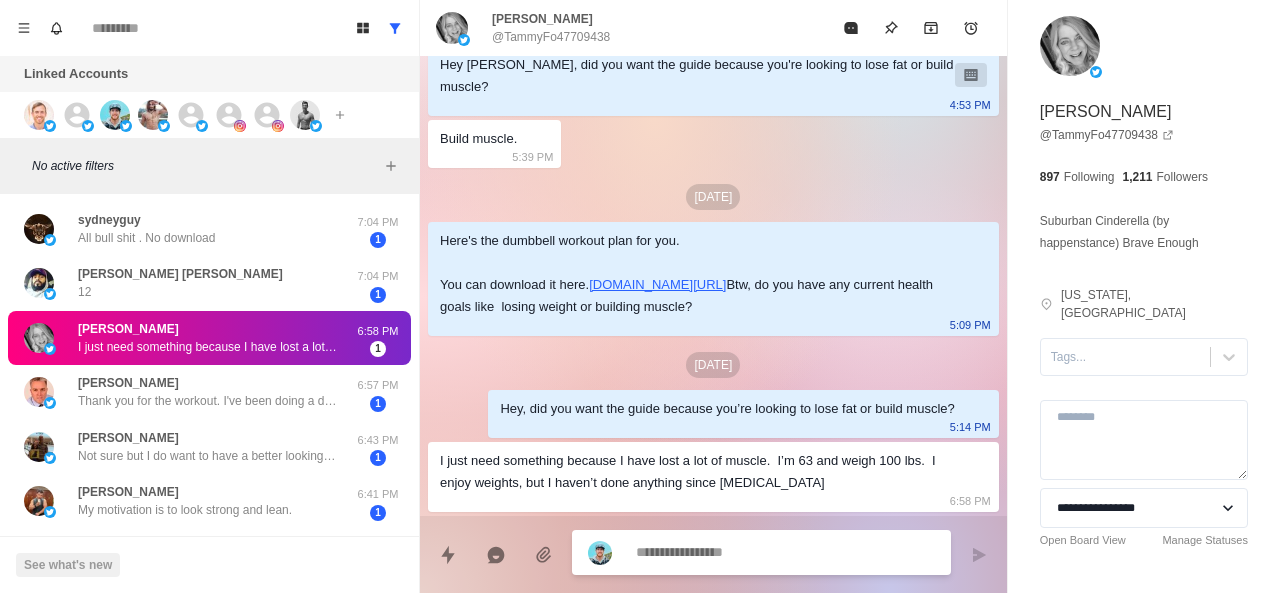 type on "*" 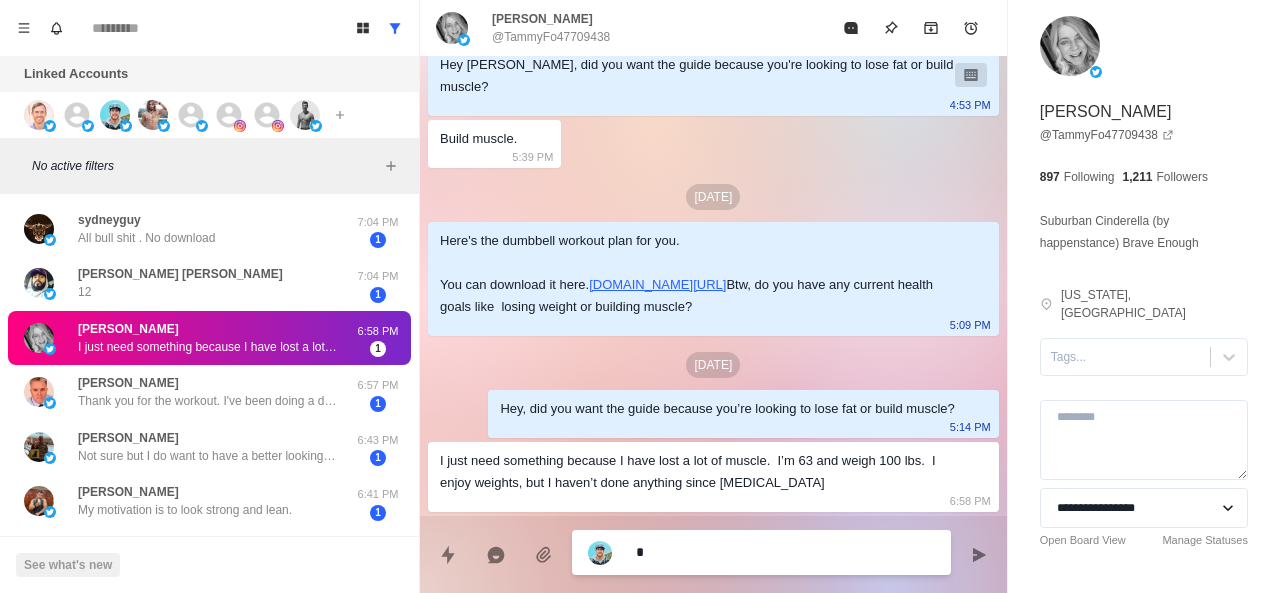 type on "*" 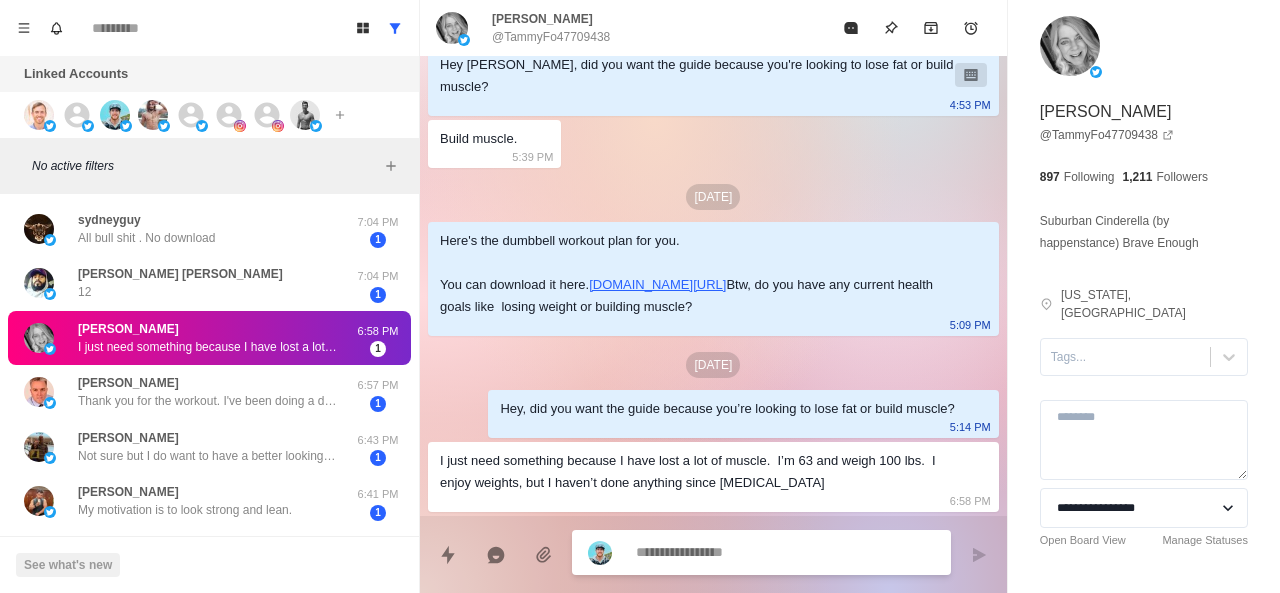 type on "*" 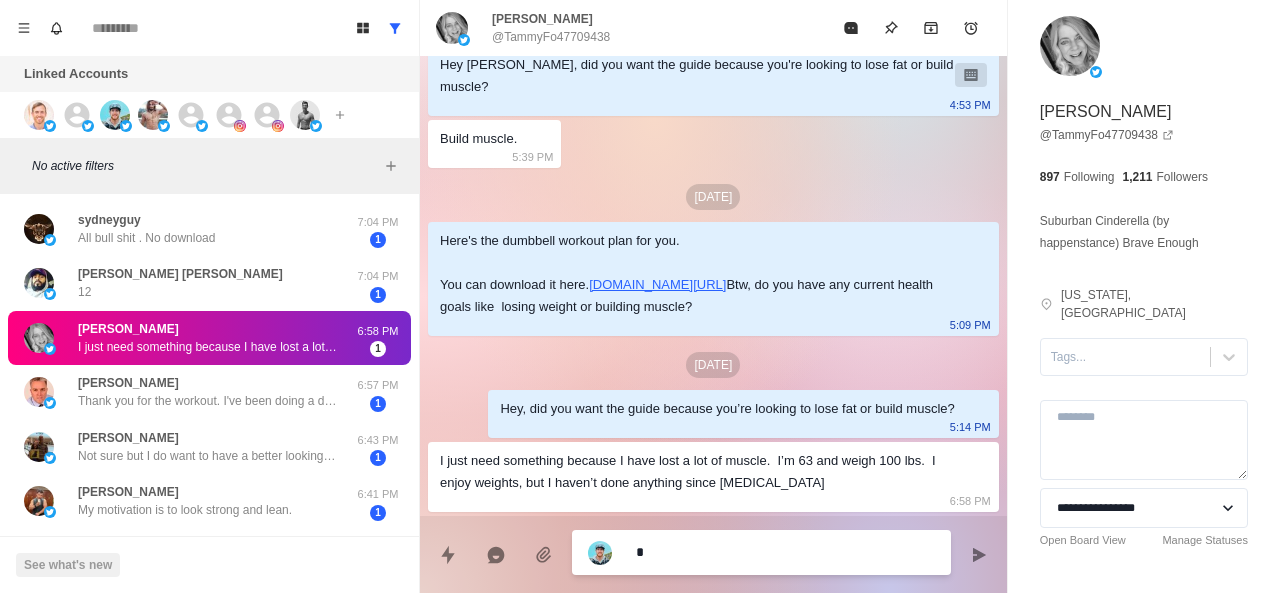 type on "*" 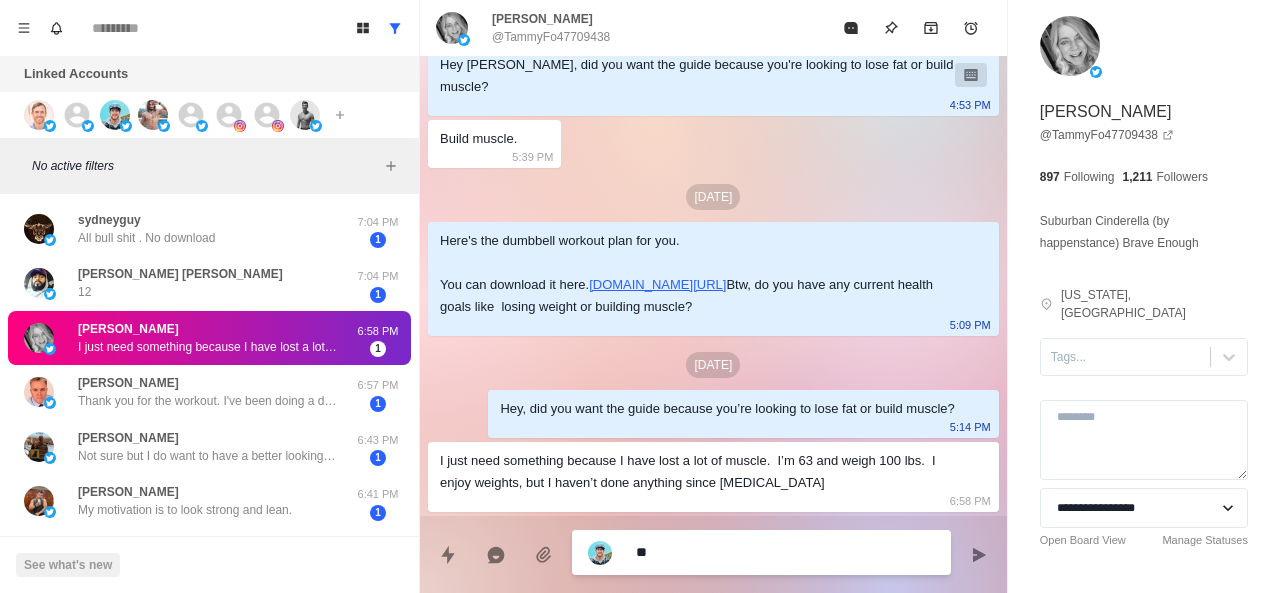 type on "*" 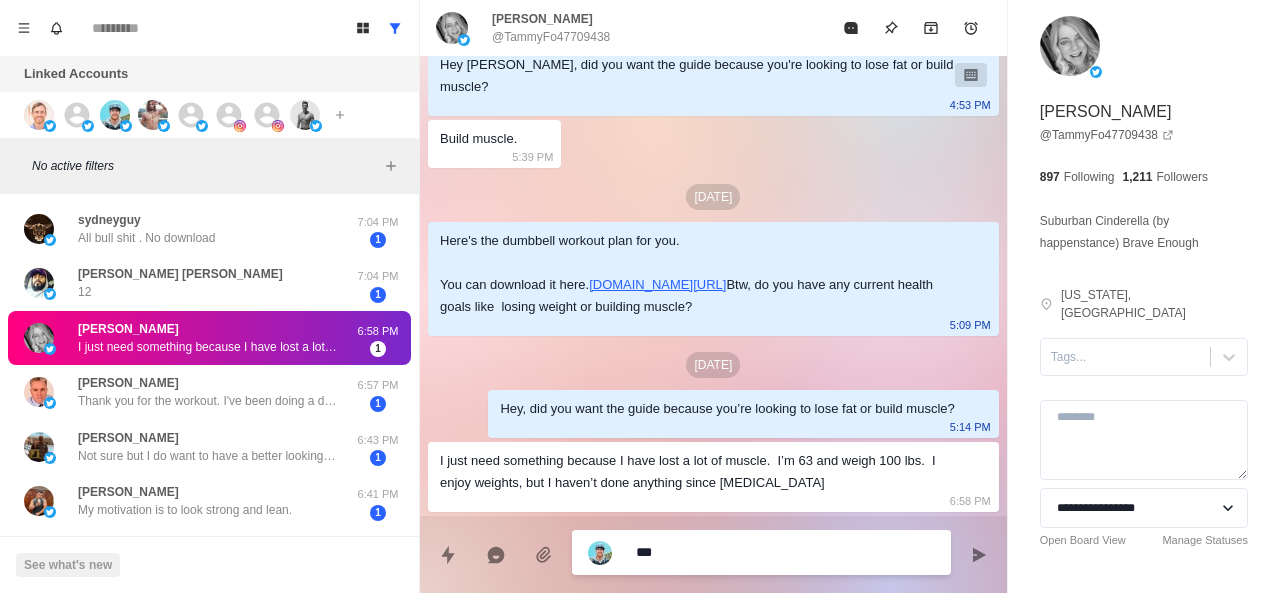 type on "*" 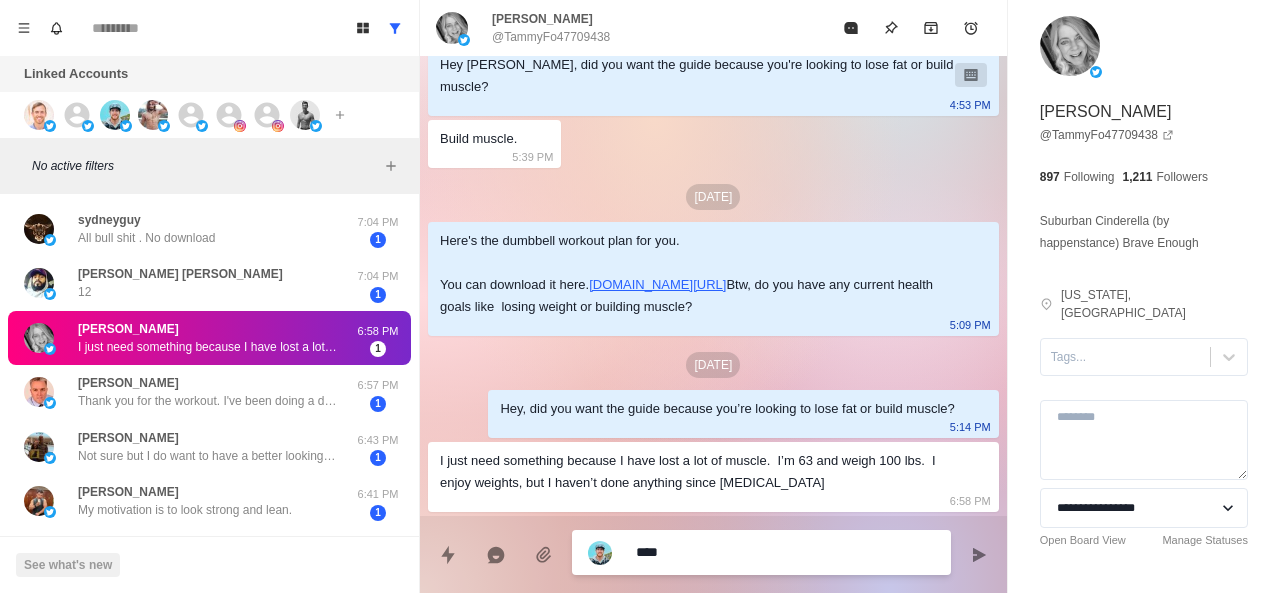 type on "*" 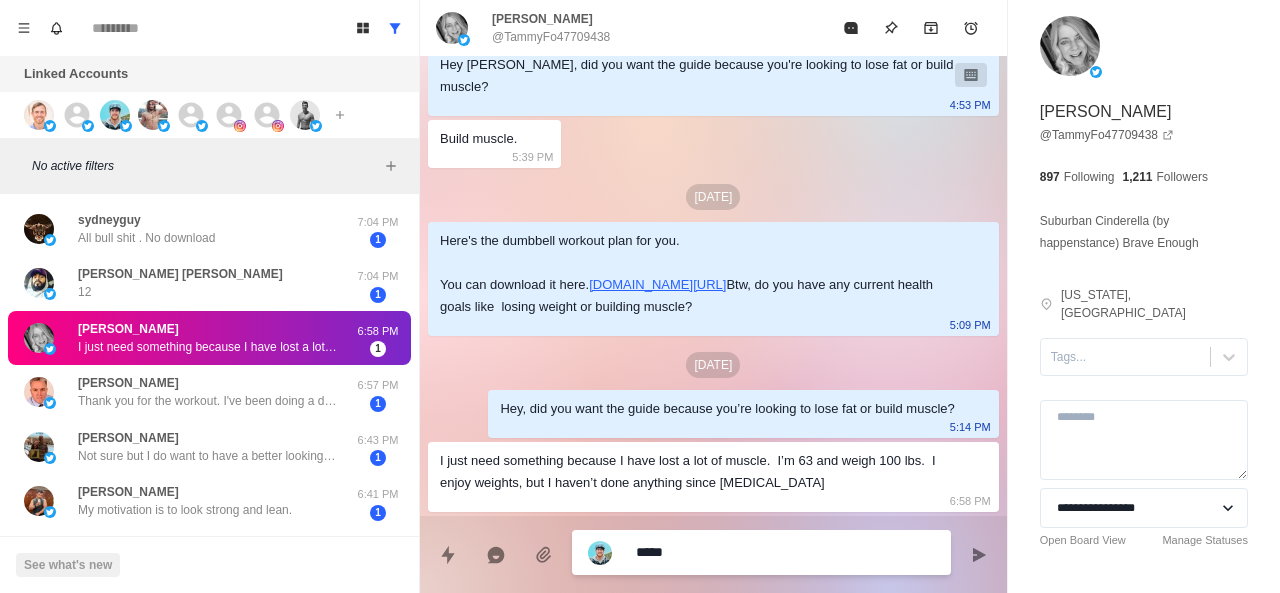 type on "*" 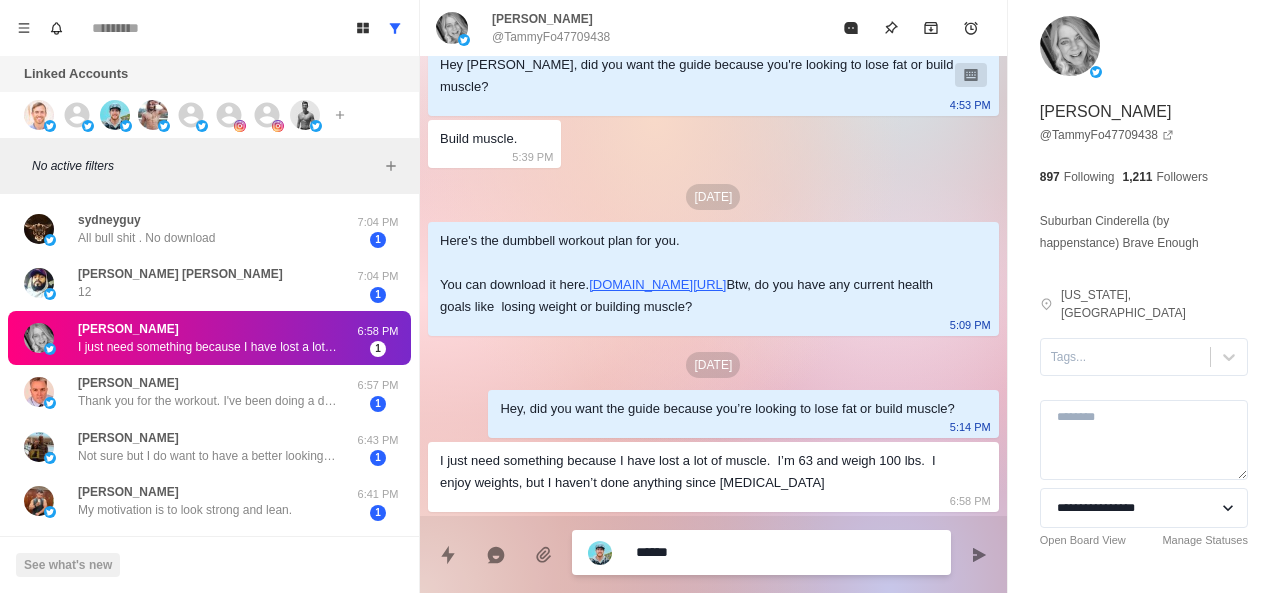 type on "*" 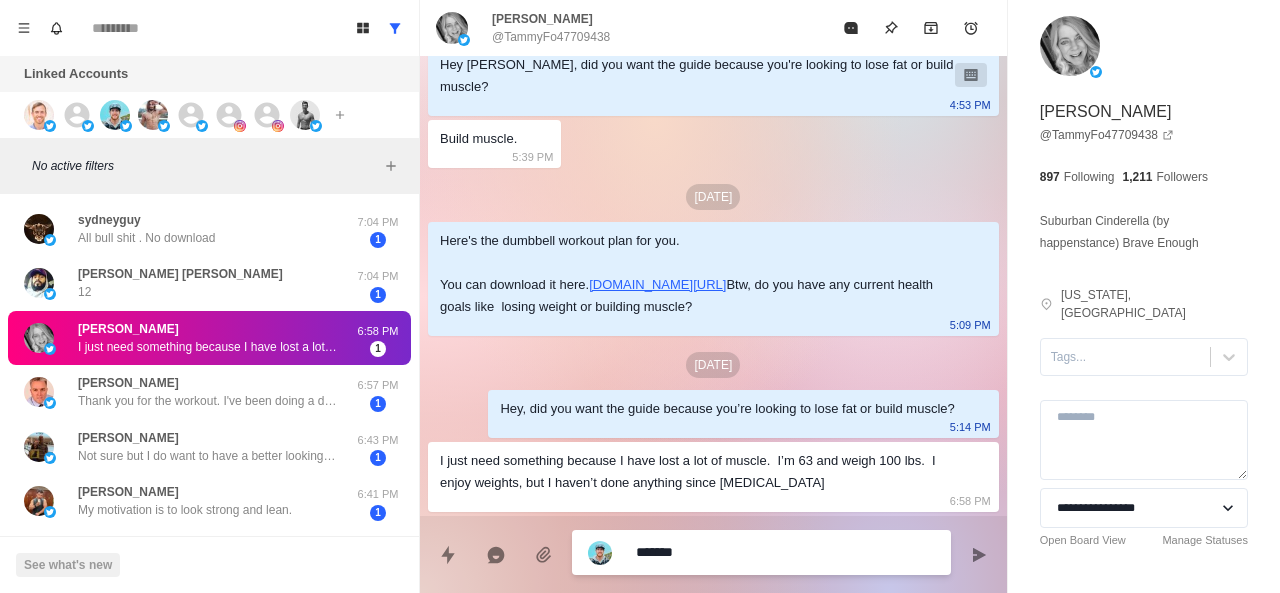 type on "*" 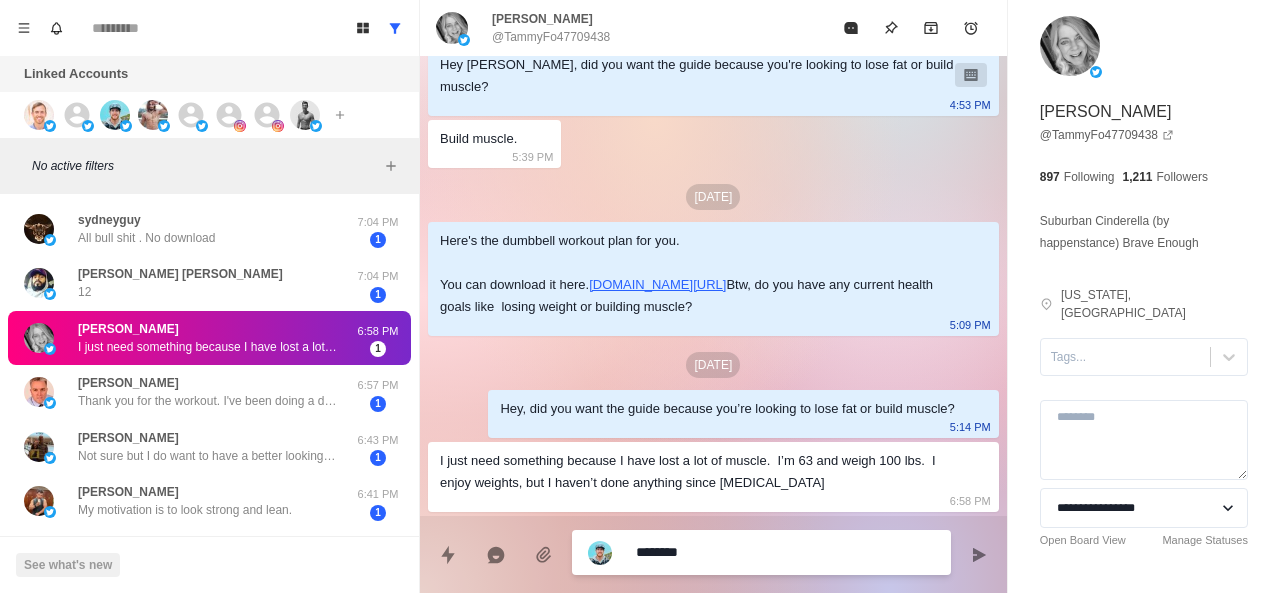 type on "*" 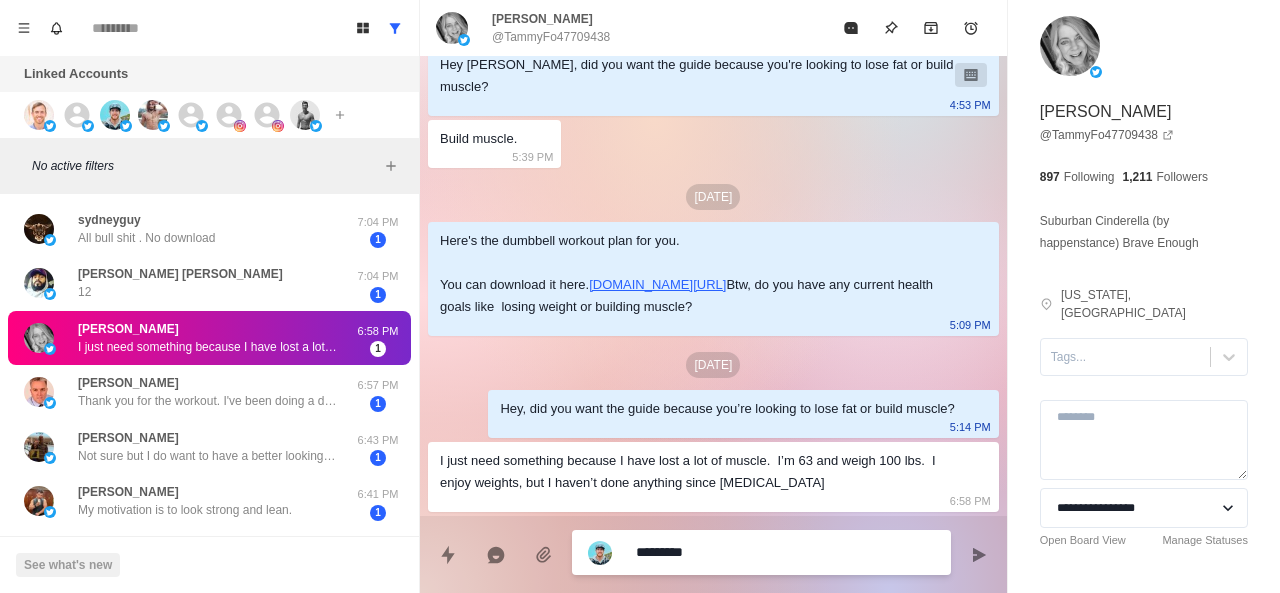 type on "*" 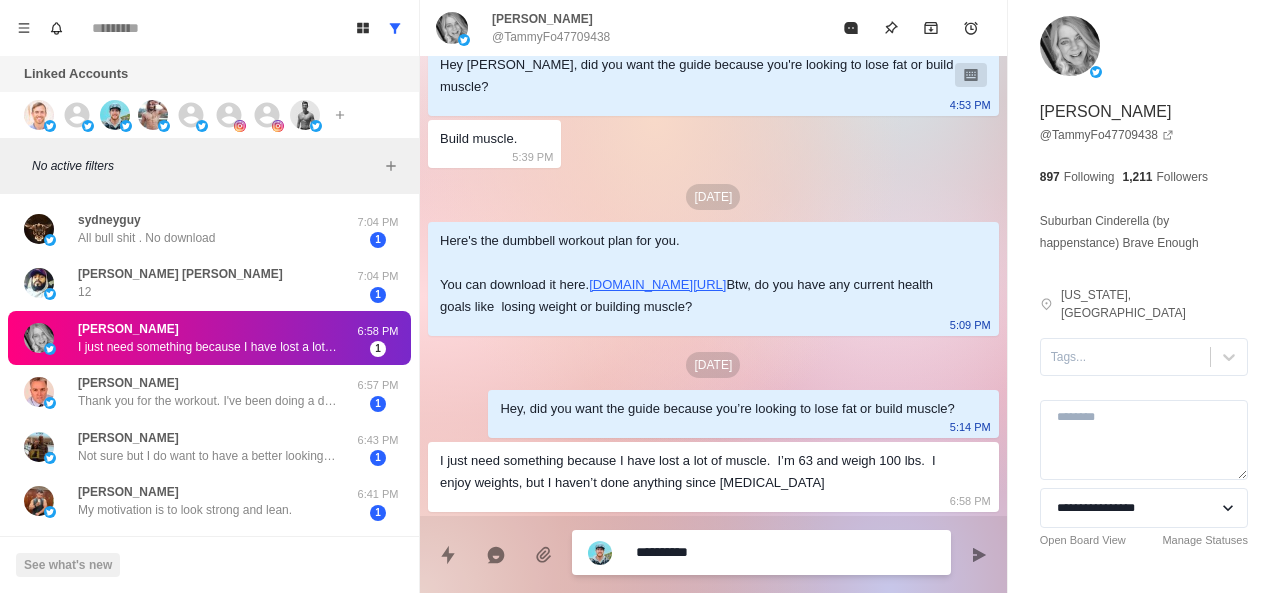 type on "*" 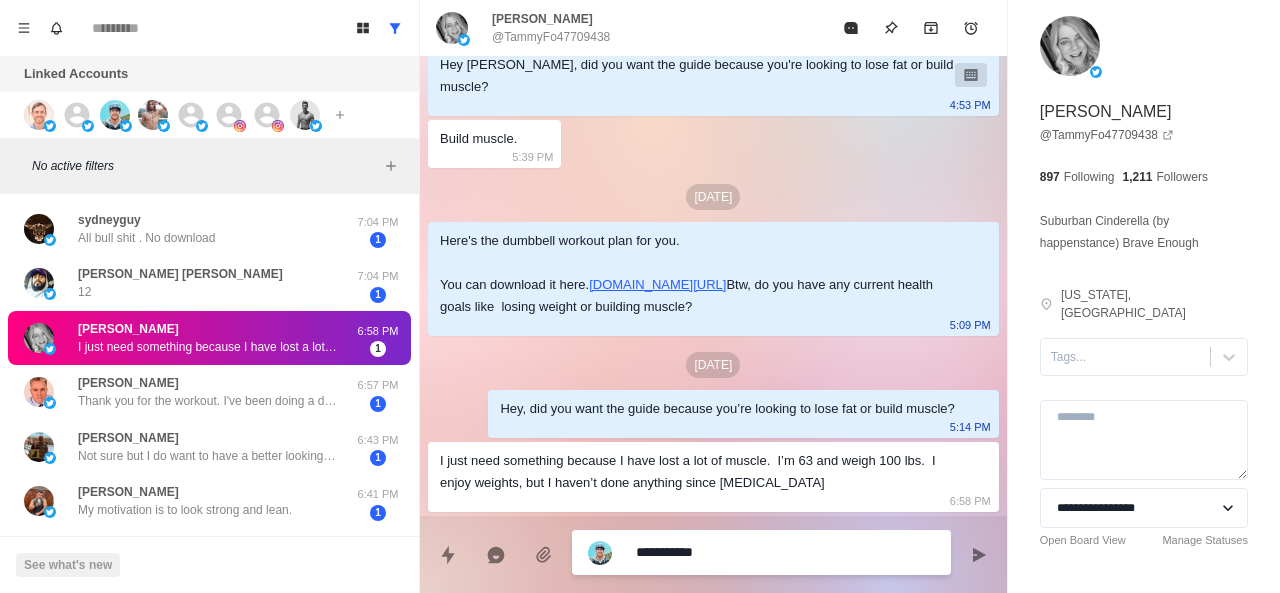 type on "*" 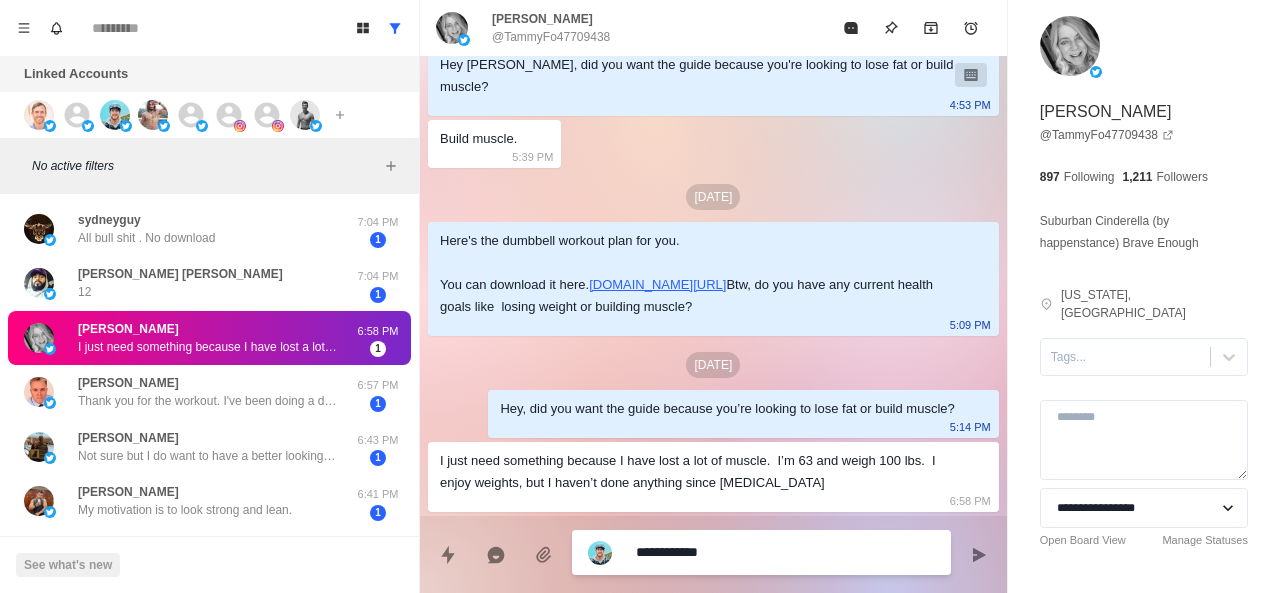 type on "*" 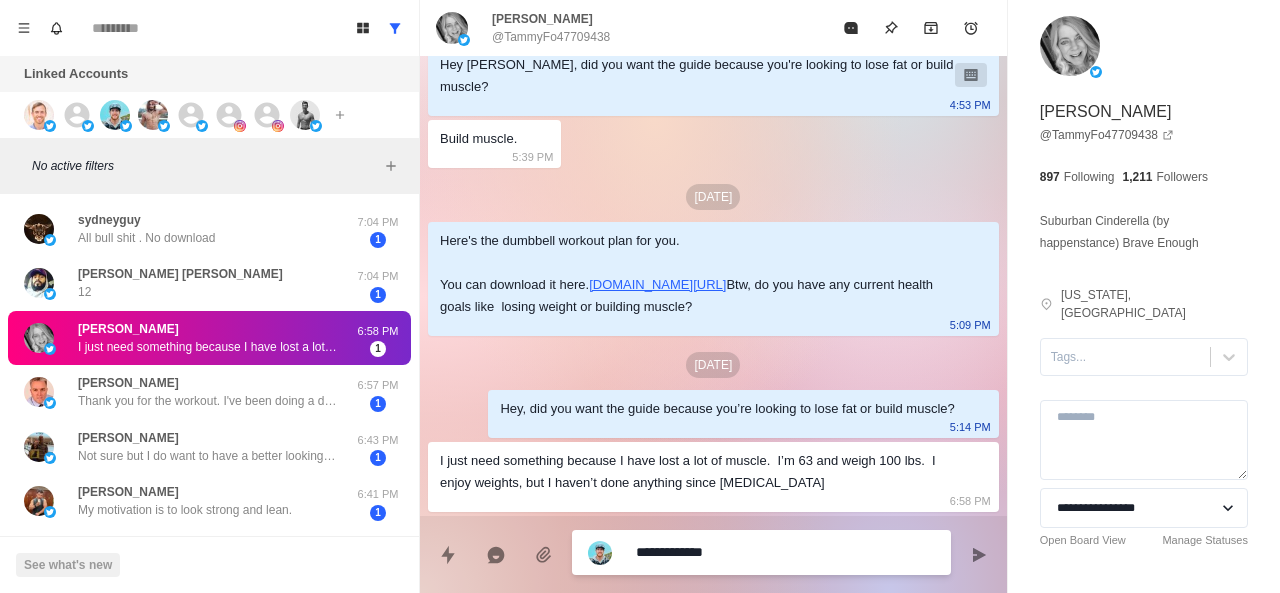 type on "*" 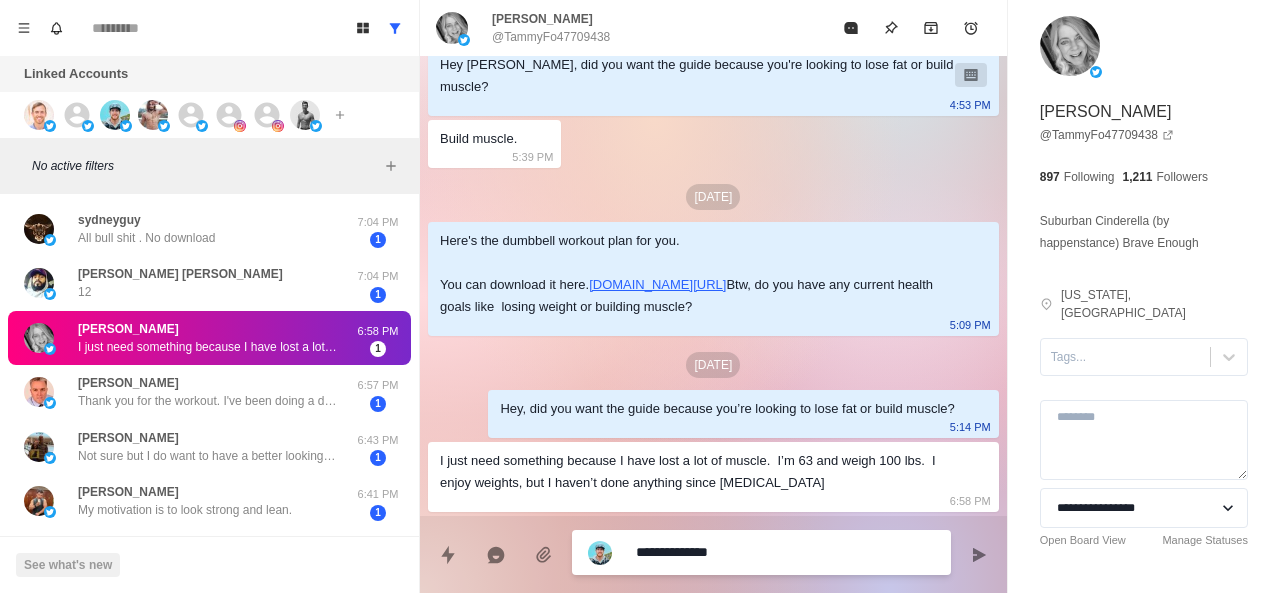 type on "**********" 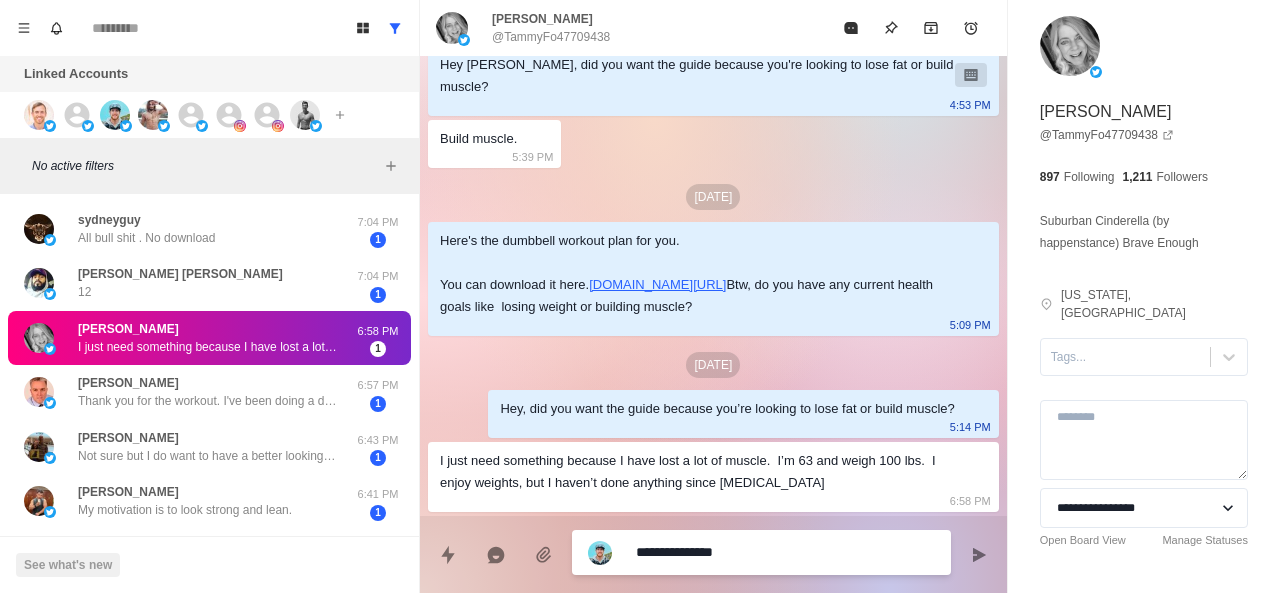 type on "*" 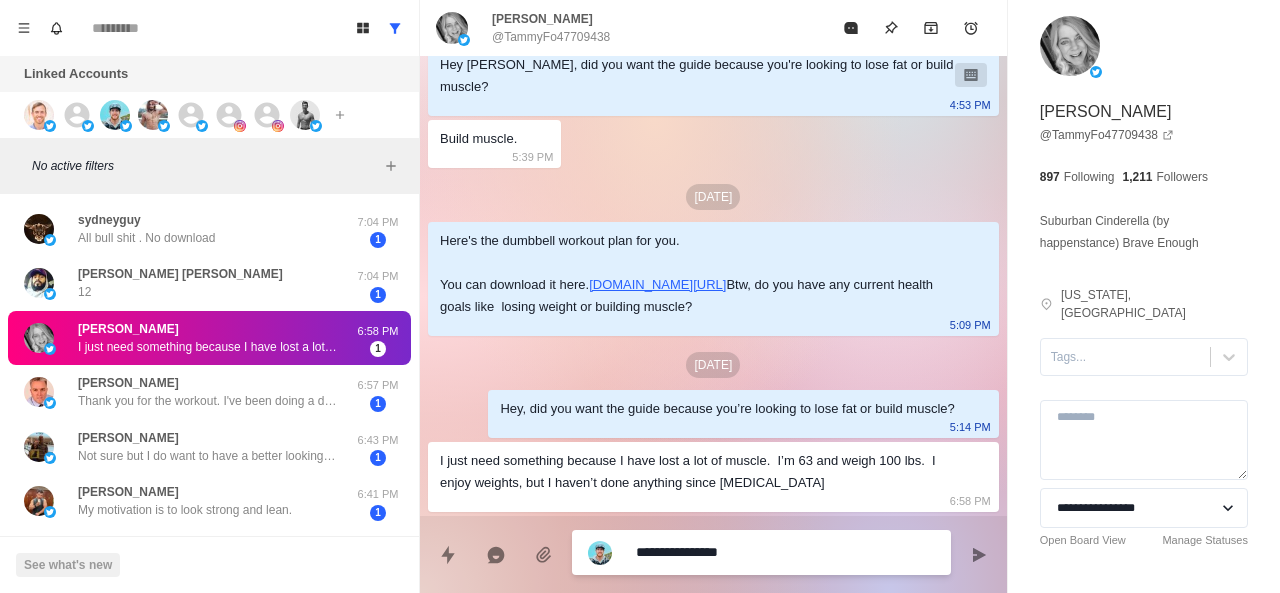 type on "*" 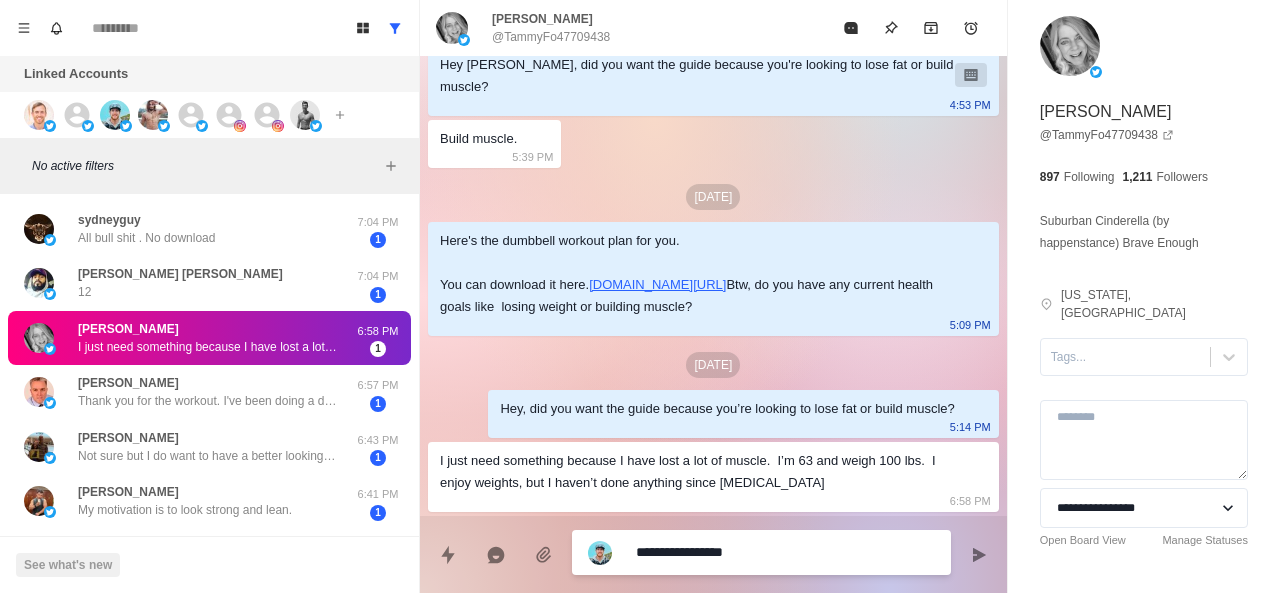 type on "*" 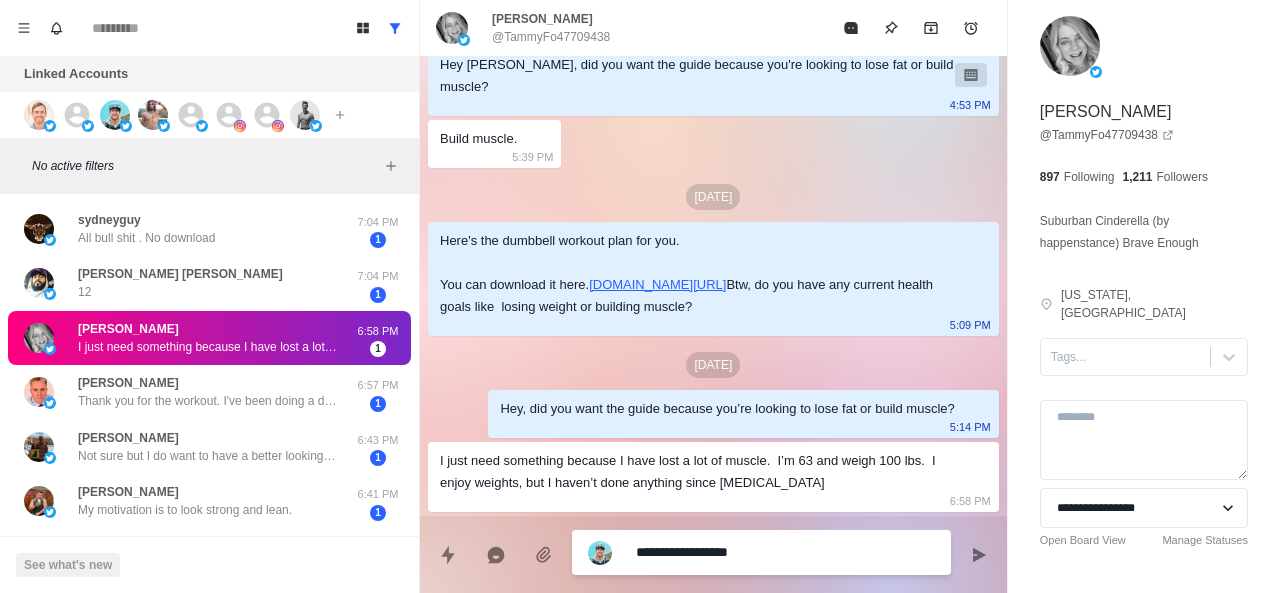 type on "*" 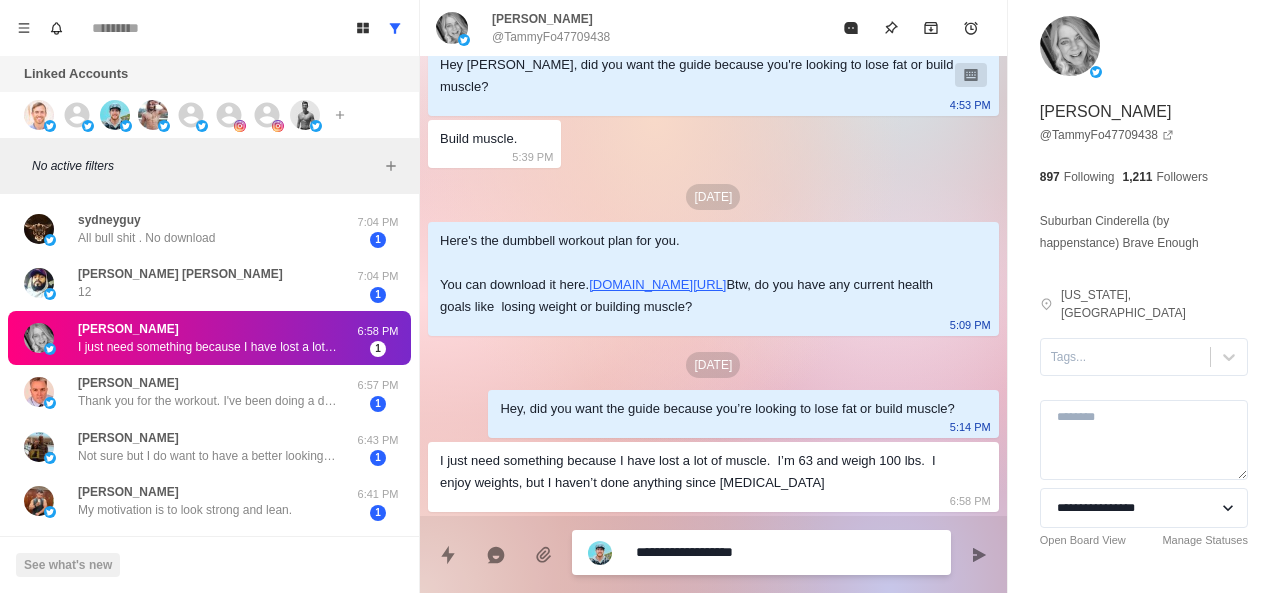 type on "*" 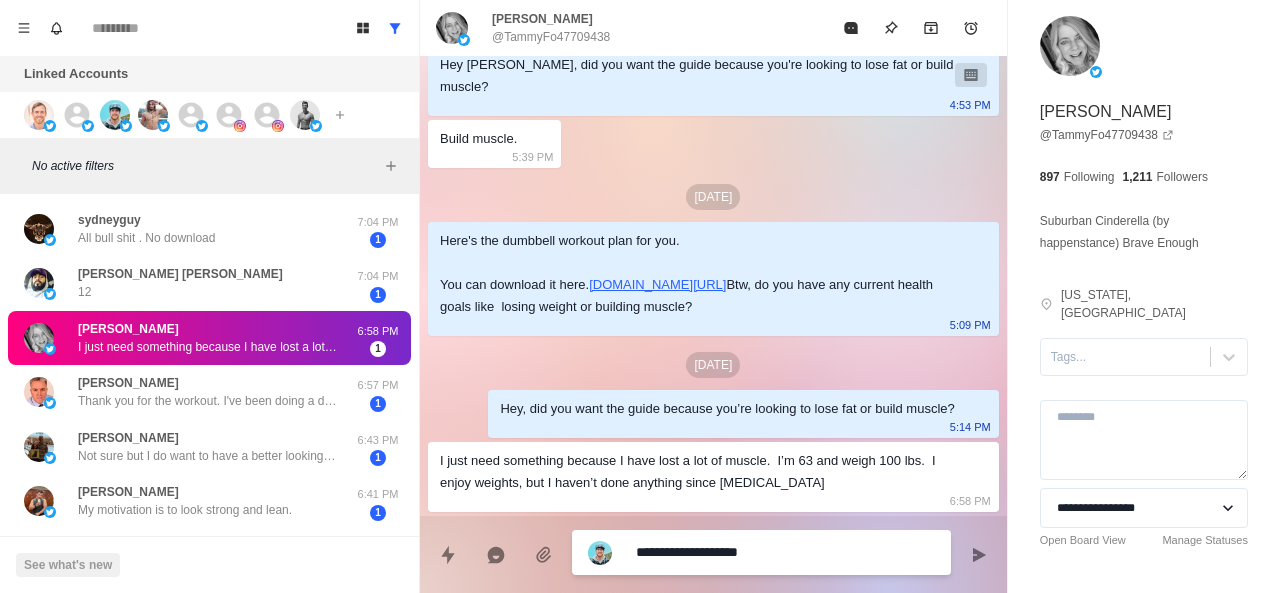 type on "*" 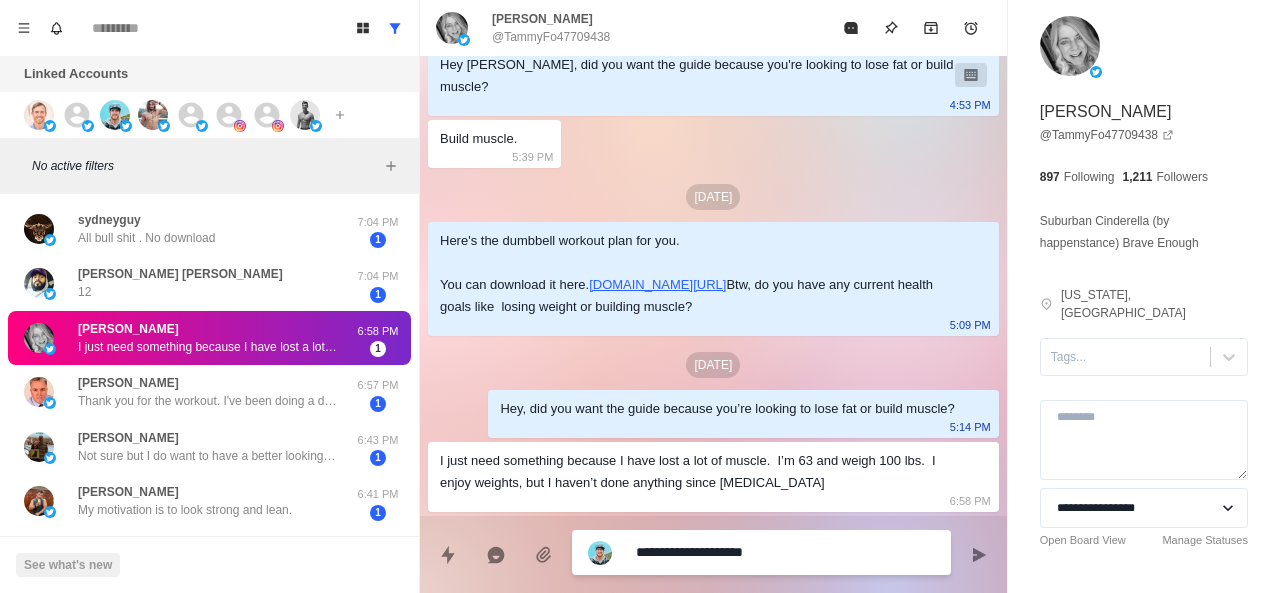 type on "**********" 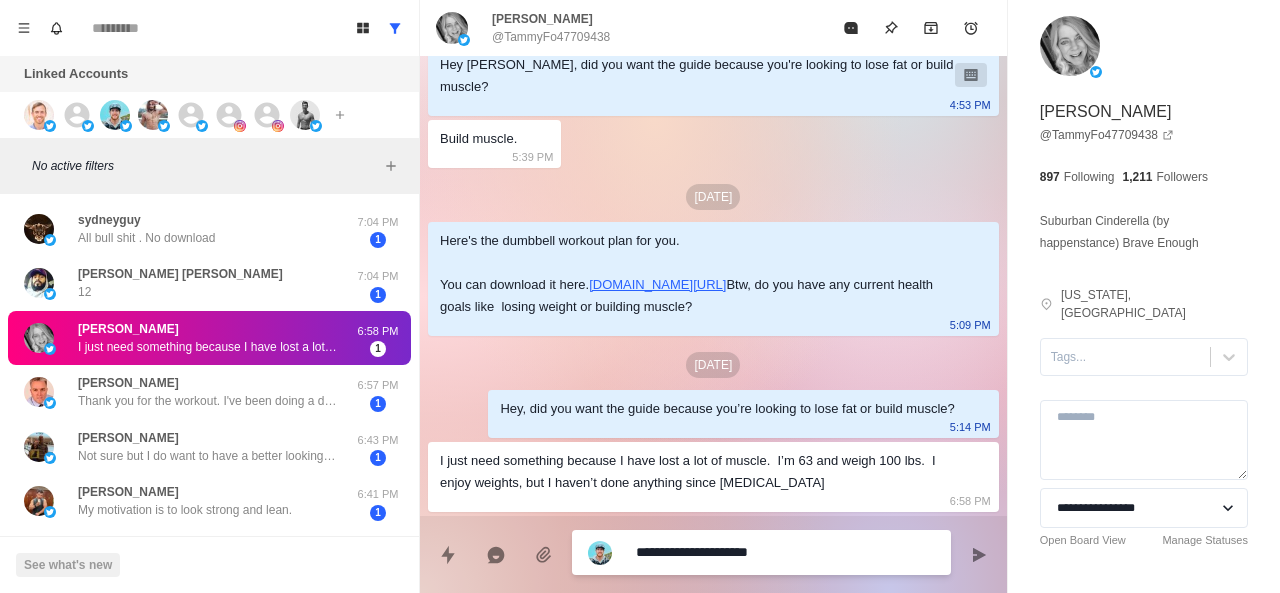 type on "*" 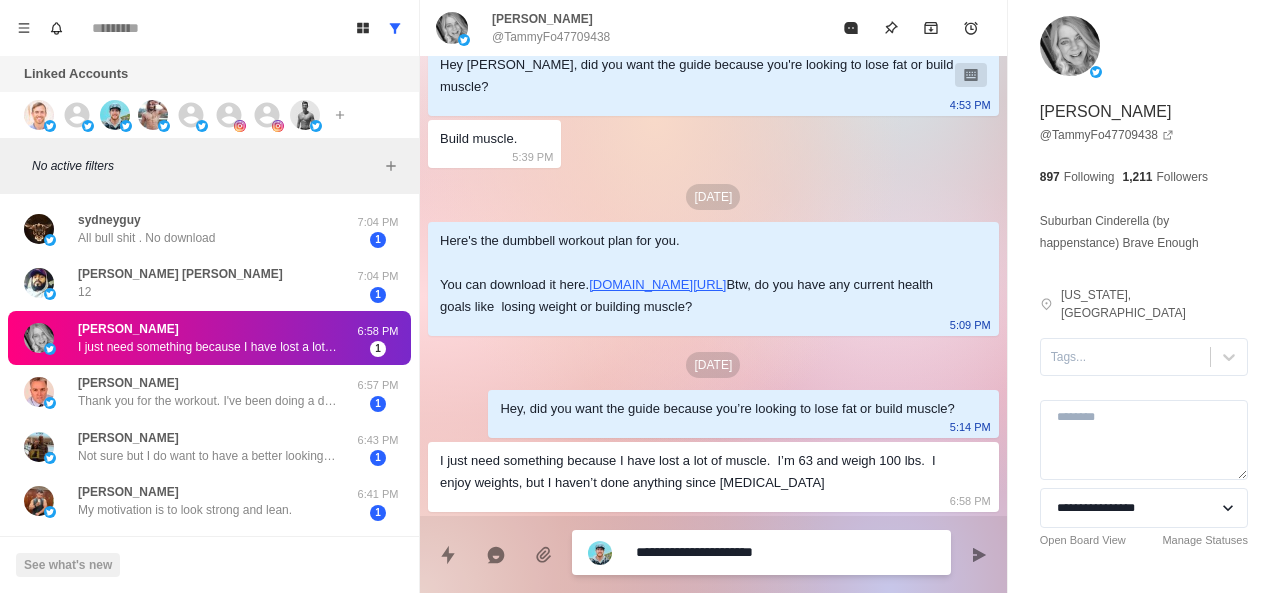 type on "*" 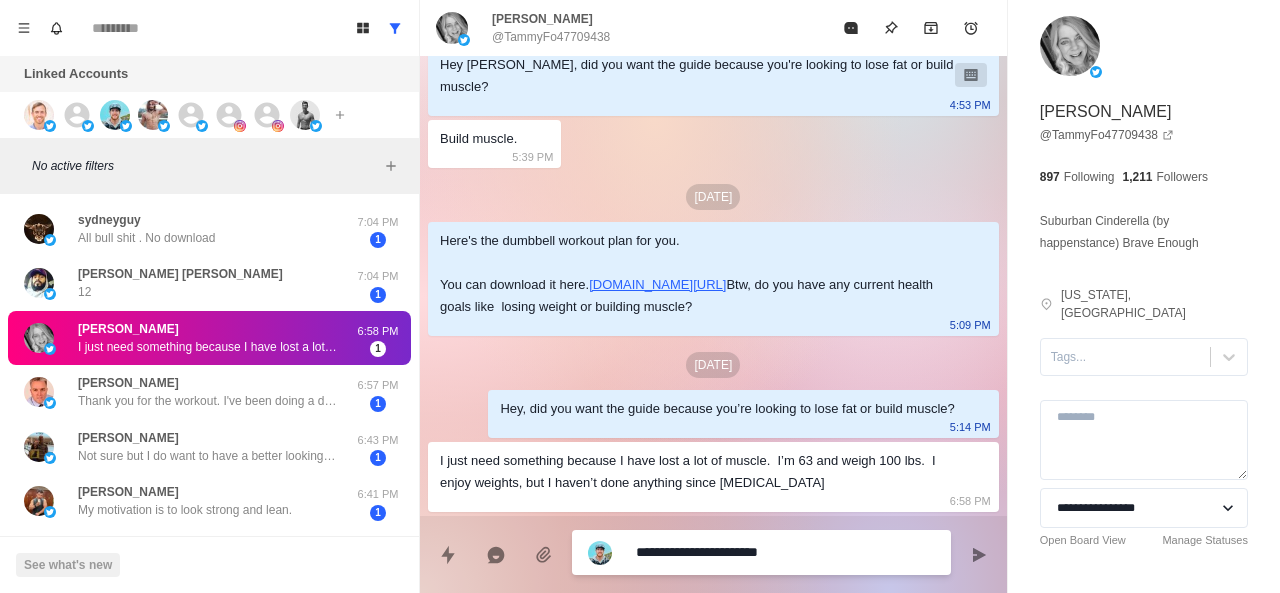 type on "*" 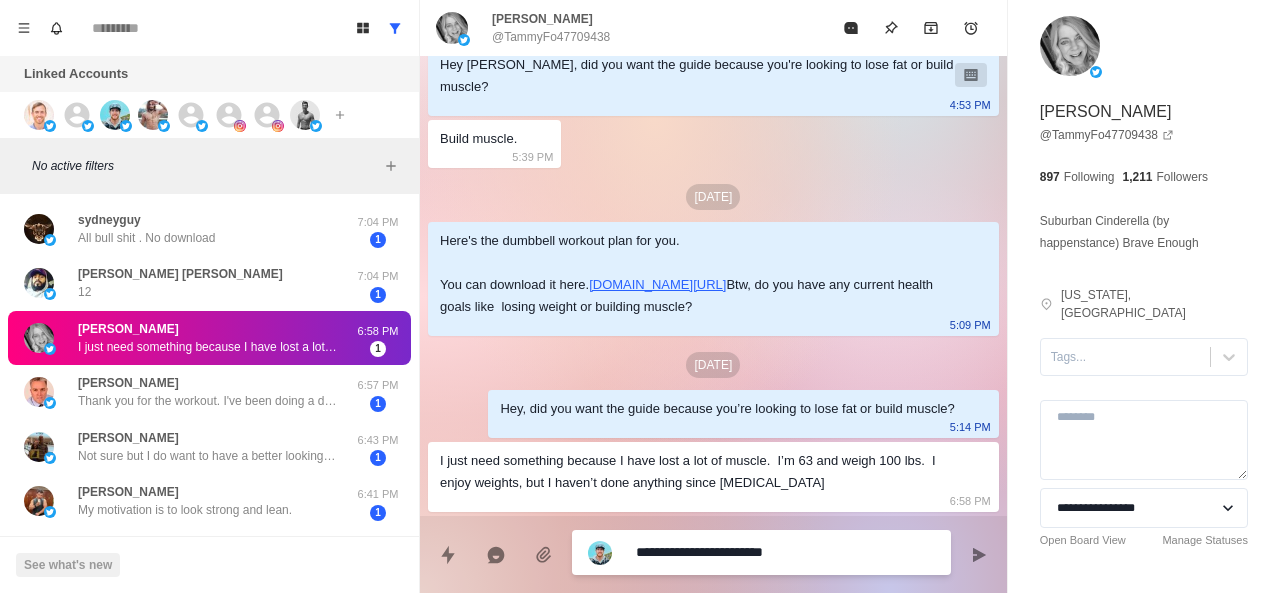type on "*" 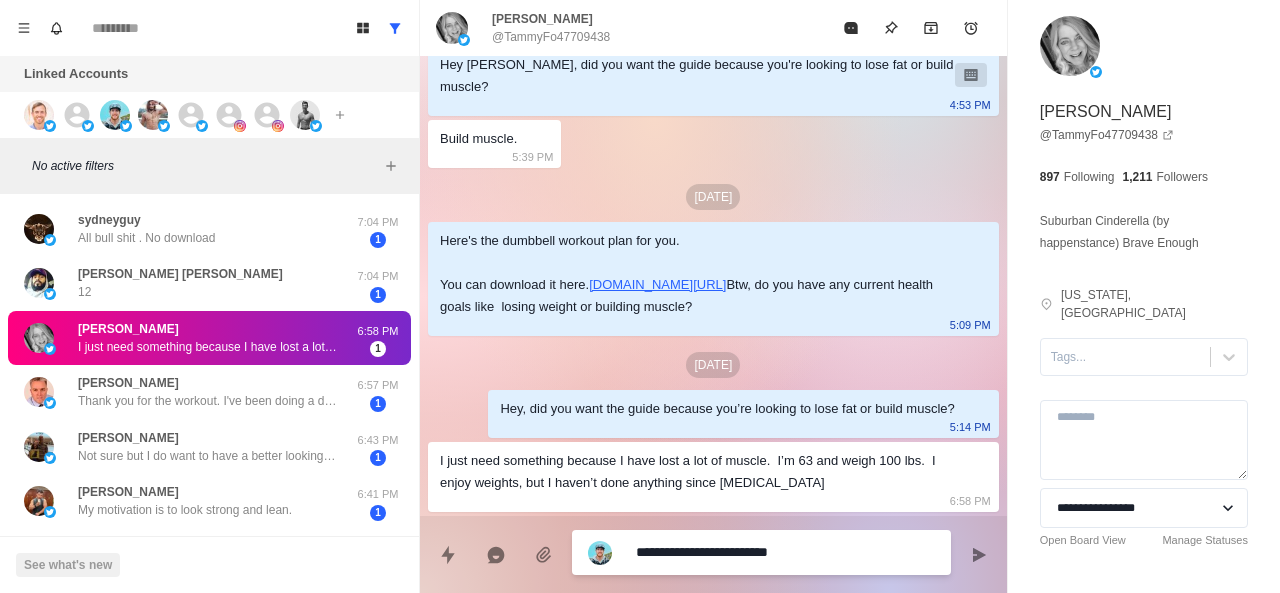 type on "*" 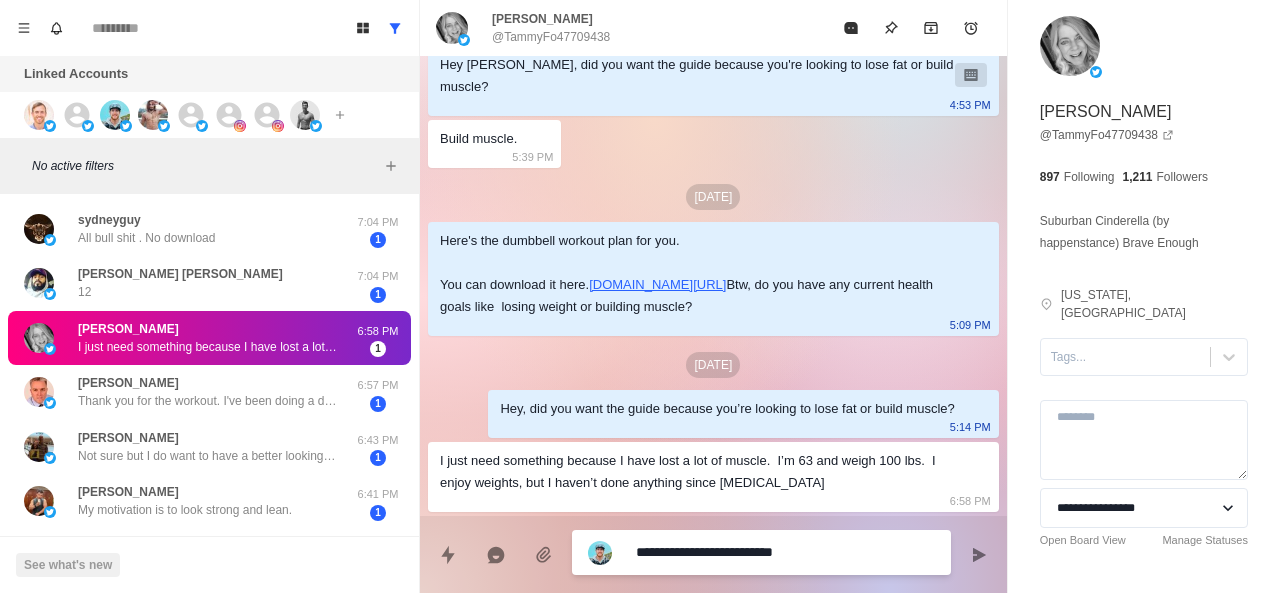 type on "*" 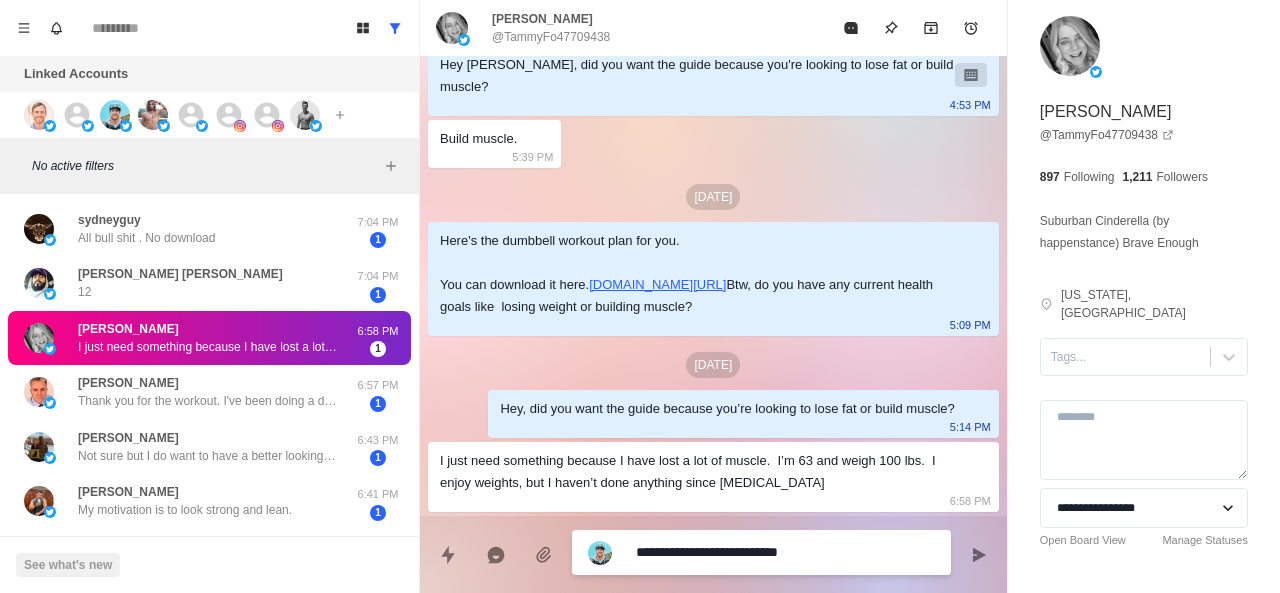 type on "**********" 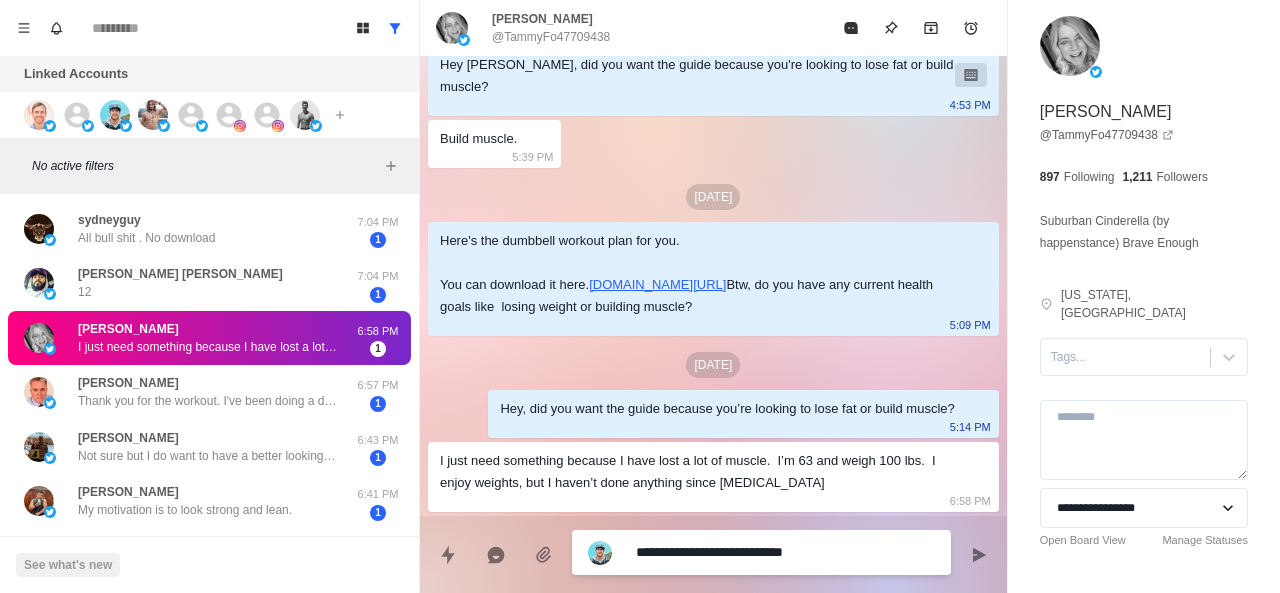 type on "*" 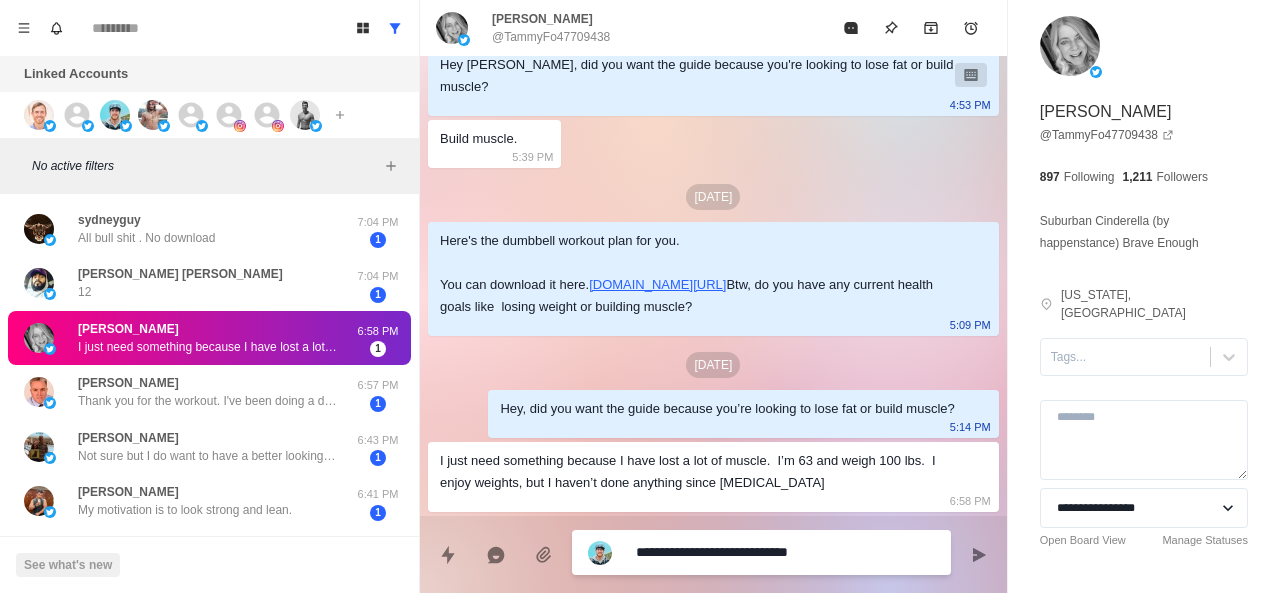 type on "*" 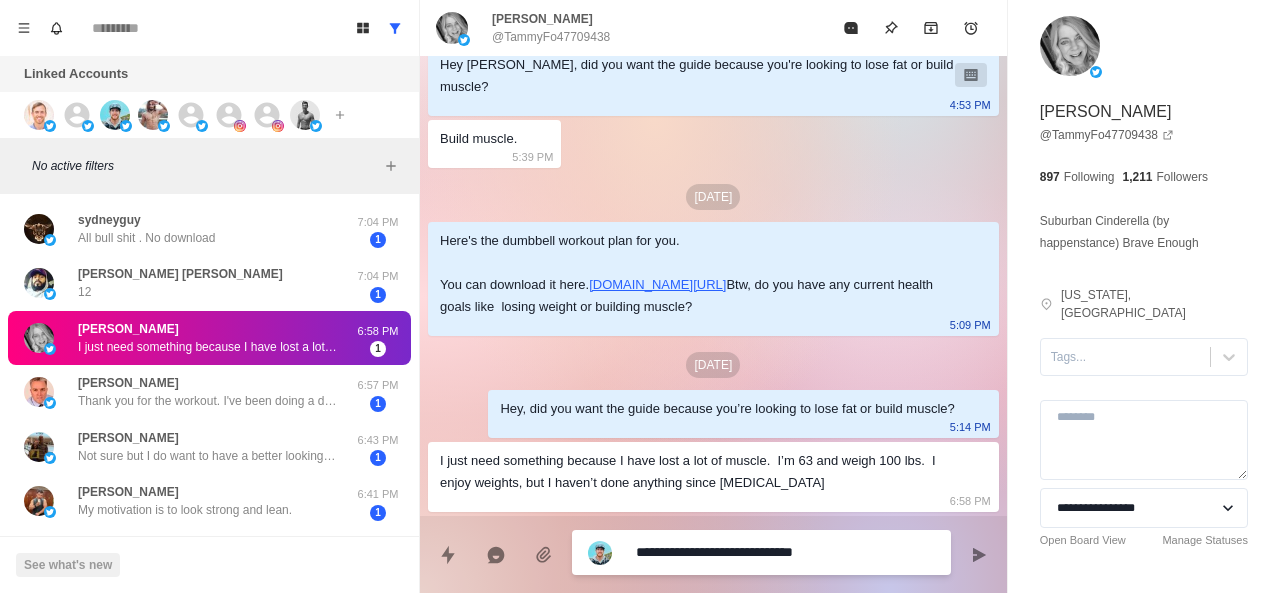 type on "*" 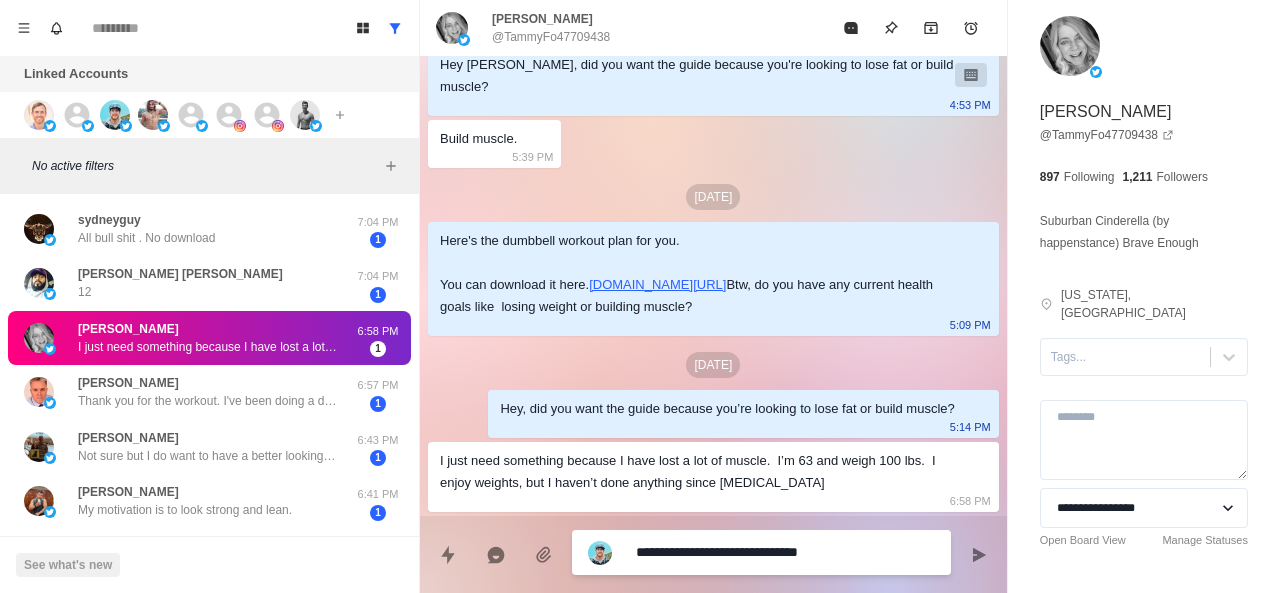 click on "**********" at bounding box center (785, 552) 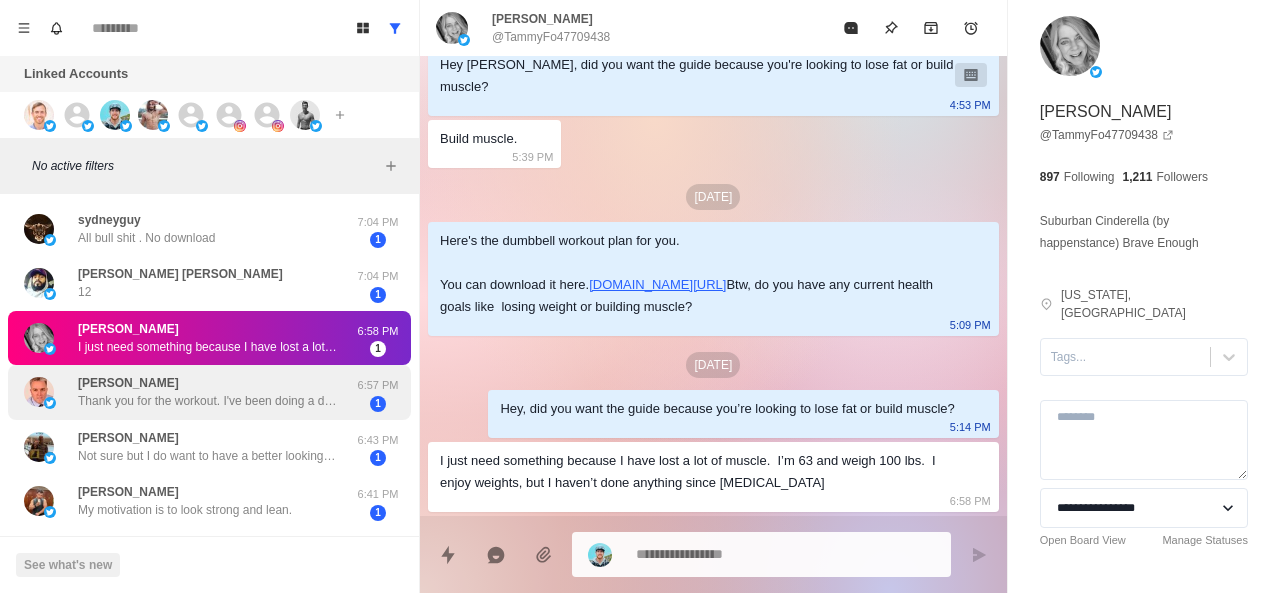 click on "Jeff Royce Thank you for the workout. I've been doing a different workout for a while and was looking to change things up. I started the one you sent yesterday.  I appreciate it." at bounding box center [208, 392] 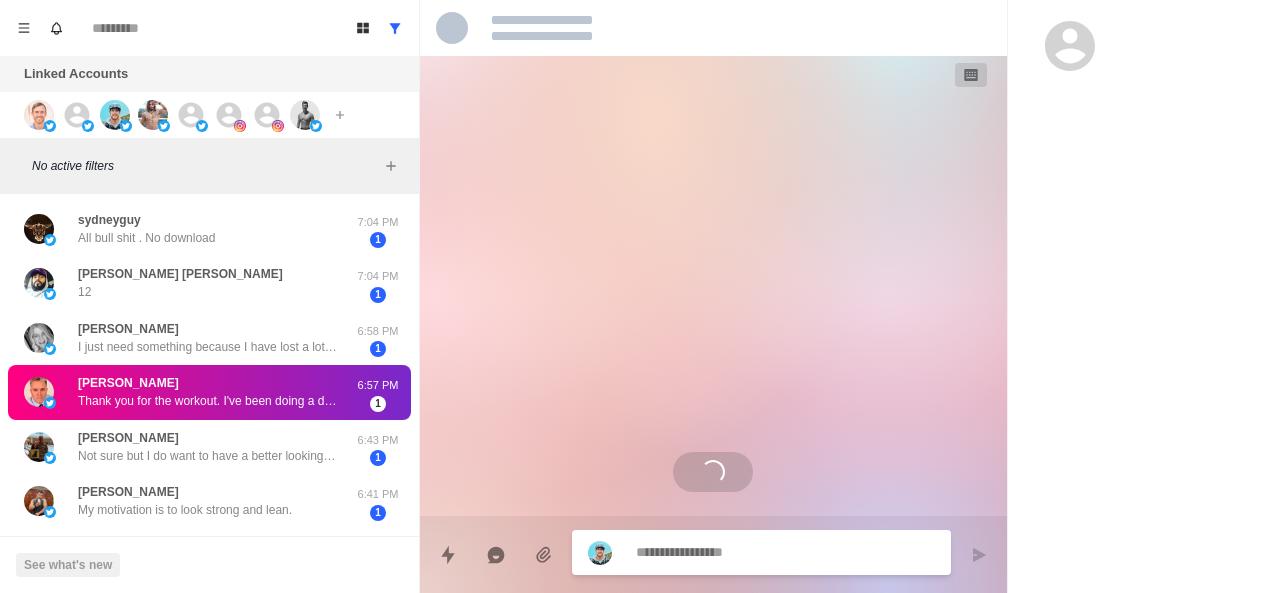 scroll, scrollTop: 418, scrollLeft: 0, axis: vertical 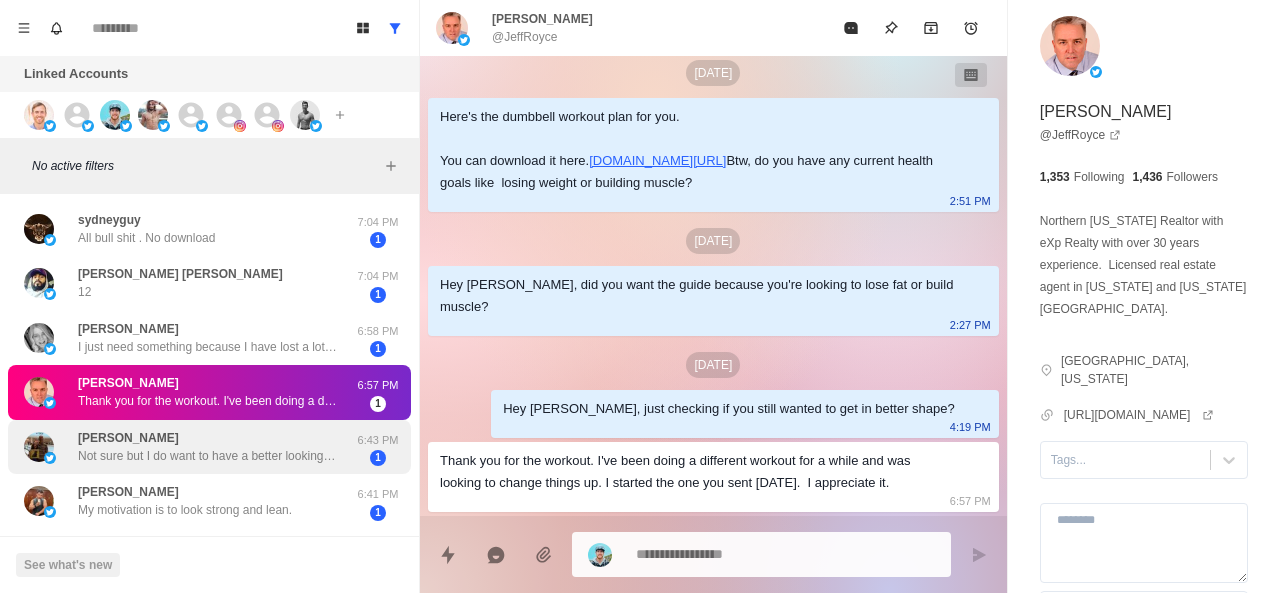 click on "Carmelo Ferlisi Not sure but I do want to have a better looking belly
Here are my current numbers." at bounding box center [188, 447] 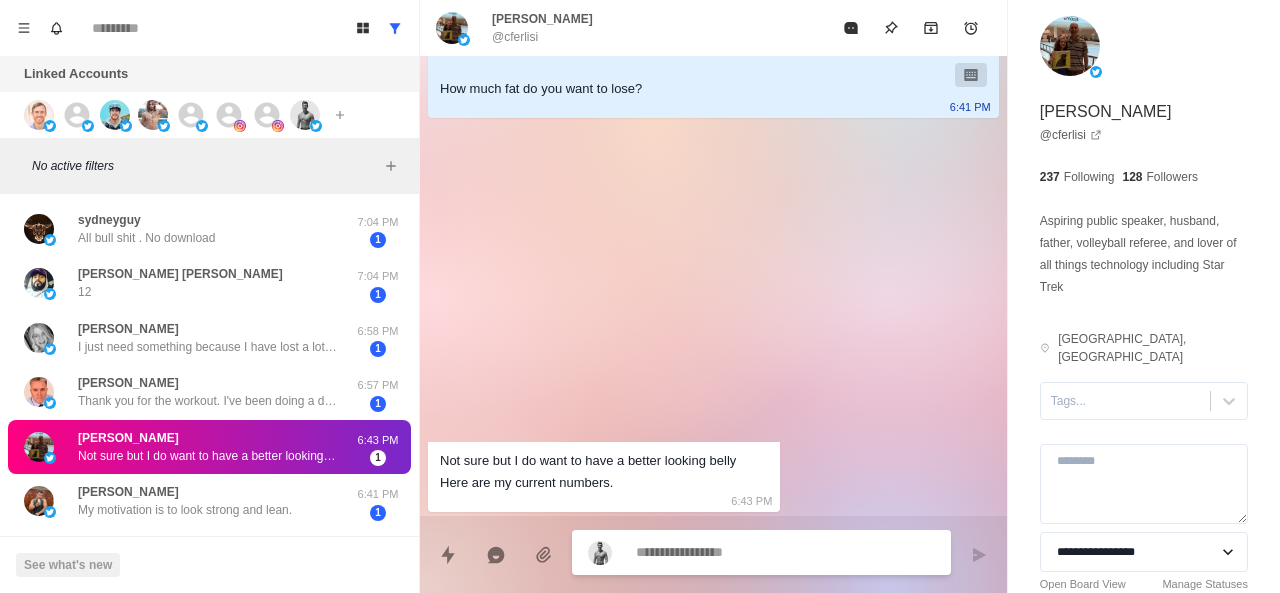 scroll, scrollTop: 184, scrollLeft: 0, axis: vertical 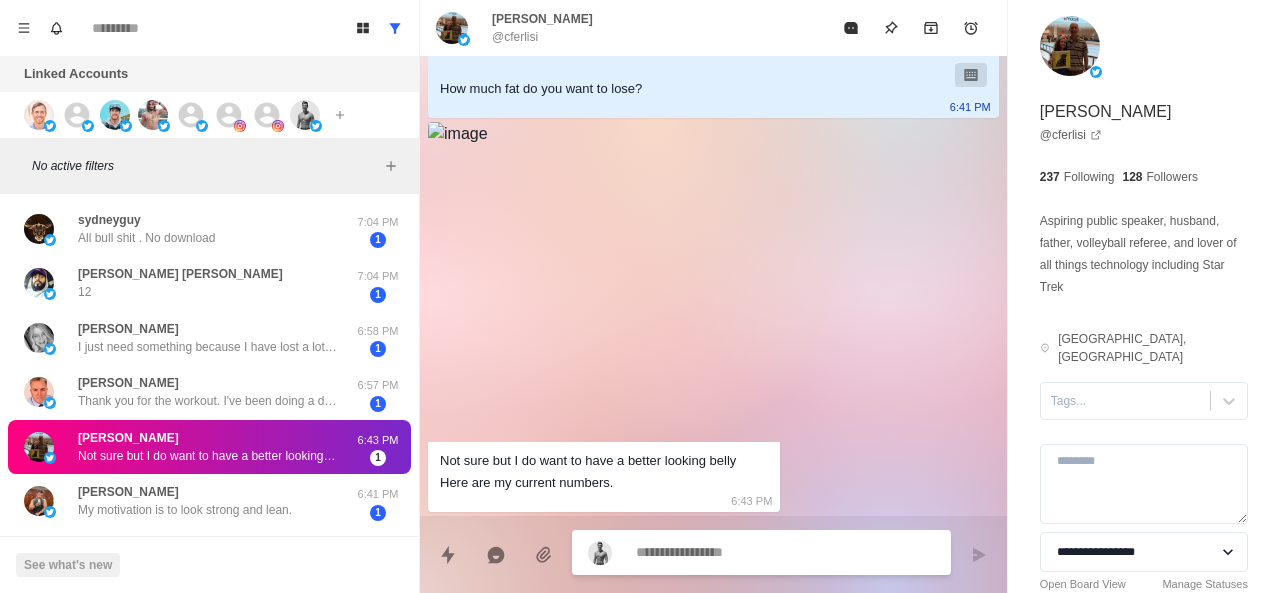 type on "*" 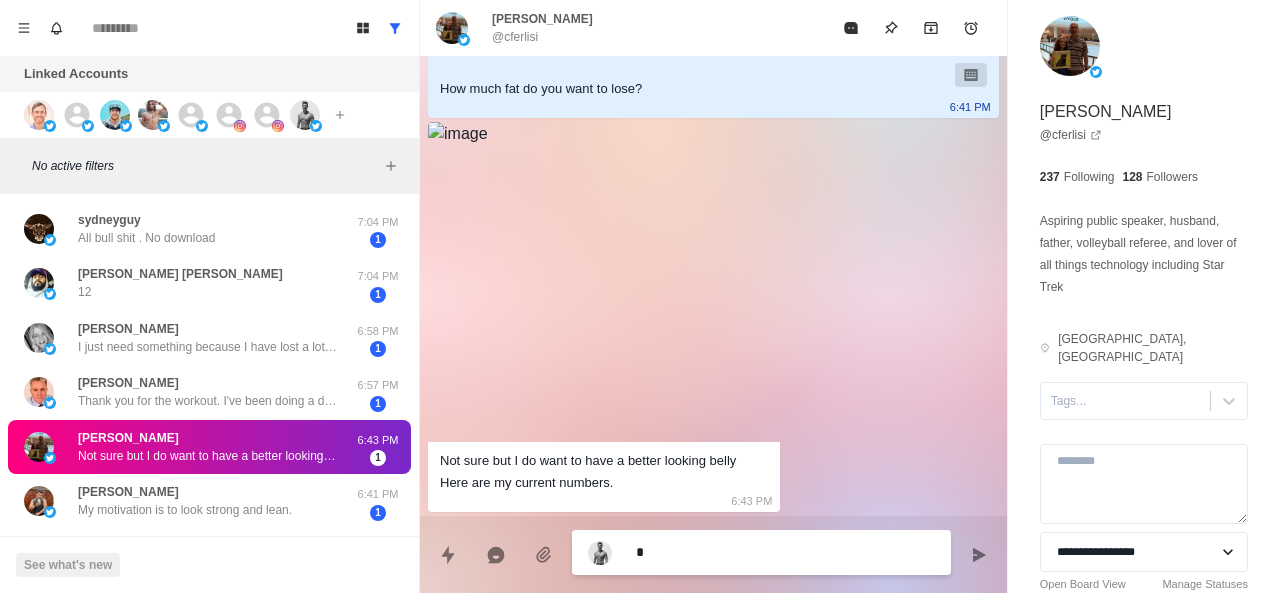 type on "*" 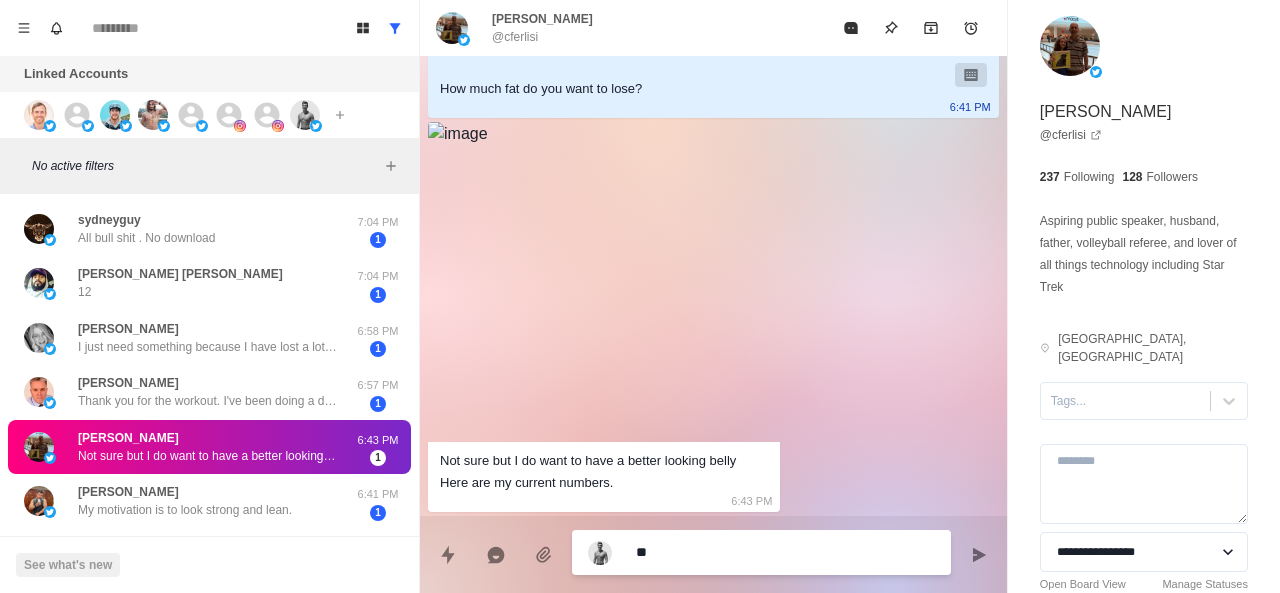 type on "***" 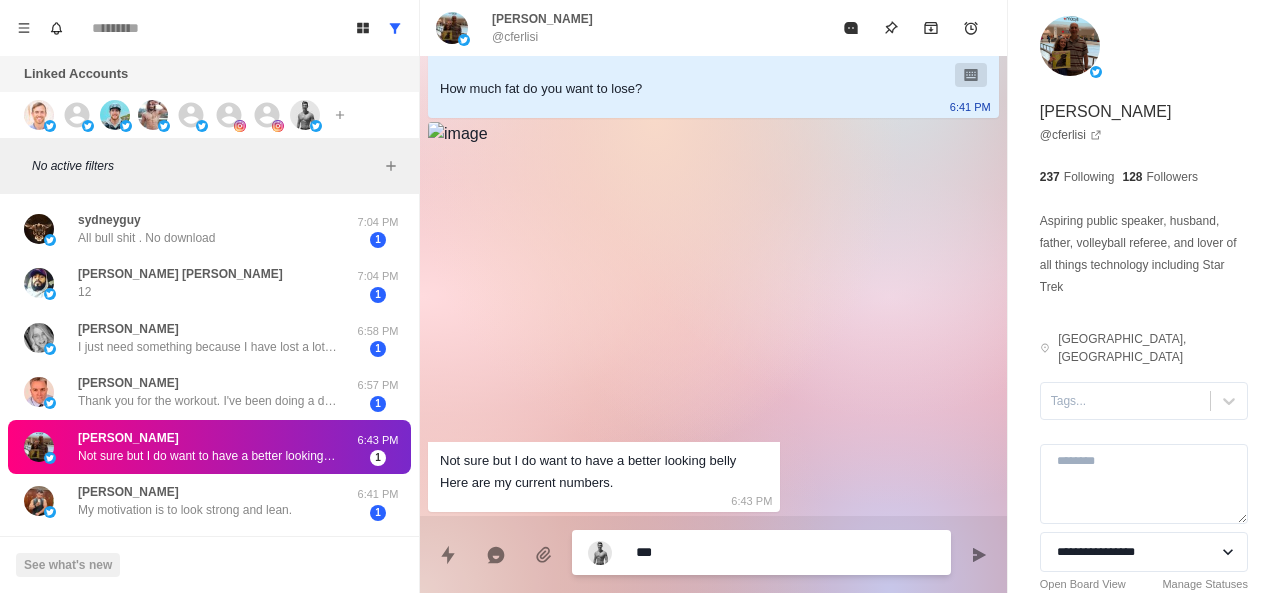 type on "*" 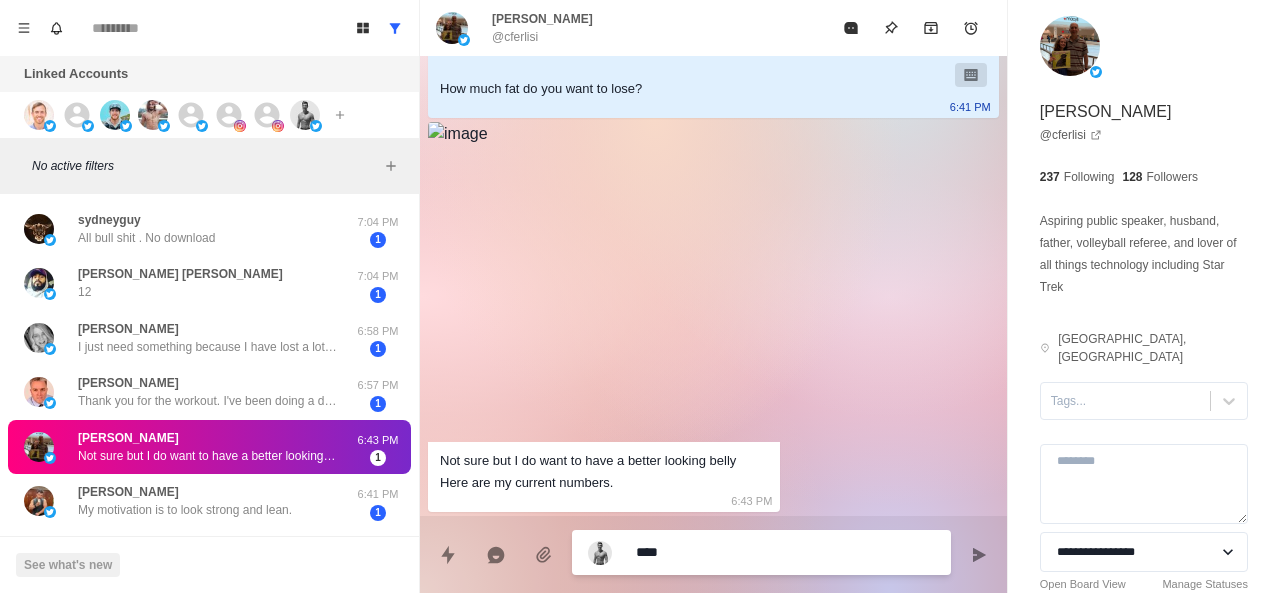 type on "*" 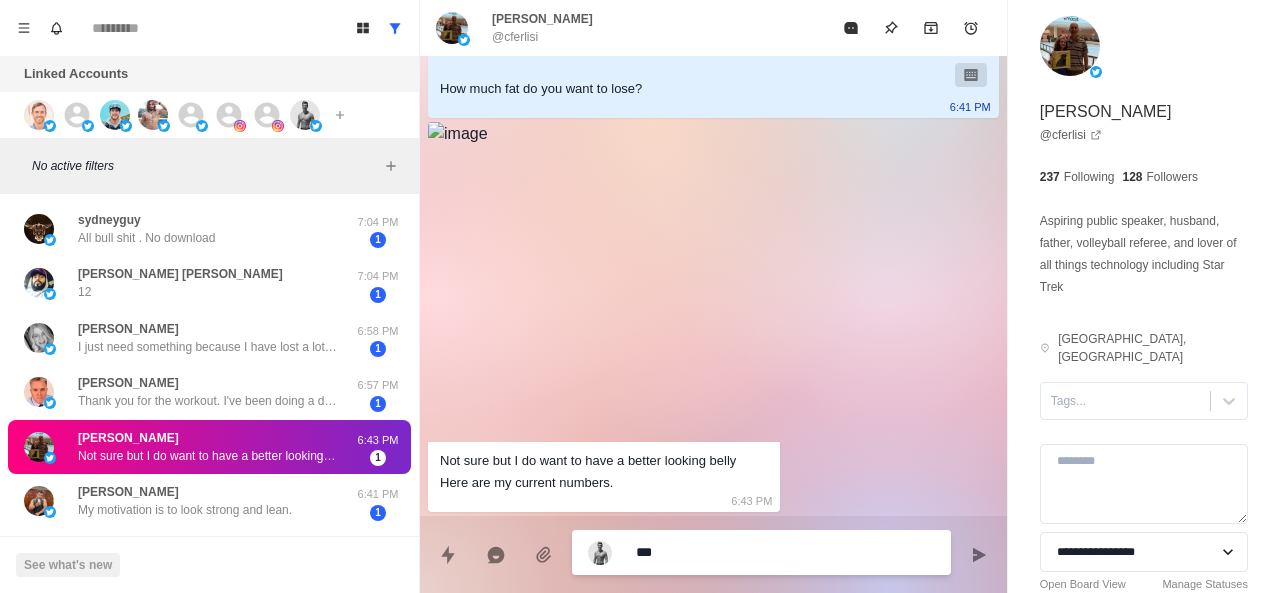 type on "*" 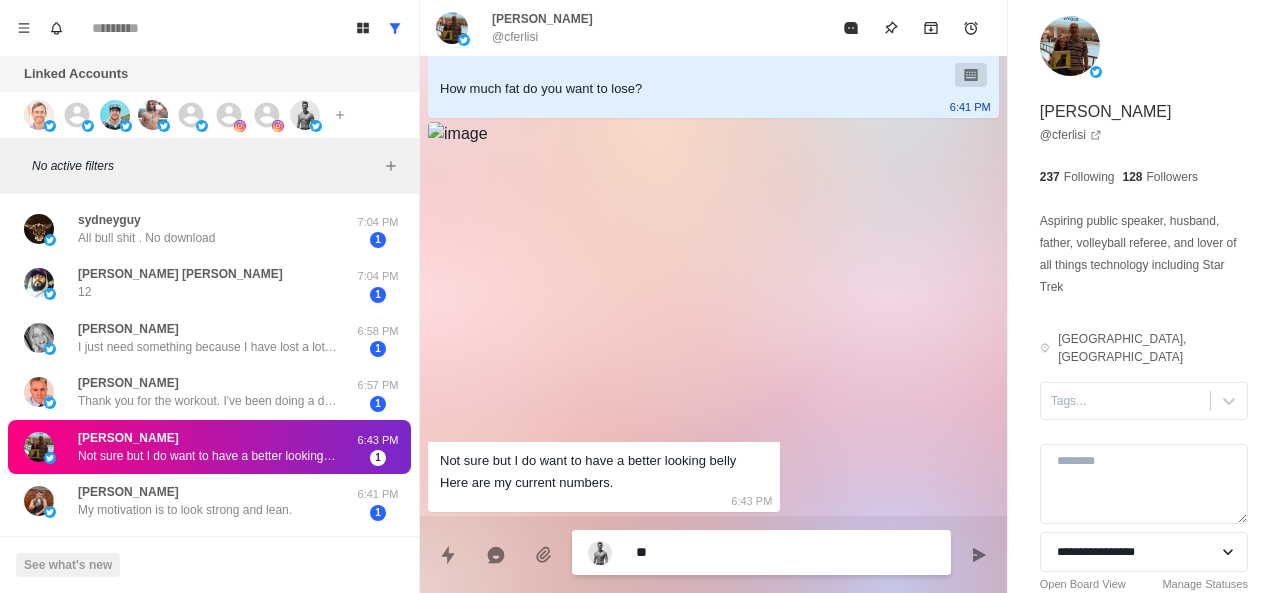 type on "*" 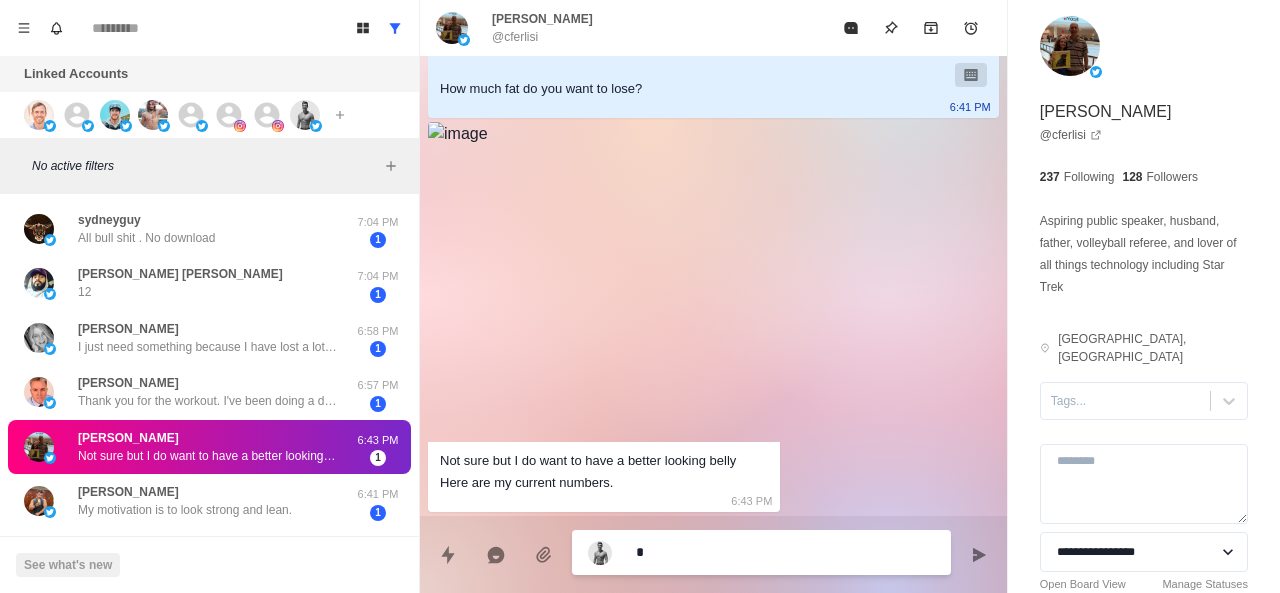 type on "*" 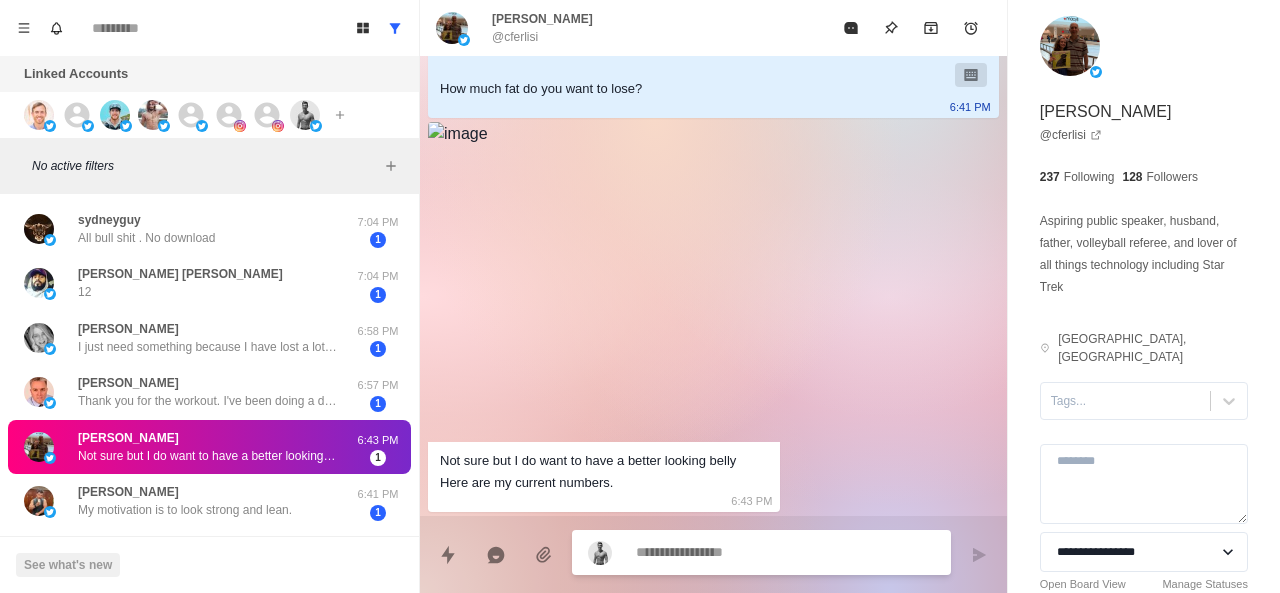 type on "*" 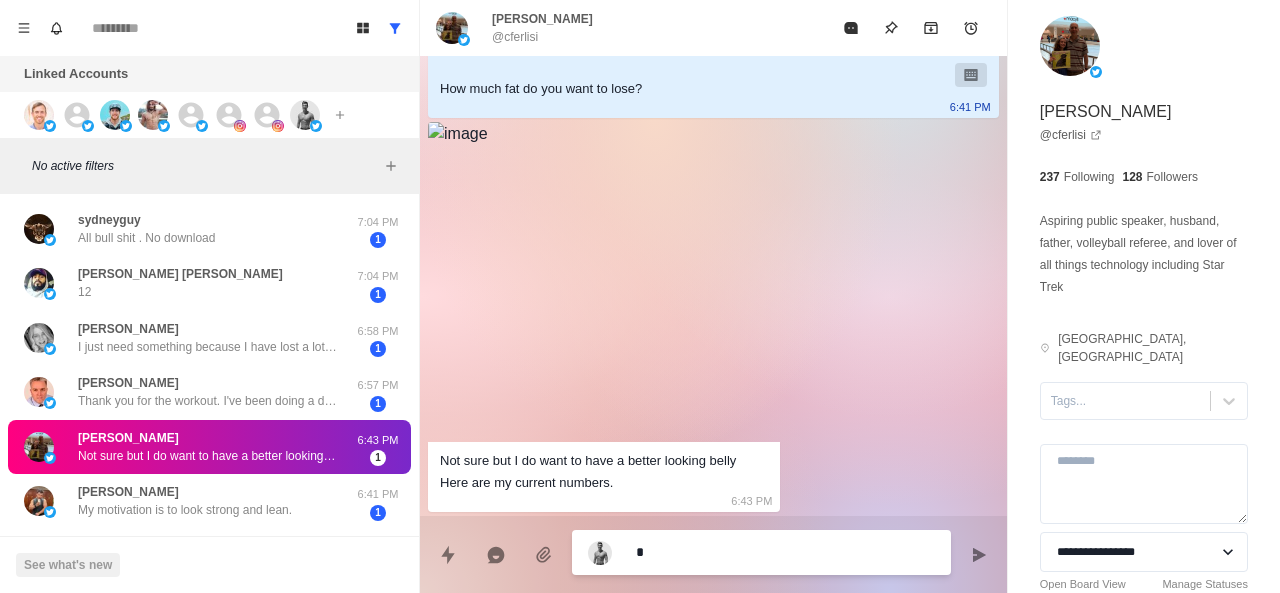 type on "*" 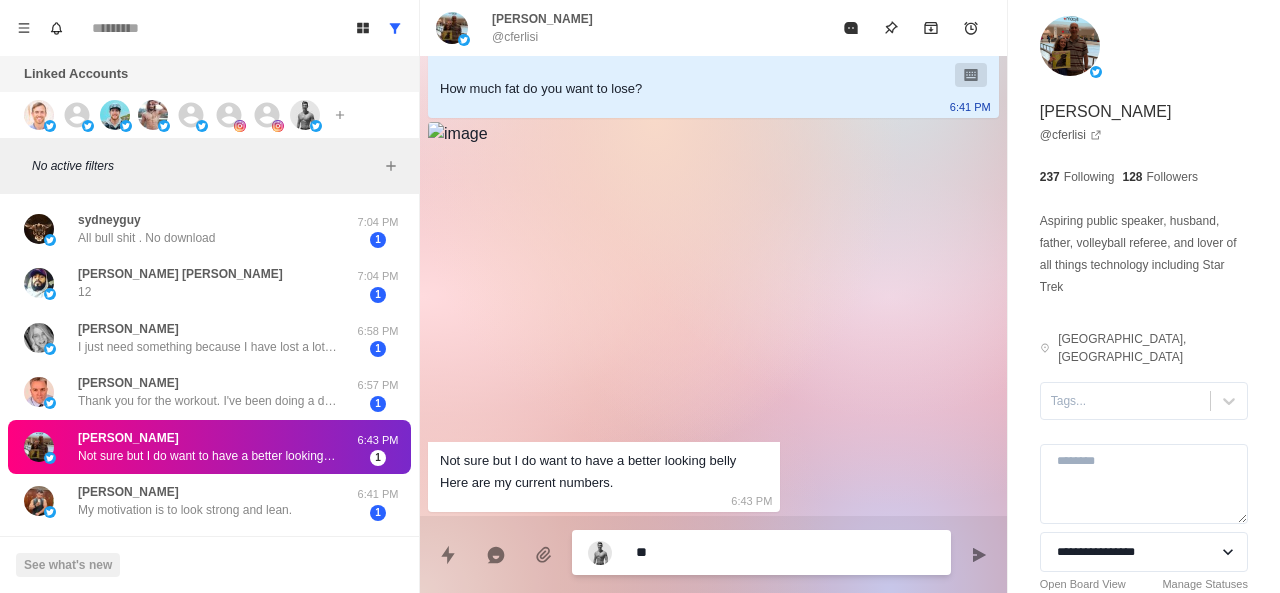 type on "*" 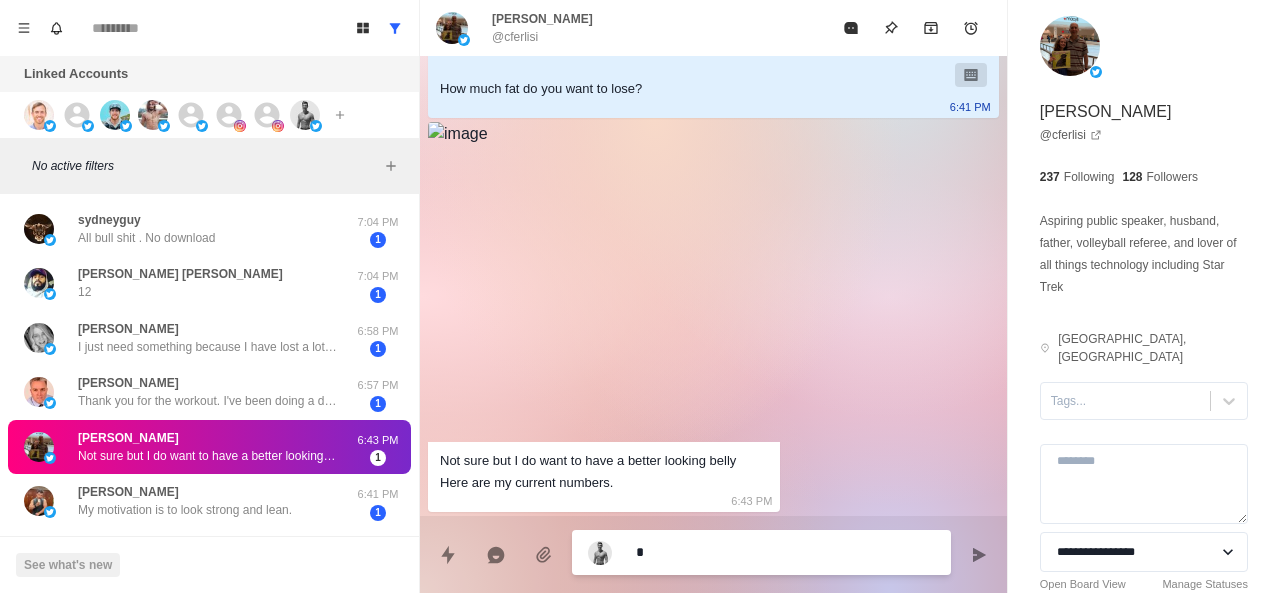 type on "**" 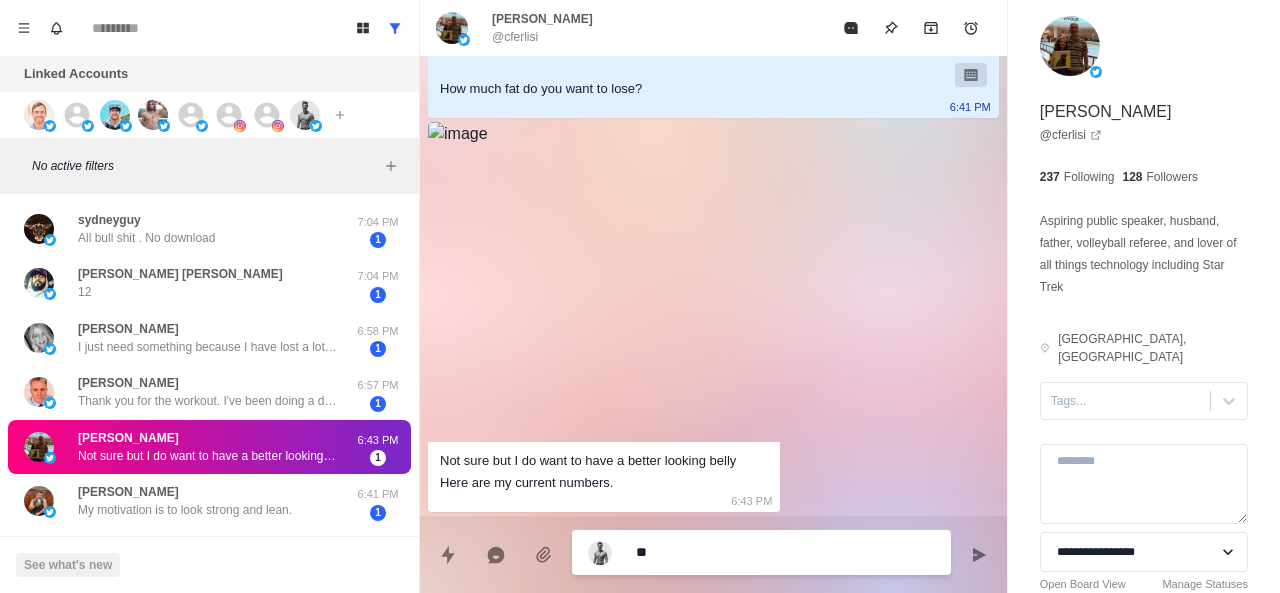 type on "*" 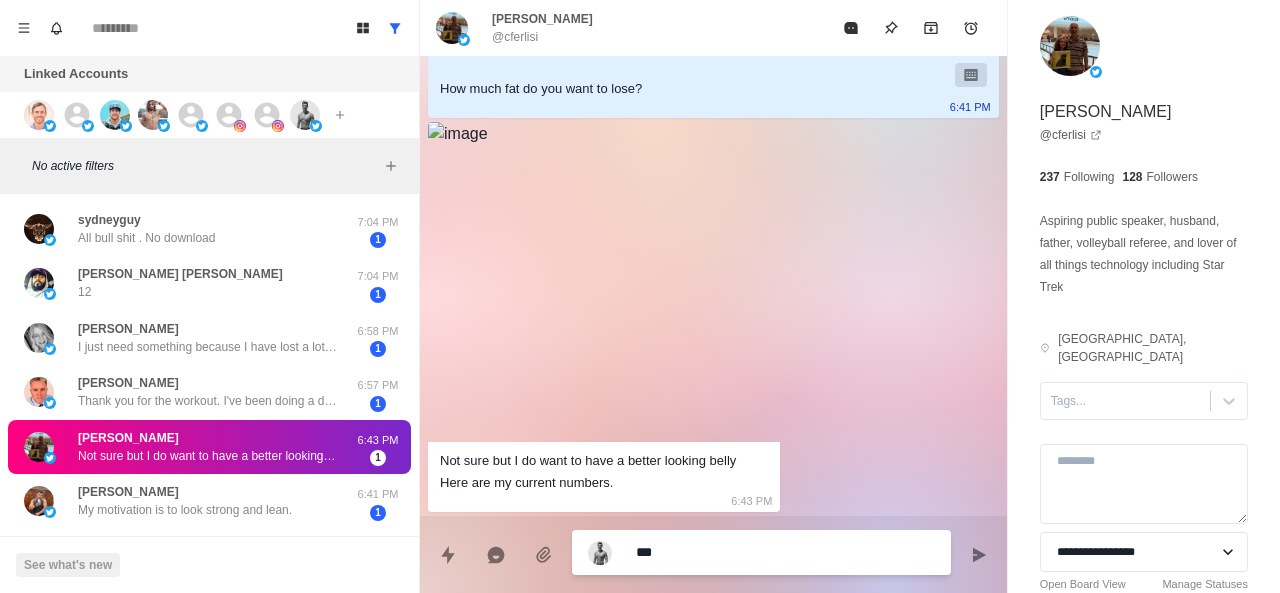 type on "*" 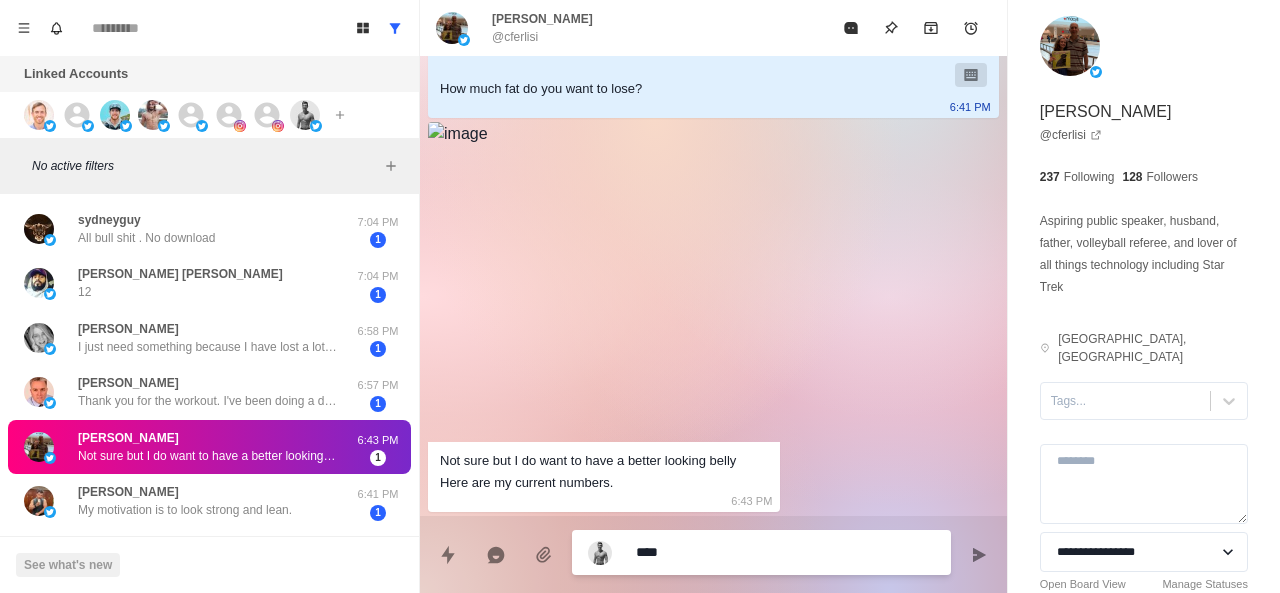 type on "*" 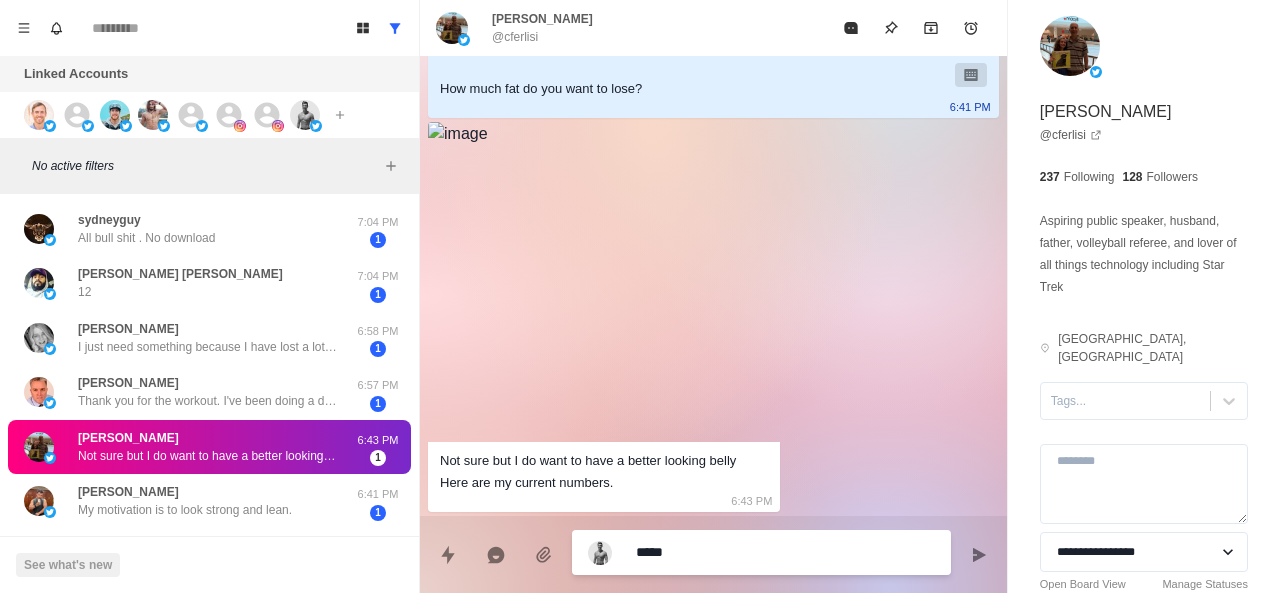 type on "*" 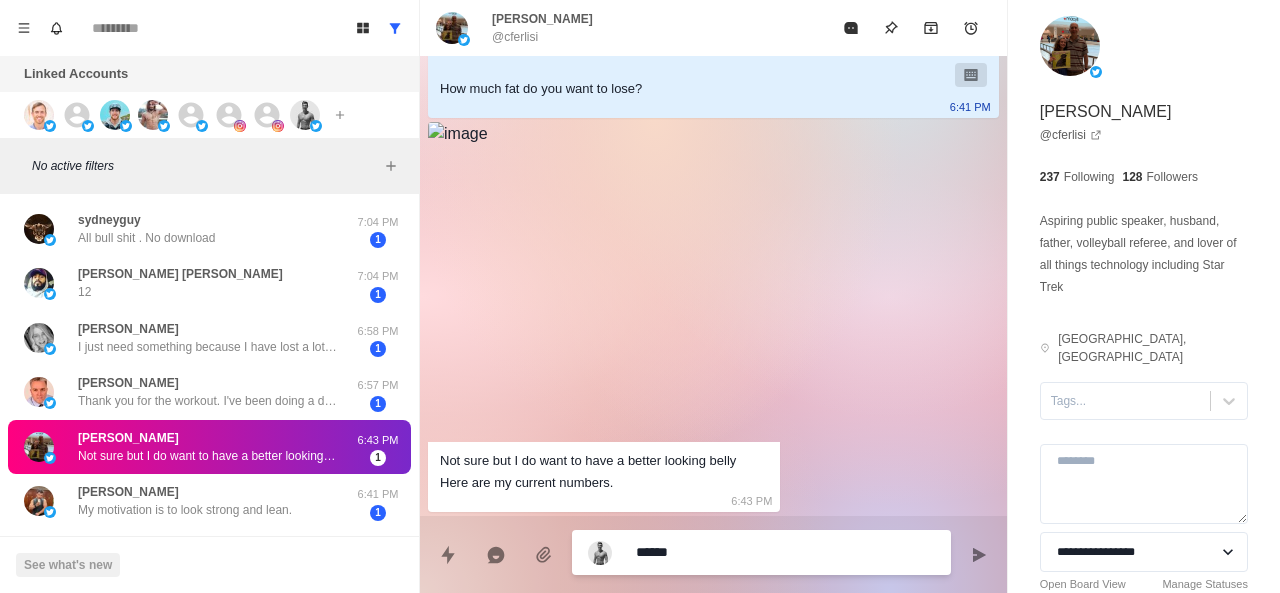 type on "*" 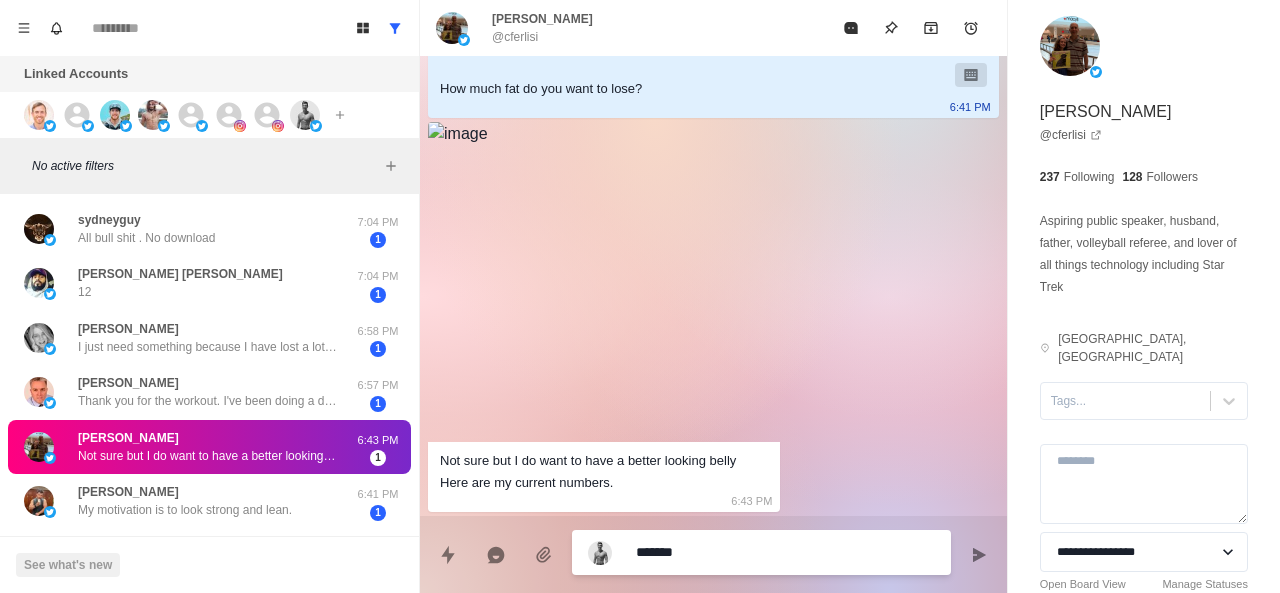 type on "*" 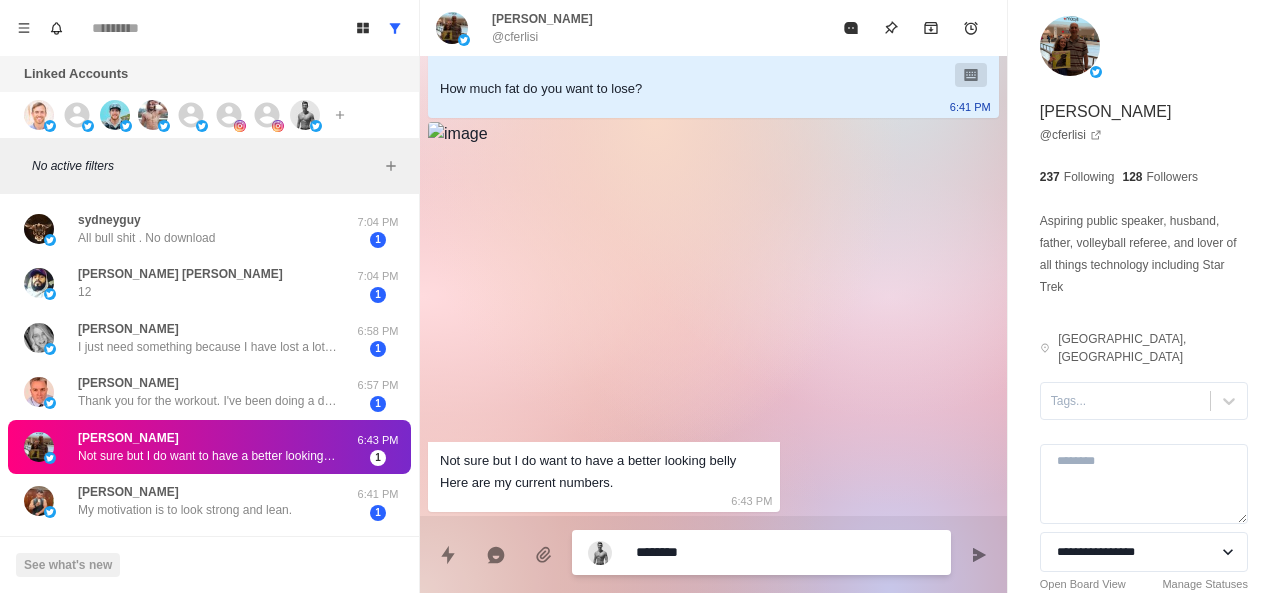 type on "*" 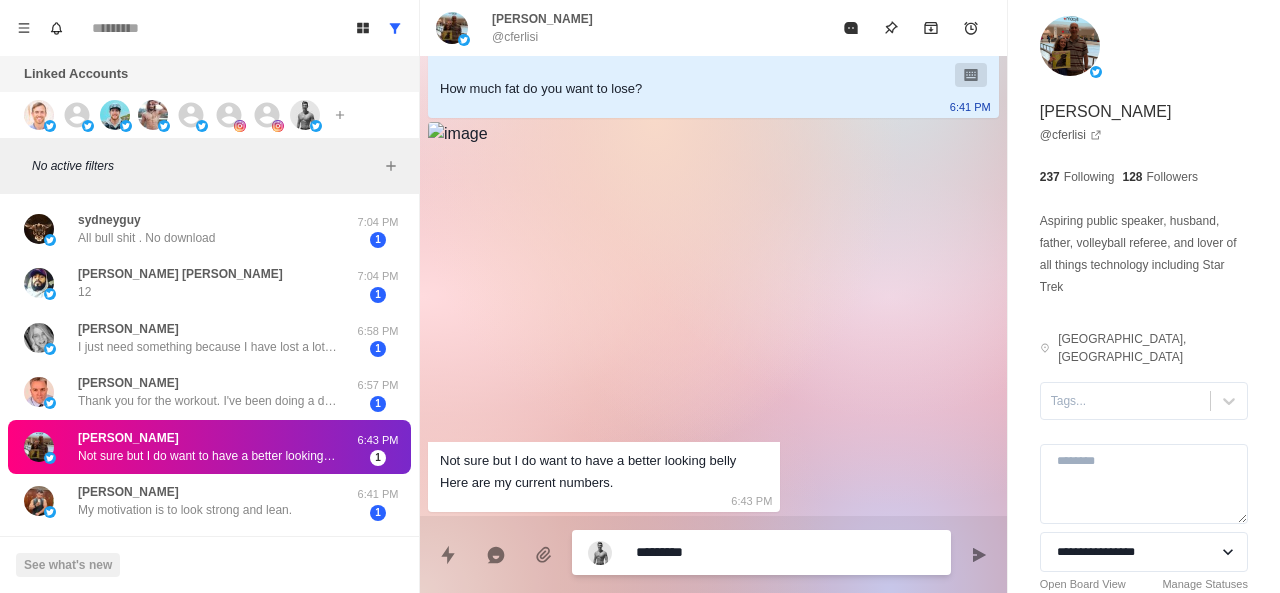 type on "*" 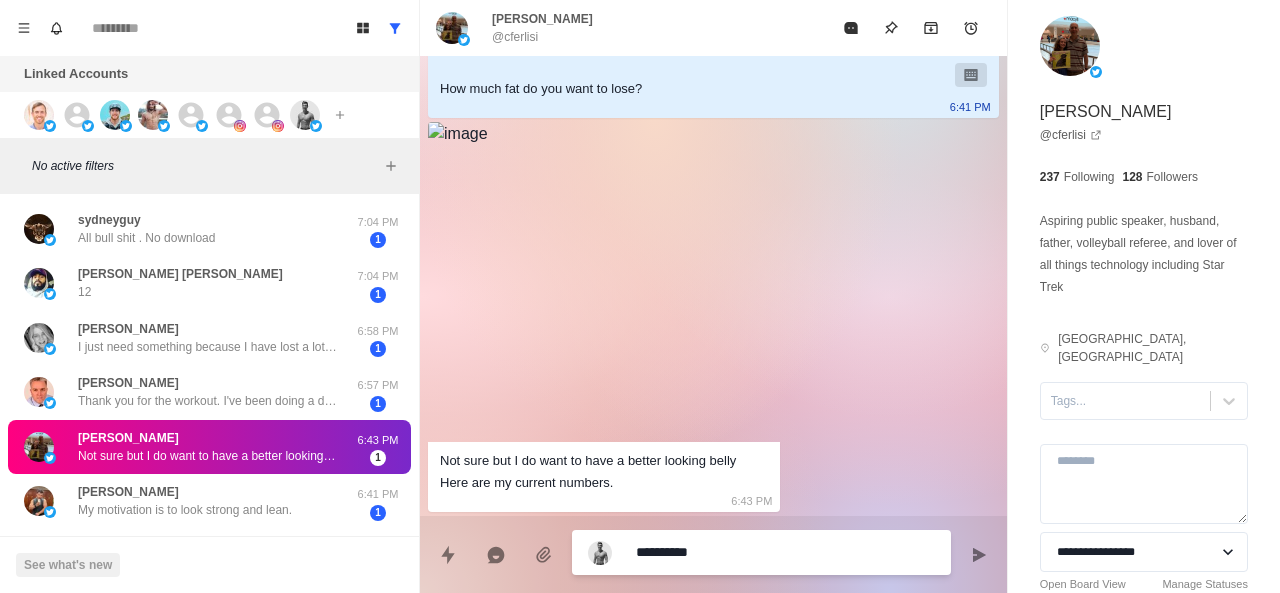 type on "*" 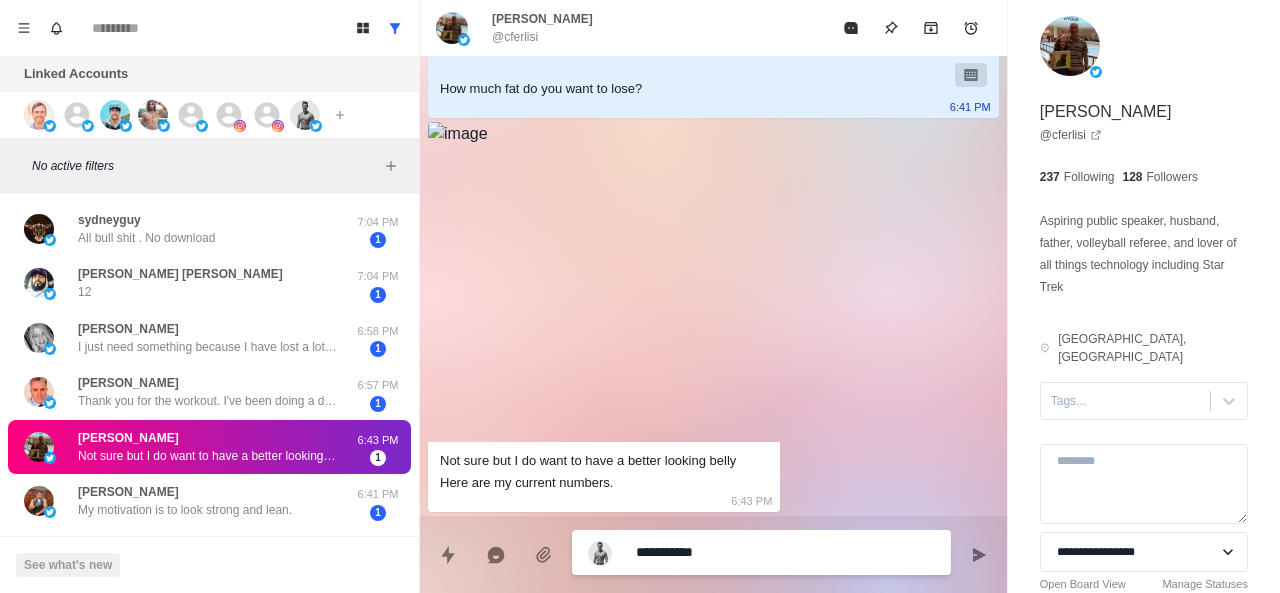 type on "*" 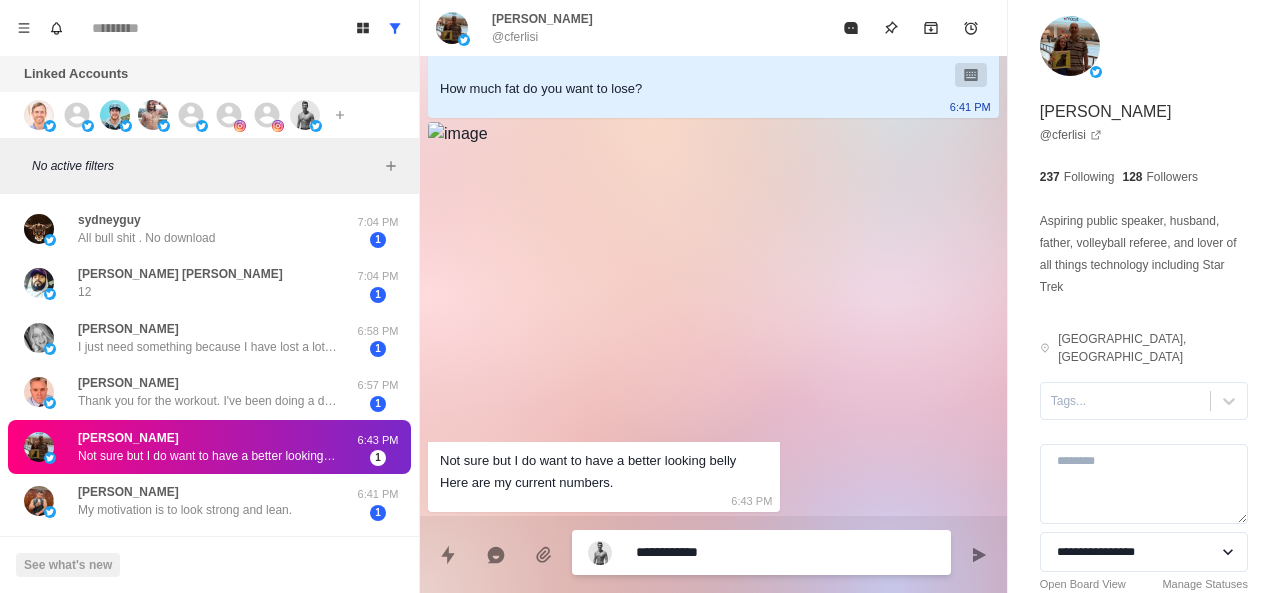 type on "*" 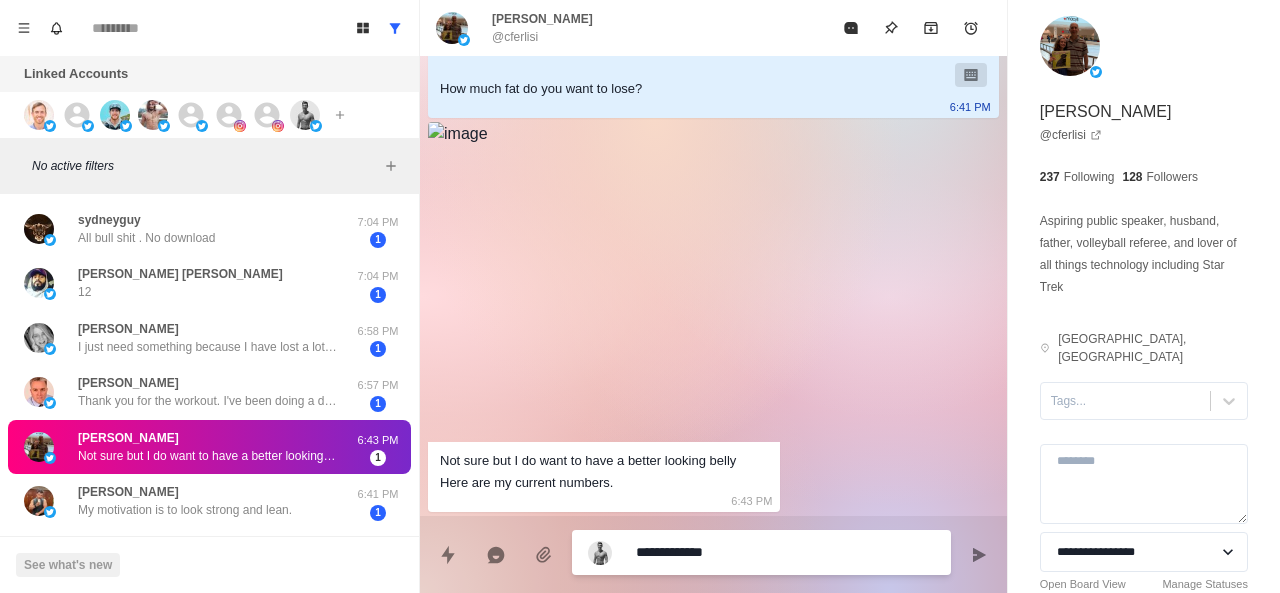 type on "*" 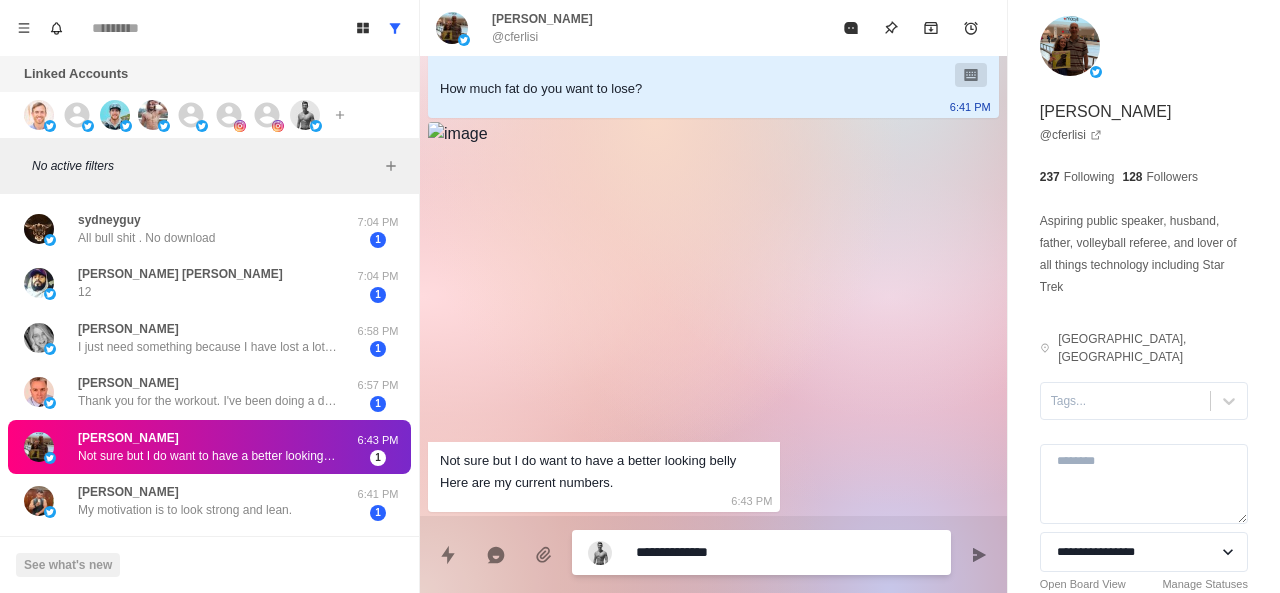 type on "*" 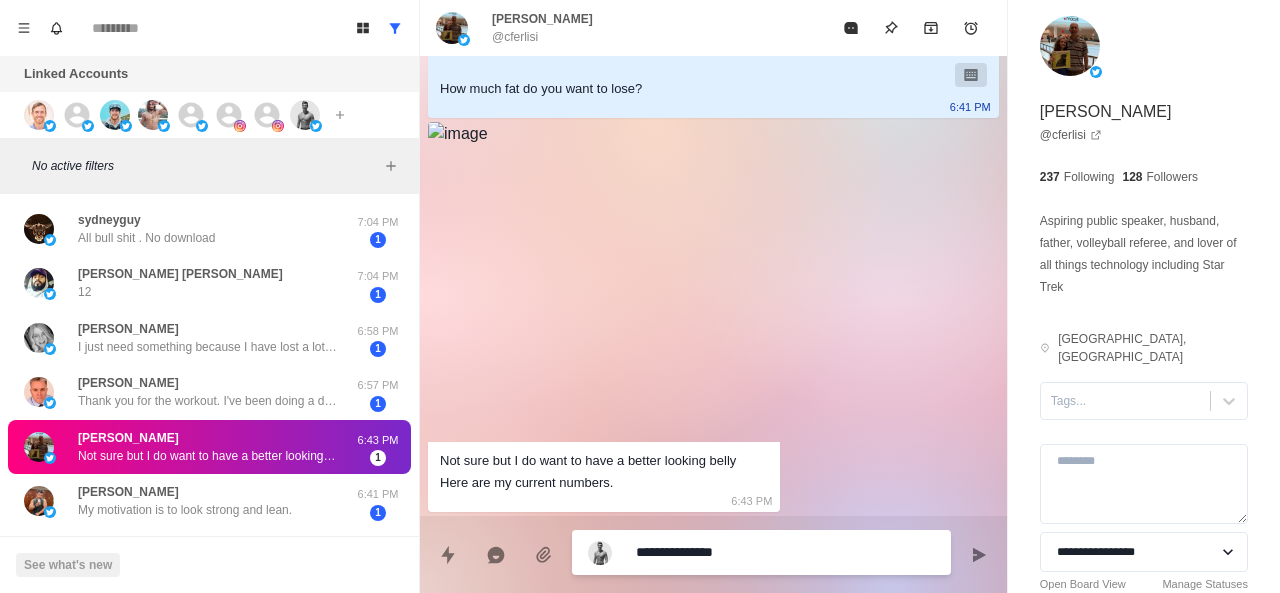 type on "*" 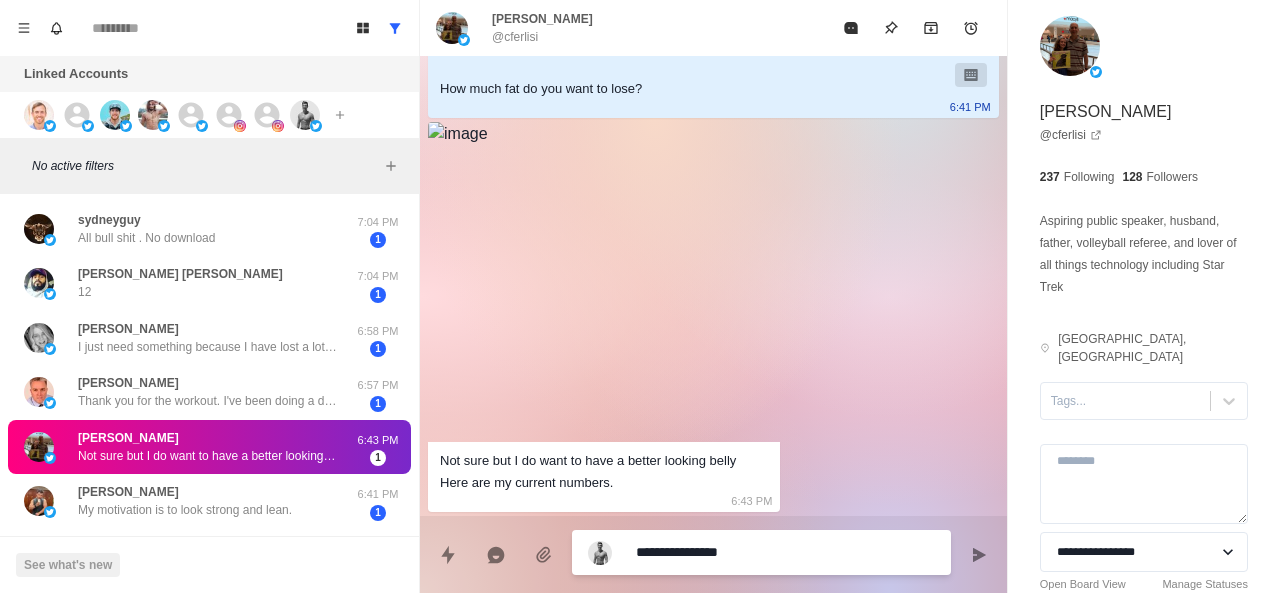type on "*" 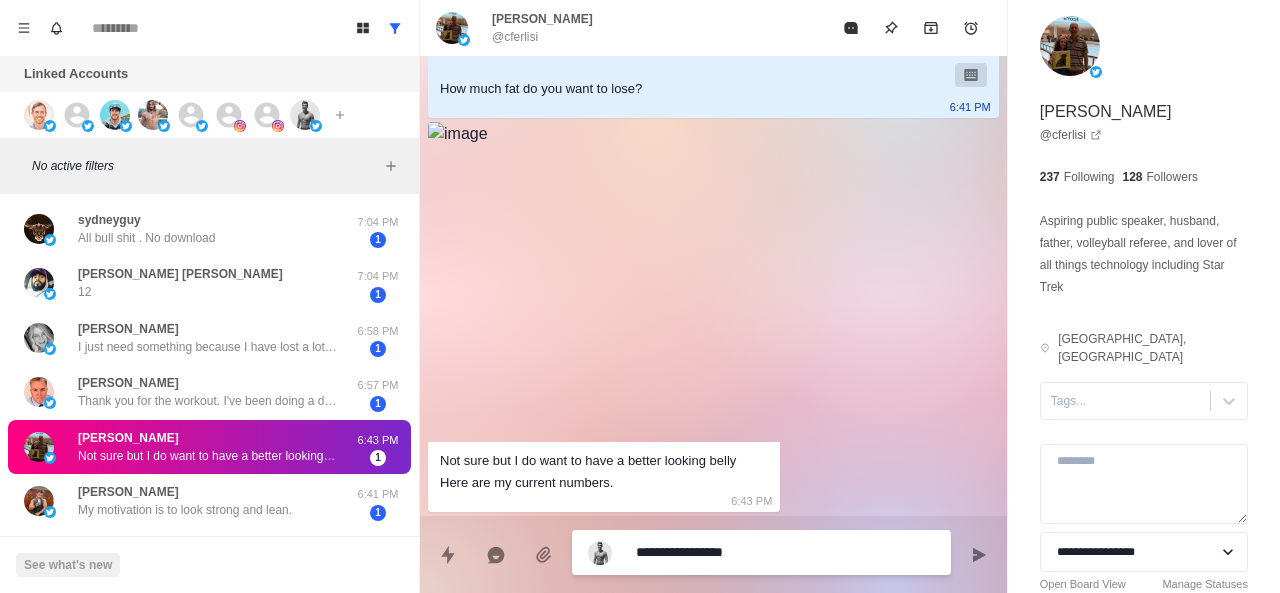 type on "*" 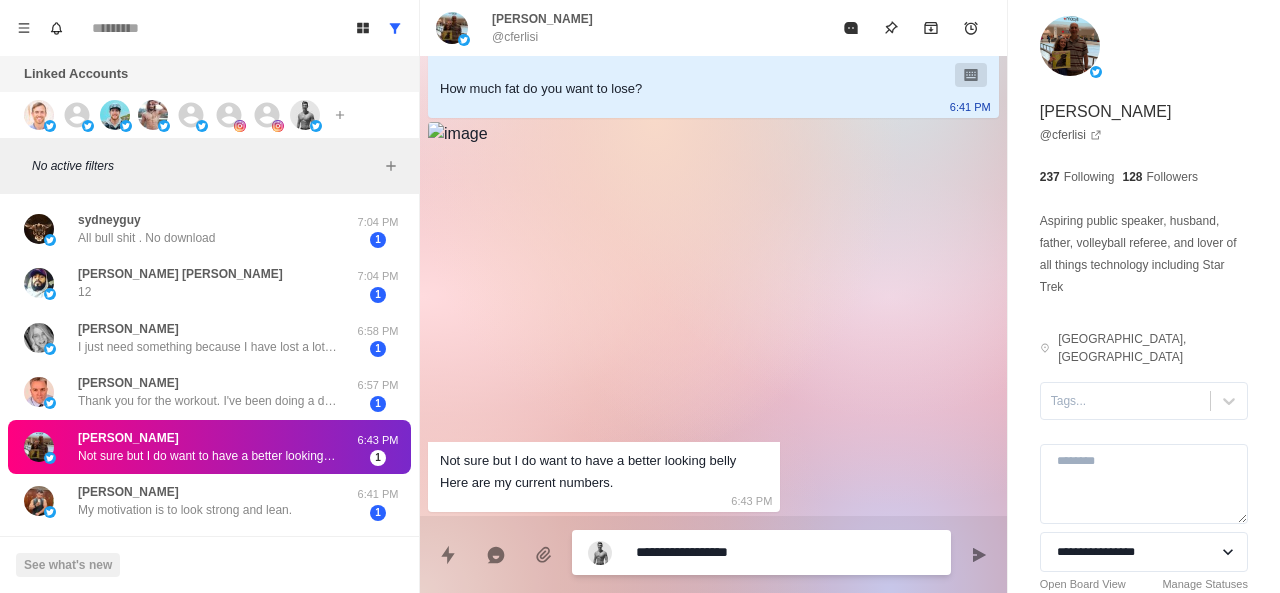 type on "*" 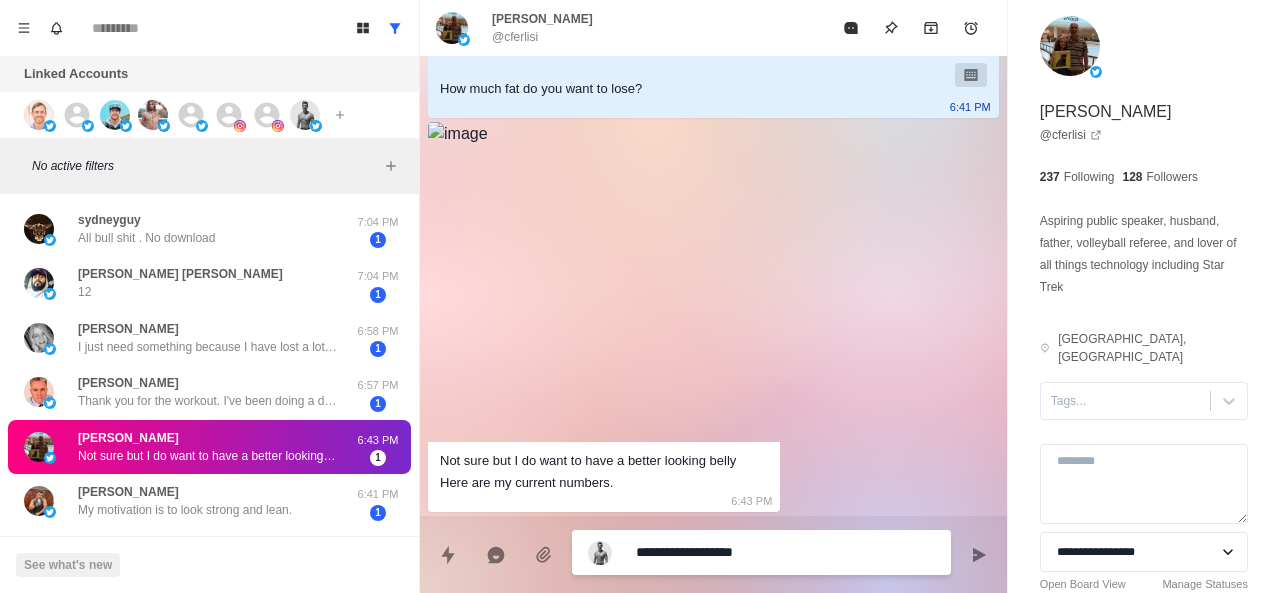 type on "*" 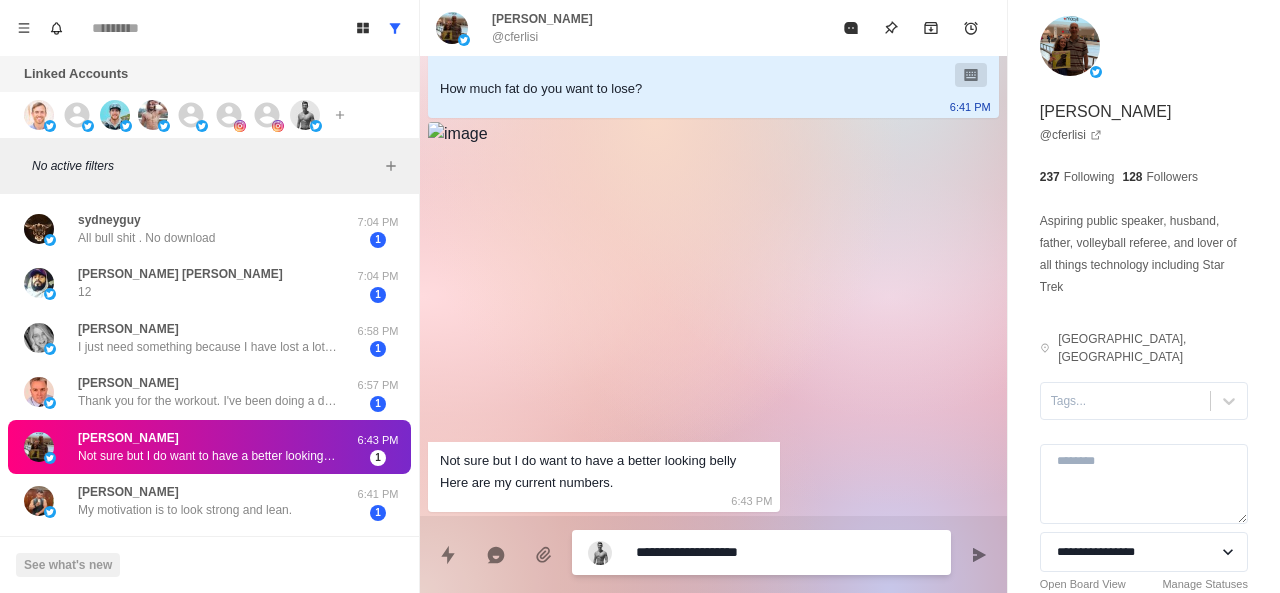type on "*" 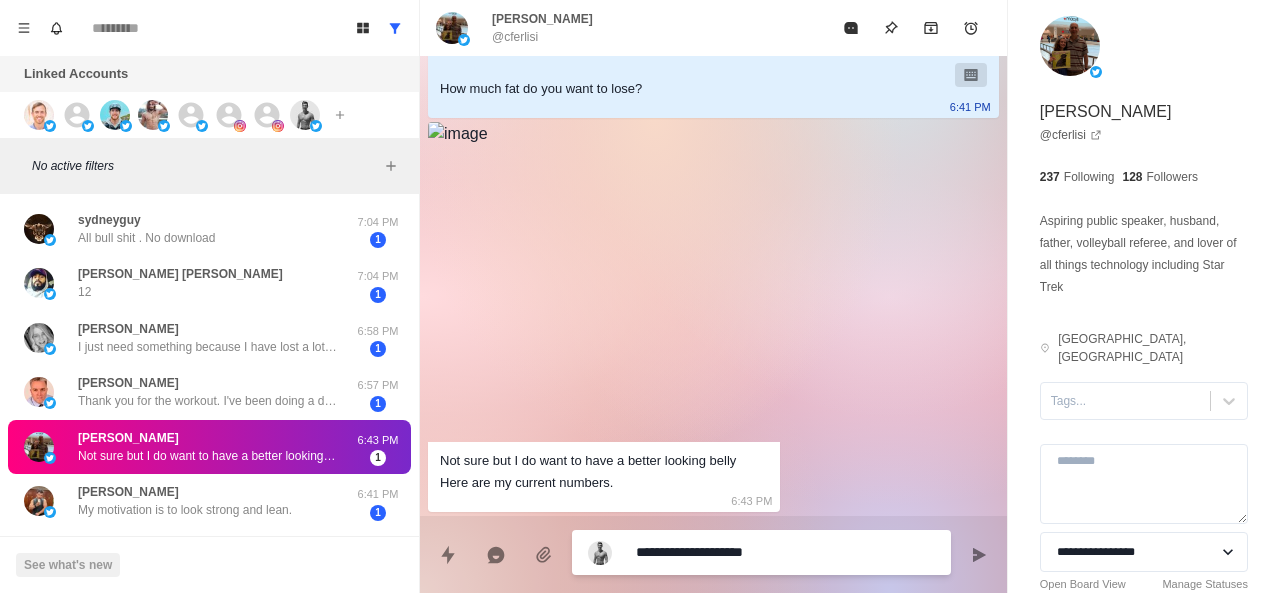type on "*" 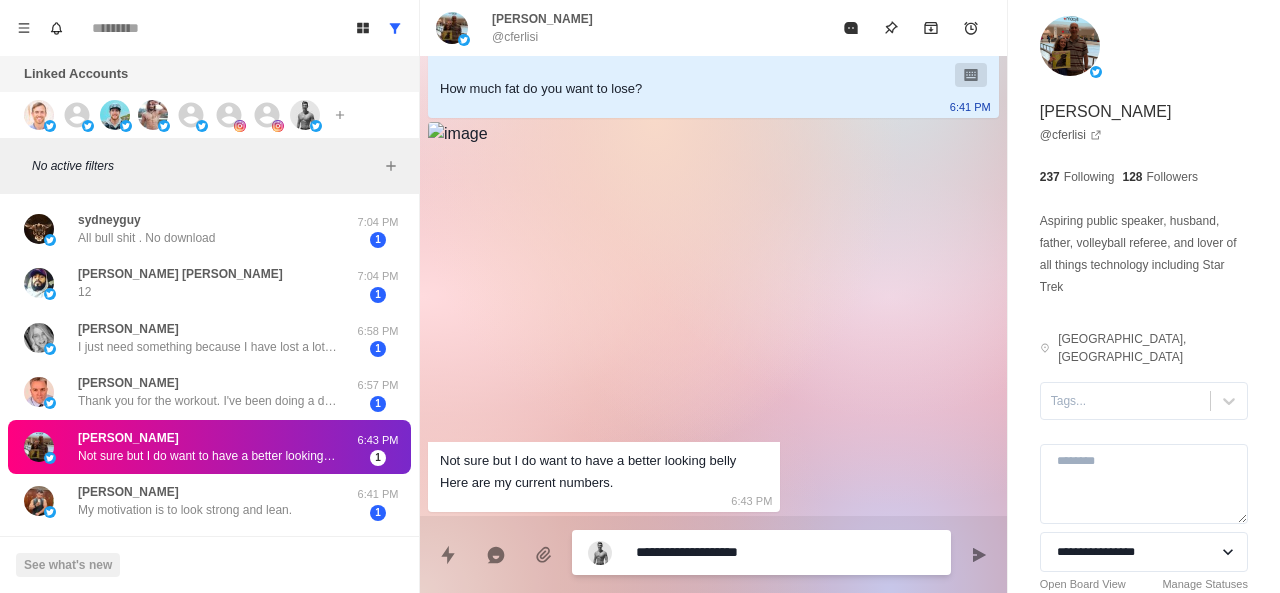 type on "*" 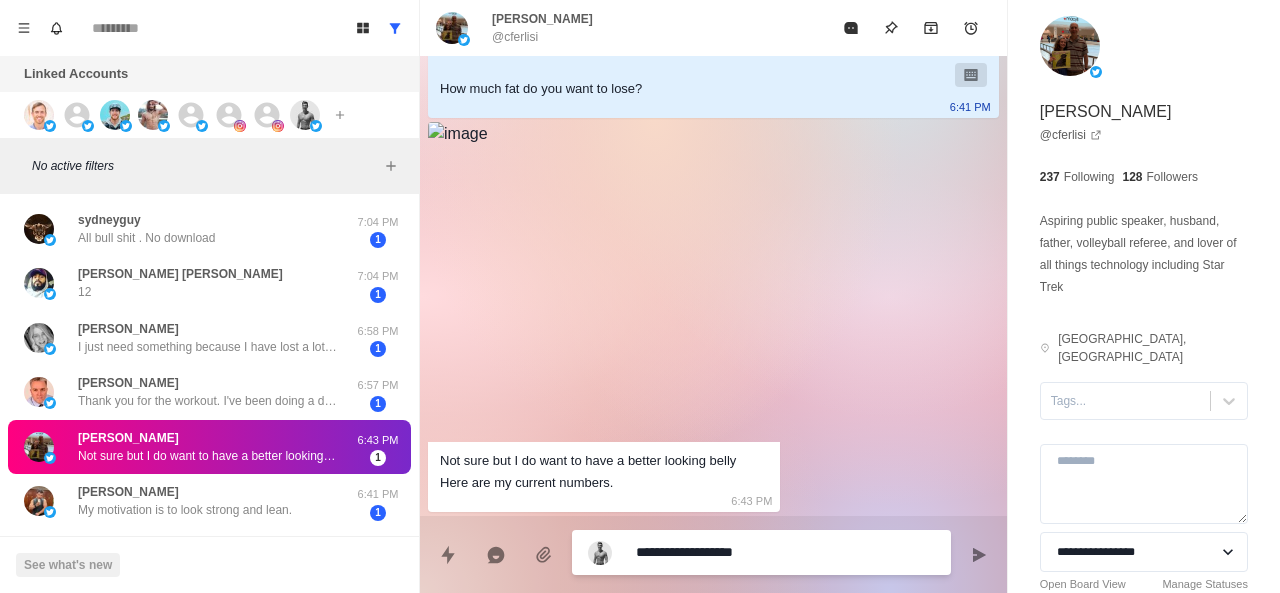 type on "*" 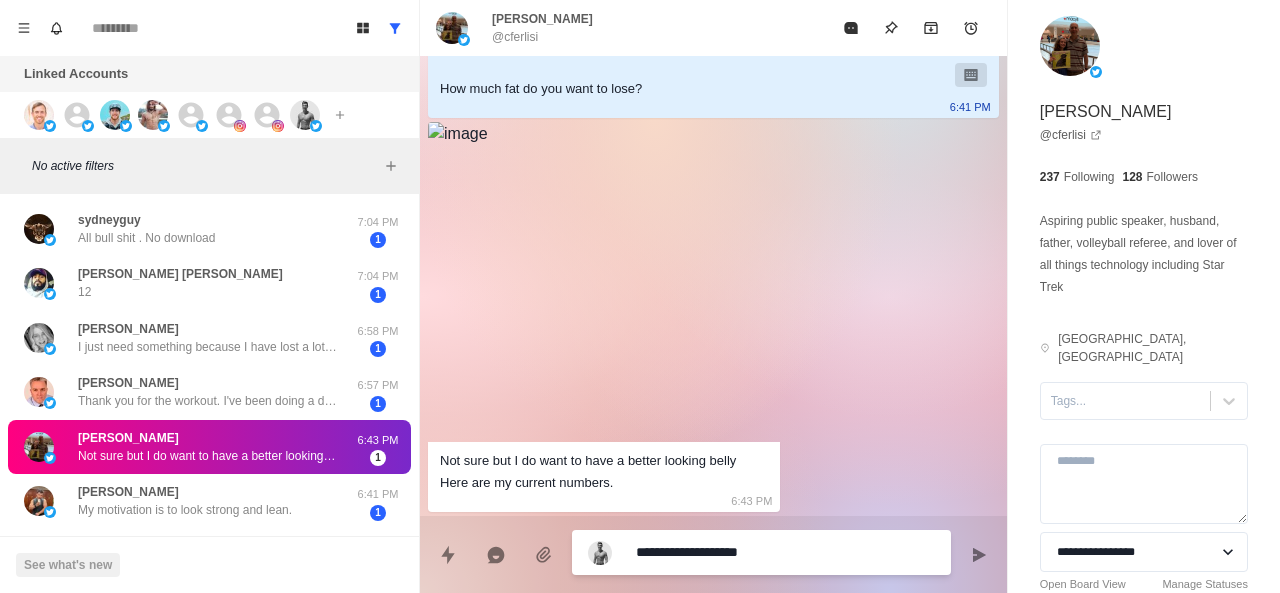 type on "*" 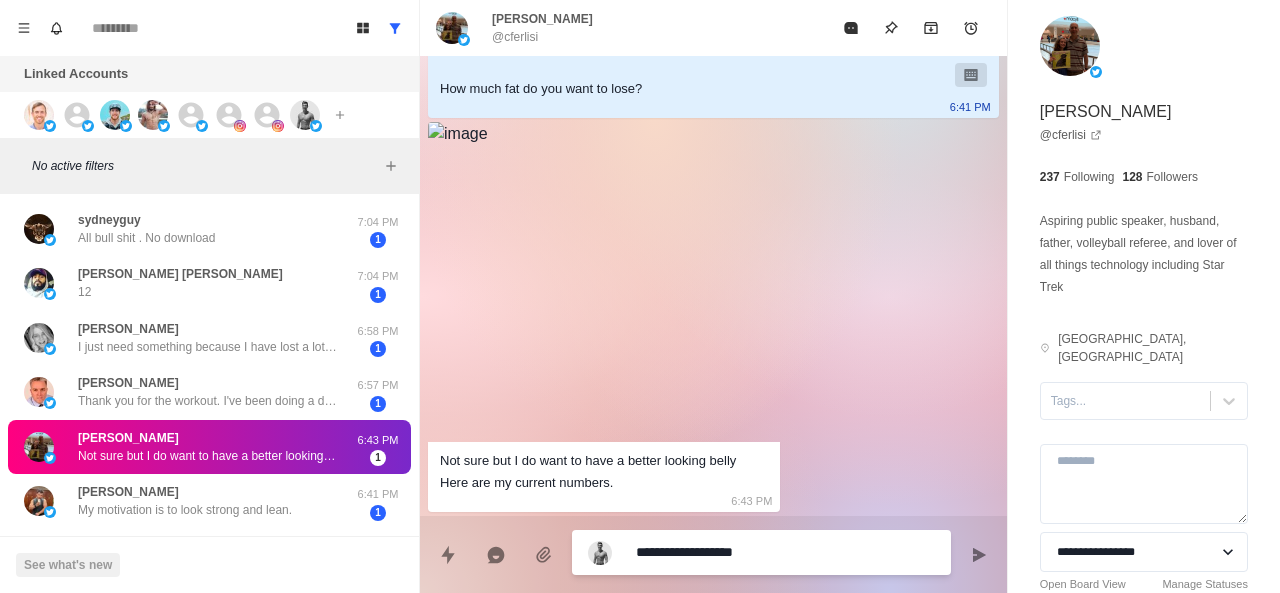 type on "*" 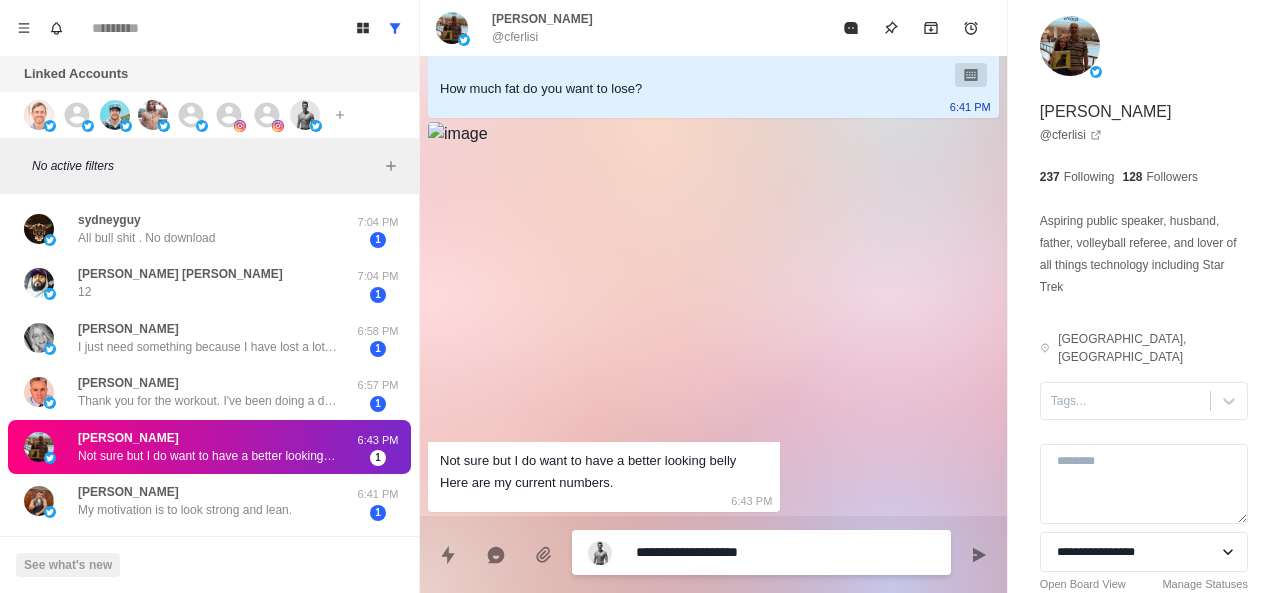 type on "*" 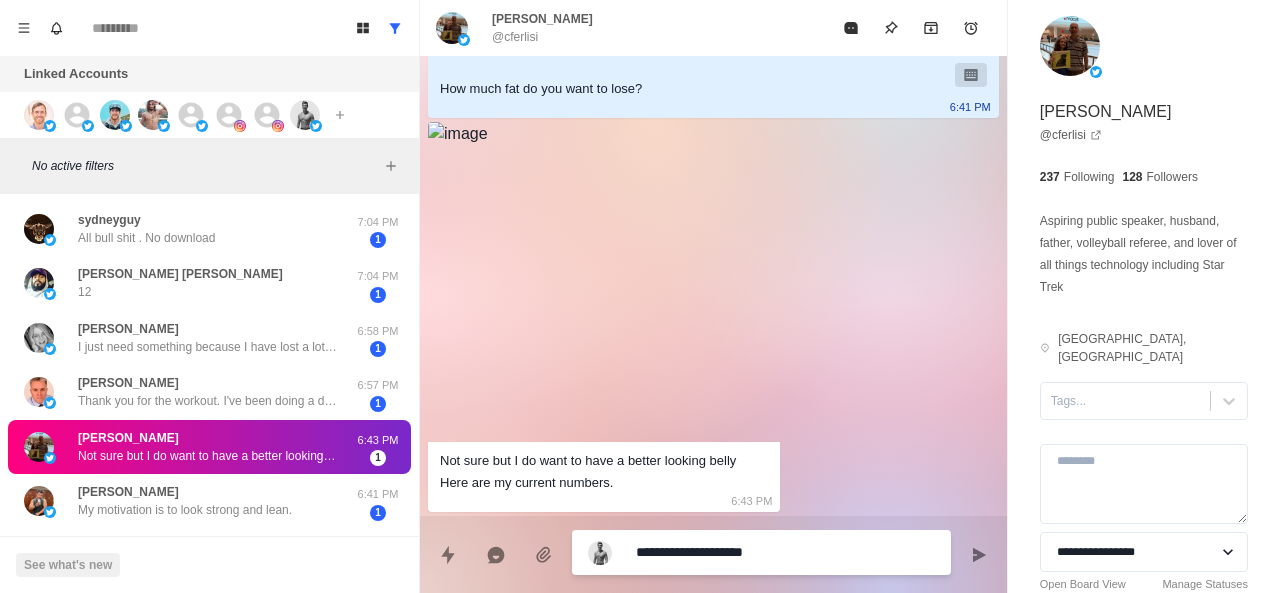 type on "**********" 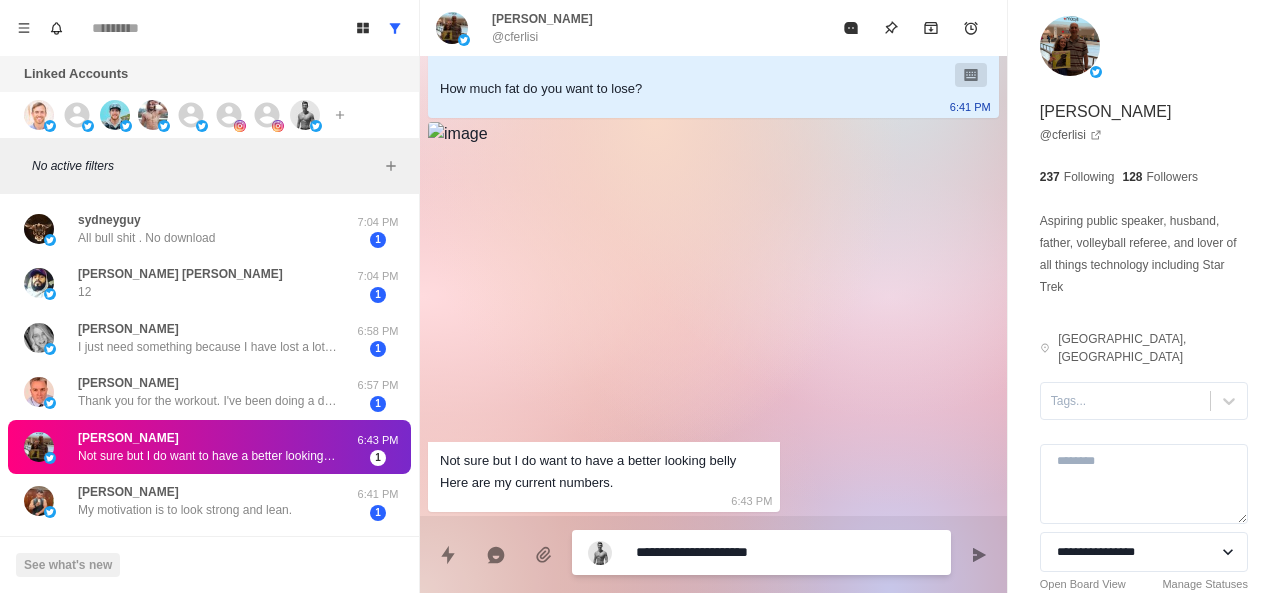type on "*" 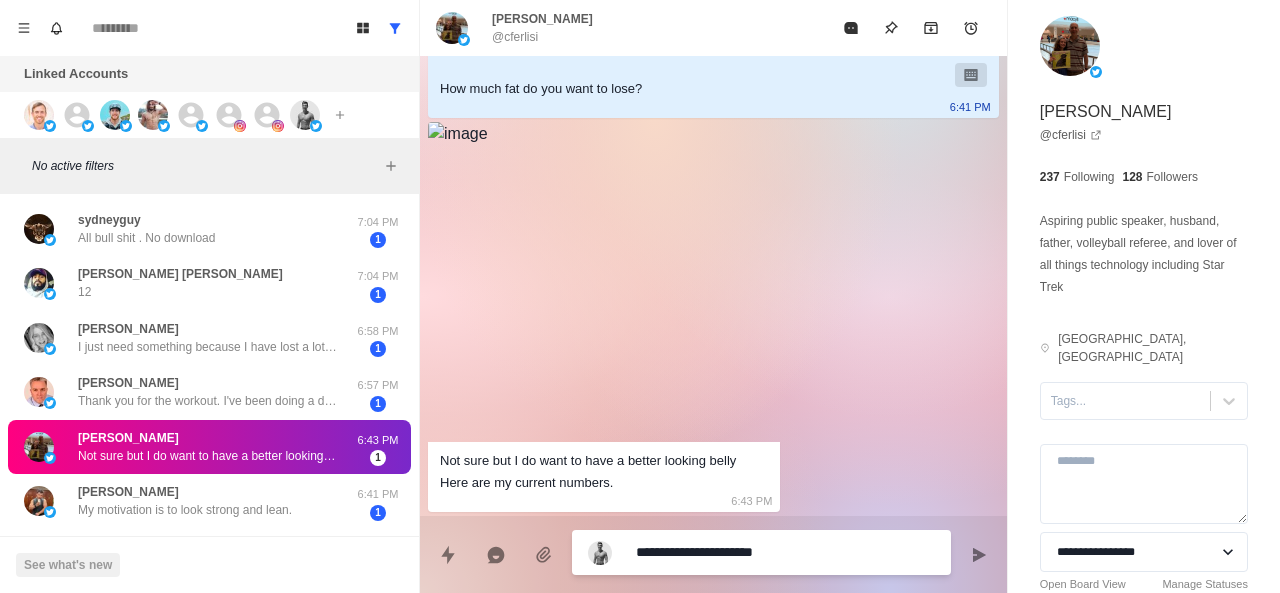 type on "*" 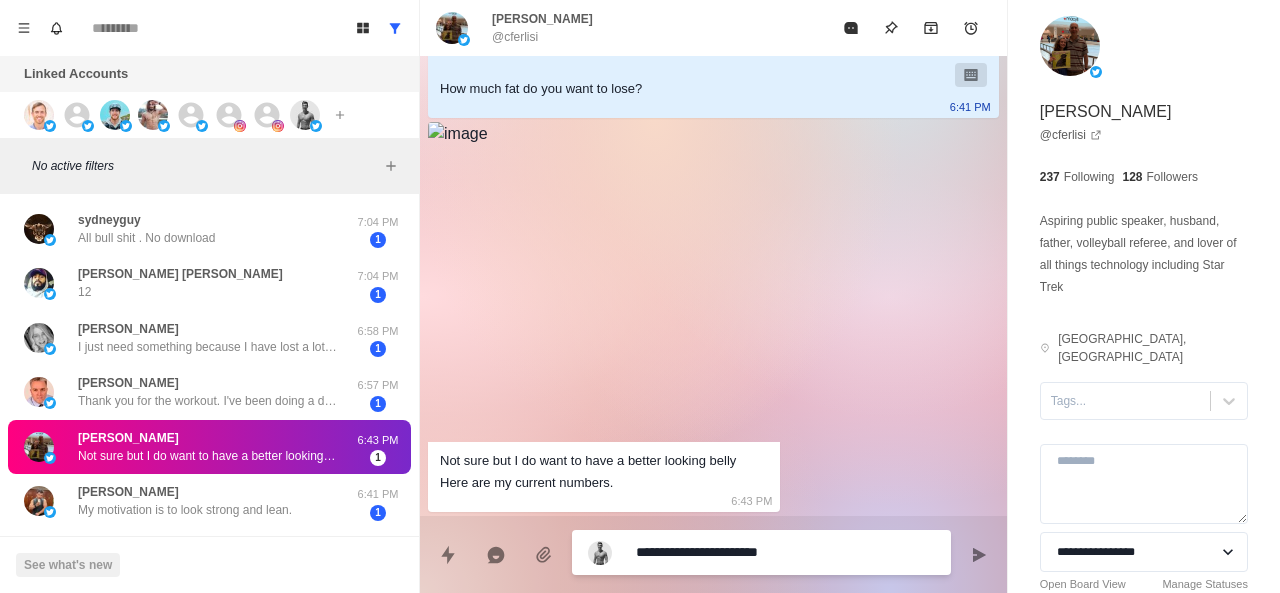 type on "*" 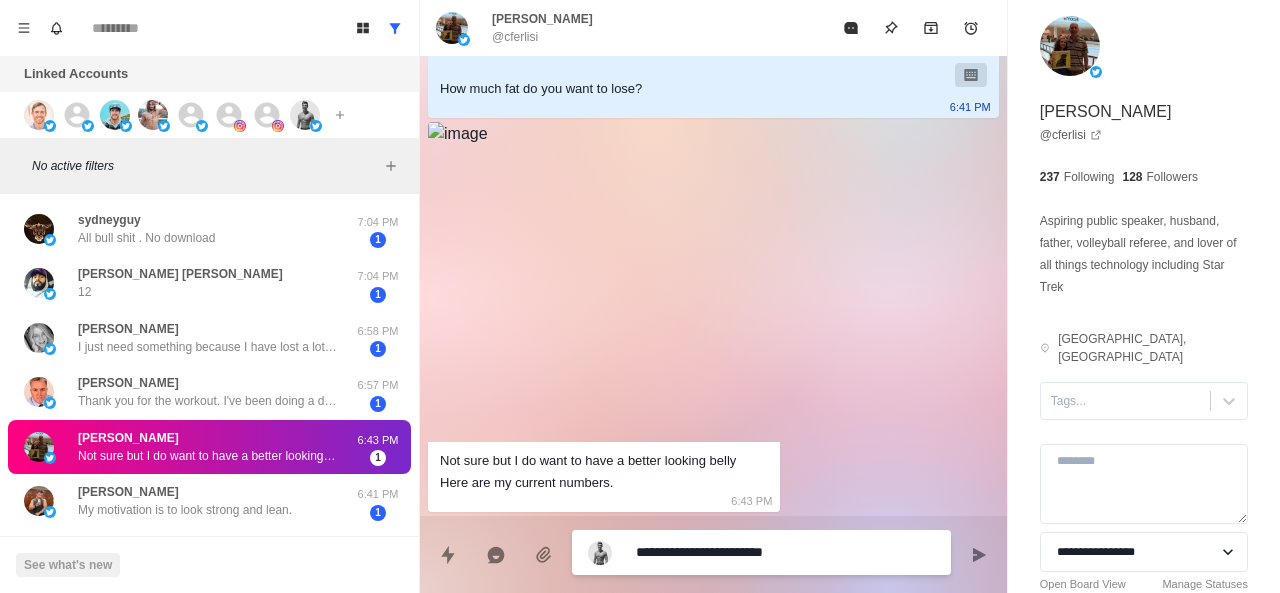 type on "*" 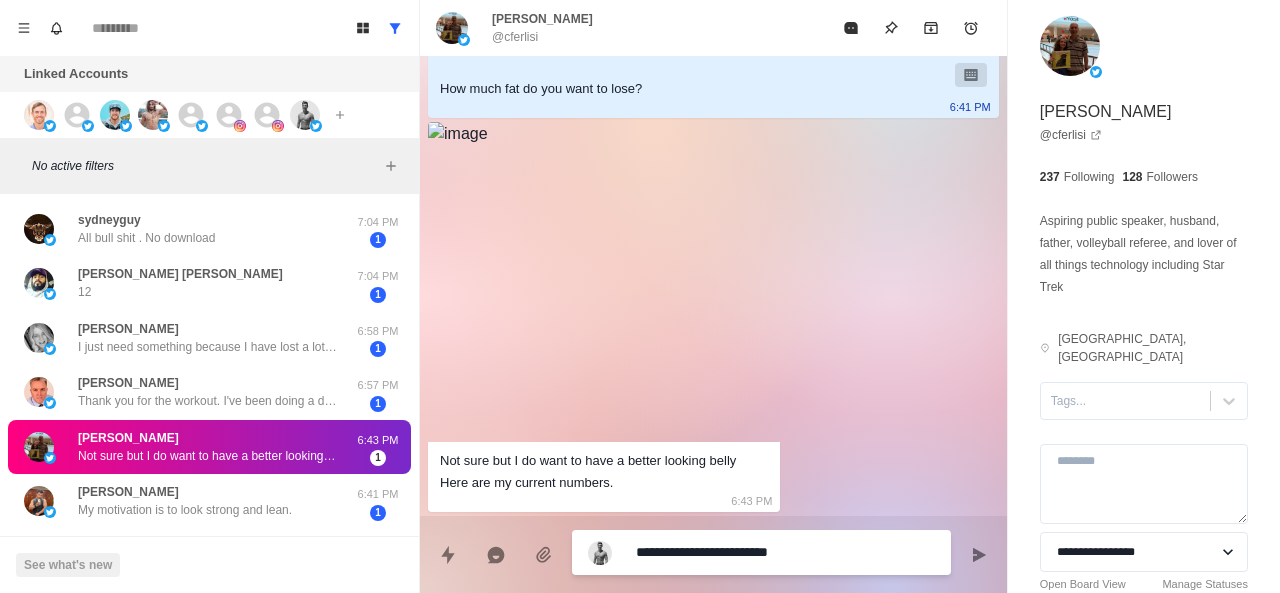 type on "*" 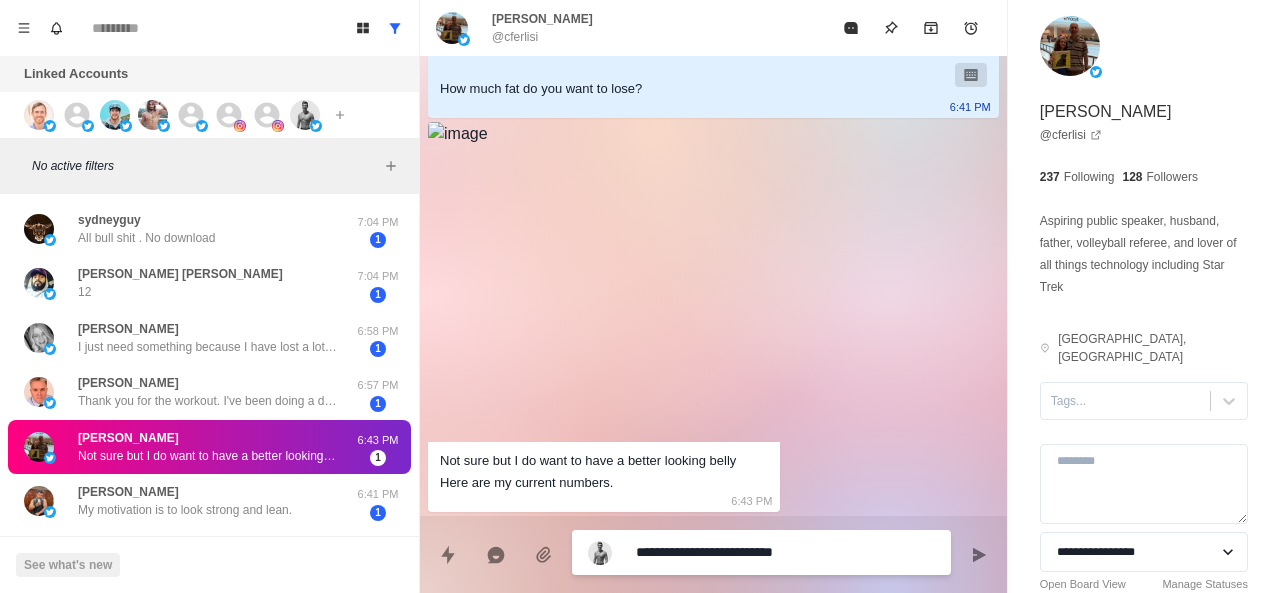 type on "*" 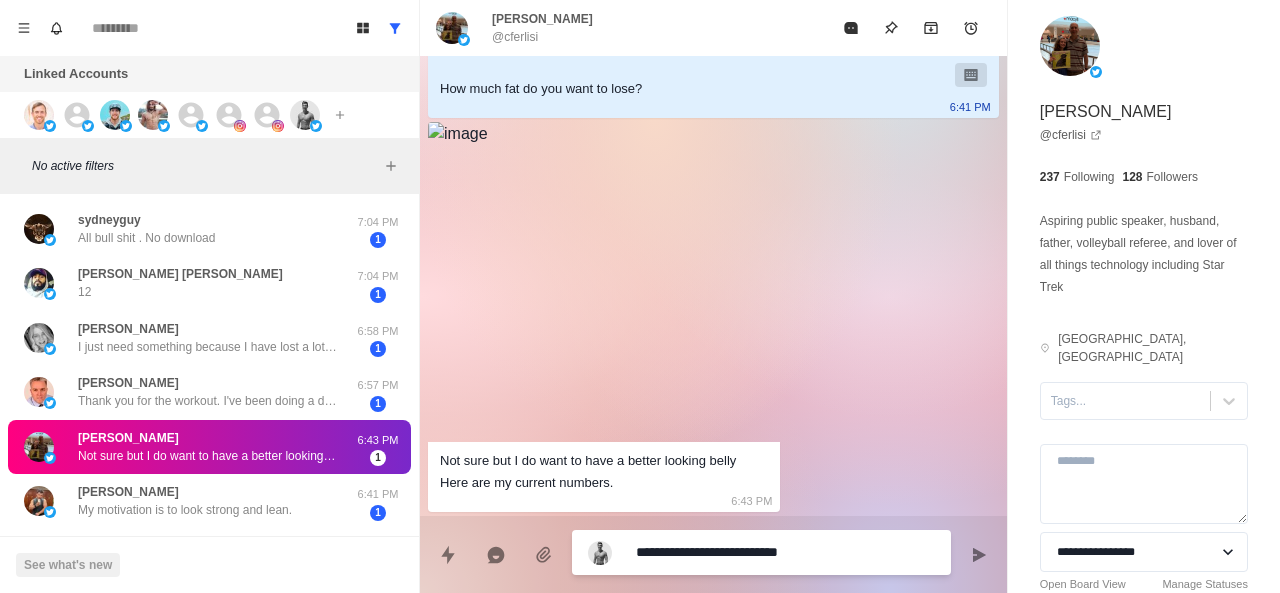 type on "*" 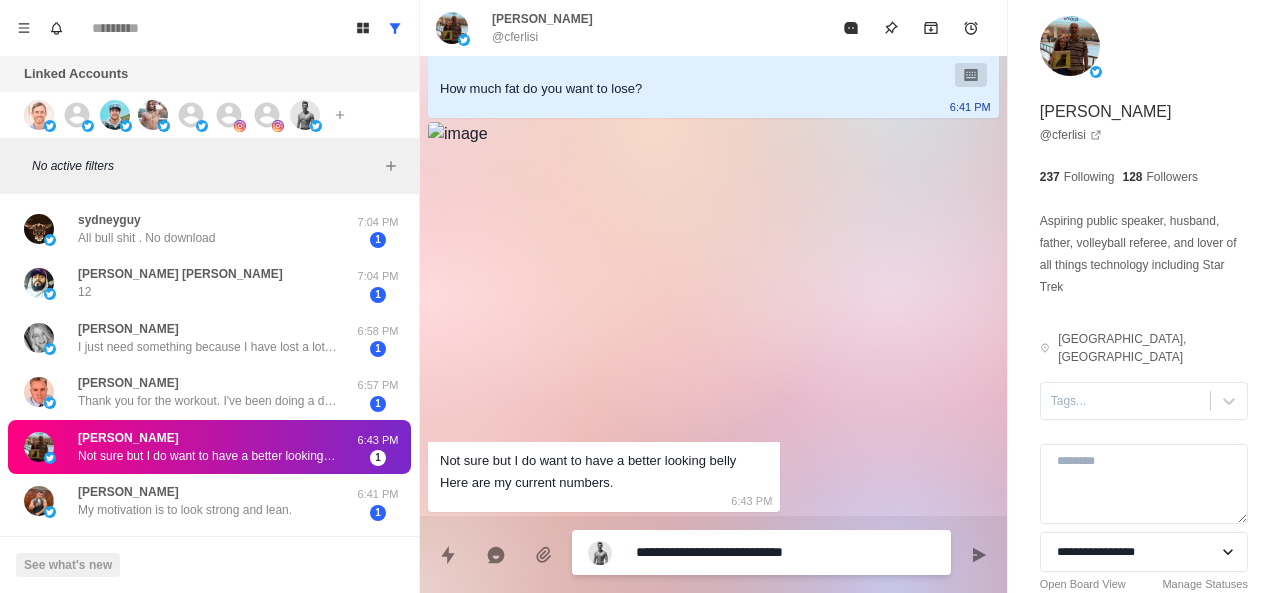 type on "*" 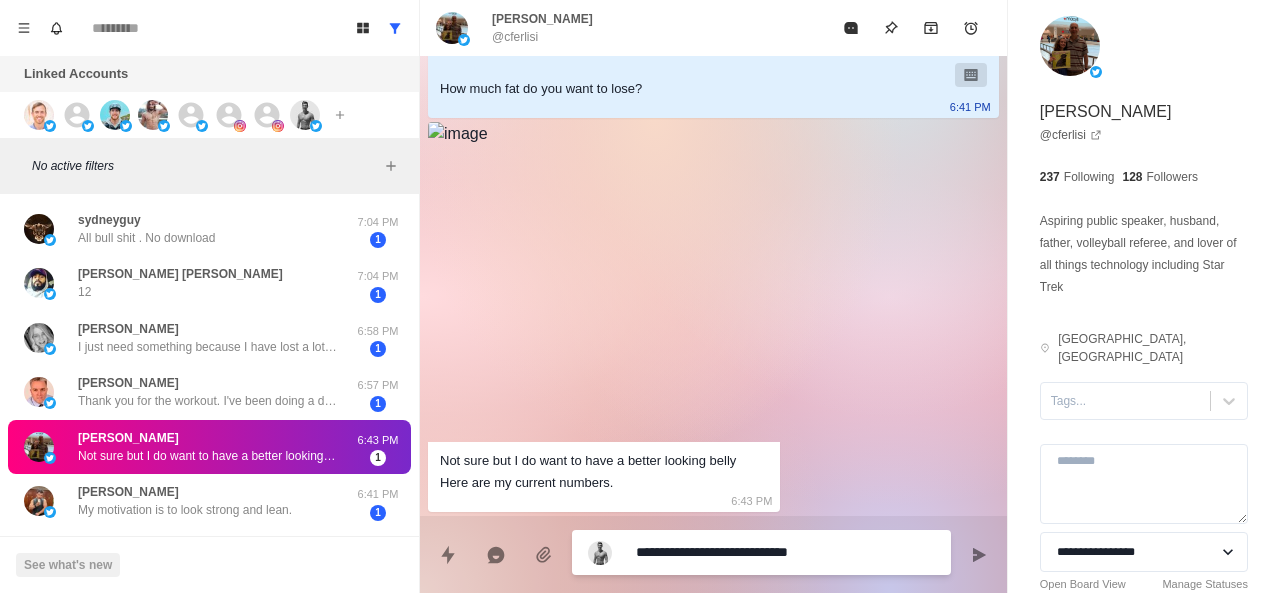 type on "*" 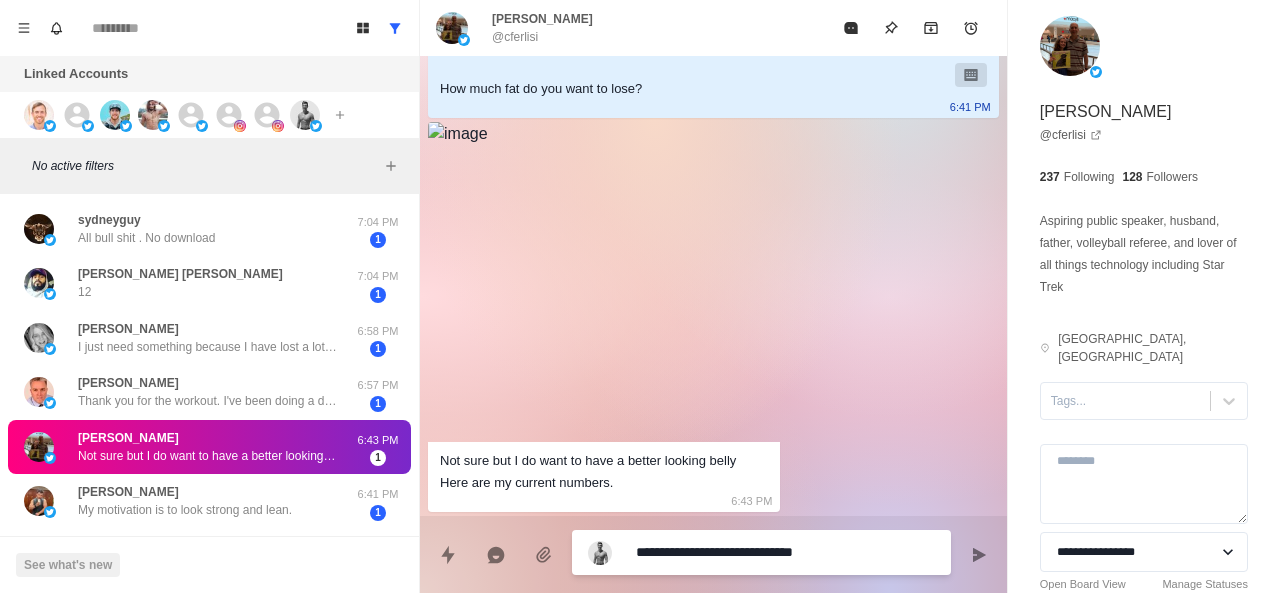 type on "*" 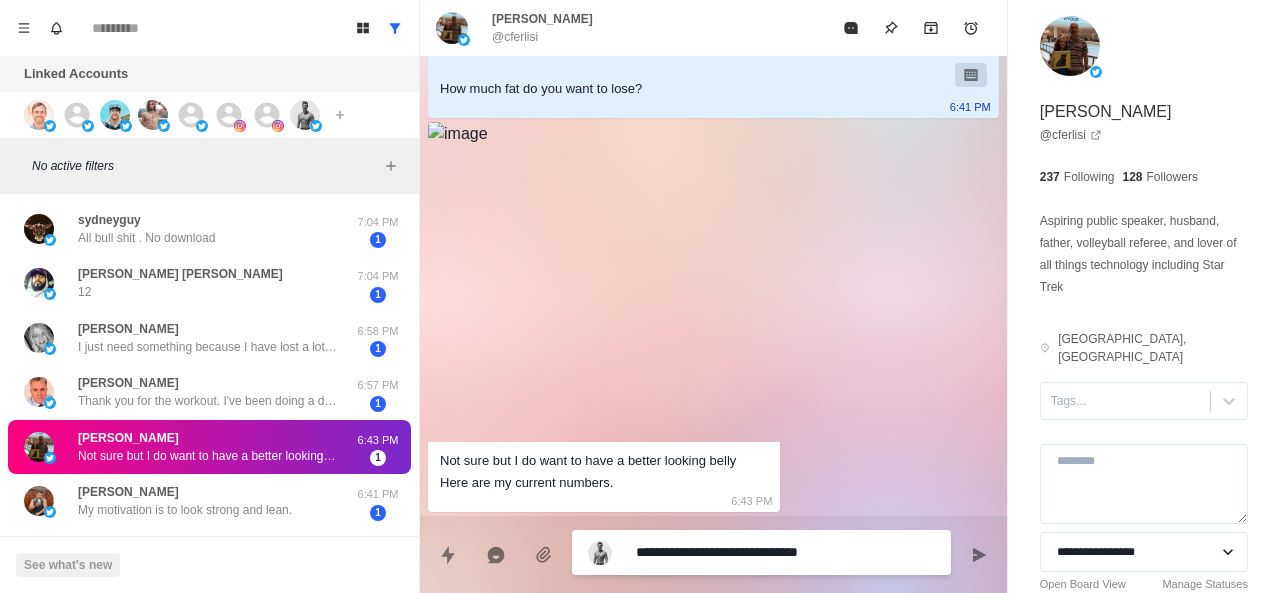 type on "*" 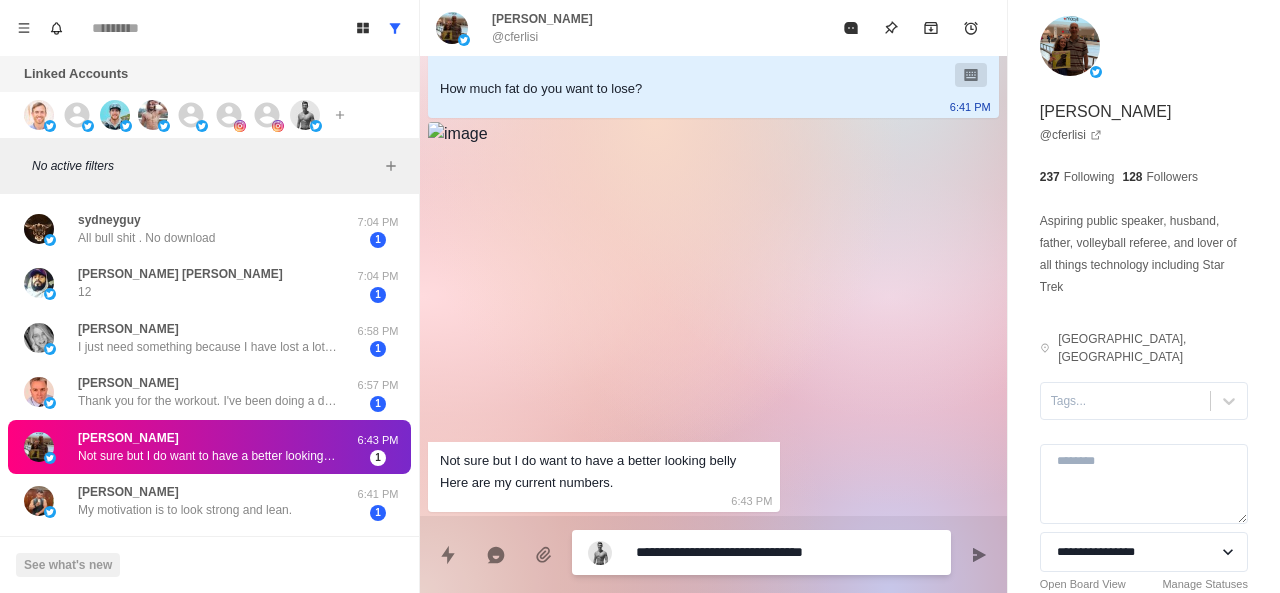 type on "*" 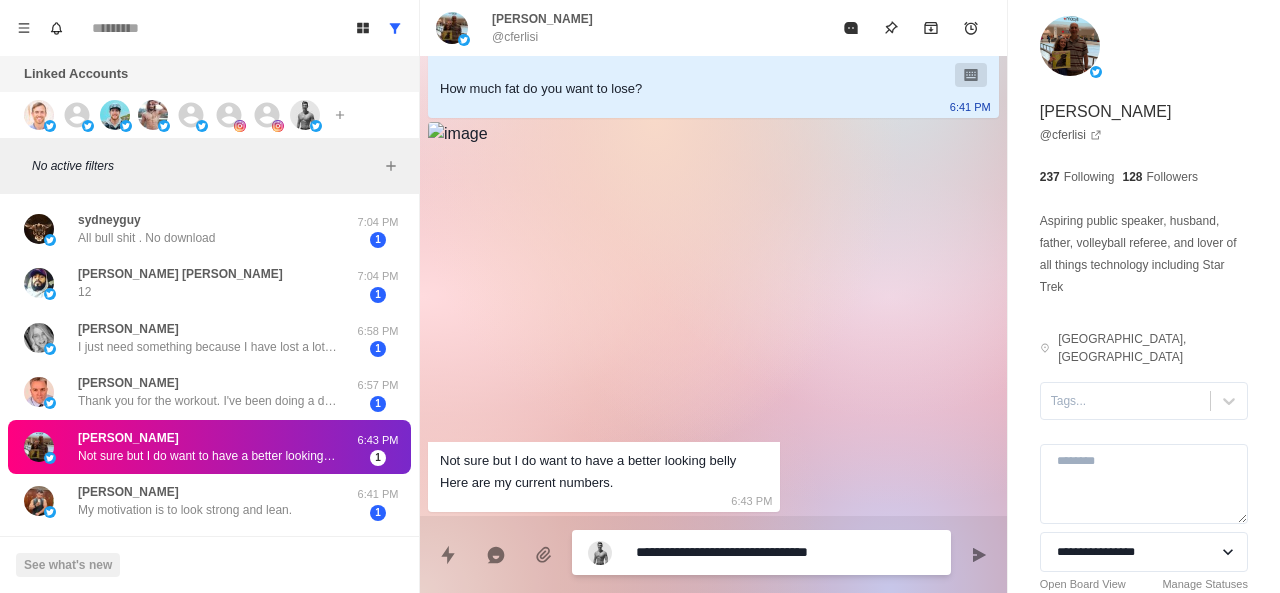 type on "*" 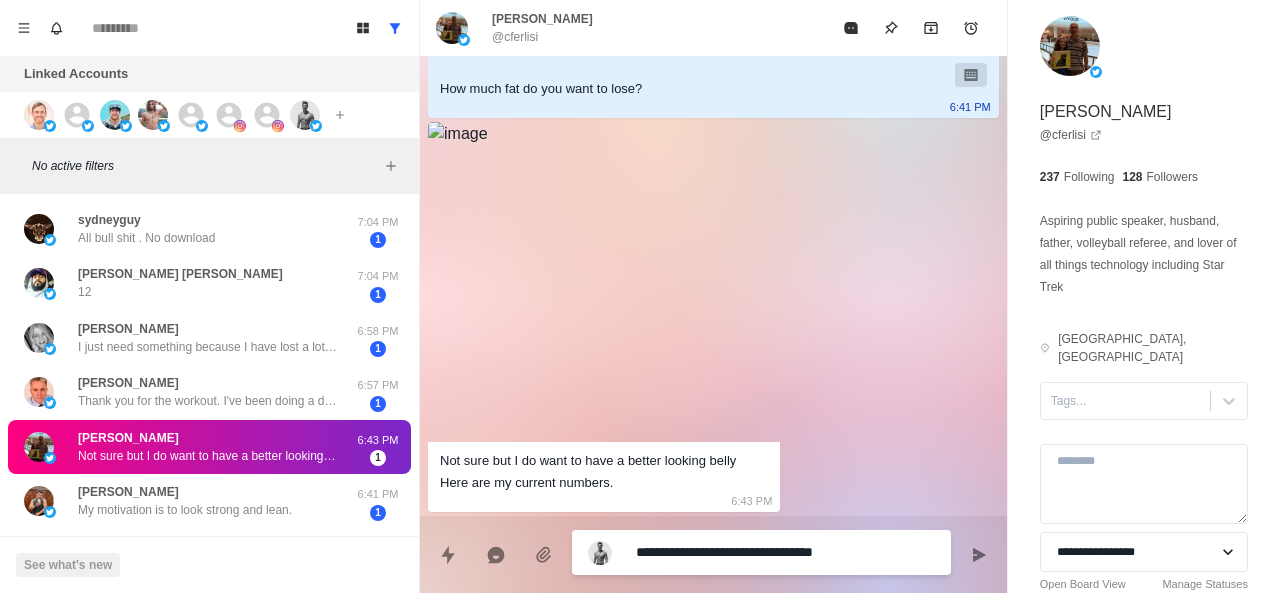 type on "**********" 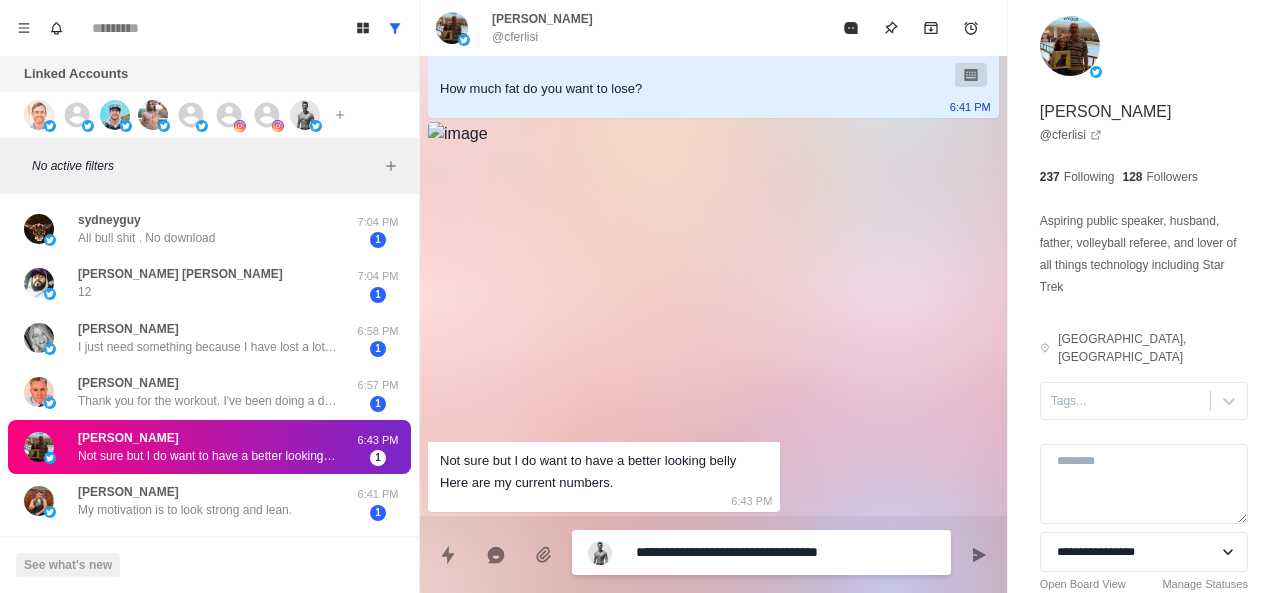 type on "*" 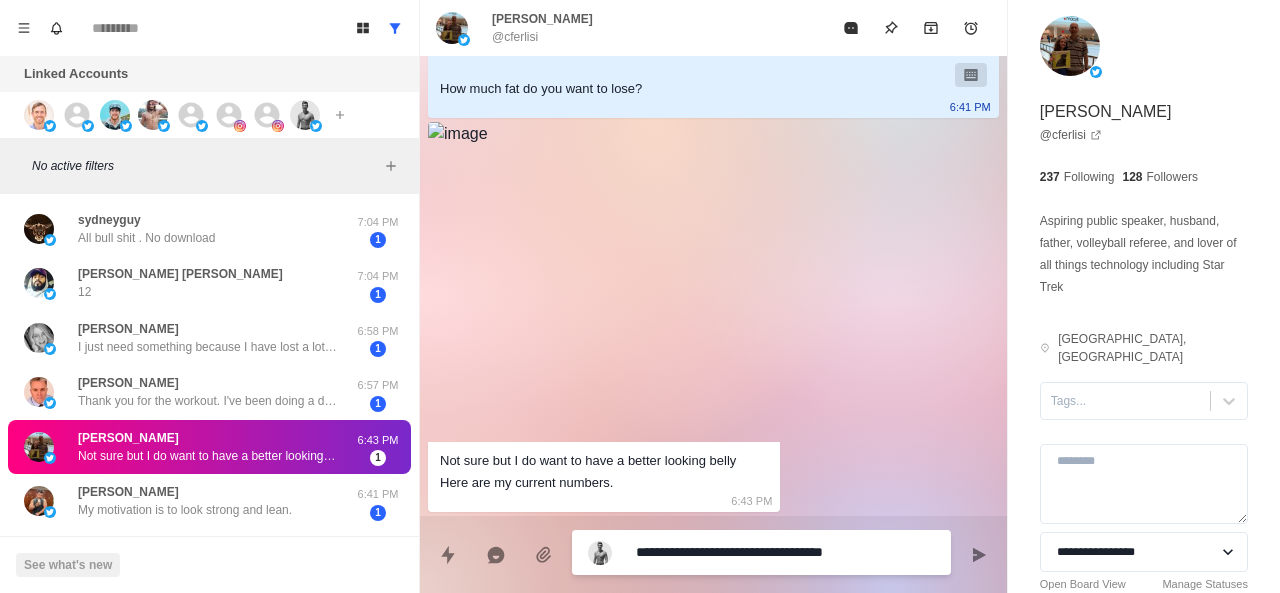type on "*" 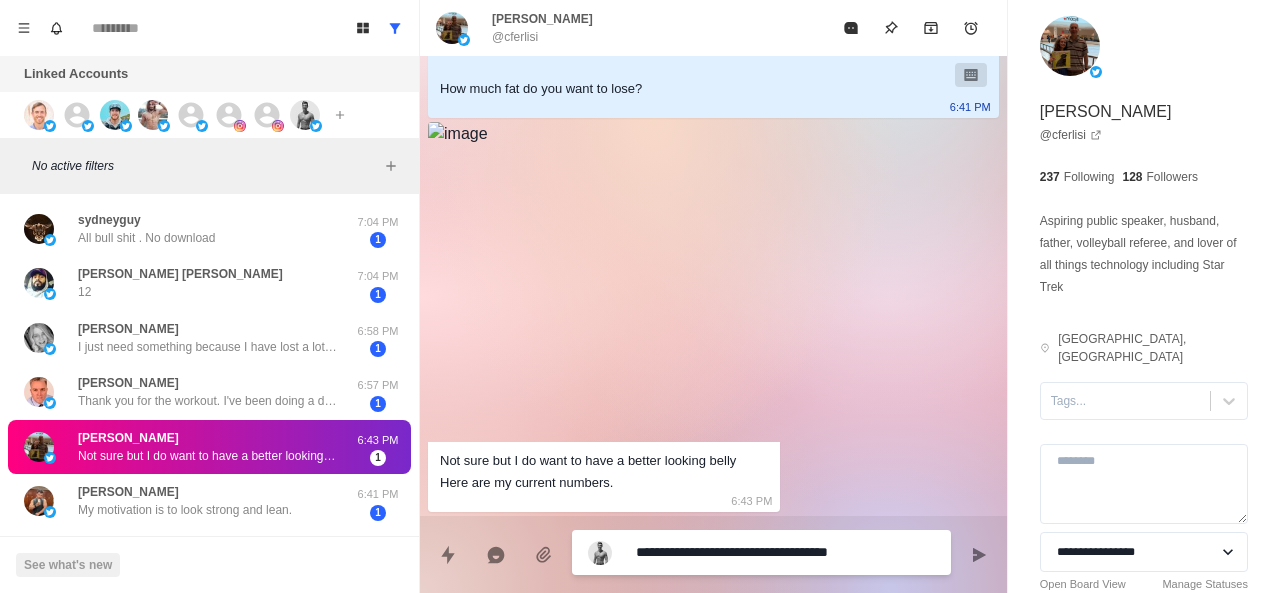 type on "*" 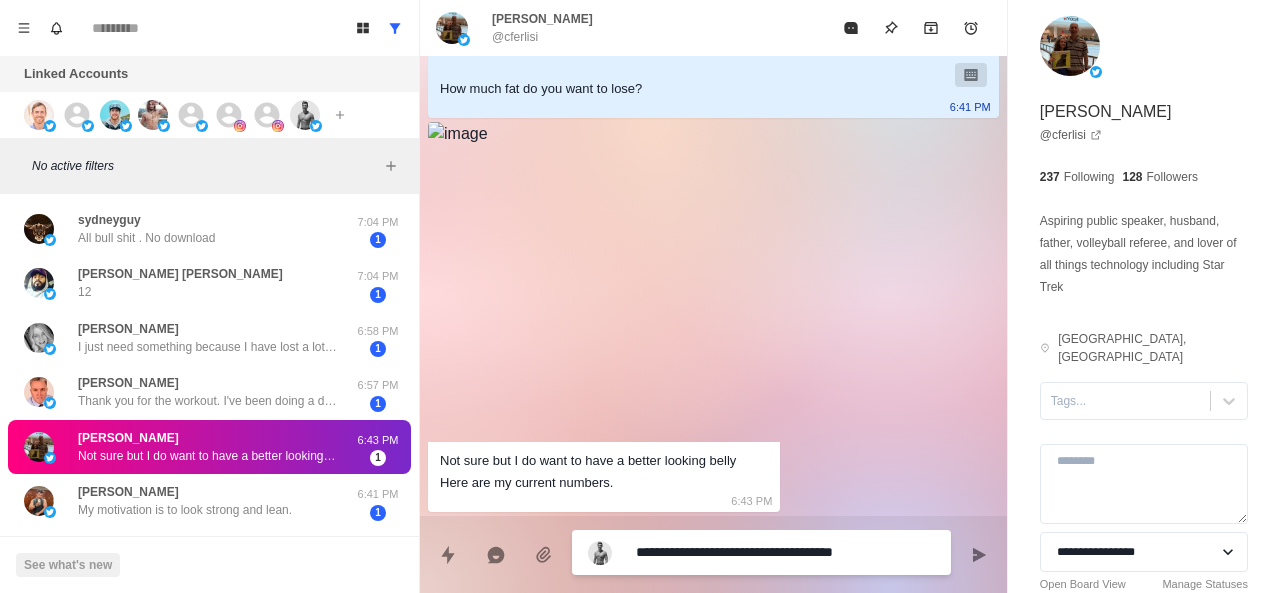 type on "*" 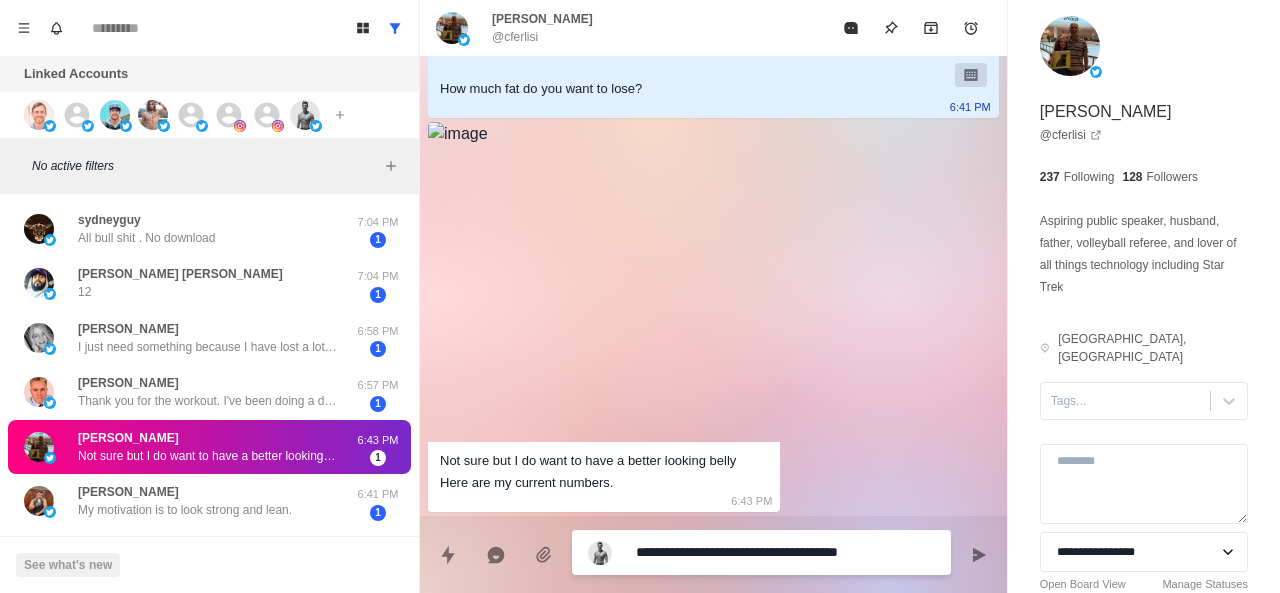 type on "*" 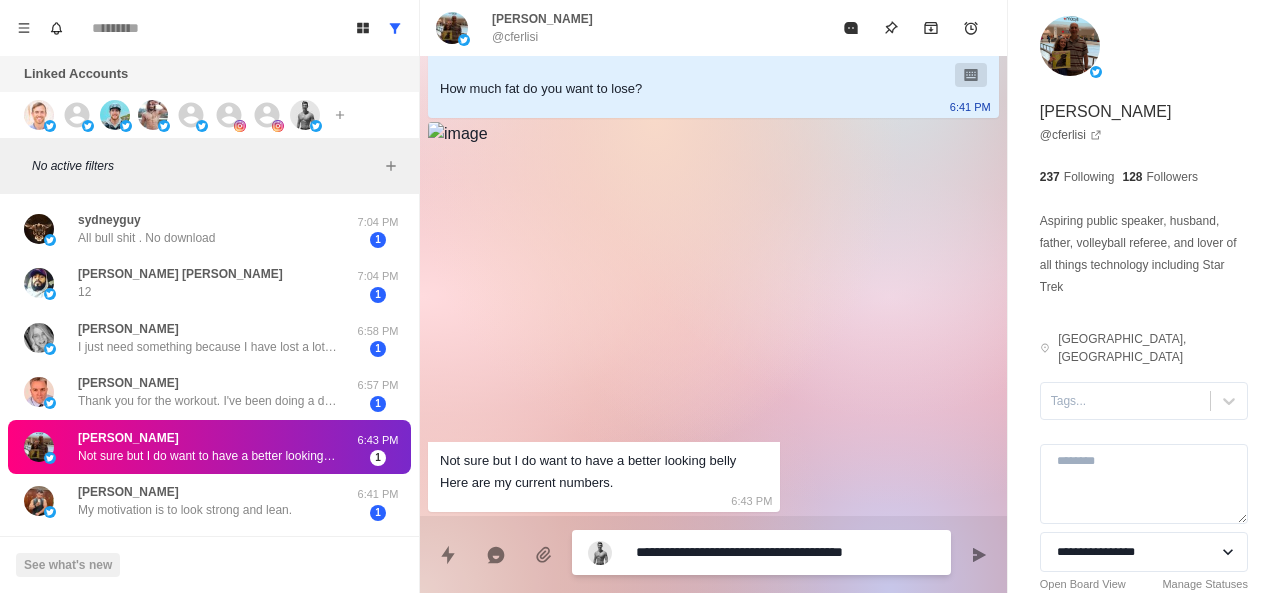 type on "*" 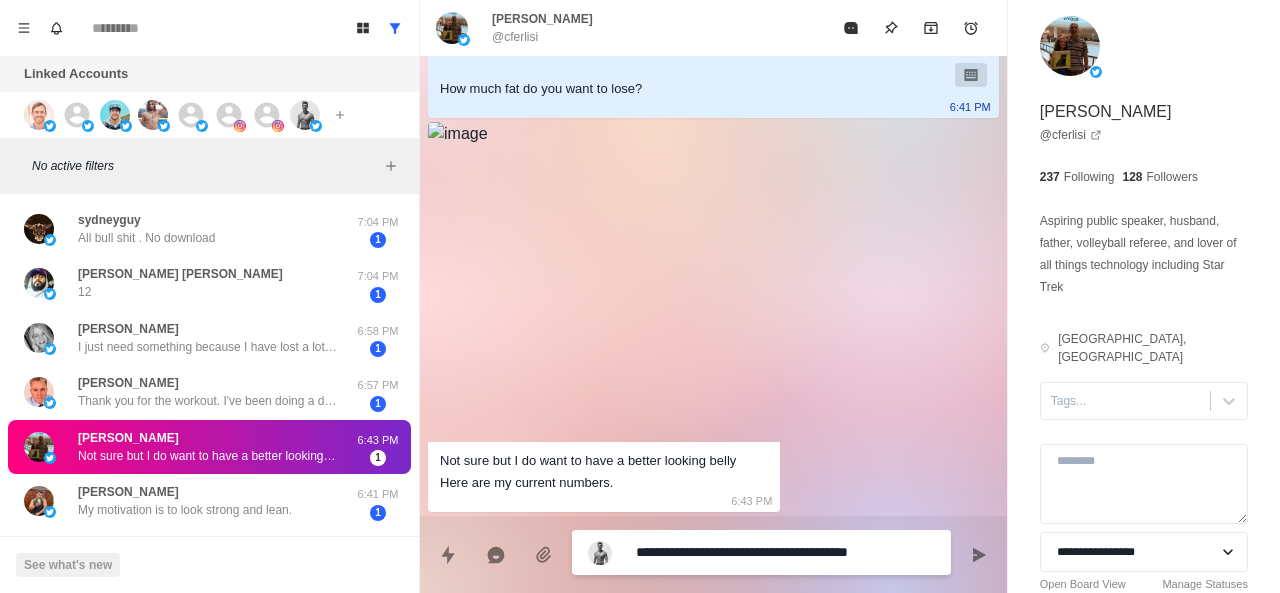 type on "*" 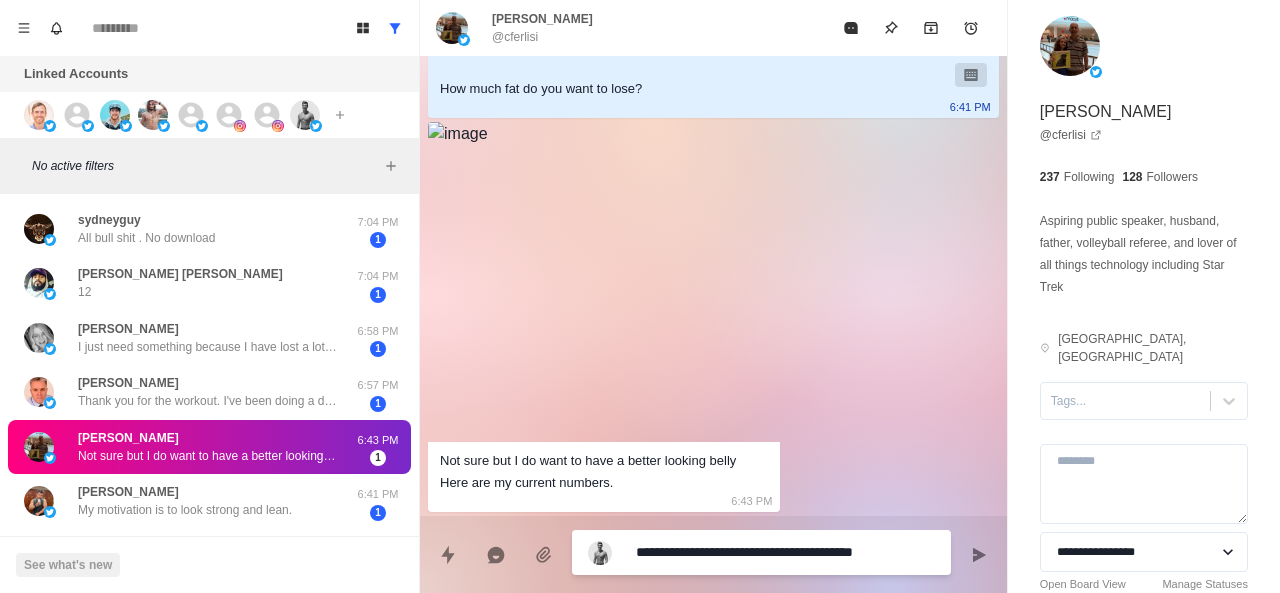 type on "*" 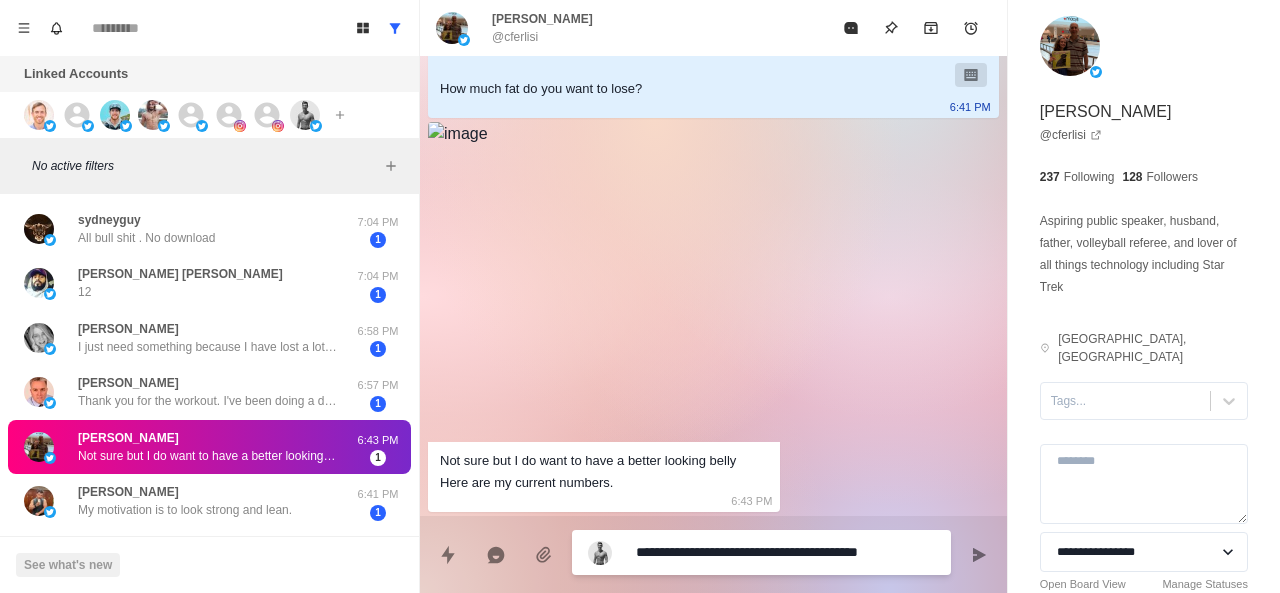 type on "*" 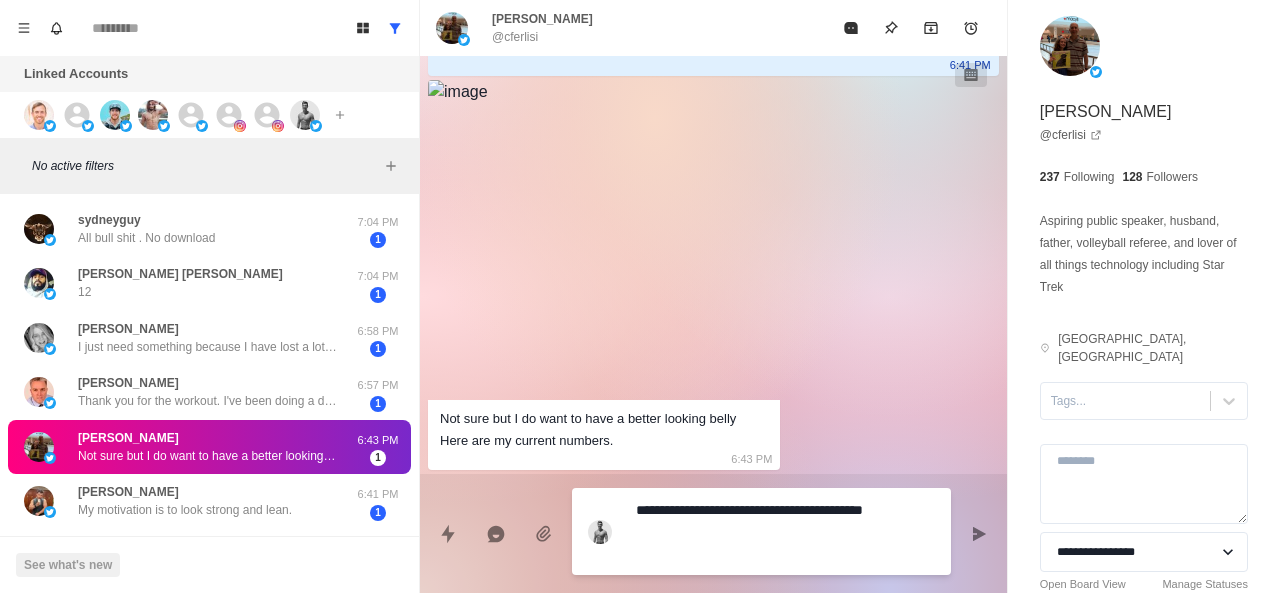 type on "*" 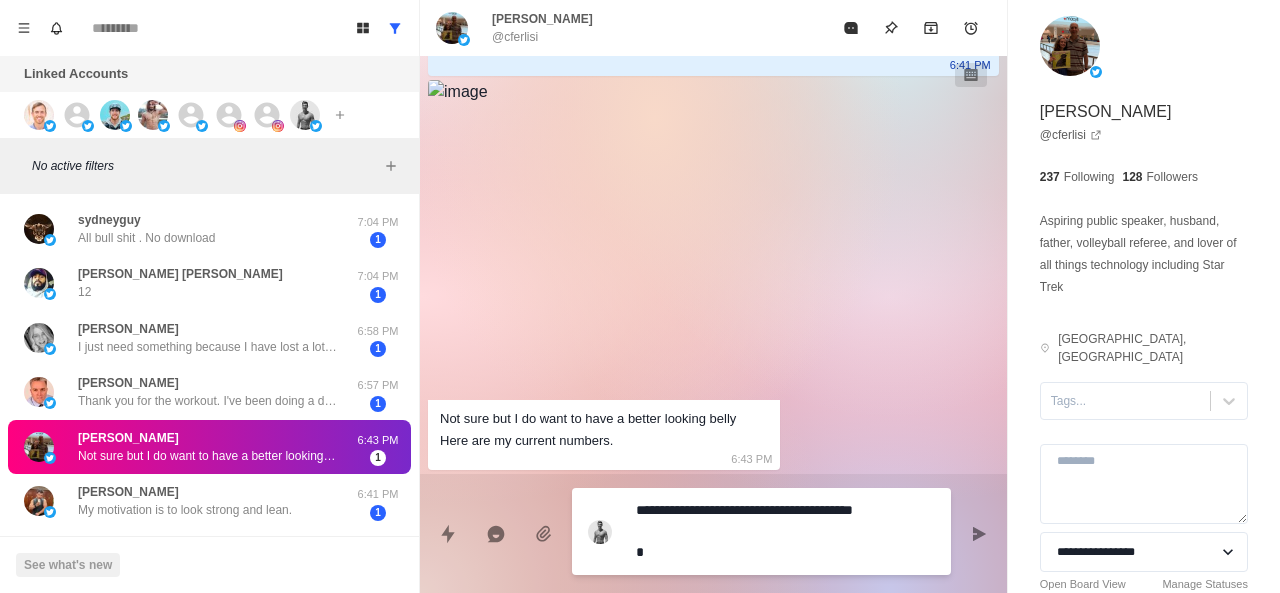 type on "*" 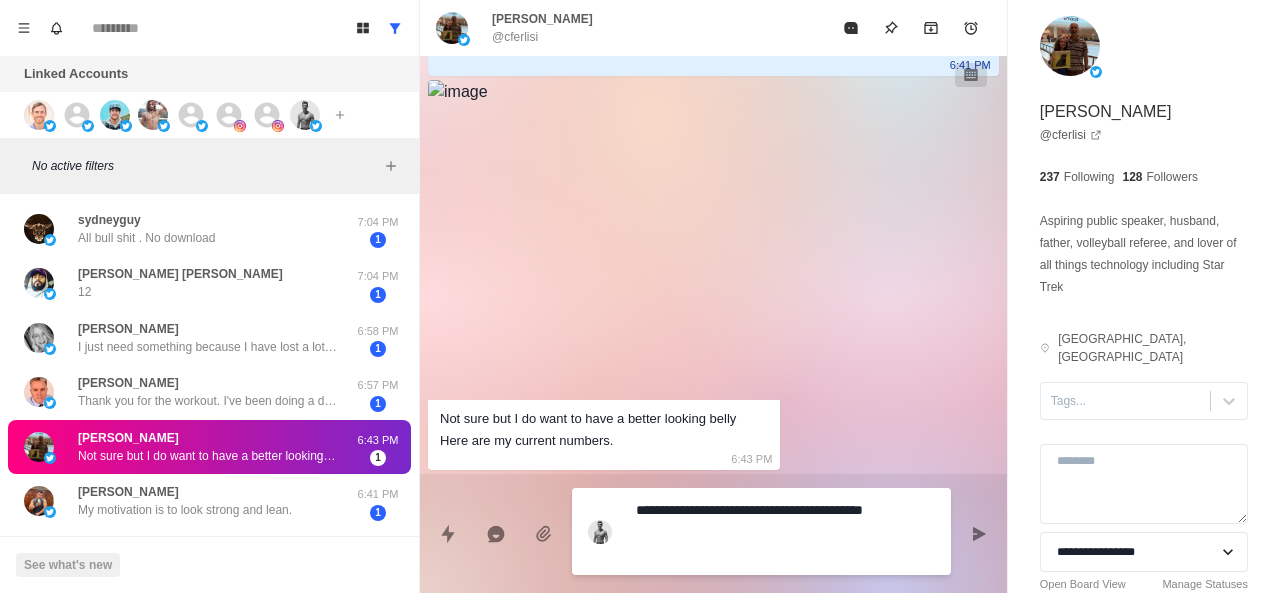paste on "**********" 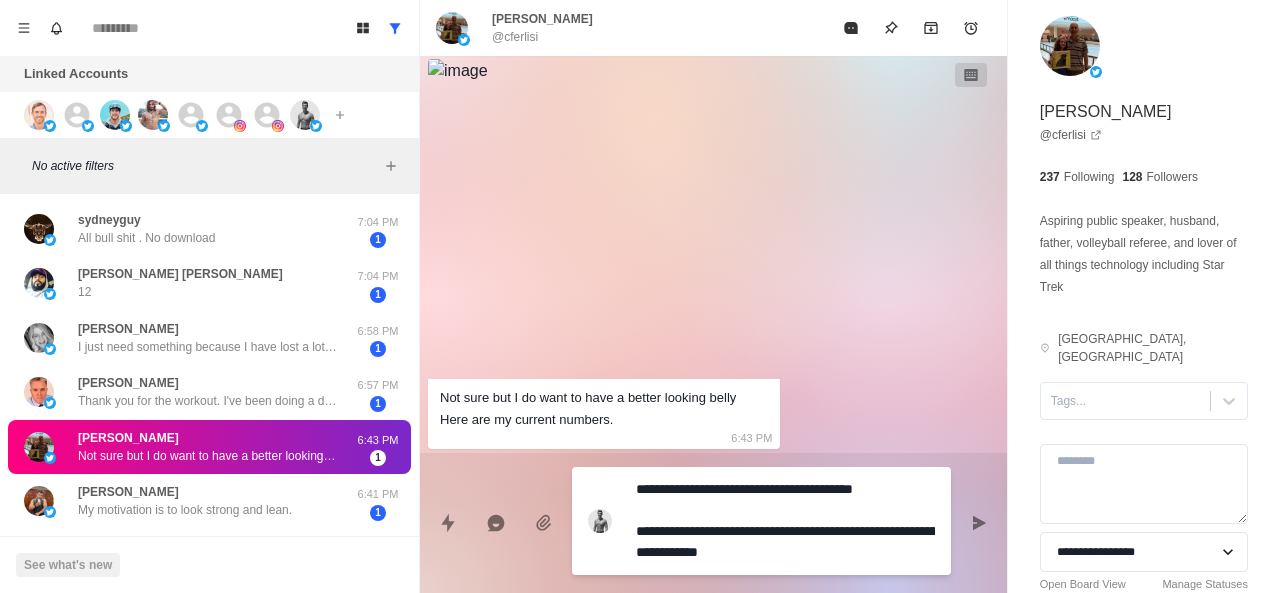 click on "**********" at bounding box center (785, 521) 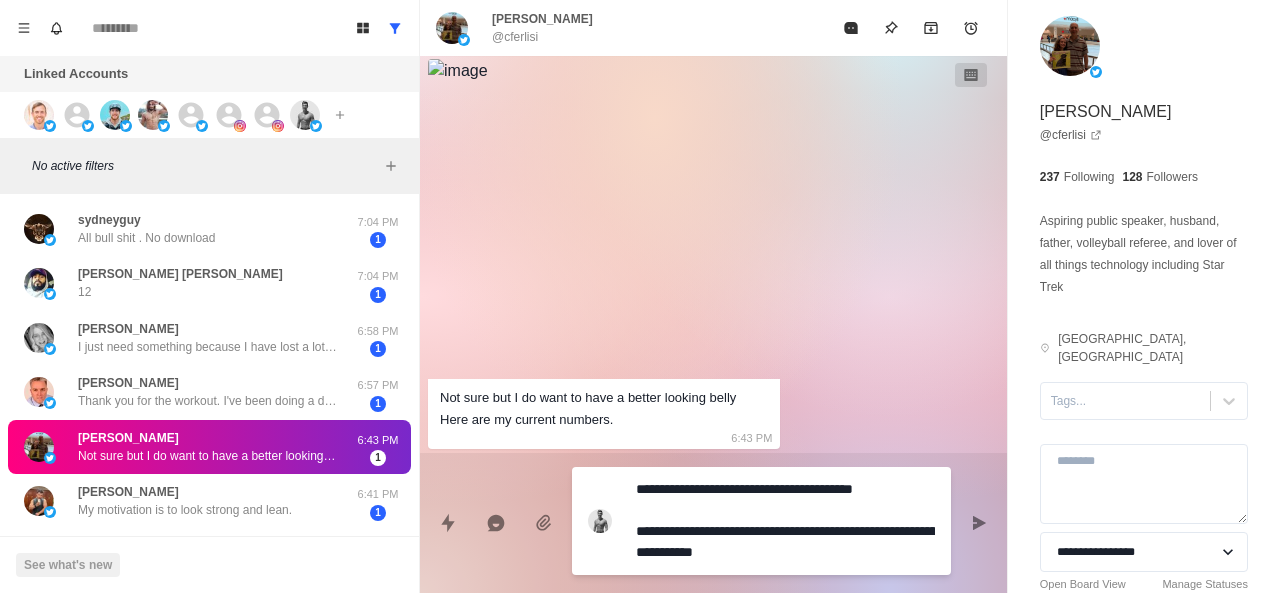 type on "*" 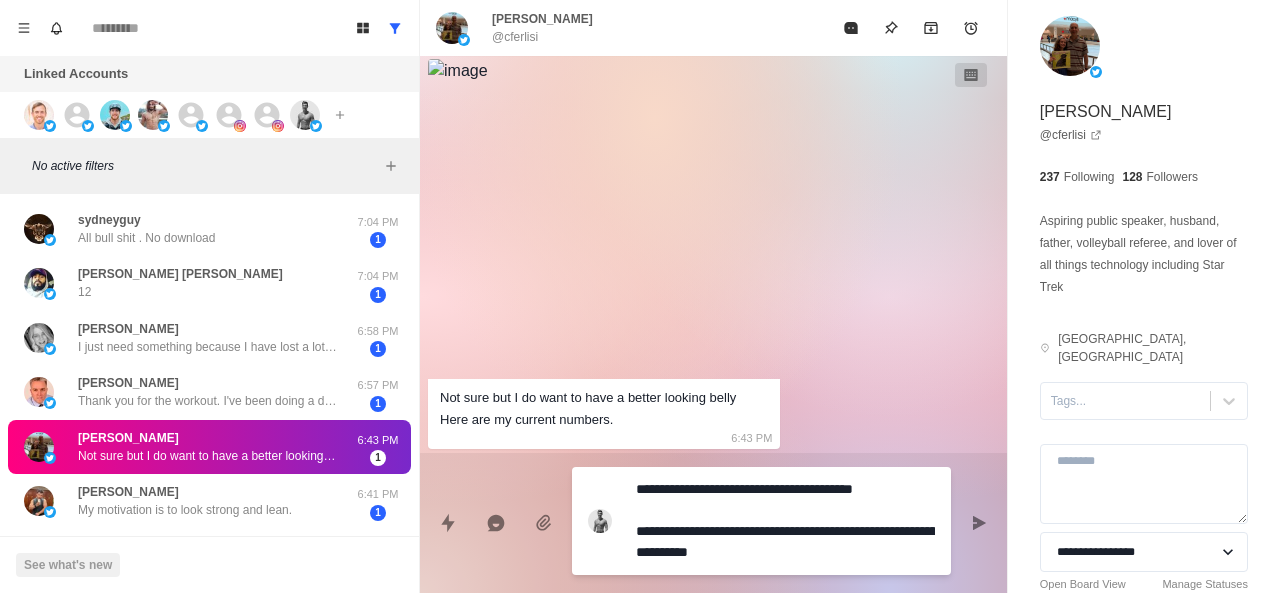 type on "*" 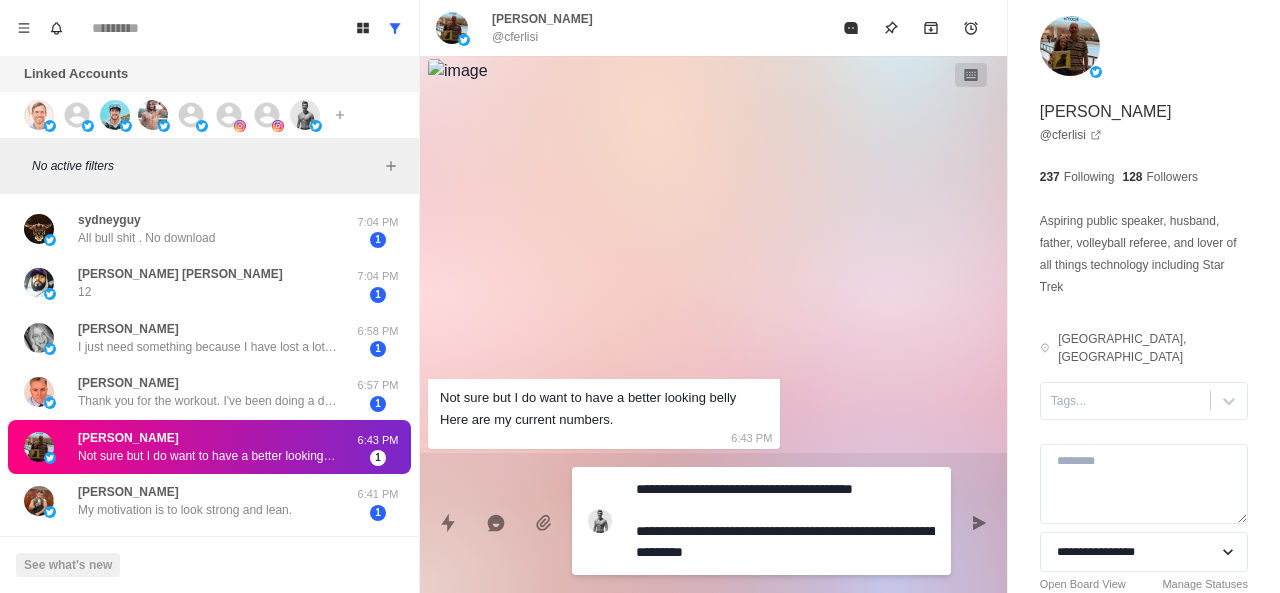 type on "*" 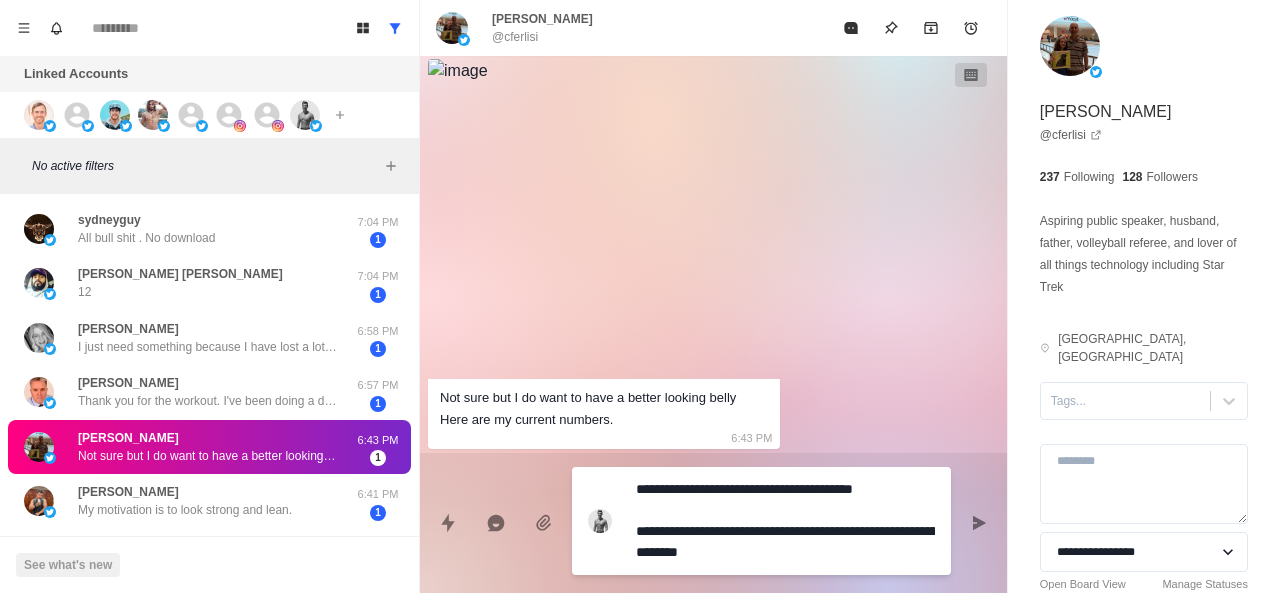 type on "*" 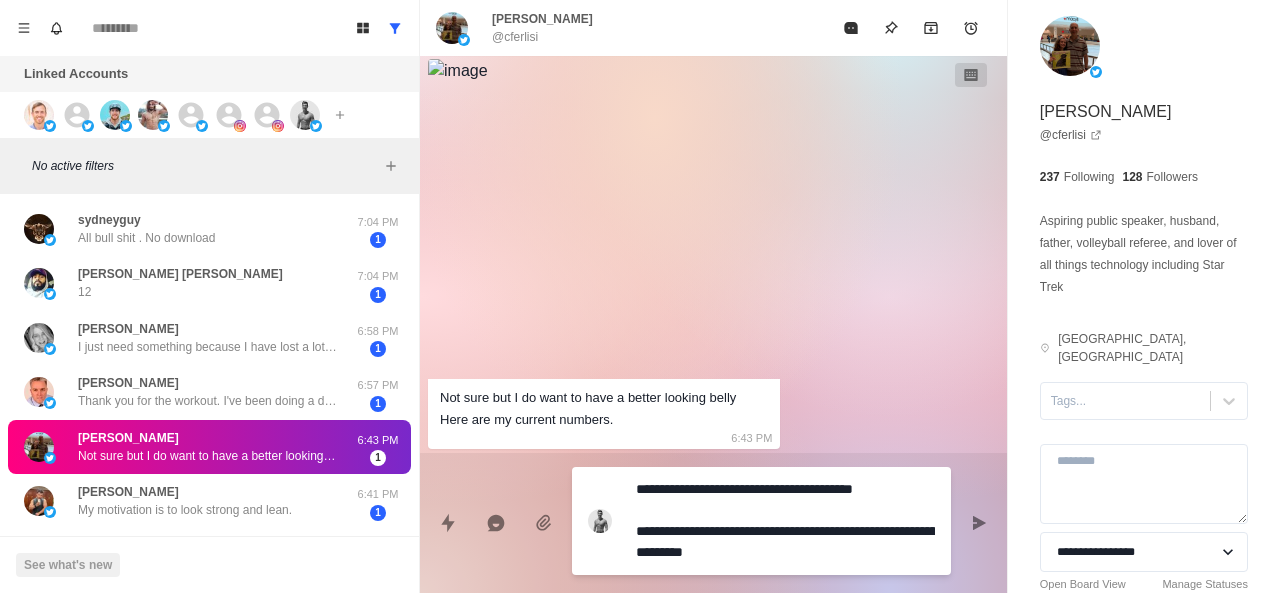 type on "*" 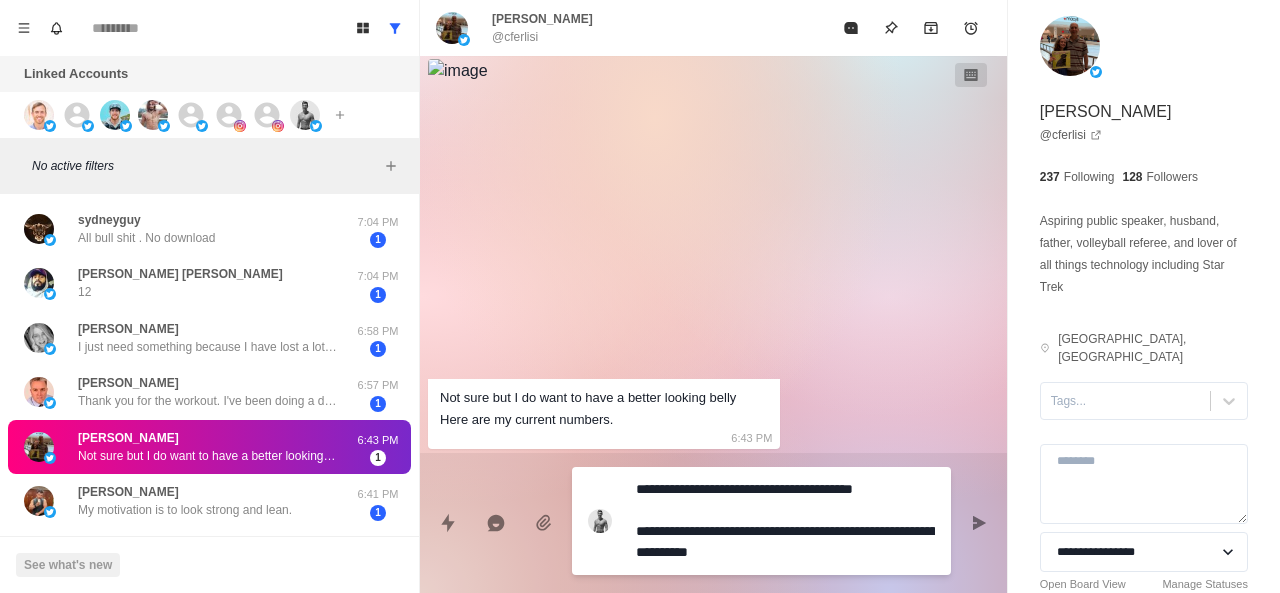 type on "*" 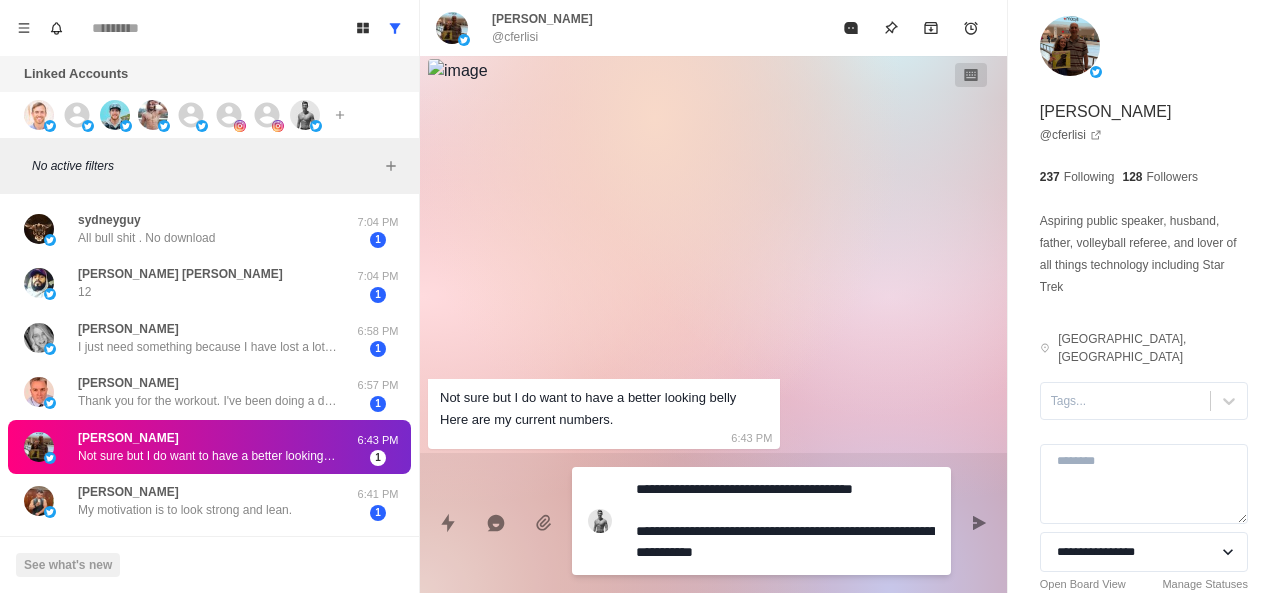 type 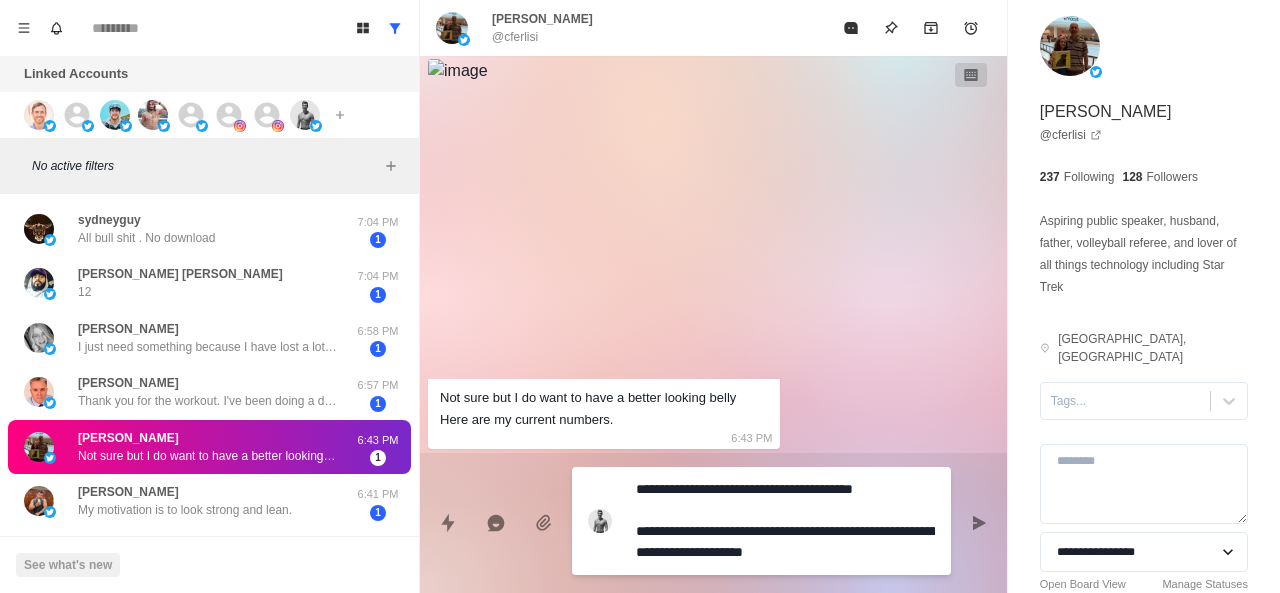scroll, scrollTop: 246, scrollLeft: 0, axis: vertical 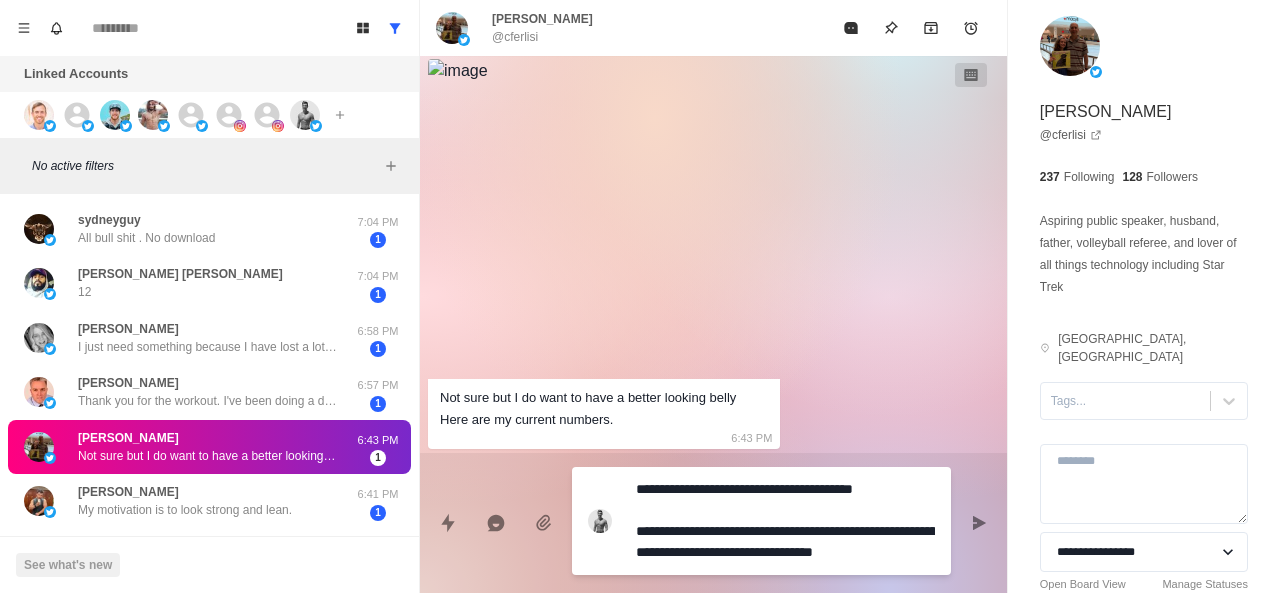 click on "**********" at bounding box center (785, 521) 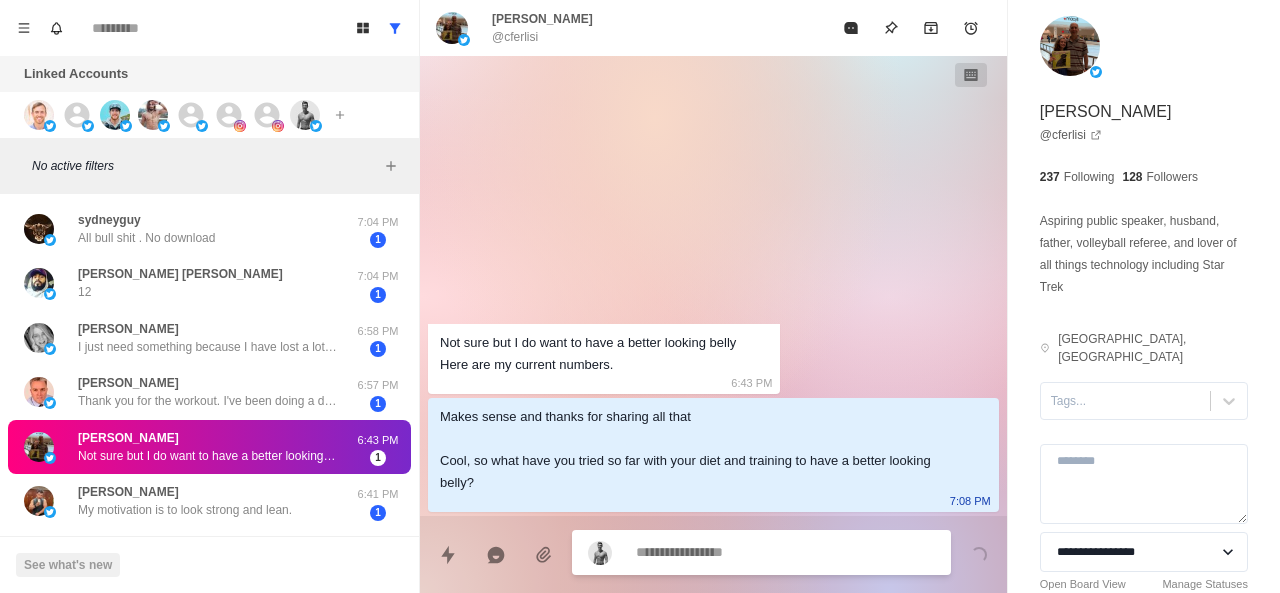 scroll, scrollTop: 302, scrollLeft: 0, axis: vertical 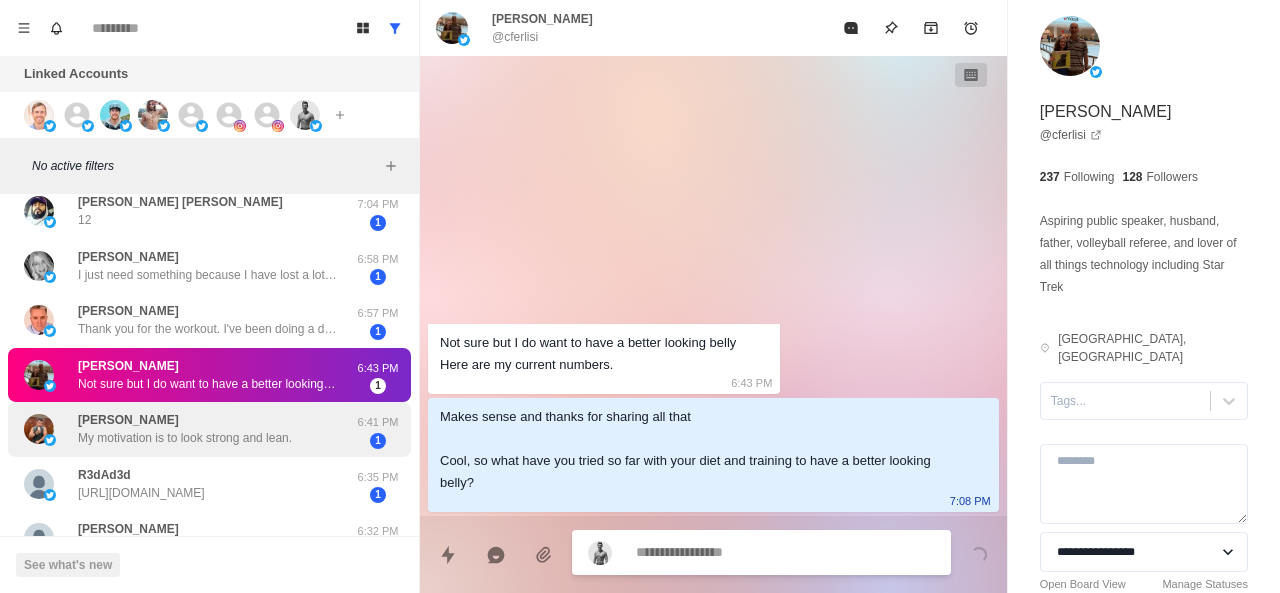 click on "Carl Bond My motivation is to look strong and lean." at bounding box center (185, 429) 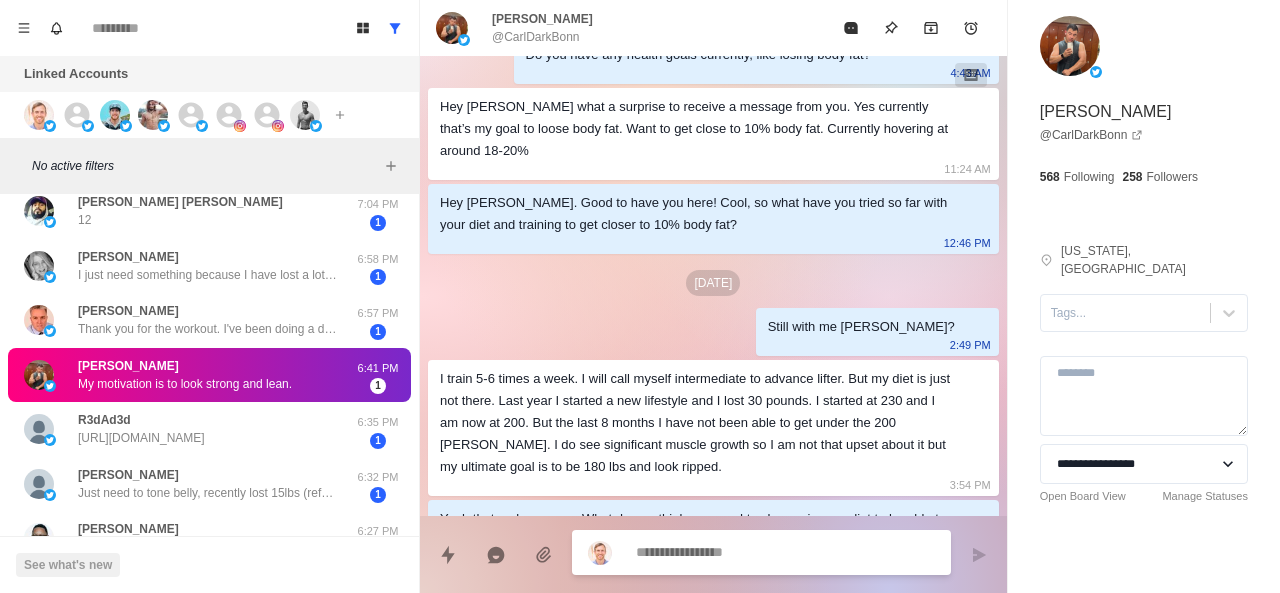 scroll, scrollTop: 0, scrollLeft: 0, axis: both 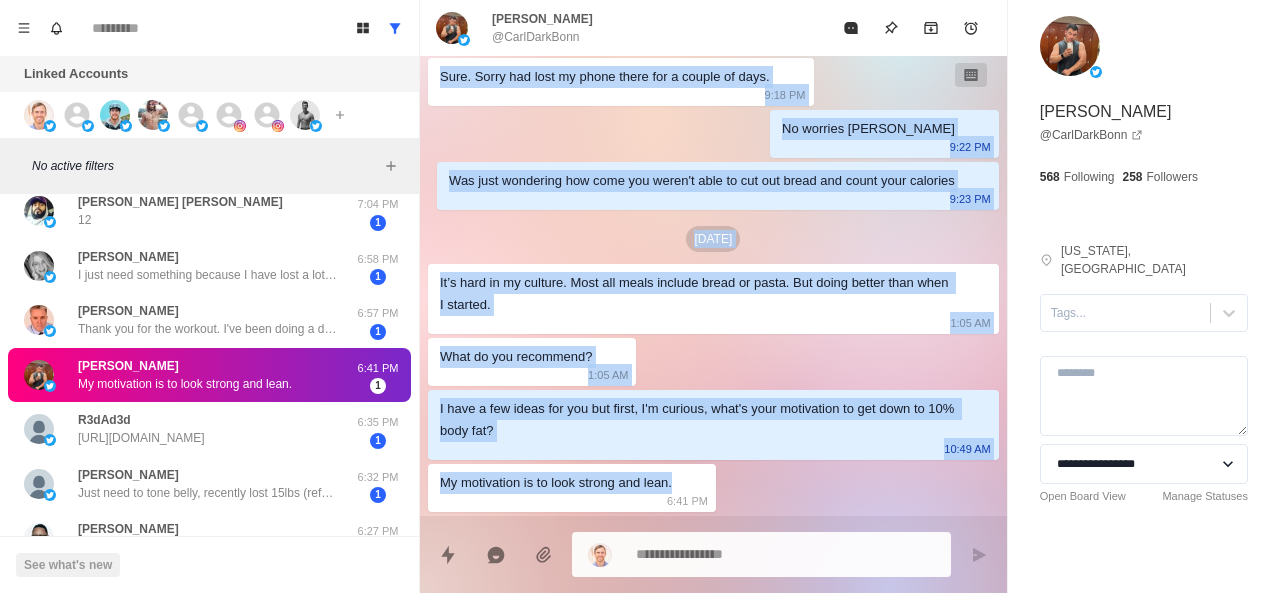 drag, startPoint x: 595, startPoint y: 136, endPoint x: 679, endPoint y: 481, distance: 355.07886 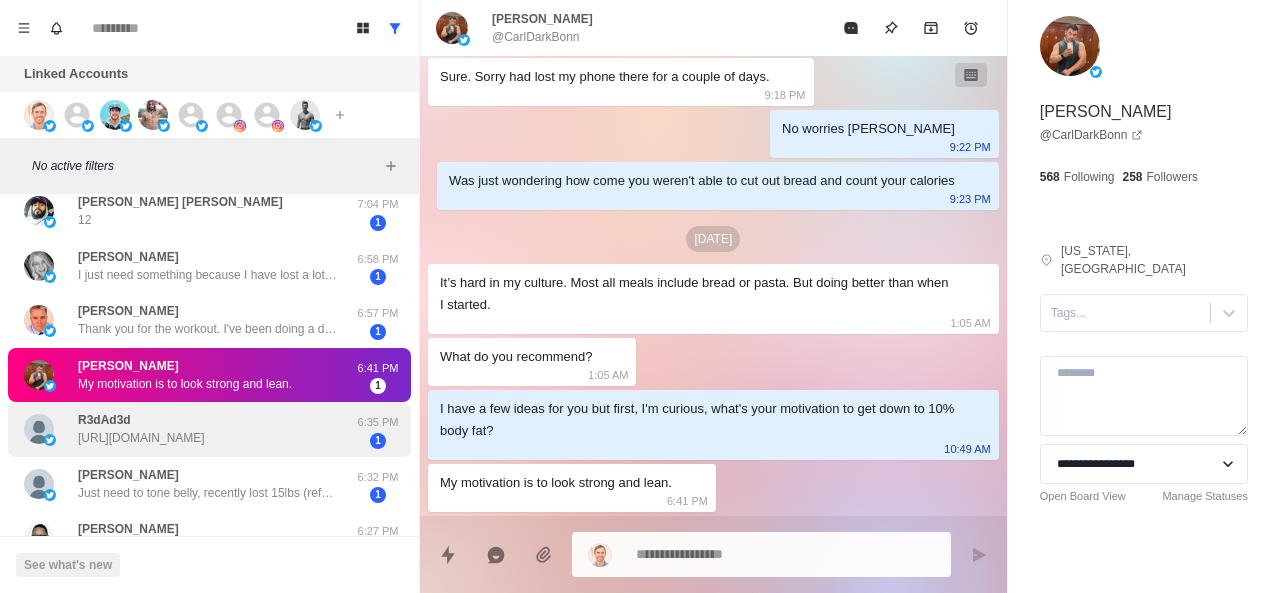 click on "R3dAd3d https://t.co/mn7YVUg6hx" at bounding box center (141, 429) 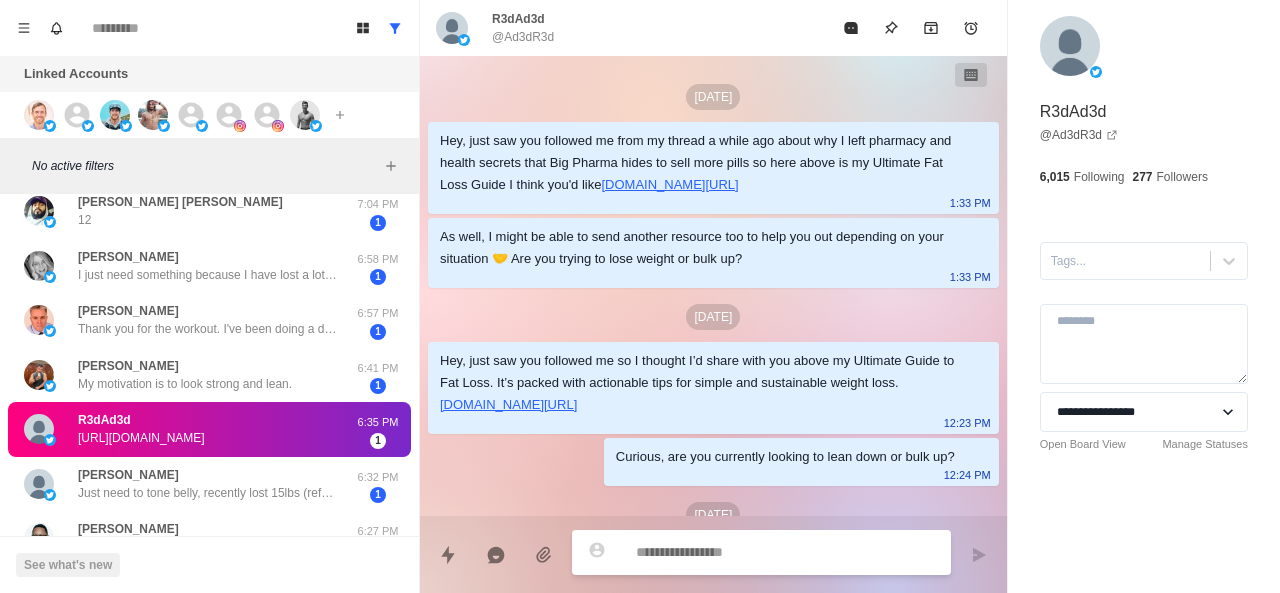 scroll, scrollTop: 346, scrollLeft: 0, axis: vertical 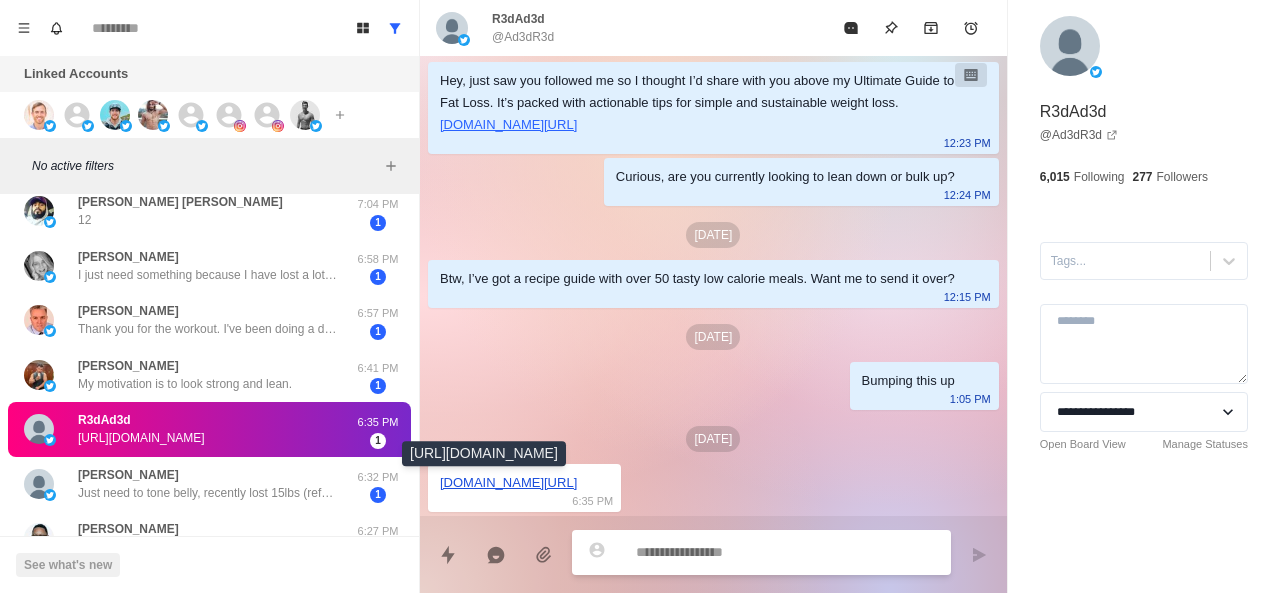 click on "t.co/mn7YVUg6hx" at bounding box center (508, 482) 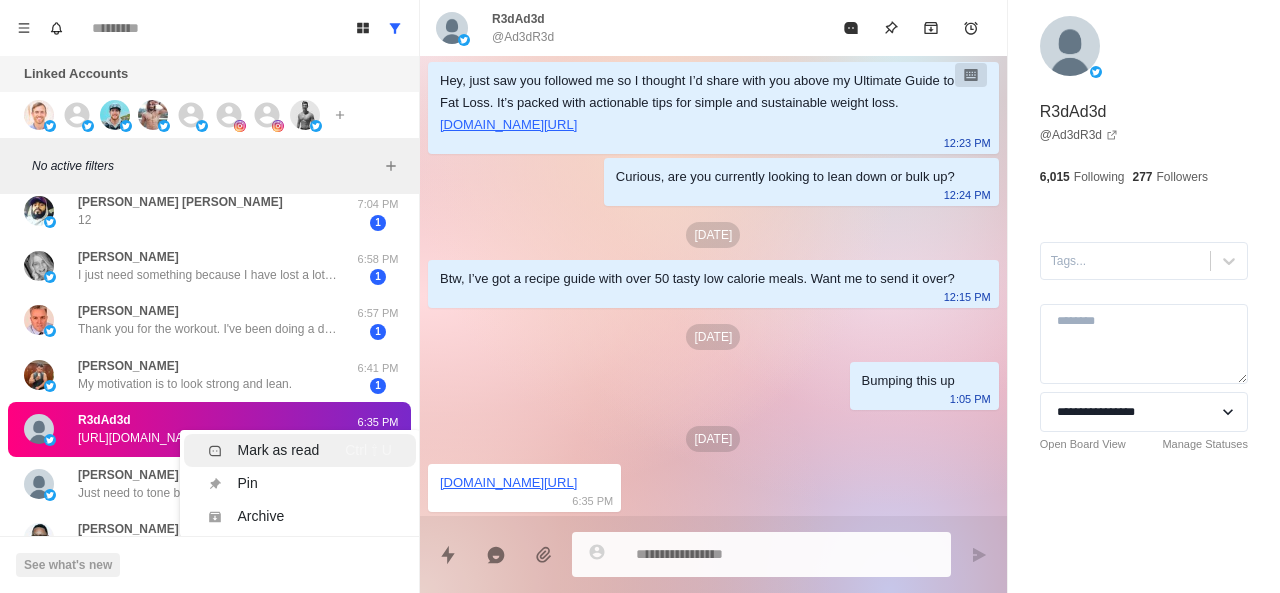 click on "Mark as read" at bounding box center (264, 450) 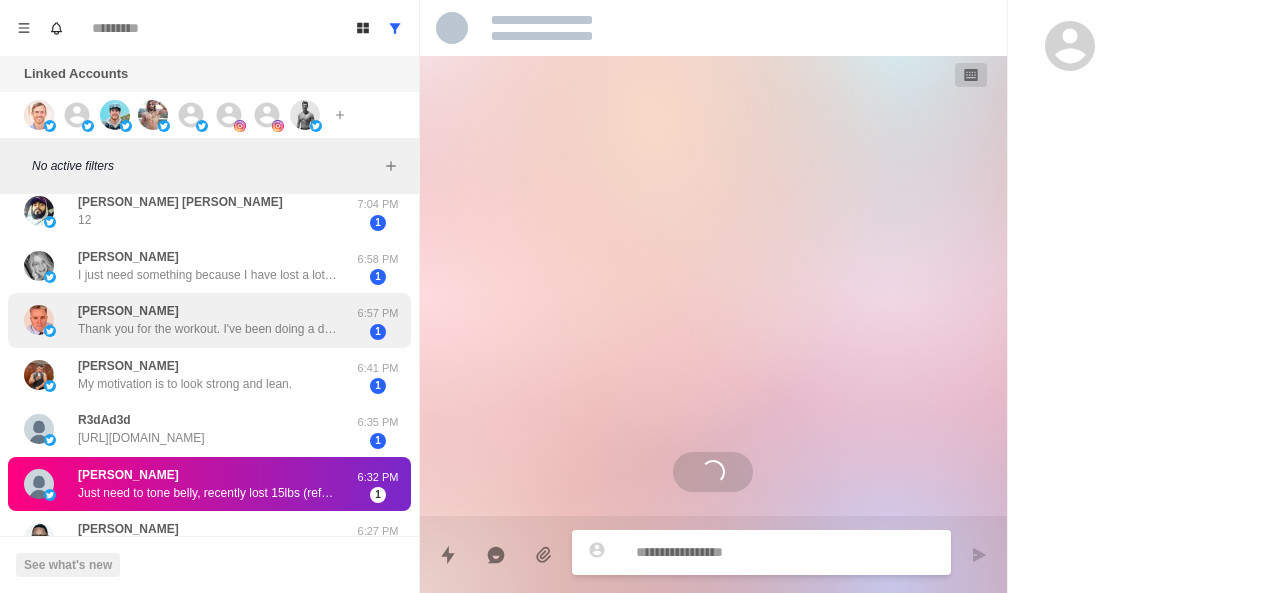 scroll, scrollTop: 0, scrollLeft: 0, axis: both 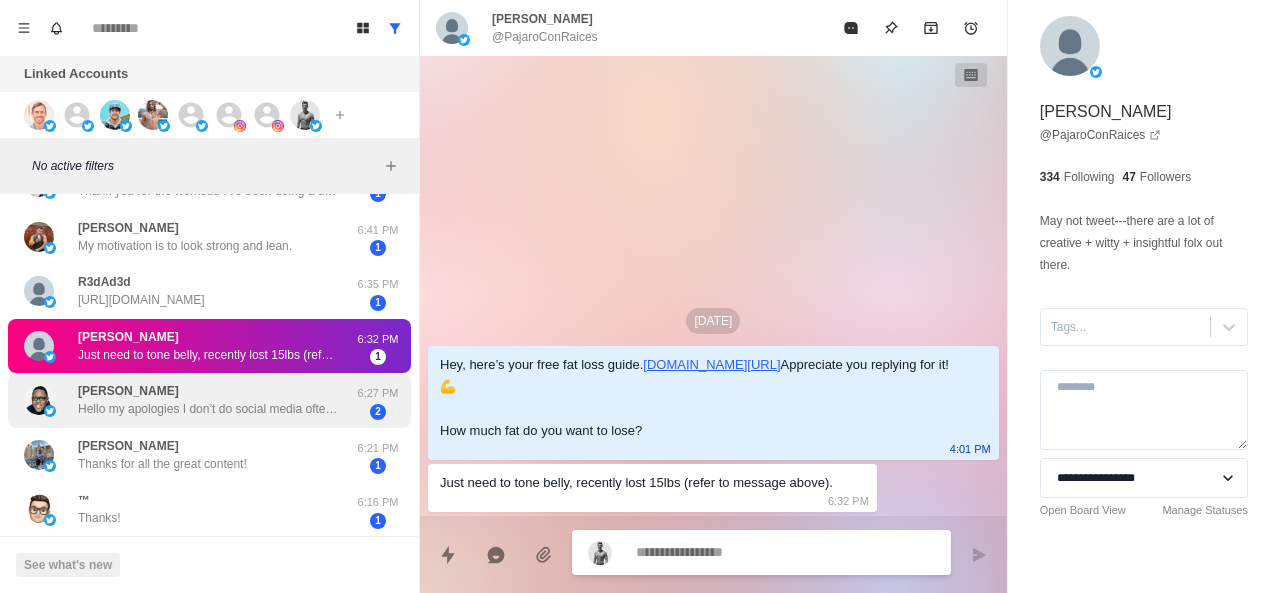 click on "Kenneth Bryant II Hello my apologies I don’t do social media often for my mental health so I’m only on here every so often. I am currently trying to lose weight if particular fat about 340 pounds I’ve been working out for the last two years while I have lost and gotten smallerdown two sizes and lost about 20 pounds. I am now starting to hit a plate too and I have to figure out how to eat better so that I can continue losing weight with the new muscle I’ve added." at bounding box center (208, 400) 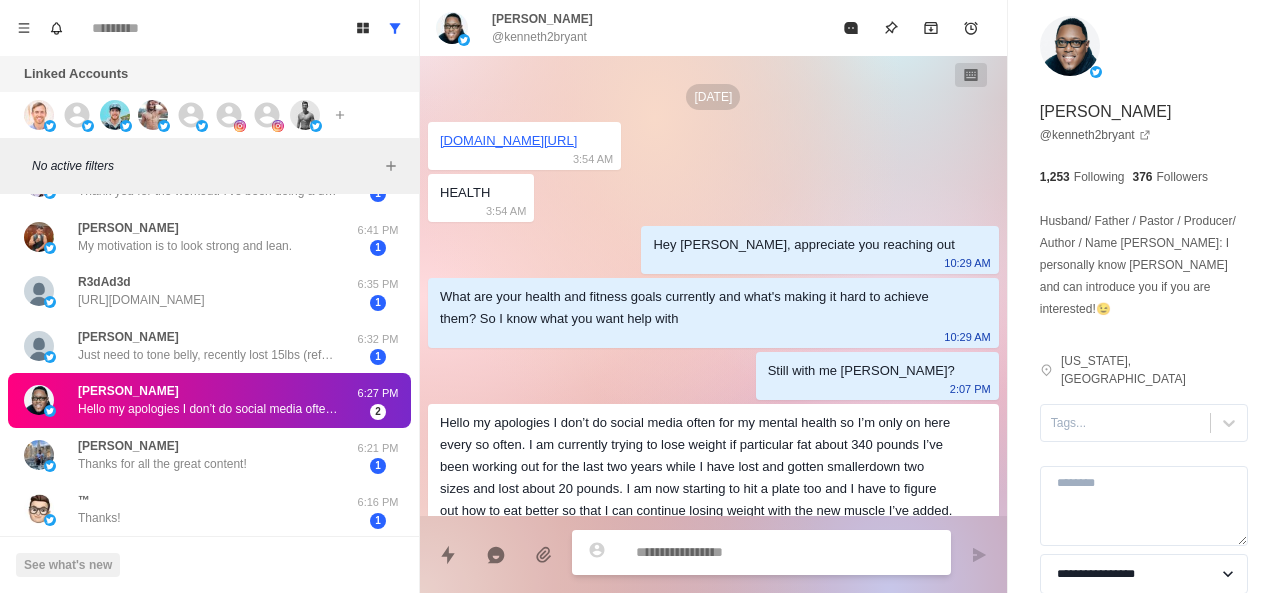 scroll, scrollTop: 50, scrollLeft: 0, axis: vertical 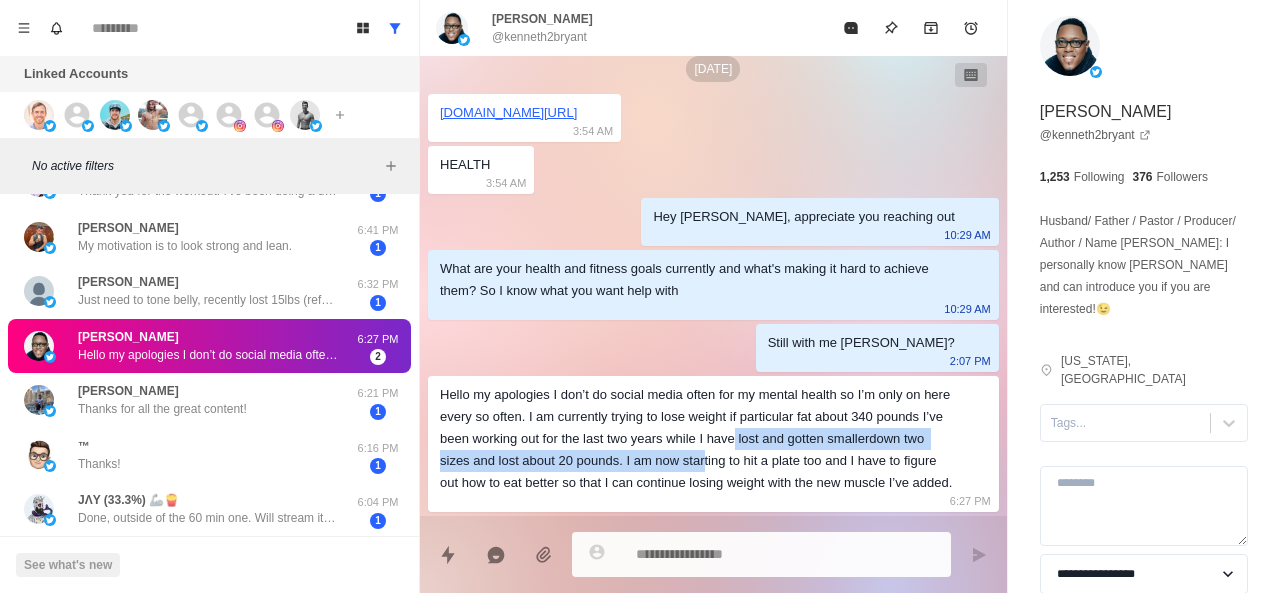 drag, startPoint x: 802, startPoint y: 426, endPoint x: 802, endPoint y: 446, distance: 20 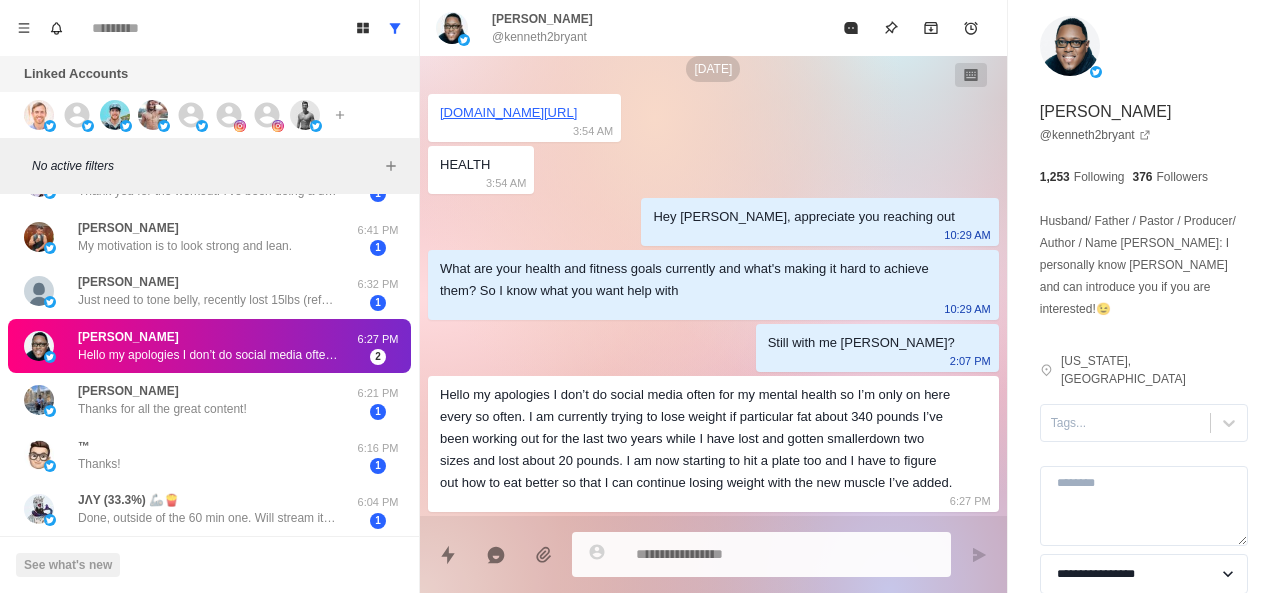 click on "Hello my apologies I don’t do social media often for my mental health so I’m only on here every so often. I am currently trying to lose weight if particular fat about 340 pounds I’ve been working out for the last two years while I have lost and gotten smallerdown two sizes and lost about 20 pounds. I am now starting to hit a plate too and I have to figure out how to eat better so that I can continue losing weight with the new muscle I’ve added." at bounding box center (697, 439) 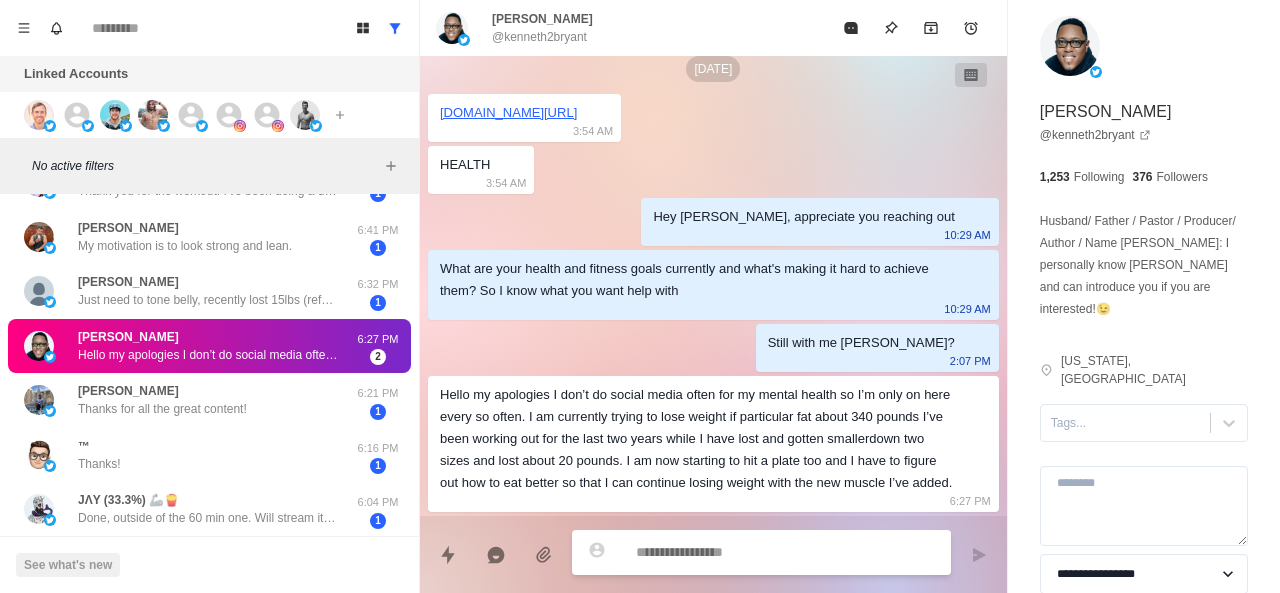 click at bounding box center (785, 552) 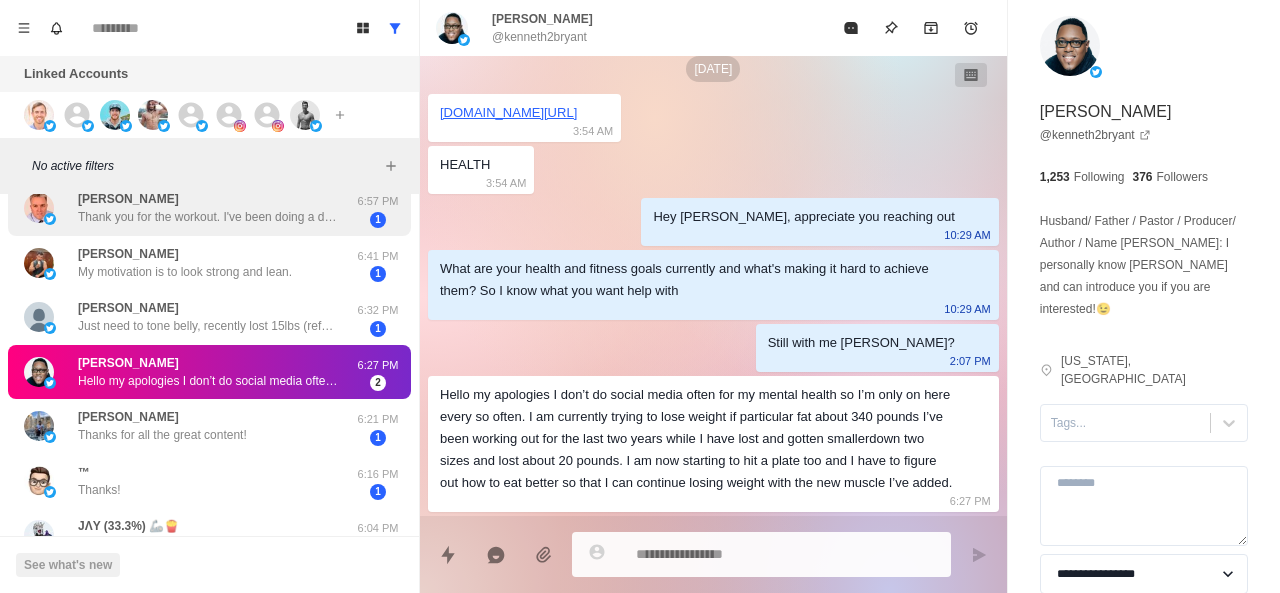 scroll, scrollTop: 187, scrollLeft: 0, axis: vertical 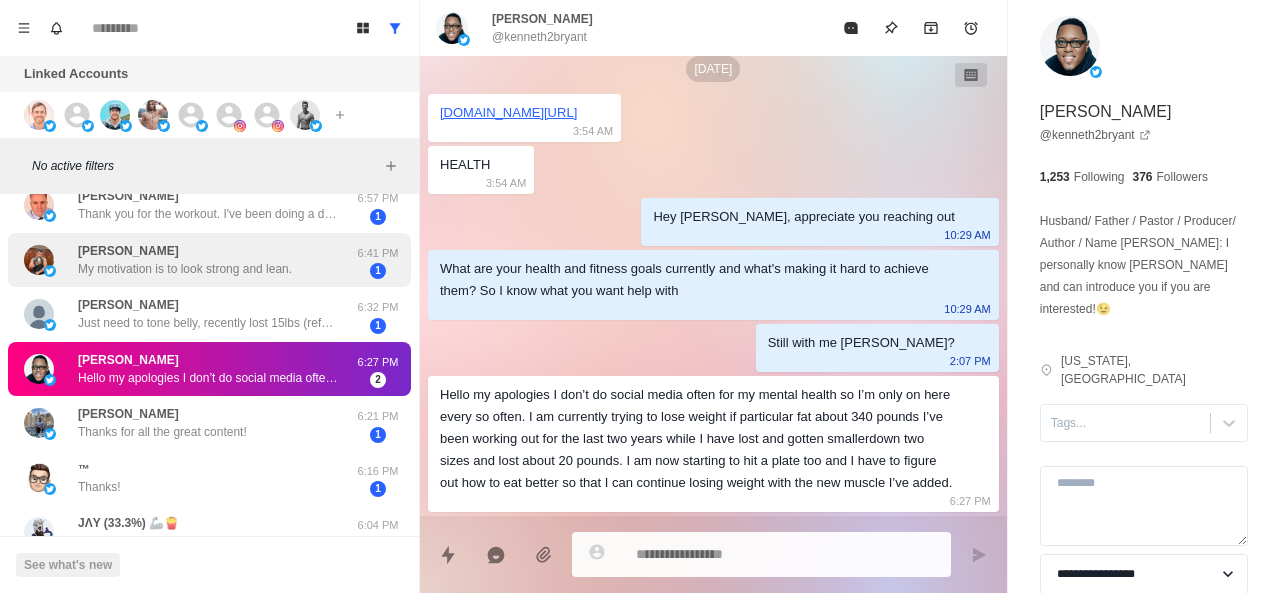 click on "My motivation is to look strong and lean." at bounding box center (185, 269) 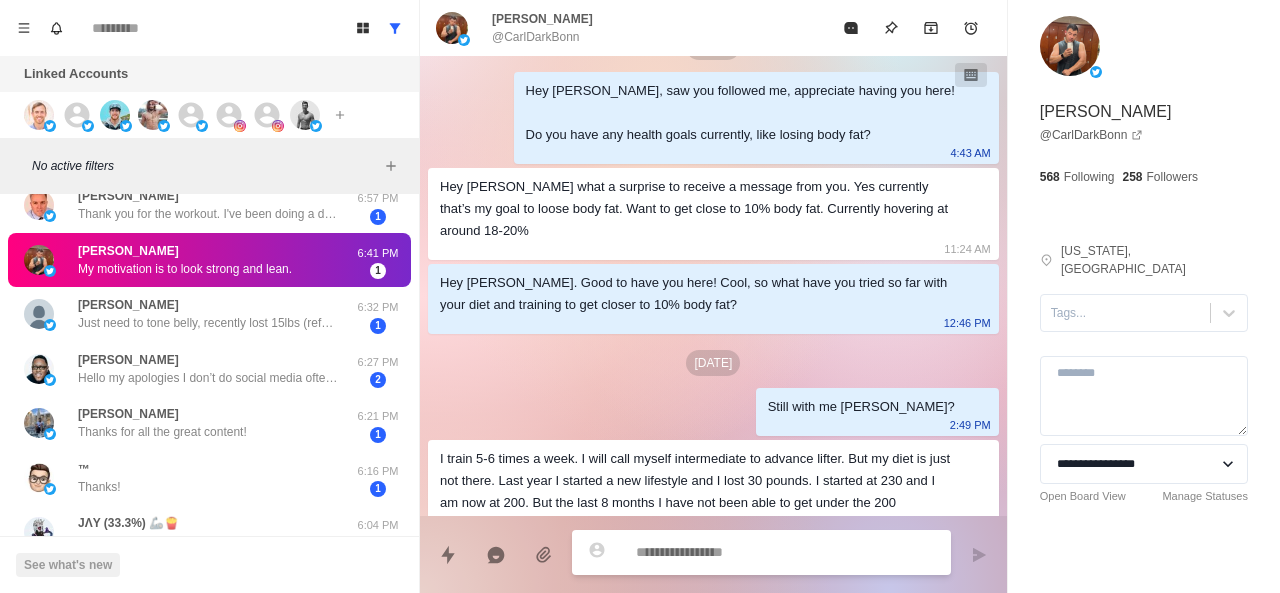 scroll, scrollTop: 1092, scrollLeft: 0, axis: vertical 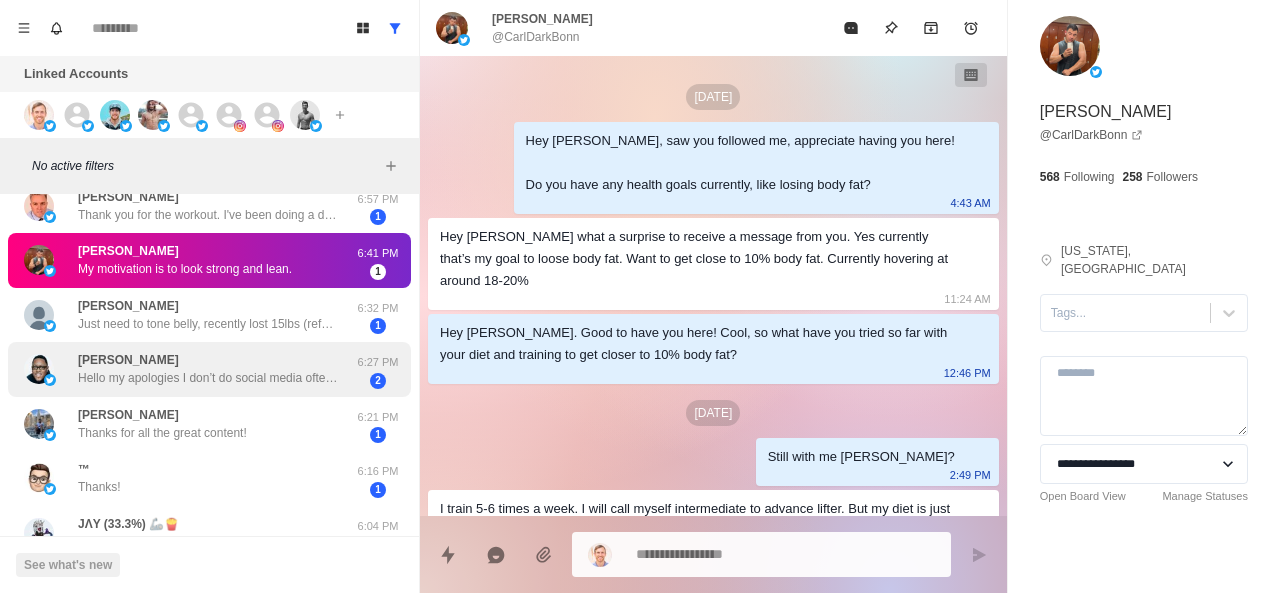 click on "Hello my apologies I don’t do social media often for my mental health so I’m only on here every so often. I am currently trying to lose weight if particular fat about 340 pounds I’ve been working out for the last two years while I have lost and gotten smallerdown two sizes and lost about 20 pounds. I am now starting to hit a plate too and I have to figure out how to eat better so that I can continue losing weight with the new muscle I’ve added." at bounding box center (208, 378) 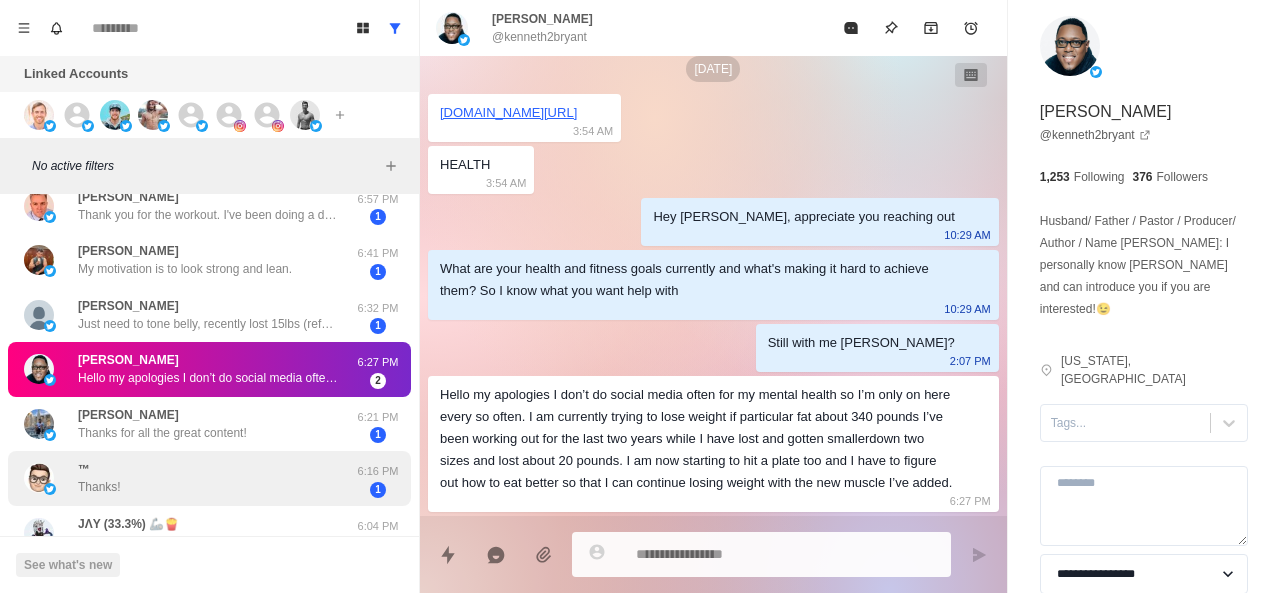 click on "™ Thanks!" at bounding box center [188, 478] 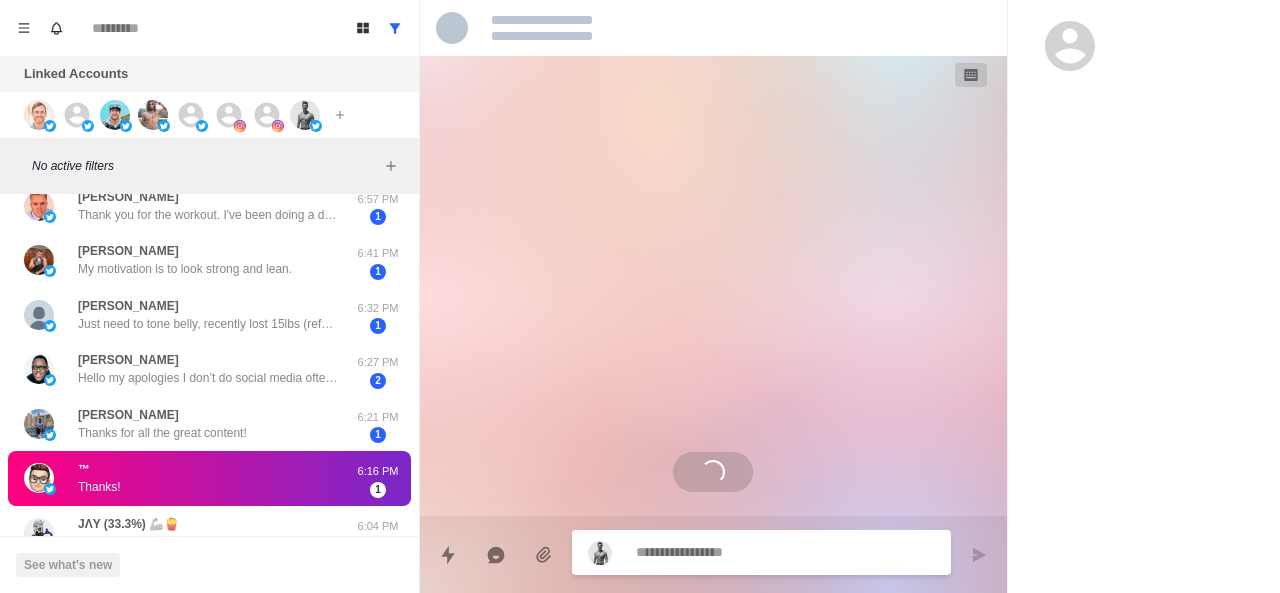 scroll, scrollTop: 0, scrollLeft: 0, axis: both 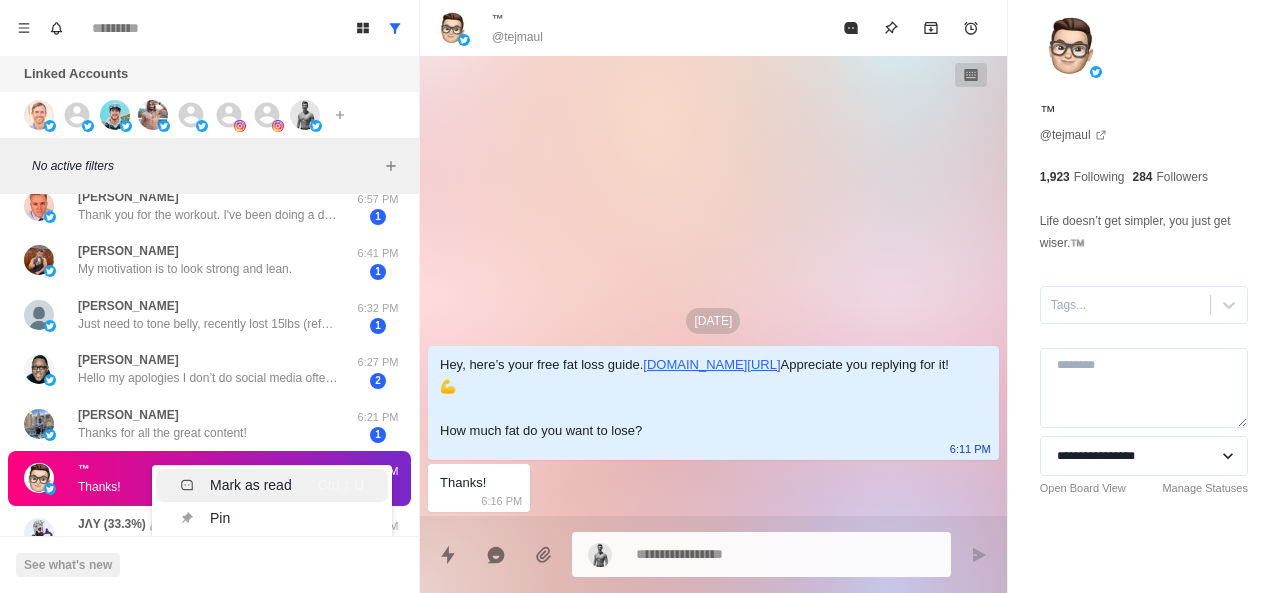 click on "Mark as read" at bounding box center (236, 485) 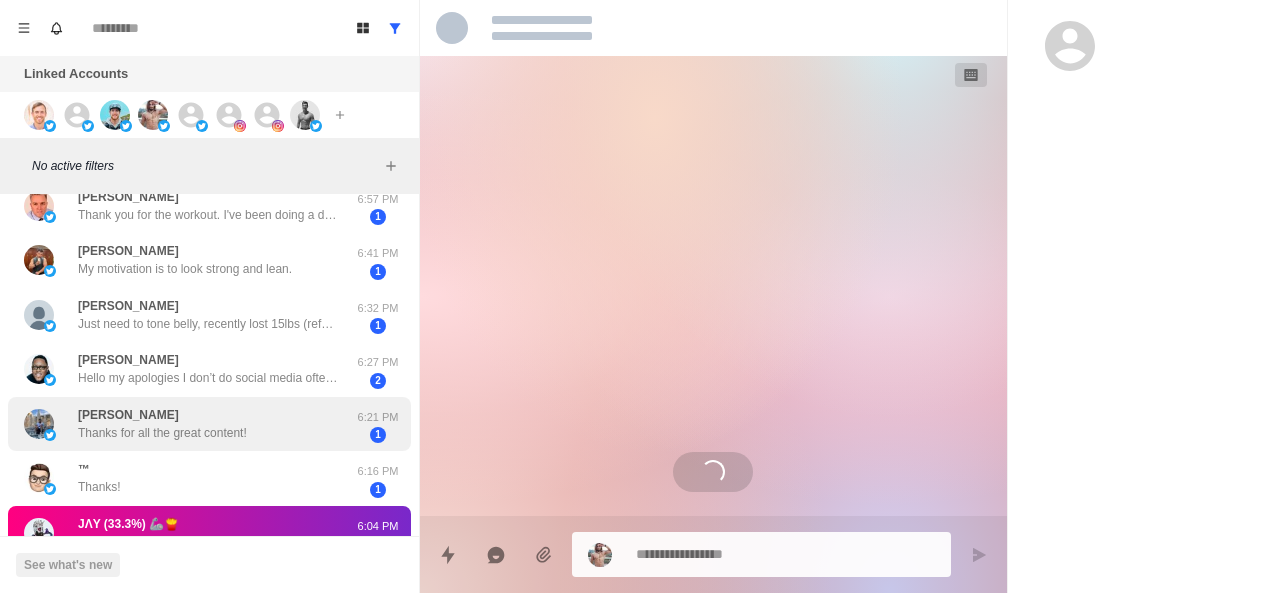 click on "Stefan Bruun Thanks for all the great content!" at bounding box center (162, 424) 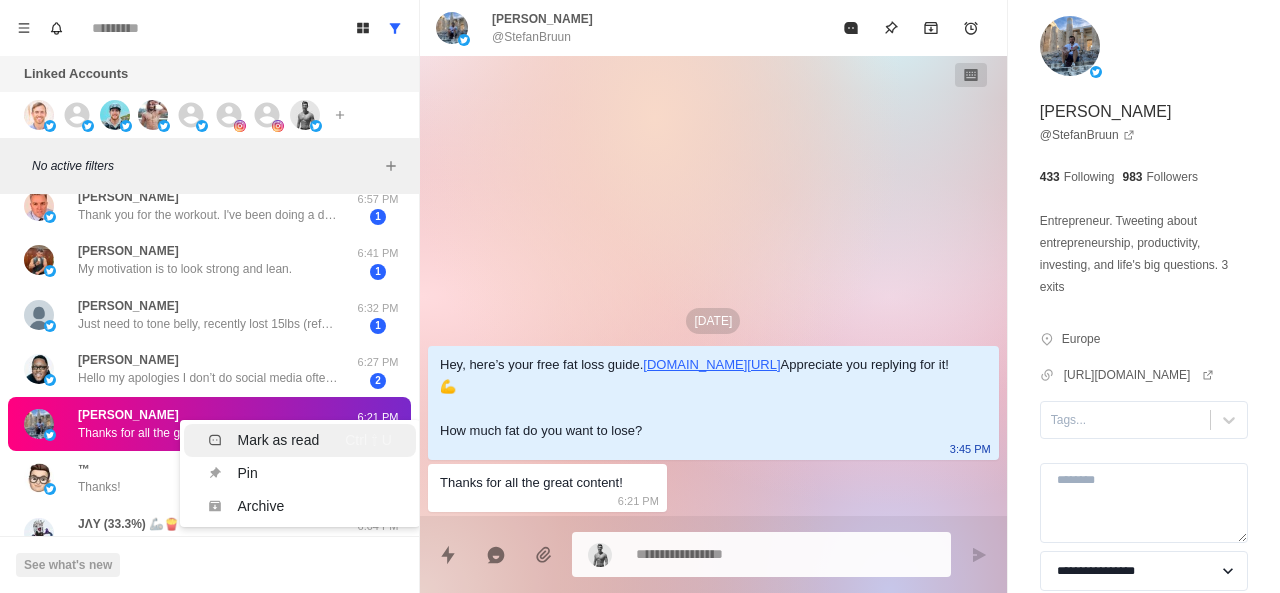click on "Mark as read Ctrl ⇧ U" at bounding box center (300, 440) 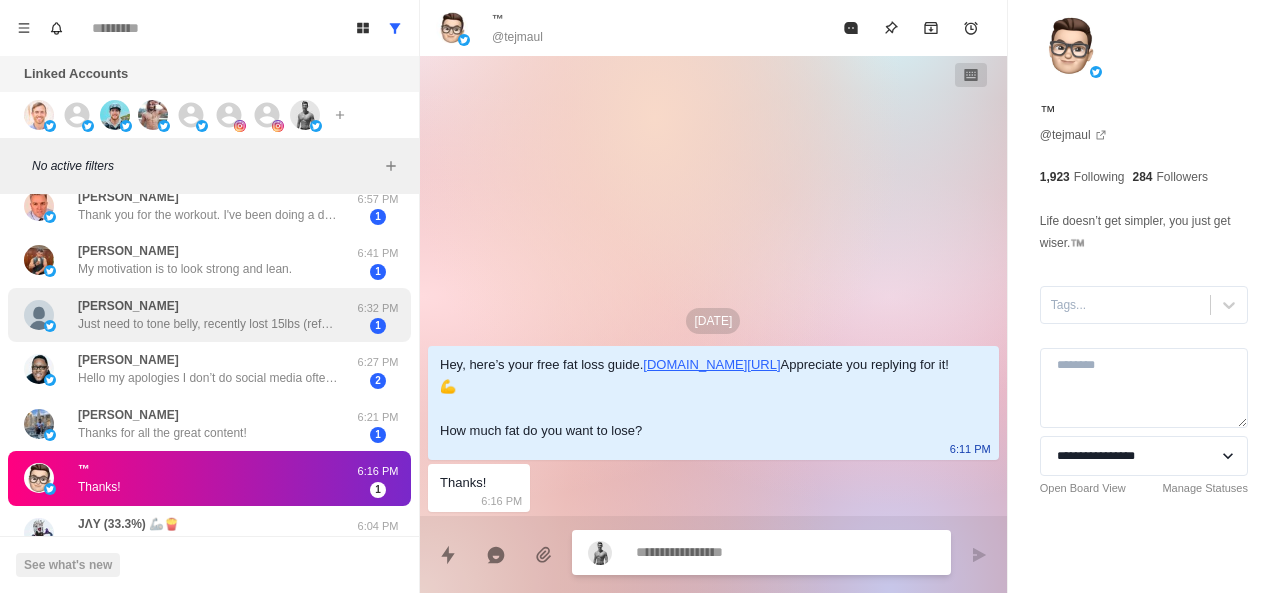 scroll, scrollTop: 0, scrollLeft: 0, axis: both 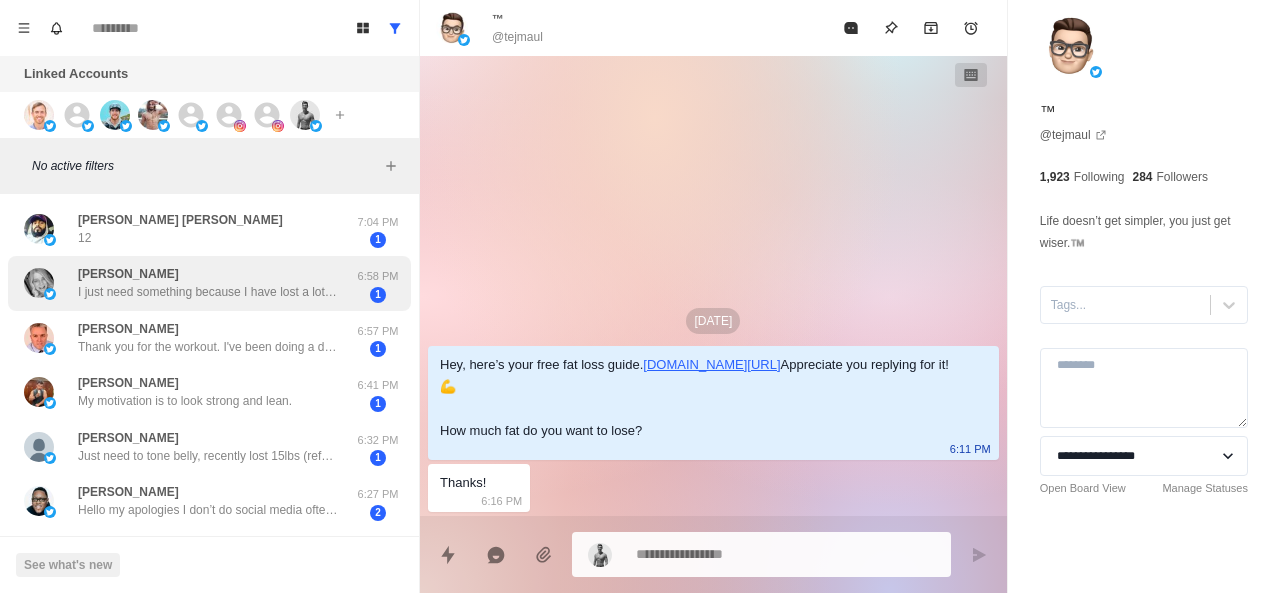 click on "I just need something because I have lost a lot of muscle.  I’m 63 and weigh 100 lbs.  I enjoy weights, but I haven’t done anything since COVID" at bounding box center (208, 292) 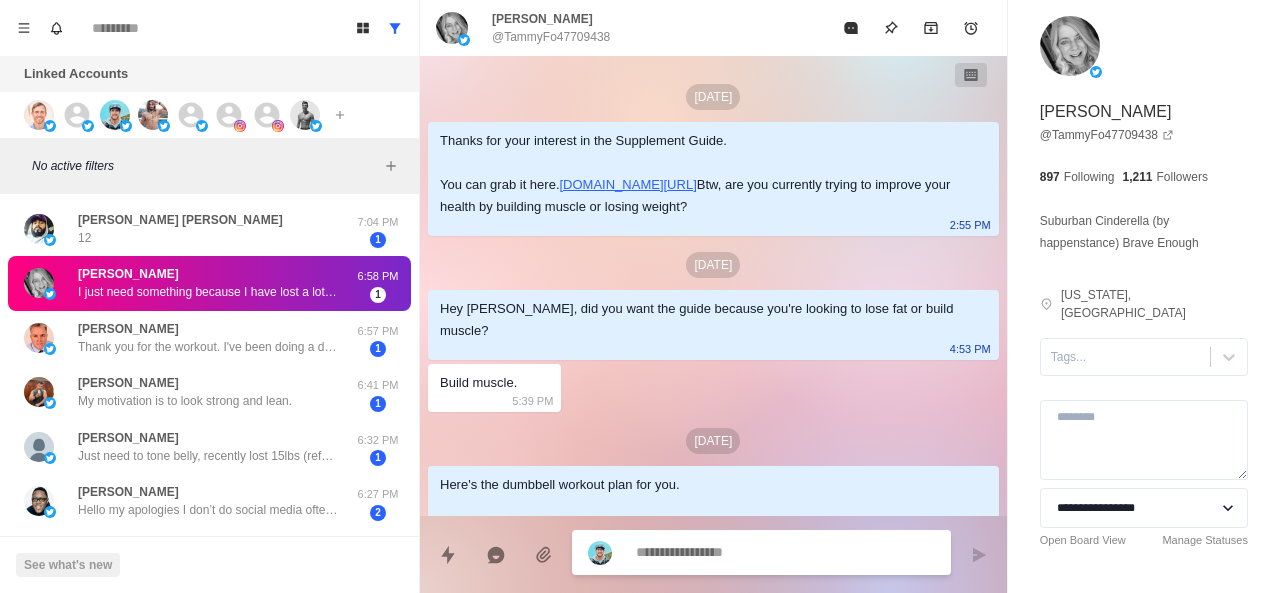 scroll, scrollTop: 398, scrollLeft: 0, axis: vertical 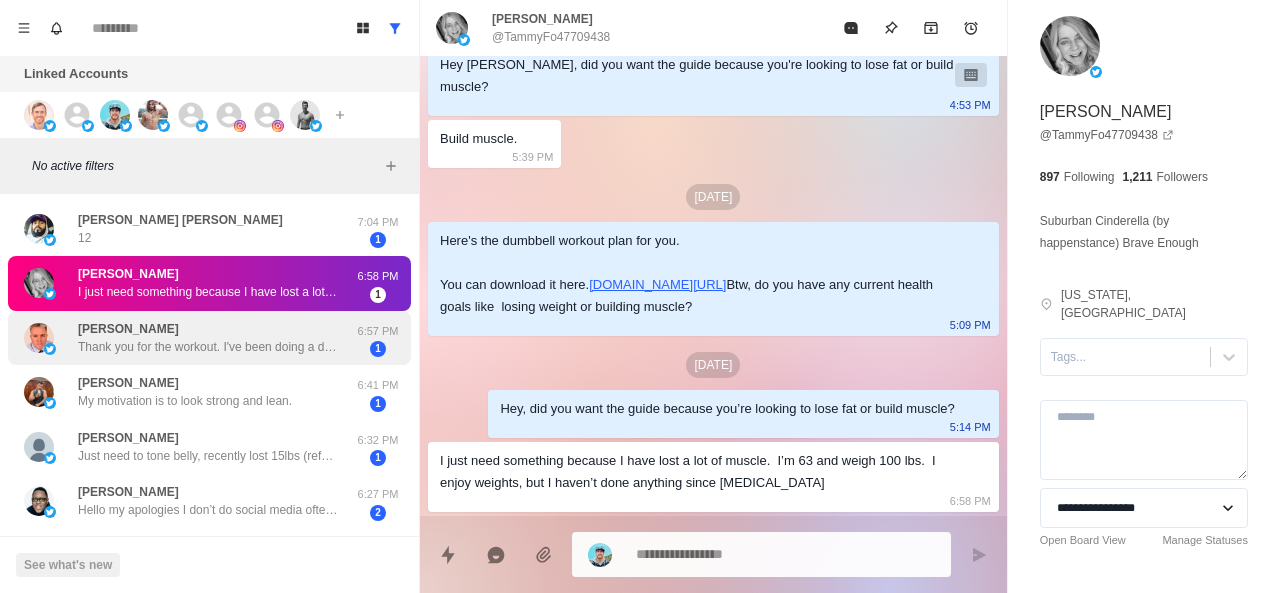 click on "Jeff Royce Thank you for the workout. I've been doing a different workout for a while and was looking to change things up. I started the one you sent yesterday.  I appreciate it." at bounding box center [208, 338] 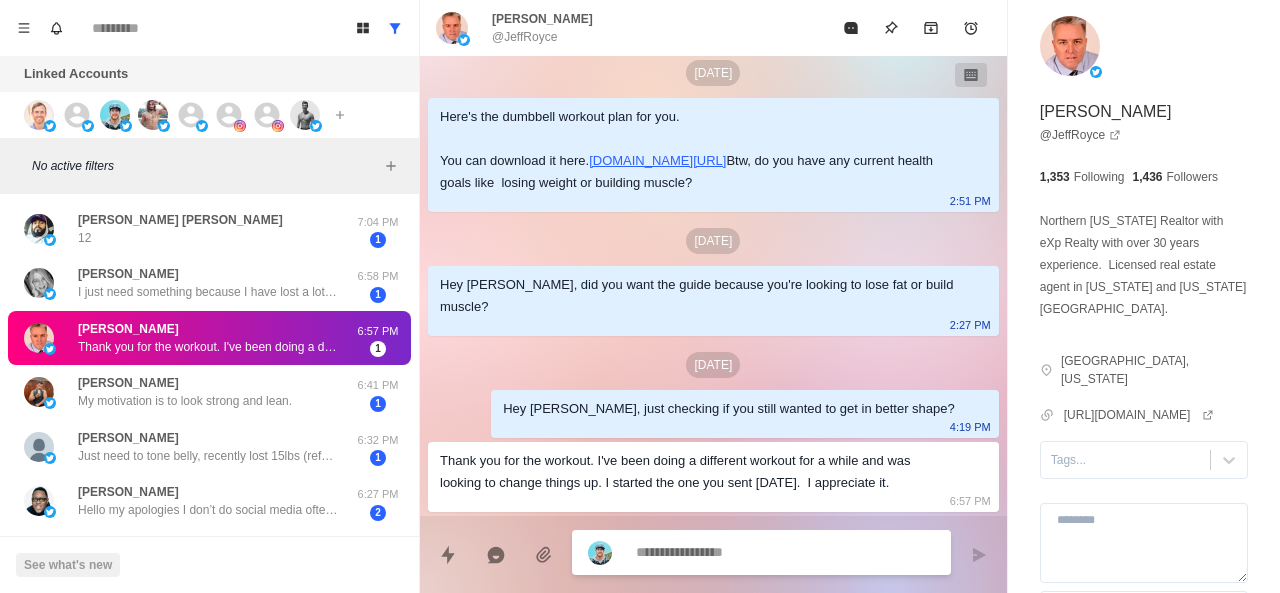 scroll, scrollTop: 418, scrollLeft: 0, axis: vertical 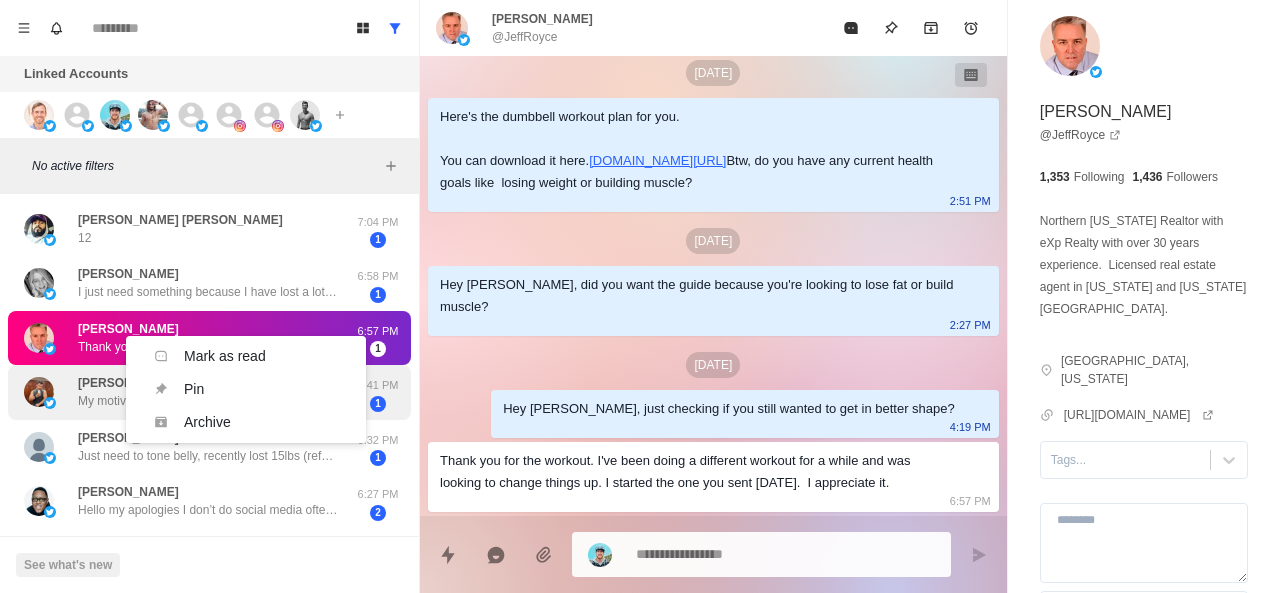 click on "Carl Bond My motivation is to look strong and lean. 6:41 PM 1" at bounding box center [209, 392] 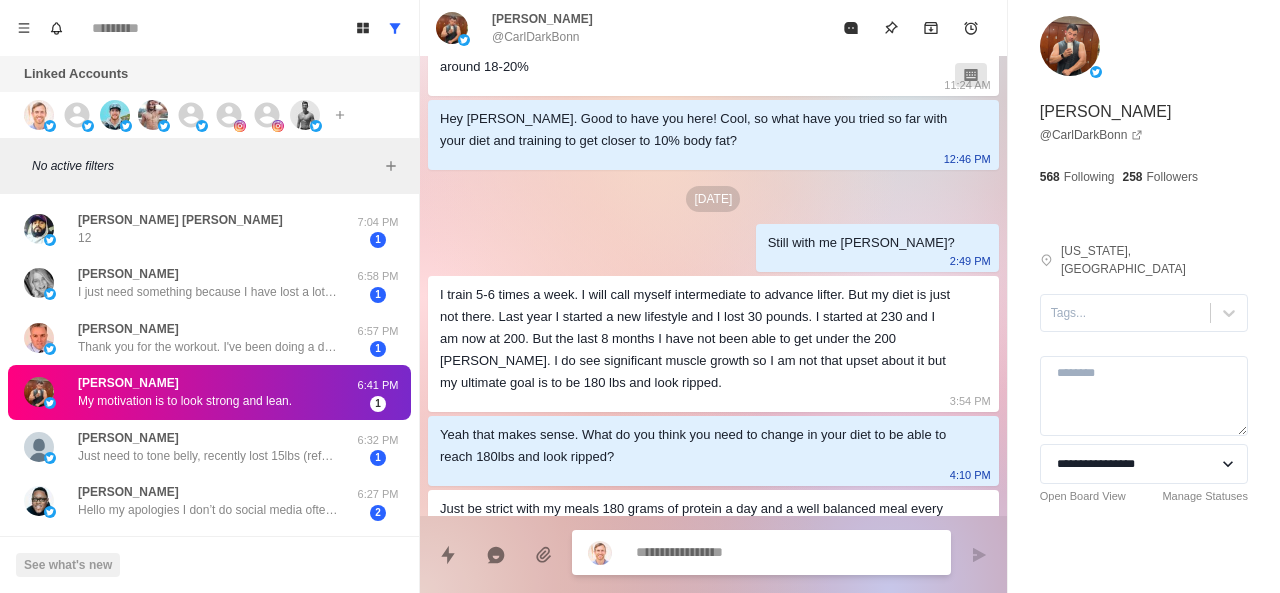 scroll, scrollTop: 218, scrollLeft: 0, axis: vertical 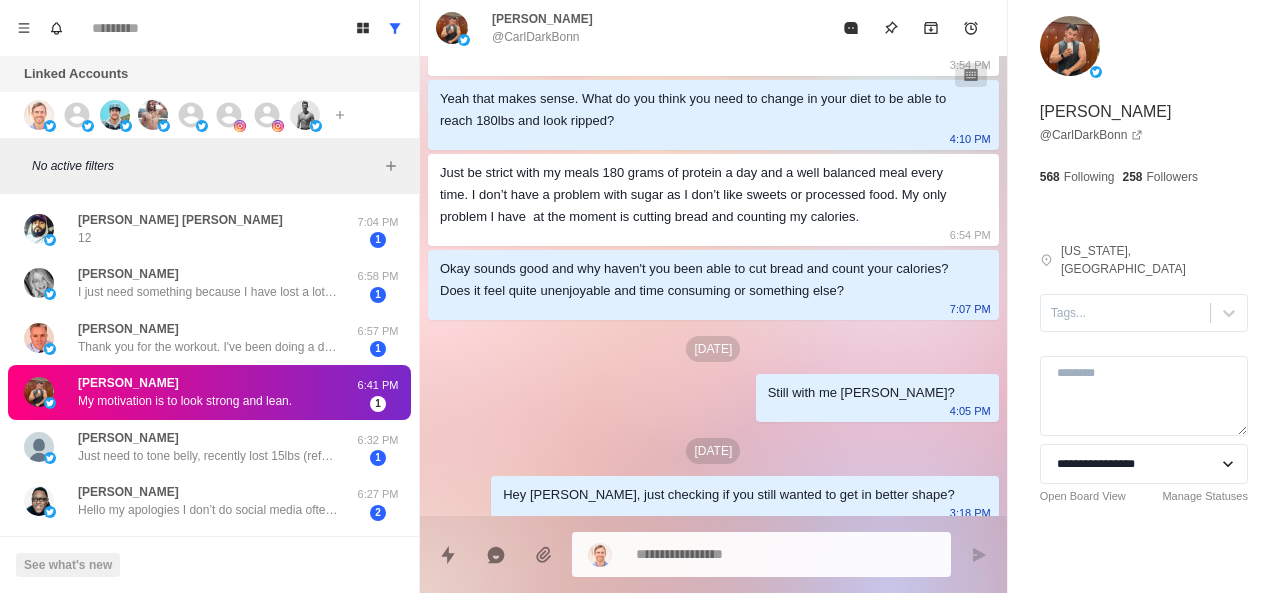 click on "Jul 3 Hey Carl, saw you followed me, appreciate having you here!
Do you have any health goals currently, like losing body fat? 4:43 AM Hey Dr Boettcher what a surprise to receive a message from you. Yes currently that’s my goal to loose body fat. Want to get close to 10% body fat. Currently hovering at around 18-20% 11:24 AM Hey Carl. Good to have you here! Cool, so what have you tried so far with your diet and training to get closer to 10% body fat? 12:46 PM Jul 4 Still with me Carl? 2:49 PM I train 5-6 times a week. I will call myself intermediate to advance lifter. But my diet is just not there. Last year I started a new lifestyle and I lost 30 pounds. I started at 230 and I am now at 200. But the last 8 months I have not been able to get under the 200 pound mark. I do see significant muscle growth so I am not that upset about it but my ultimate goal is to be 180 lbs and look ripped. 3:54 PM 4:10 PM 6:54 PM 7:07 PM Jul 6 Still with me Carl? 4:05 PM Jul 7 3:18 PM Jul 8 9:18 PM No worries Carl 9:22 PM" at bounding box center (713, 271) 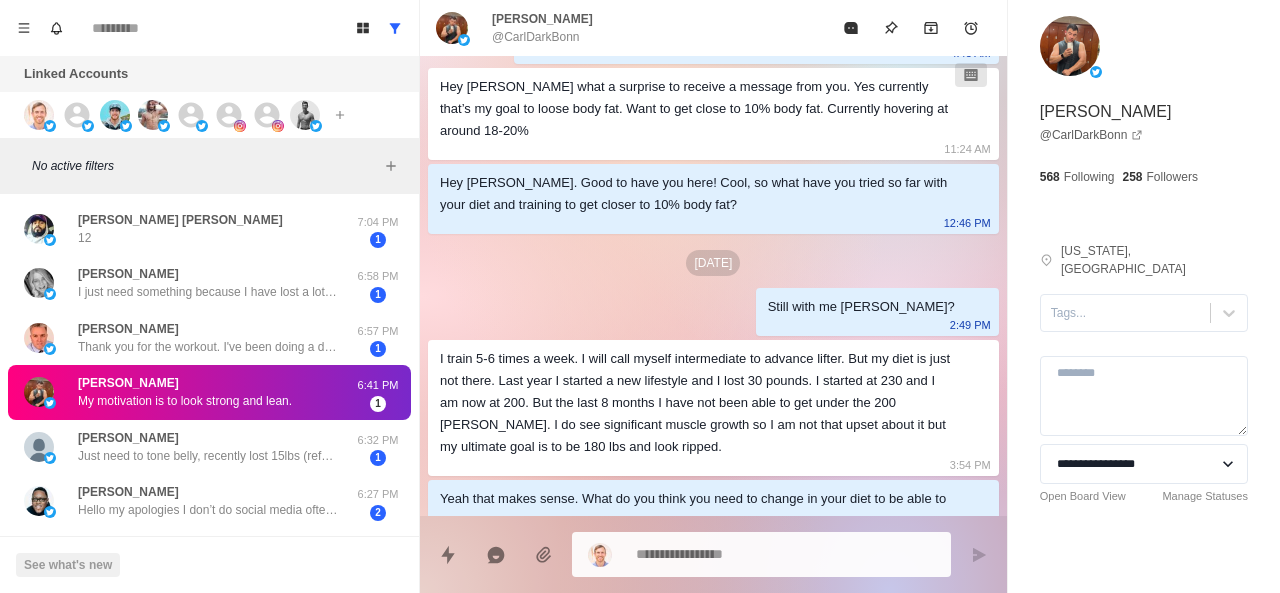 scroll, scrollTop: 0, scrollLeft: 0, axis: both 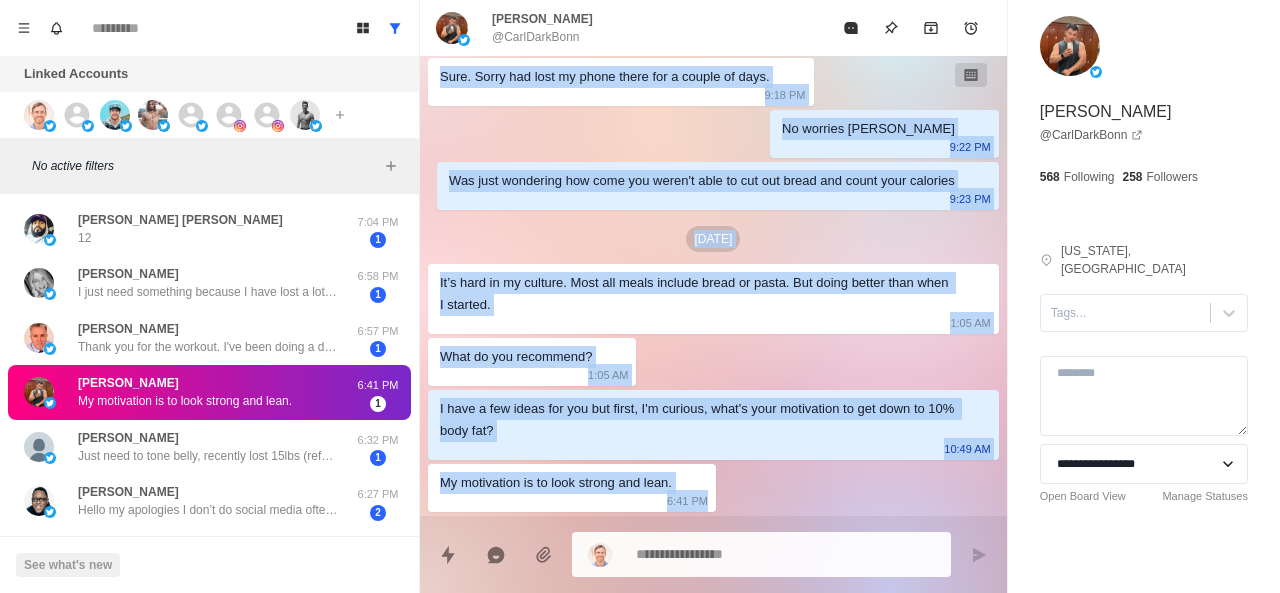 drag, startPoint x: 592, startPoint y: 143, endPoint x: 889, endPoint y: 525, distance: 483.87292 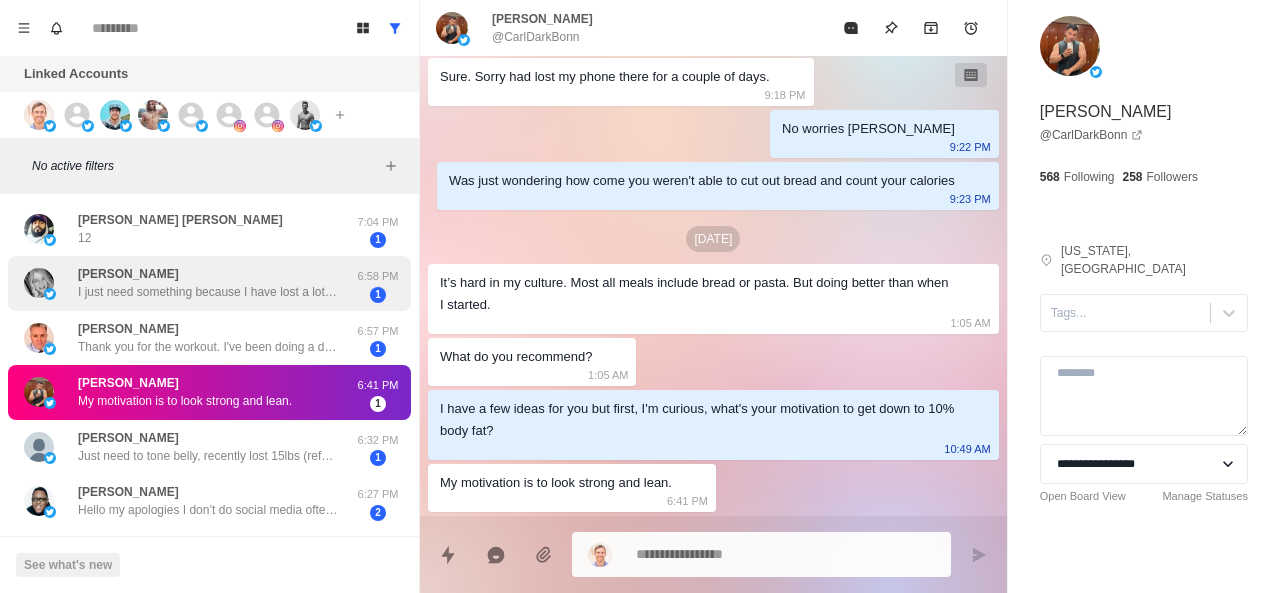 click on "I just need something because I have lost a lot of muscle.  I’m 63 and weigh 100 lbs.  I enjoy weights, but I haven’t done anything since COVID" at bounding box center (208, 292) 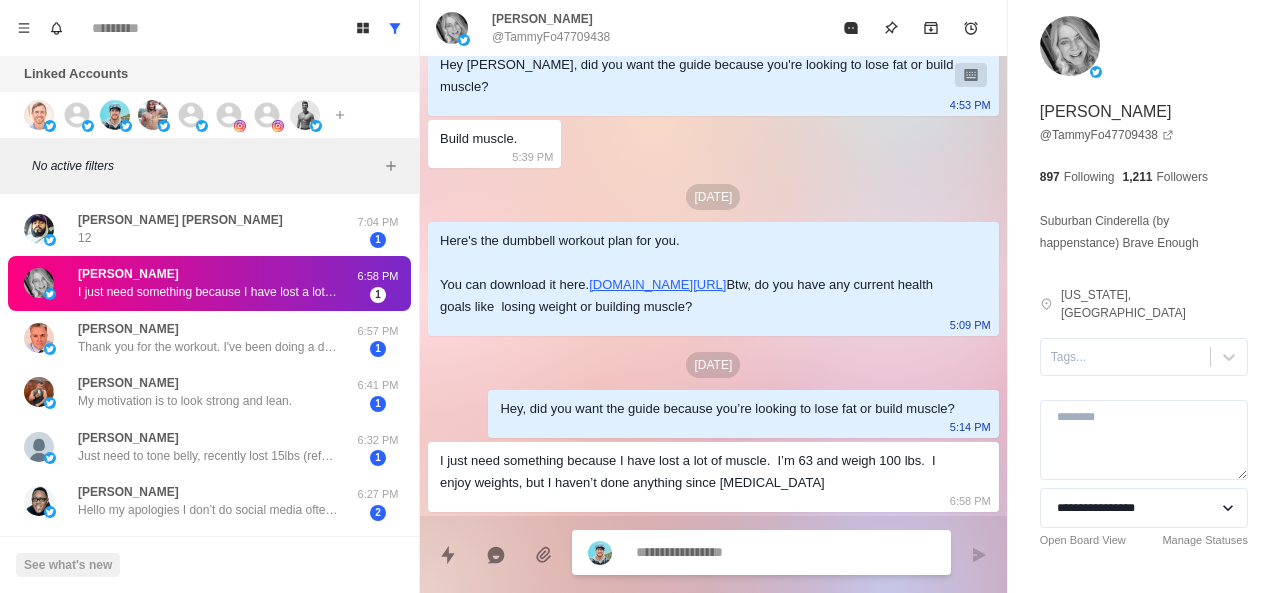 scroll, scrollTop: 398, scrollLeft: 0, axis: vertical 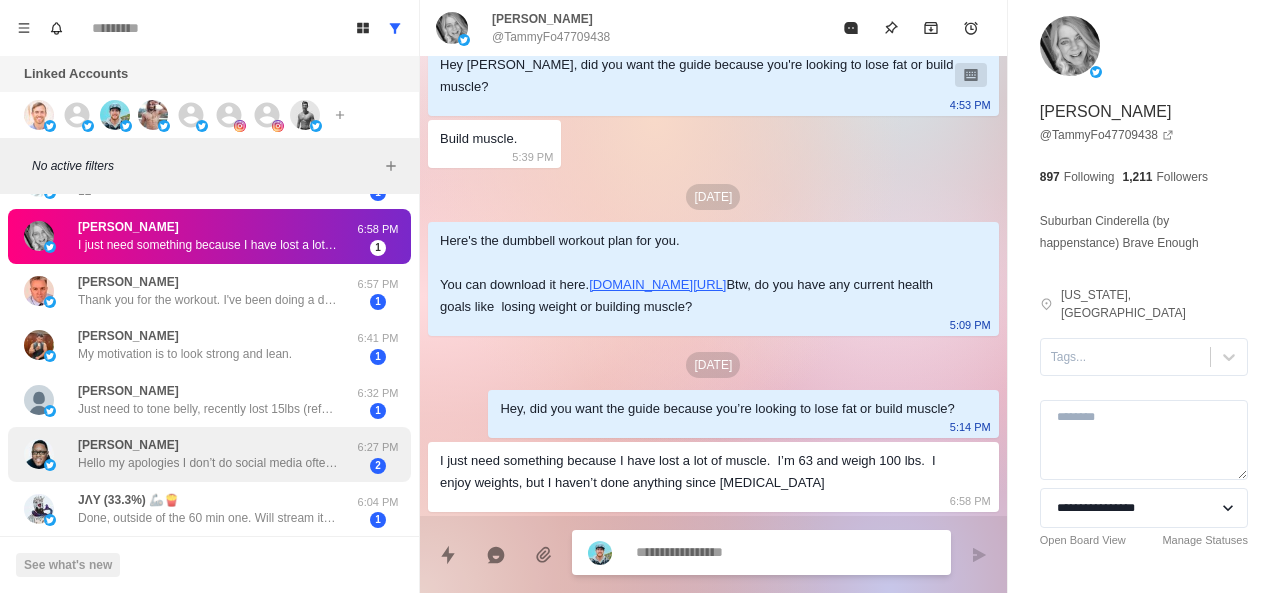click on "Hello my apologies I don’t do social media often for my mental health so I’m only on here every so often. I am currently trying to lose weight if particular fat about 340 pounds I’ve been working out for the last two years while I have lost and gotten smallerdown two sizes and lost about 20 pounds. I am now starting to hit a plate too and I have to figure out how to eat better so that I can continue losing weight with the new muscle I’ve added." at bounding box center (208, 463) 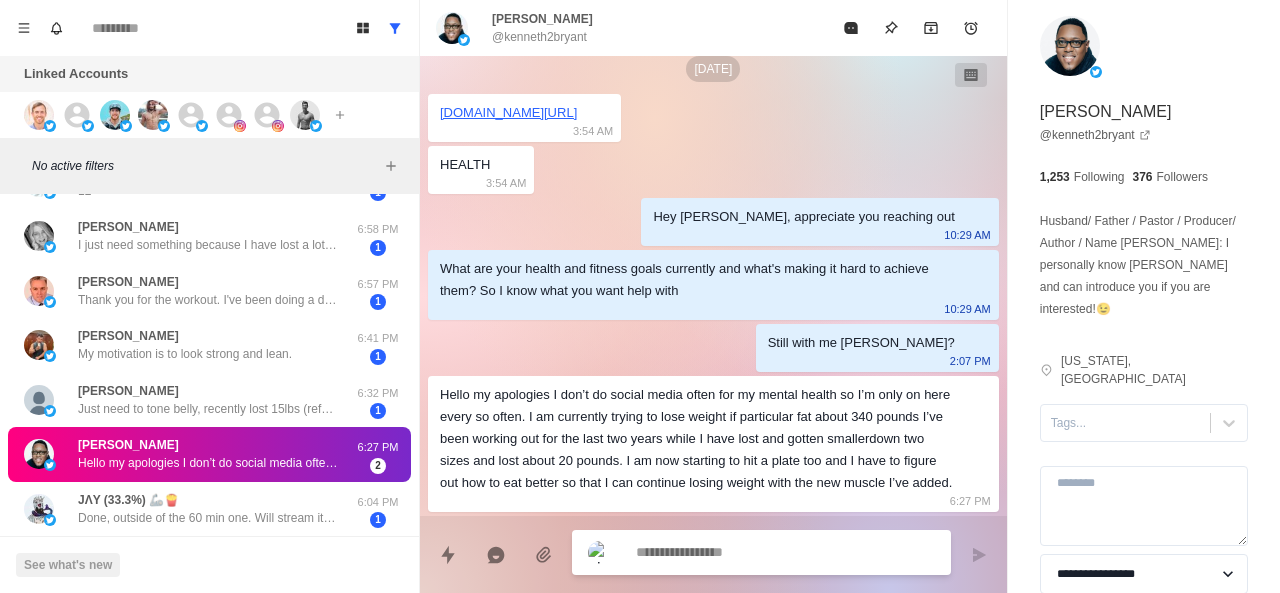 scroll, scrollTop: 50, scrollLeft: 0, axis: vertical 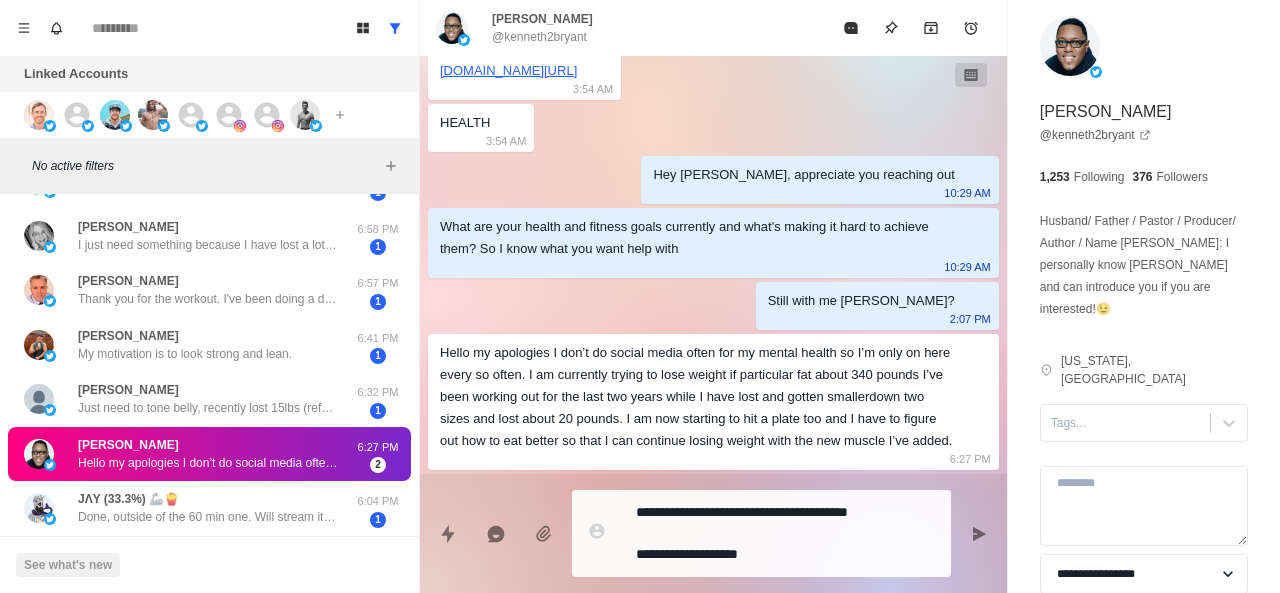 click on "**********" at bounding box center [785, 533] 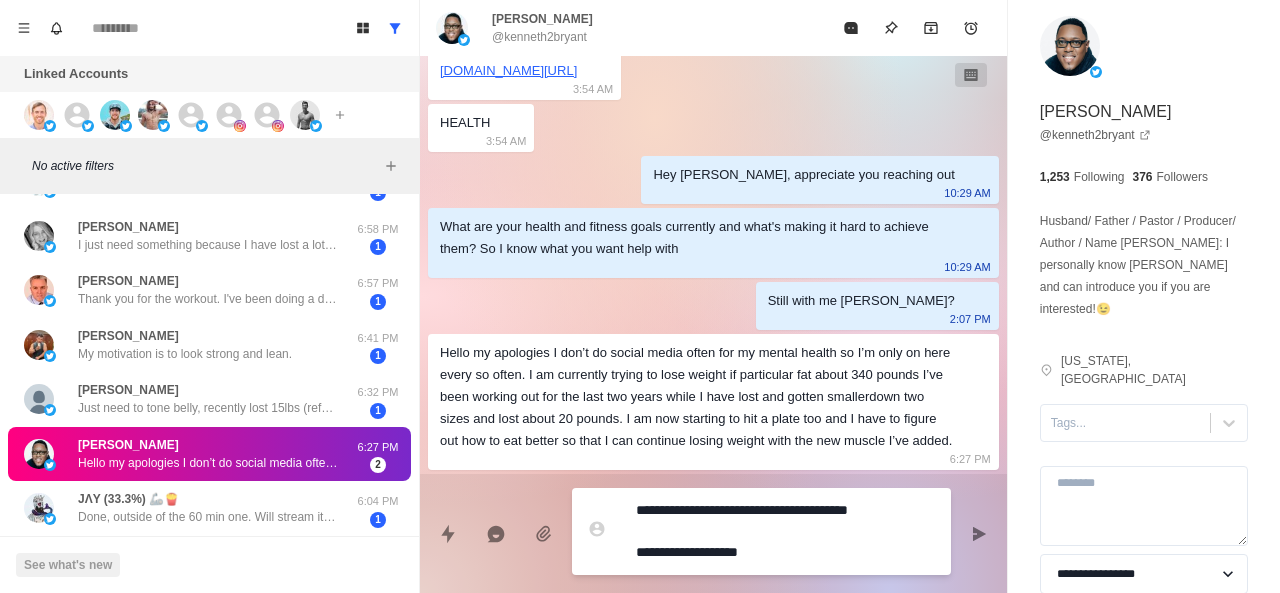 click on "**********" at bounding box center [785, 531] 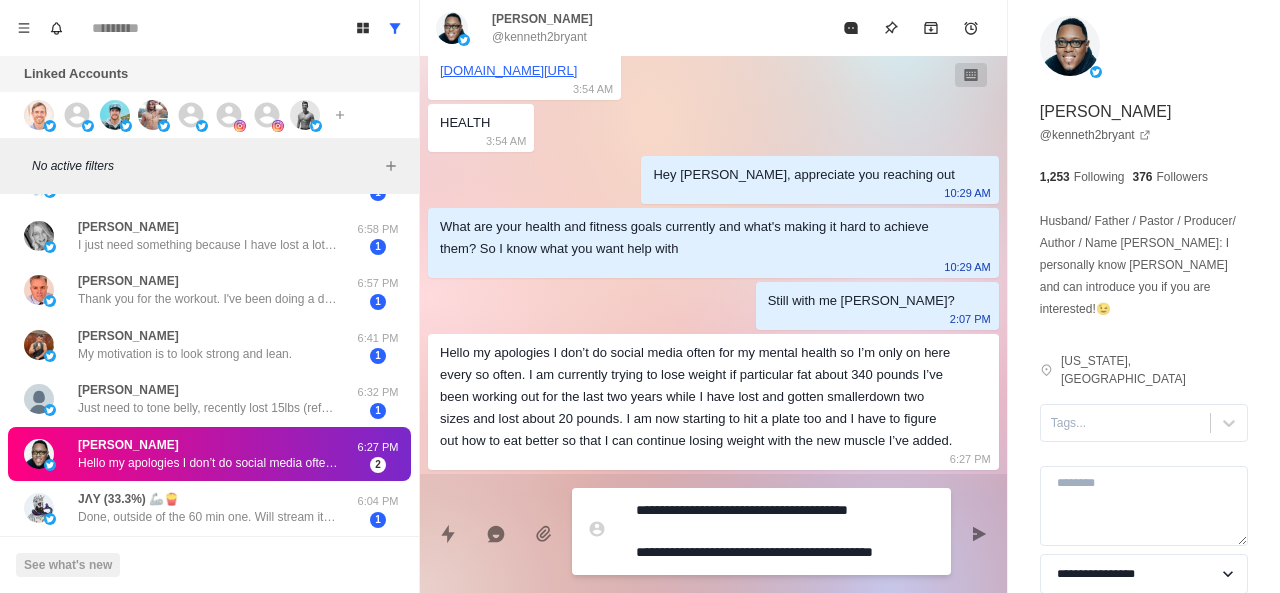 scroll, scrollTop: 92, scrollLeft: 0, axis: vertical 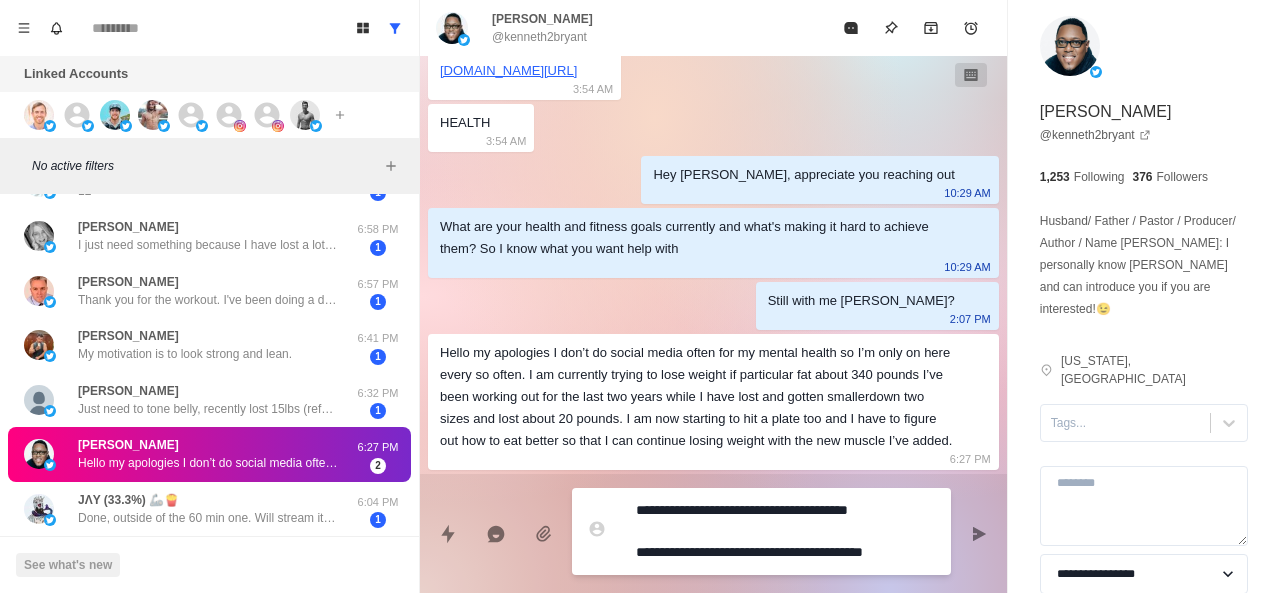 click on "**********" at bounding box center [785, 531] 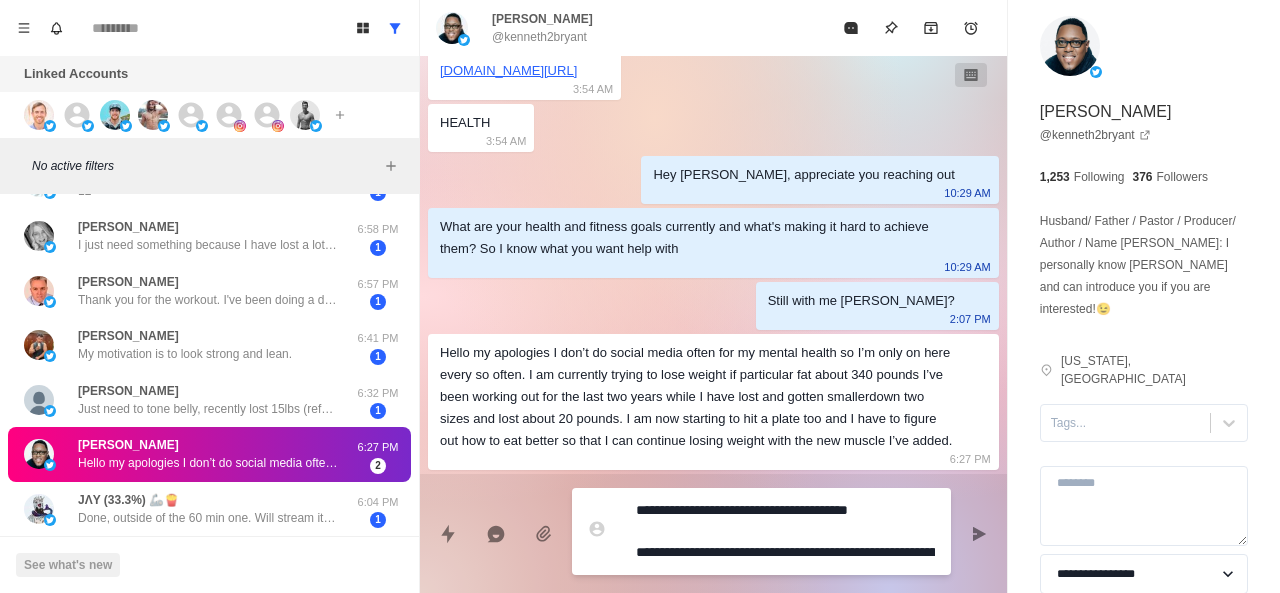 scroll, scrollTop: 196, scrollLeft: 0, axis: vertical 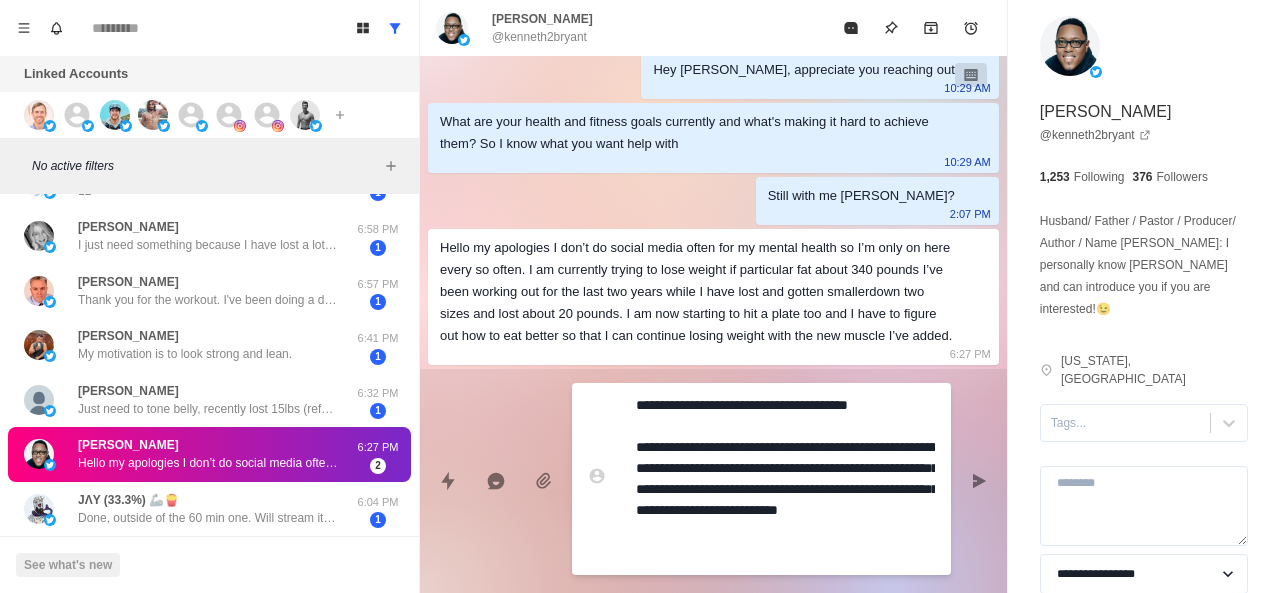 click on "**********" at bounding box center (785, 479) 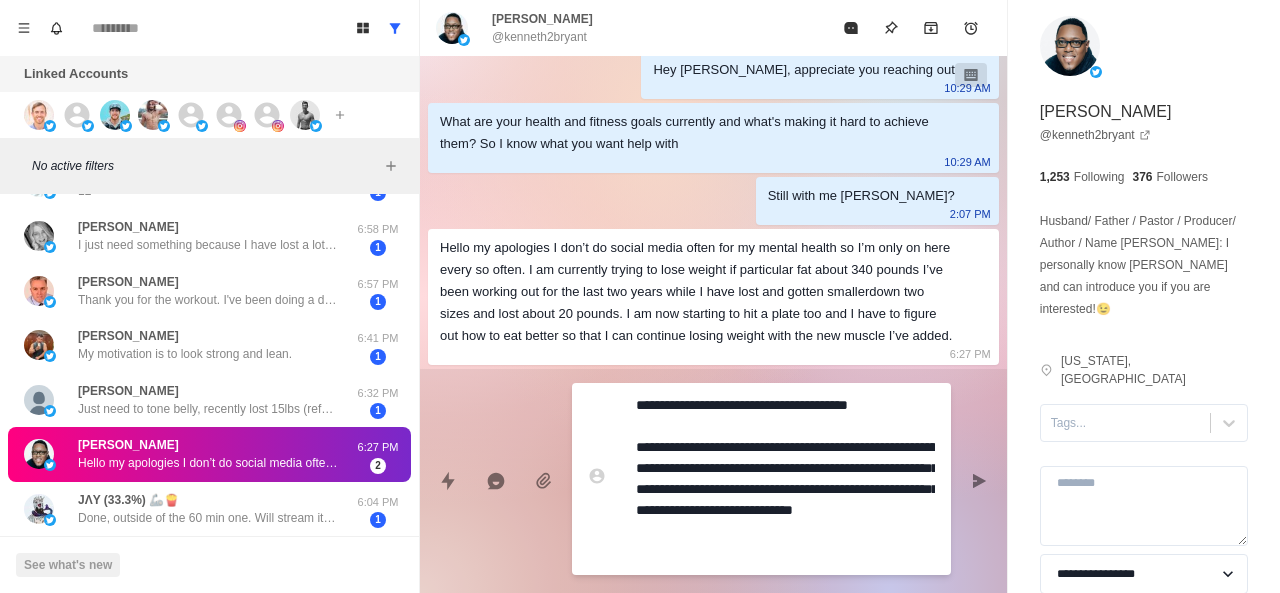 click on "**********" at bounding box center (785, 479) 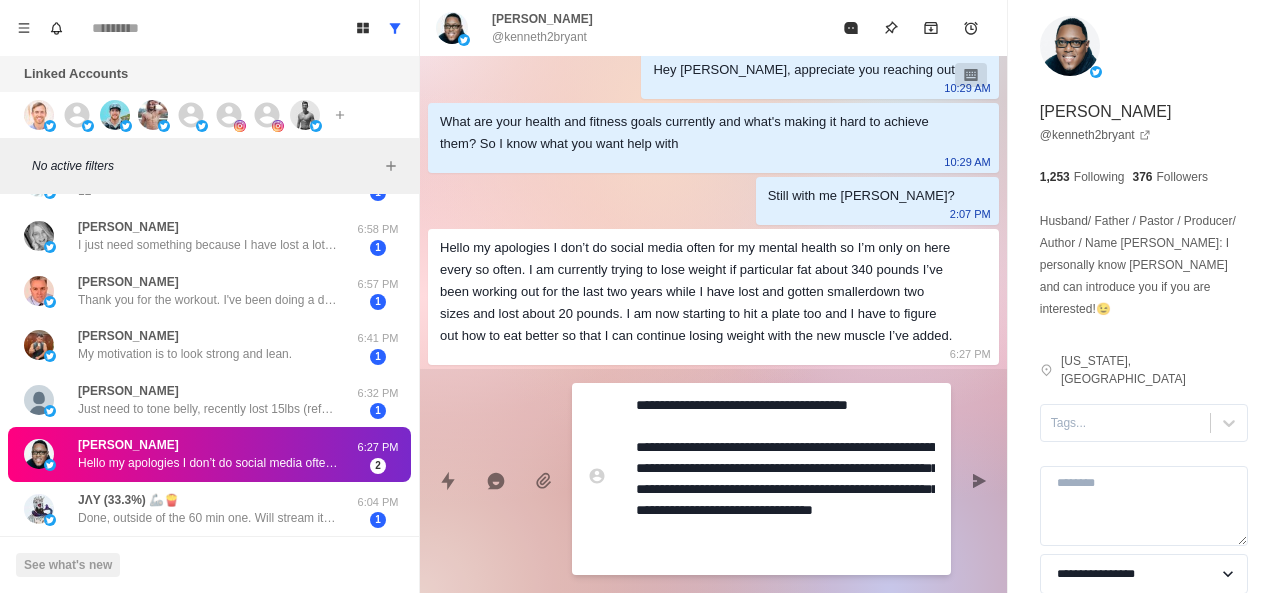 click on "**********" at bounding box center [785, 479] 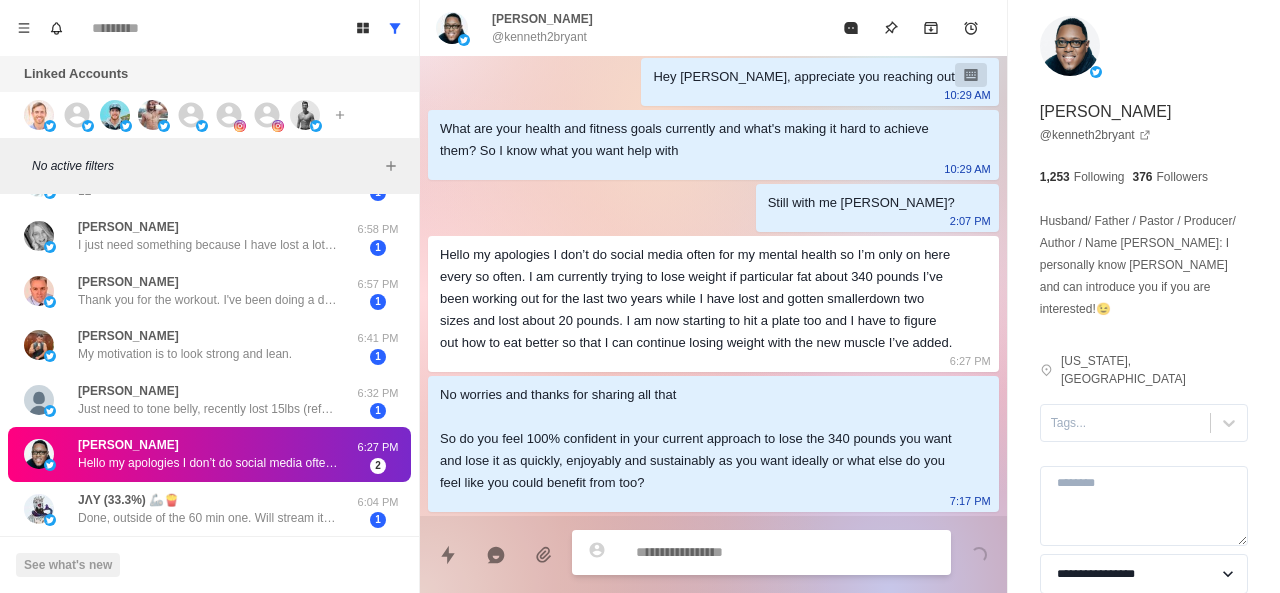 scroll, scrollTop: 190, scrollLeft: 0, axis: vertical 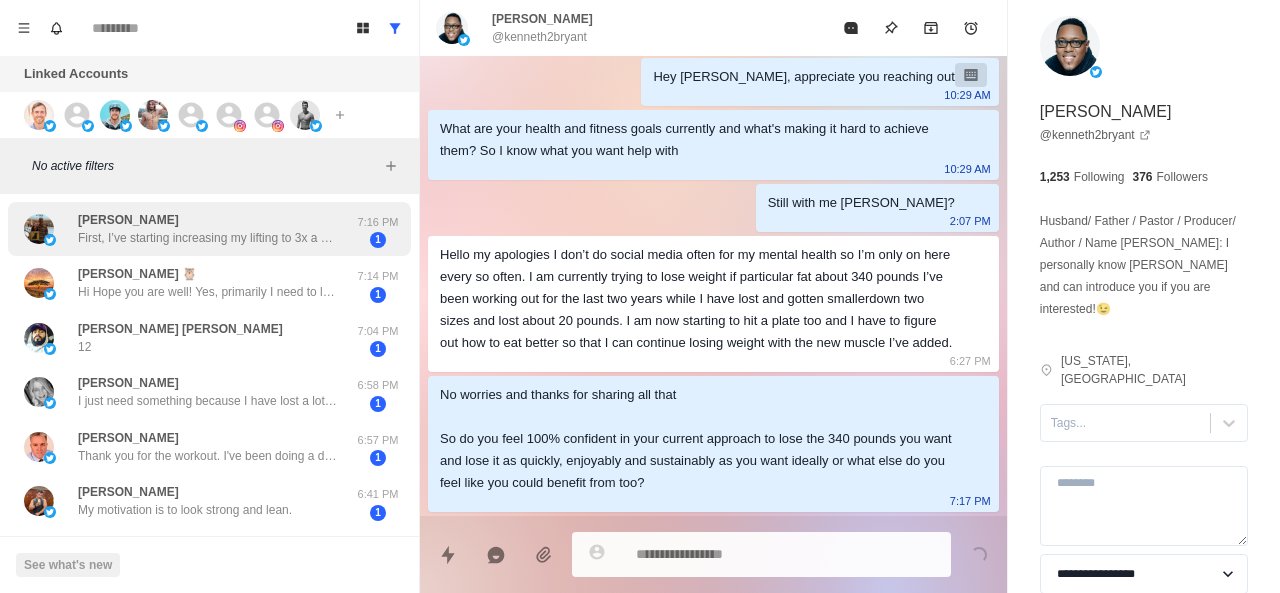 click on "First, I’ve starting increasing my lifting to 3x a week.  It’s breaks down to all body, upper body and lower body.   30 minutes per day.  I’m using Apple Fitness here.
Ensuring I get a minimum of 10,000 steps.  I’ve been lacking in this area; however at minimum walks after lunch and dinner.
Increase my water intake.  I’ve not done a good job here but I’ve now limited beverages to water and tea. No carbonated or sugary drinks.
No eating between 8 pm to 8 am.  Sleeping from 11 pm to 6:30 am." at bounding box center [208, 238] 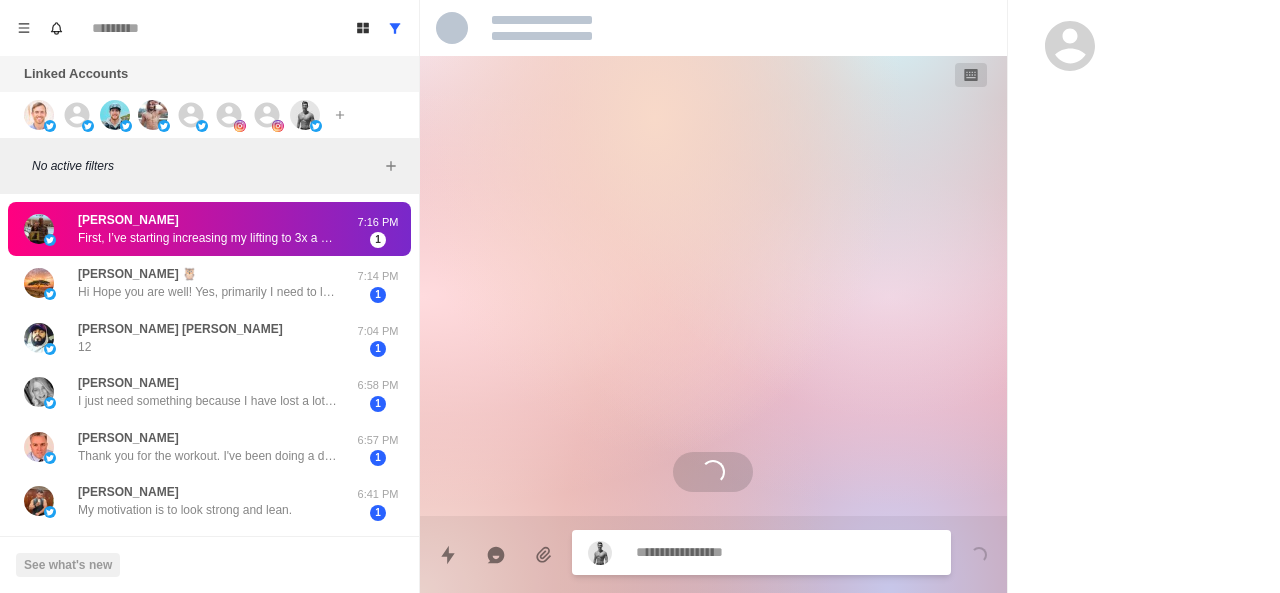 scroll, scrollTop: 552, scrollLeft: 0, axis: vertical 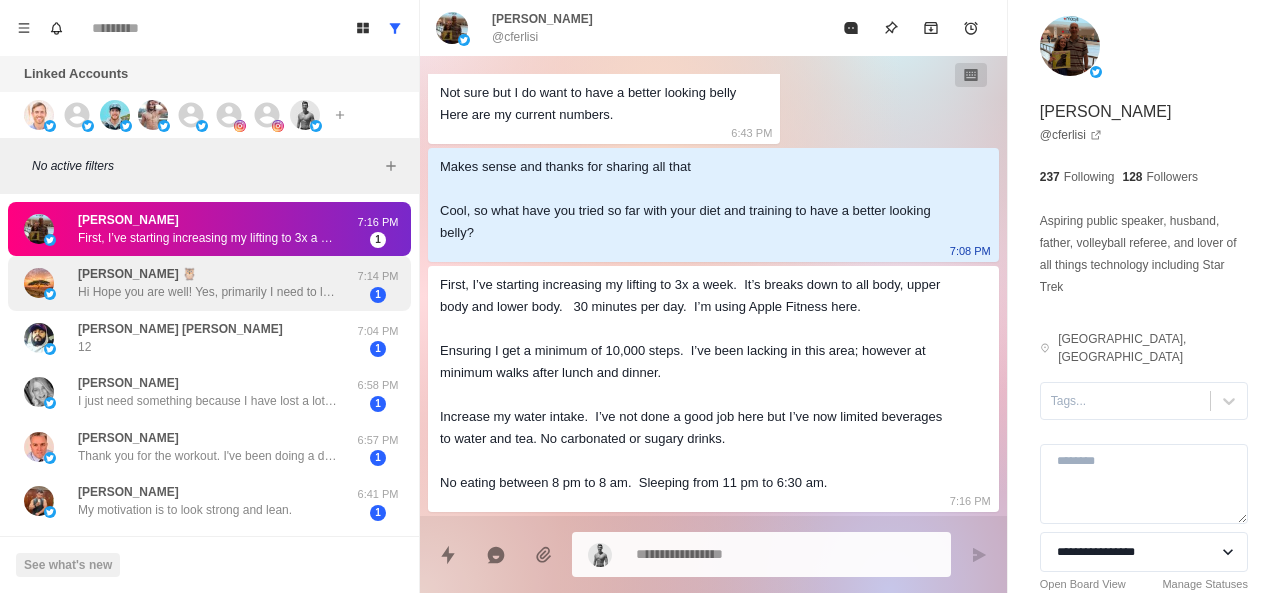 click on "[PERSON_NAME] 🦉" at bounding box center (137, 274) 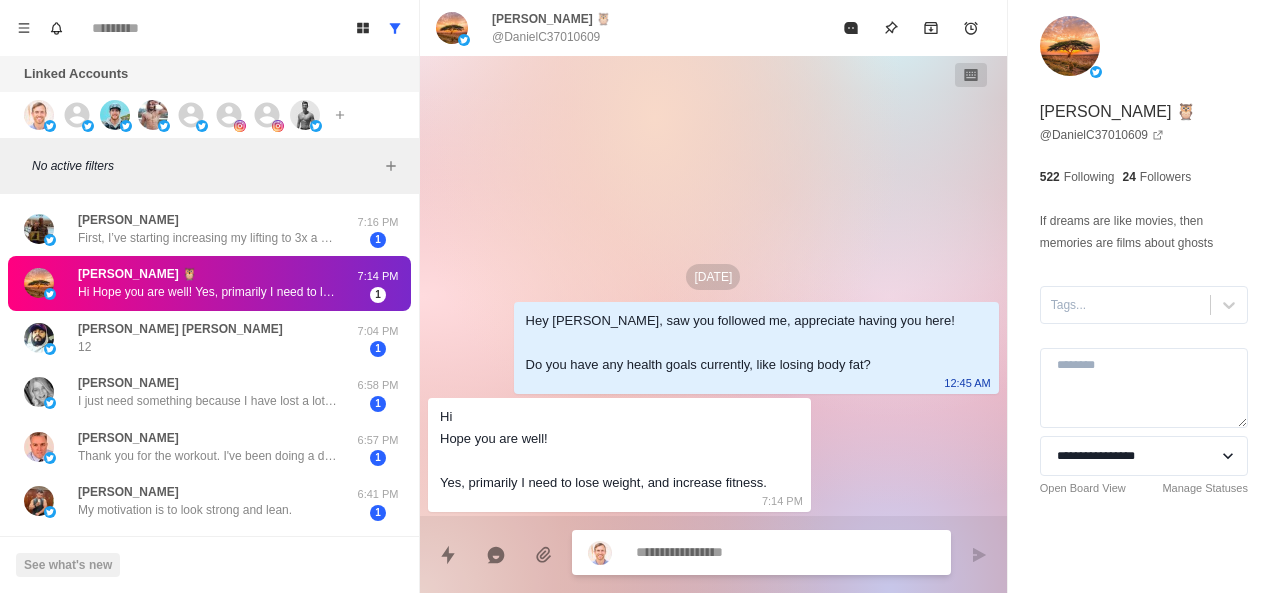 click at bounding box center (785, 552) 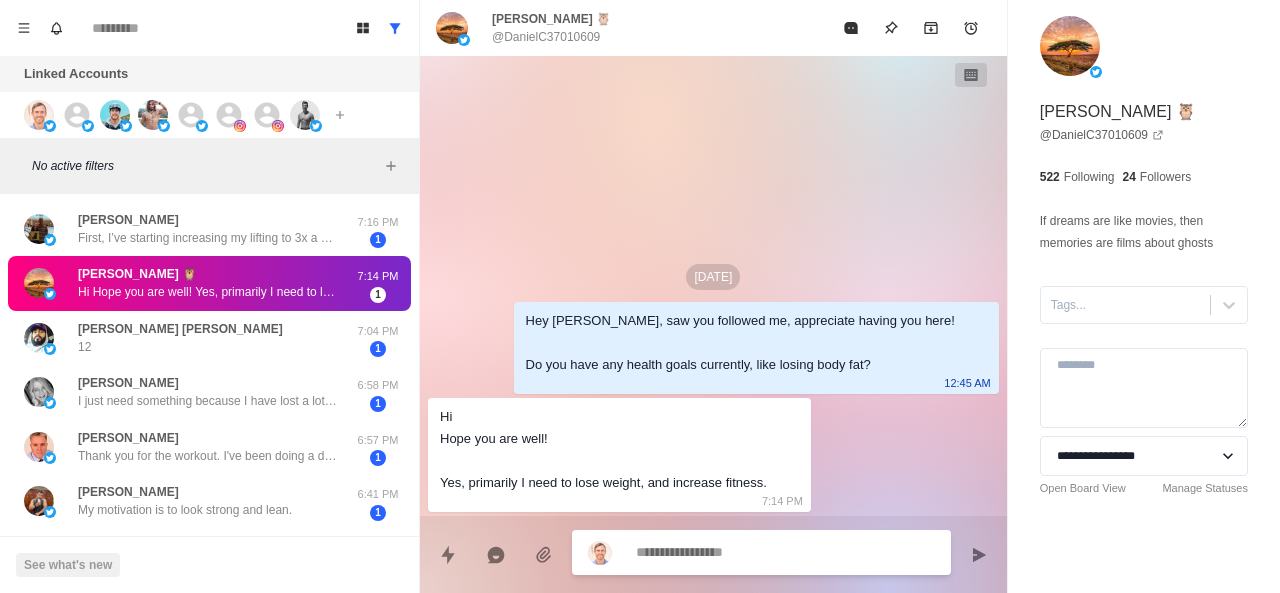 paste on "**********" 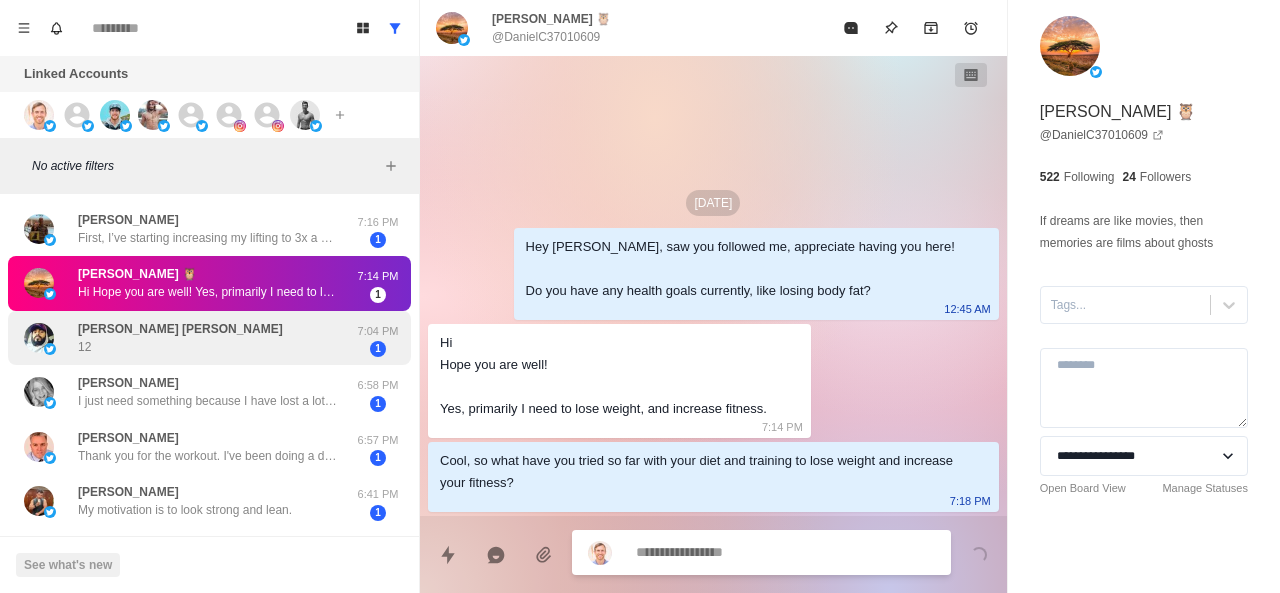 click on "Frankie J Rivera 12" at bounding box center [188, 338] 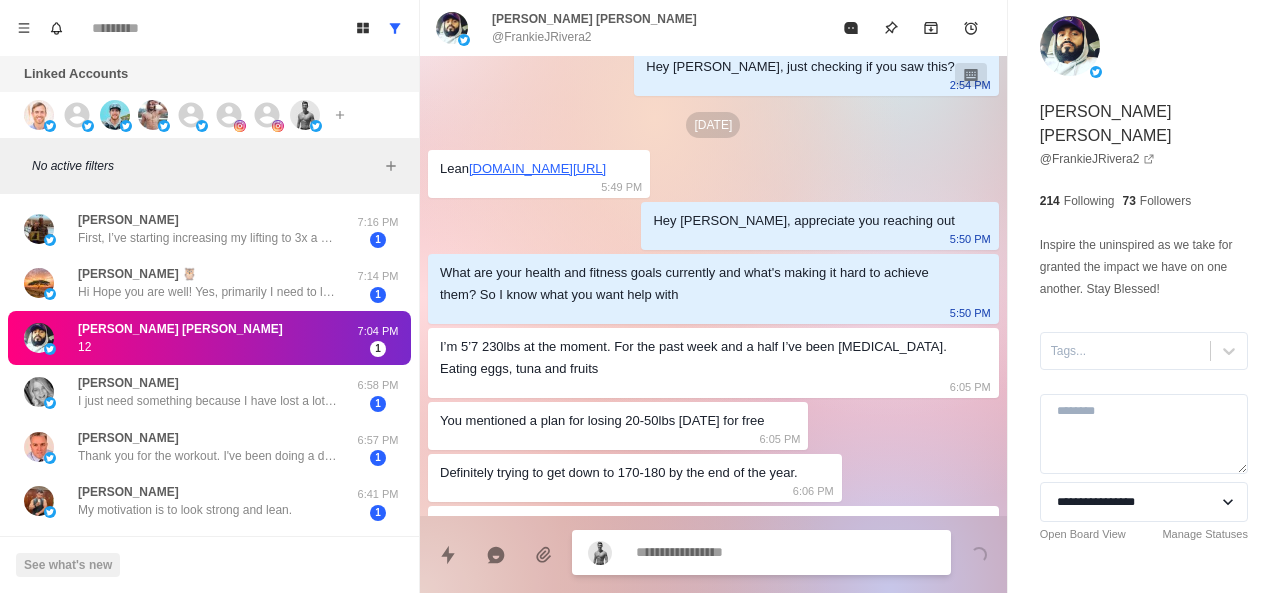 scroll, scrollTop: 536, scrollLeft: 0, axis: vertical 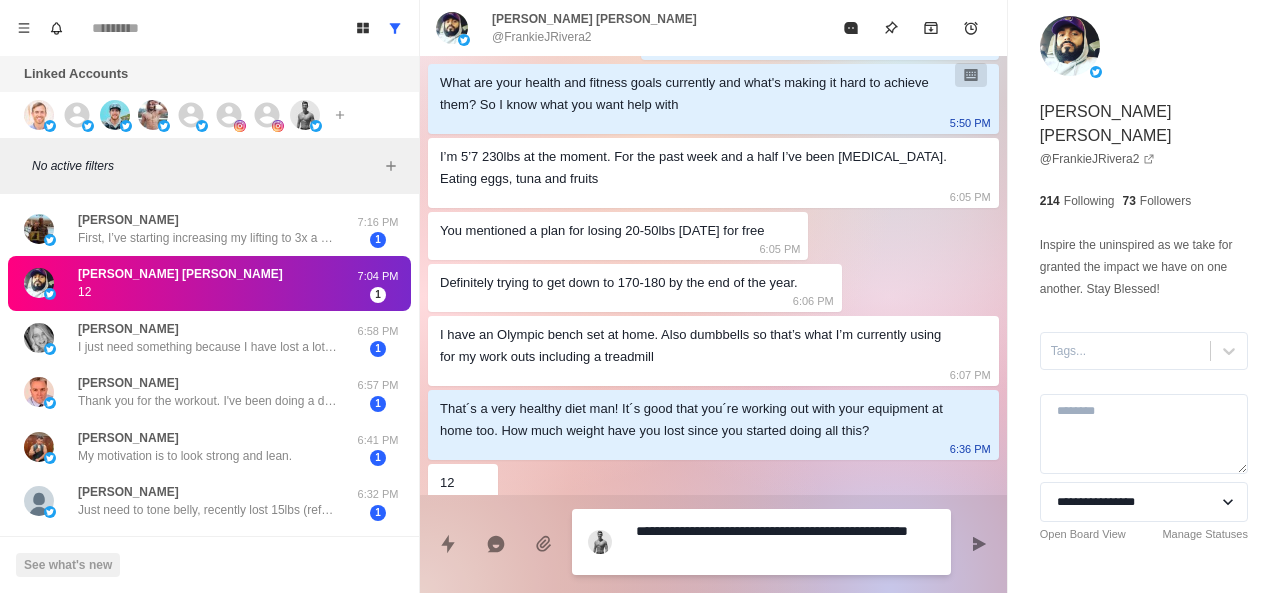 drag, startPoint x: 685, startPoint y: 554, endPoint x: 701, endPoint y: 531, distance: 28.01785 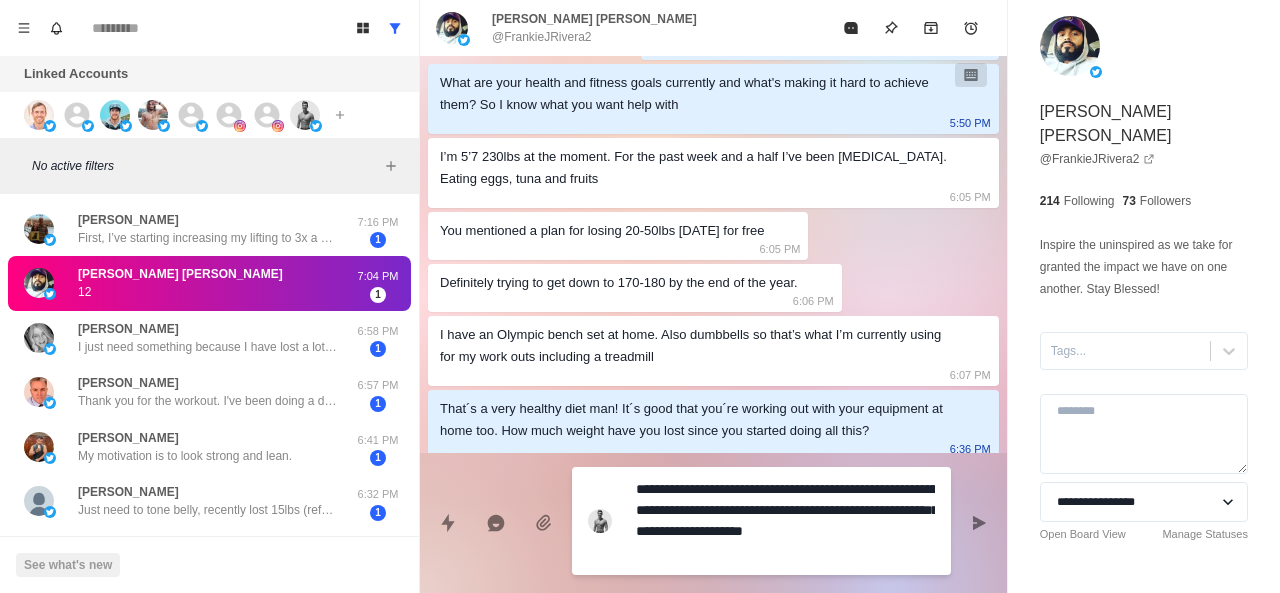 drag, startPoint x: 658, startPoint y: 531, endPoint x: 895, endPoint y: 518, distance: 237.35628 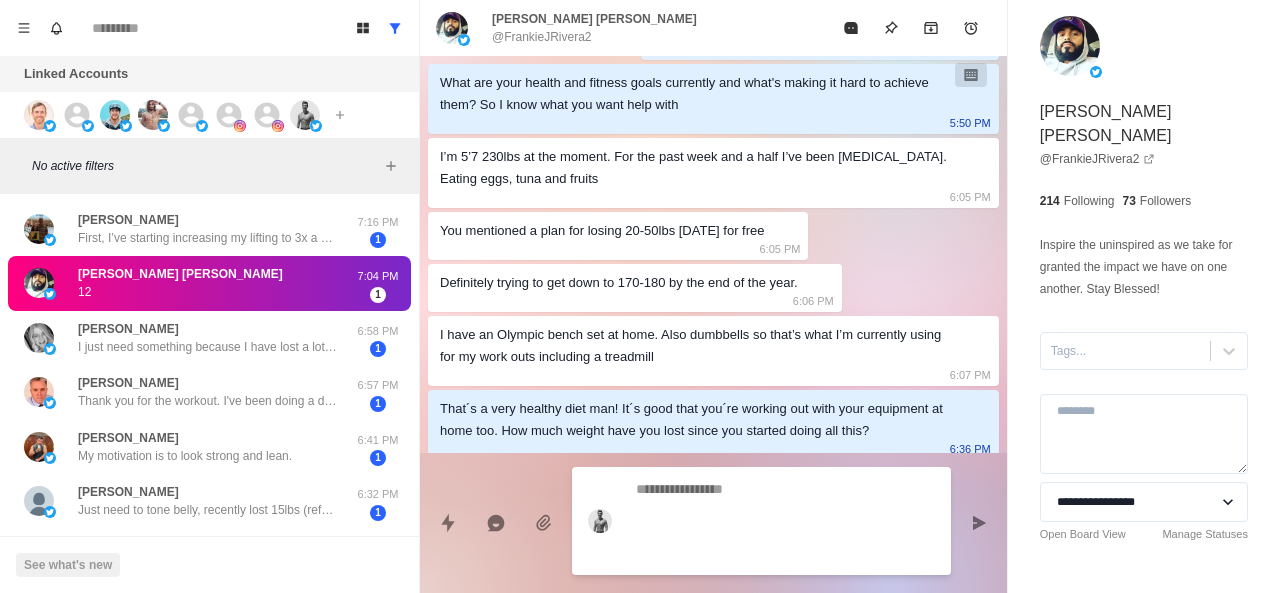 scroll, scrollTop: 610, scrollLeft: 0, axis: vertical 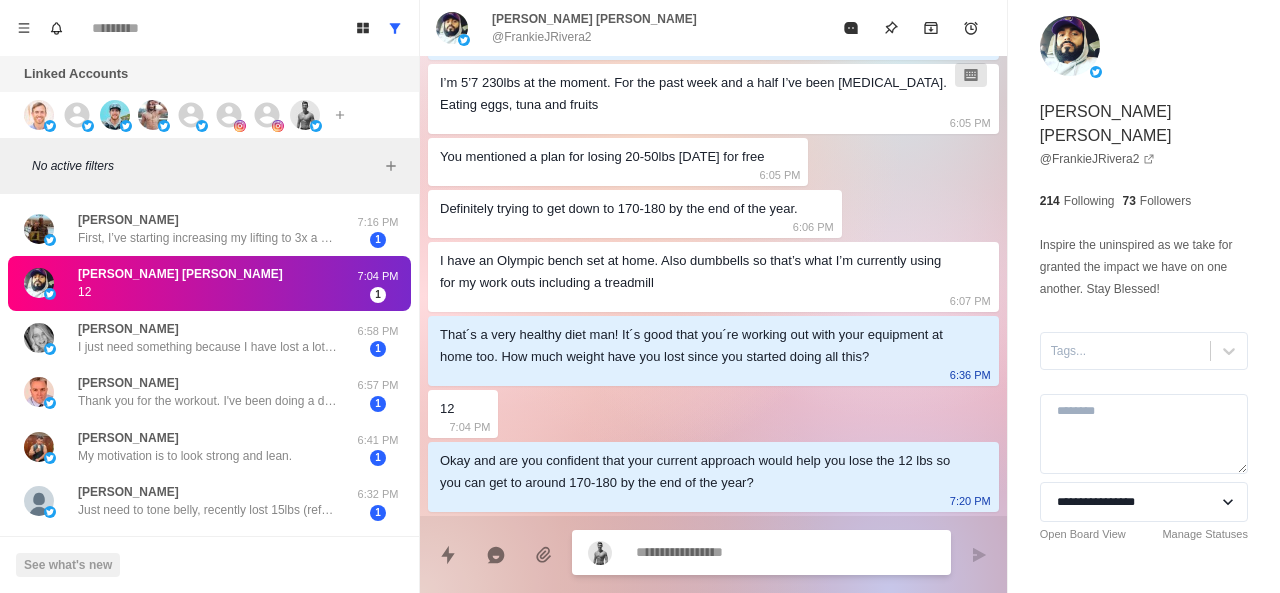 click on "Frankie J Rivera 12" at bounding box center (188, 283) 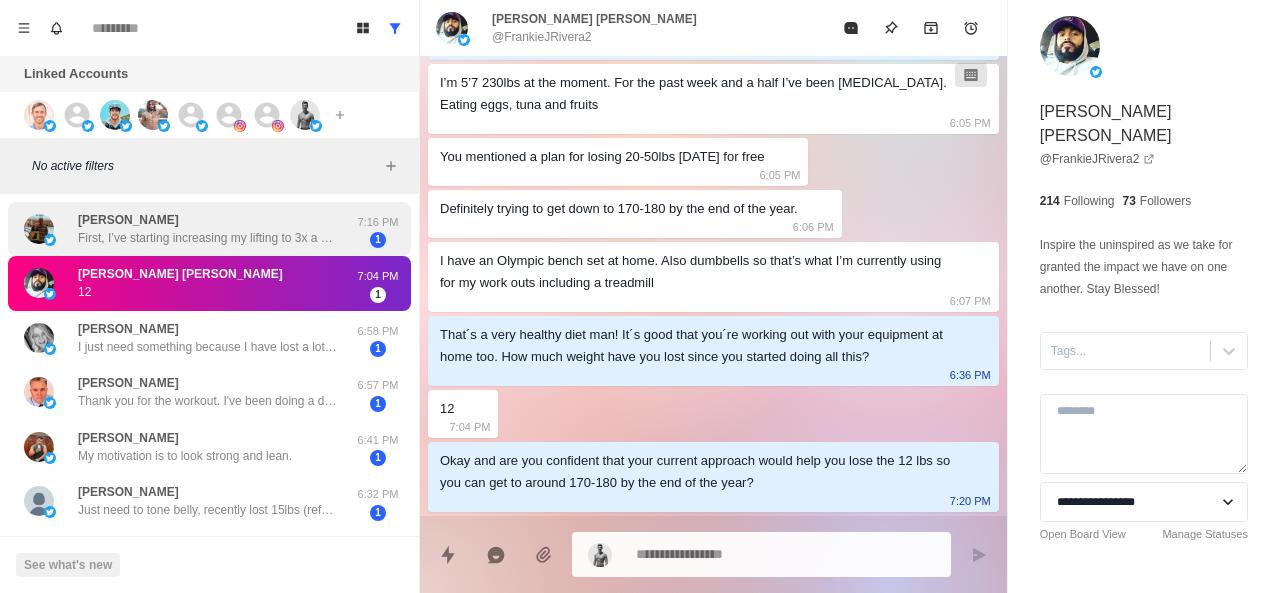 click on "First, I’ve starting increasing my lifting to 3x a week.  It’s breaks down to all body, upper body and lower body.   30 minutes per day.  I’m using Apple Fitness here.
Ensuring I get a minimum of 10,000 steps.  I’ve been lacking in this area; however at minimum walks after lunch and dinner.
Increase my water intake.  I’ve not done a good job here but I’ve now limited beverages to water and tea. No carbonated or sugary drinks.
No eating between 8 pm to 8 am.  Sleeping from 11 pm to 6:30 am." at bounding box center [208, 238] 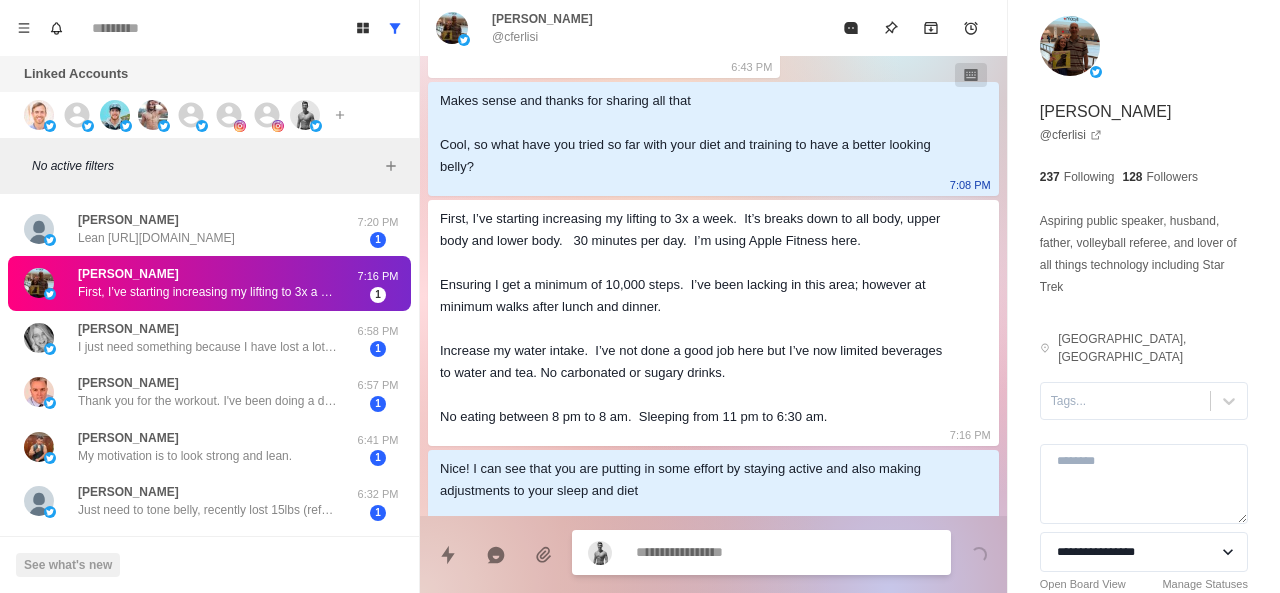 scroll, scrollTop: 670, scrollLeft: 0, axis: vertical 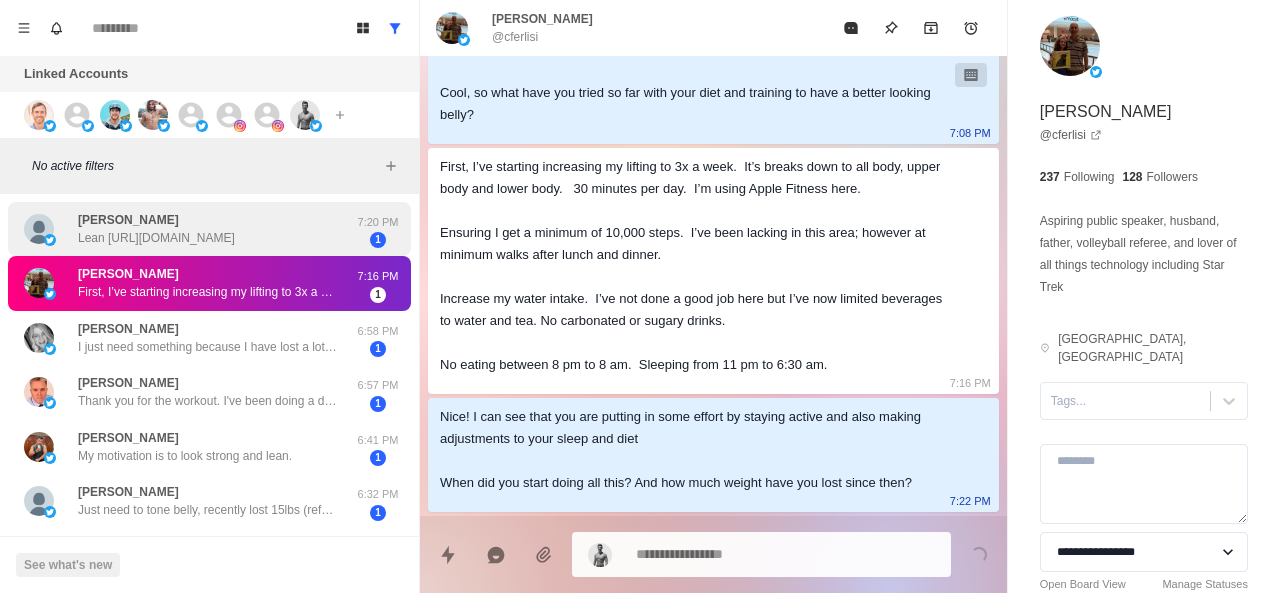 click on "Lean https://t.co/4ZGwHfoxBv" at bounding box center (156, 238) 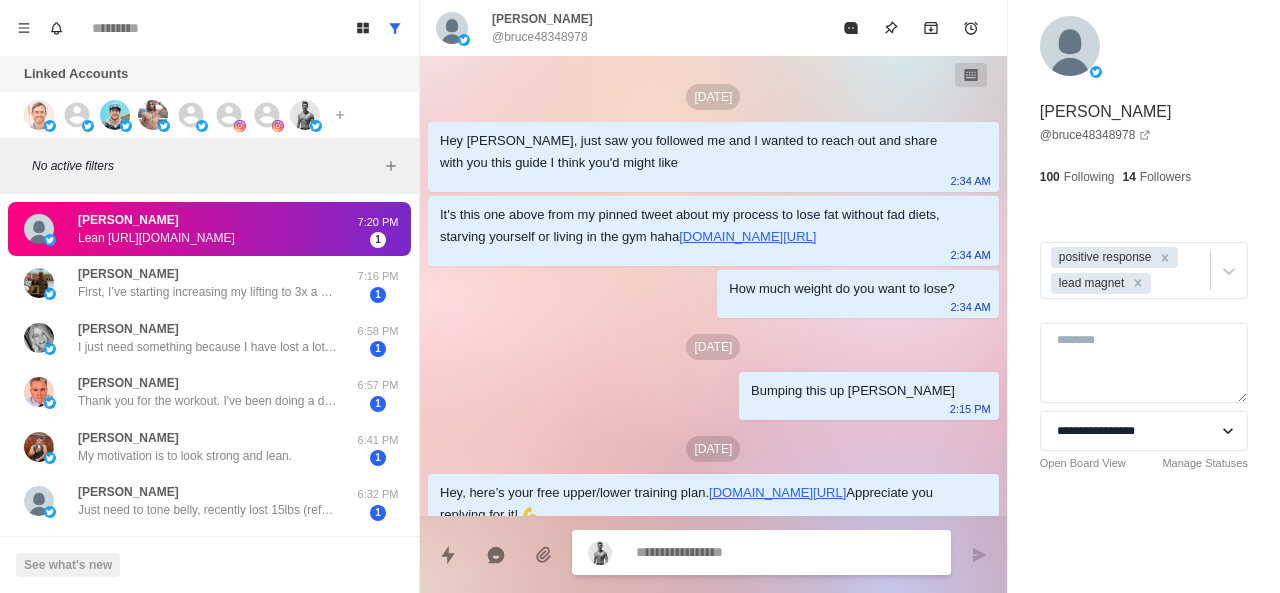 scroll, scrollTop: 516, scrollLeft: 0, axis: vertical 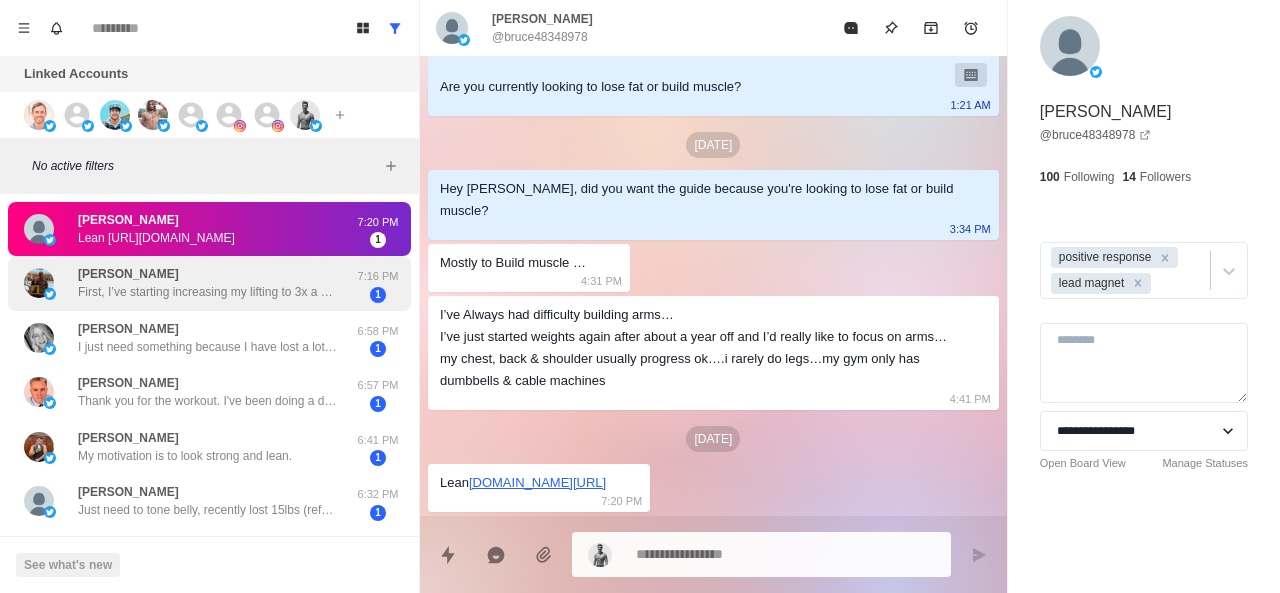 click on "Carmelo Ferlisi First, I’ve starting increasing my lifting to 3x a week.  It’s breaks down to all body, upper body and lower body.   30 minutes per day.  I’m using Apple Fitness here.
Ensuring I get a minimum of 10,000 steps.  I’ve been lacking in this area; however at minimum walks after lunch and dinner.
Increase my water intake.  I’ve not done a good job here but I’ve now limited beverages to water and tea. No carbonated or sugary drinks.
No eating between 8 pm to 8 am.  Sleeping from 11 pm to 6:30 am." at bounding box center [188, 283] 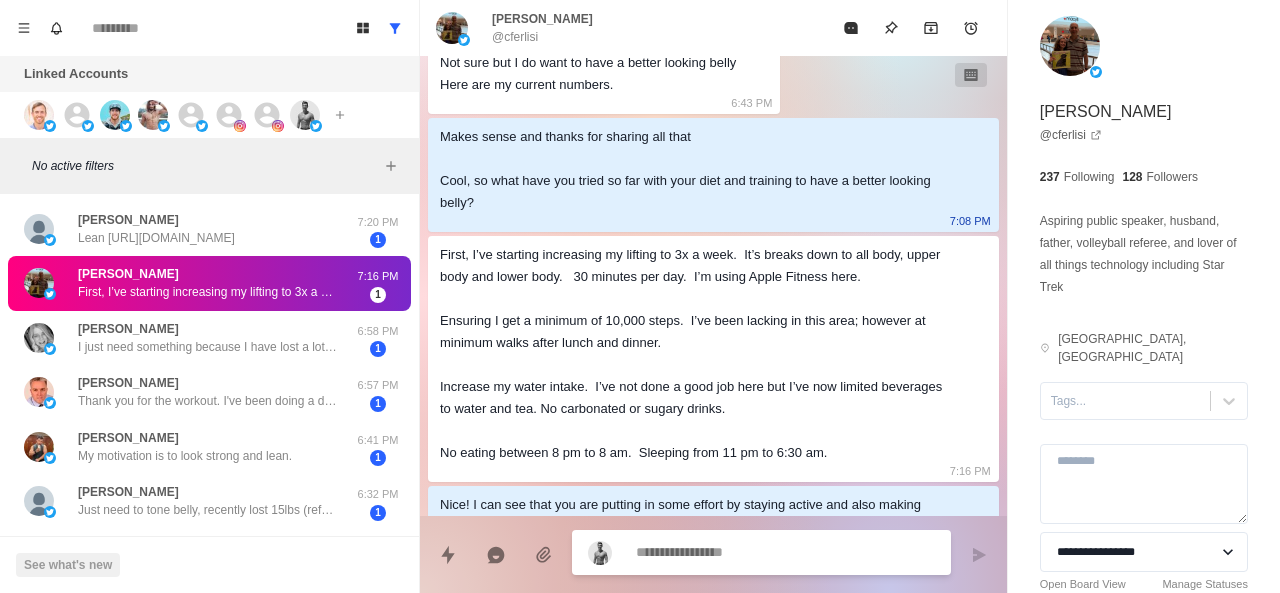 scroll, scrollTop: 670, scrollLeft: 0, axis: vertical 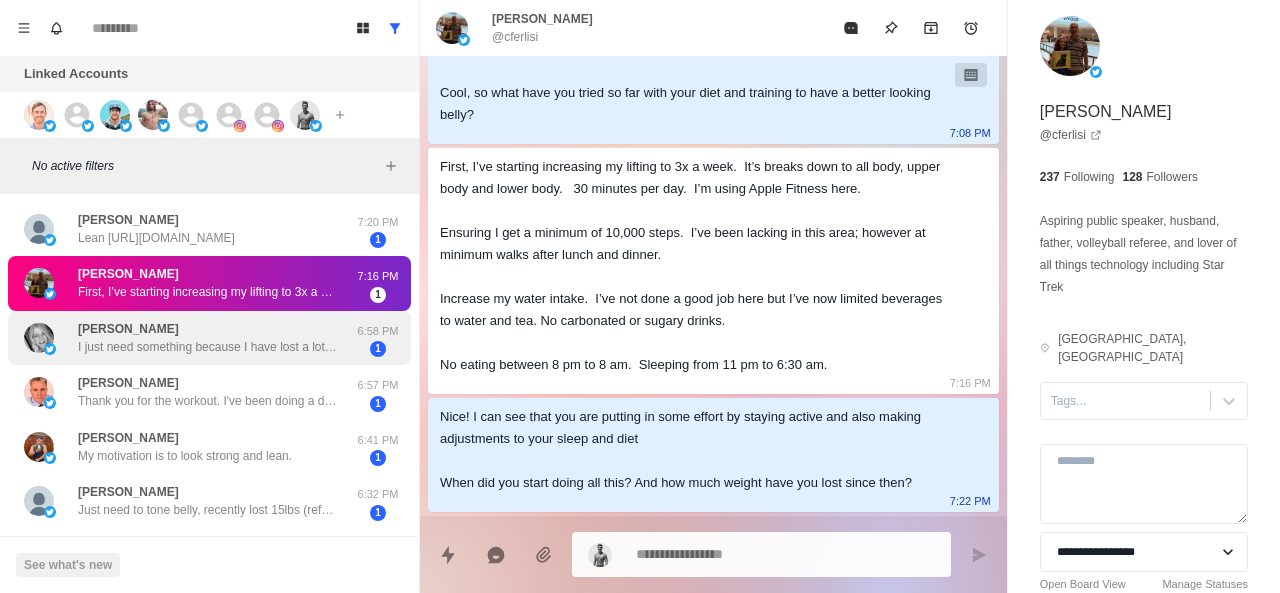 click on "I just need something because I have lost a lot of muscle.  I’m 63 and weigh 100 lbs.  I enjoy weights, but I haven’t done anything since COVID" at bounding box center (208, 347) 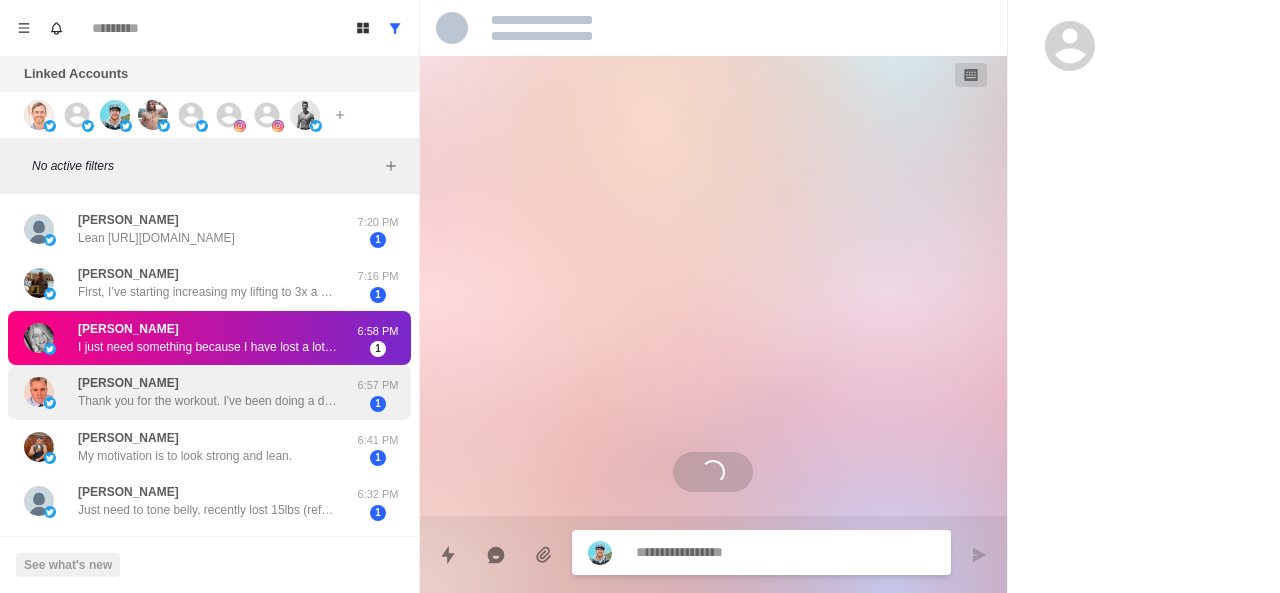 scroll, scrollTop: 0, scrollLeft: 0, axis: both 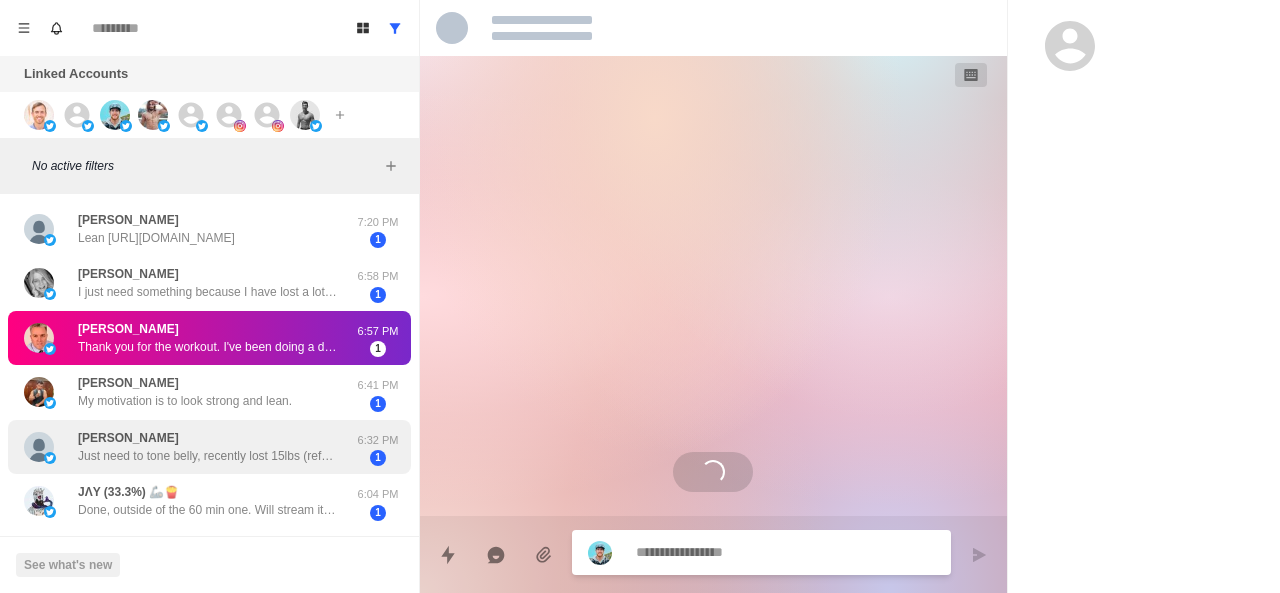 click on "Just need to tone belly, recently lost 15lbs (refer to message above)." at bounding box center (208, 456) 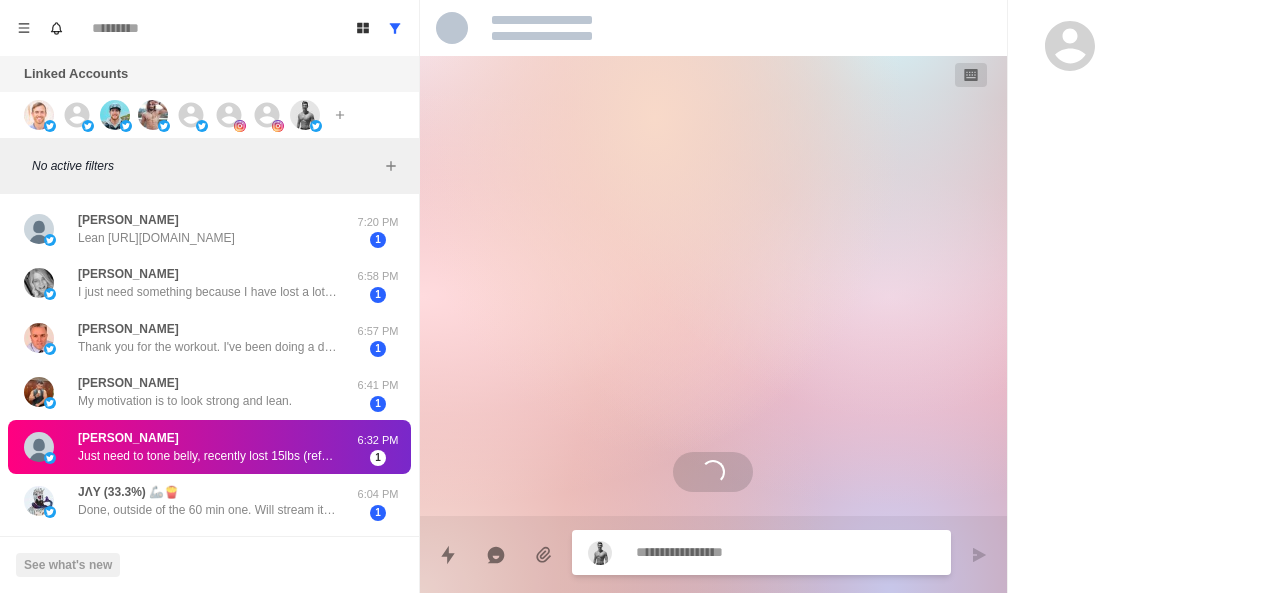 scroll, scrollTop: 0, scrollLeft: 0, axis: both 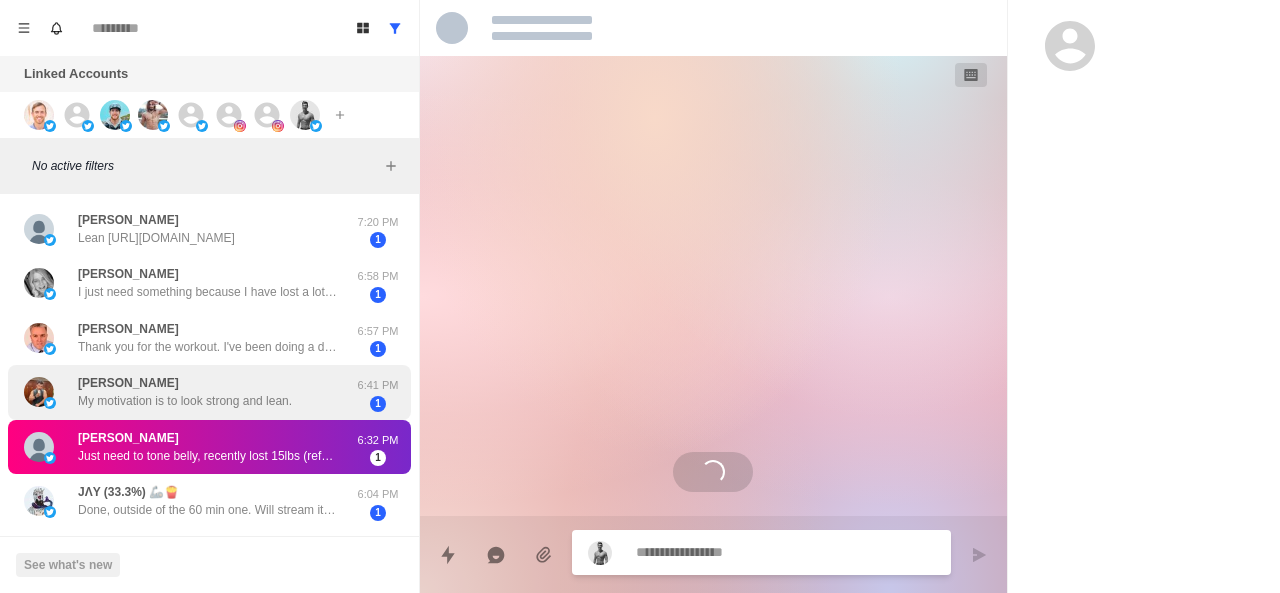 click on "Carl Bond My motivation is to look strong and lean. 6:41 PM 1" at bounding box center (209, 392) 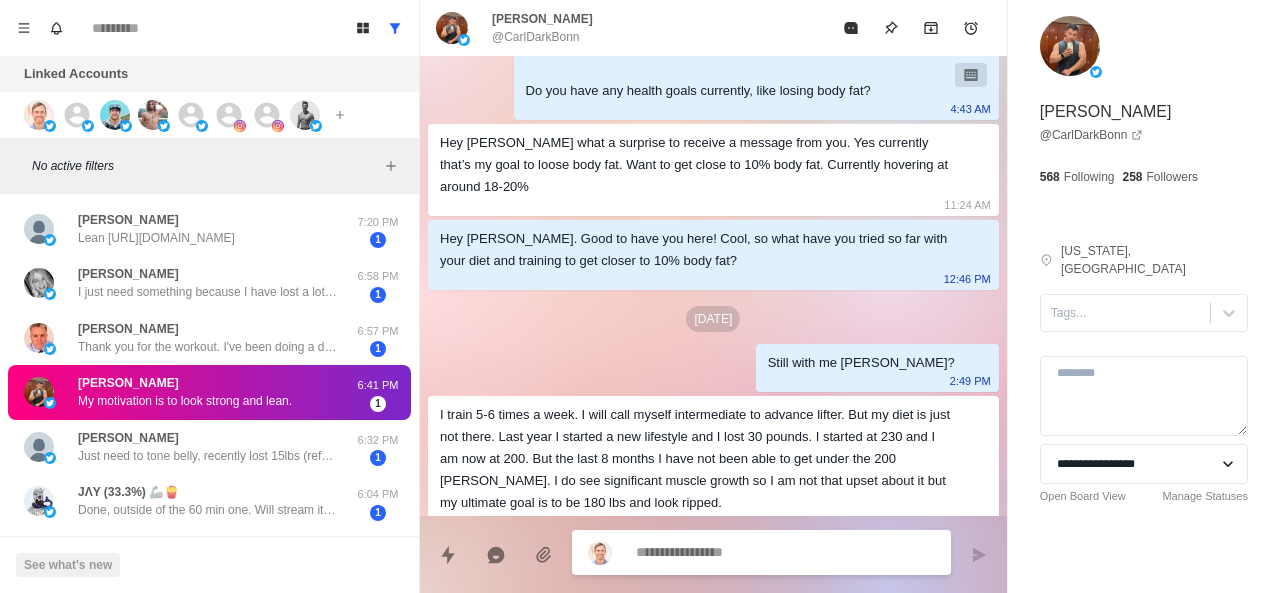scroll, scrollTop: 0, scrollLeft: 0, axis: both 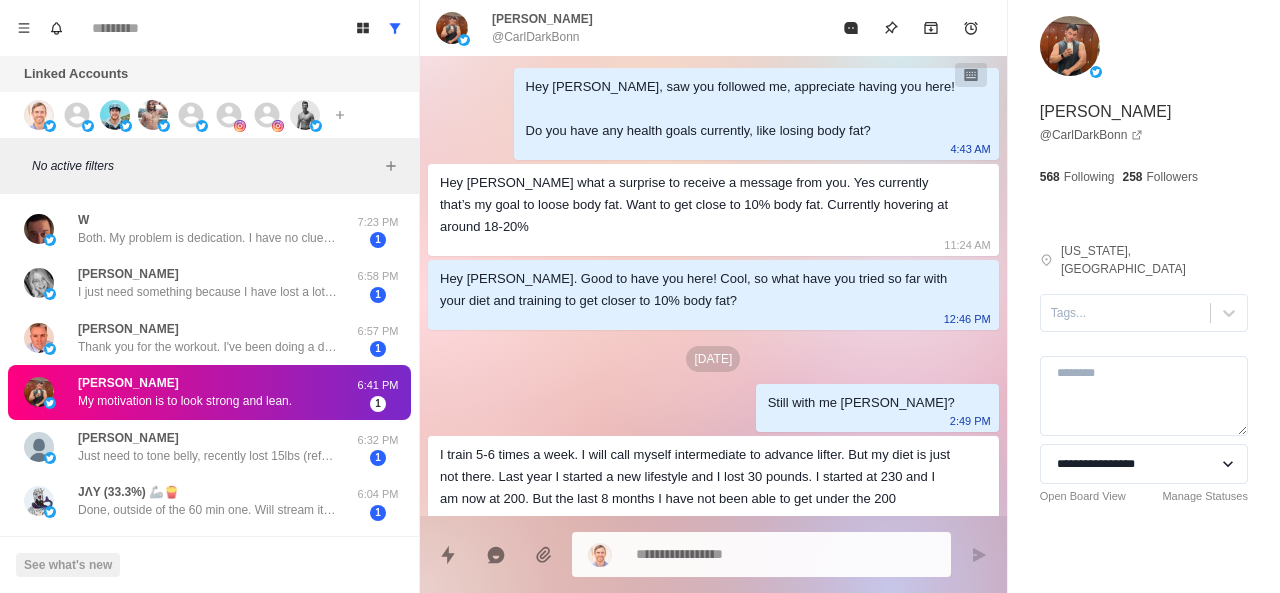 click on "I train 5-6 times a week. I will call myself intermediate to advance lifter. But my diet is just not there. Last year I started a new lifestyle and I lost 30 pounds. I started at 230 and I am now at 200. But the last 8 months I have not been able to get under the 200 [PERSON_NAME]. I do see significant muscle growth so I am not that upset about it but my ultimate goal is to be 180 lbs and look ripped." at bounding box center (697, 499) 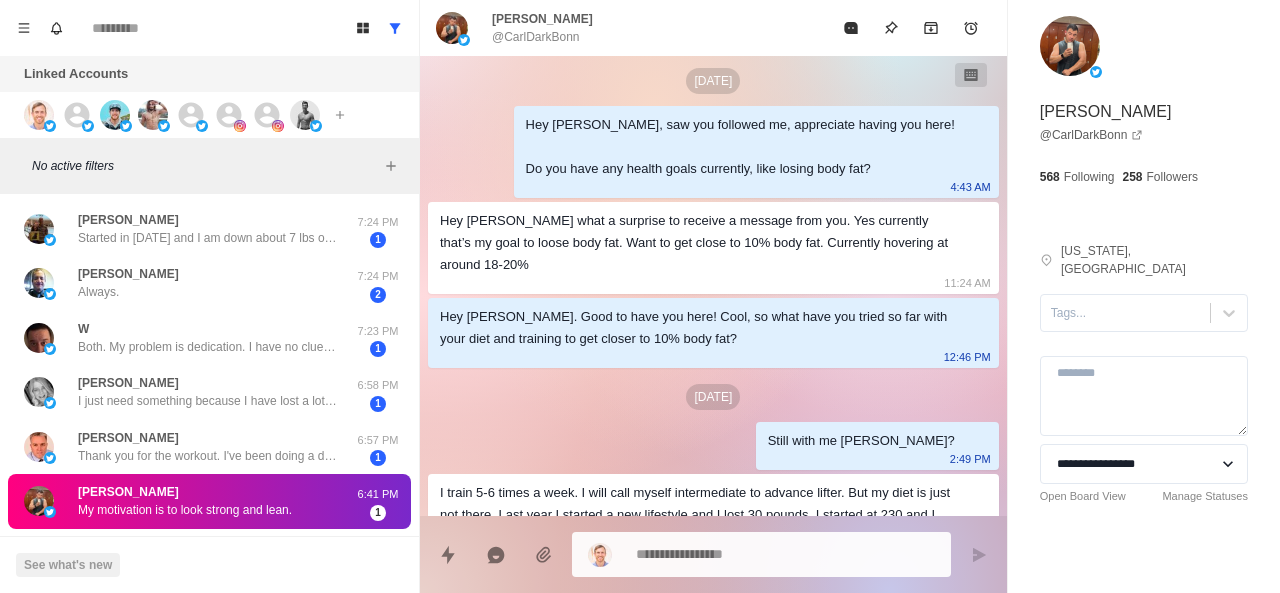 scroll, scrollTop: 0, scrollLeft: 0, axis: both 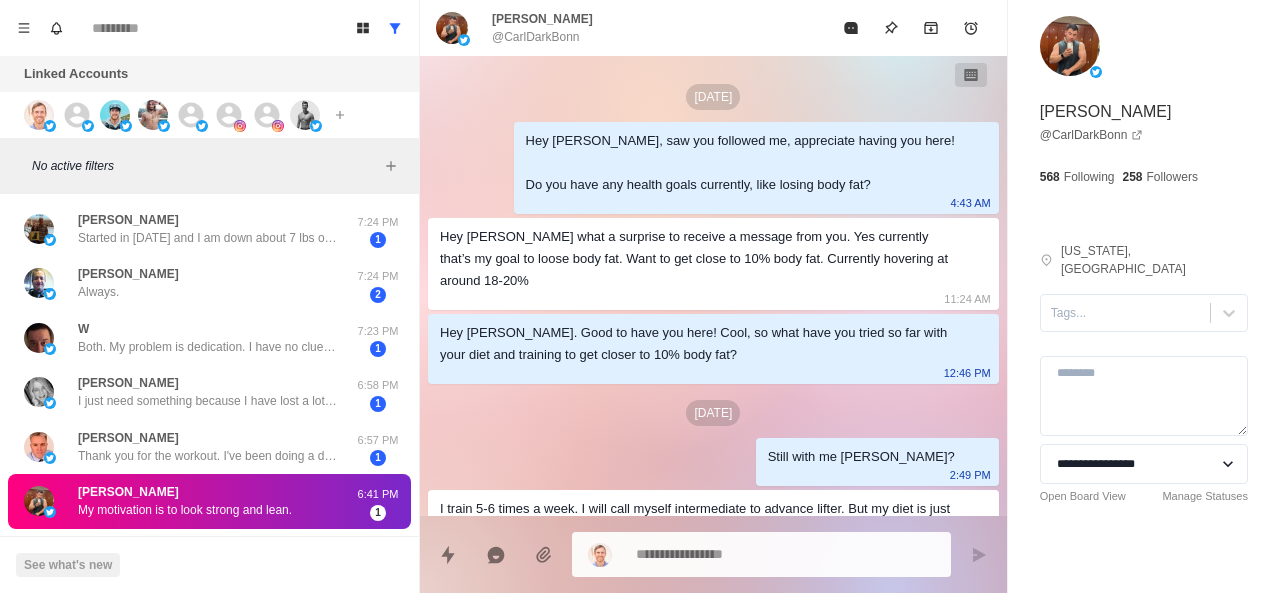 click on "Jul 3 Hey Carl, saw you followed me, appreciate having you here!
Do you have any health goals currently, like losing body fat? 4:43 AM Hey Dr Boettcher what a surprise to receive a message from you. Yes currently that’s my goal to loose body fat. Want to get close to 10% body fat. Currently hovering at around 18-20% 11:24 AM Hey Carl. Good to have you here! Cool, so what have you tried so far with your diet and training to get closer to 10% body fat? 12:46 PM Jul 4 Still with me Carl? 2:49 PM I train 5-6 times a week. I will call myself intermediate to advance lifter. But my diet is just not there. Last year I started a new lifestyle and I lost 30 pounds. I started at 230 and I am now at 200. But the last 8 months I have not been able to get under the 200 pound mark. I do see significant muscle growth so I am not that upset about it but my ultimate goal is to be 180 lbs and look ripped. 3:54 PM 4:10 PM 6:54 PM 7:07 PM Jul 6 Still with me Carl? 4:05 PM Jul 7 3:18 PM Jul 8 9:18 PM No worries Carl 9:22 PM" at bounding box center [713, 821] 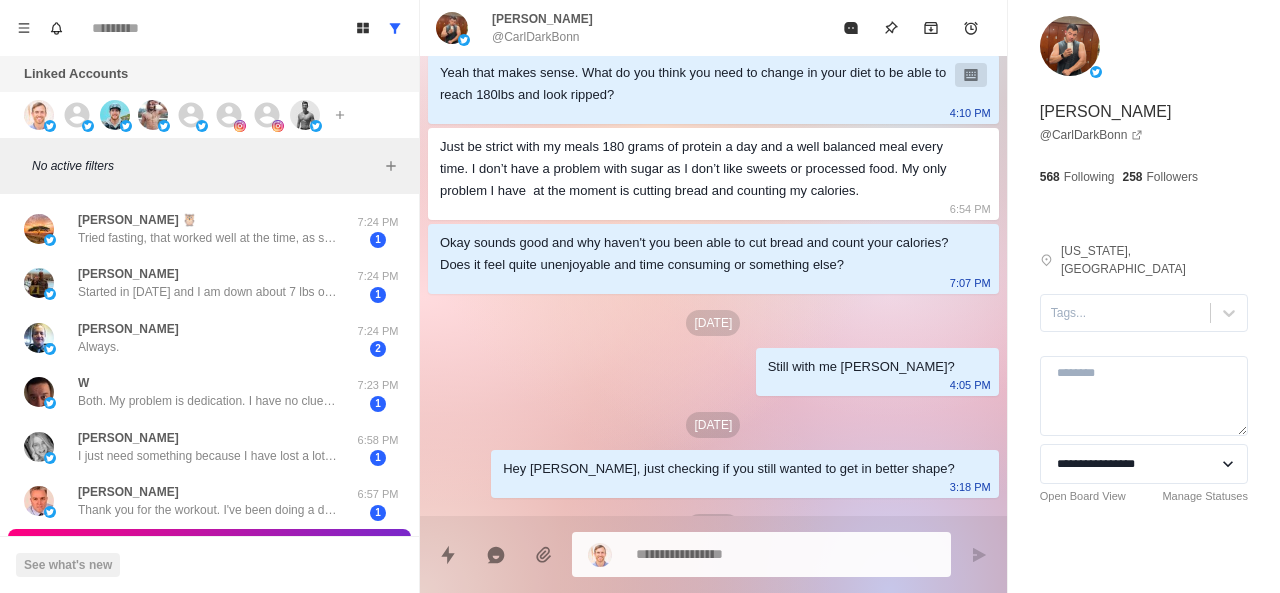 scroll, scrollTop: 577, scrollLeft: 0, axis: vertical 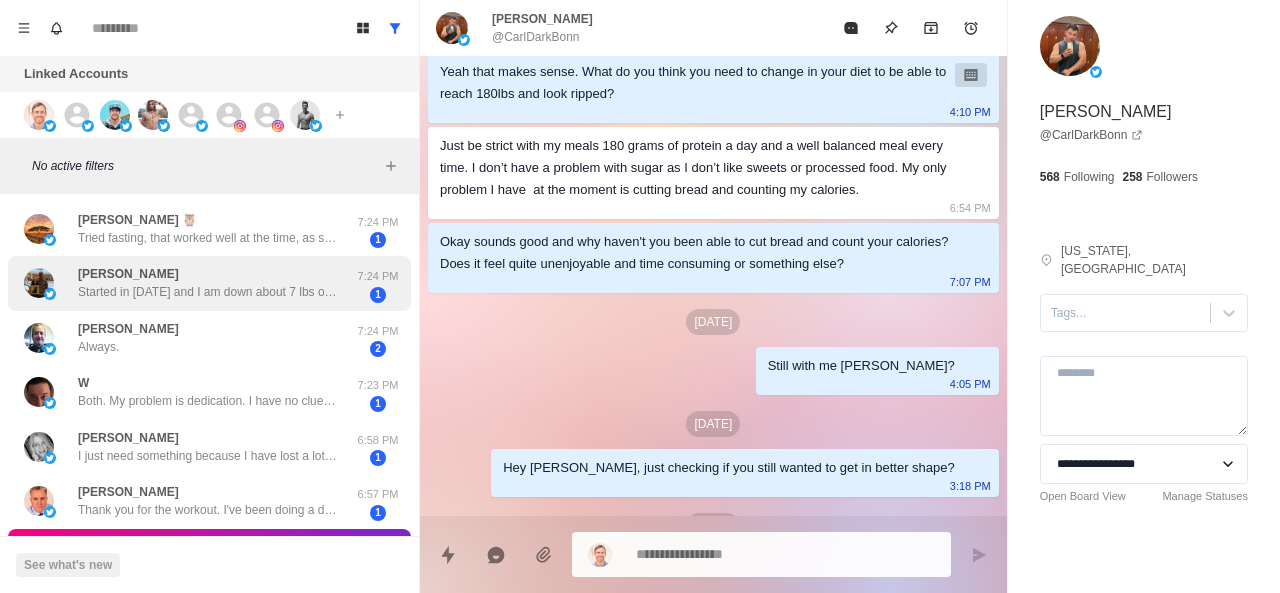 click on "Carmelo Ferlisi Started in July 2024 and I am down about 7 lbs over the year.  Unfortunately the reason I started was because I was suffering from acid reflux and had to adjust my diet.  I decided at that time to change my habits as well. 7:24 PM 1" at bounding box center [209, 283] 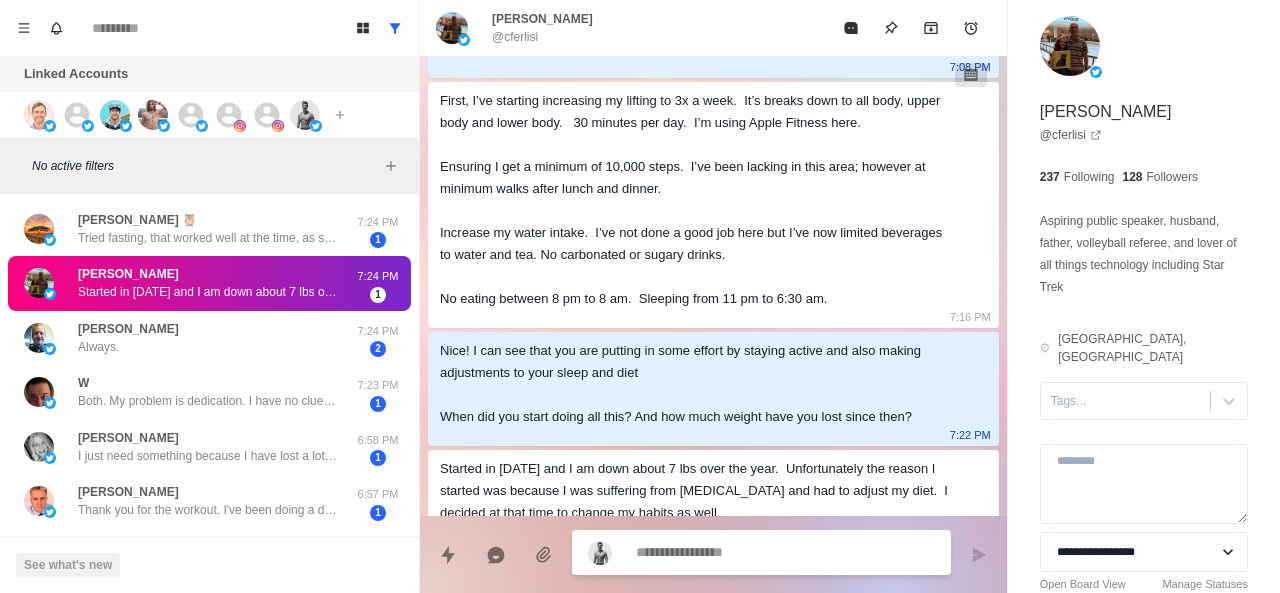 scroll, scrollTop: 766, scrollLeft: 0, axis: vertical 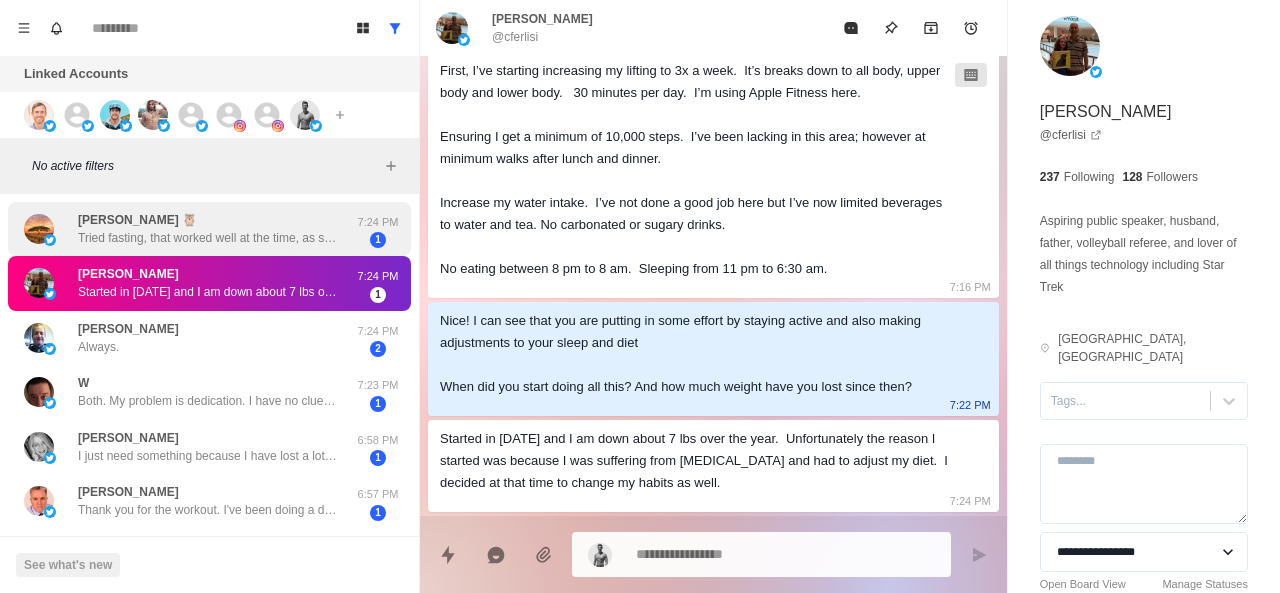 click on "Tried fasting, that worked well at the time, as soon as I stopped, everything came back on, plus some." at bounding box center [208, 238] 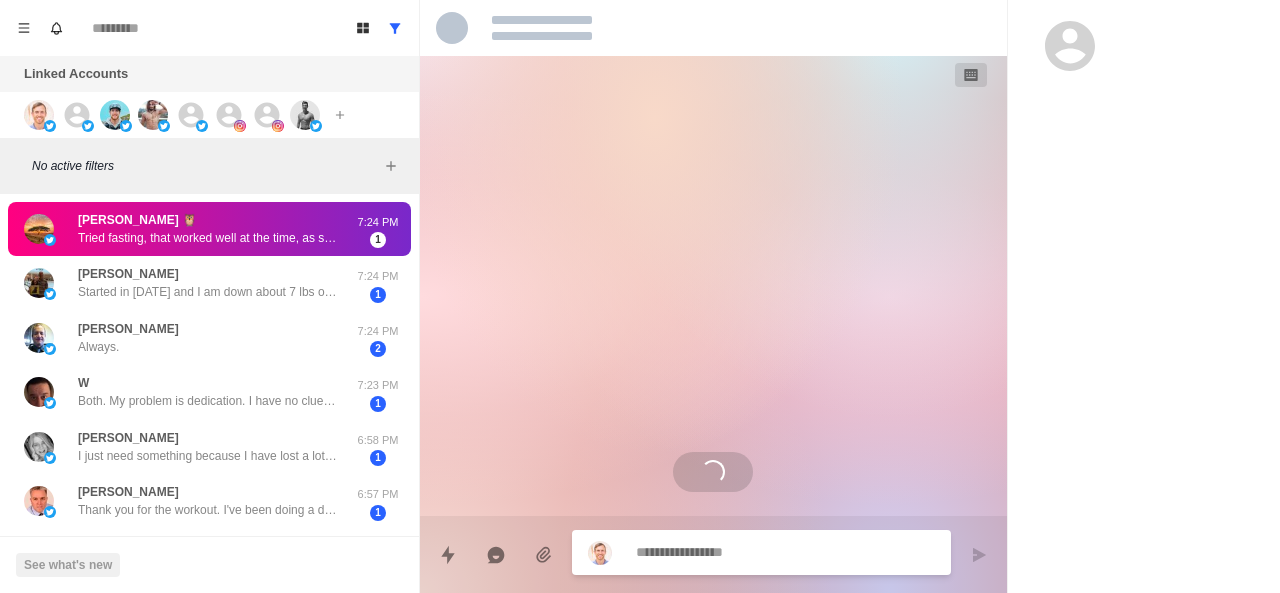 scroll, scrollTop: 0, scrollLeft: 0, axis: both 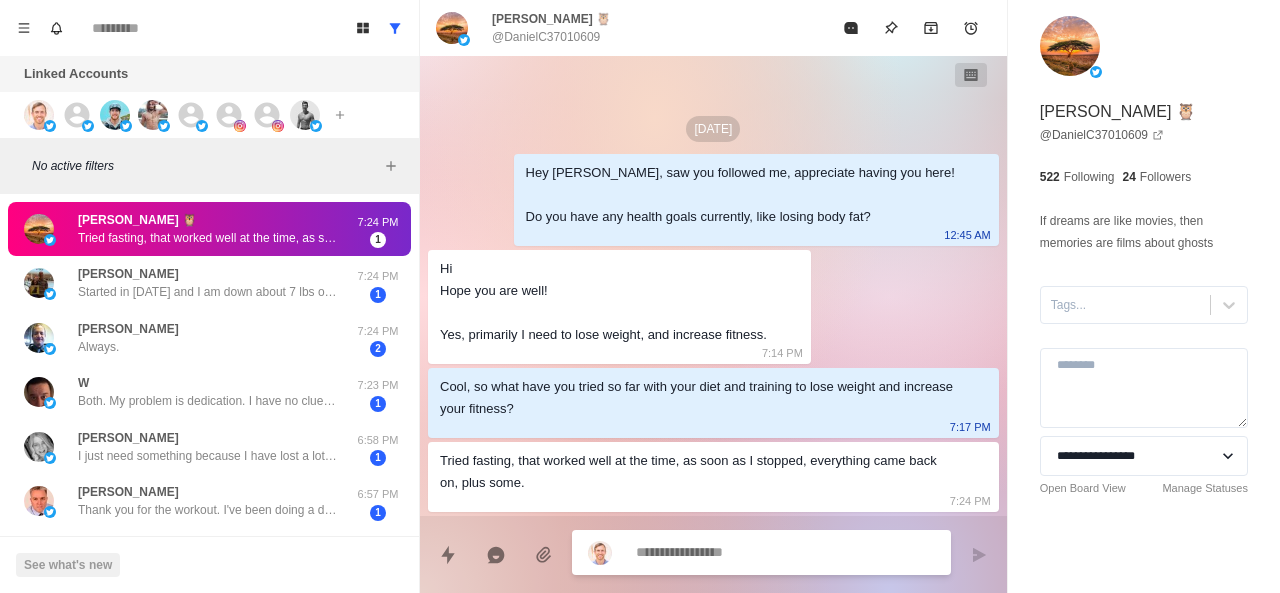 click at bounding box center (785, 552) 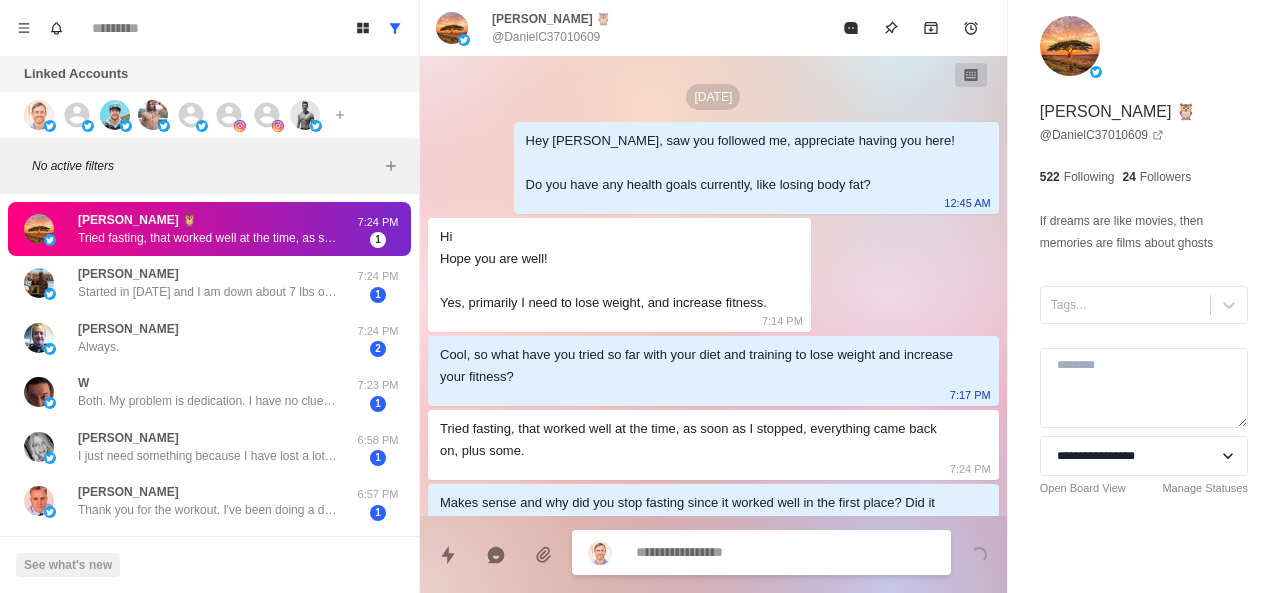 scroll, scrollTop: 42, scrollLeft: 0, axis: vertical 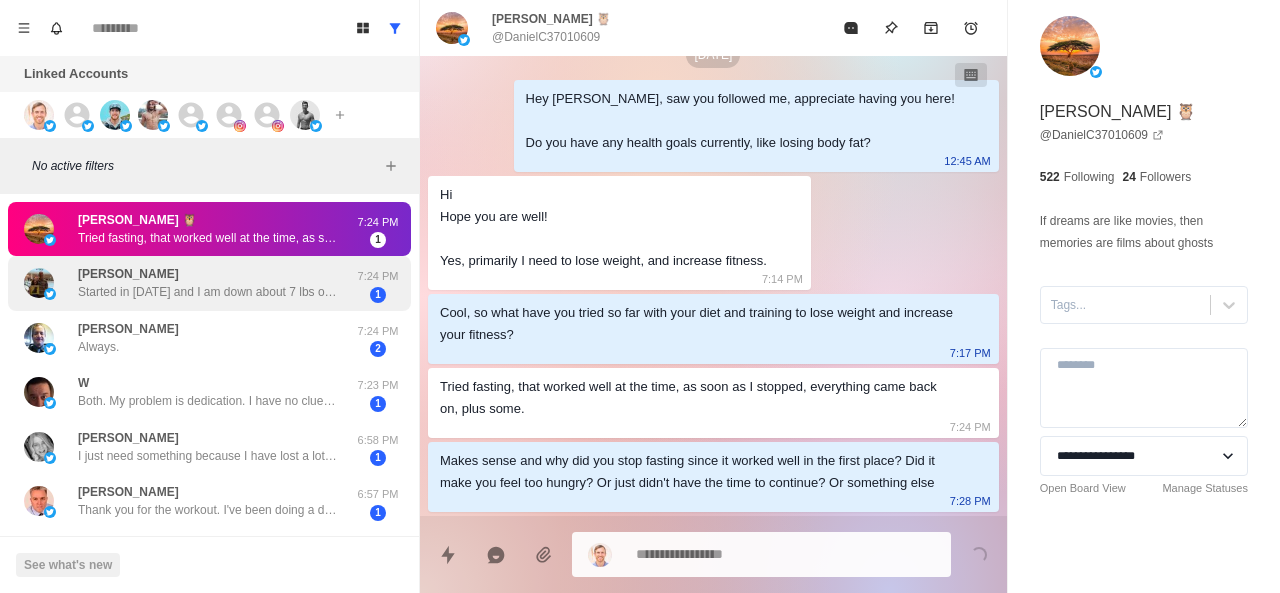 click on "Carmelo Ferlisi Started in July 2024 and I am down about 7 lbs over the year.  Unfortunately the reason I started was because I was suffering from acid reflux and had to adjust my diet.  I decided at that time to change my habits as well." at bounding box center (208, 283) 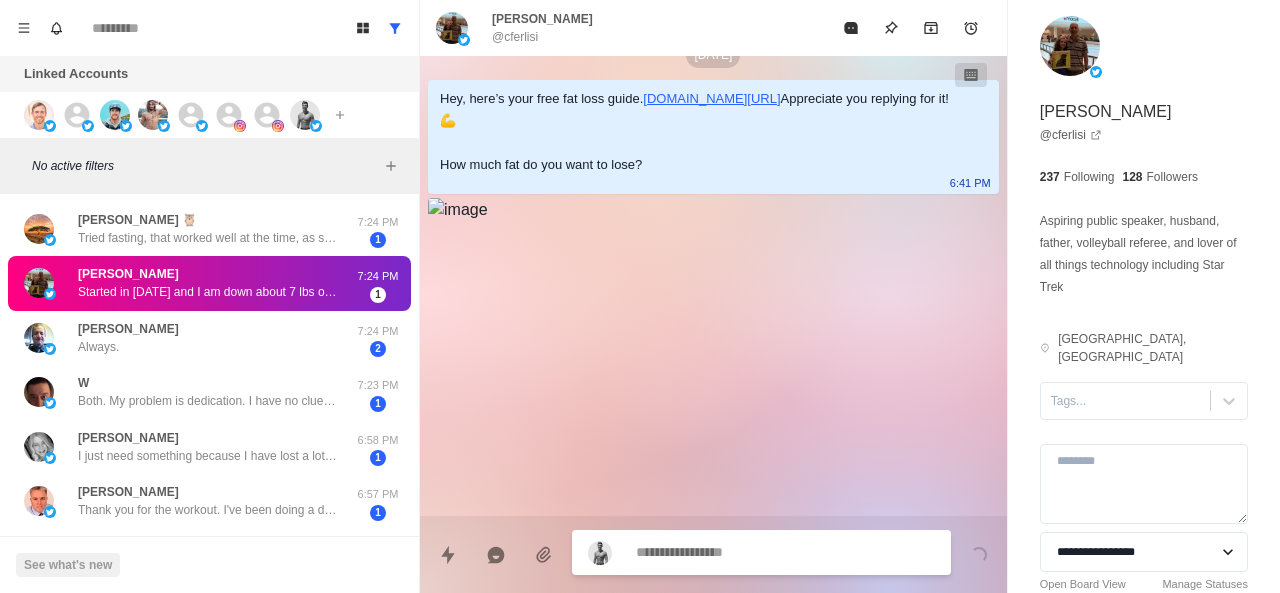 scroll, scrollTop: 766, scrollLeft: 0, axis: vertical 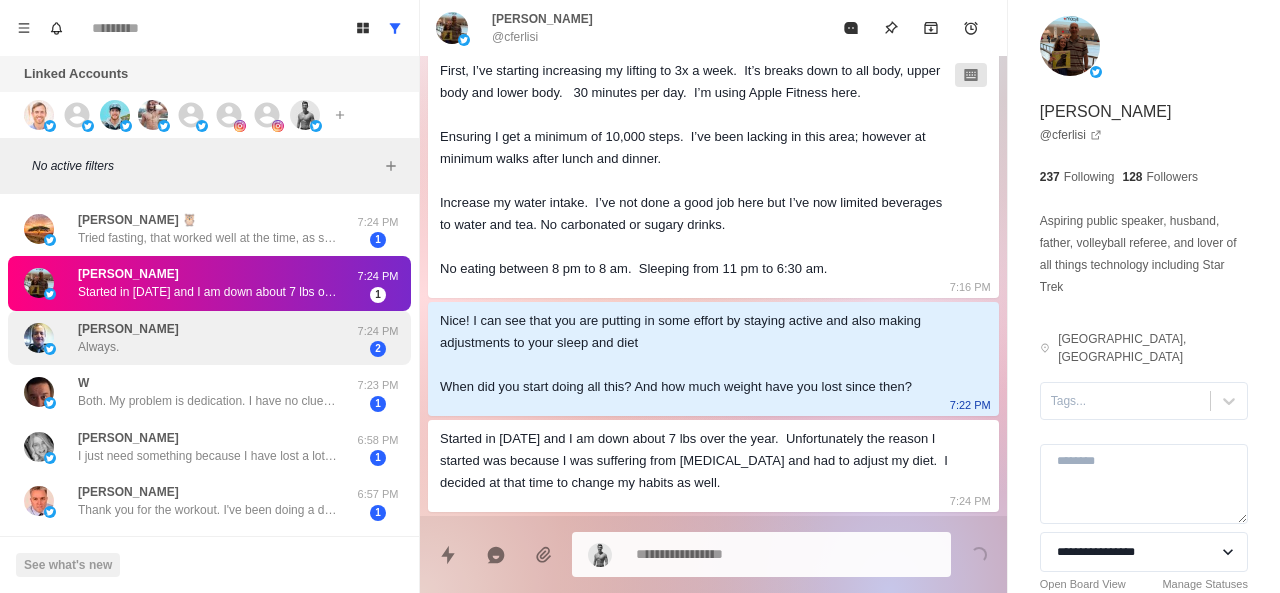 click on "Steven Bustamante Always." at bounding box center [128, 338] 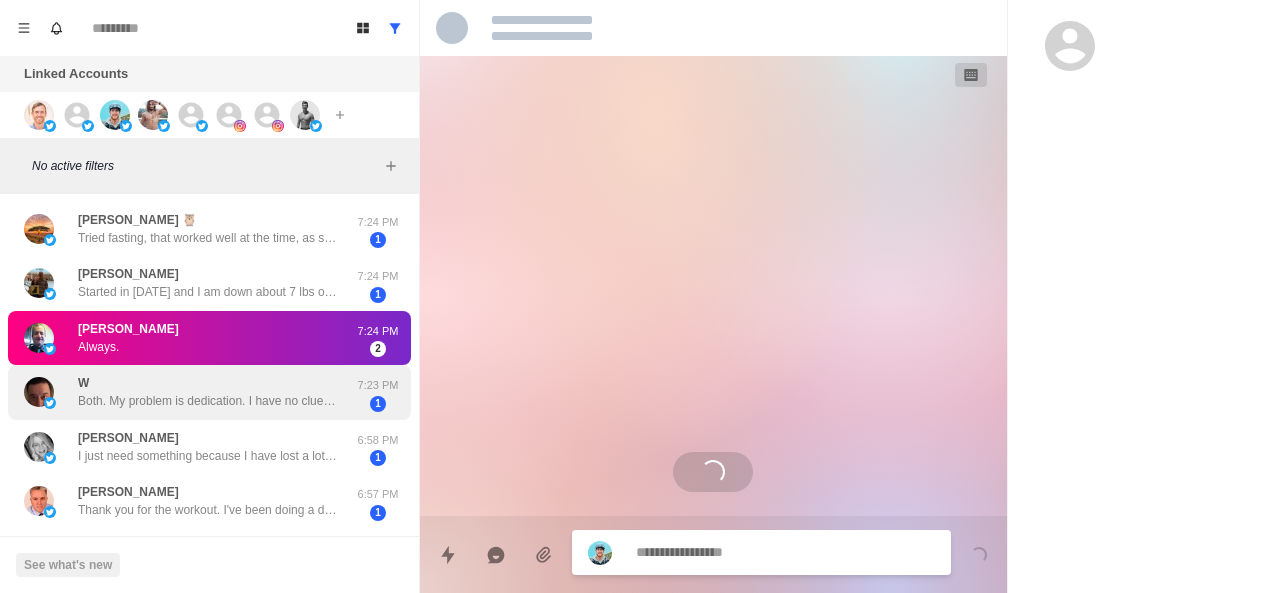 scroll, scrollTop: 0, scrollLeft: 0, axis: both 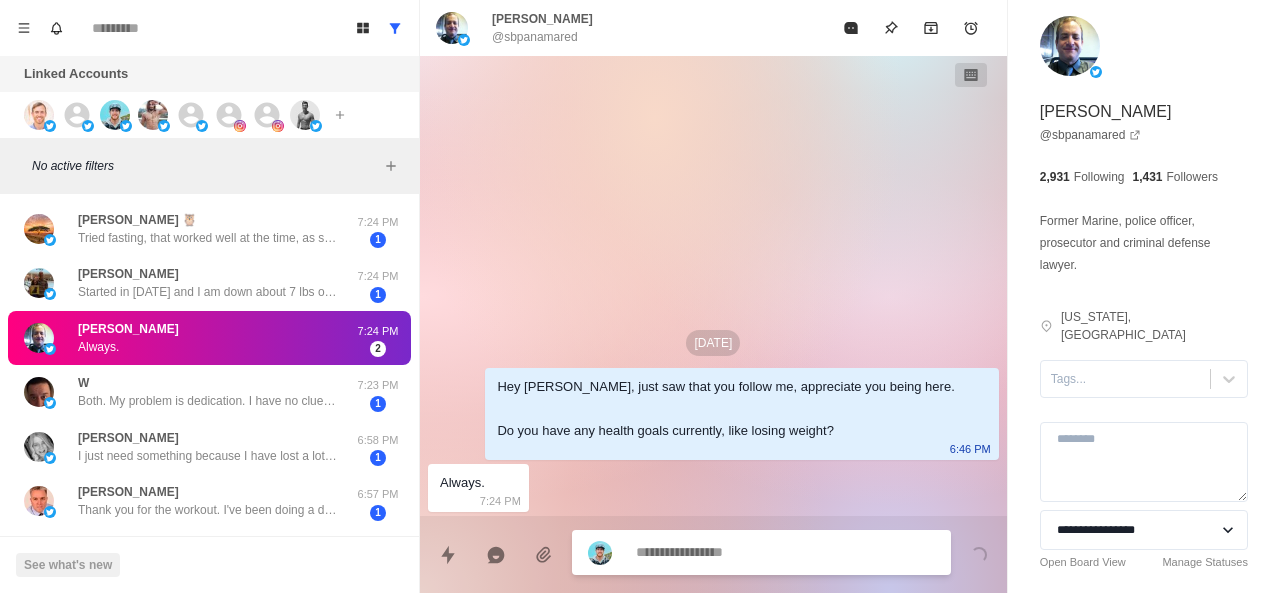paste on "**********" 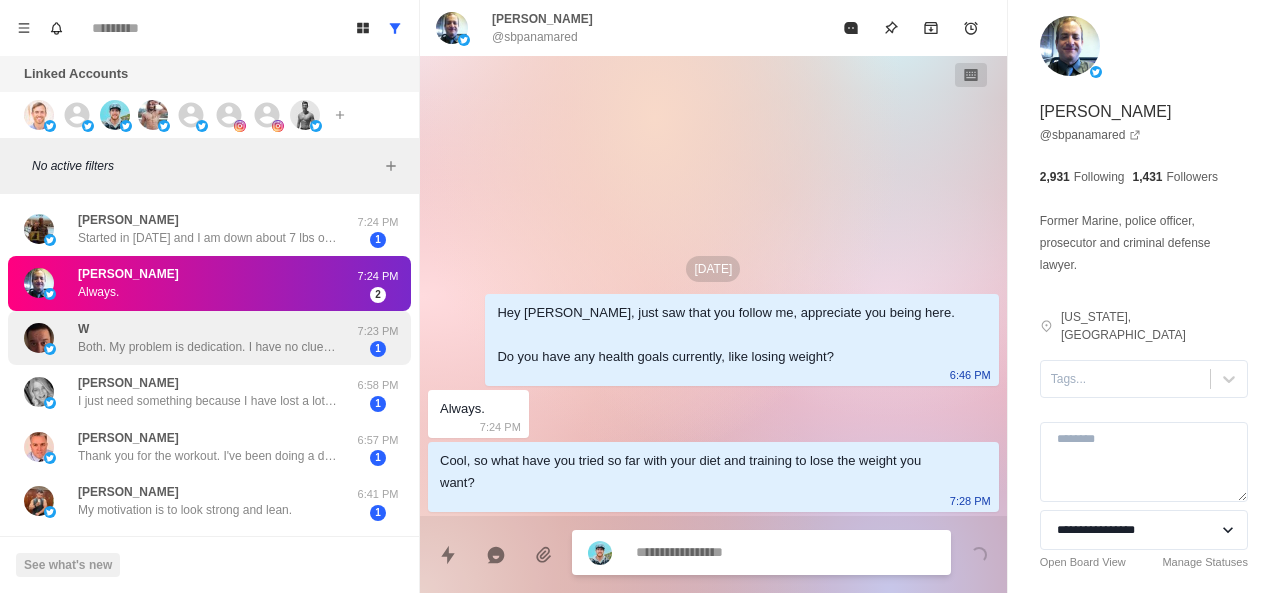 click on "Both. My problem is dedication. I have no clue what has happened to me and I know I just have to start again and get past the initial struggle and then I’ll be back in the groove. I just need a kick in the ass." at bounding box center [208, 347] 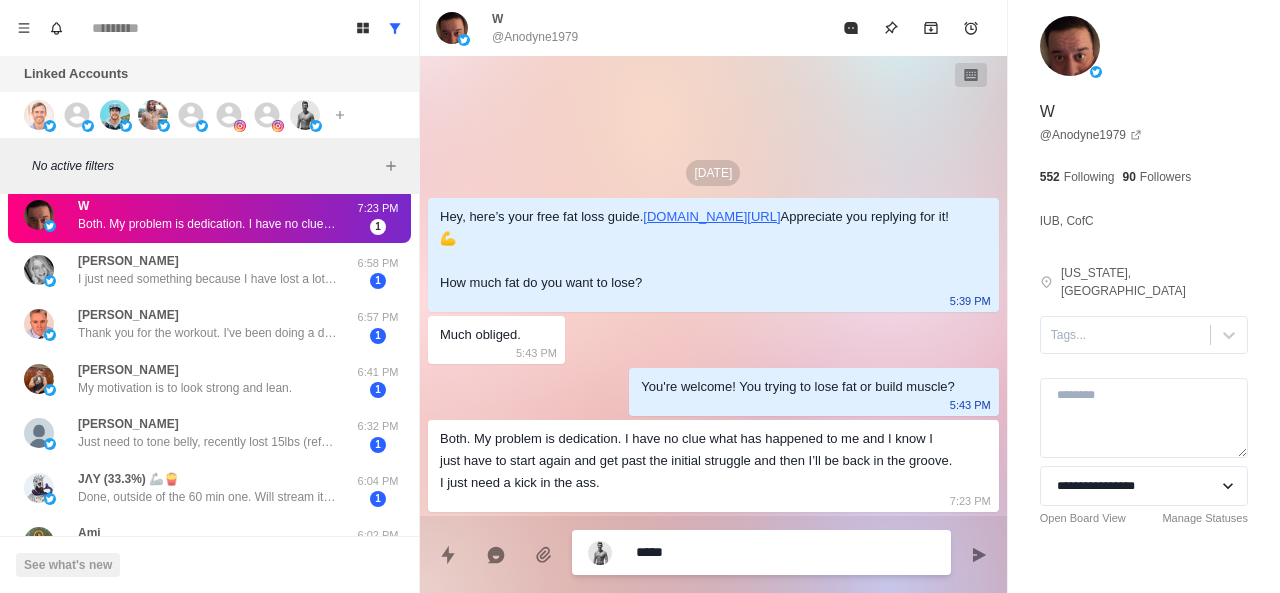 scroll, scrollTop: 67, scrollLeft: 0, axis: vertical 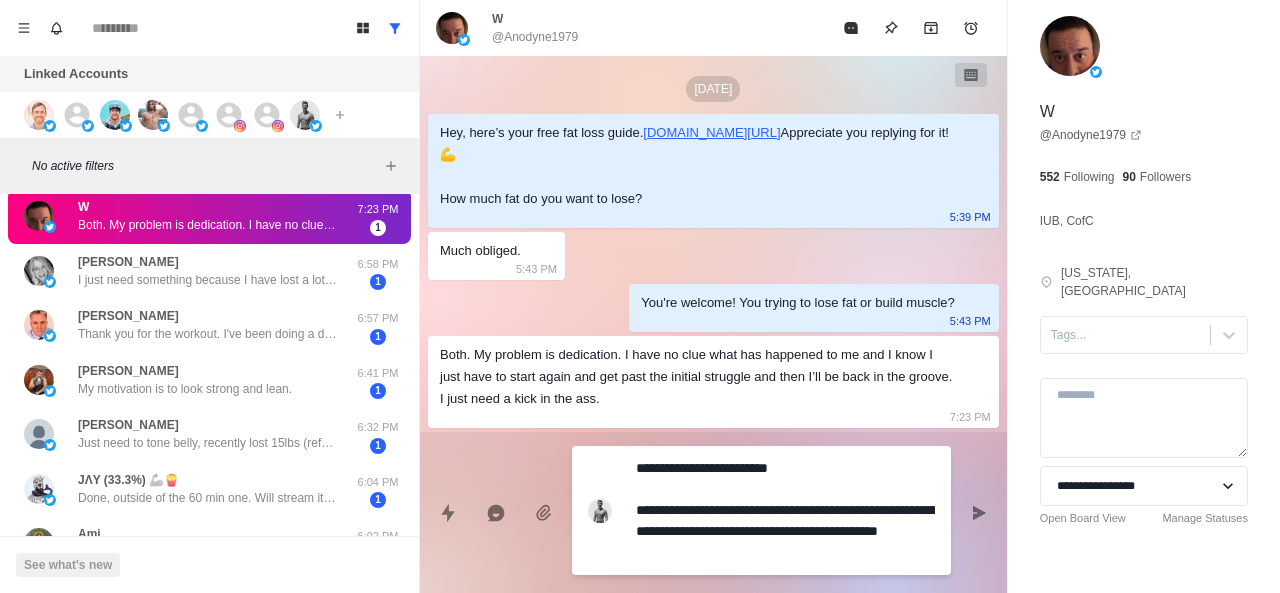 click on "**********" at bounding box center (785, 510) 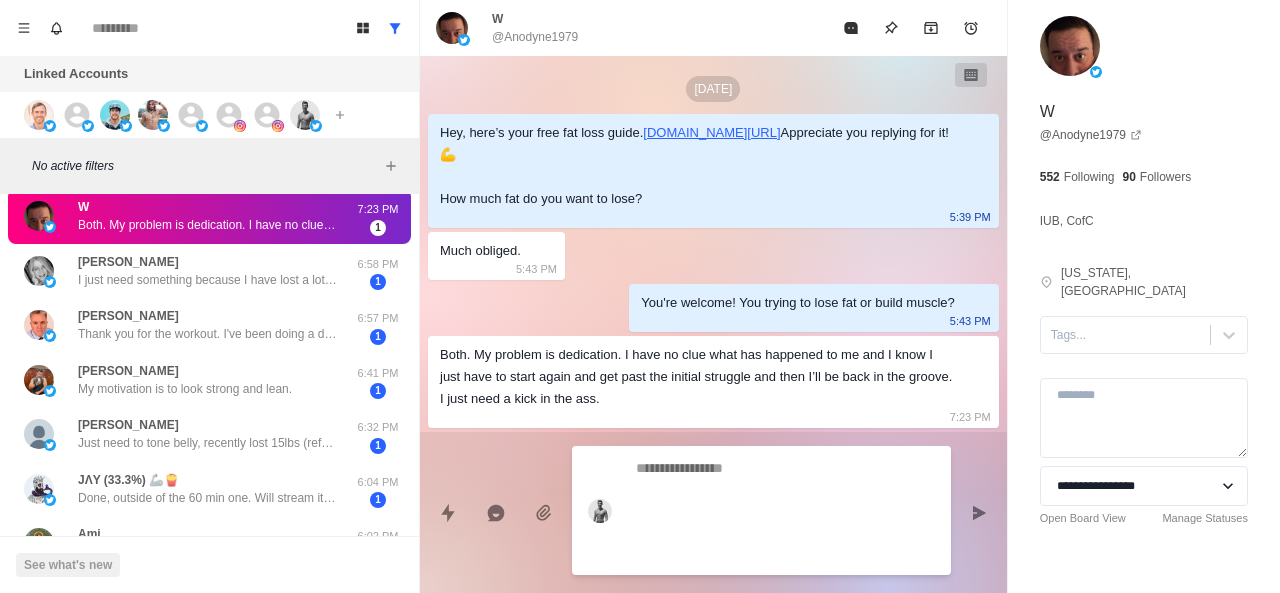 scroll, scrollTop: 0, scrollLeft: 0, axis: both 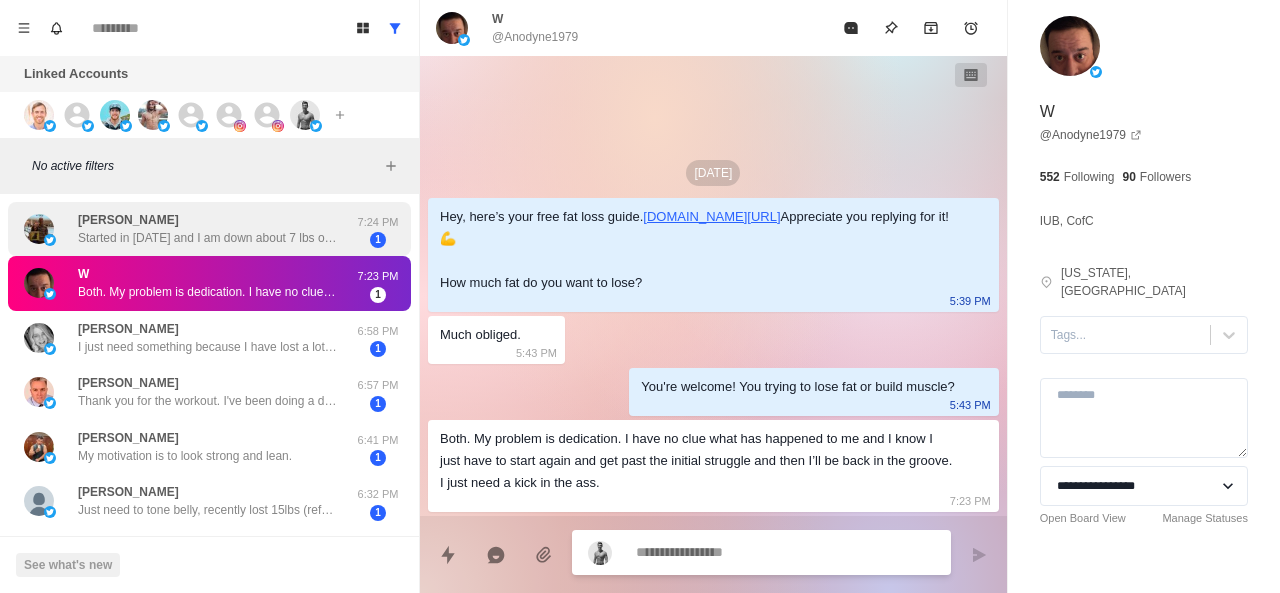 click on "Started in July 2024 and I am down about 7 lbs over the year.  Unfortunately the reason I started was because I was suffering from acid reflux and had to adjust my diet.  I decided at that time to change my habits as well." at bounding box center [208, 238] 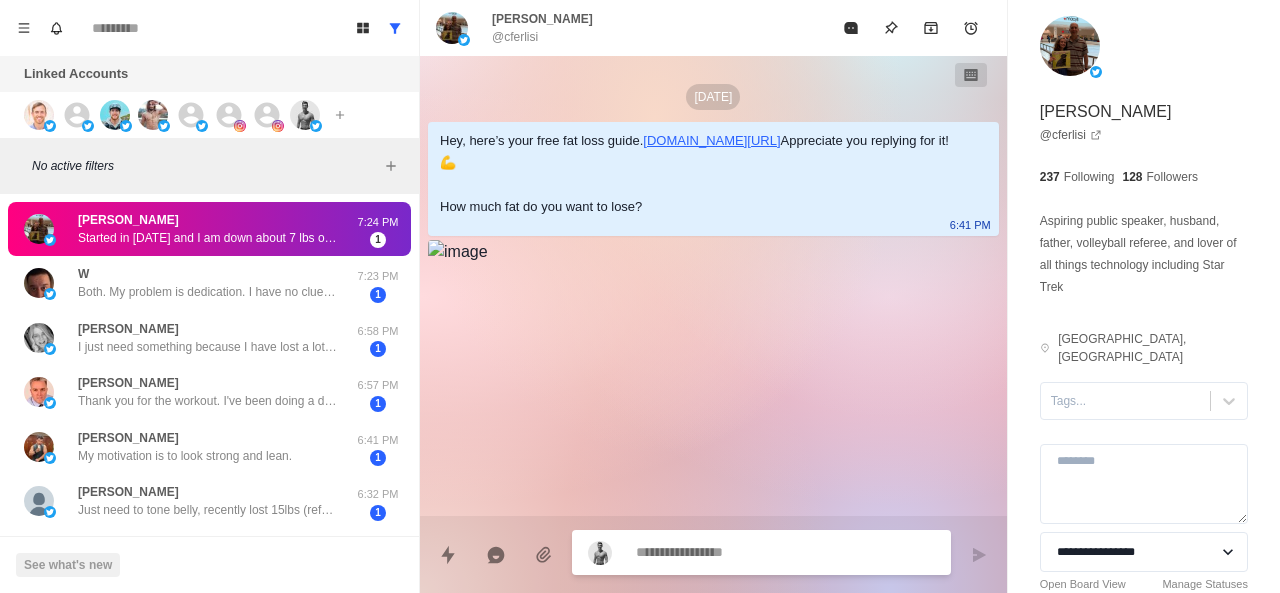 scroll, scrollTop: 766, scrollLeft: 0, axis: vertical 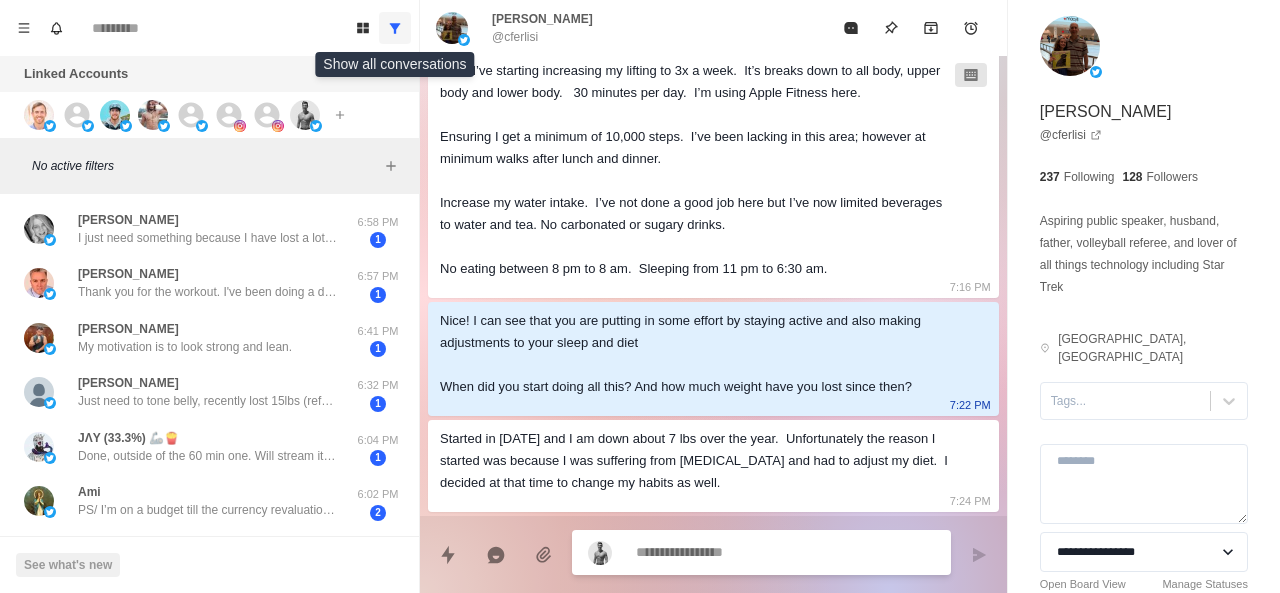 click at bounding box center (395, 28) 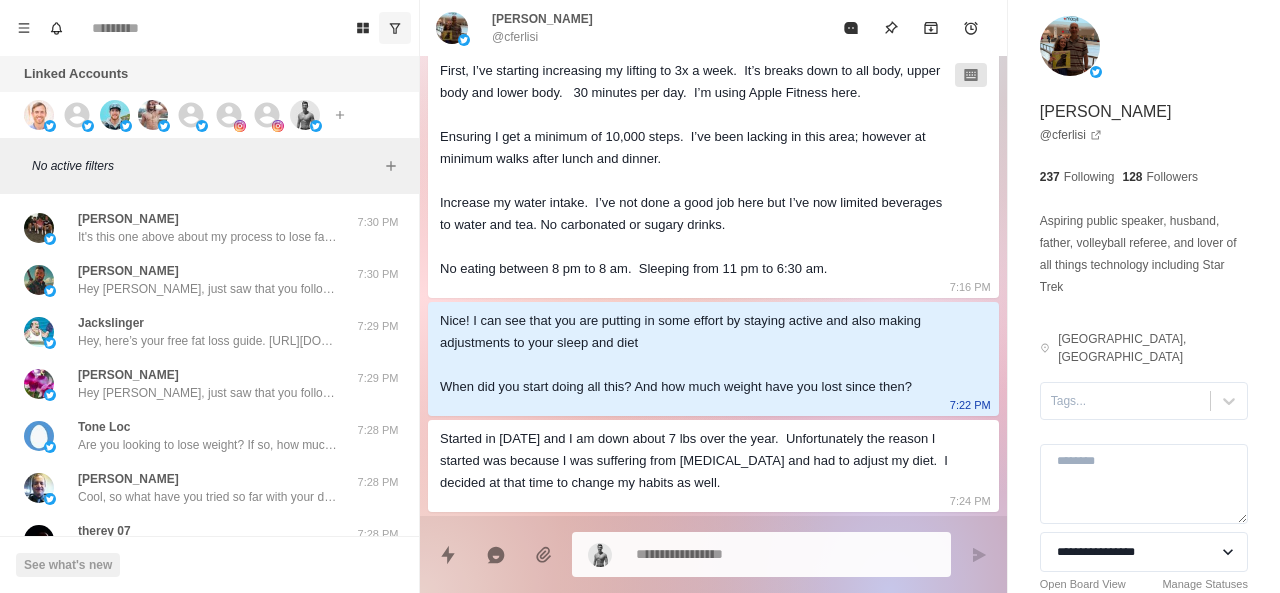 click at bounding box center (395, 28) 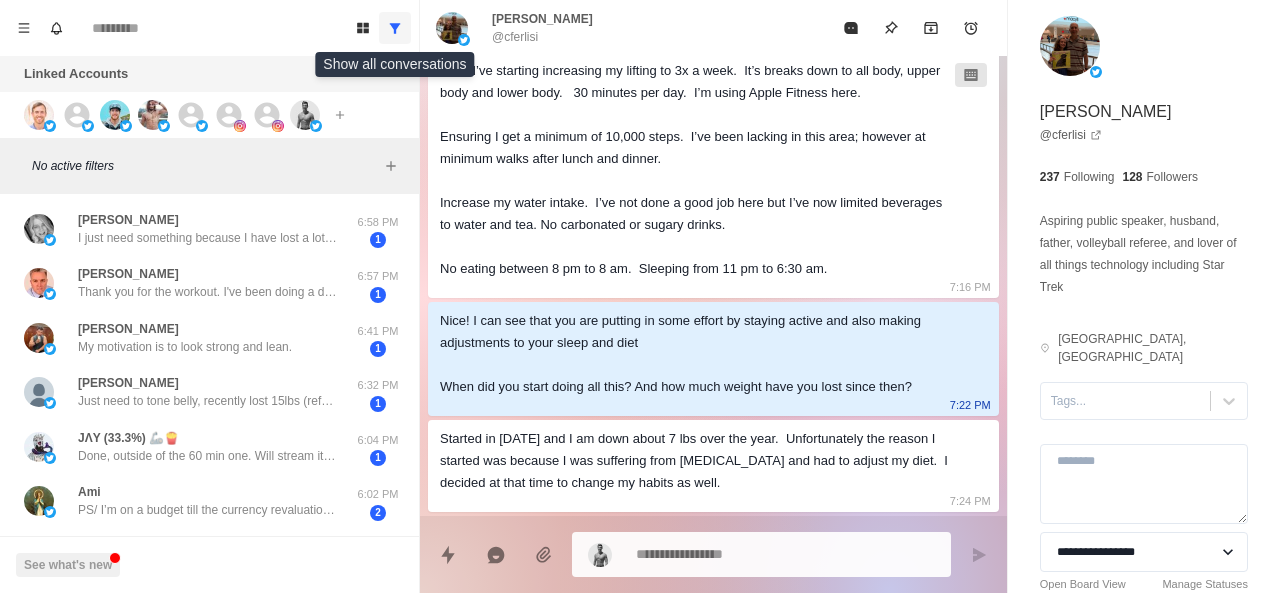 click at bounding box center (395, 28) 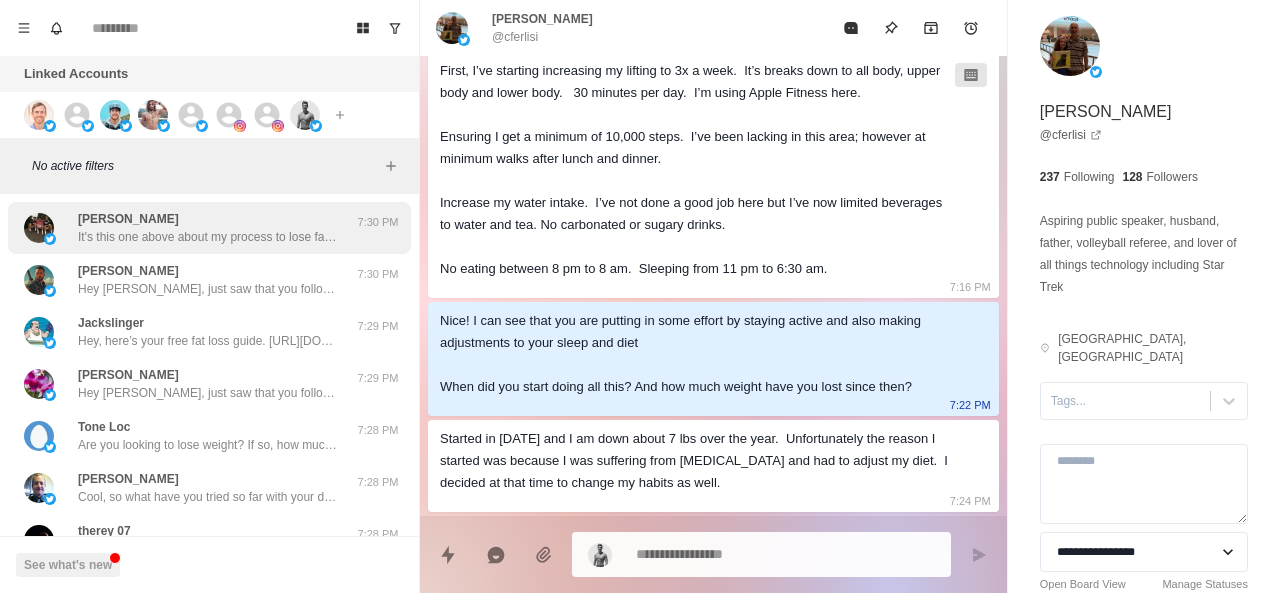 click on "Brendan colamussi It's this one above about my process to lose fat without fad diets, starving yourself or living in the gym haha https://t.co/pIUScTkrzb 7:30 PM" at bounding box center [209, 228] 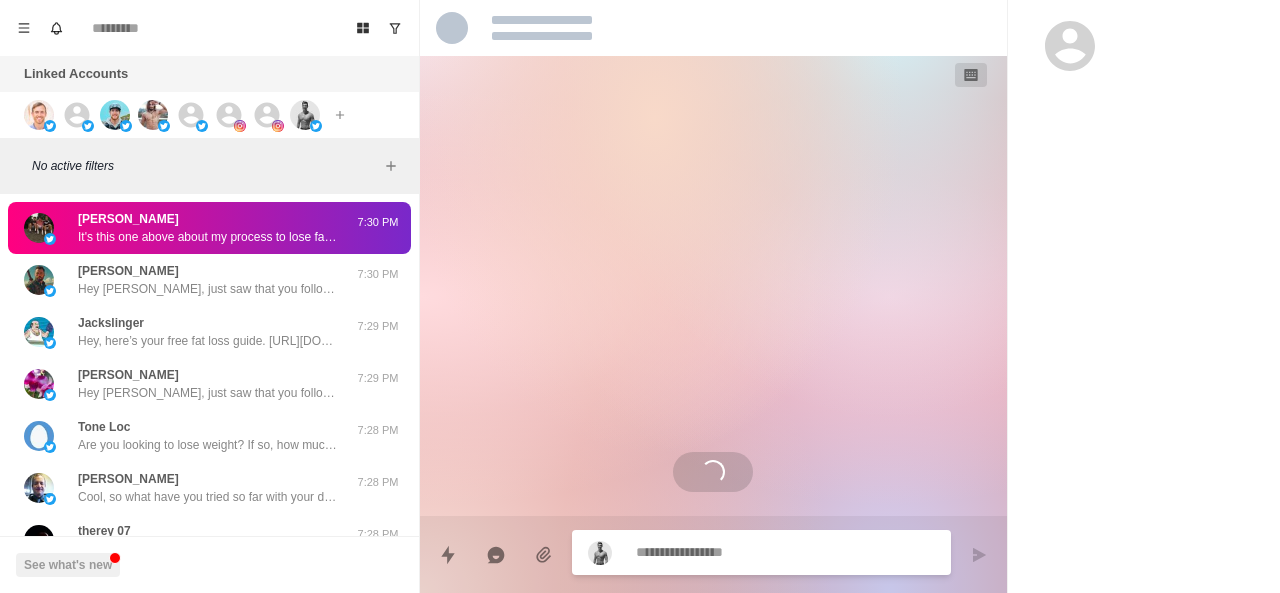 scroll, scrollTop: 0, scrollLeft: 0, axis: both 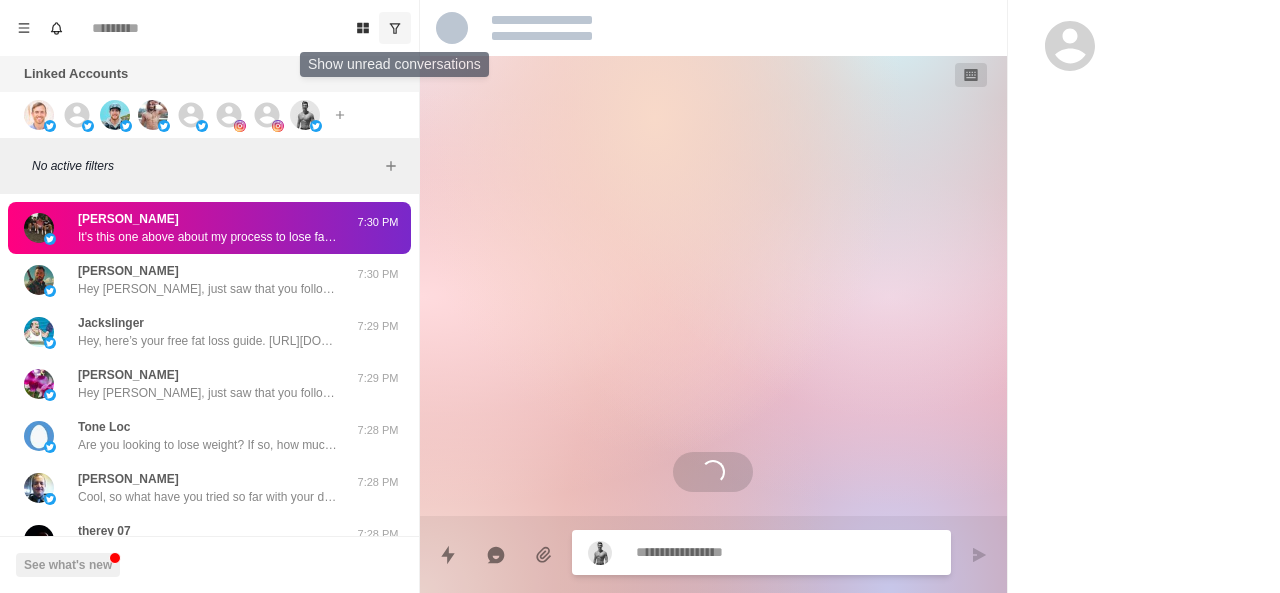 click at bounding box center (395, 28) 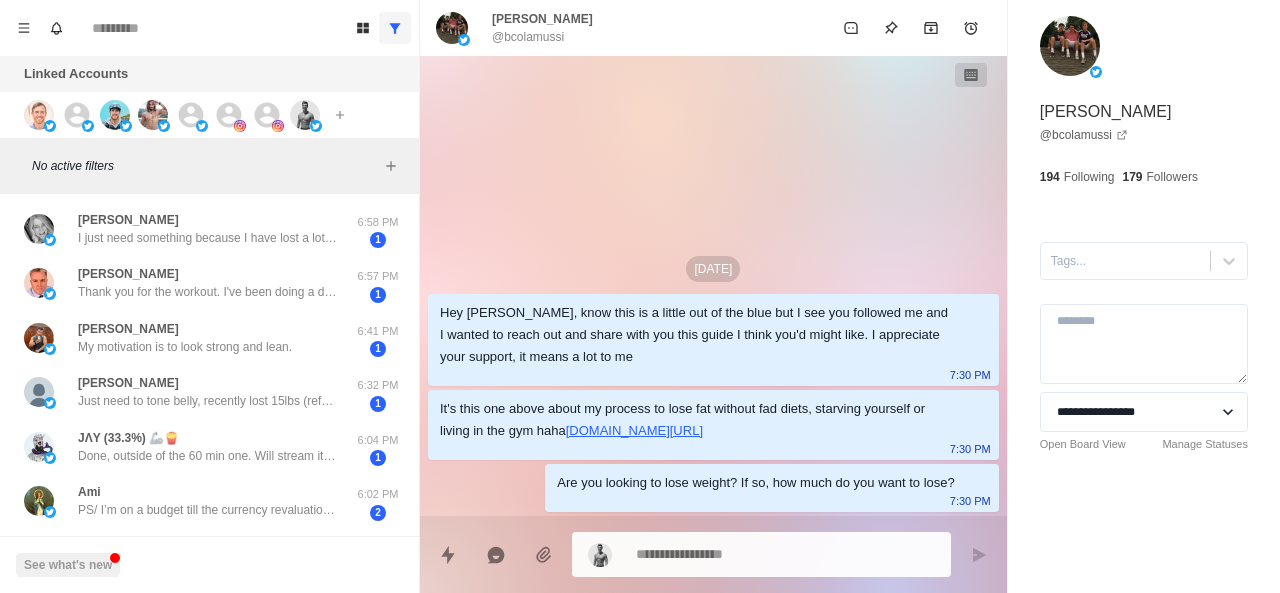 click at bounding box center [395, 28] 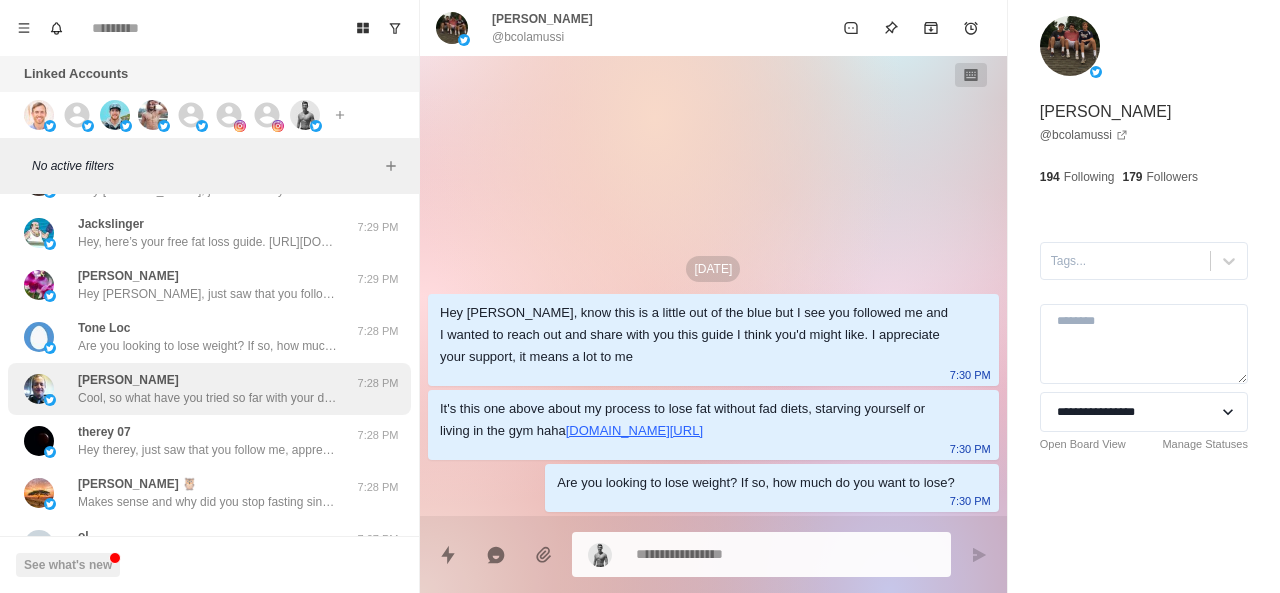 scroll, scrollTop: 100, scrollLeft: 0, axis: vertical 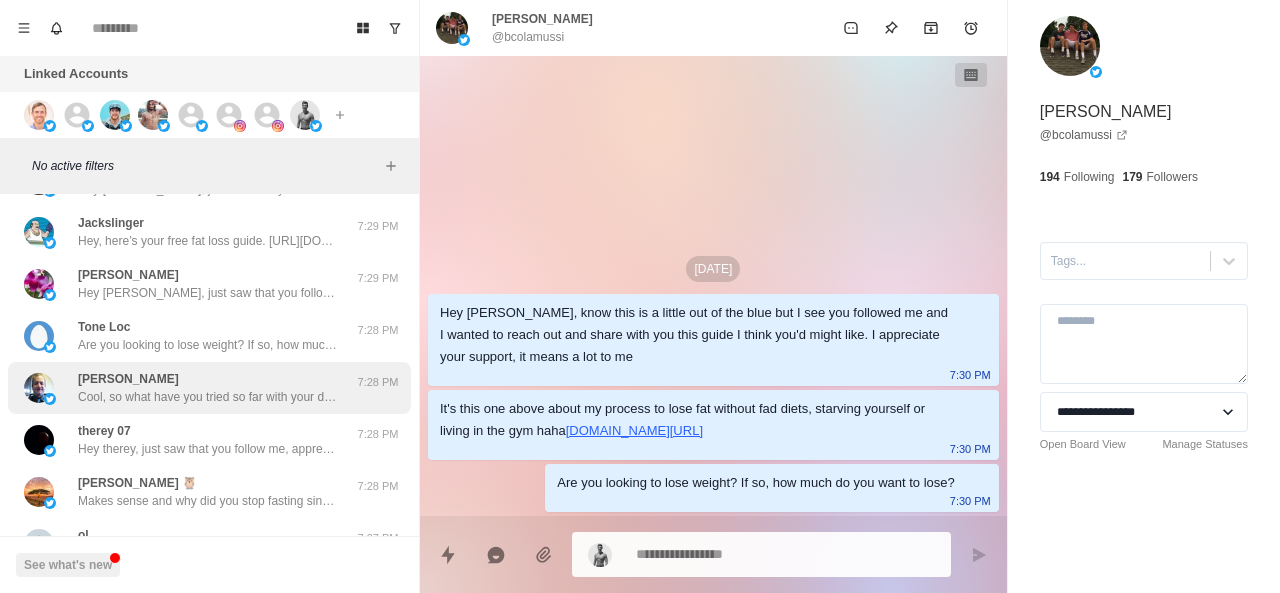 click on "Steven Bustamante Cool, so what have you tried so far with your diet and training to lose the weight you want?" at bounding box center (208, 388) 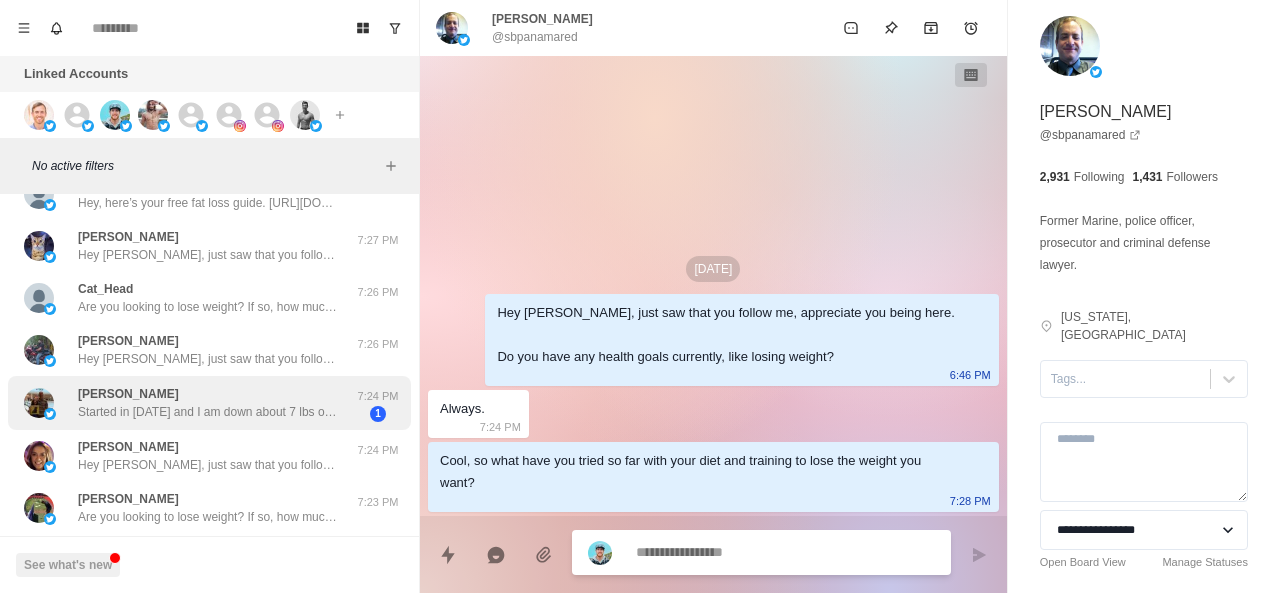 scroll, scrollTop: 451, scrollLeft: 0, axis: vertical 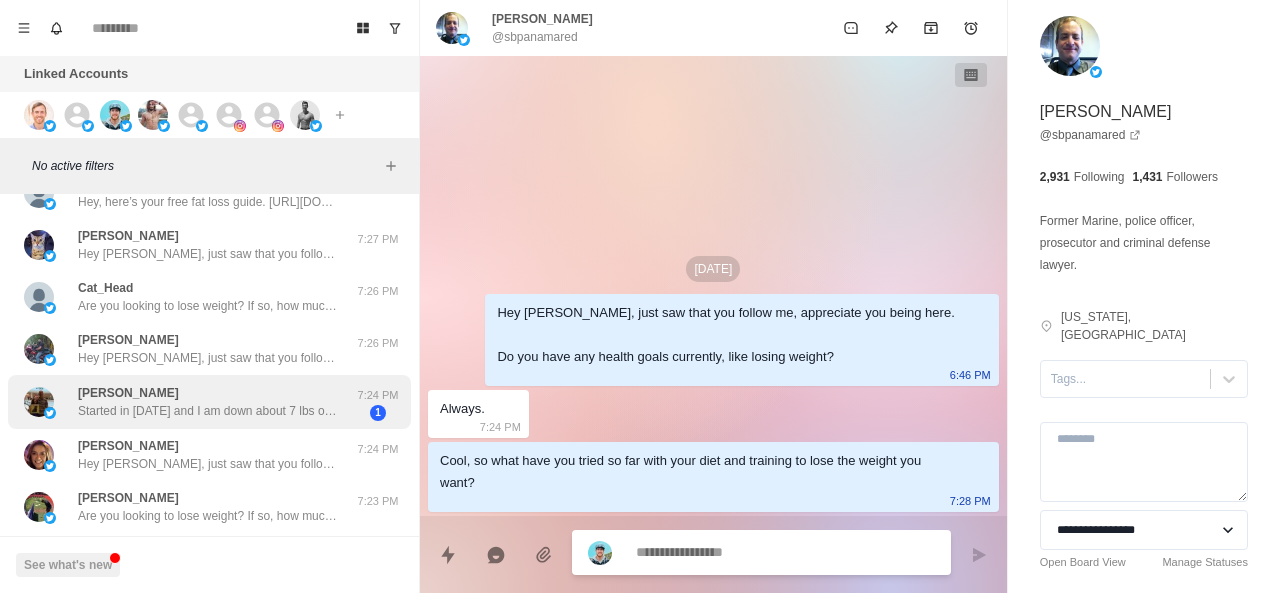 click on "Started in July 2024 and I am down about 7 lbs over the year.  Unfortunately the reason I started was because I was suffering from acid reflux and had to adjust my diet.  I decided at that time to change my habits as well." at bounding box center [208, 411] 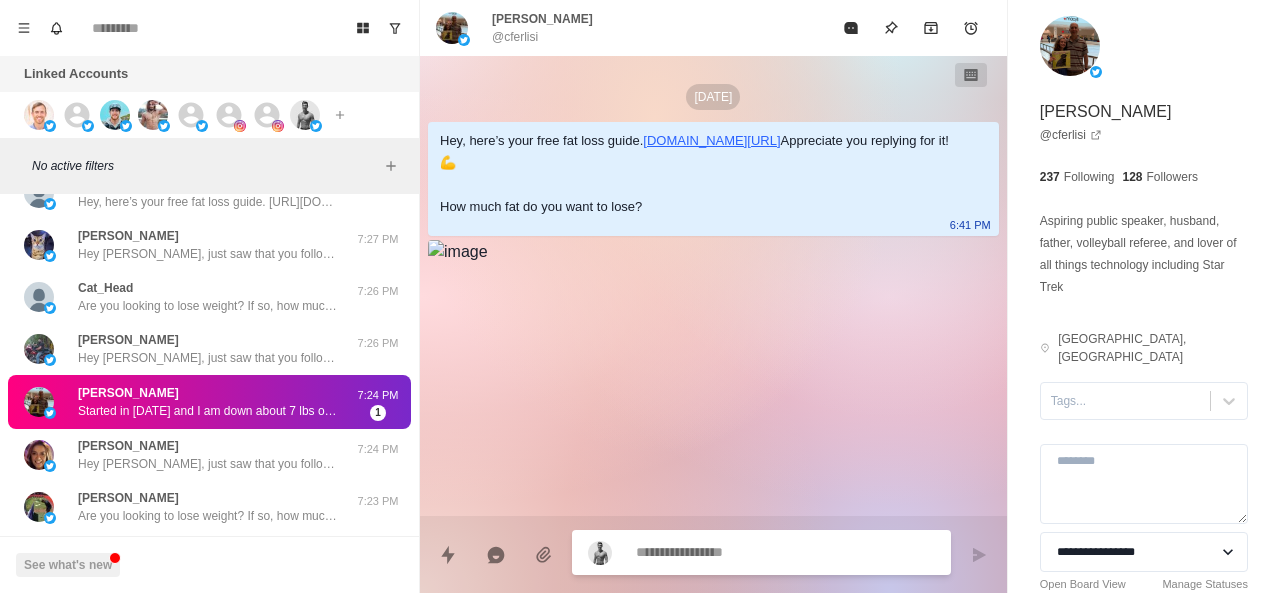 scroll, scrollTop: 766, scrollLeft: 0, axis: vertical 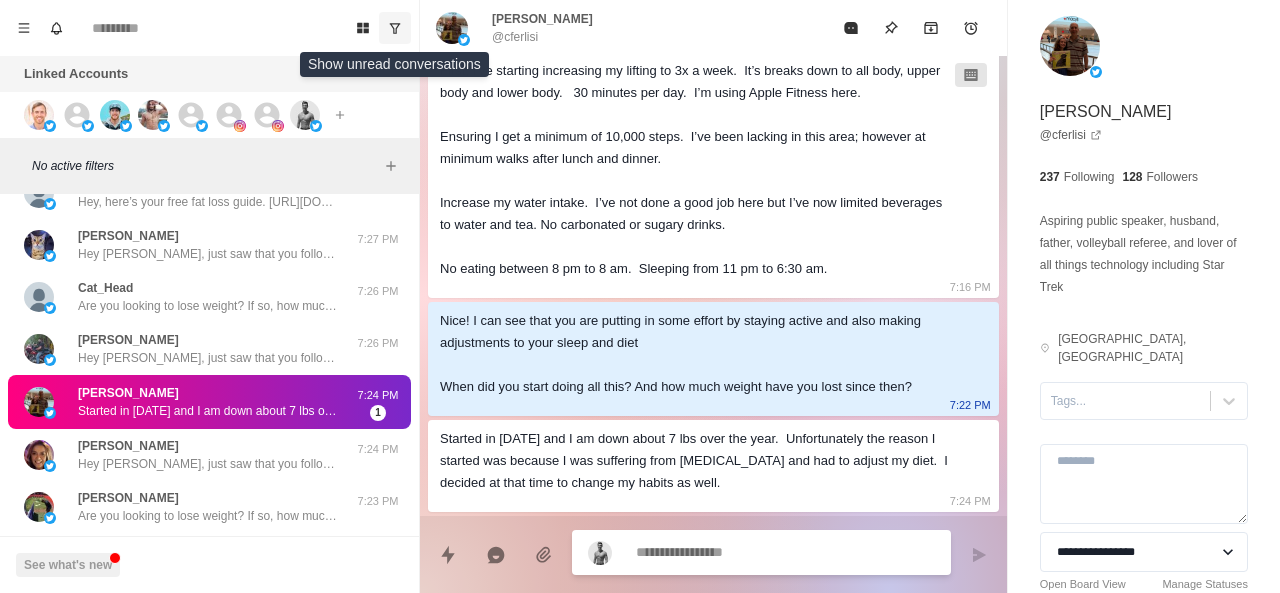 click 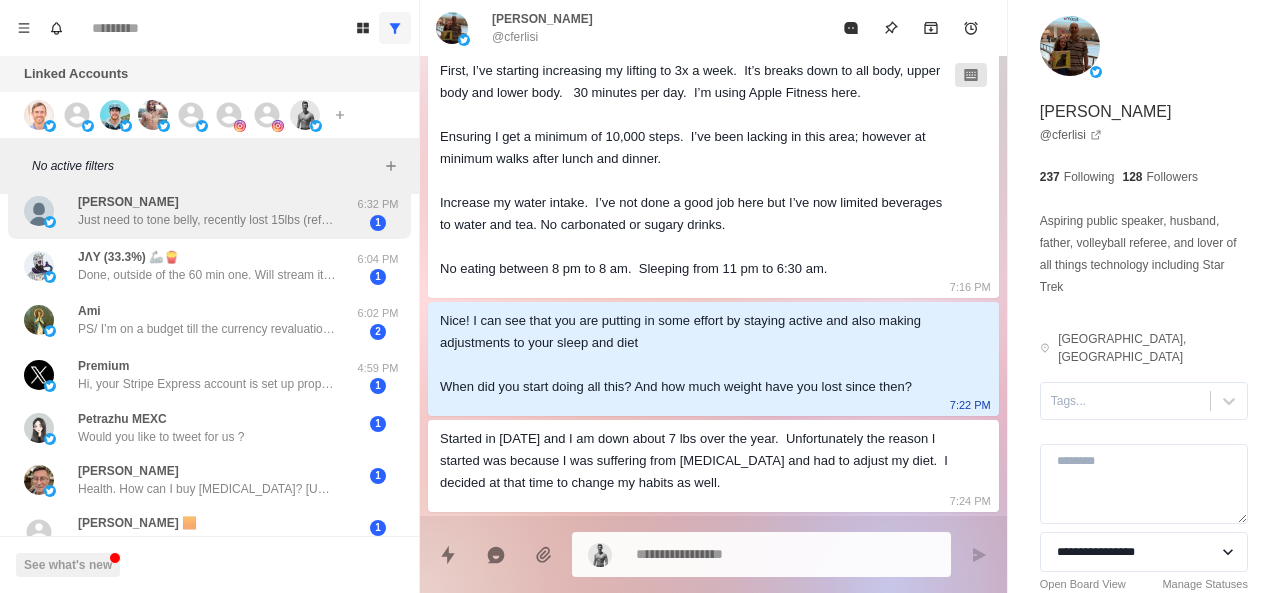scroll, scrollTop: 0, scrollLeft: 0, axis: both 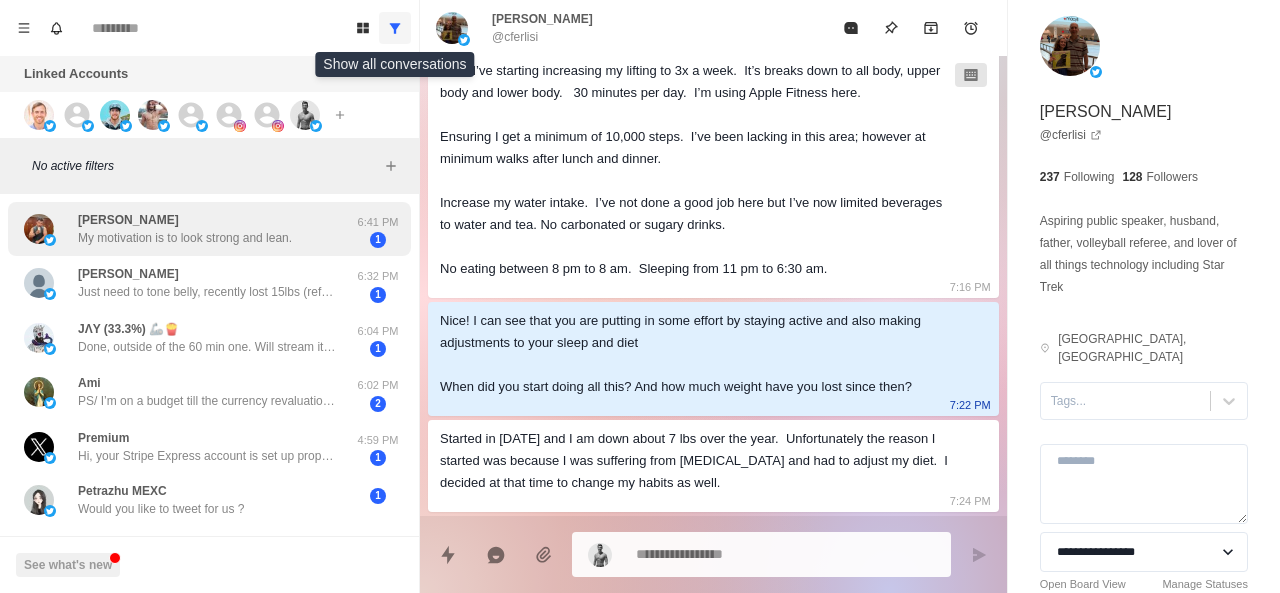 click on "My motivation is to look strong and lean." at bounding box center (185, 238) 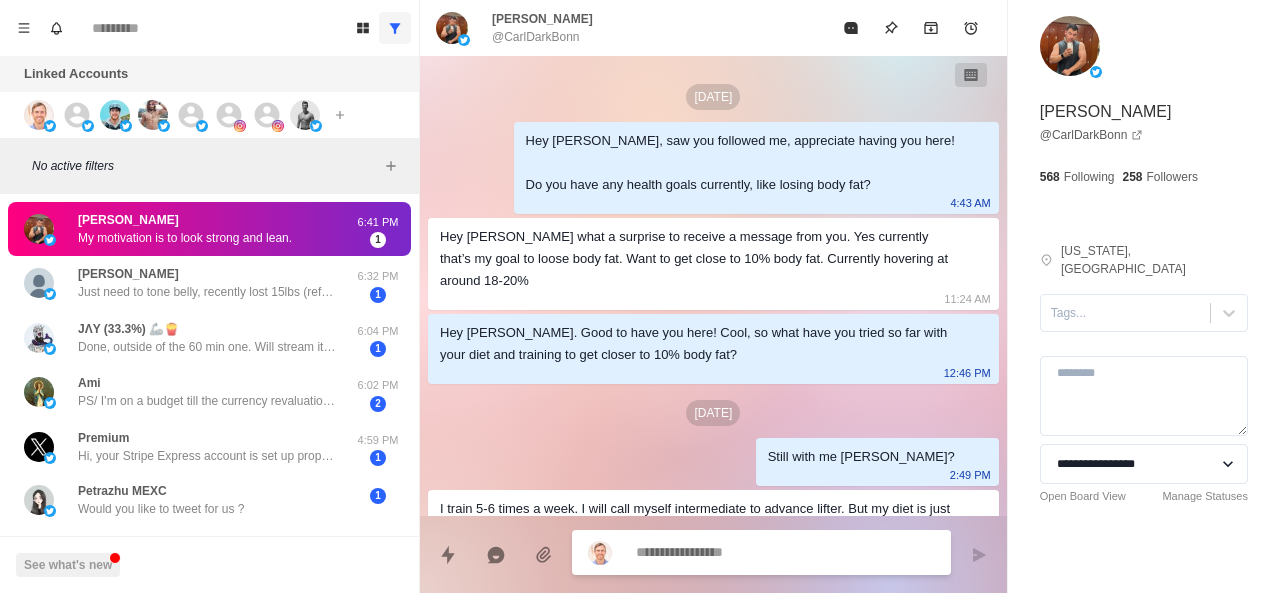 scroll, scrollTop: 1092, scrollLeft: 0, axis: vertical 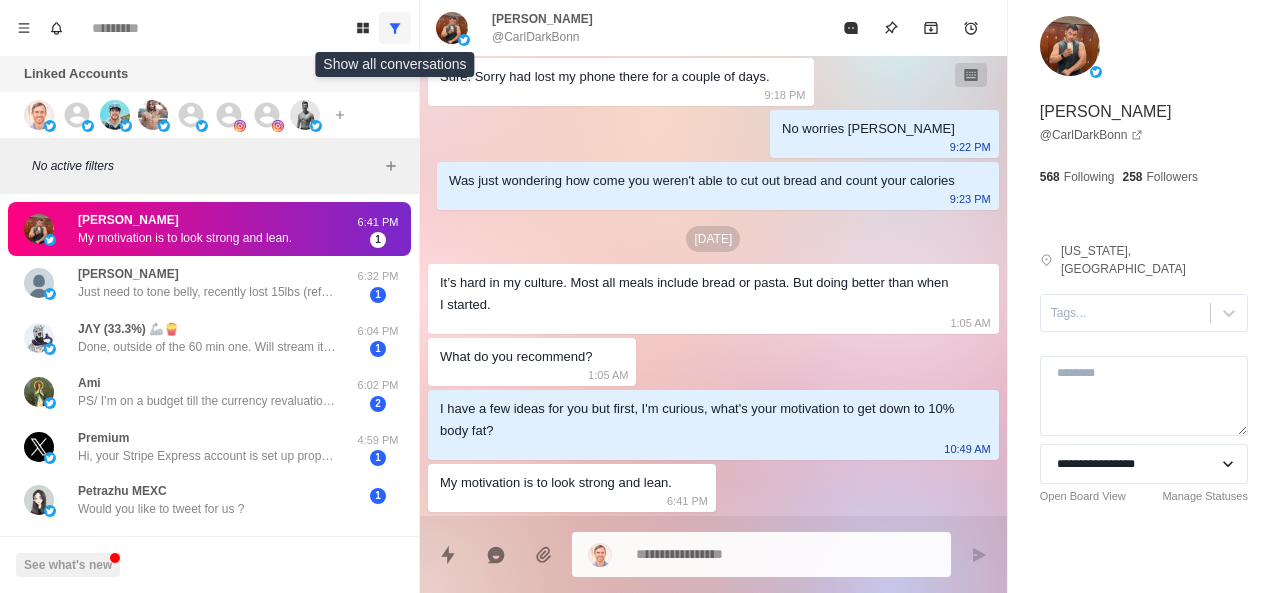 click at bounding box center (395, 28) 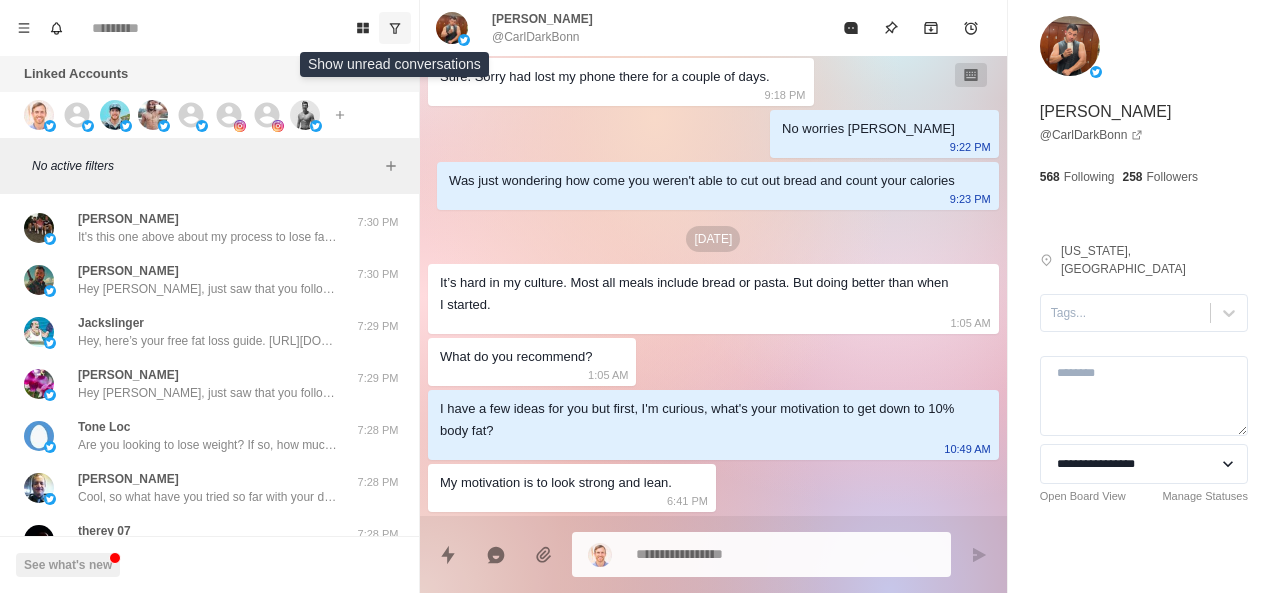click 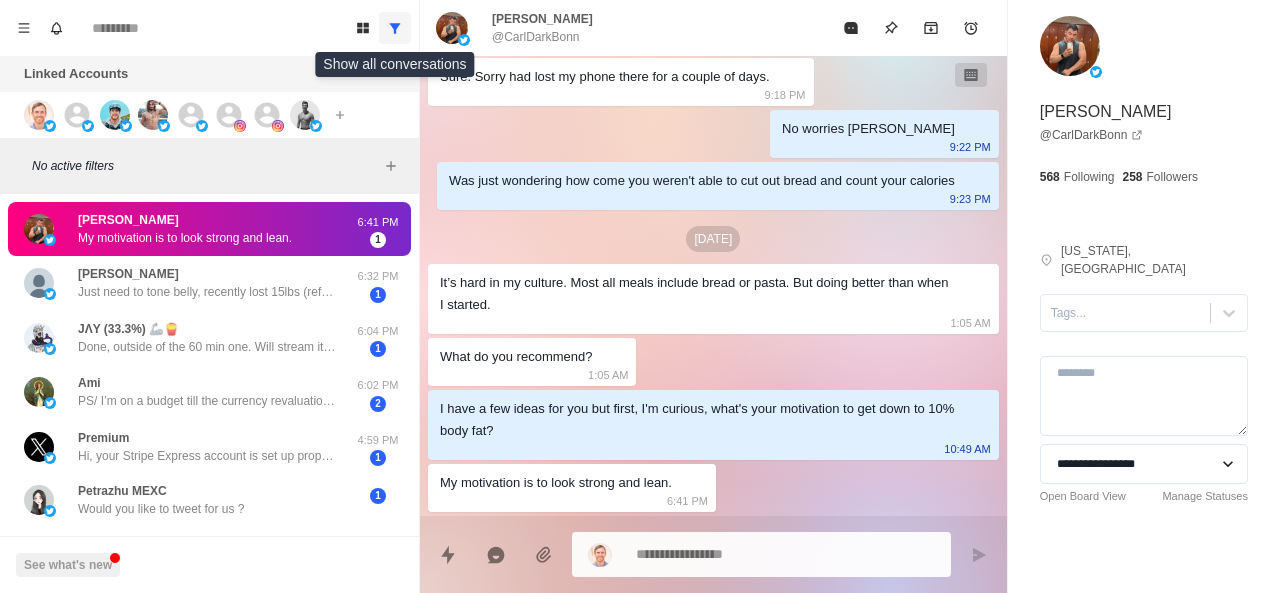 click 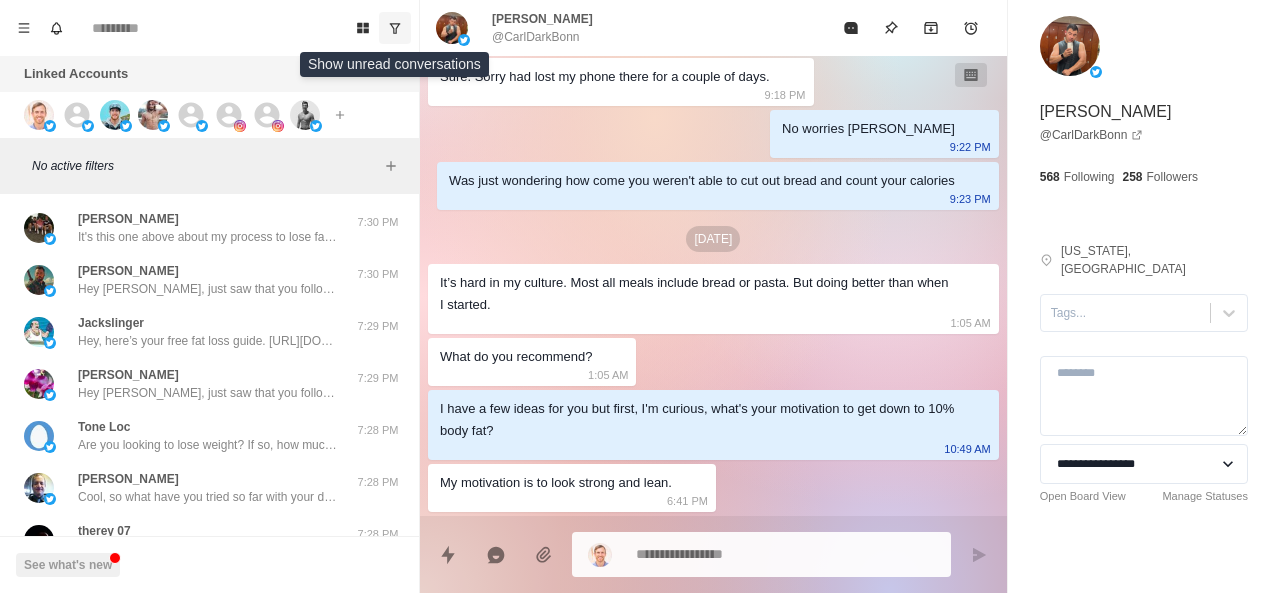 click 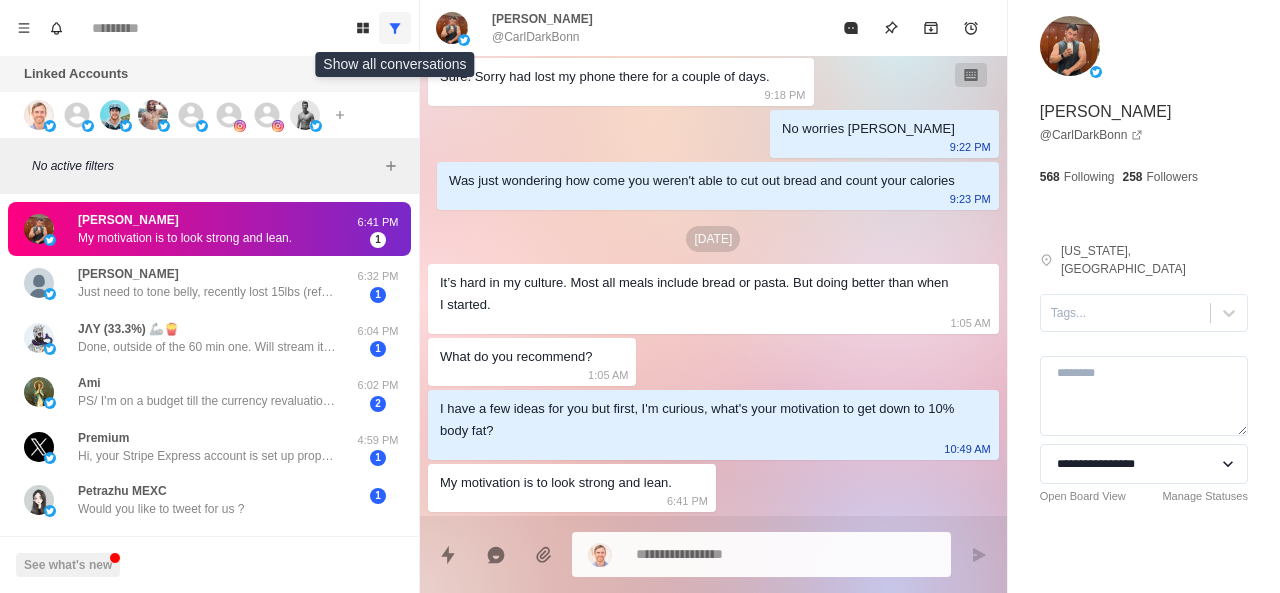 click 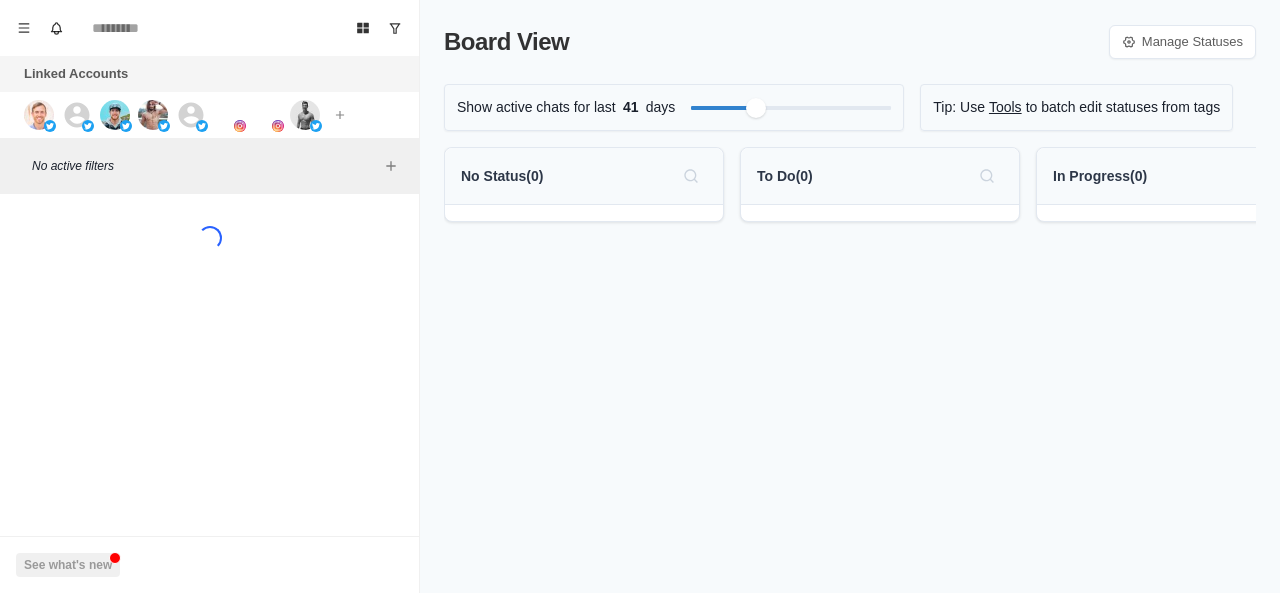 scroll, scrollTop: 0, scrollLeft: 0, axis: both 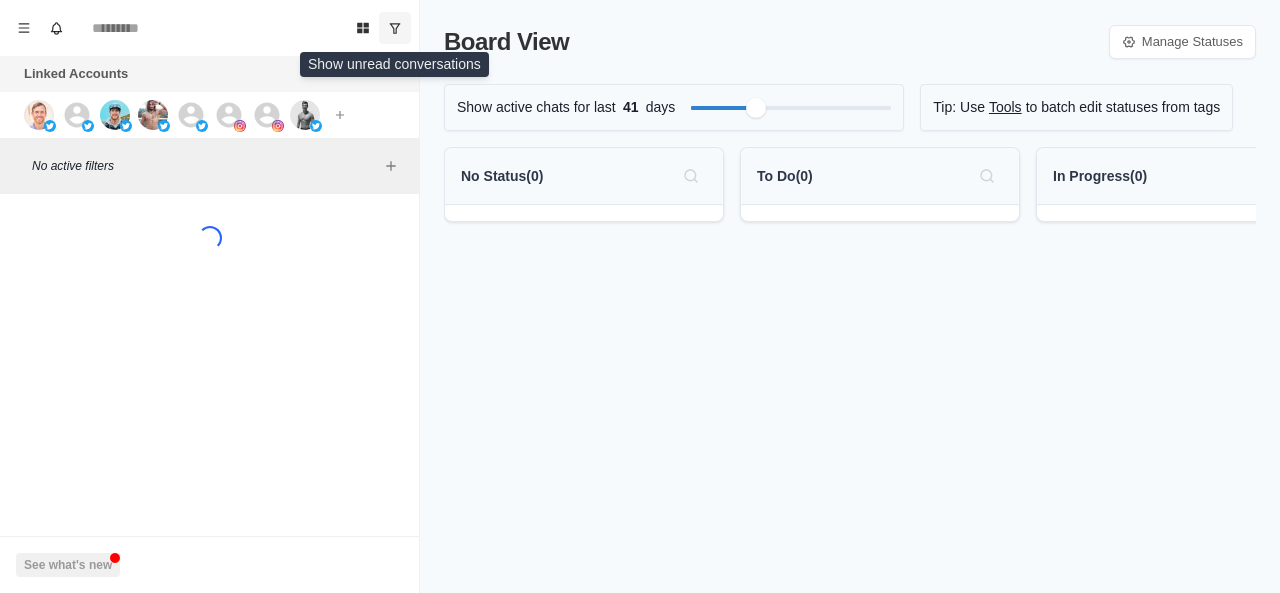 click 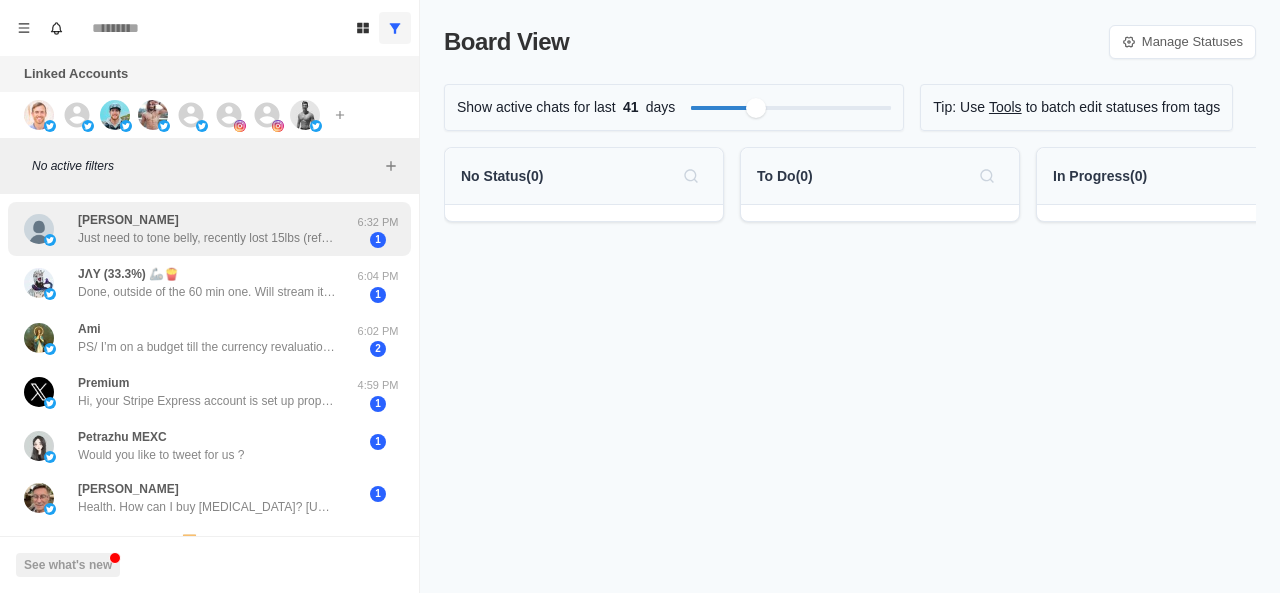 click on "[PERSON_NAME] Just need to tone belly, recently lost 15lbs (refer to message above)." at bounding box center (208, 229) 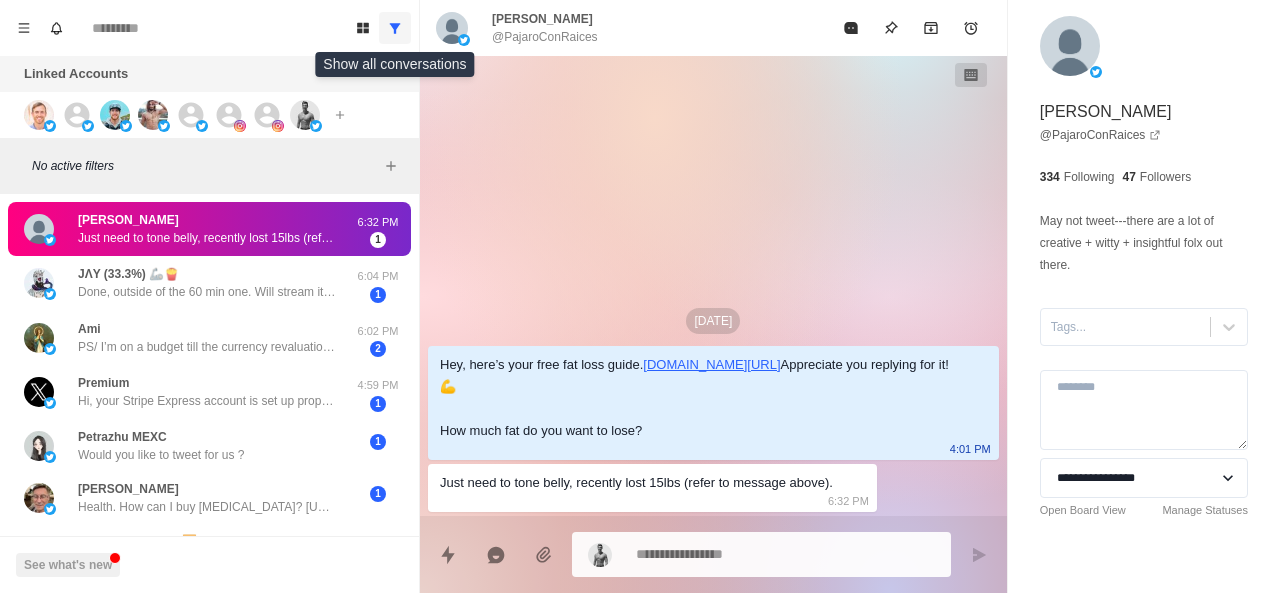 click 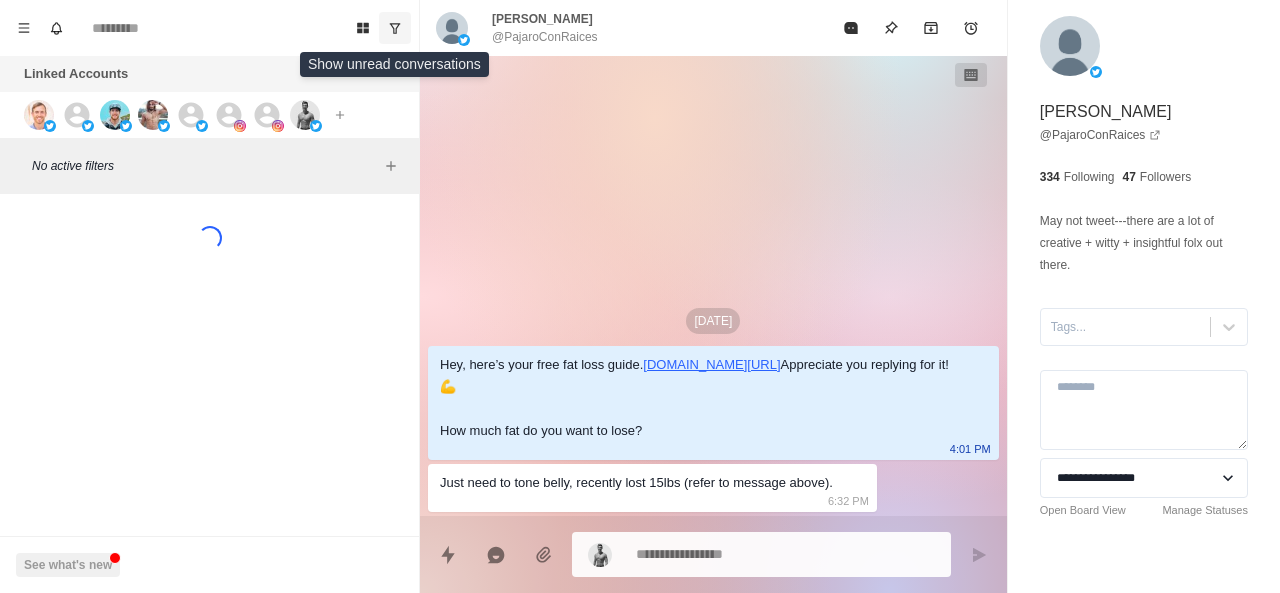 click 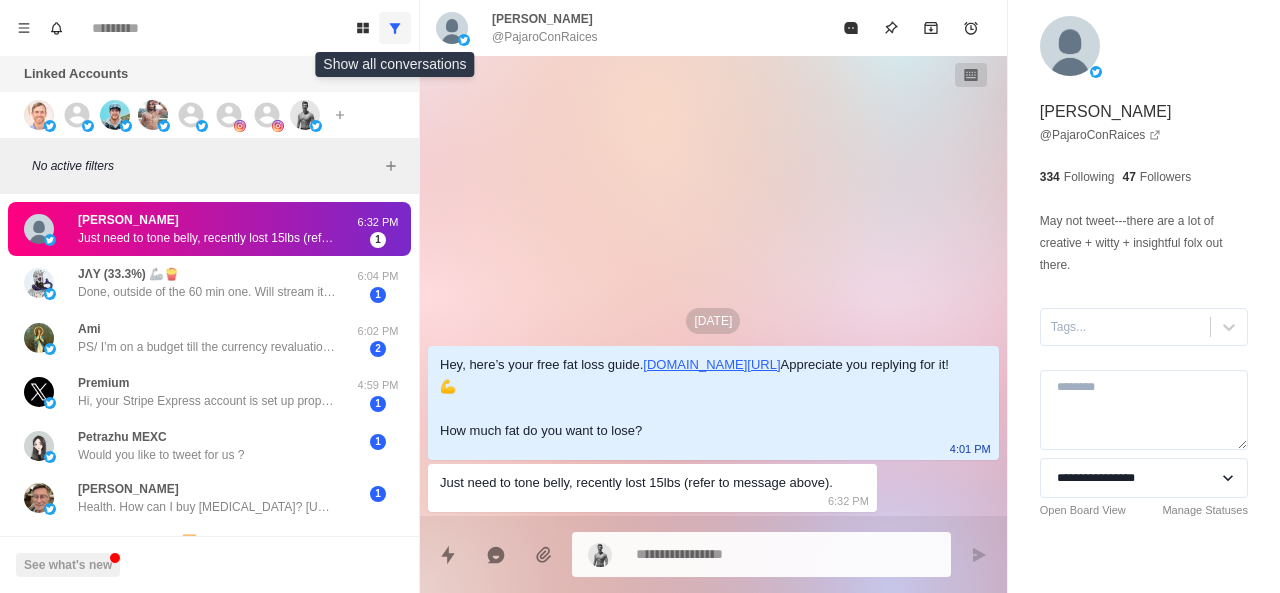 click at bounding box center (395, 28) 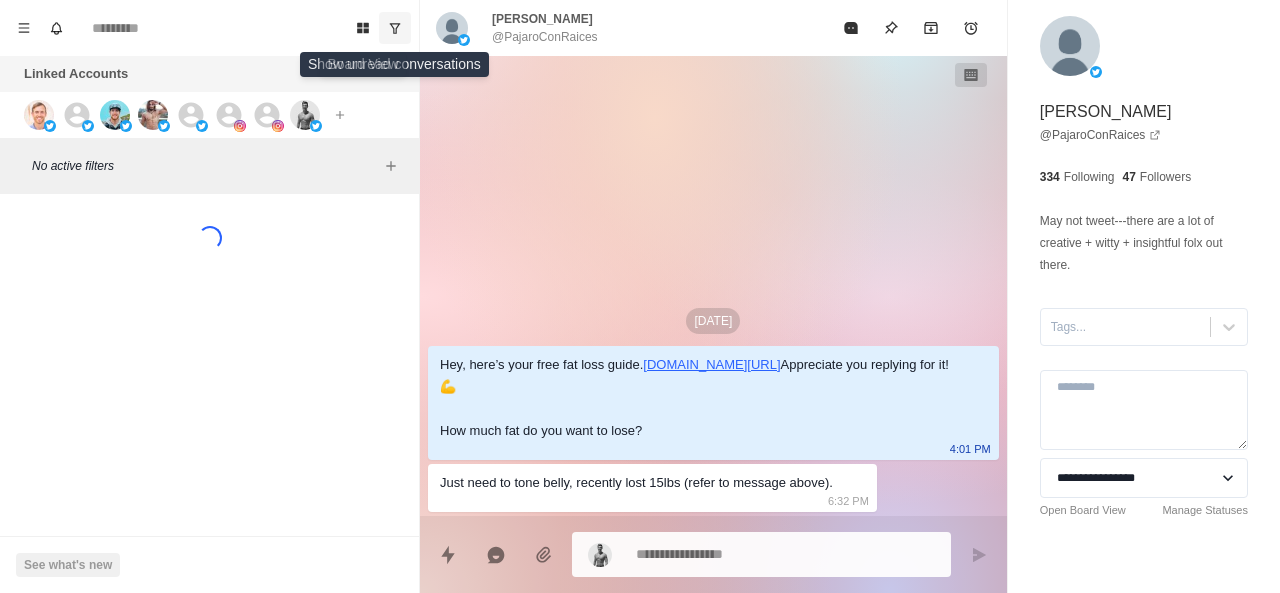 click at bounding box center (395, 28) 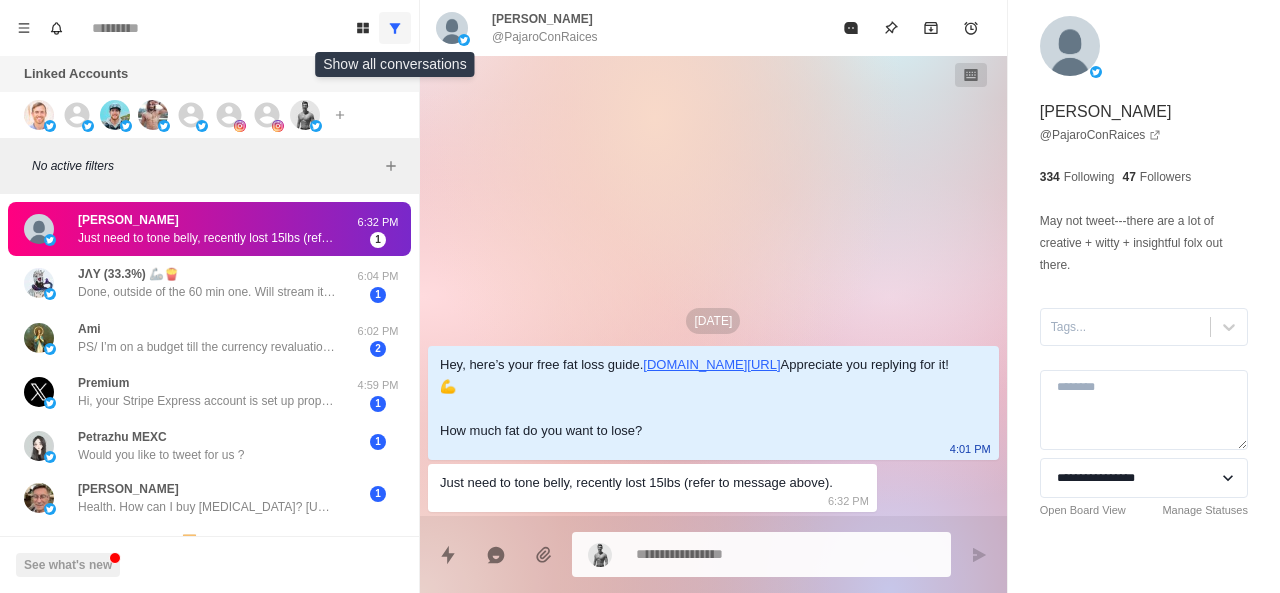 click 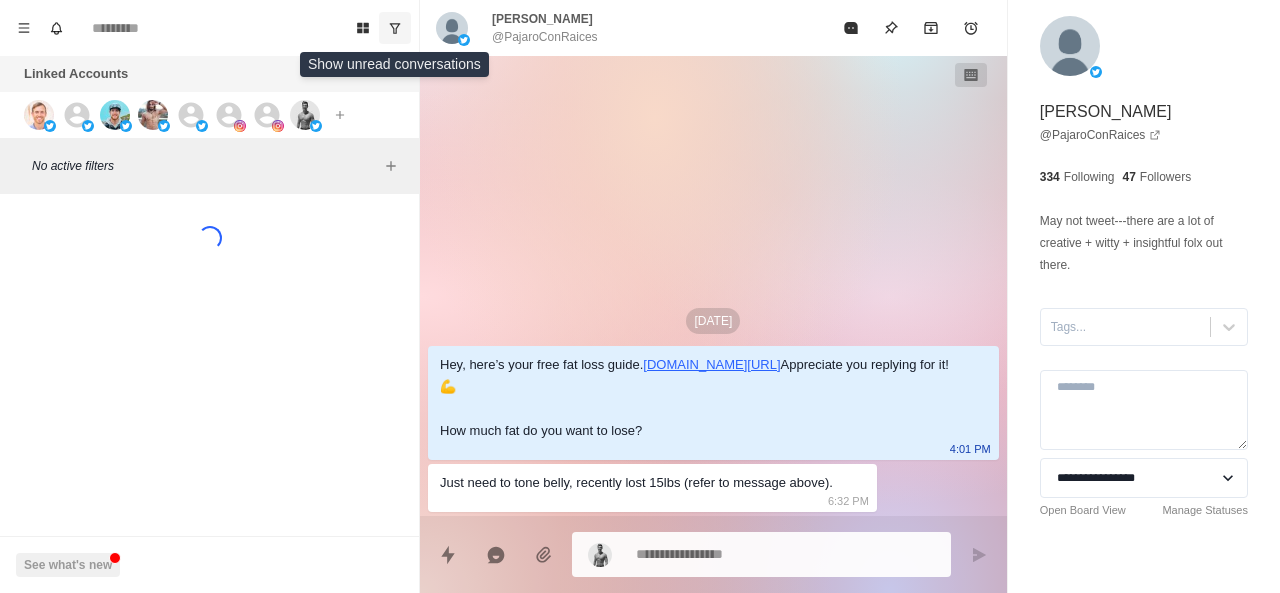 click at bounding box center (395, 28) 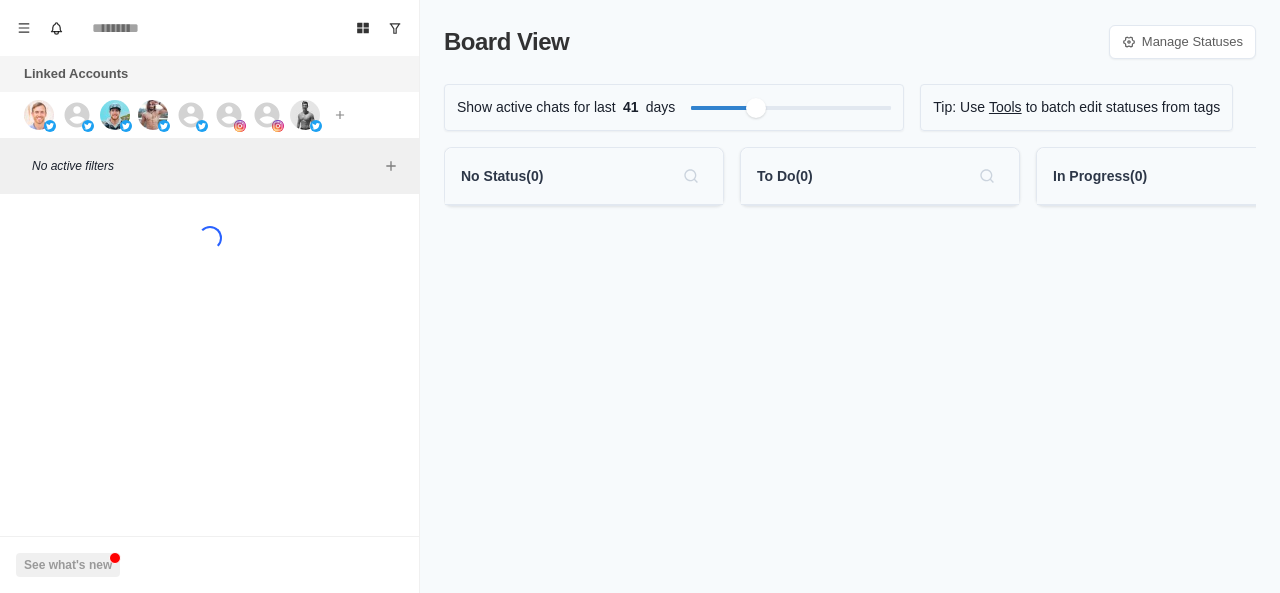 scroll, scrollTop: 0, scrollLeft: 0, axis: both 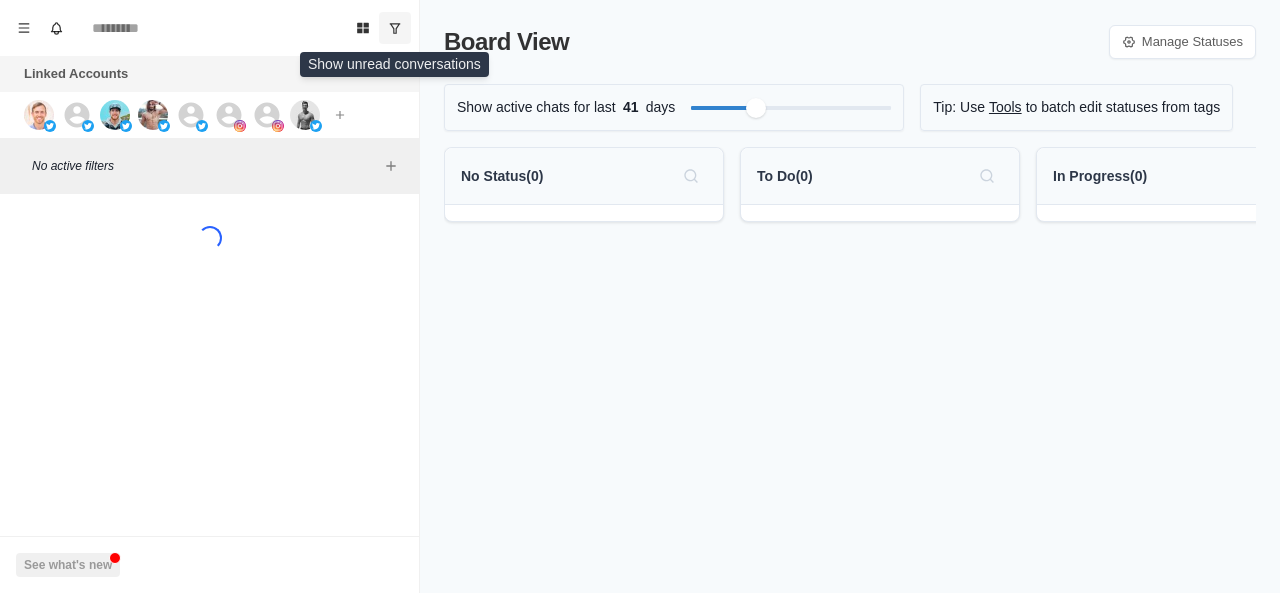 click 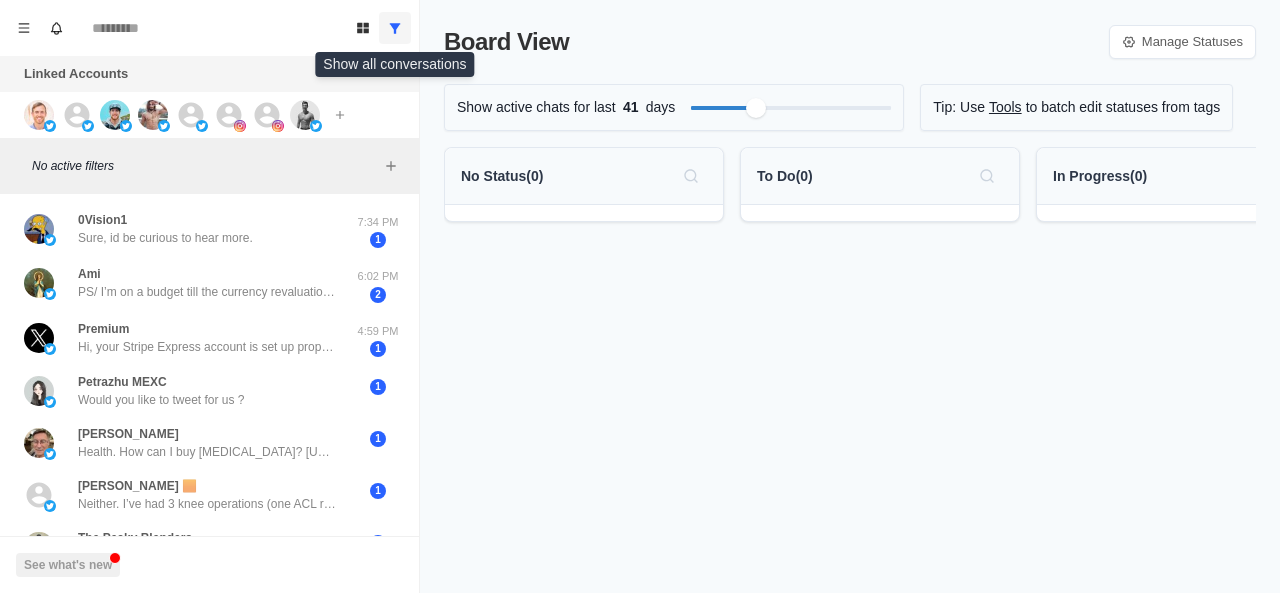 click 